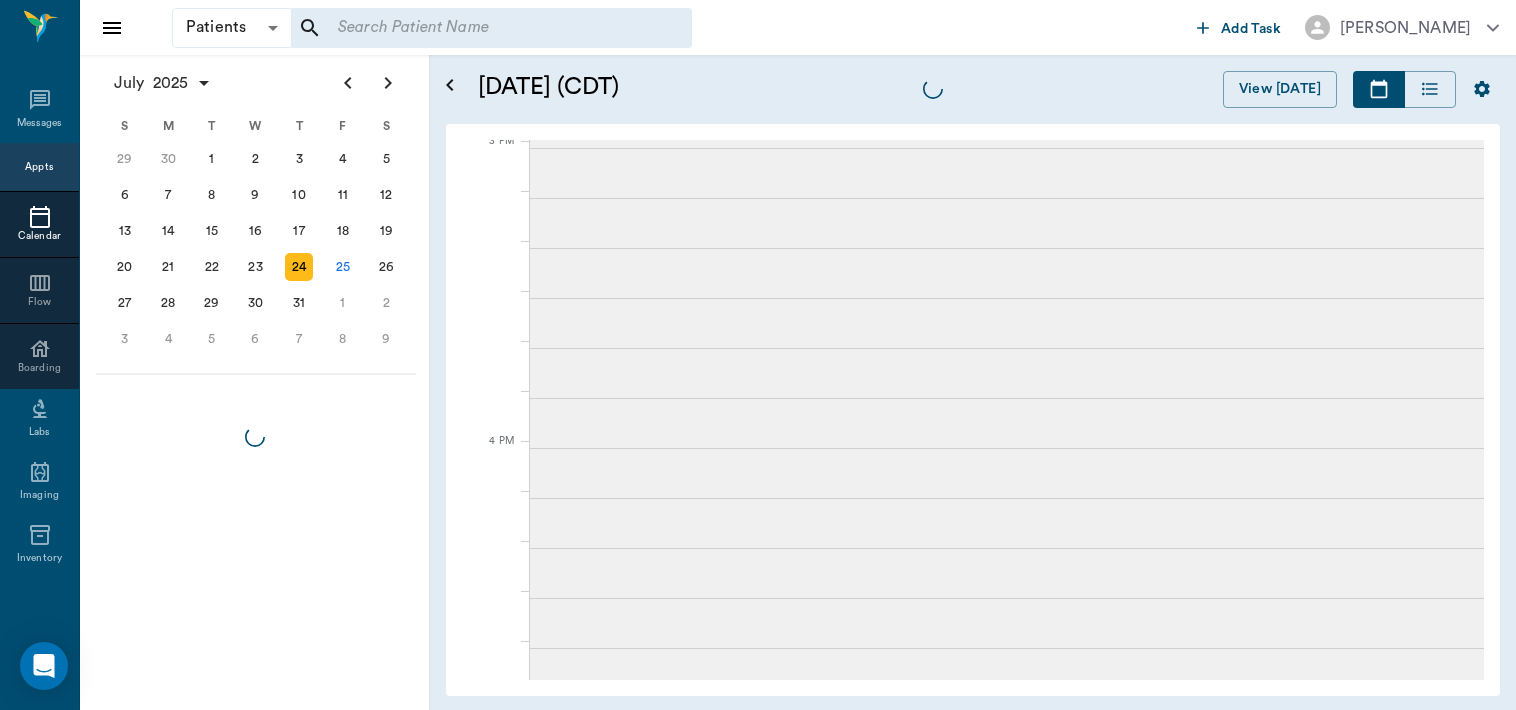 scroll, scrollTop: 0, scrollLeft: 0, axis: both 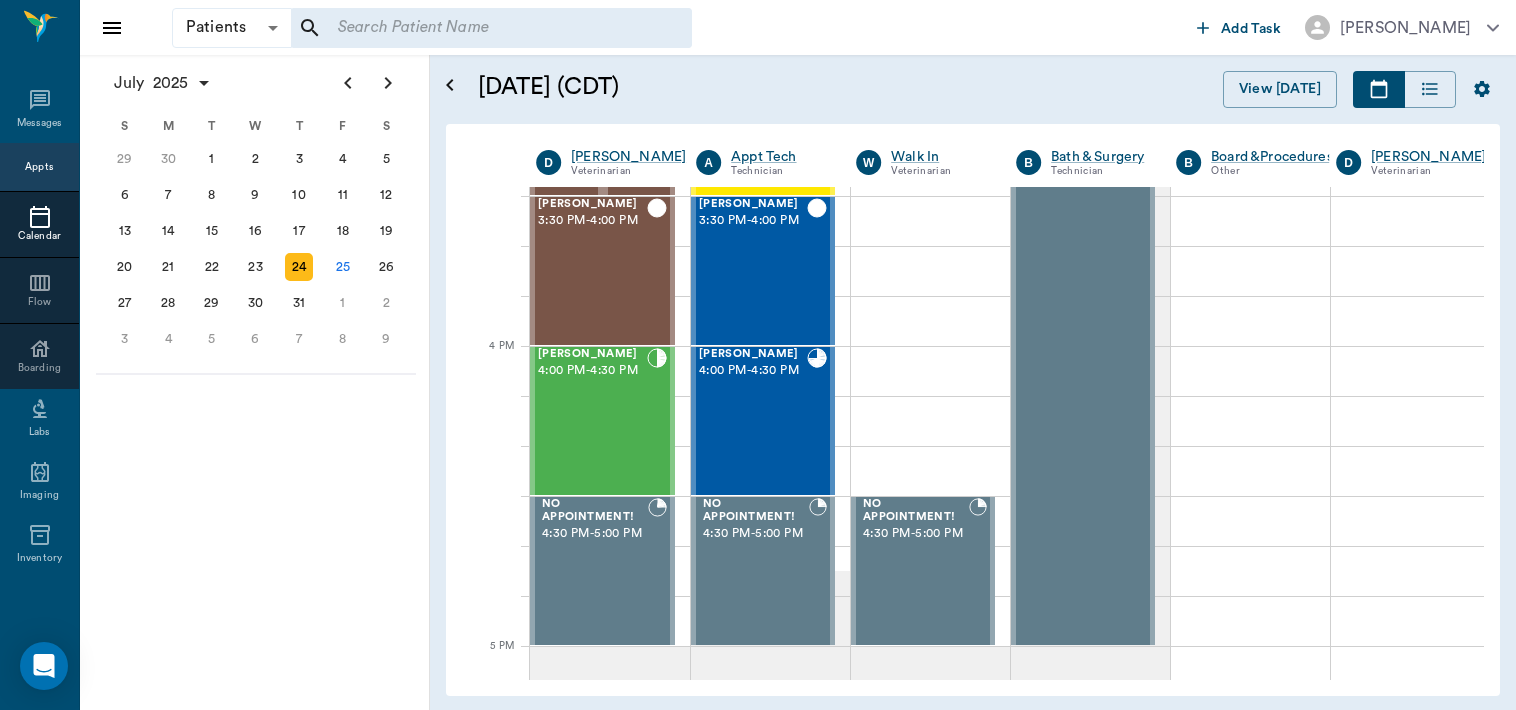 click on "25" at bounding box center [343, 267] 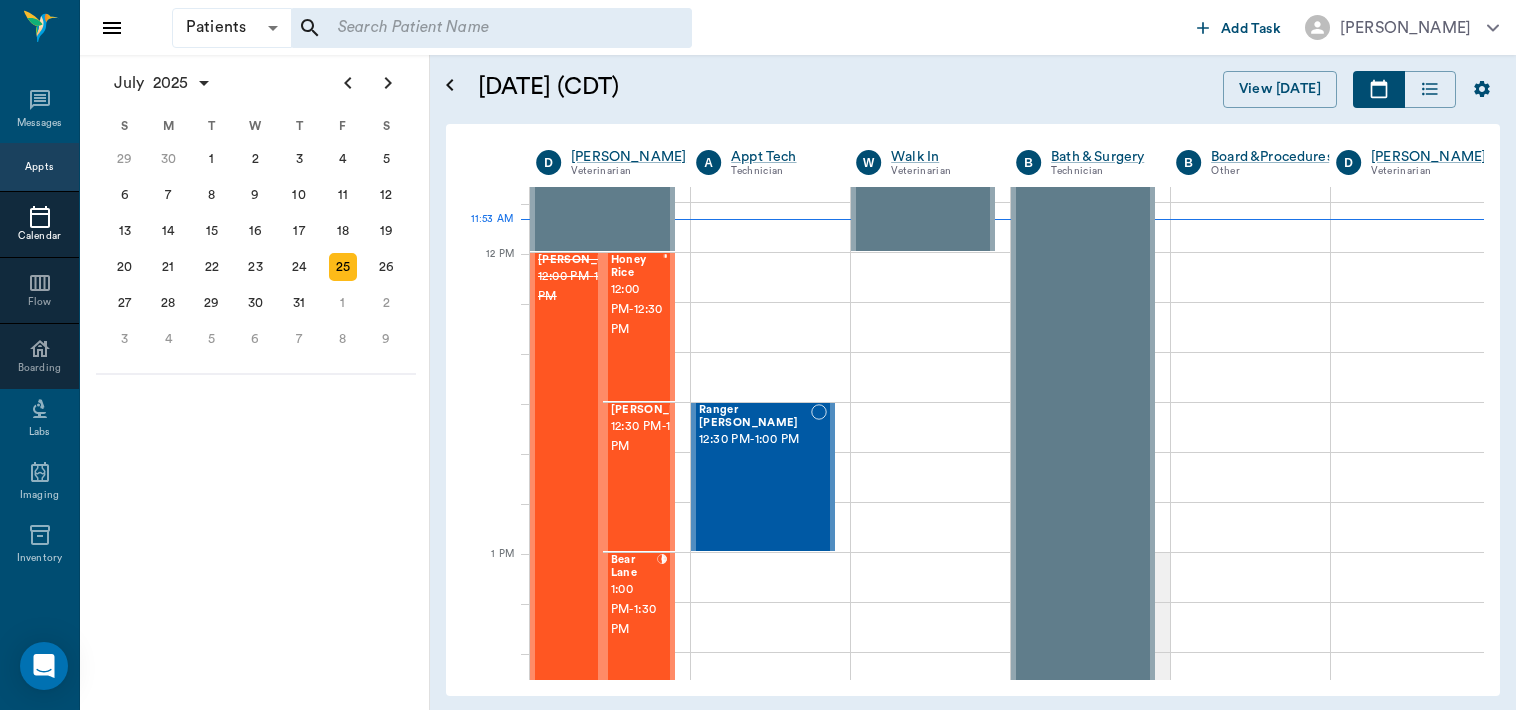 scroll, scrollTop: 1144, scrollLeft: 0, axis: vertical 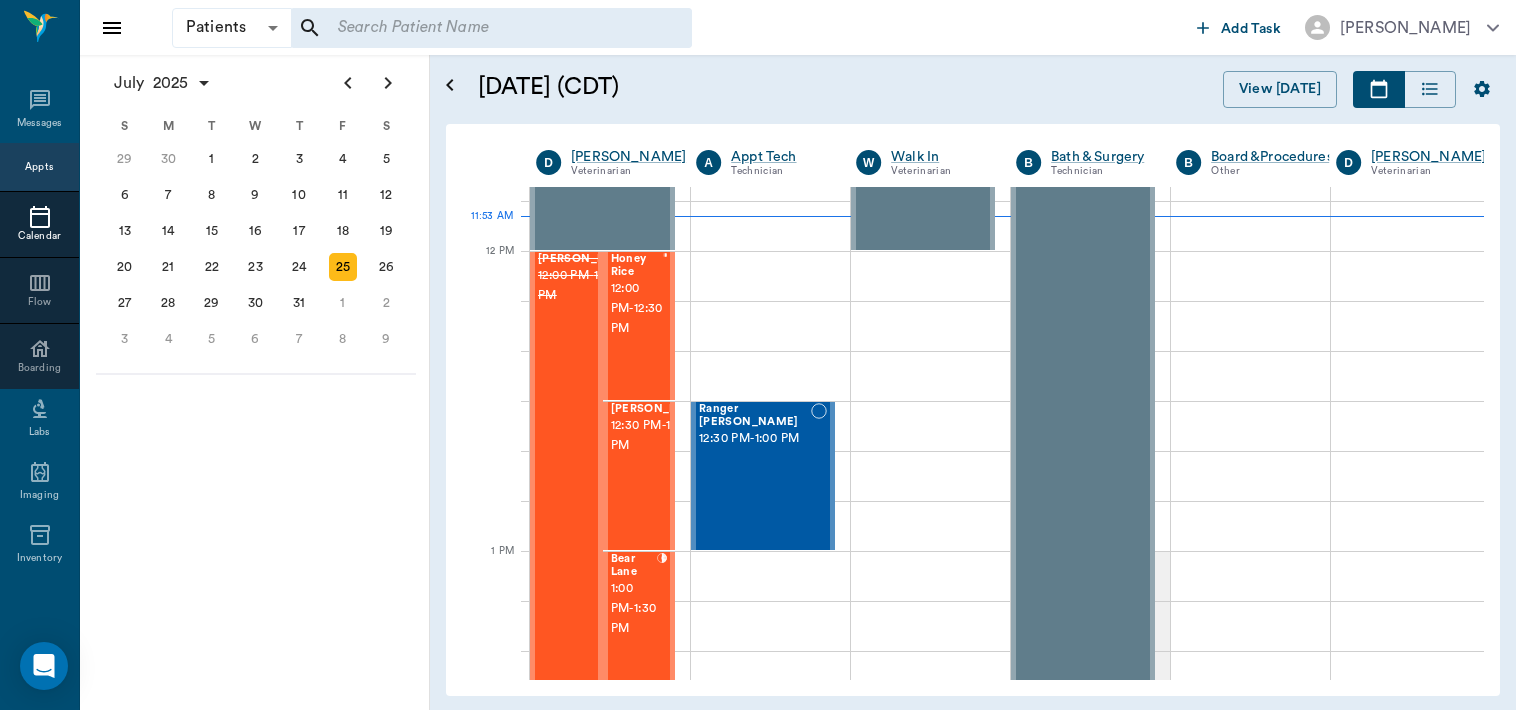 click on "12:00 PM  -  12:30 PM" at bounding box center [637, 309] 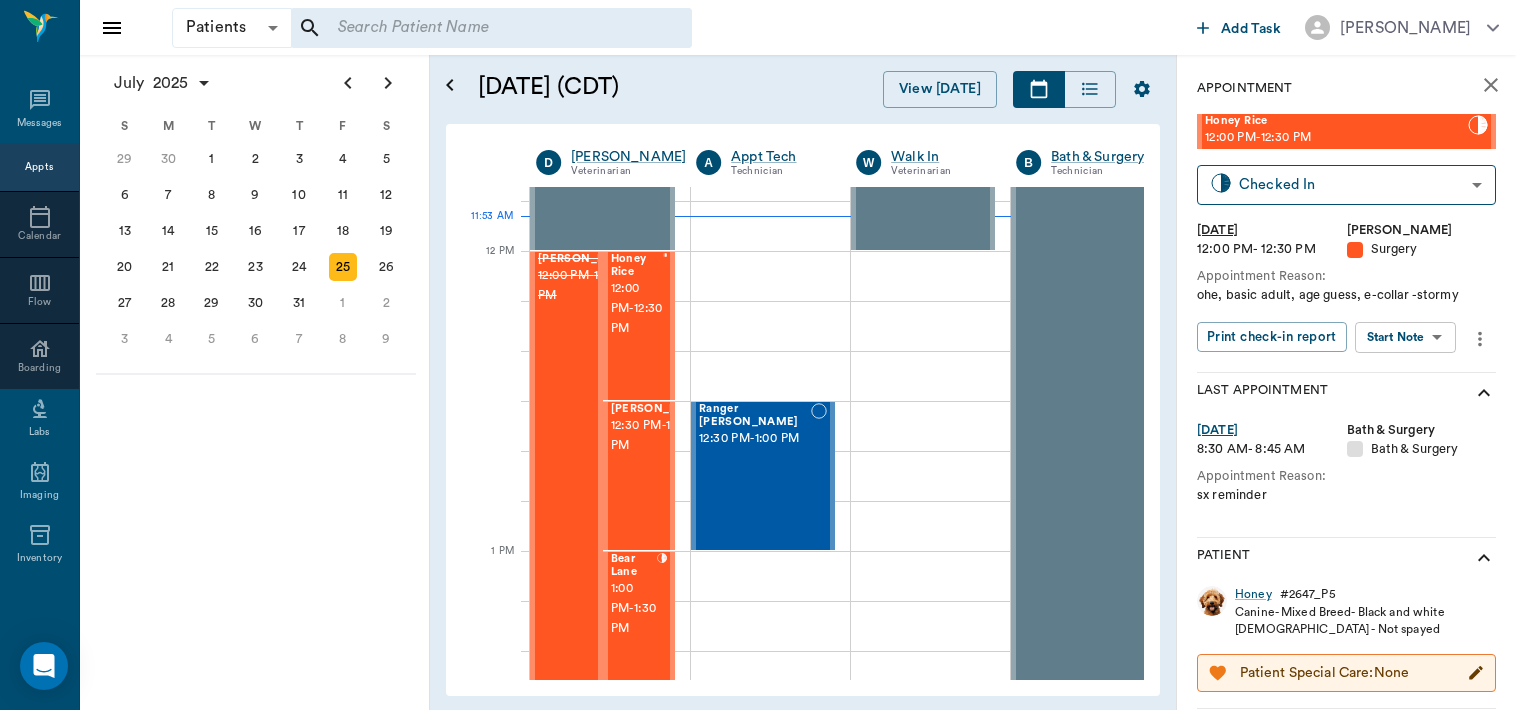 click on "Patients Patients ​ ​ Add Task [PERSON_NAME] Nectar Messages Appts Calendar Flow Boarding Labs Imaging Inventory Tasks Forms Staff Reports Lookup Settings [DATE] S M T W T F S [DATE] 2 3 4 5 6 7 8 9 10 11 12 13 14 15 16 17 18 19 20 21 22 23 24 25 26 27 28 29 [DATE] 1 2 3 4 5 6 7 8 9 10 11 12 S M T W T F S 29 [DATE] 1 2 3 4 5 6 7 8 9 10 11 12 13 14 15 16 17 18 19 20 21 22 23 24 25 26 27 28 29 30 [DATE] 1 2 3 4 5 6 7 8 9 S M T W T F S 27 28 29 30 [DATE] 1 2 3 4 5 6 7 8 9 10 11 12 13 14 15 16 17 18 19 20 21 22 23 24 25 26 27 28 29 30 31 [DATE] 2 3 4 5 6 [DATE] (CDT) View [DATE] [DATE] [DATE] [DATE] D [PERSON_NAME] Veterinarian A Appt Tech Technician W Walk In Veterinarian B Bath & Surgery Technician B Board &Procedures Other D [PERSON_NAME] Veterinarian 8 AM 9 AM 10 AM 11 AM 12 PM 1 PM 2 PM 3 PM 4 PM 5 PM 6 PM 7 PM 8 PM 11:53 AM Time For Moscato Sharp 8:00 AM  -  8:30 AM Famous [PERSON_NAME] 8:00 AM  -  8:30 AM COW [PERSON_NAME] 8:30 AM  -  9:00 AM NO APPOINTMENT! EMERGENCY ONLY!  -" at bounding box center [758, 355] 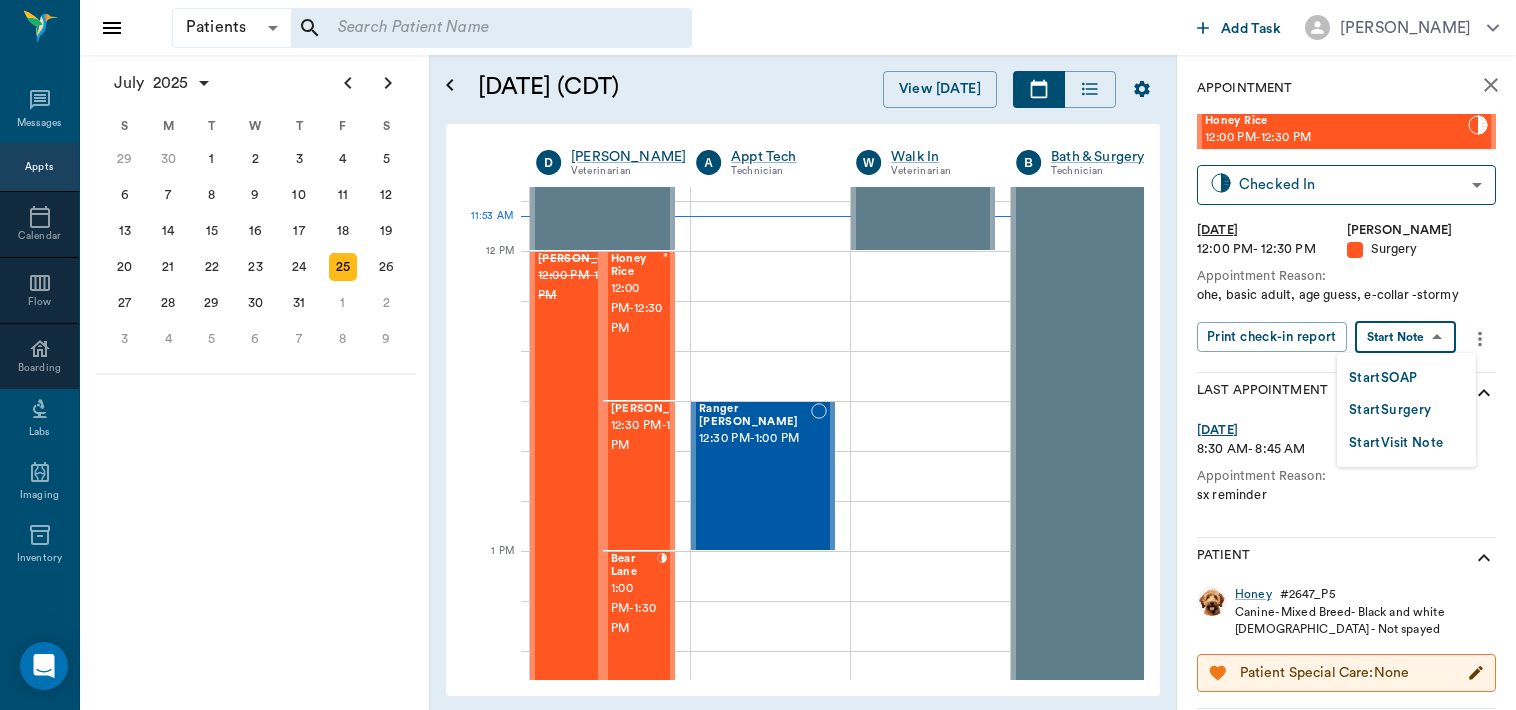 click on "Start  Surgery" at bounding box center [1390, 410] 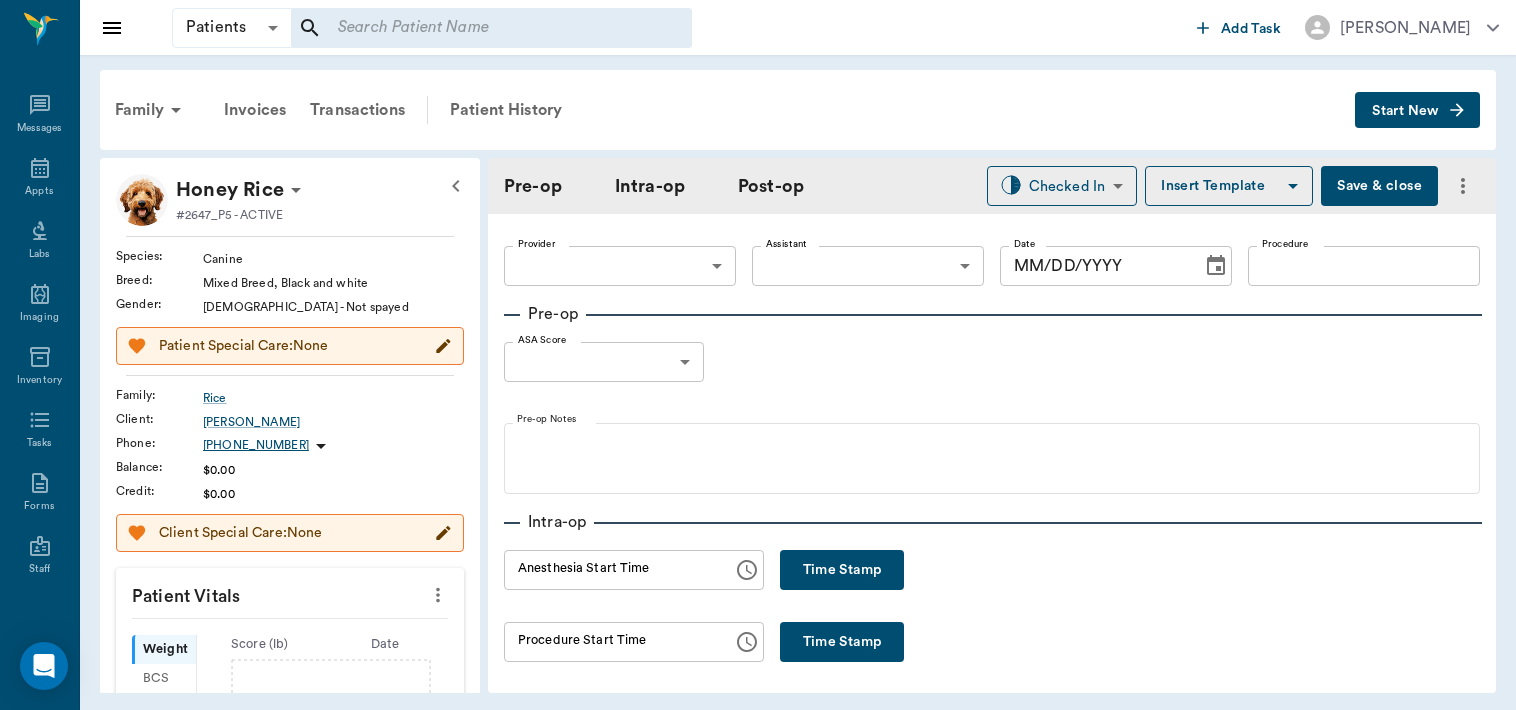 type on "63ec2f075fda476ae8351a4d" 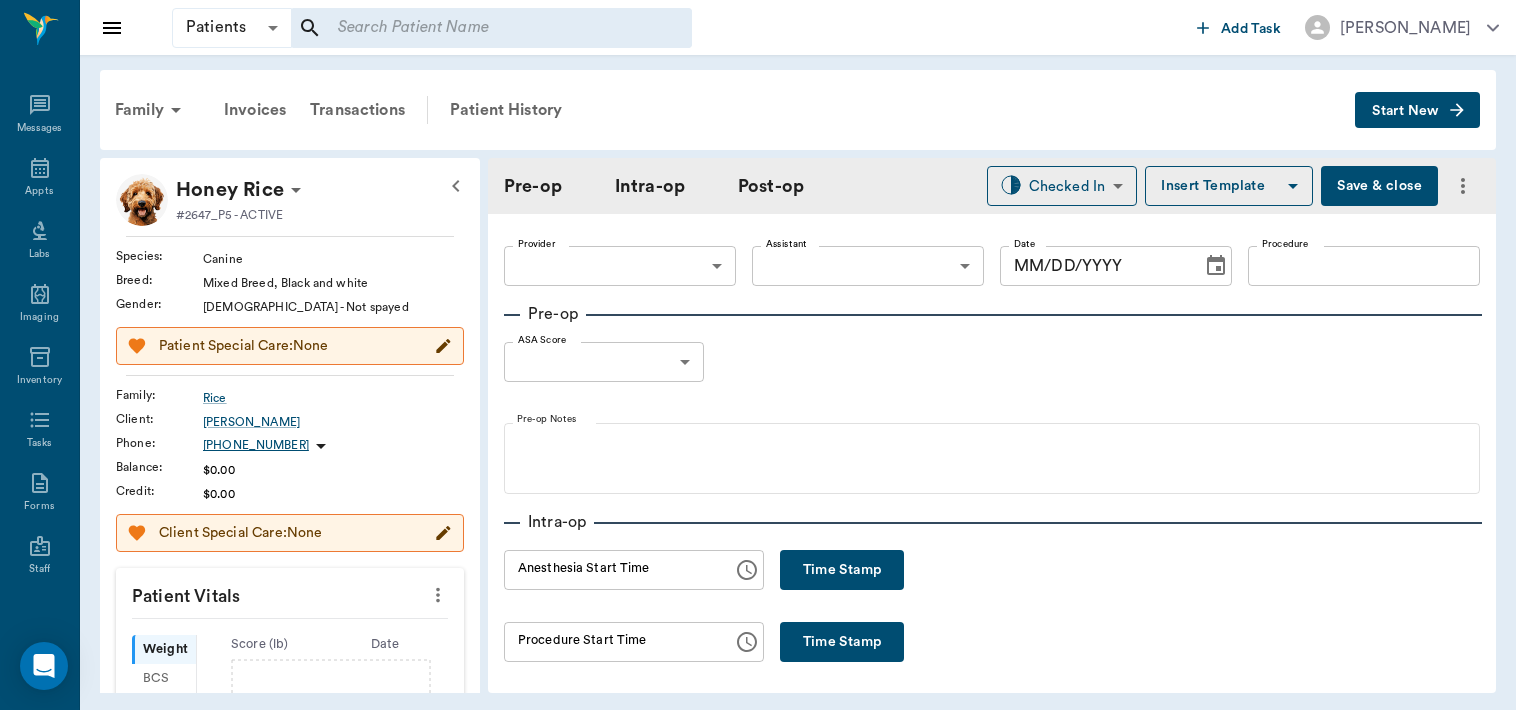 type on "[DATE]" 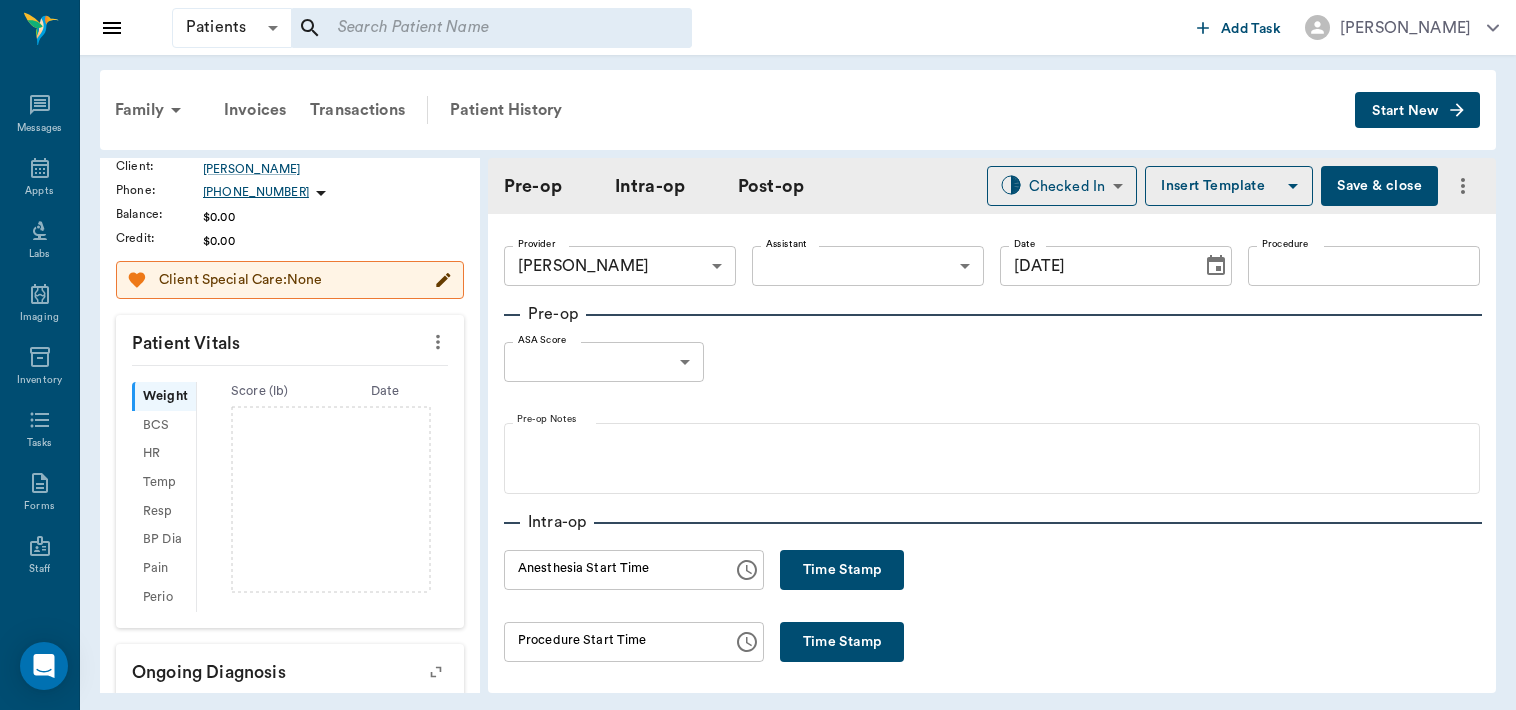 scroll, scrollTop: 260, scrollLeft: 0, axis: vertical 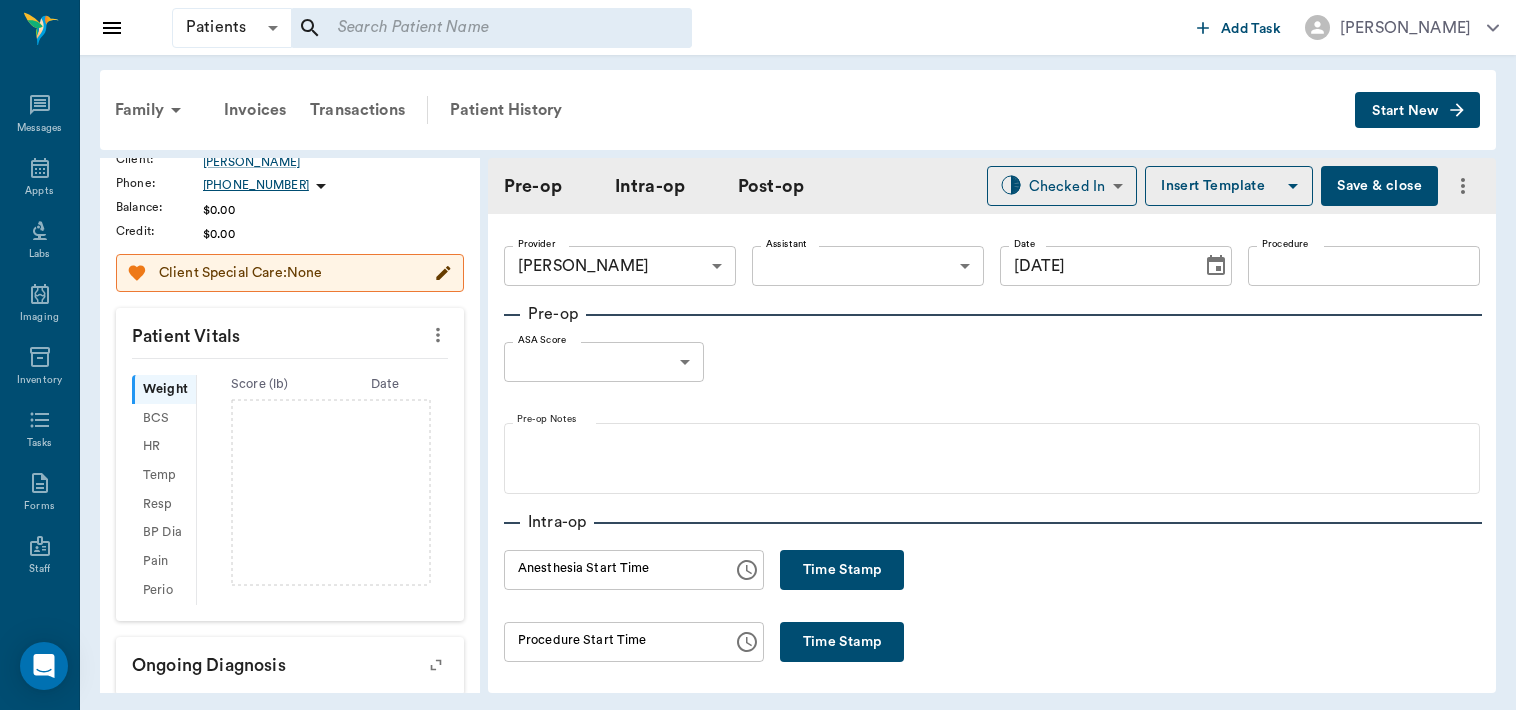 click 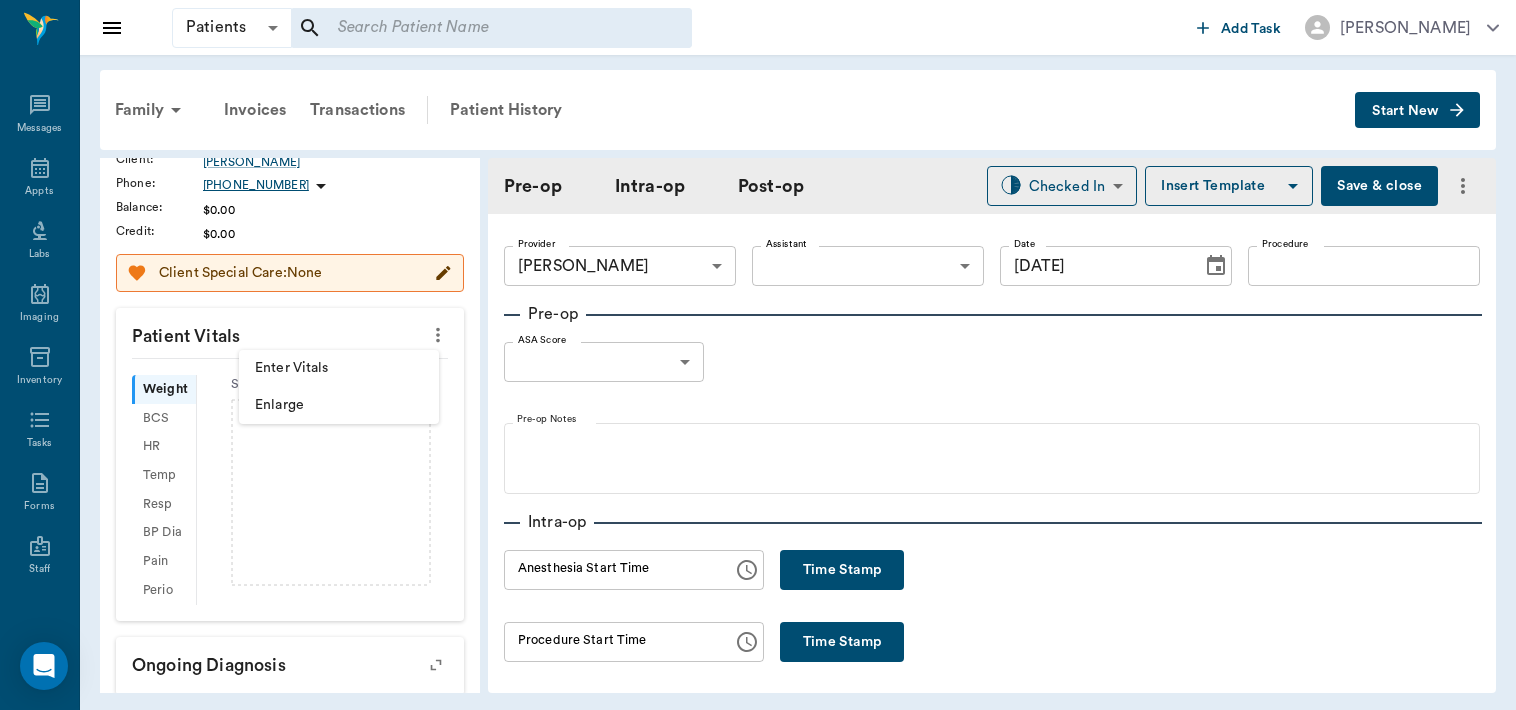 click on "Enter Vitals" at bounding box center (339, 368) 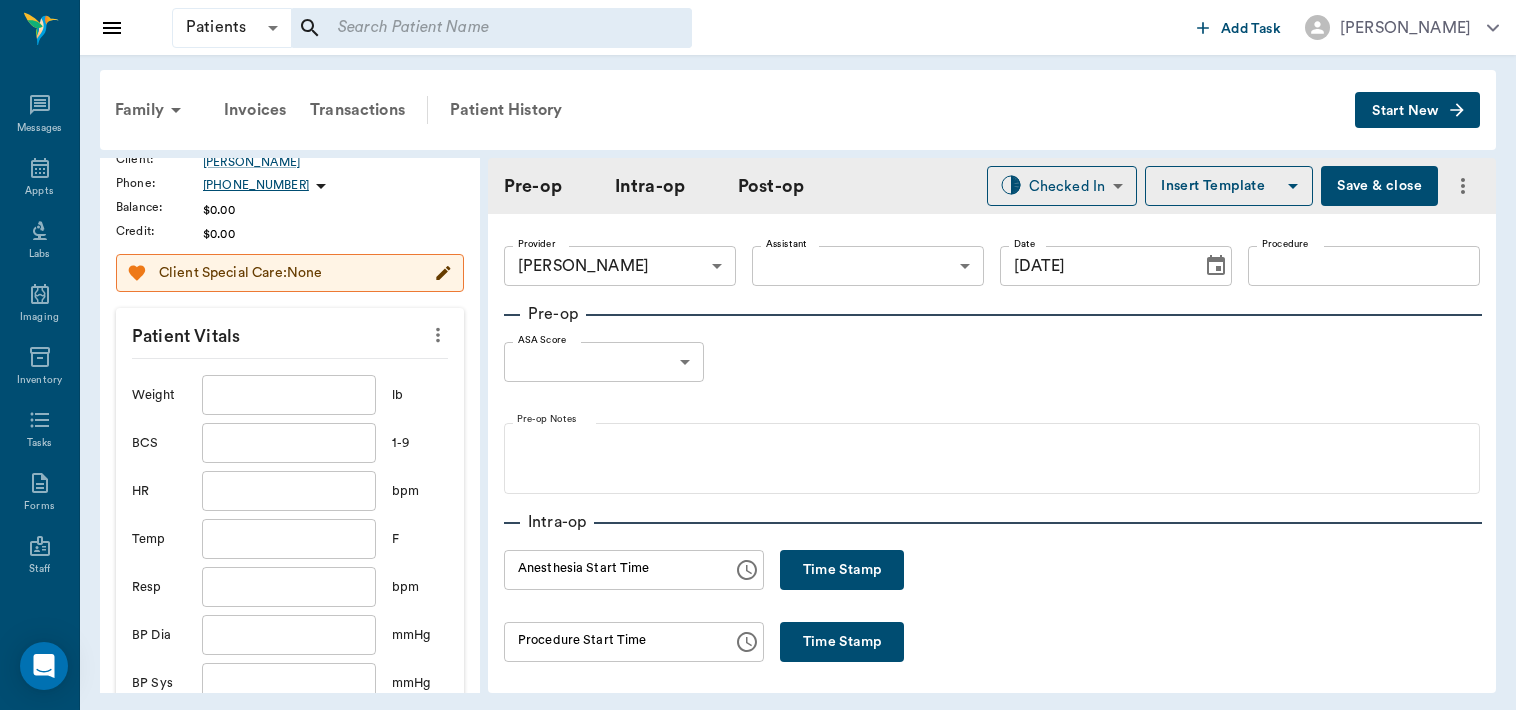 click at bounding box center [289, 395] 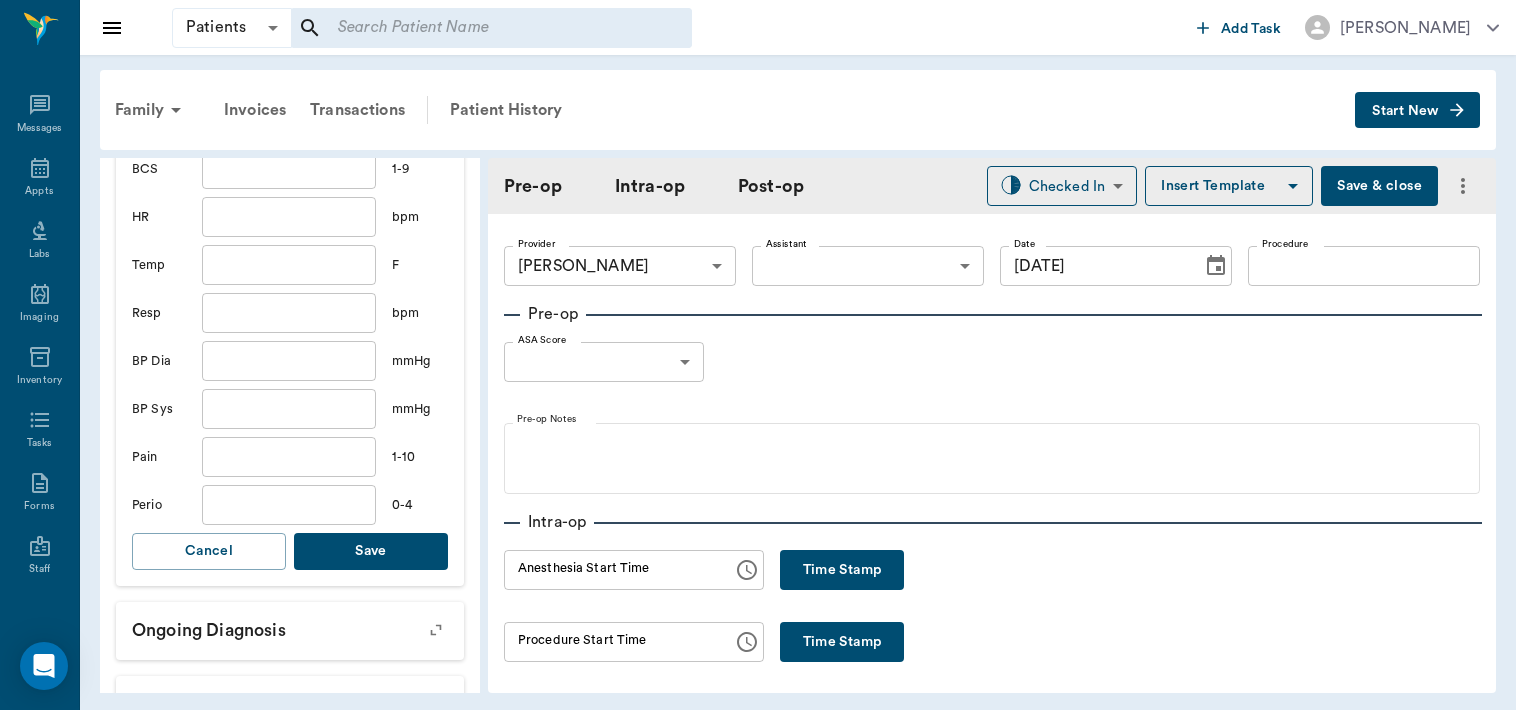 scroll, scrollTop: 536, scrollLeft: 0, axis: vertical 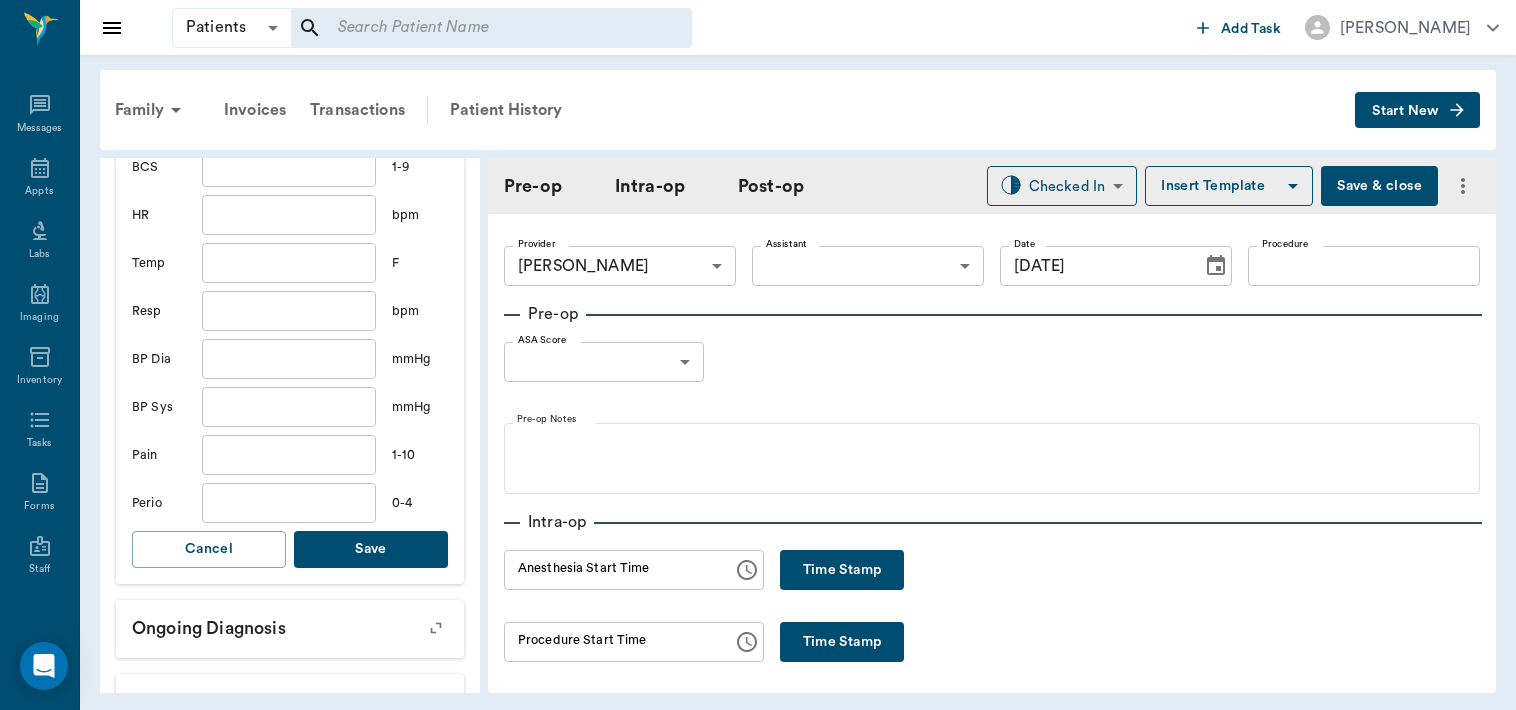 type on "36.4" 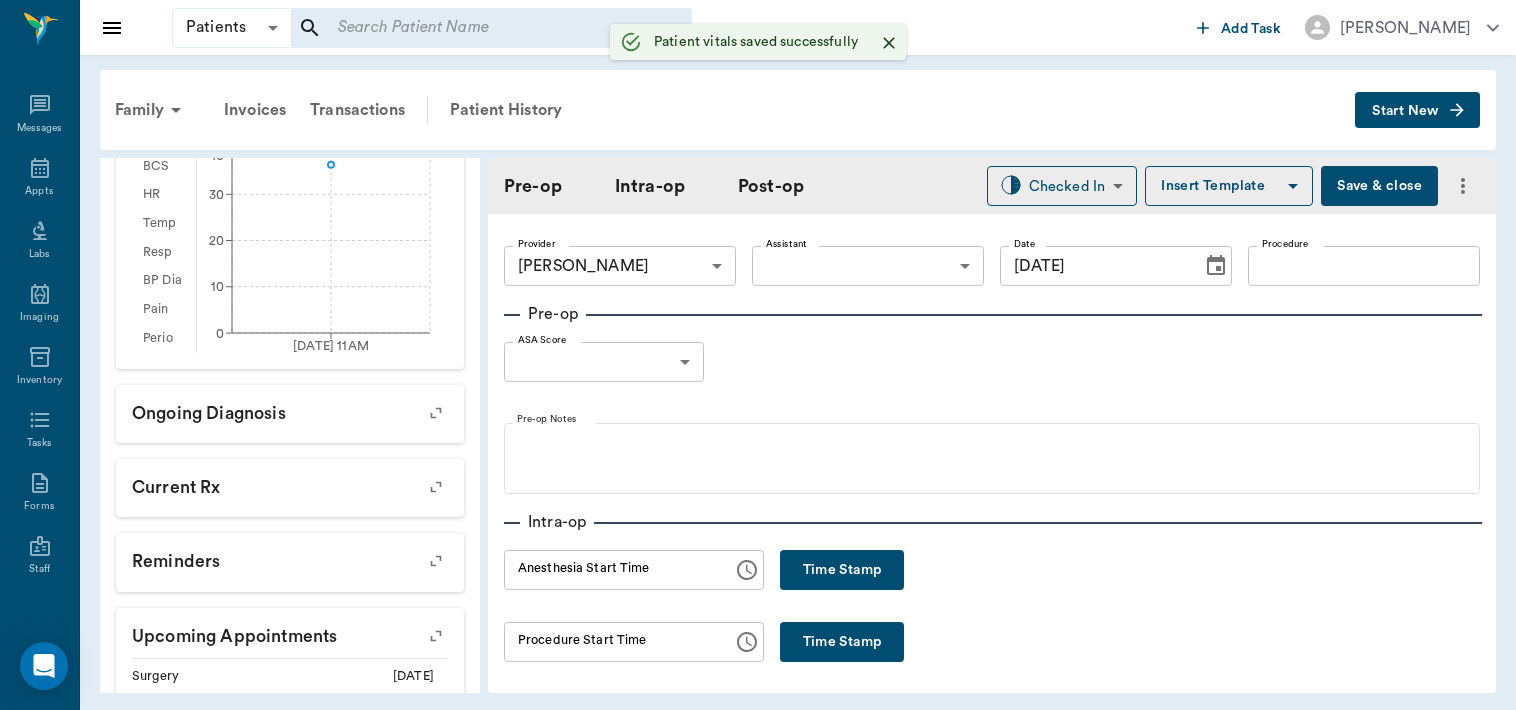 scroll, scrollTop: 560, scrollLeft: 0, axis: vertical 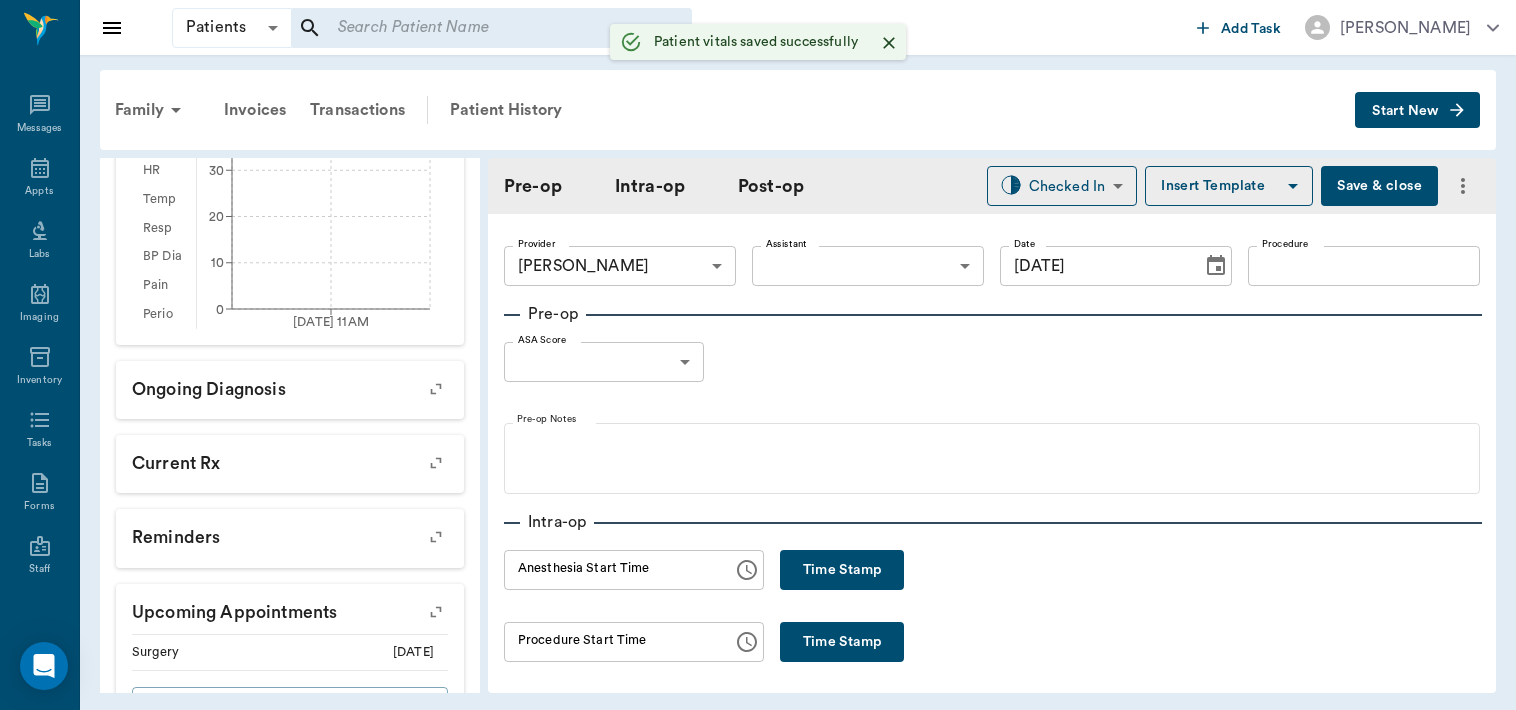 click on "Patients Patients ​ ​ Add Task [PERSON_NAME] Nectar Messages Appts Labs Imaging Inventory Tasks Forms Staff Reports Lookup Settings Family Invoices Transactions Patient History Start New Honey Rice #2647_P5    -    ACTIVE   Species : Canine Breed : Mixed Breed, Black and white Gender : [DEMOGRAPHIC_DATA] - Not spayed Weight : 36.4 lbs / 16.5108 kg Patient Special Care:  None Family : Rice Client : [PERSON_NAME] Phone : [PHONE_NUMBER] Balance : $0.00 Credit : $0.00 Client Special Care:  None Patient Vitals Weight BCS HR Temp Resp BP Dia Pain Perio Score ( lb ) Date [DATE] 11AM 0 10 20 30 40 Ongoing diagnosis Current Rx Reminders Upcoming appointments Surgery [DATE] Schedule Appointment Pre-op Intra-op Post-op Checked In CHECKED_IN ​ Insert Template  Save & close Provider [PERSON_NAME] 63ec2f075fda476ae8351a4d Provider Assistant ​ Assistant Date [DATE] Date Procedure Procedure Pre-op ASA Score ​ null ASA Score Pre-op Notes Intra-op Anesthesia Start Time Anesthesia Start Time Time Stamp Time HR" at bounding box center [758, 355] 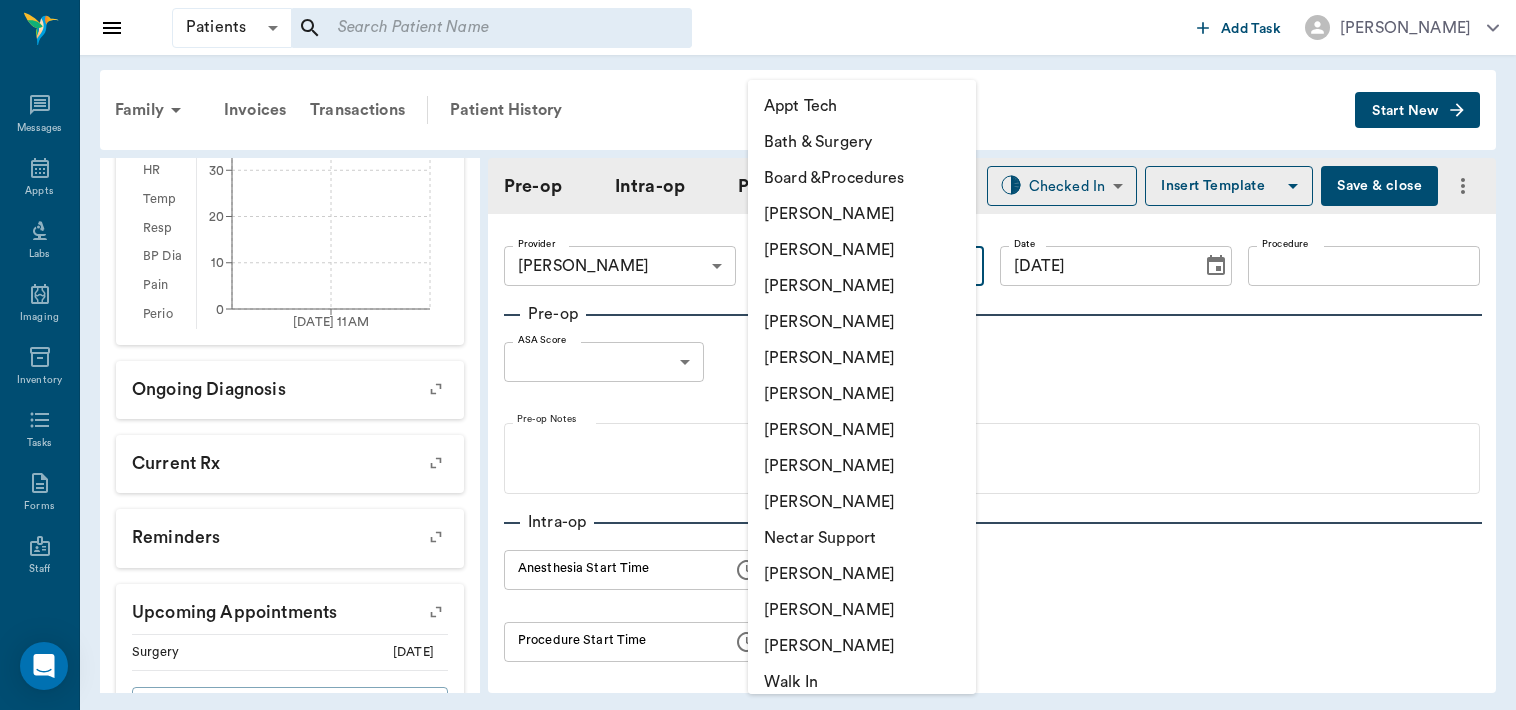 click on "[PERSON_NAME]" at bounding box center (862, 430) 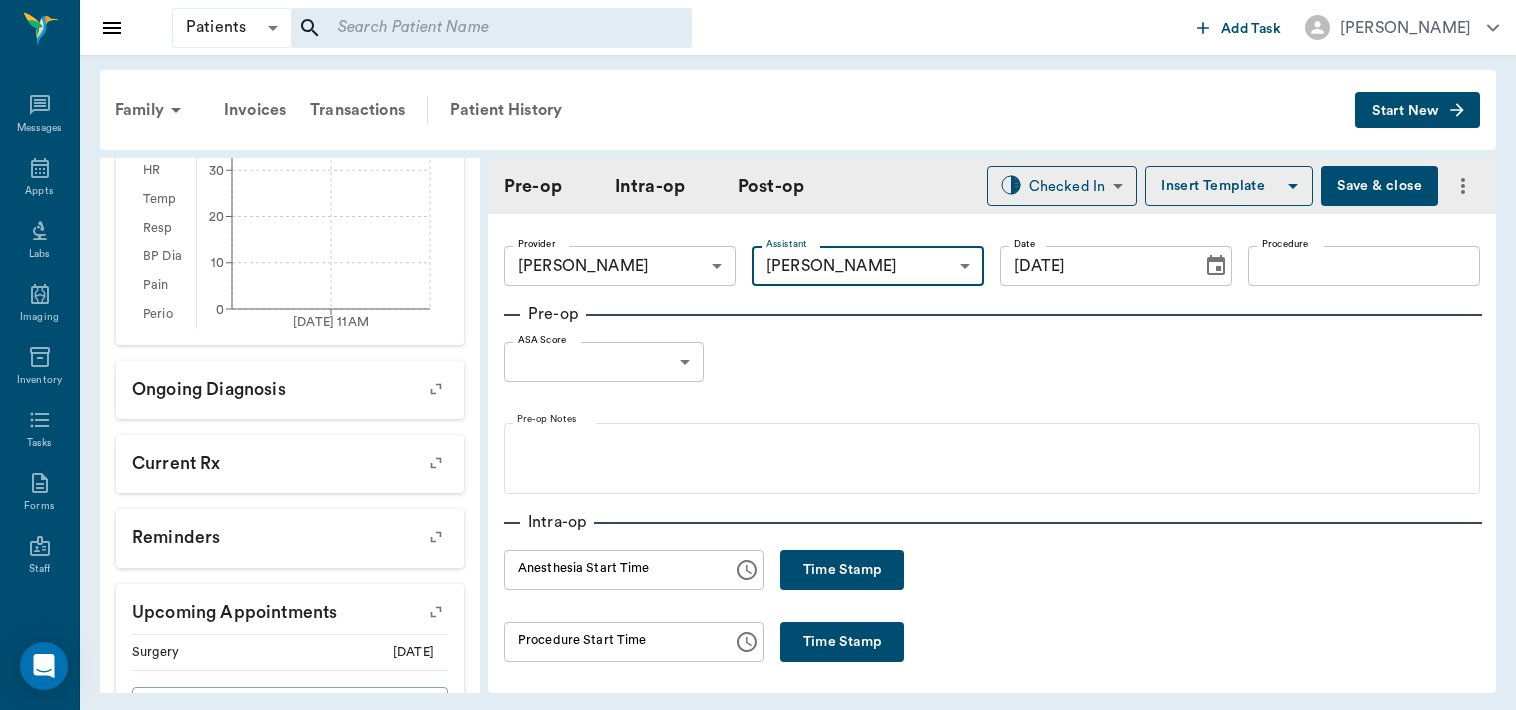 click on "Insert Template" at bounding box center [1229, 186] 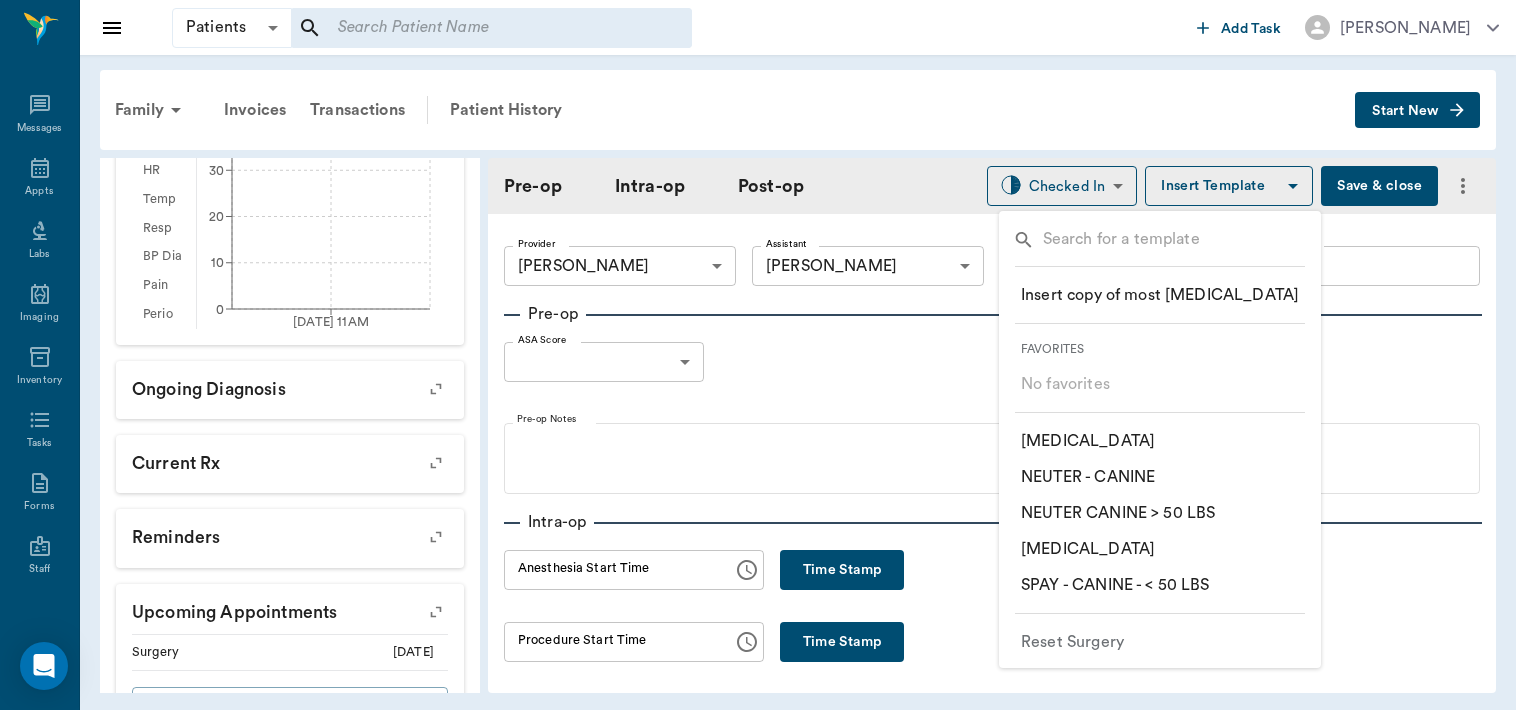 click on "​ SPAY - CANINE - < 50 LBS" at bounding box center [1115, 585] 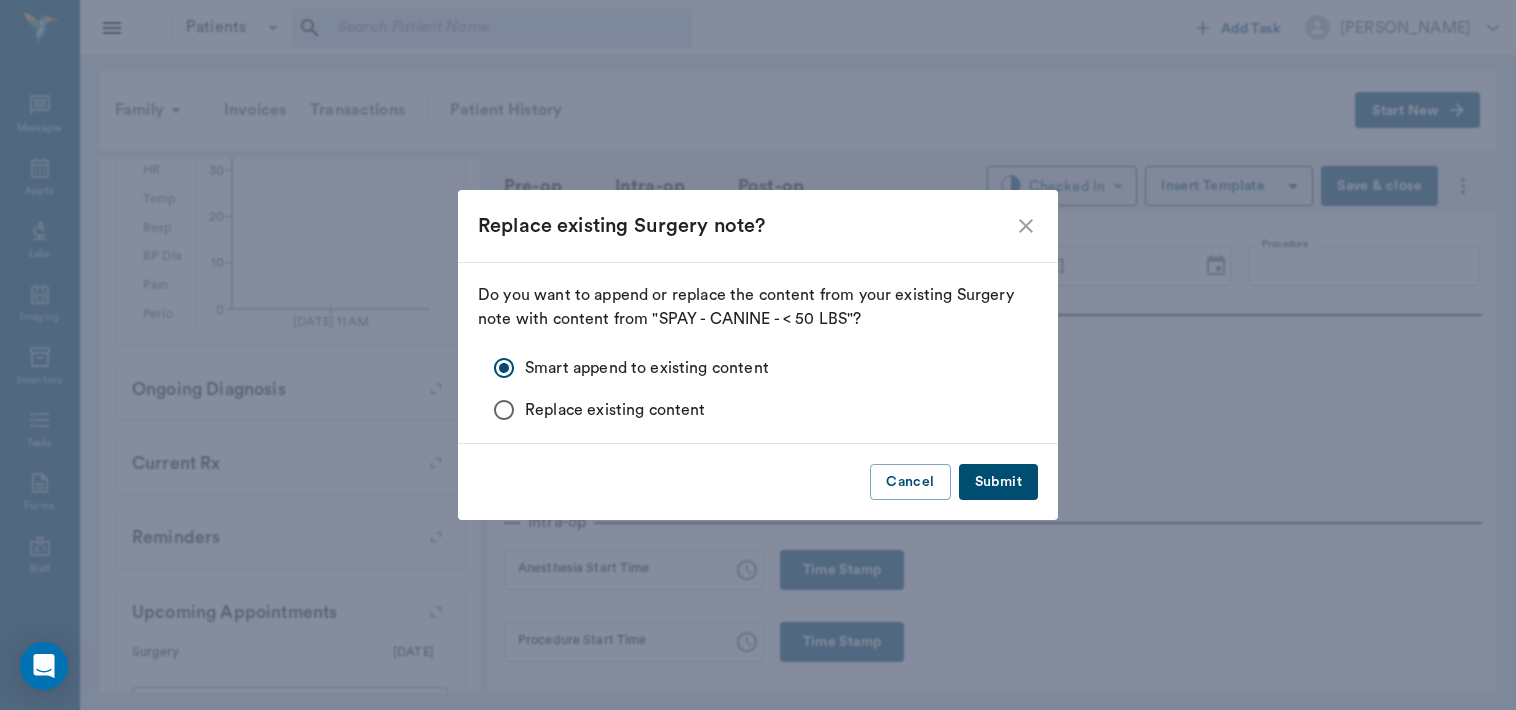 click on "Submit" at bounding box center [998, 482] 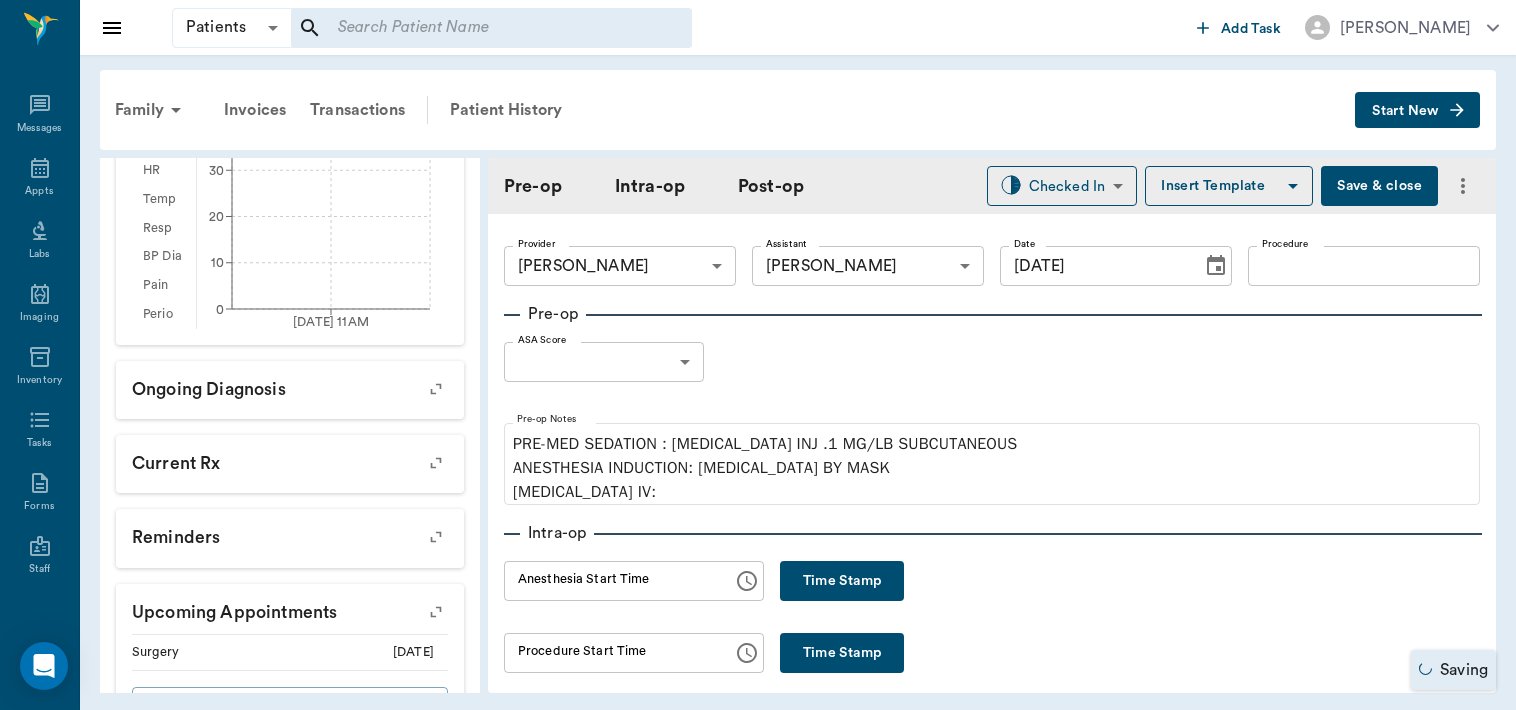 click on "Procedure" at bounding box center [1364, 266] 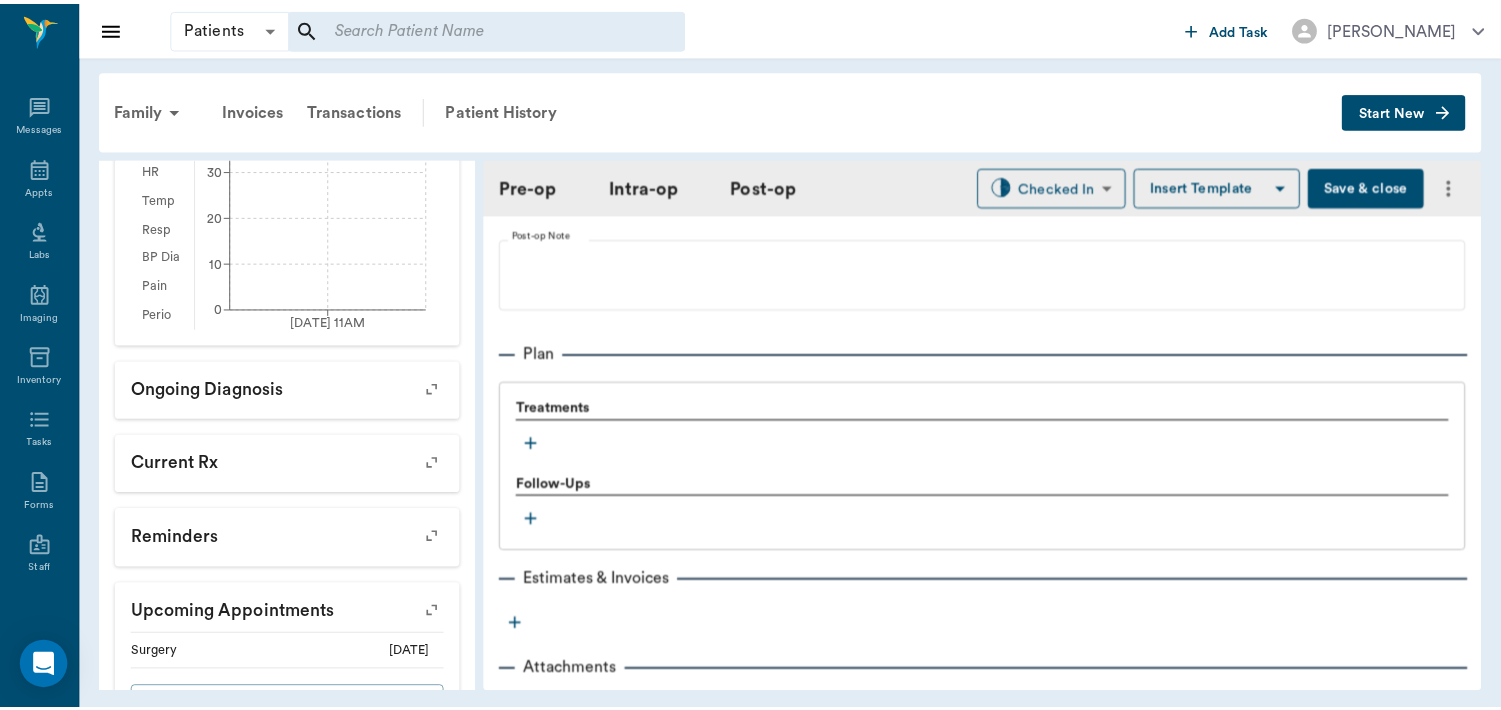 scroll, scrollTop: 1532, scrollLeft: 0, axis: vertical 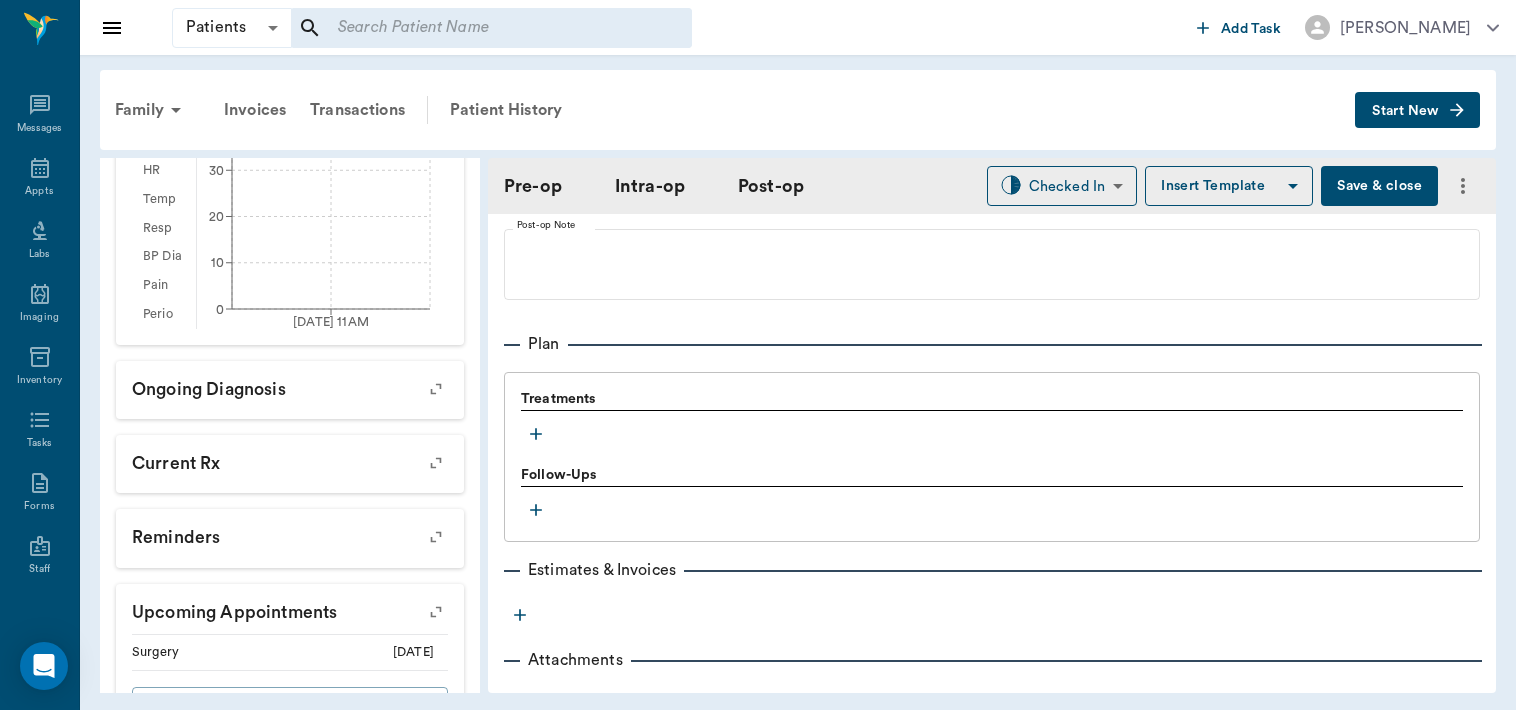 type on "OHE" 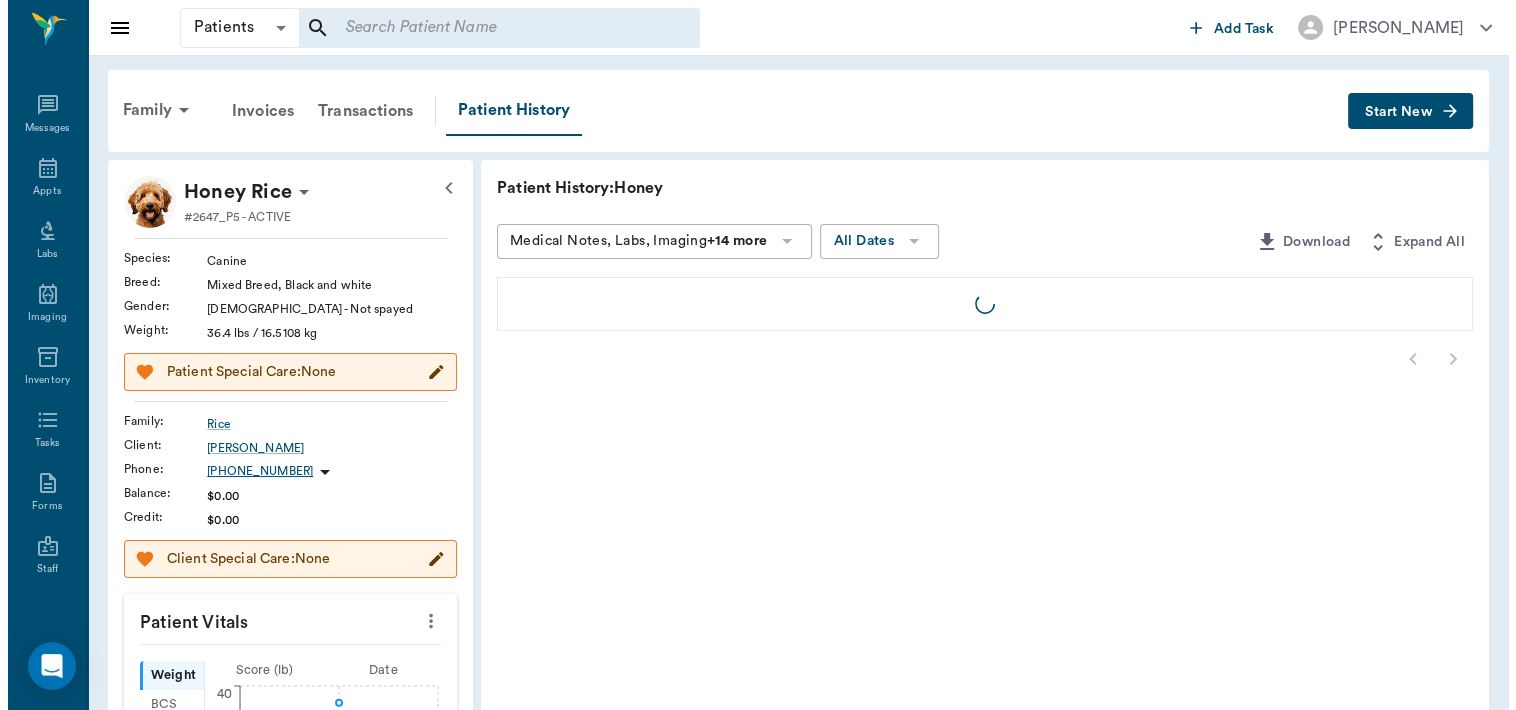 scroll, scrollTop: 0, scrollLeft: 0, axis: both 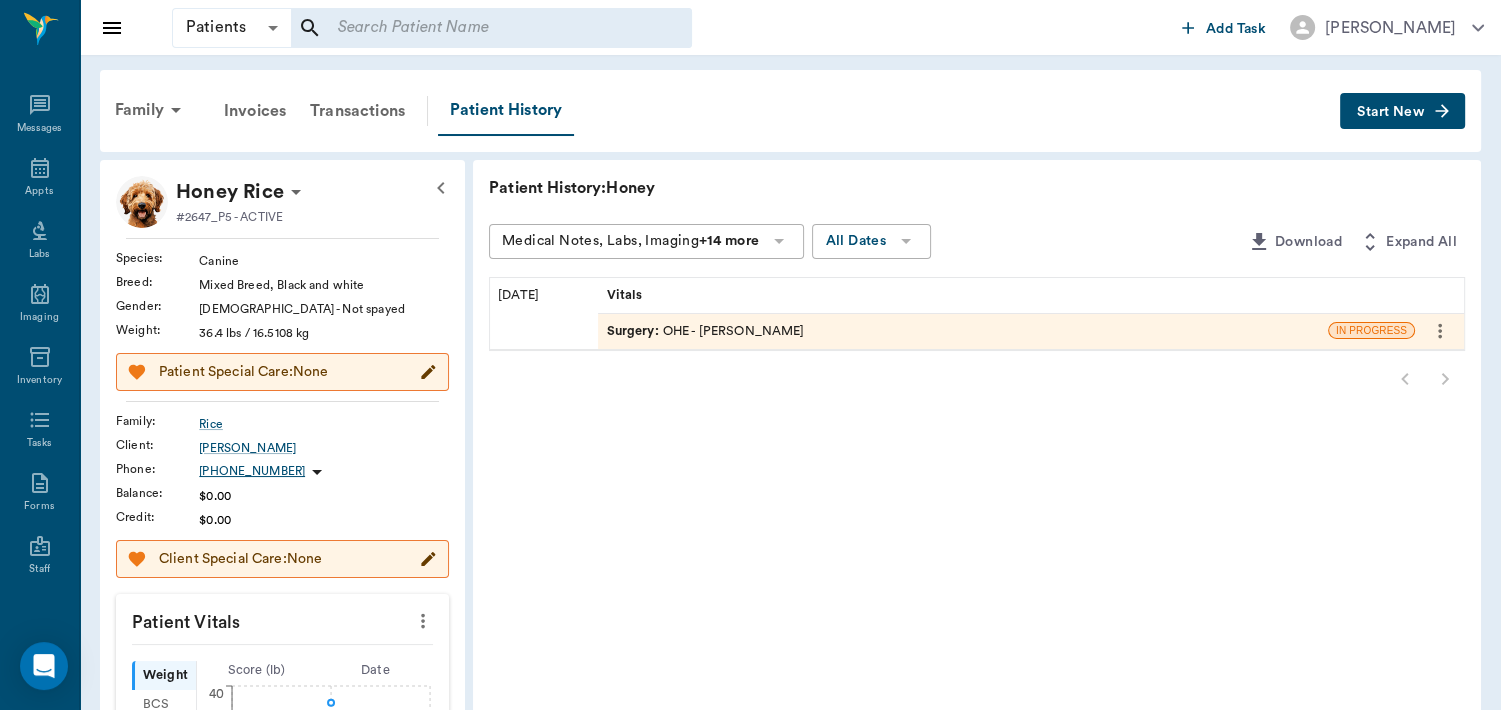 click 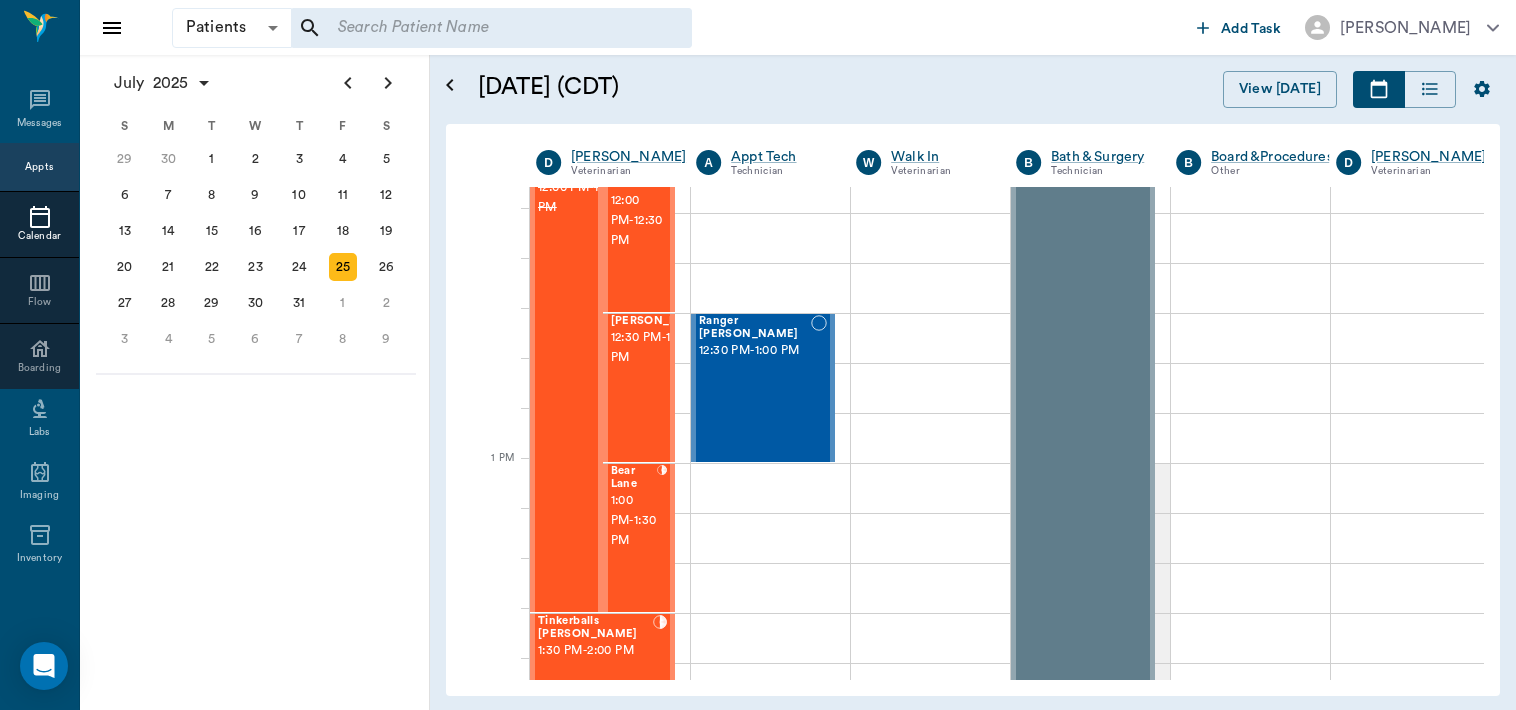 scroll, scrollTop: 1237, scrollLeft: 0, axis: vertical 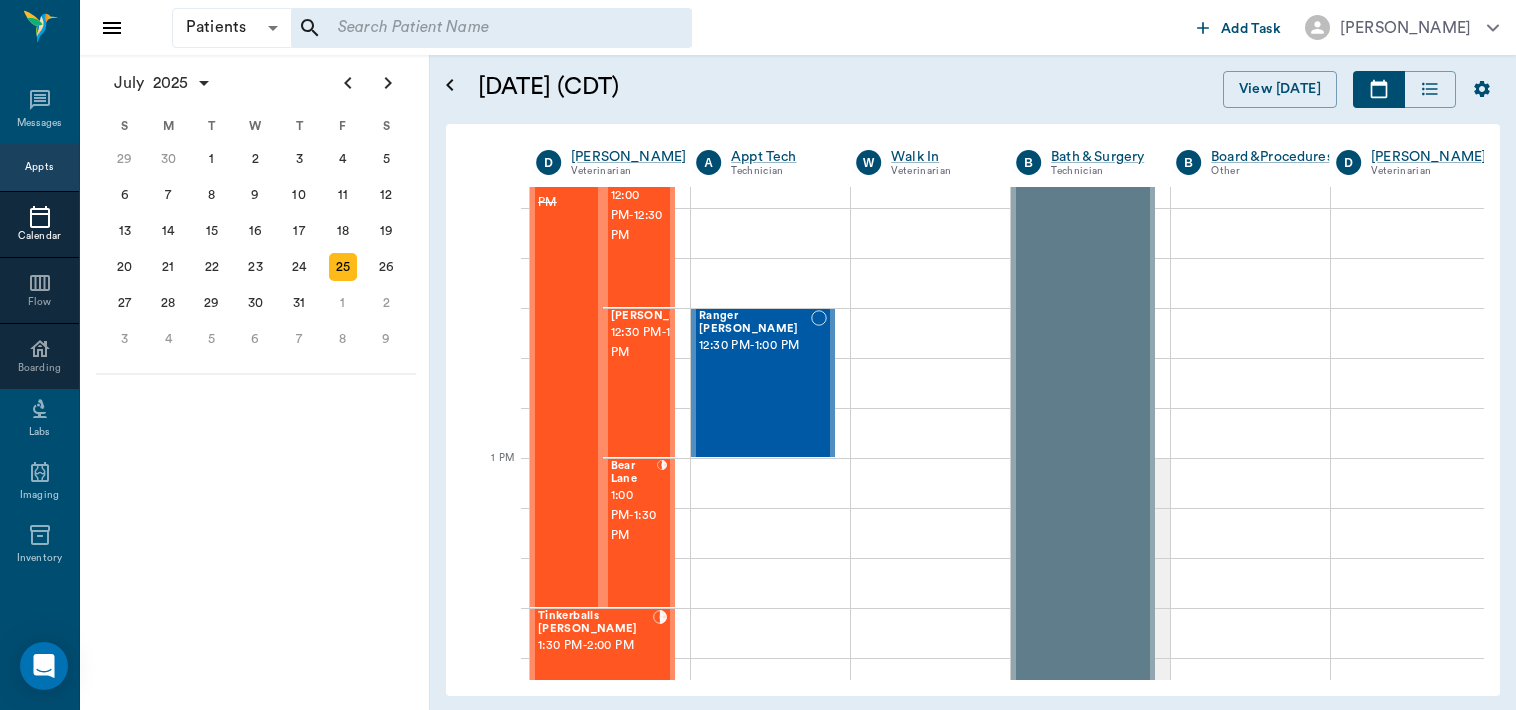 click on "12:30 PM  -  1:00 PM" at bounding box center [661, 343] 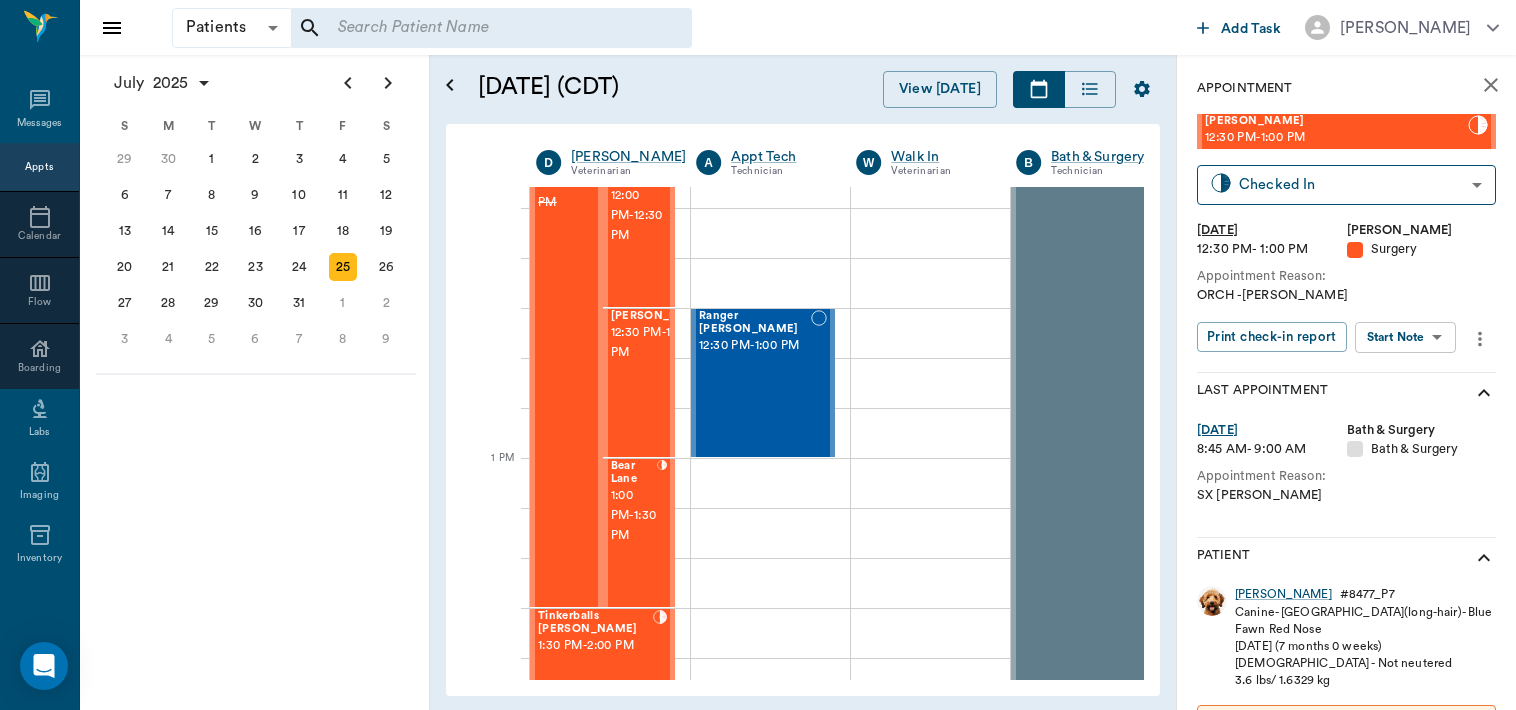 click on "Patients Patients ​ ​ Add Task [PERSON_NAME] Nectar Messages Appts Calendar Flow Boarding Labs Imaging Inventory Tasks Forms Staff Reports Lookup Settings [DATE] S M T W T F S [DATE] 2 3 4 5 6 7 8 9 10 11 12 13 14 15 16 17 18 19 20 21 22 23 24 25 26 27 28 29 [DATE] 1 2 3 4 5 6 7 8 9 10 11 12 S M T W T F S 29 [DATE] 1 2 3 4 5 6 7 8 9 10 11 12 13 14 15 16 17 18 19 20 21 22 23 24 25 26 27 28 29 30 [DATE] 1 2 3 4 5 6 7 8 9 S M T W T F S 27 28 29 30 [DATE] 1 2 3 4 5 6 7 8 9 10 11 12 13 14 15 16 17 18 19 20 21 22 23 24 25 26 27 28 29 30 31 [DATE] 2 3 4 5 6 [DATE] (CDT) View [DATE] [DATE] [DATE] [DATE] D [PERSON_NAME] Veterinarian A Appt Tech Technician W Walk In Veterinarian B Bath & Surgery Technician B Board &Procedures Other D [PERSON_NAME] Veterinarian 8 AM 9 AM 10 AM 11 AM 12 PM 1 PM 2 PM 3 PM 4 PM 5 PM 6 PM 7 PM 8 PM 11:55 AM Time For Moscato Sharp 8:00 AM  -  8:30 AM Famous [PERSON_NAME] 8:00 AM  -  8:30 AM COW [PERSON_NAME] 8:30 AM  -  9:00 AM NO APPOINTMENT! EMERGENCY ONLY!  -" at bounding box center (758, 355) 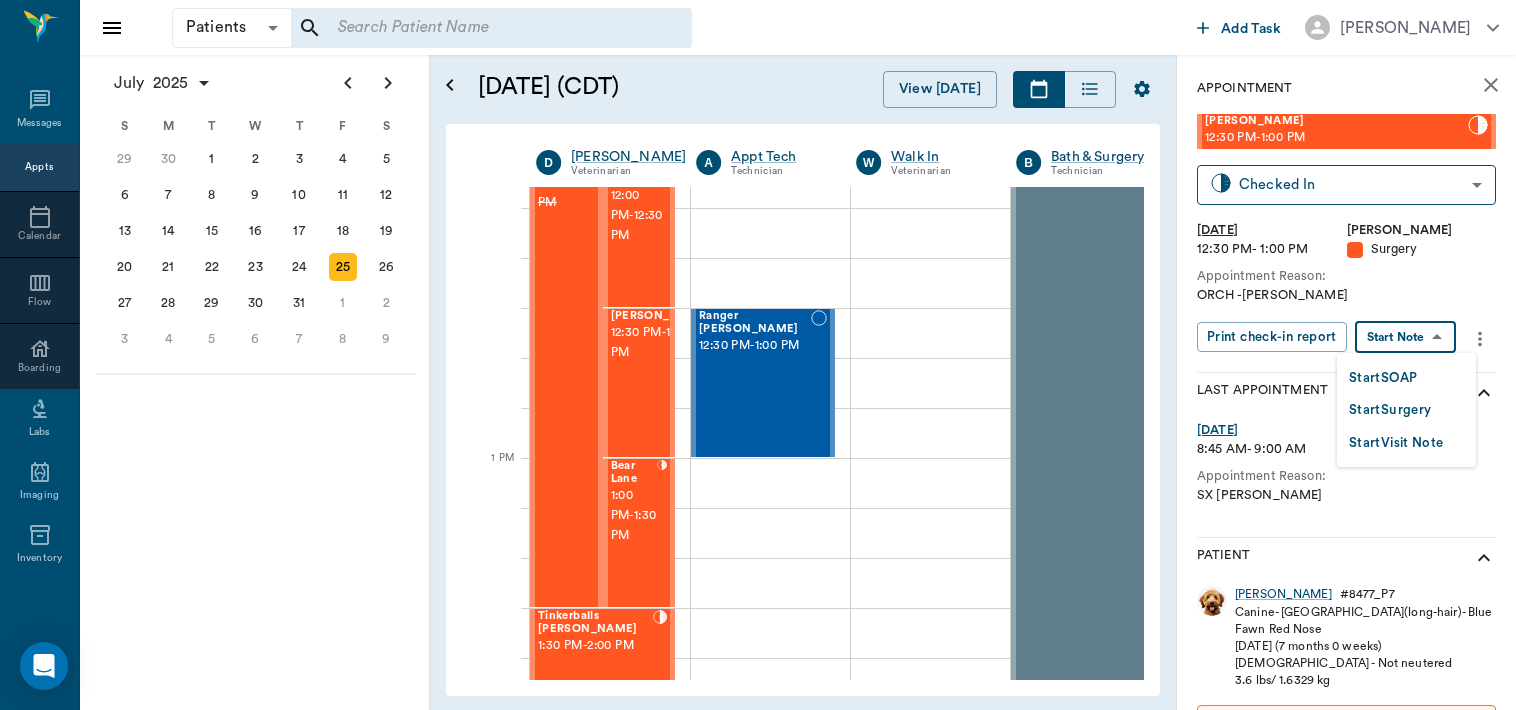 click on "Start  Surgery" at bounding box center (1390, 410) 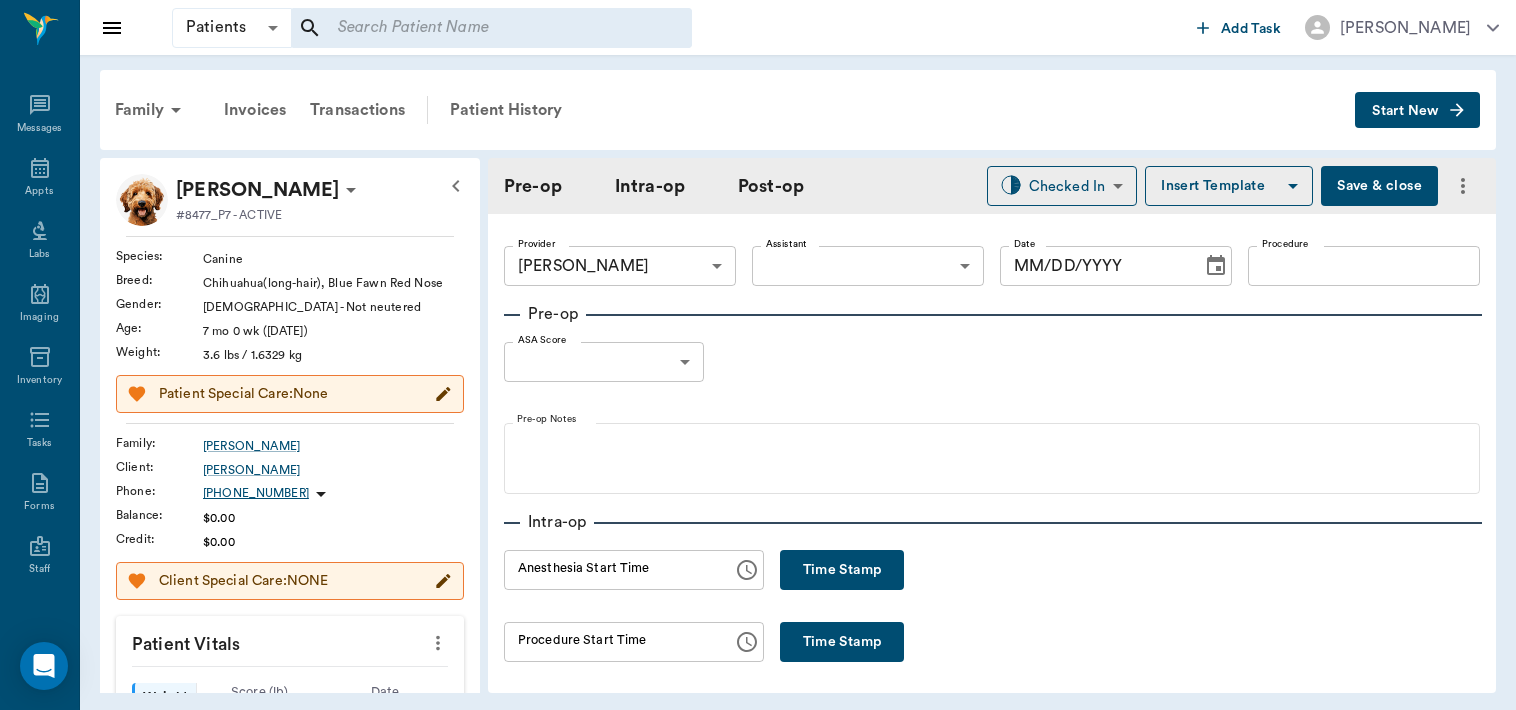 type on "63ec2f075fda476ae8351a4d" 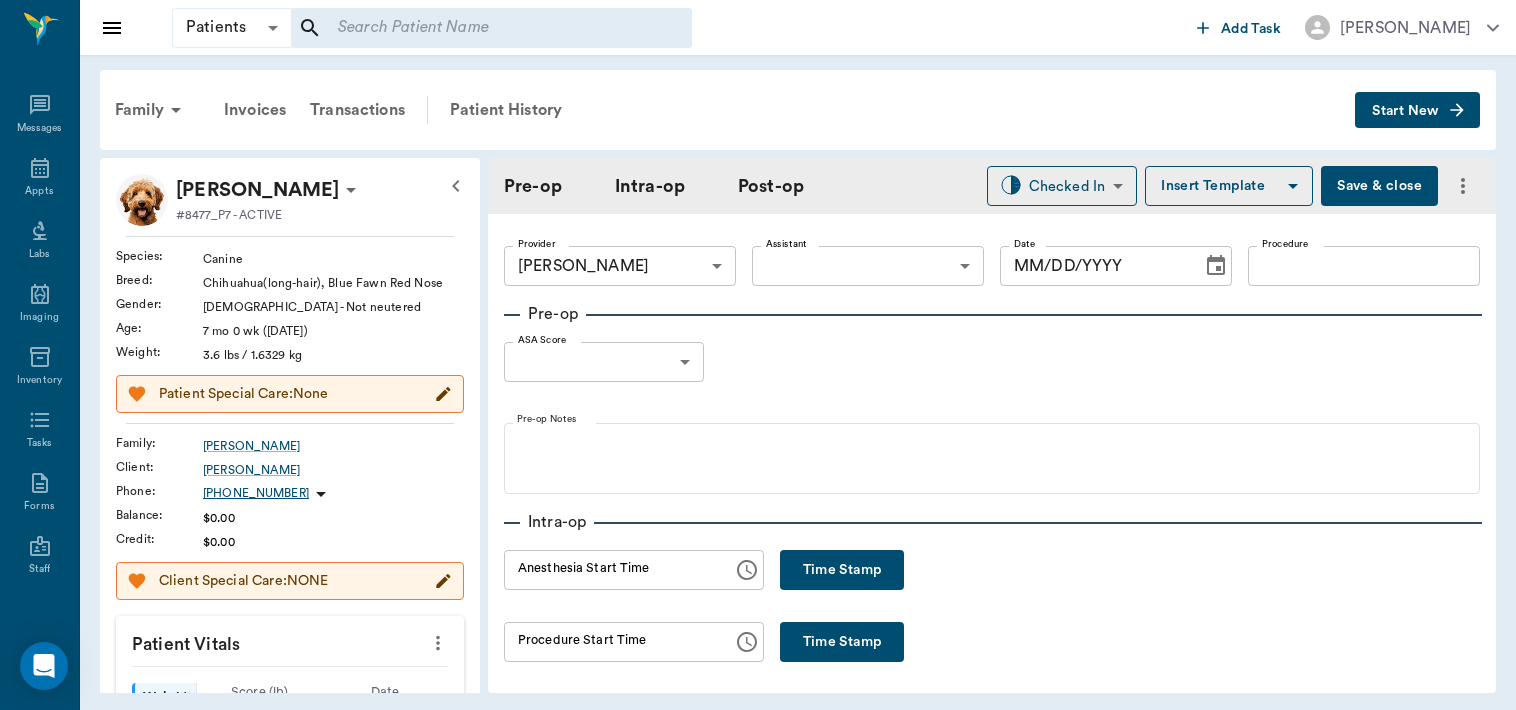 type on "[DATE]" 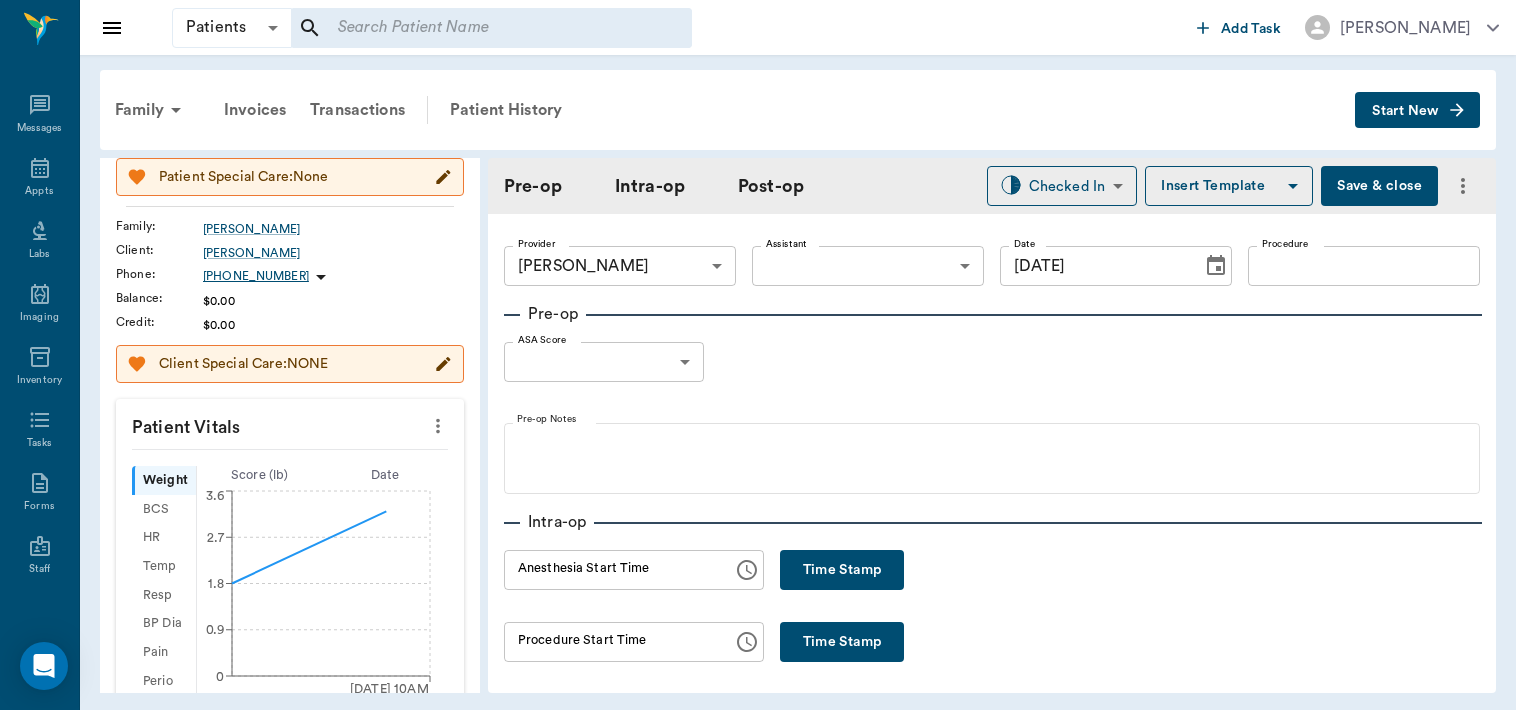 scroll, scrollTop: 337, scrollLeft: 0, axis: vertical 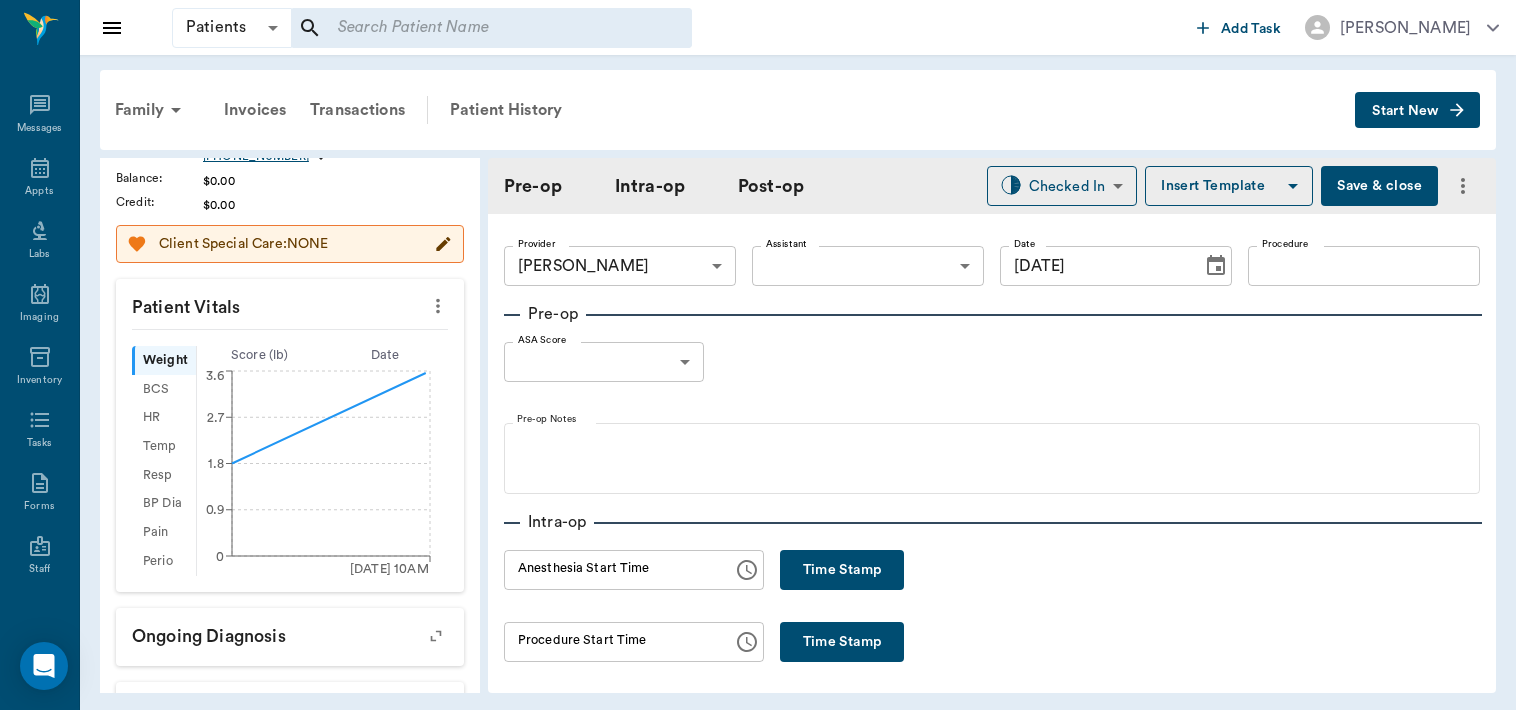 click 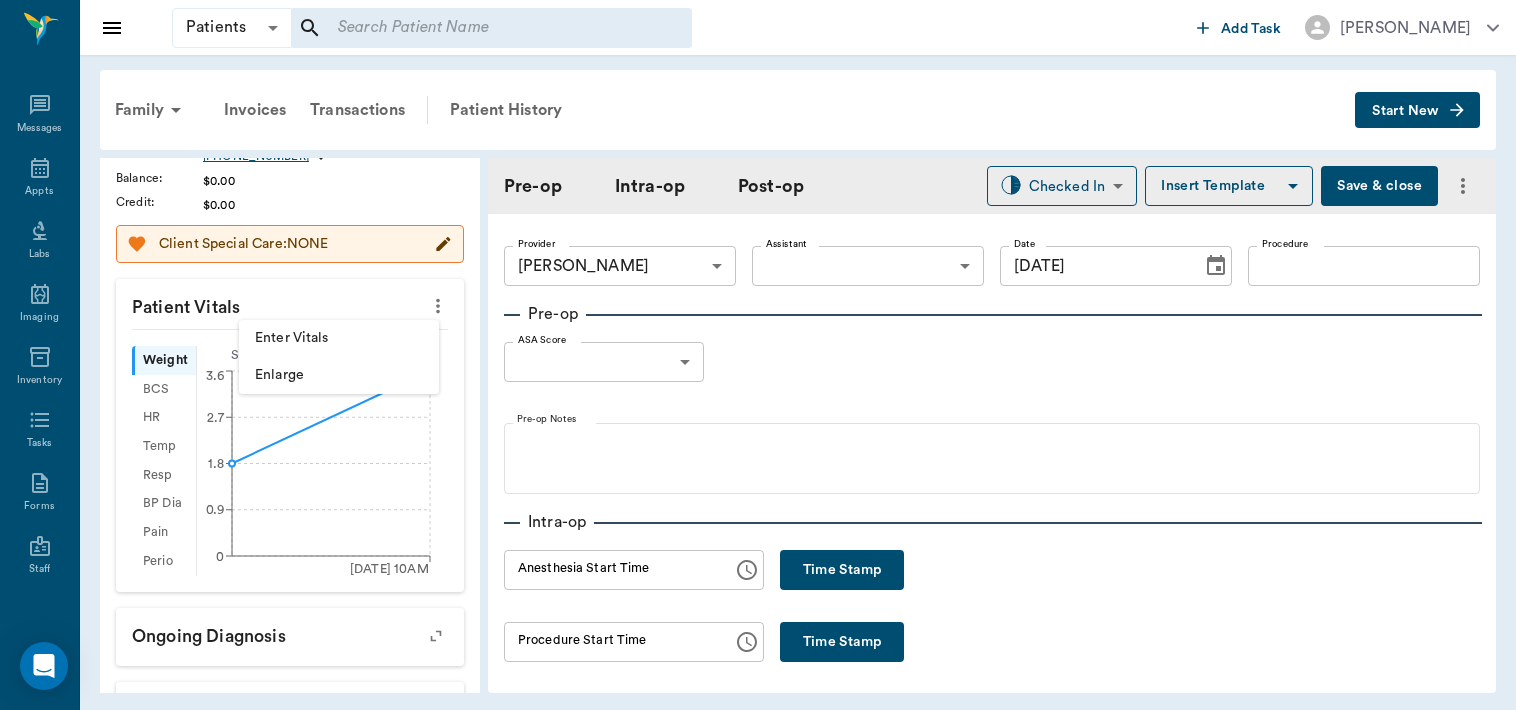 click on "Enter Vitals" at bounding box center [339, 338] 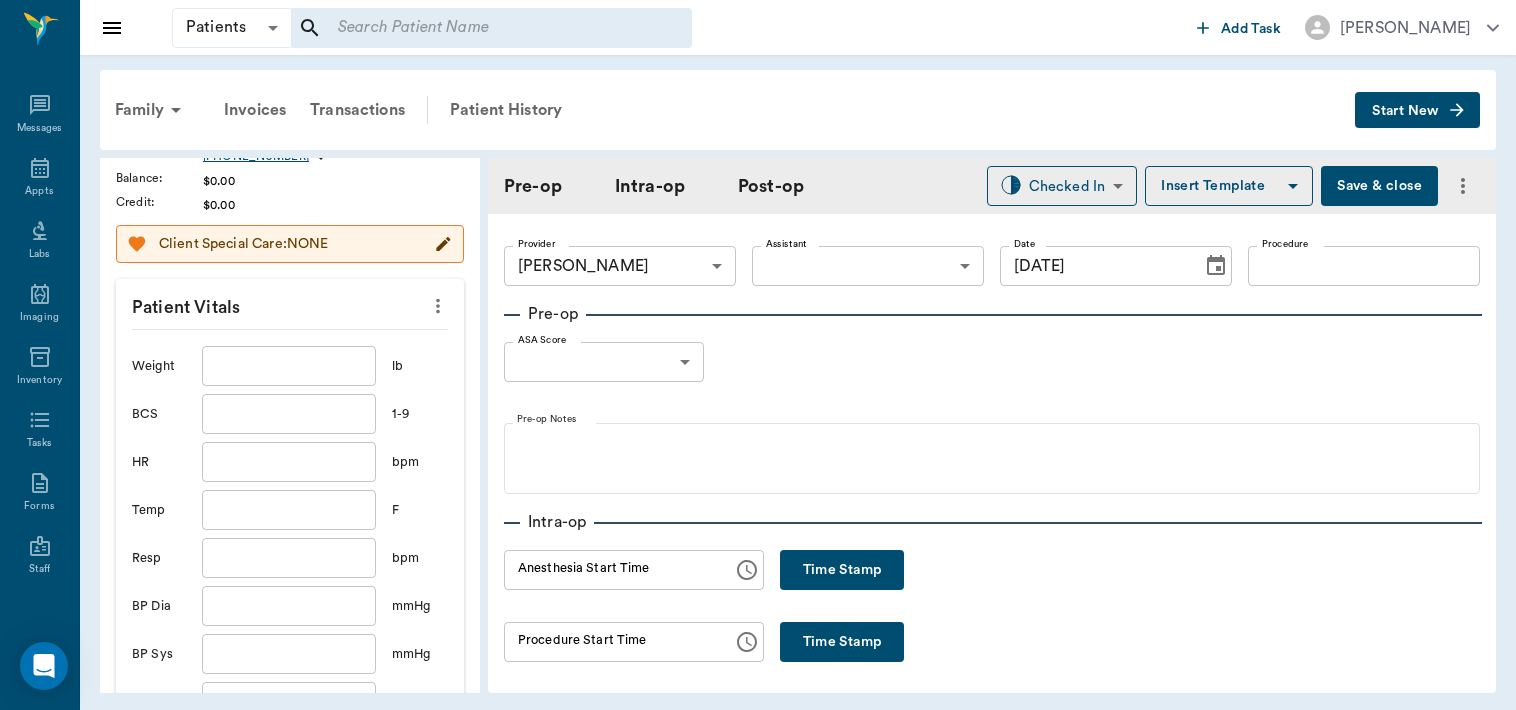 click at bounding box center [289, 366] 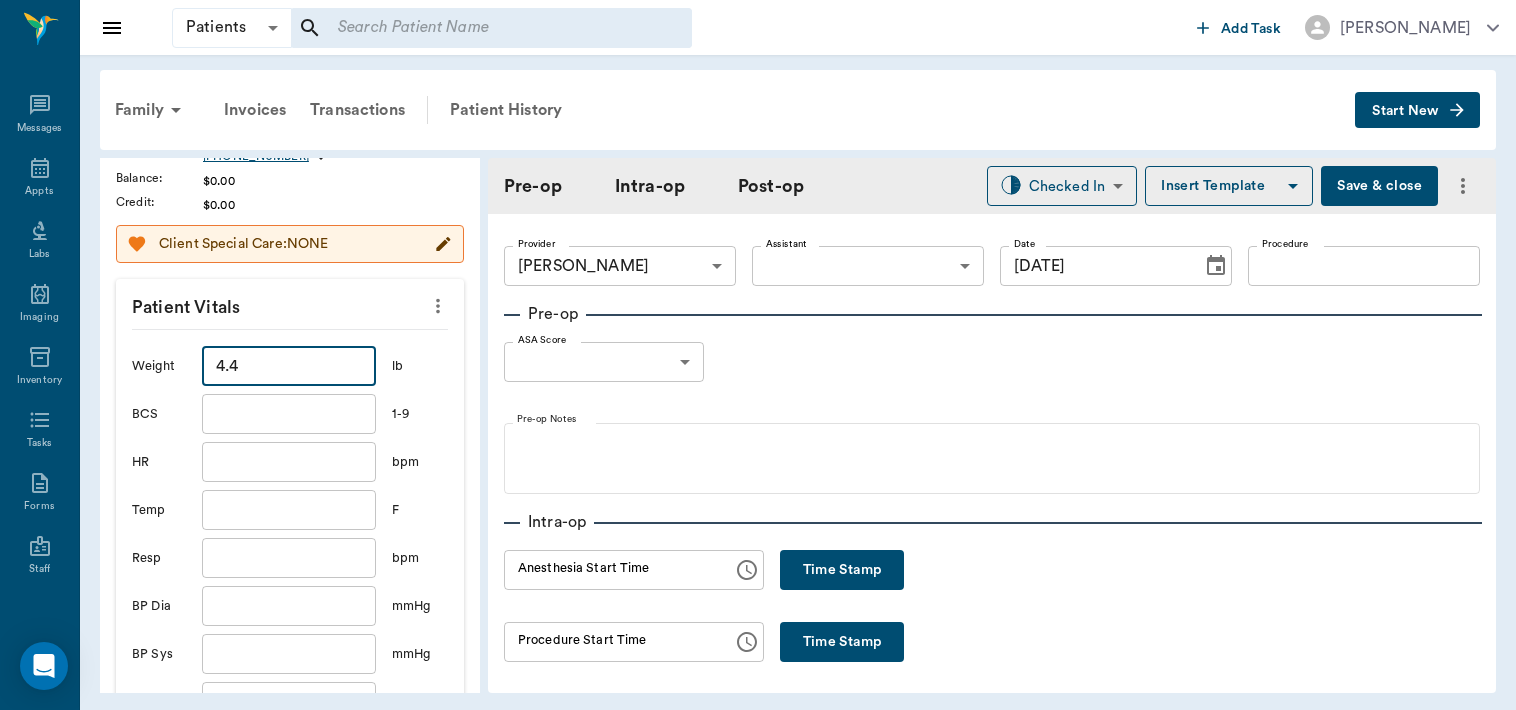 type on "4.4" 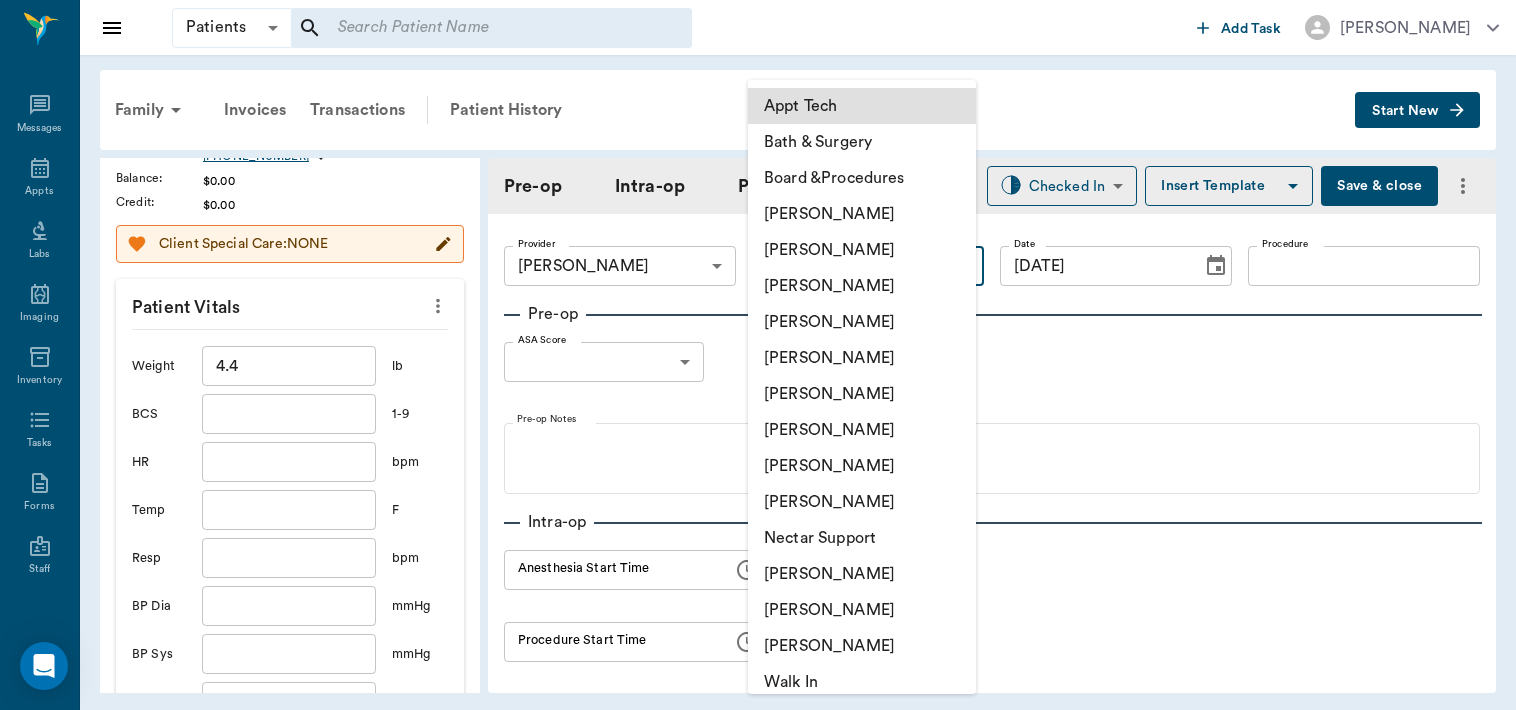 click on "[PERSON_NAME]" at bounding box center (862, 430) 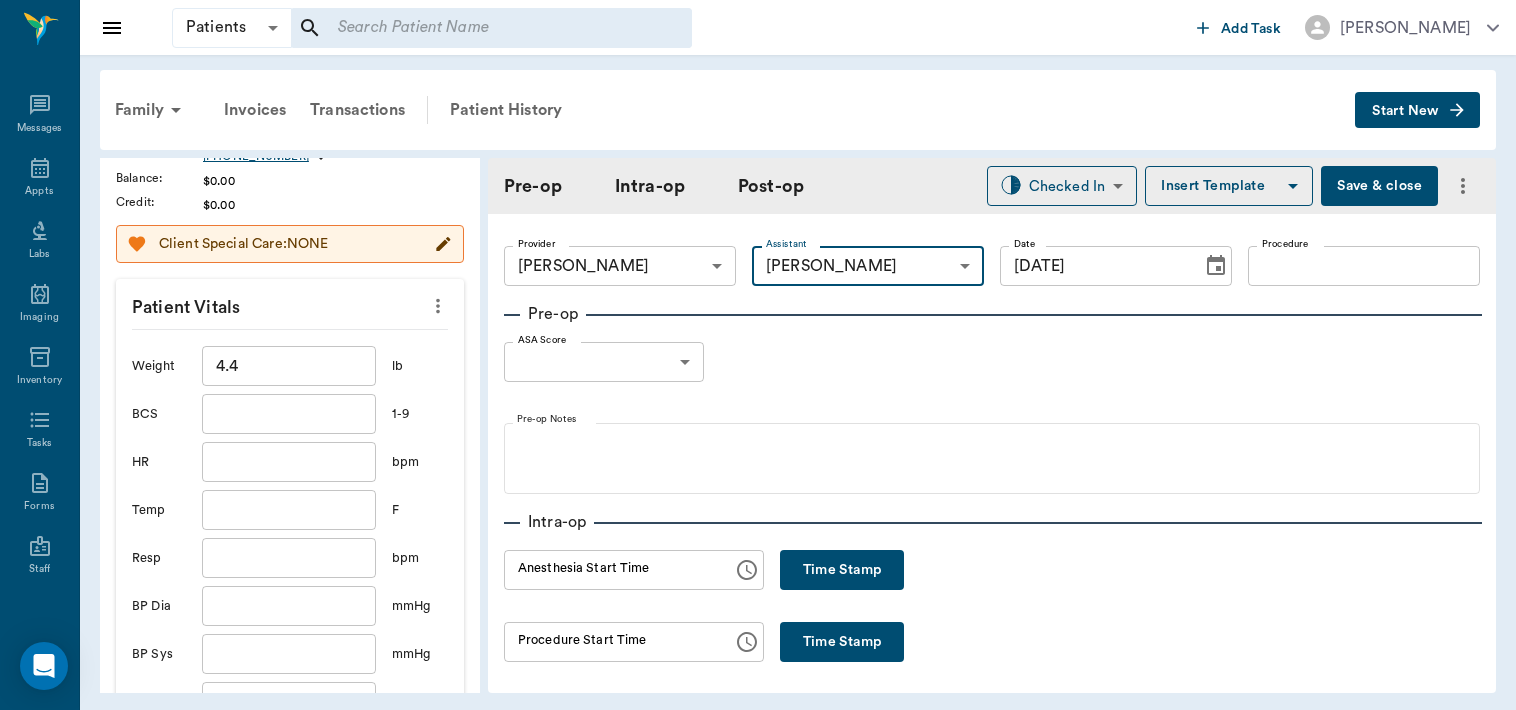 click on "Procedure" at bounding box center [1364, 266] 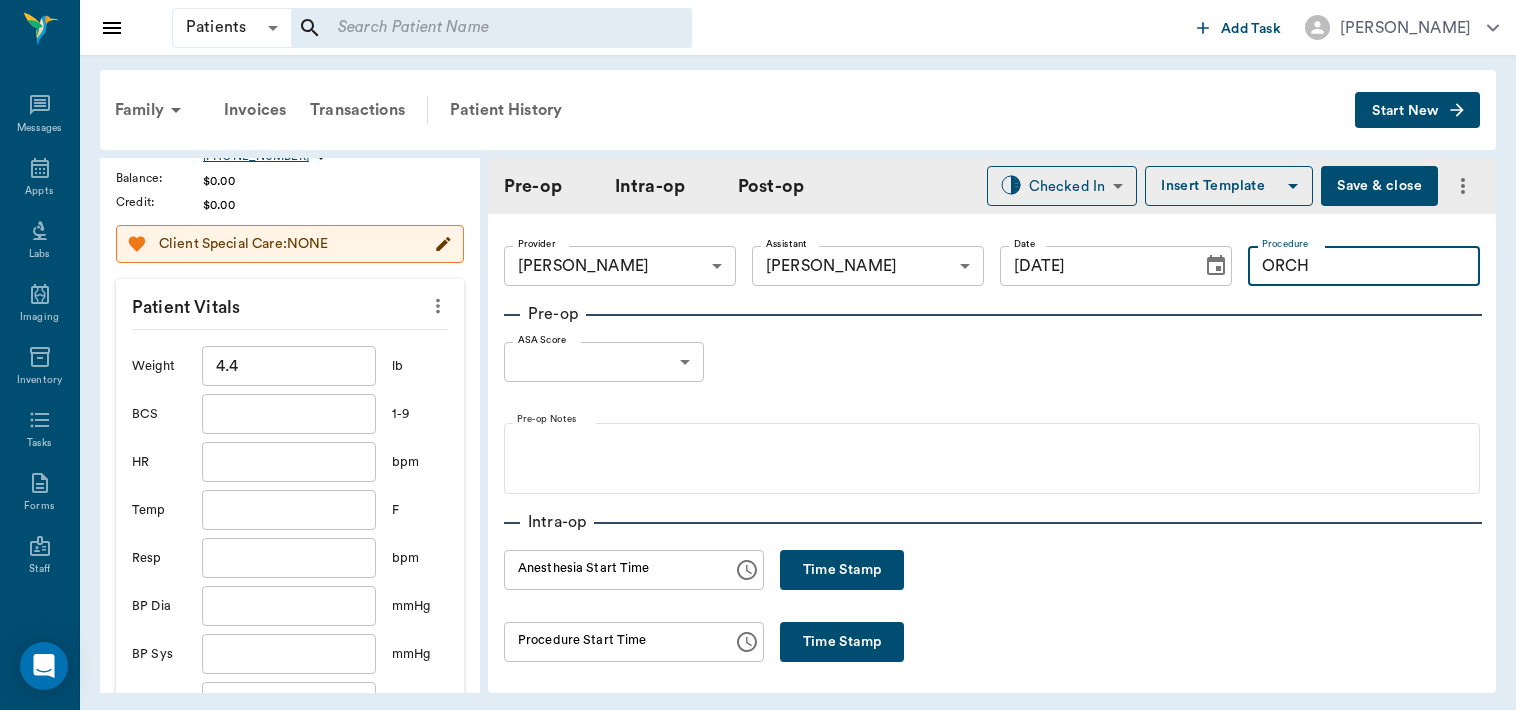 type on "ORCH" 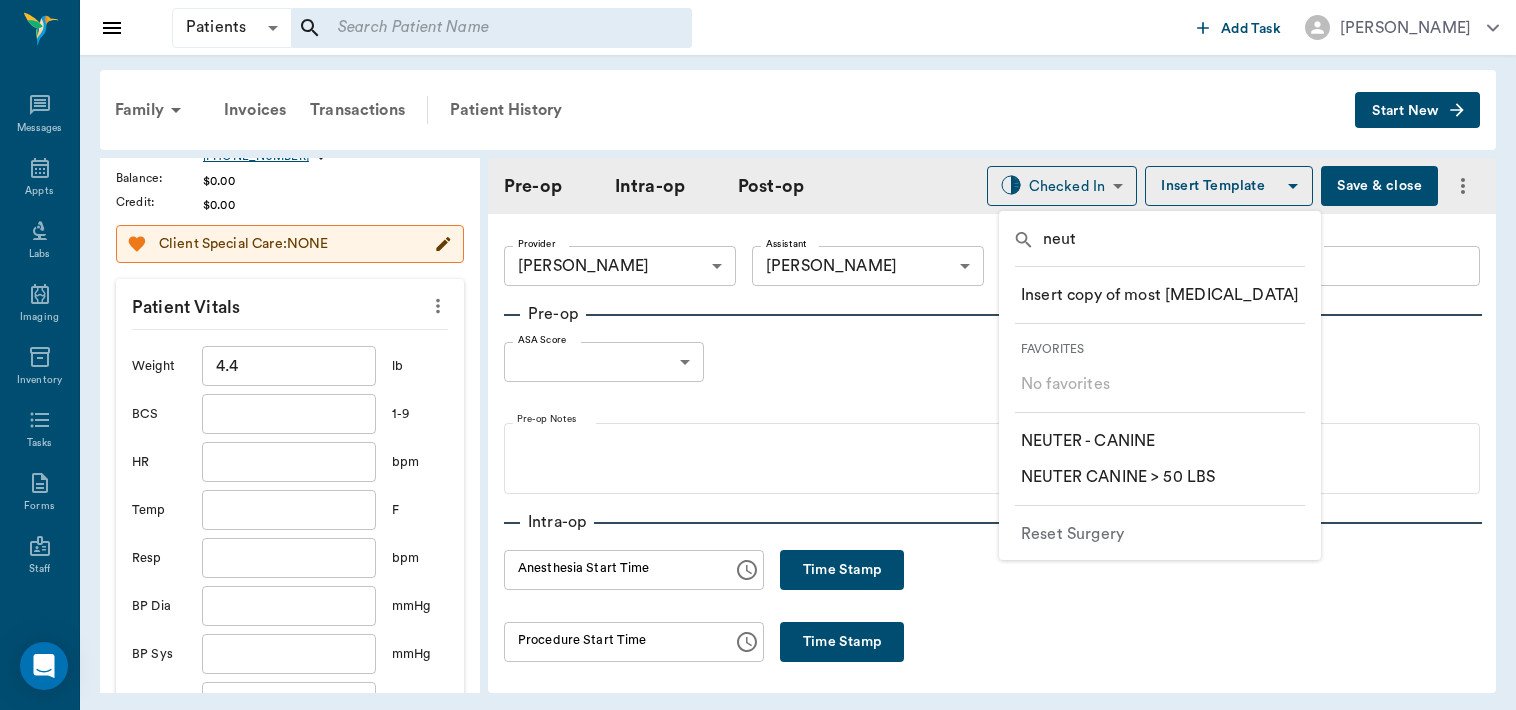 type on "neut" 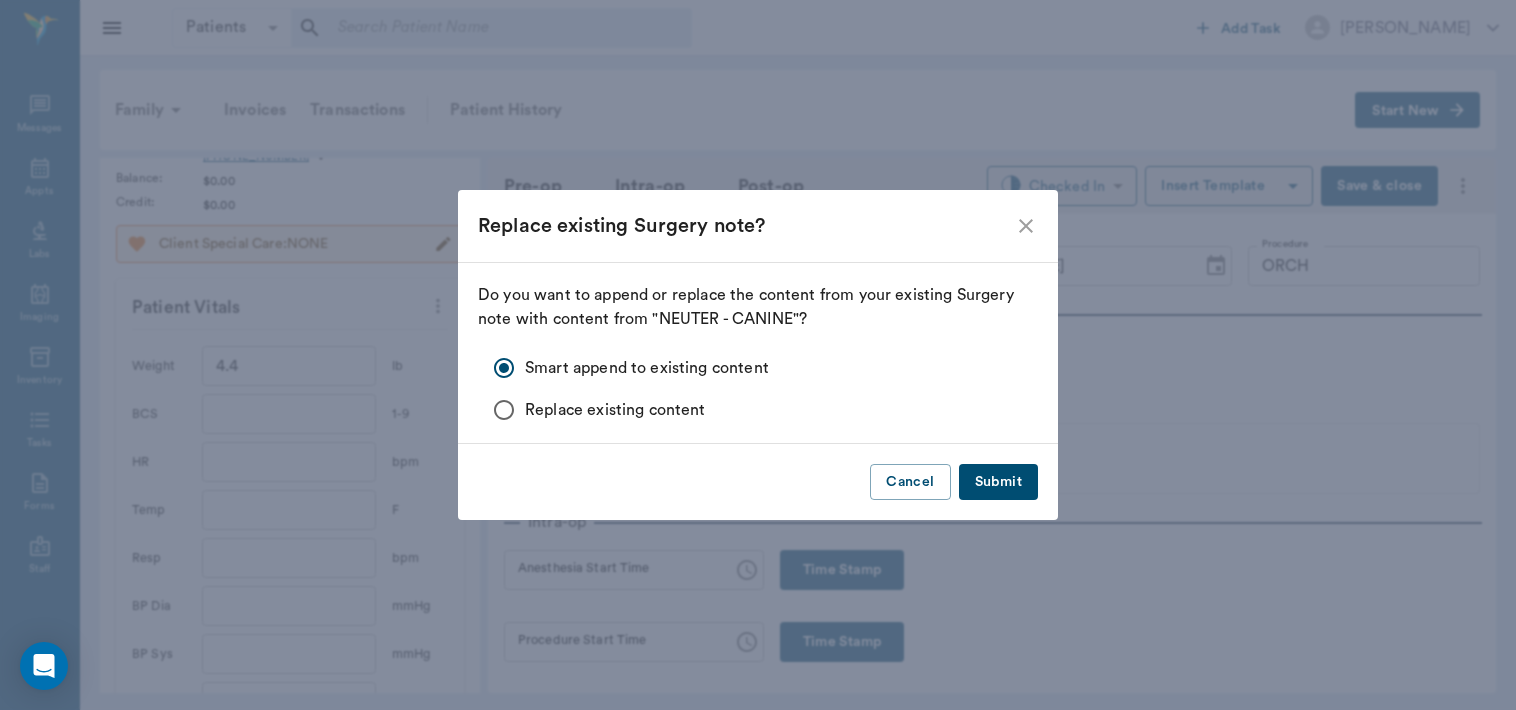 click on "Submit" at bounding box center (998, 482) 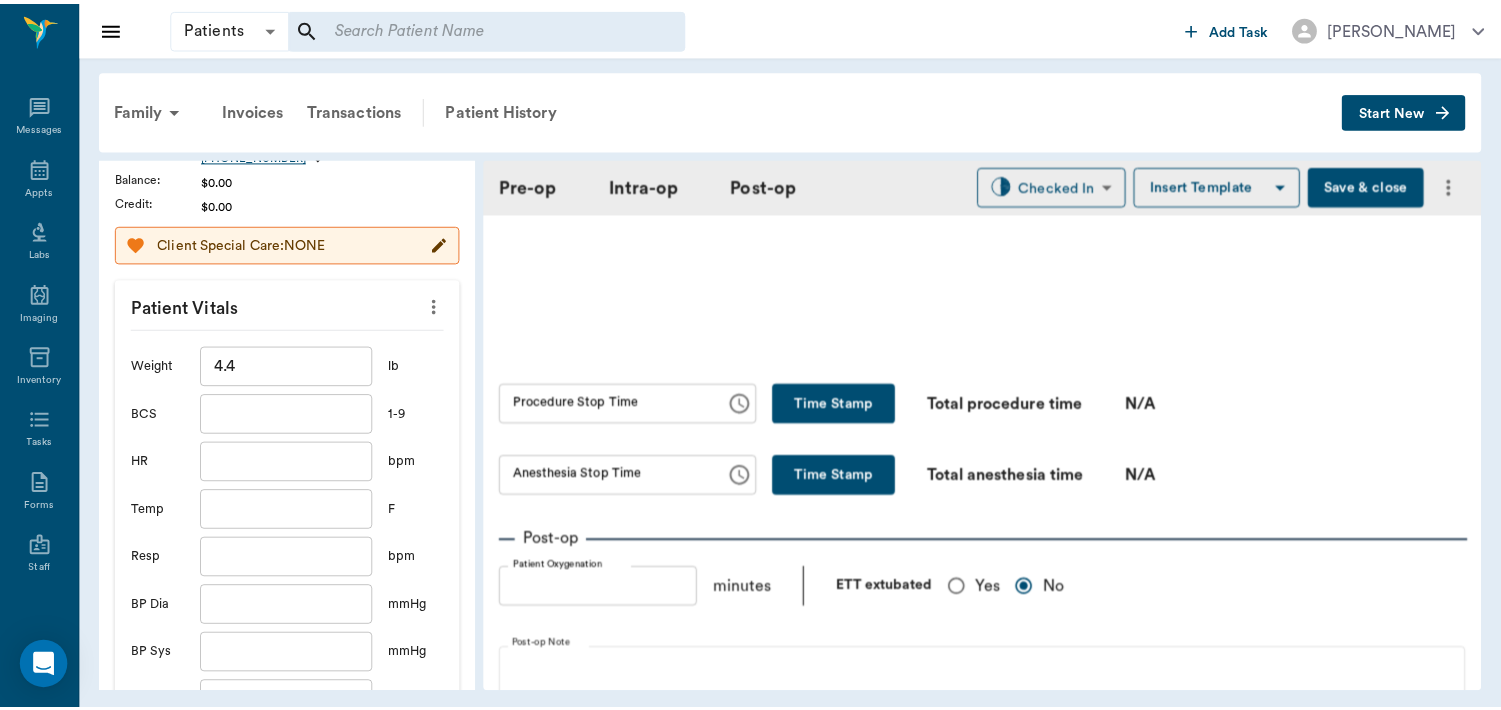 scroll, scrollTop: 1119, scrollLeft: 0, axis: vertical 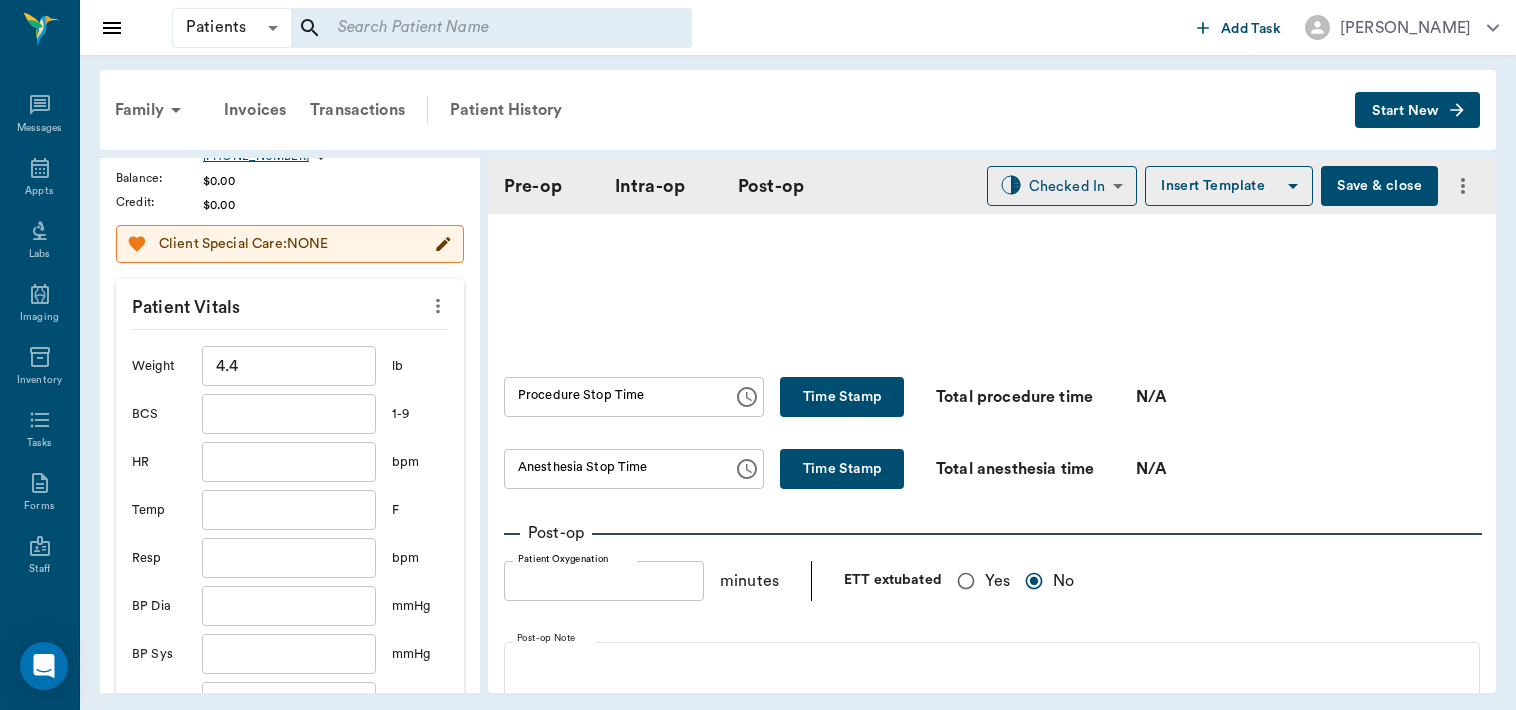 click on "Save & close" at bounding box center [1379, 186] 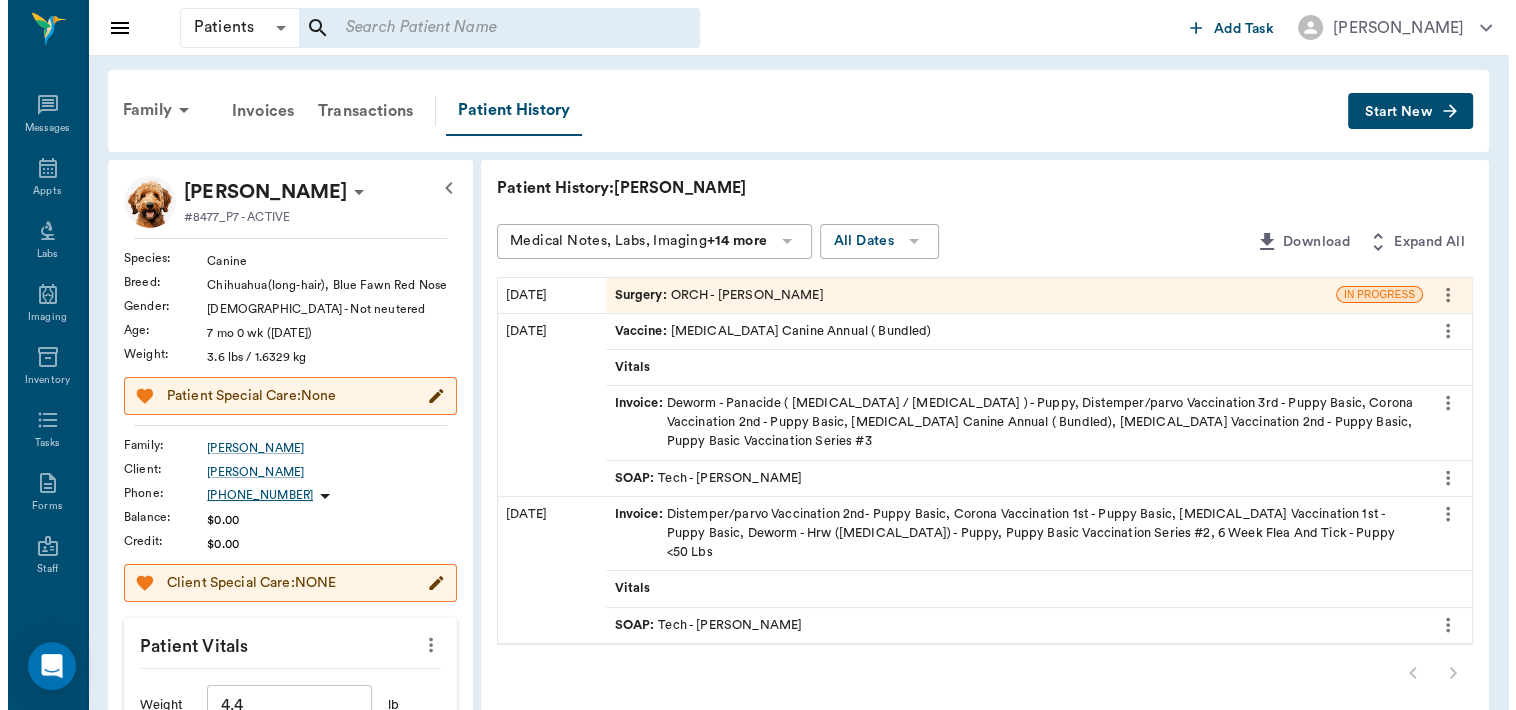 scroll, scrollTop: 0, scrollLeft: 0, axis: both 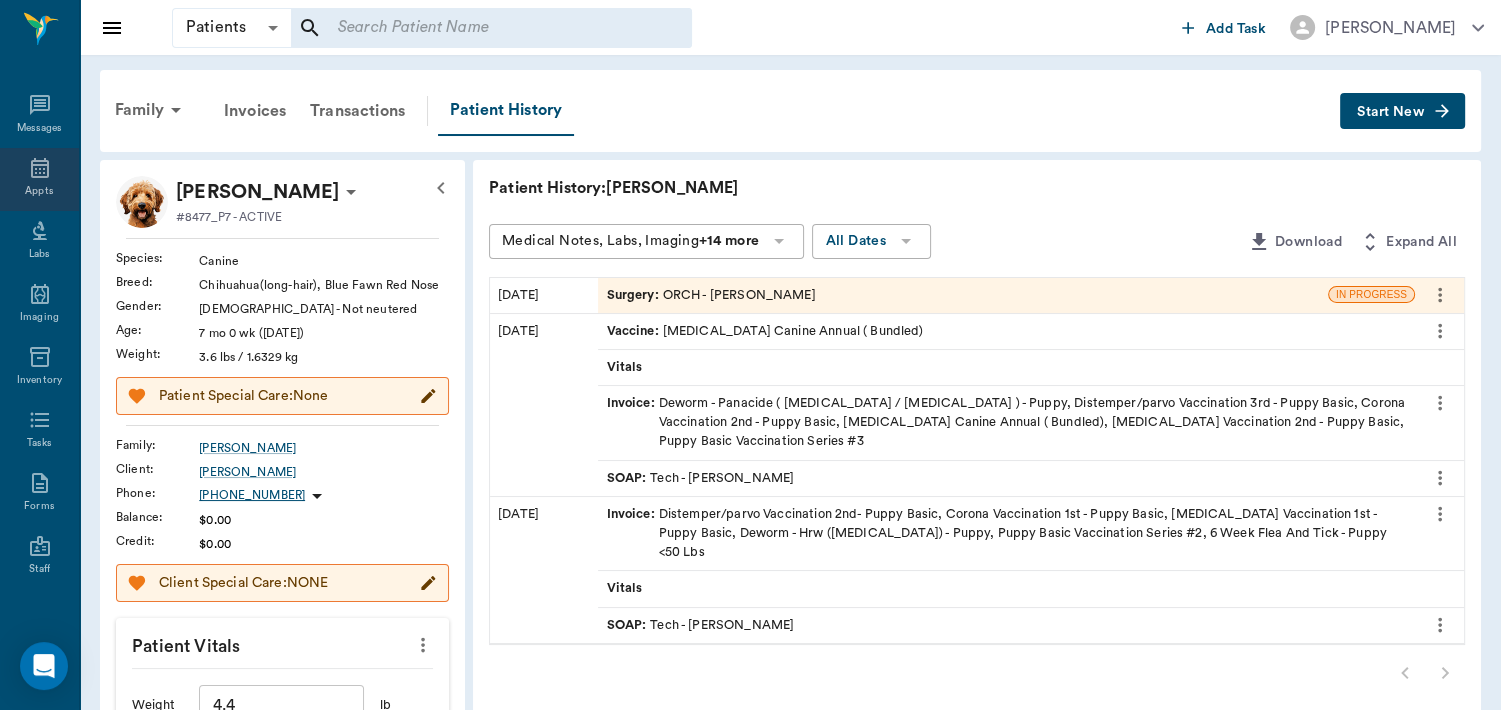 click on "Appts" at bounding box center [39, 191] 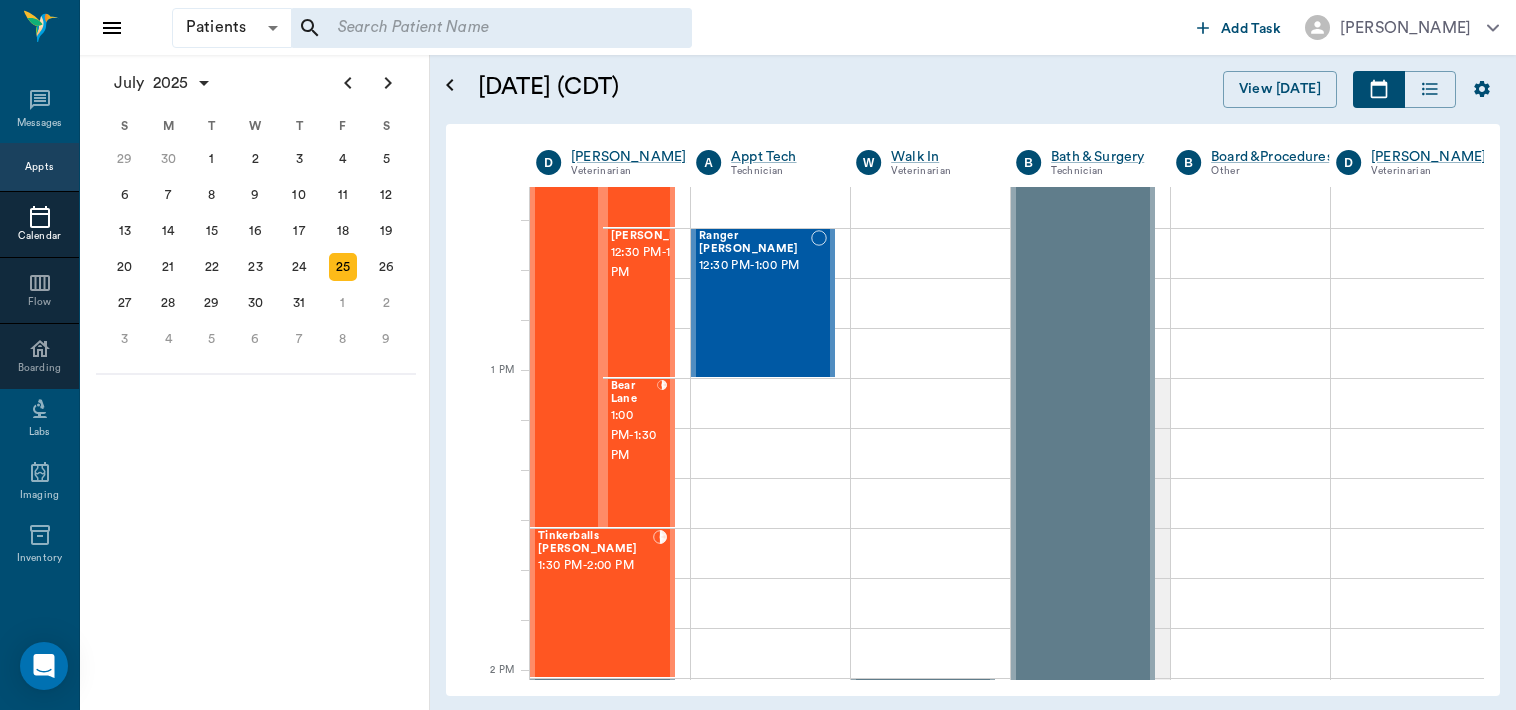 scroll, scrollTop: 1325, scrollLeft: 0, axis: vertical 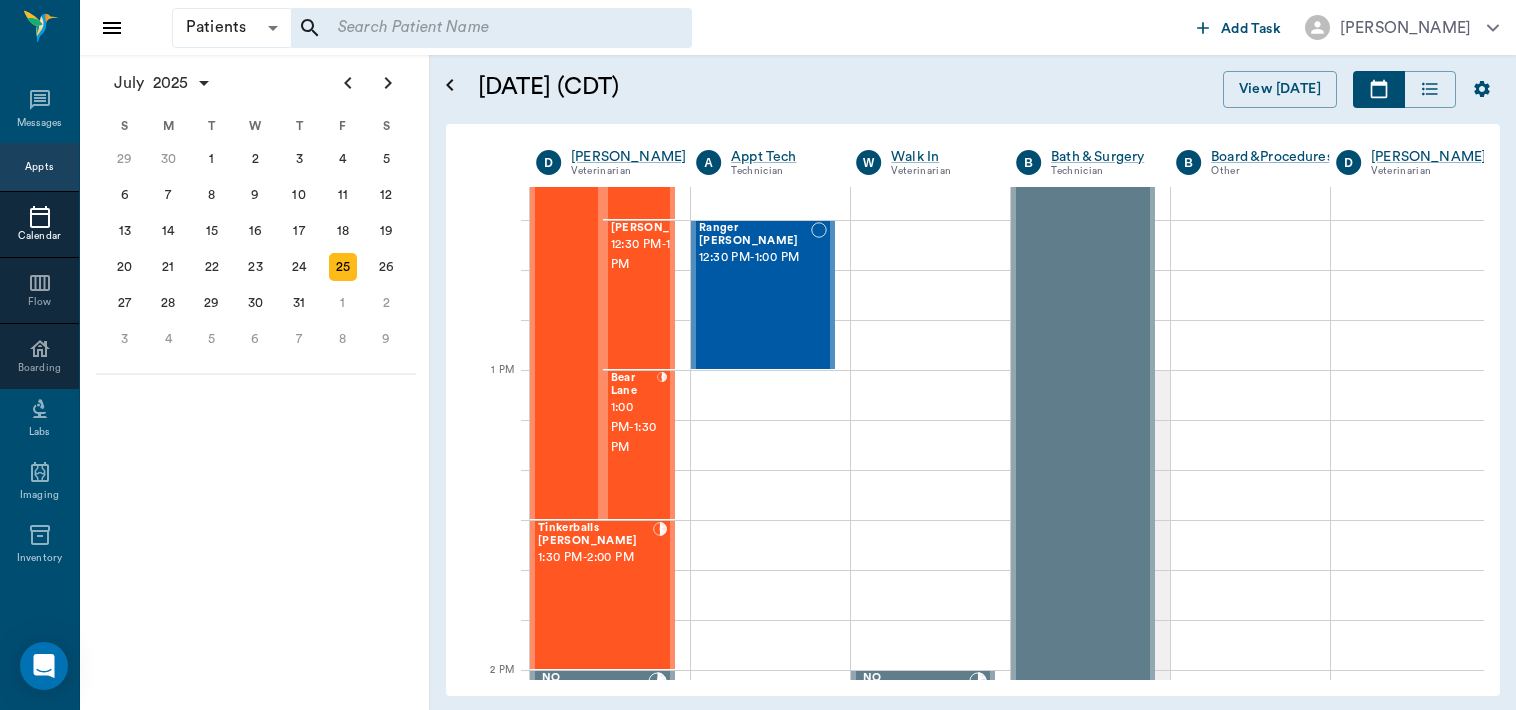 click on "1:00 PM  -  1:30 PM" at bounding box center [634, 428] 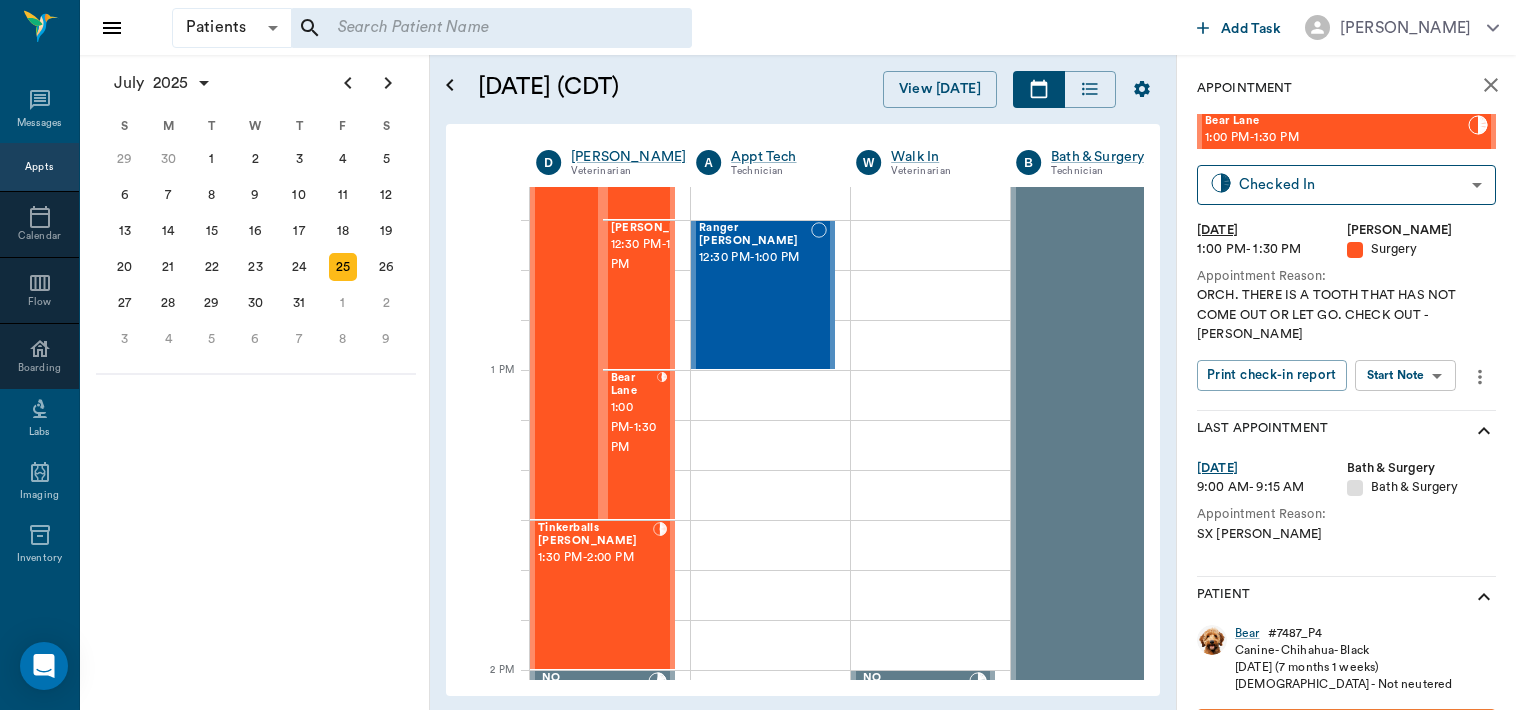 click on "Patients Patients ​ ​ Add Task [PERSON_NAME] Nectar Messages Appts Calendar Flow Boarding Labs Imaging Inventory Tasks Forms Staff Reports Lookup Settings [DATE] S M T W T F S [DATE] 2 3 4 5 6 7 8 9 10 11 12 13 14 15 16 17 18 19 20 21 22 23 24 25 26 27 28 29 [DATE] 1 2 3 4 5 6 7 8 9 10 11 12 S M T W T F S 29 [DATE] 1 2 3 4 5 6 7 8 9 10 11 12 13 14 15 16 17 18 19 20 21 22 23 24 25 26 27 28 29 30 [DATE] 1 2 3 4 5 6 7 8 9 S M T W T F S 27 28 29 30 [DATE] 1 2 3 4 5 6 7 8 9 10 11 12 13 14 15 16 17 18 19 20 21 22 23 24 25 26 27 28 29 30 31 [DATE] 2 3 4 5 6 [DATE] (CDT) View [DATE] [DATE] [DATE] [DATE] D [PERSON_NAME] Veterinarian A Appt Tech Technician W Walk In Veterinarian B Bath & Surgery Technician B Board &Procedures Other D [PERSON_NAME] Veterinarian 8 AM 9 AM 10 AM 11 AM 12 PM 1 PM 2 PM 3 PM 4 PM 5 PM 6 PM 7 PM 8 PM 11:56 AM Time For Moscato Sharp 8:00 AM  -  8:30 AM Famous [PERSON_NAME] 8:00 AM  -  8:30 AM COW [PERSON_NAME] 8:30 AM  -  9:00 AM NO APPOINTMENT! EMERGENCY ONLY!  -" at bounding box center [758, 355] 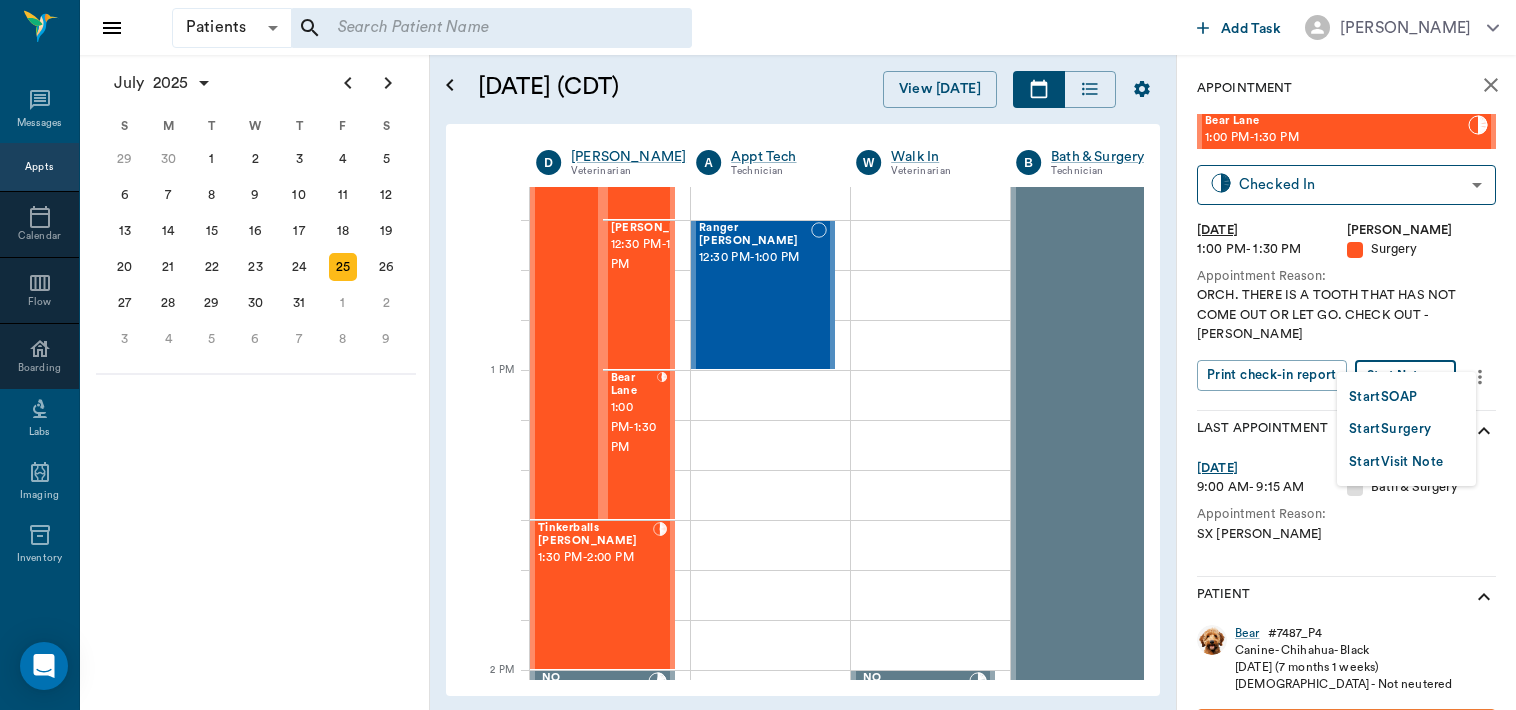 click on "Start  Surgery" at bounding box center (1390, 429) 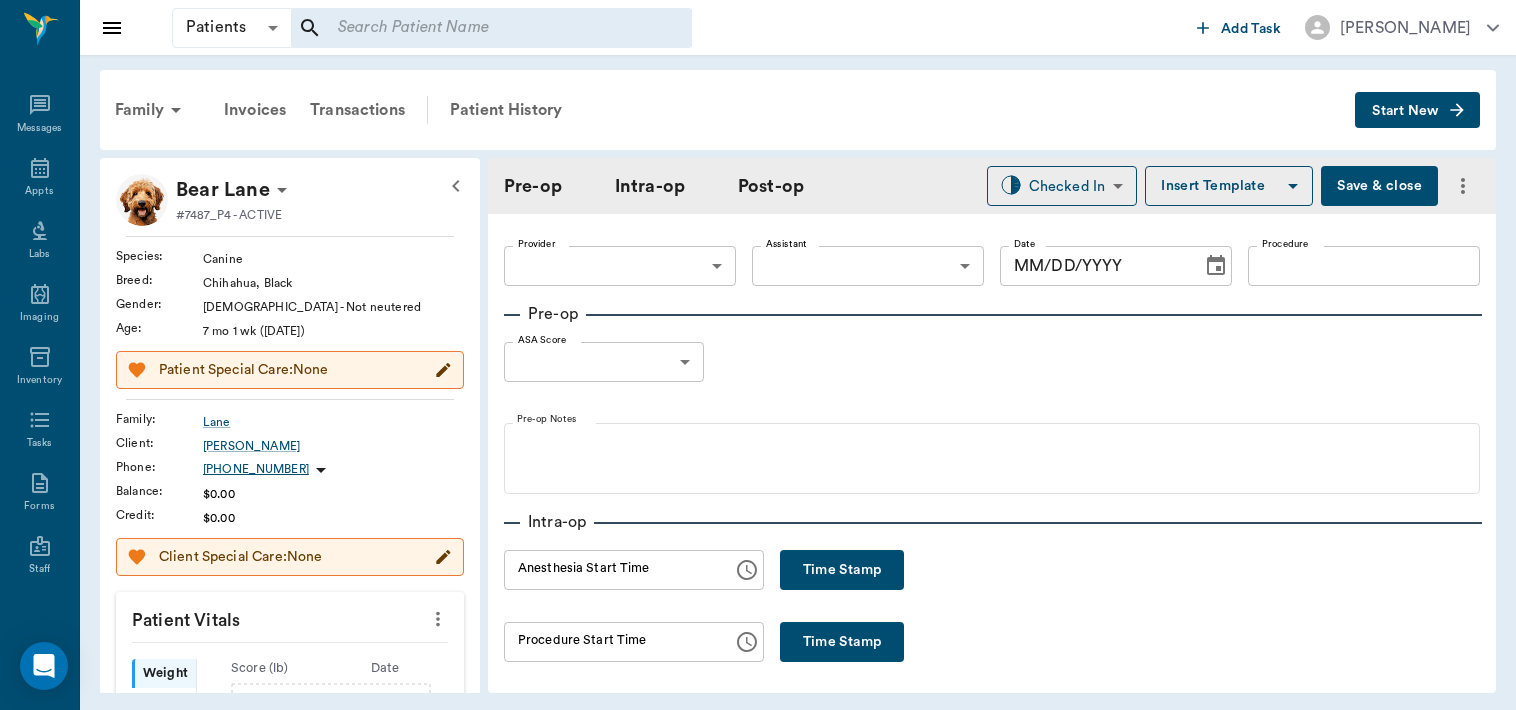 type on "63ec2f075fda476ae8351a4d" 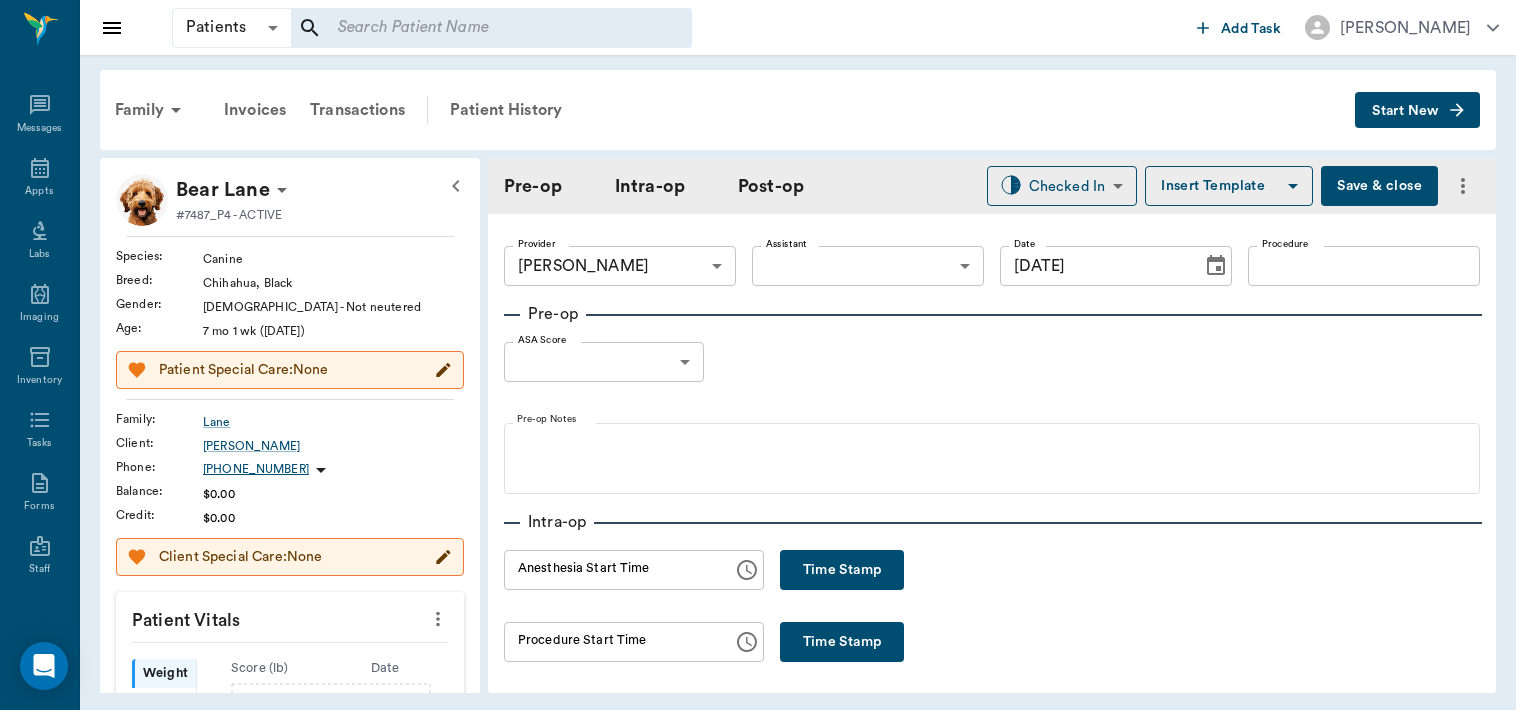 type on "[DATE]" 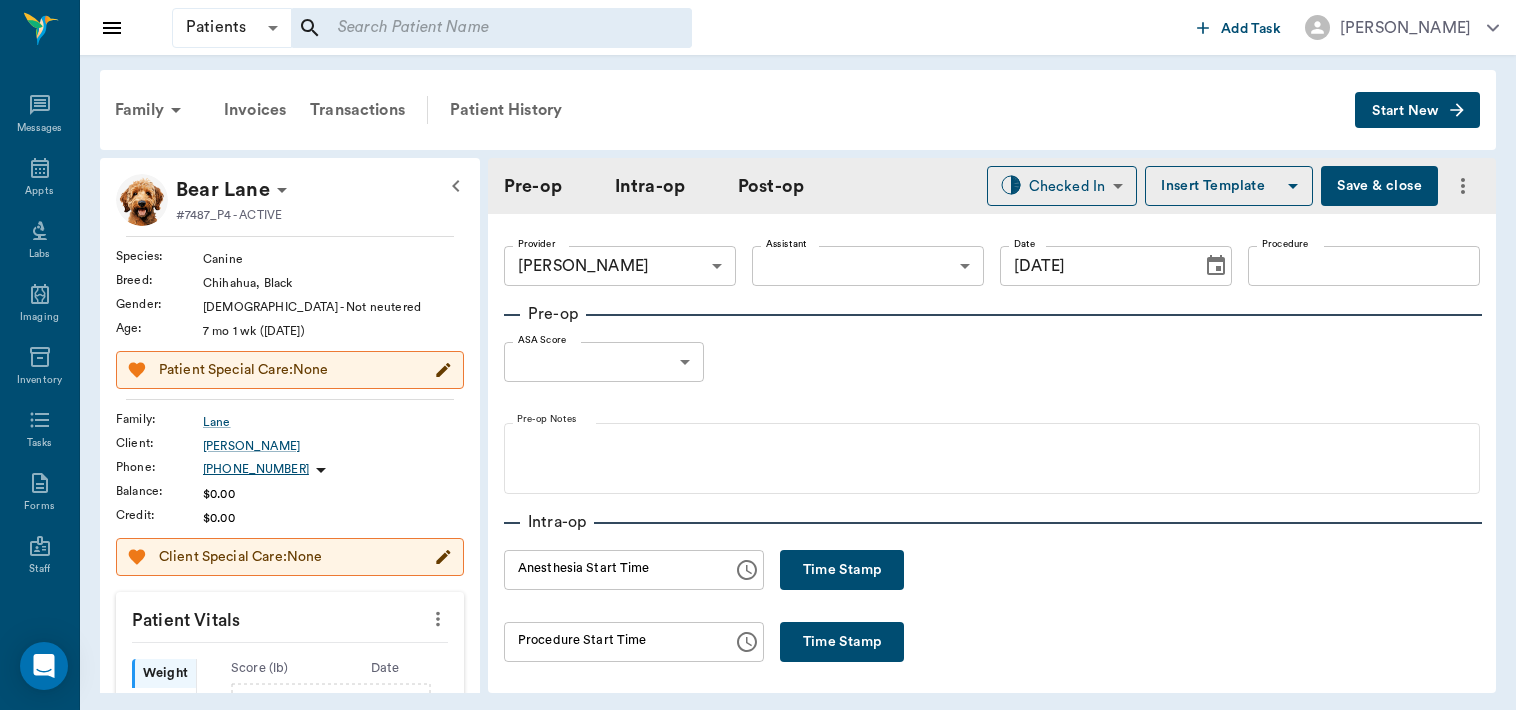 scroll, scrollTop: 271, scrollLeft: 0, axis: vertical 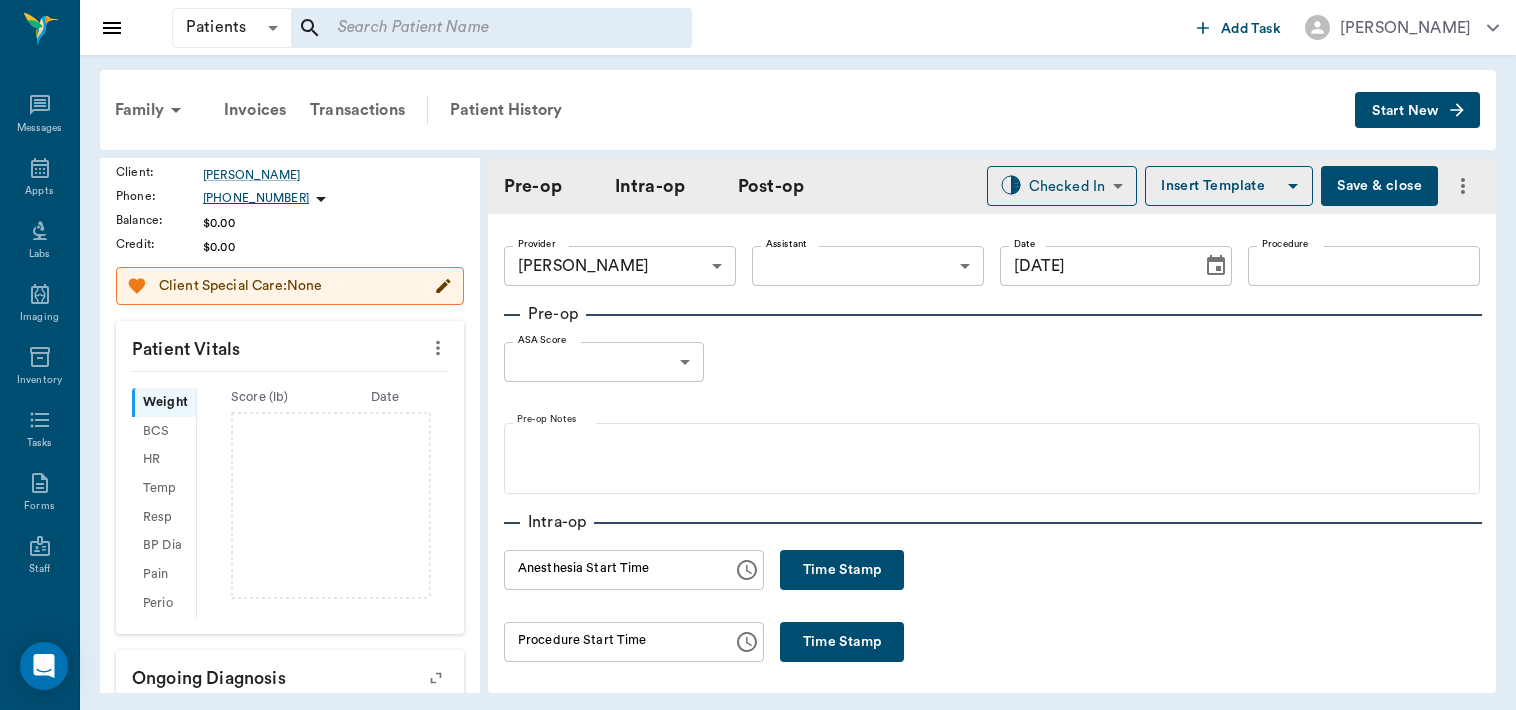 click 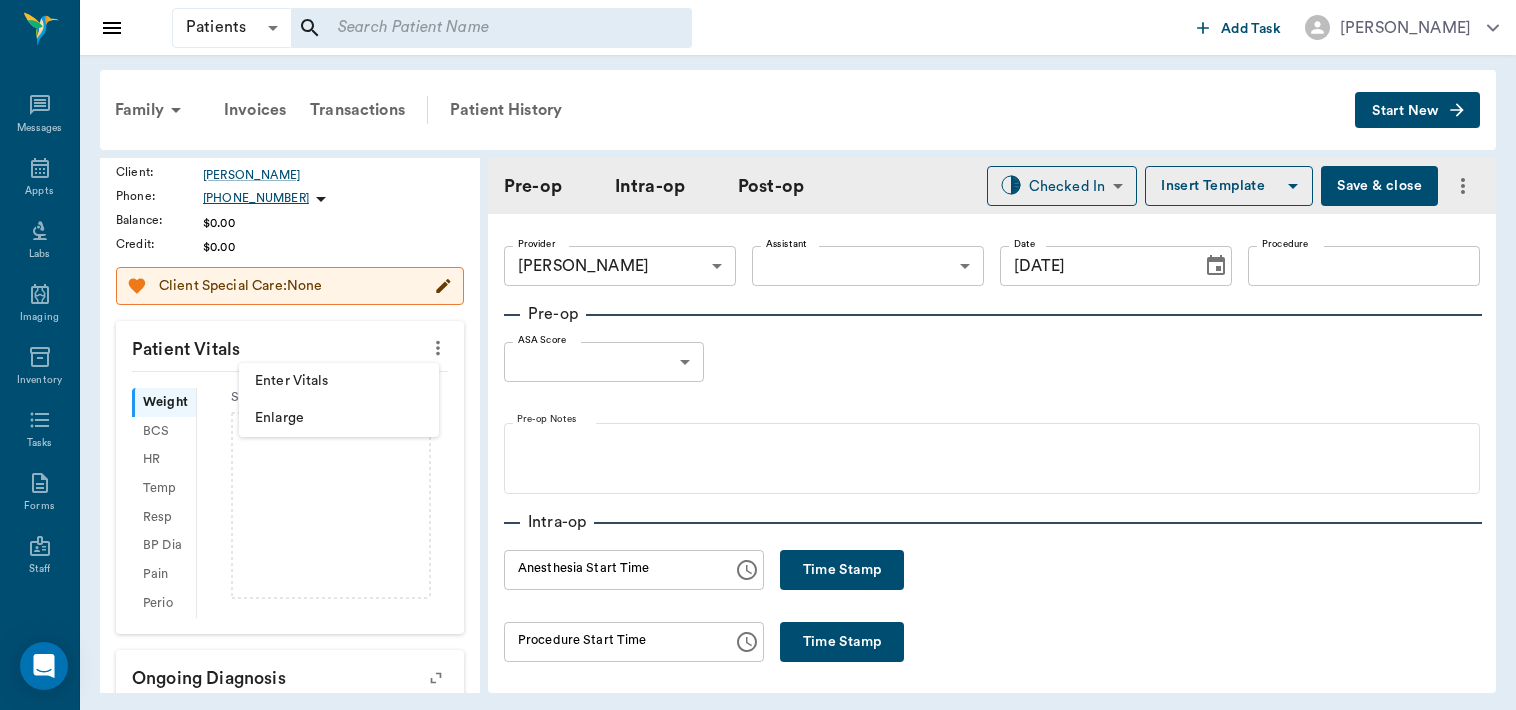 click on "Enter Vitals" at bounding box center [339, 381] 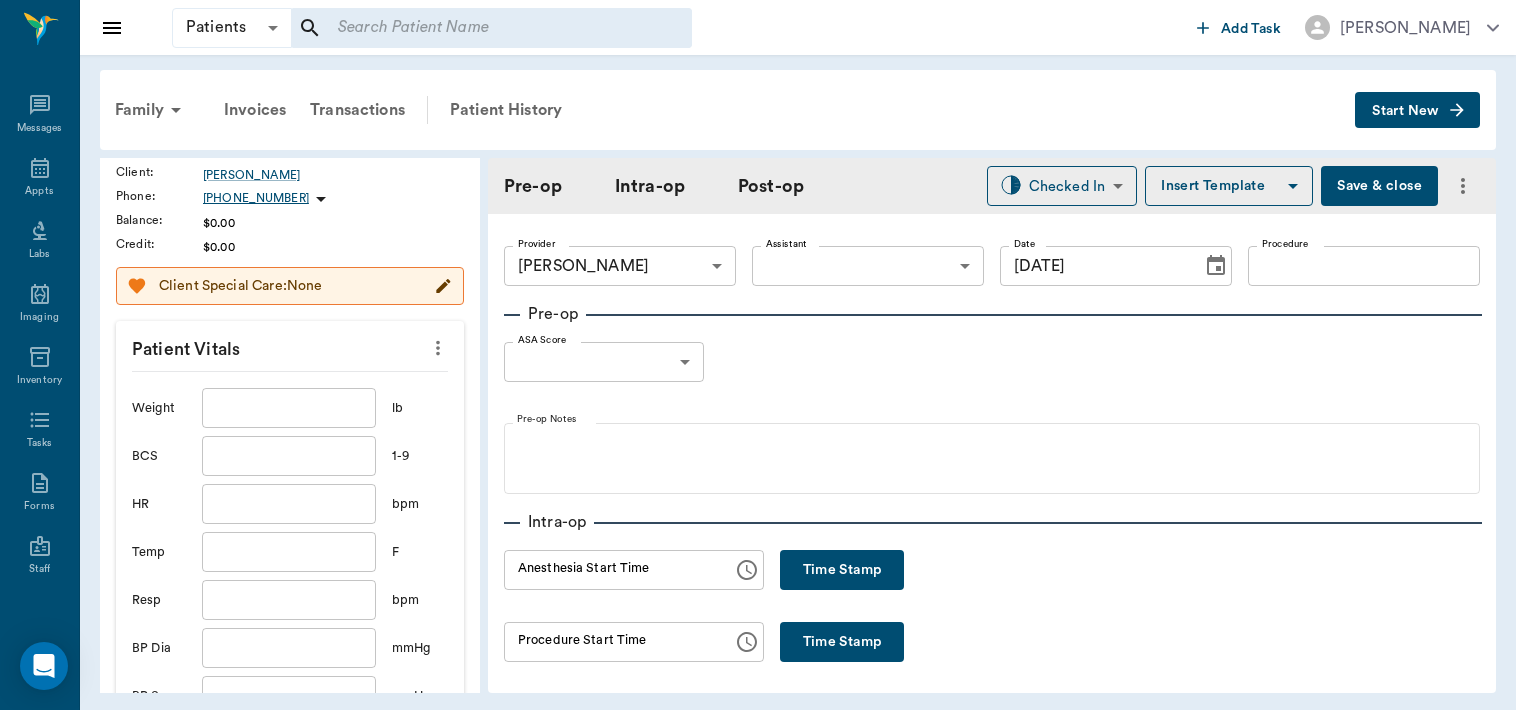 click at bounding box center (289, 408) 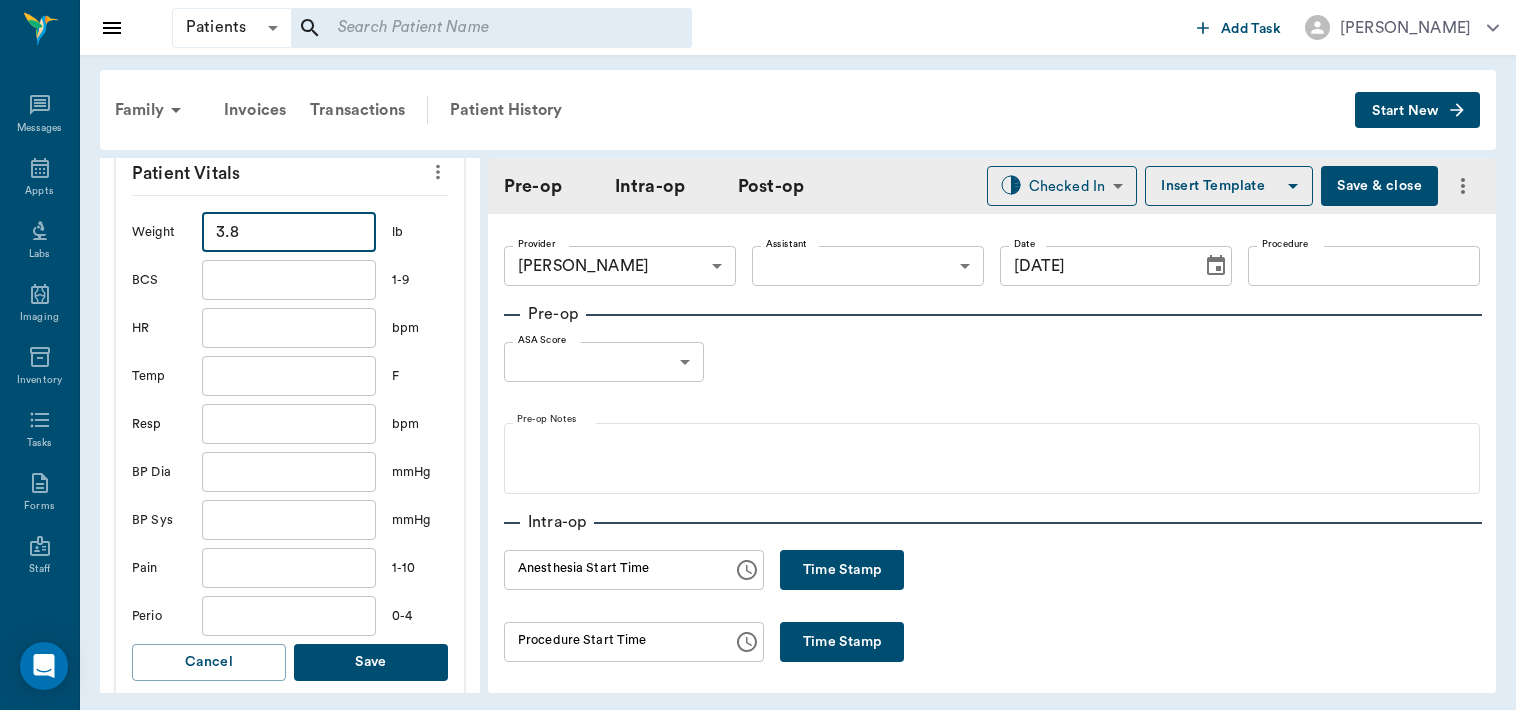 scroll, scrollTop: 635, scrollLeft: 0, axis: vertical 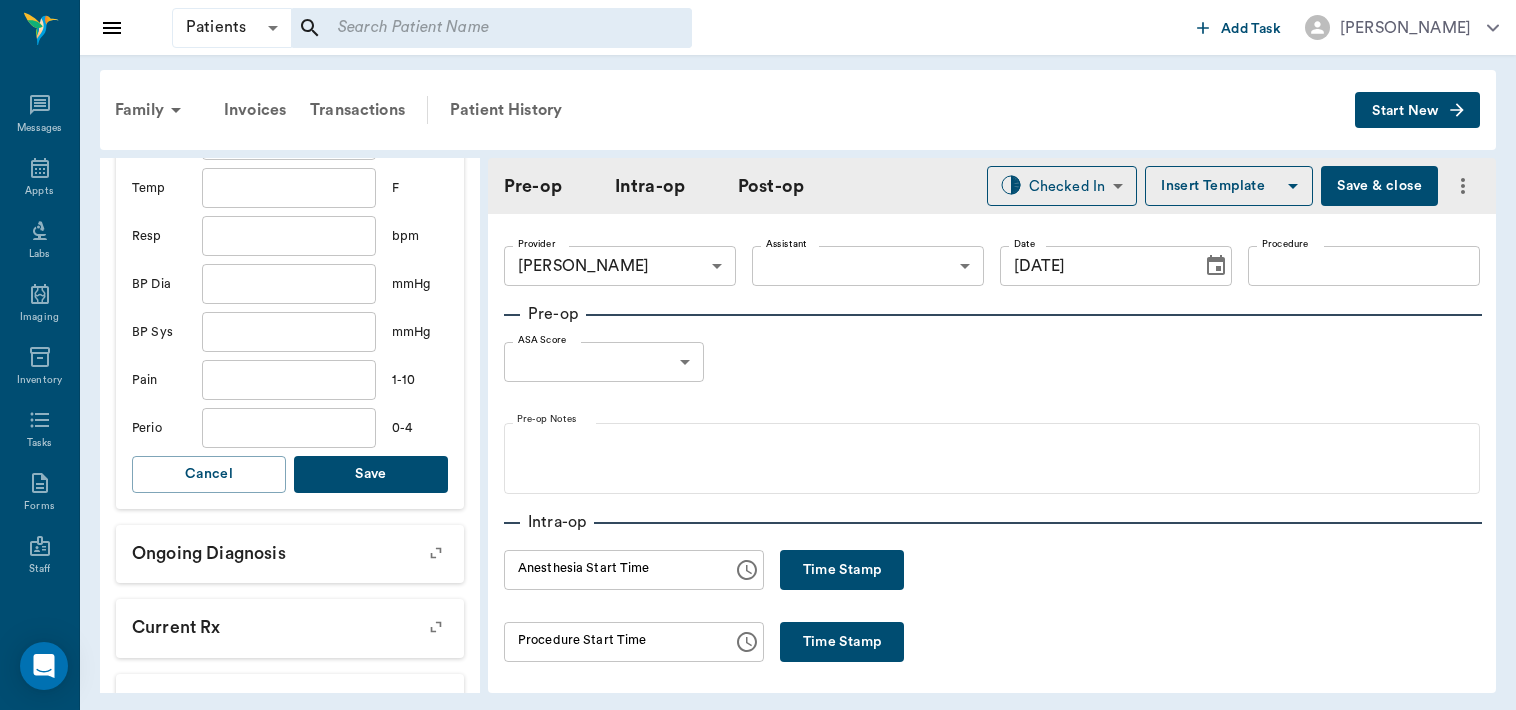 type on "3.8" 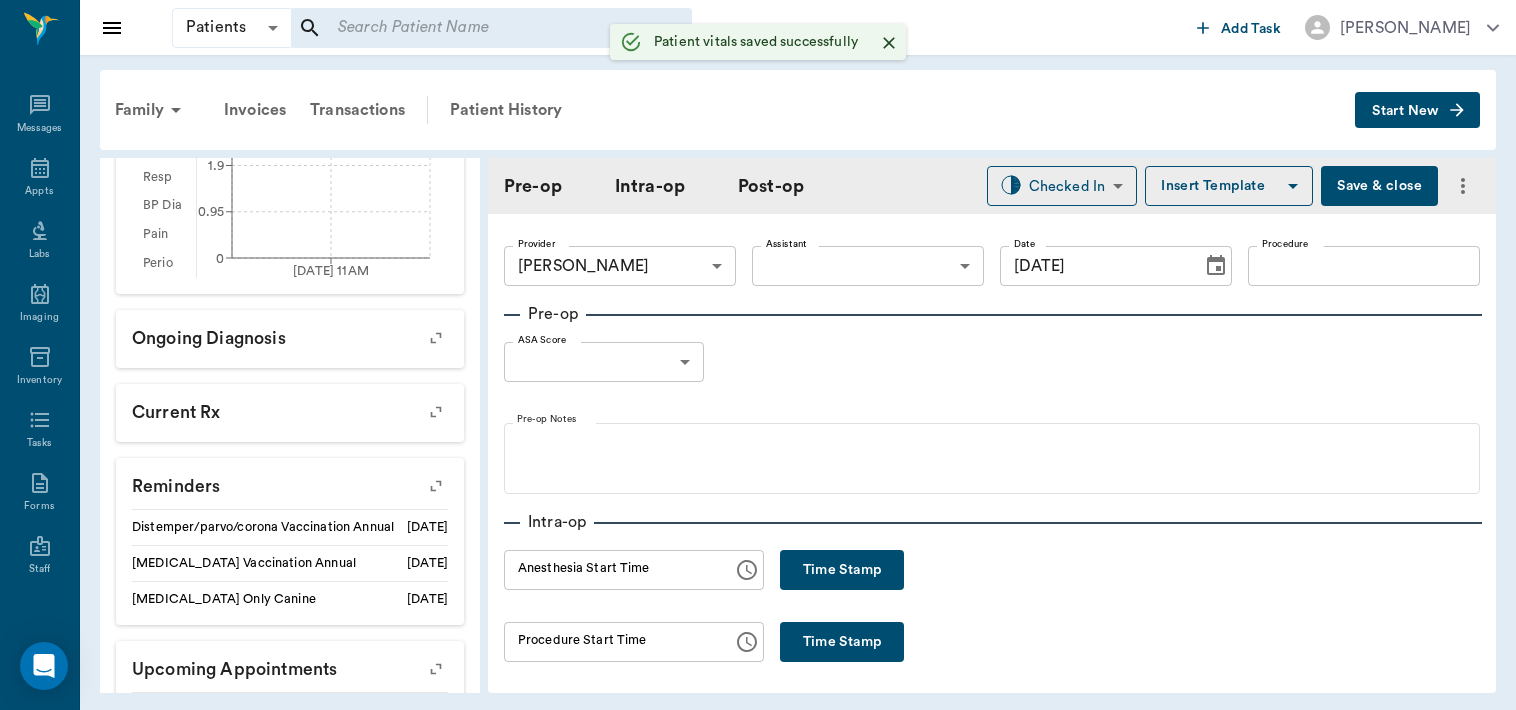 click on "Patients Patients ​ ​ Add Task [PERSON_NAME] Nectar Messages Appts Labs Imaging Inventory Tasks Forms Staff Reports Lookup Settings Family Invoices Transactions Patient History Start New Bear Lane #7487_P4    -    ACTIVE   Species : Canine Breed : Chihahua, Black Gender : [DEMOGRAPHIC_DATA] - Not neutered Age : [DEMOGRAPHIC_DATA] mo 1 wk ([DATE]) Weight : 3.8 lbs / 1.7237 kg Patient Special Care:  None Family : Lane Client : [PERSON_NAME] Phone : [PHONE_NUMBER] Balance : $0.00 Credit : $0.00 Client Special Care:  None Patient Vitals Weight BCS HR Temp Resp BP Dia Pain Perio Score ( lb ) Date [DATE] 11AM 0 0.95 1.9 2.85 3.8 Ongoing diagnosis Current Rx Reminders Distemper/parvo/corona Vaccination Annual [DATE] [MEDICAL_DATA] Vaccination Annual [DATE] [MEDICAL_DATA] Only Canine [DATE] Upcoming appointments Surgery [DATE] Schedule Appointment Pre-op Intra-op Post-op Checked In CHECKED_IN ​ Insert Template  Save & close Provider [PERSON_NAME] 63ec2f075fda476ae8351a4d Provider Assistant ​ Assistant Date Date HR" at bounding box center [758, 355] 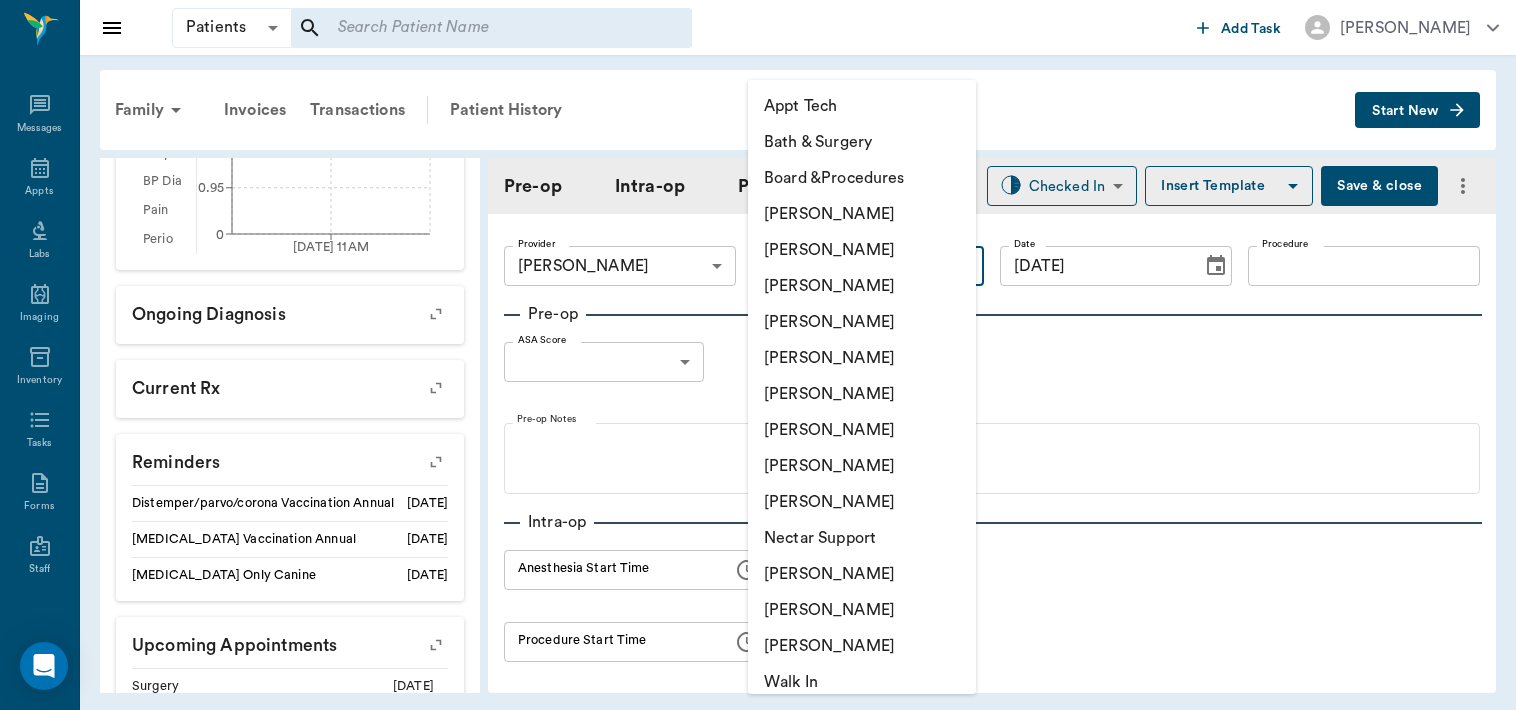 click on "[PERSON_NAME]" at bounding box center [862, 430] 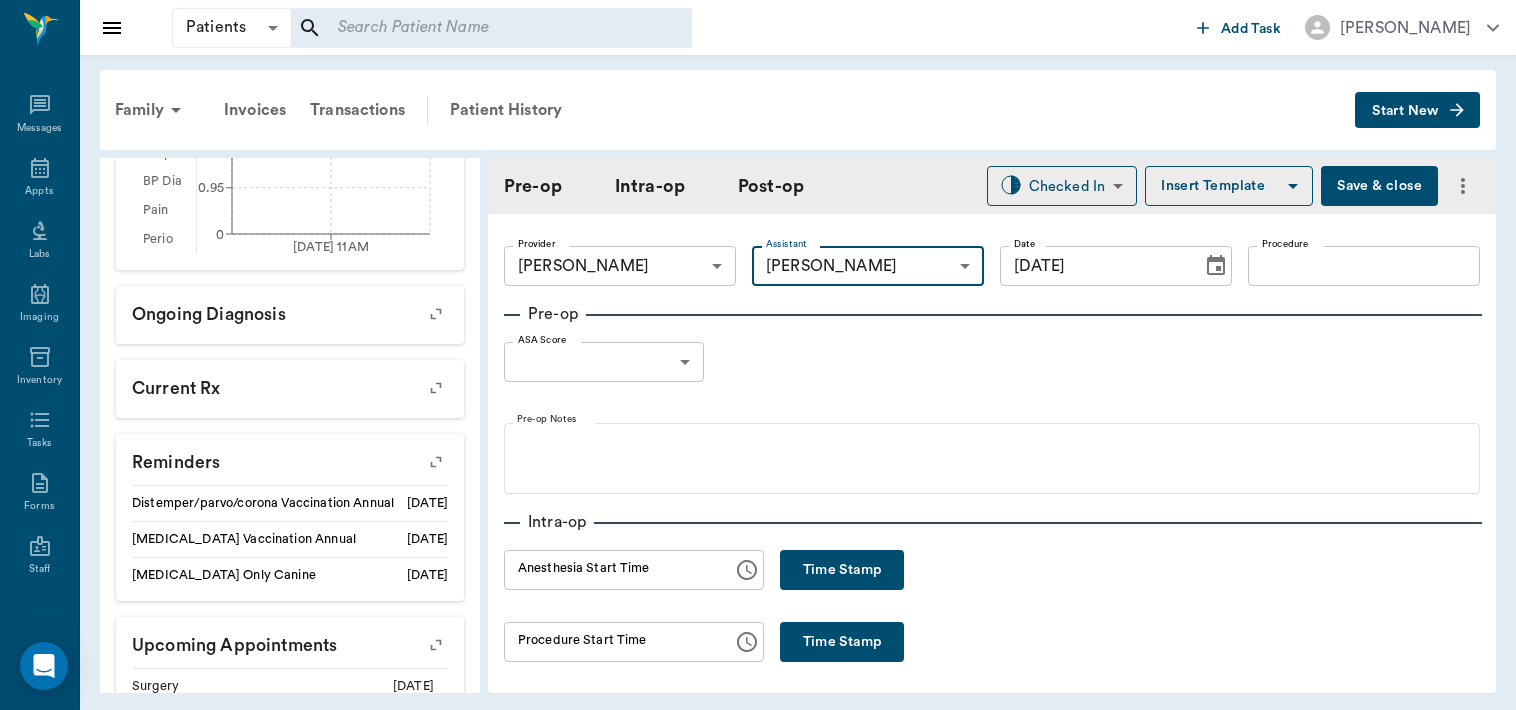 click on "Procedure" at bounding box center (1364, 266) 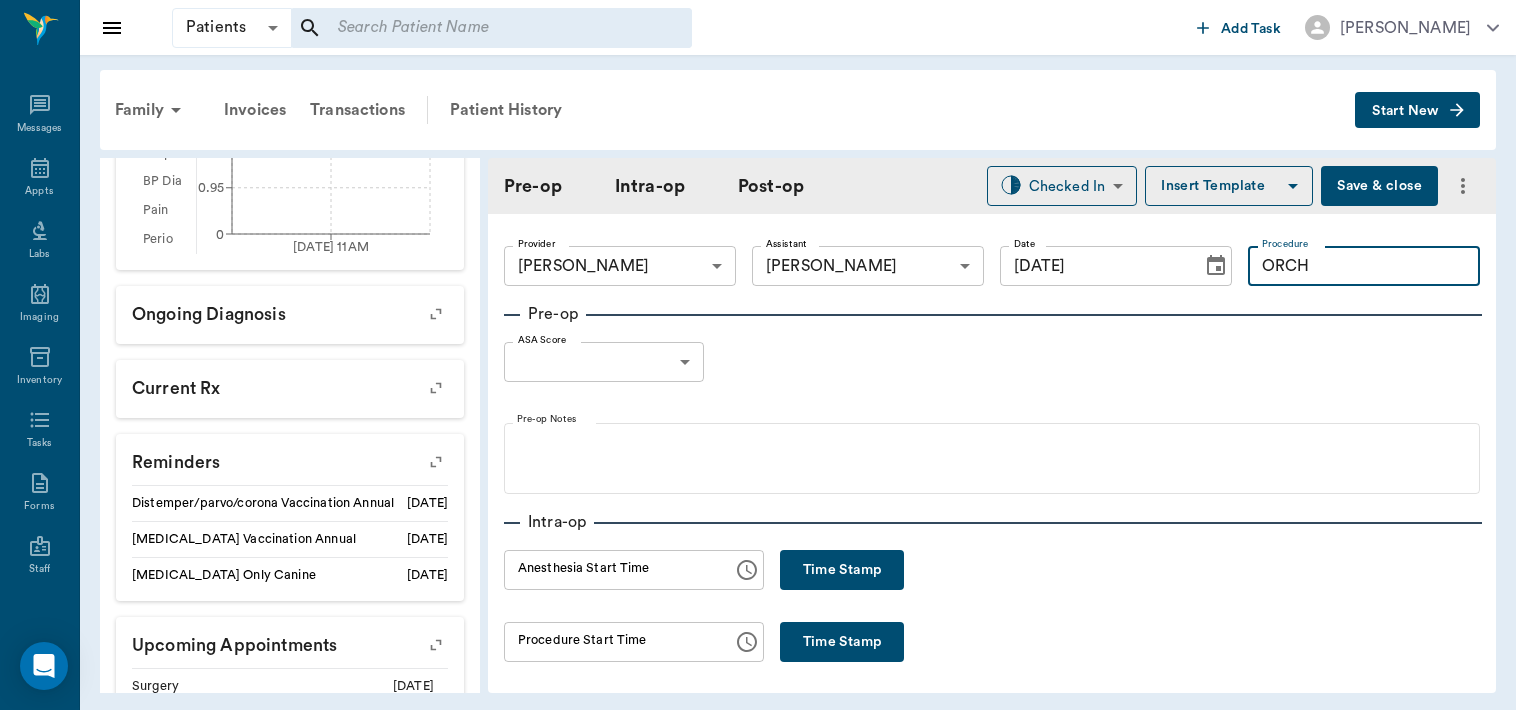 type on "ORCH" 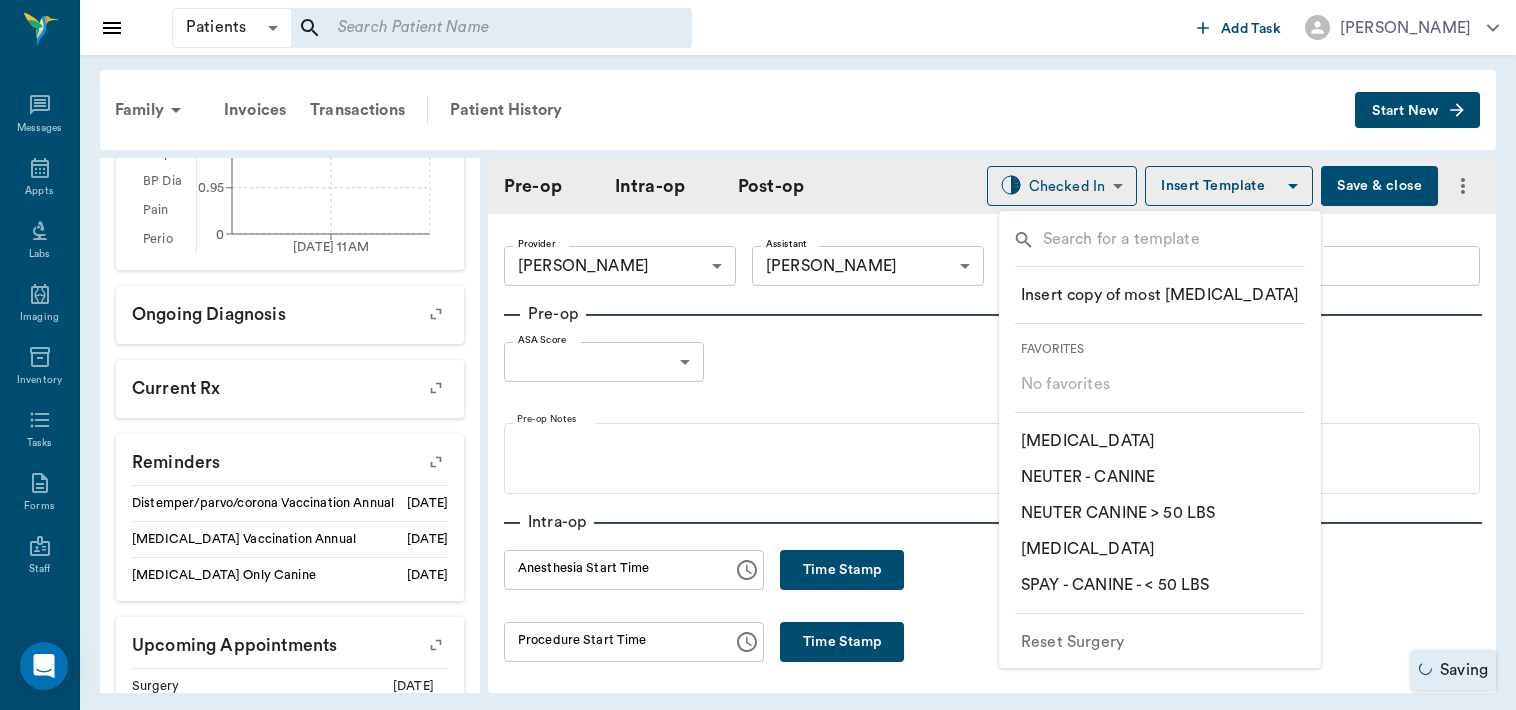 click on "​ NEUTER - CANINE" at bounding box center (1160, 477) 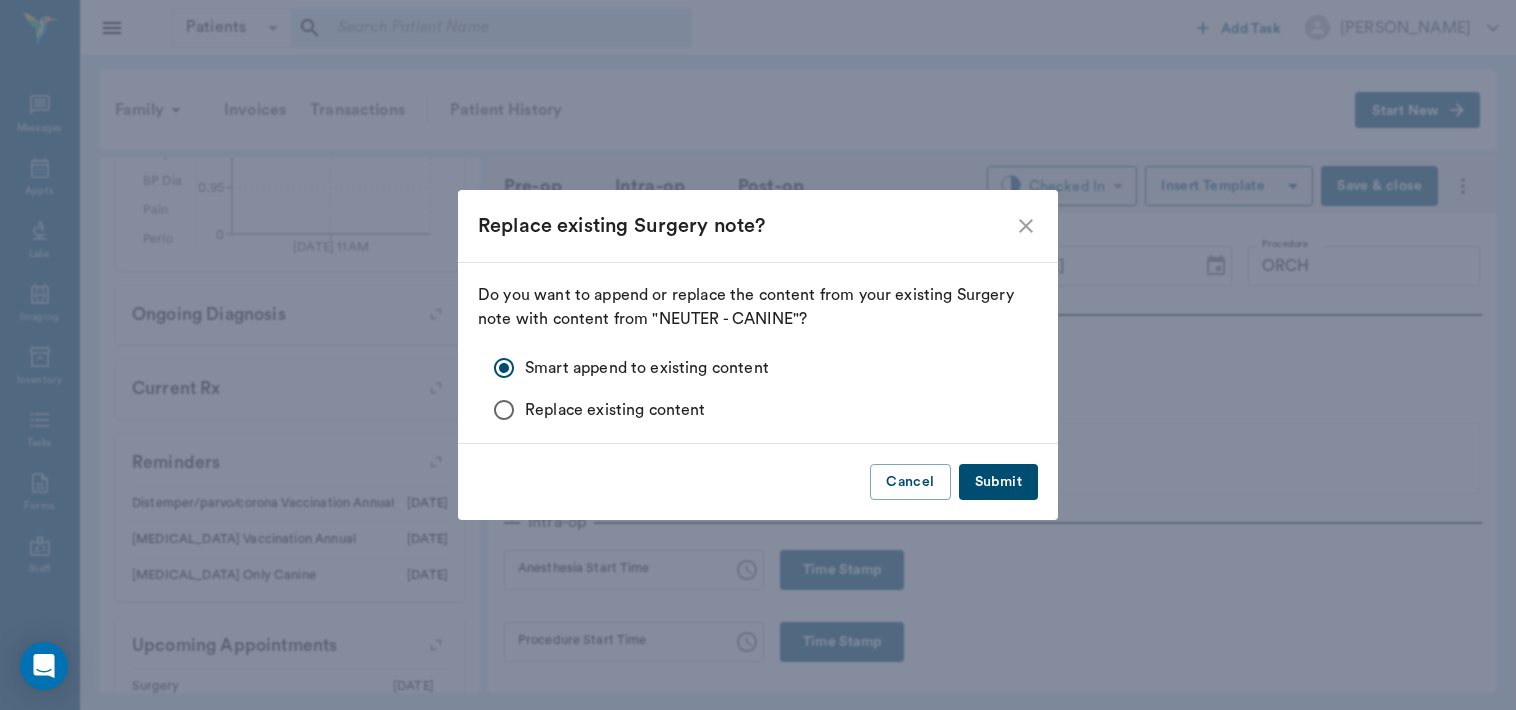 click on "Submit" at bounding box center (998, 482) 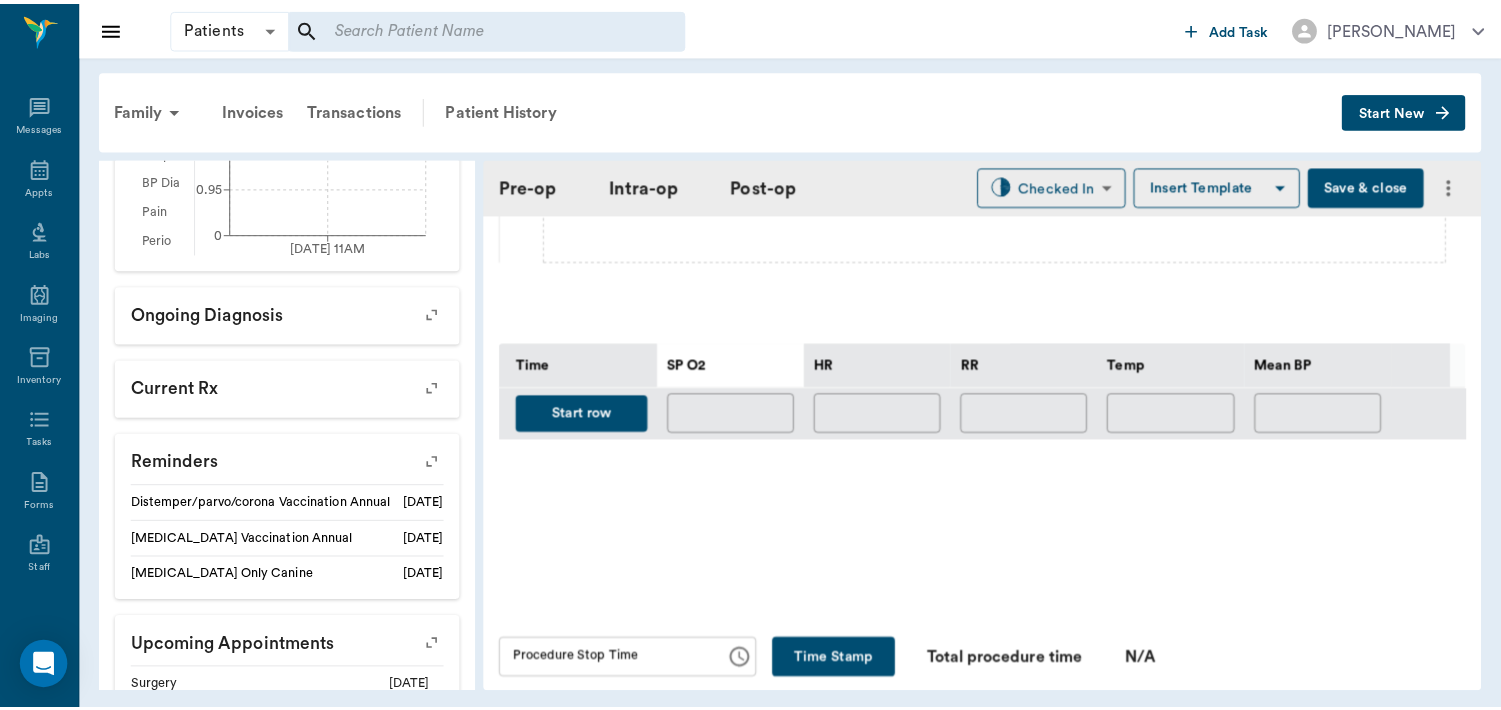 scroll, scrollTop: 860, scrollLeft: 0, axis: vertical 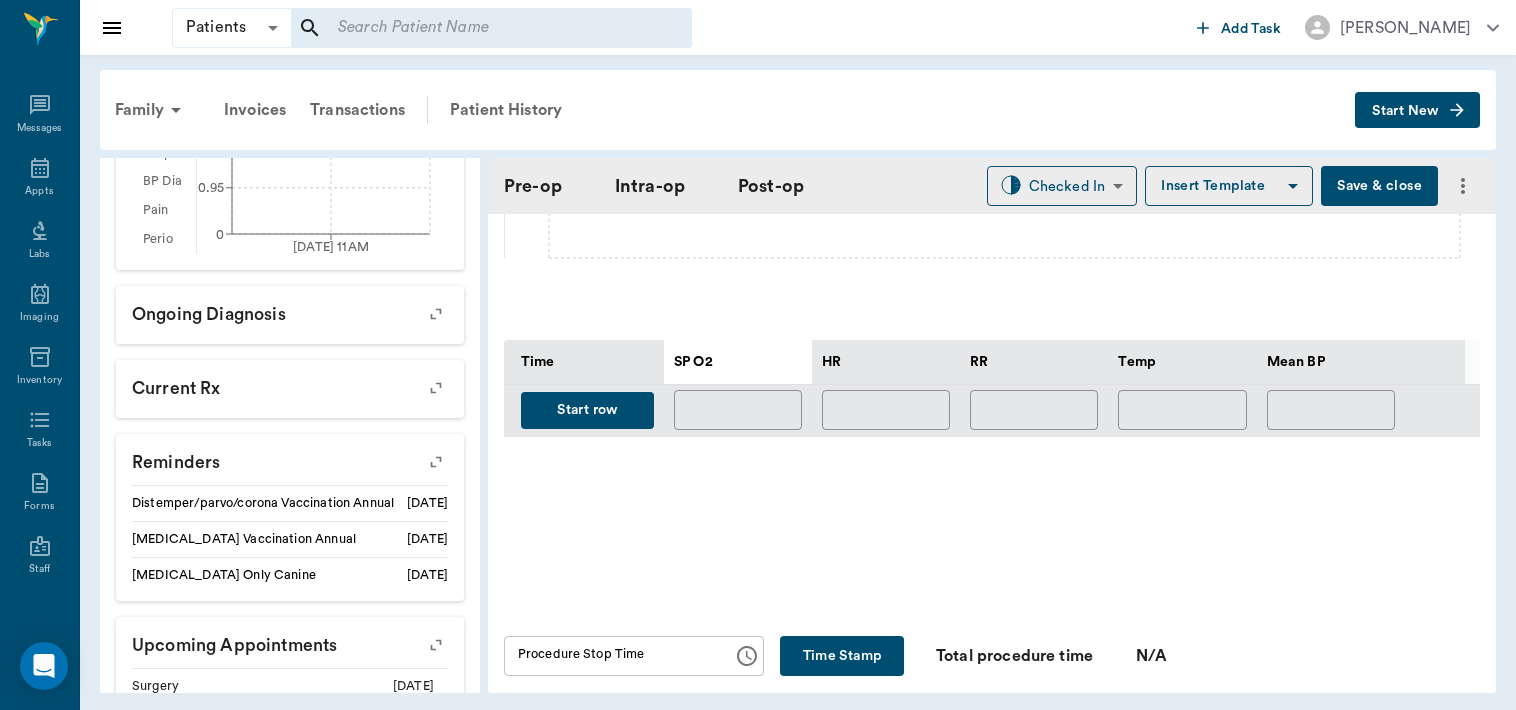 click on "Save & close" at bounding box center (1379, 186) 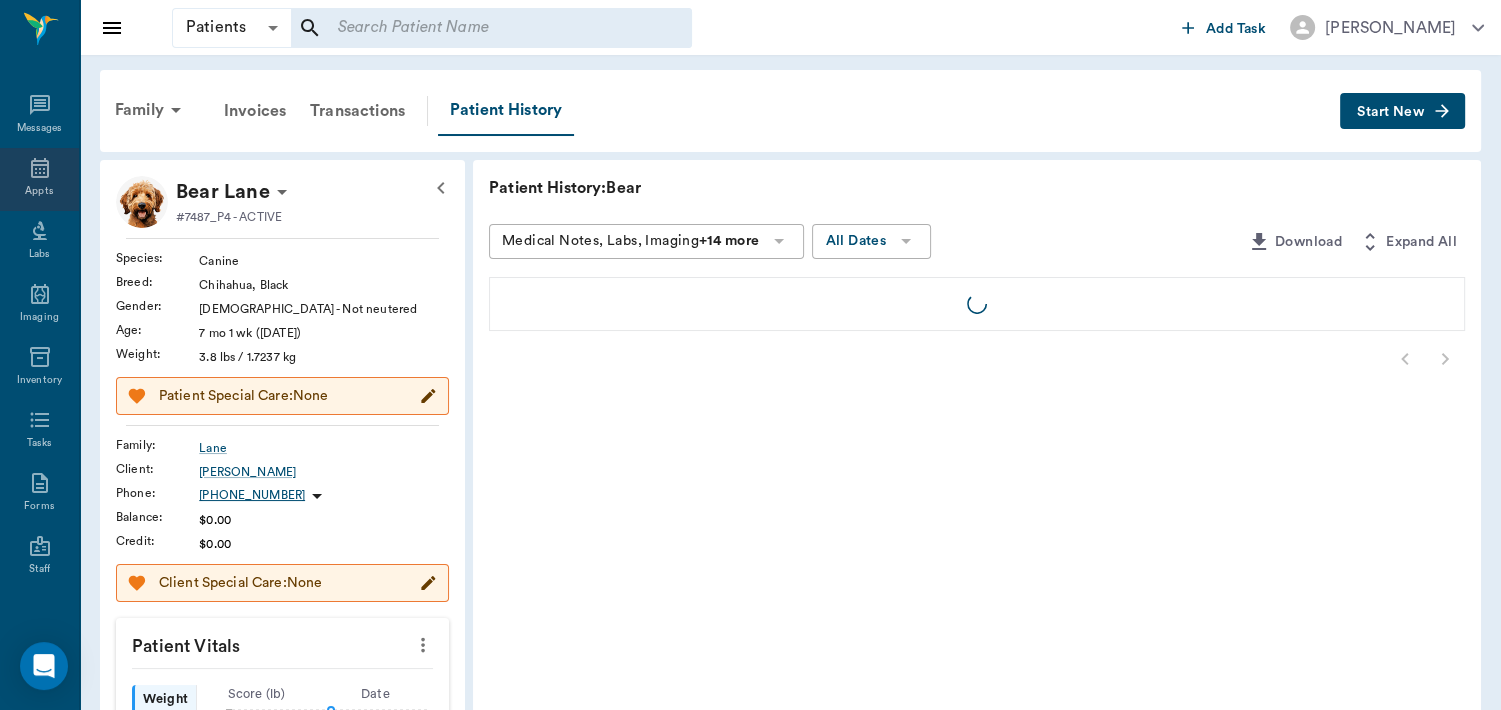 click 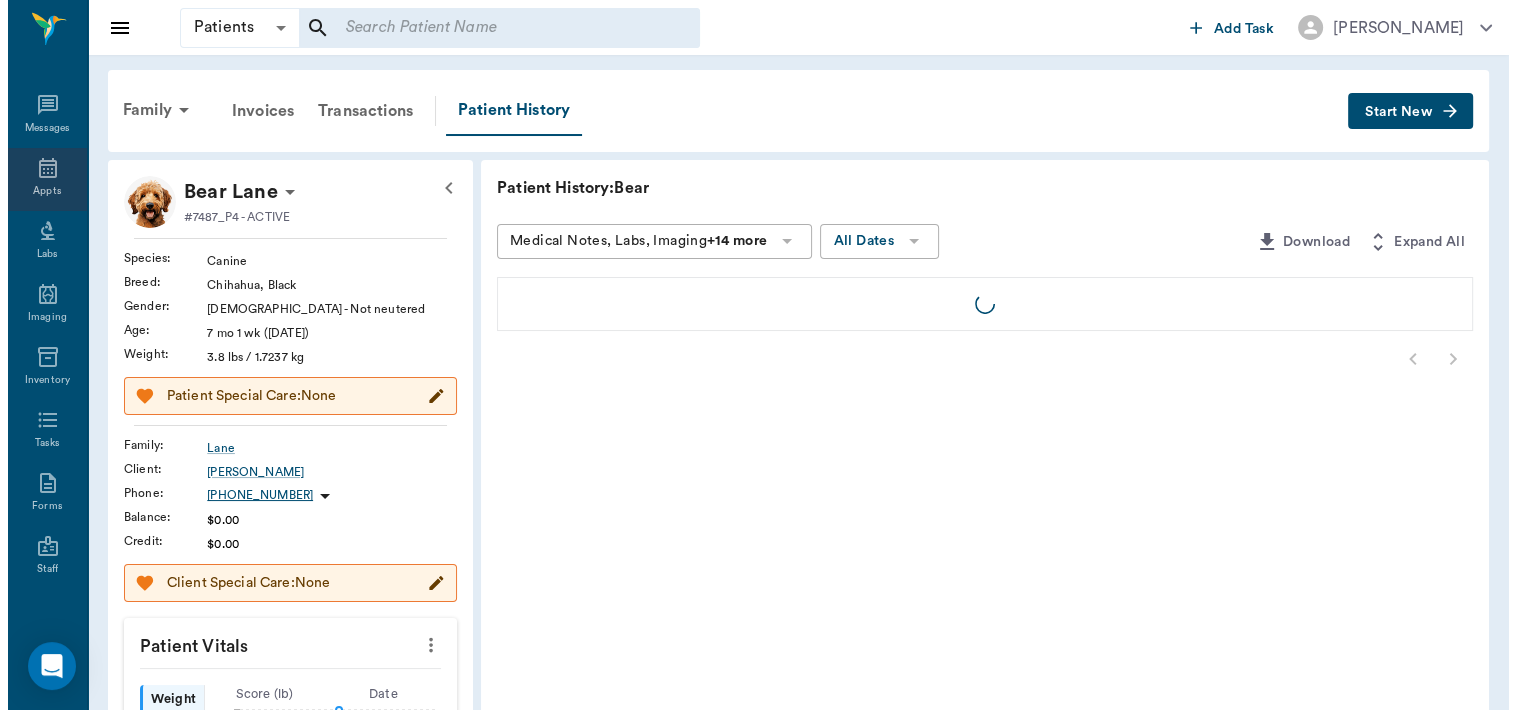 scroll, scrollTop: 0, scrollLeft: 0, axis: both 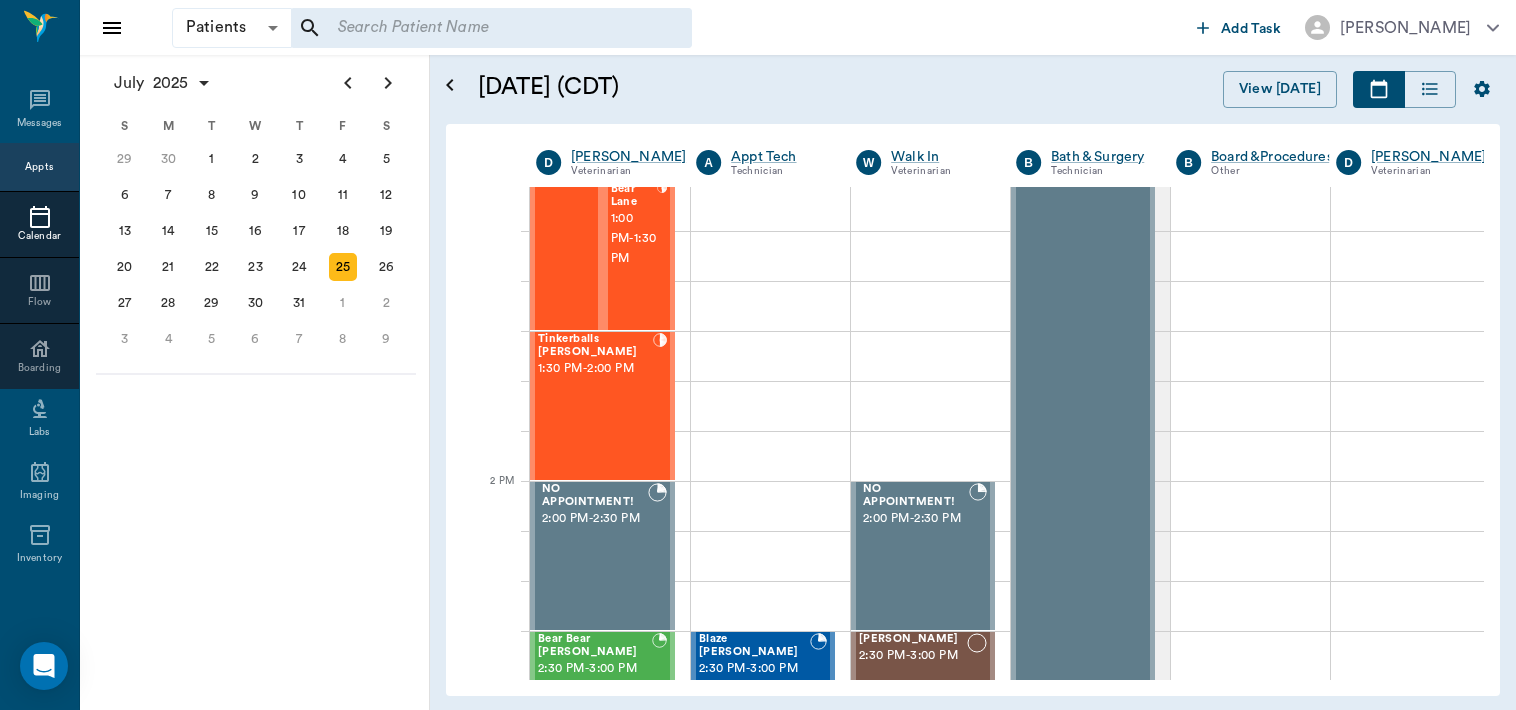 click on "Tinkerballs [PERSON_NAME] 1:30 PM  -  2:00 PM" at bounding box center (595, 406) 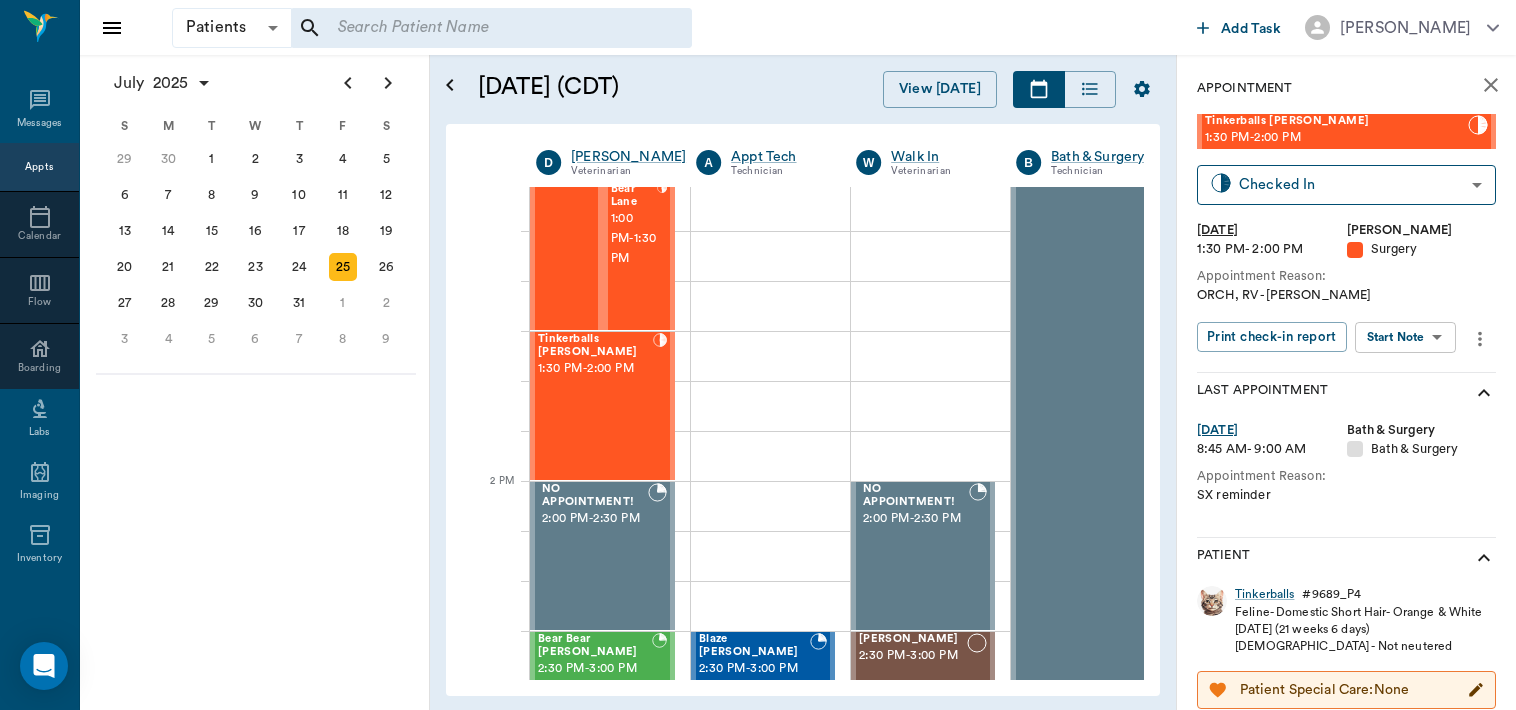 click on "Patients Patients ​ ​ Add Task [PERSON_NAME] Nectar Messages Appts Calendar Flow Boarding Labs Imaging Inventory Tasks Forms Staff Reports Lookup Settings [DATE] S M T W T F S [DATE] 2 3 4 5 6 7 8 9 10 11 12 13 14 15 16 17 18 19 20 21 22 23 24 25 26 27 28 29 [DATE] 1 2 3 4 5 6 7 8 9 10 11 12 S M T W T F S 29 [DATE] 1 2 3 4 5 6 7 8 9 10 11 12 13 14 15 16 17 18 19 20 21 22 23 24 25 26 27 28 29 30 [DATE] 1 2 3 4 5 6 7 8 9 S M T W T F S 27 28 29 30 [DATE] 1 2 3 4 5 6 7 8 9 10 11 12 13 14 15 16 17 18 19 20 21 22 23 24 25 26 27 28 29 30 31 [DATE] 2 3 4 5 6 [DATE] (CDT) View [DATE] [DATE] [DATE] [DATE] D [PERSON_NAME] Veterinarian A Appt Tech Technician W Walk In Veterinarian B Bath & Surgery Technician B Board &Procedures Other D [PERSON_NAME] Veterinarian 8 AM 9 AM 10 AM 11 AM 12 PM 1 PM 2 PM 3 PM 4 PM 5 PM 6 PM 7 PM 8 PM 11:56 AM Time For Moscato Sharp 8:00 AM  -  8:30 AM Famous [PERSON_NAME] 8:00 AM  -  8:30 AM COW [PERSON_NAME] 8:30 AM  -  9:00 AM NO APPOINTMENT! EMERGENCY ONLY!  -" at bounding box center (758, 355) 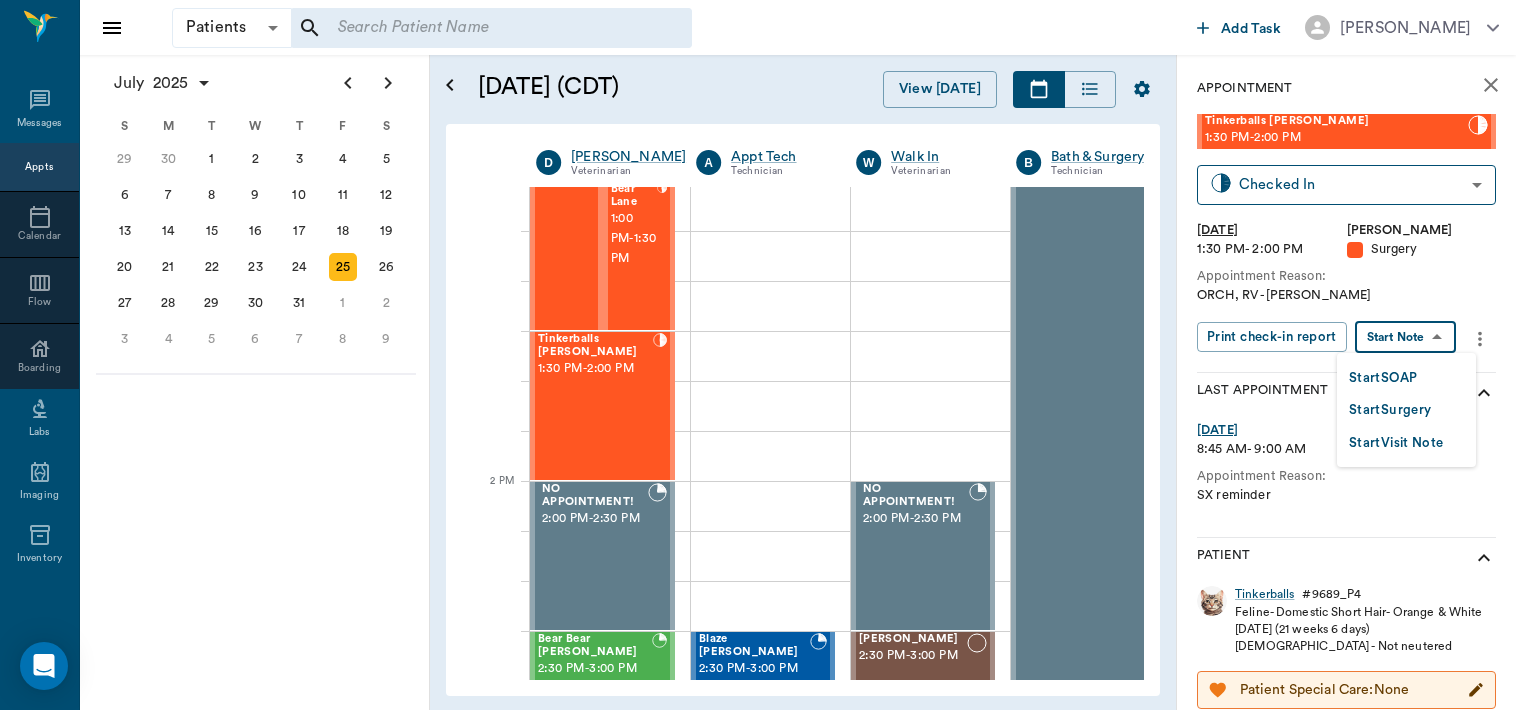 click on "Start  Surgery" at bounding box center [1390, 410] 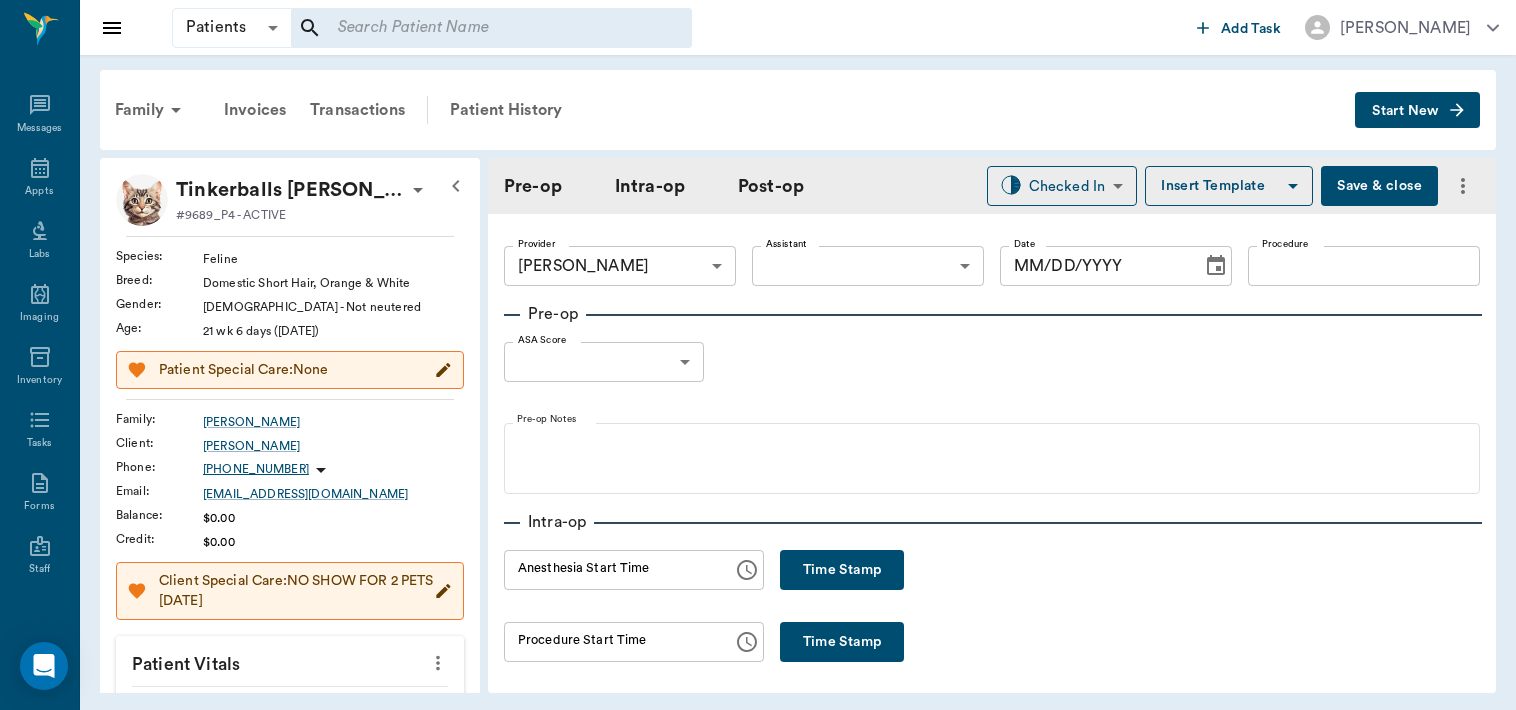type on "63ec2f075fda476ae8351a4d" 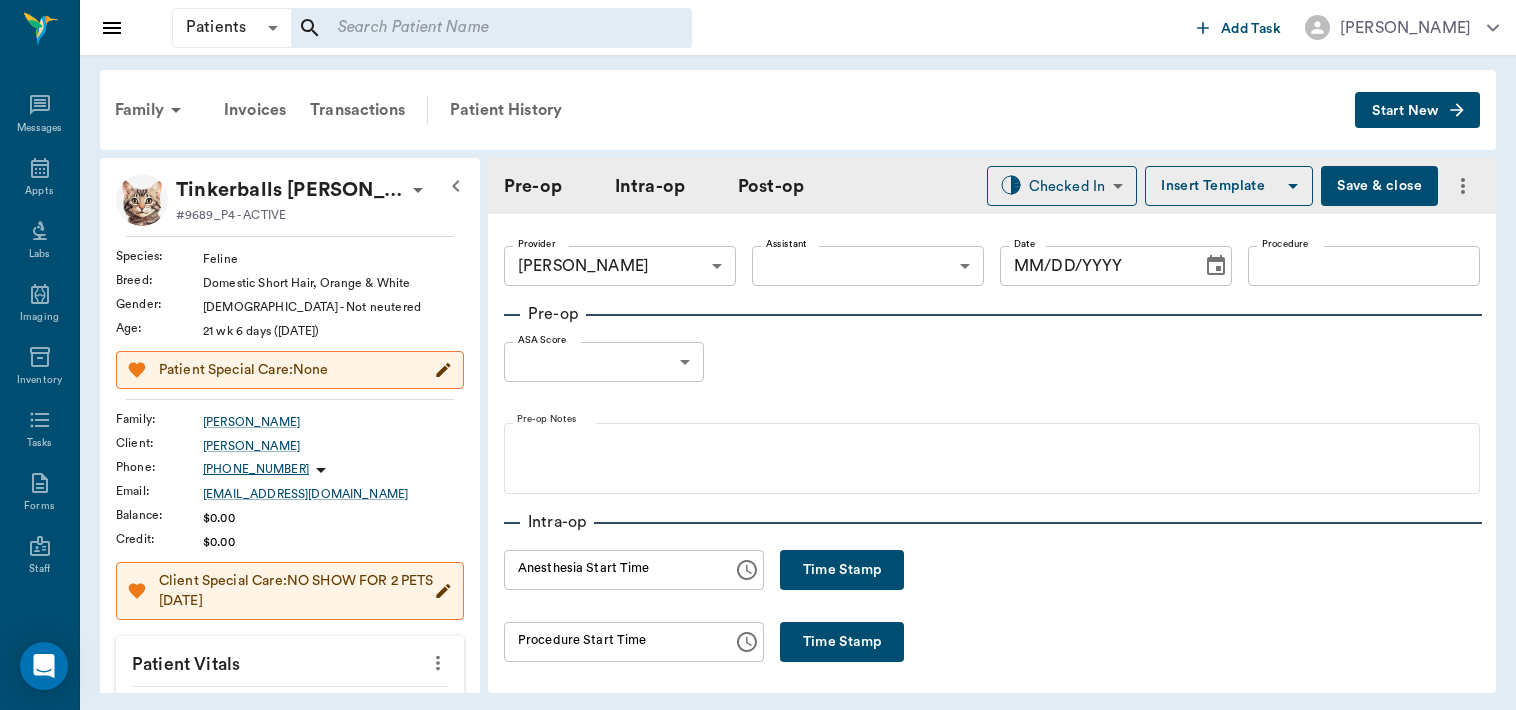 type on "[DATE]" 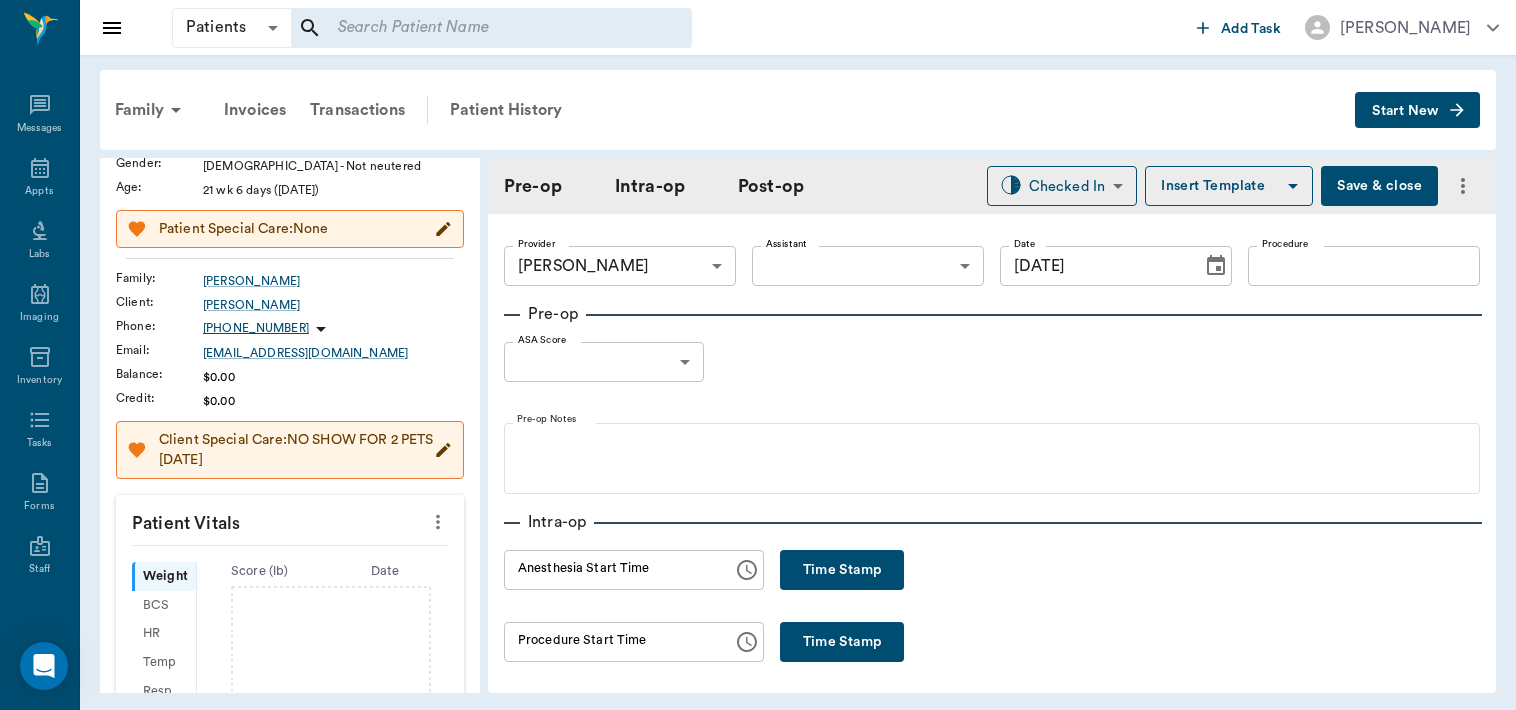 scroll, scrollTop: 253, scrollLeft: 0, axis: vertical 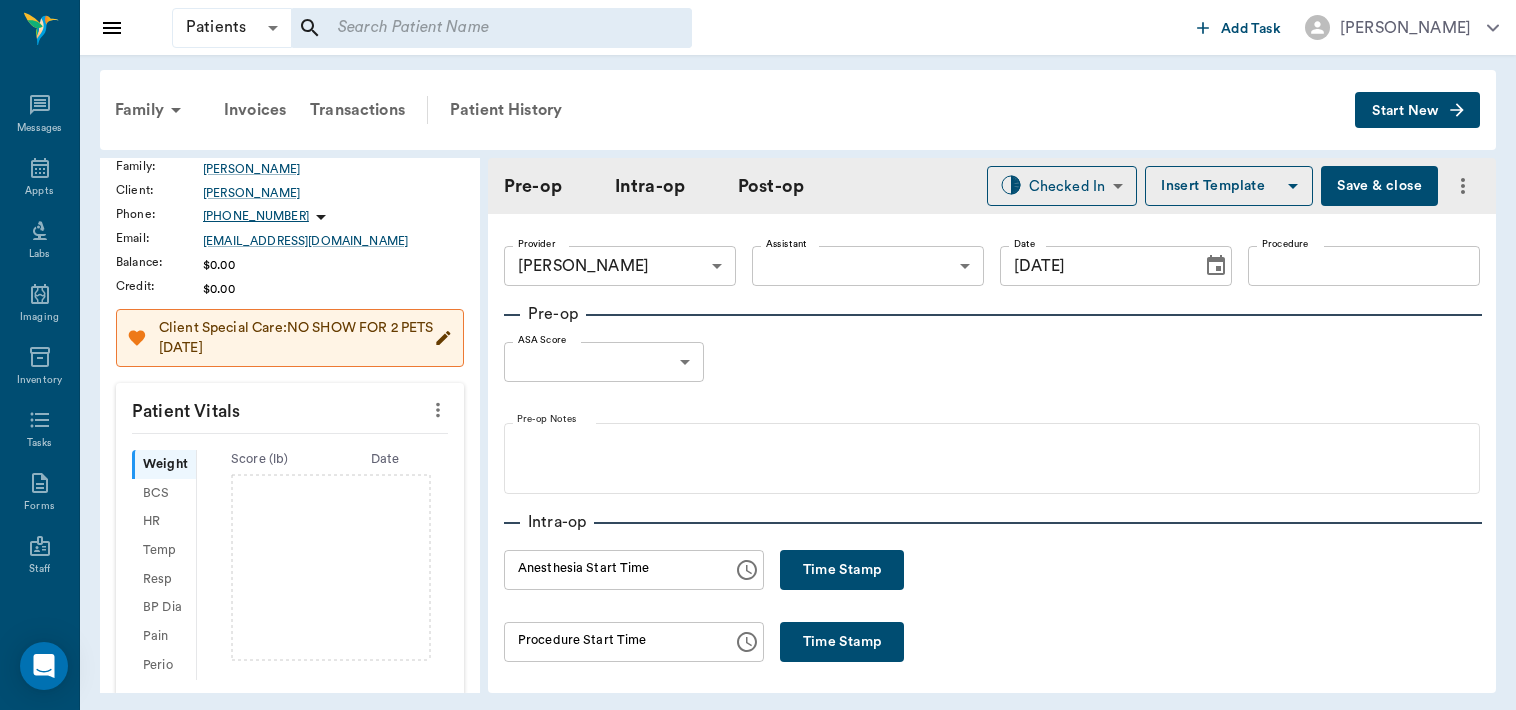 click 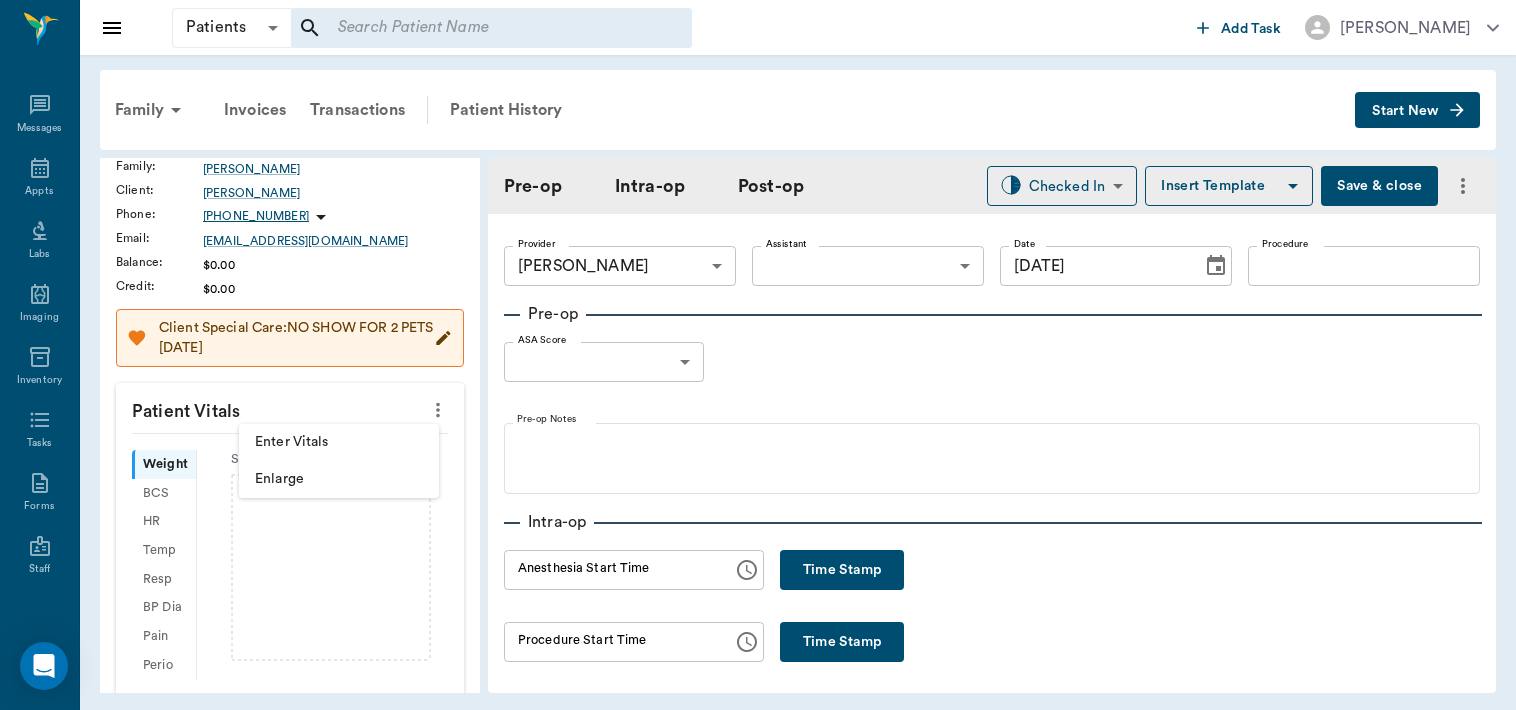 click on "Enter Vitals" at bounding box center (339, 442) 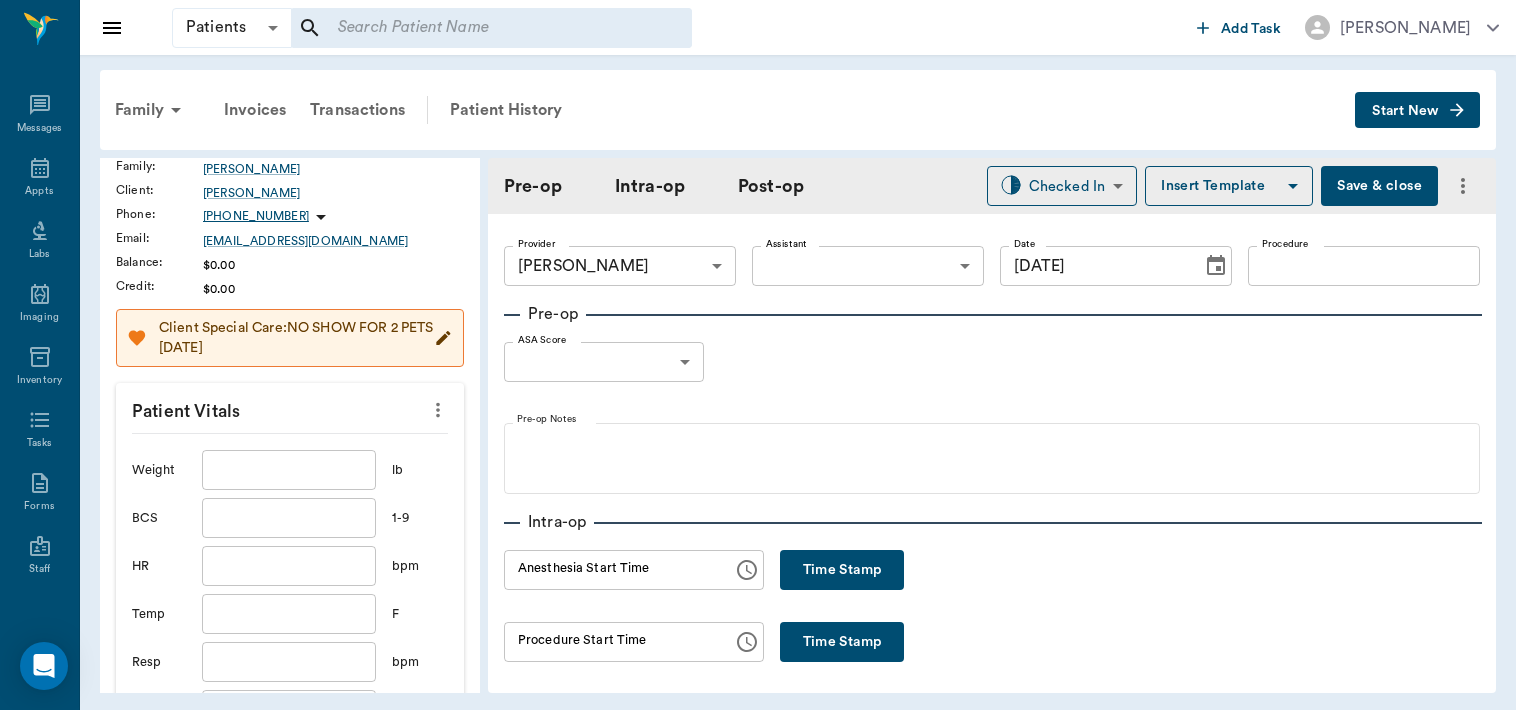 click at bounding box center [289, 470] 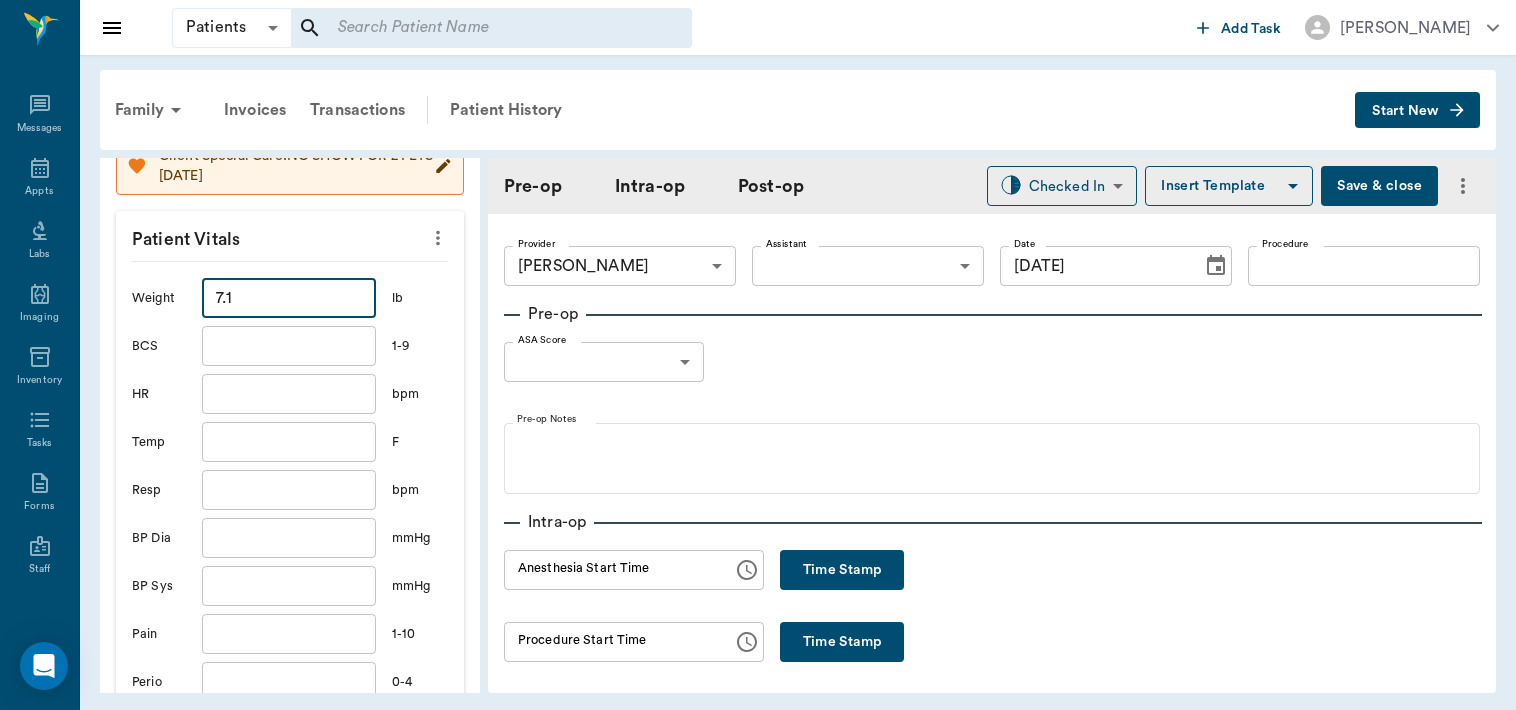 scroll, scrollTop: 539, scrollLeft: 0, axis: vertical 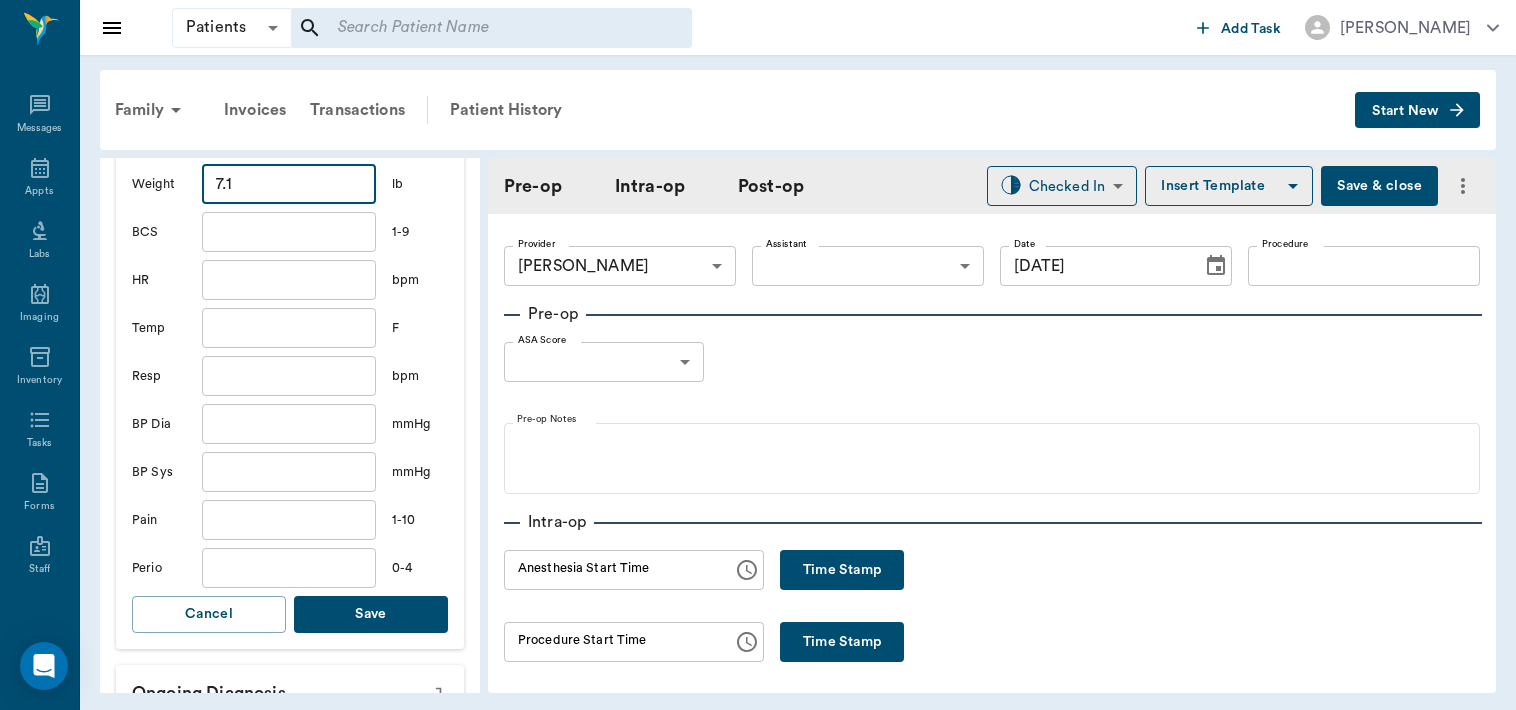 type on "7.1" 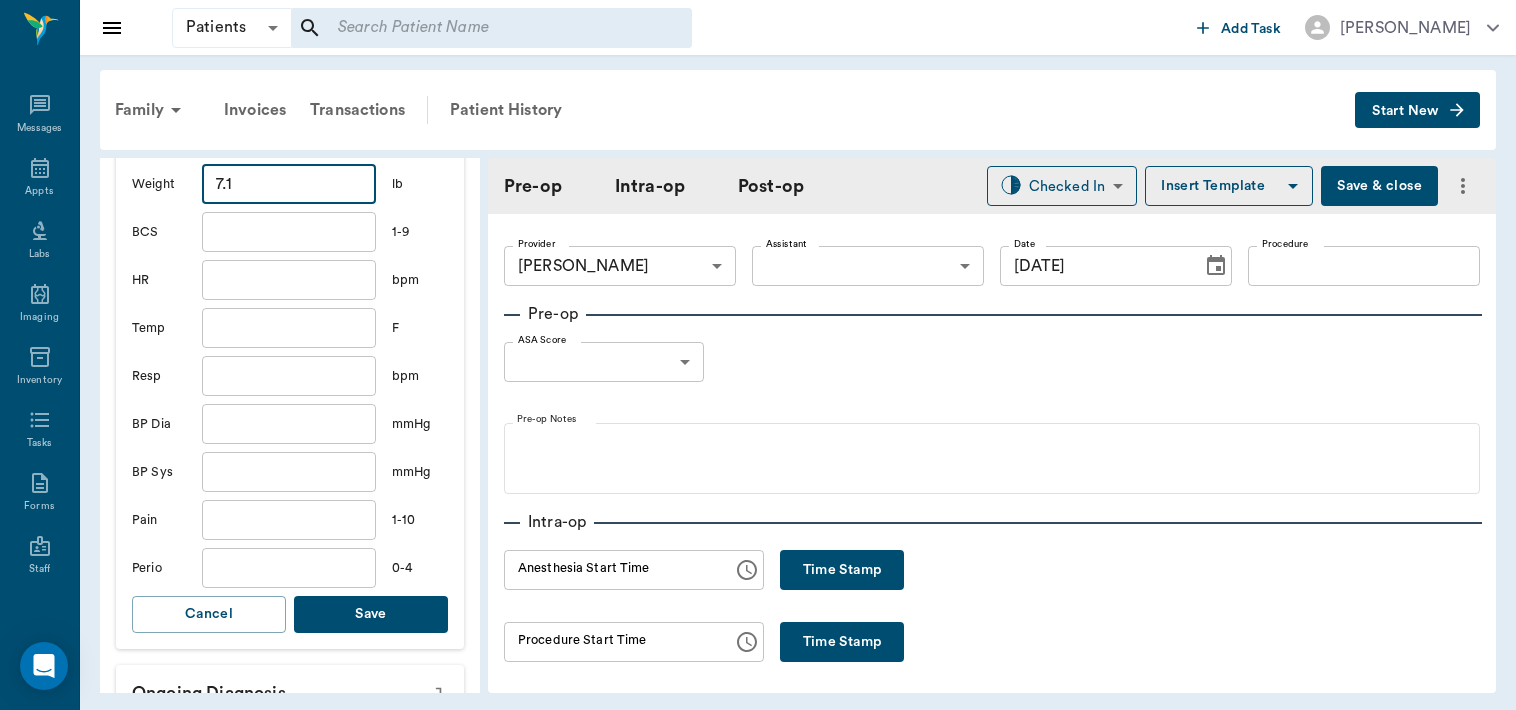 click on "Save" at bounding box center (371, 614) 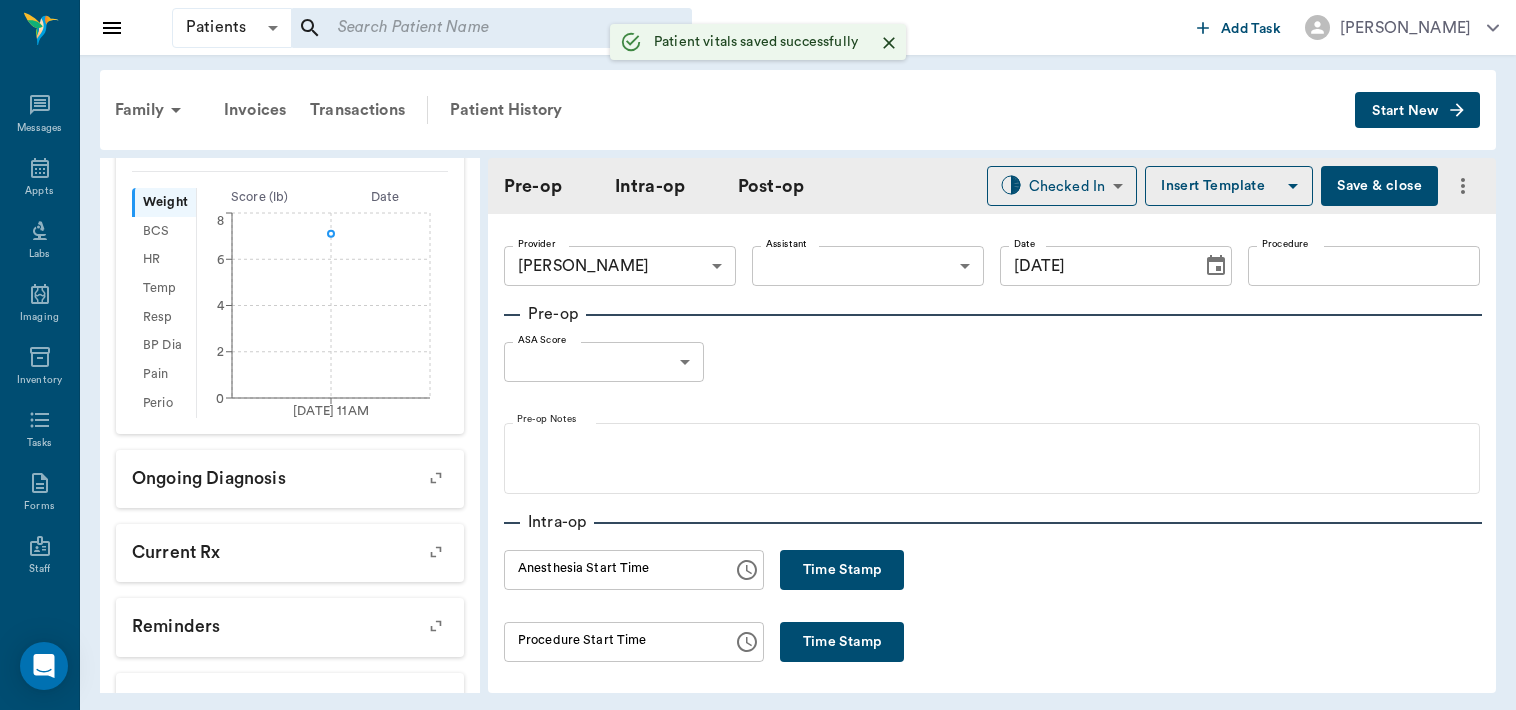 scroll, scrollTop: 563, scrollLeft: 0, axis: vertical 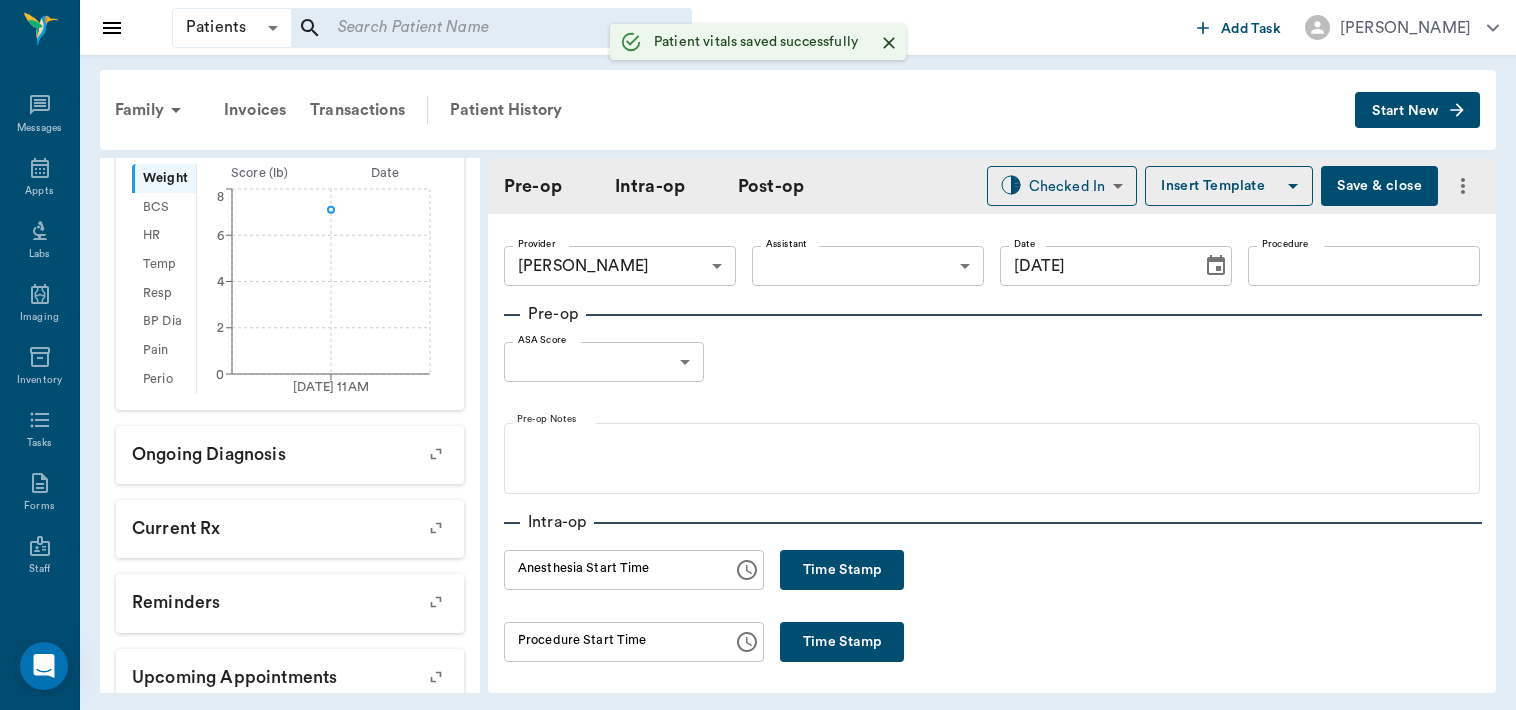 click on "Patients Patients ​ ​ Add Task [PERSON_NAME] Nectar Messages Appts Labs Imaging Inventory Tasks Forms Staff Reports Lookup Settings Family Invoices Transactions Patient History Start New Tinkerballs [PERSON_NAME] #9689_P4    -    ACTIVE   Species : Feline Breed : Domestic Short Hair, Orange & White Gender : [DEMOGRAPHIC_DATA] - Not neutered Age : [DEMOGRAPHIC_DATA] wk 6 days ([DATE]) Weight : 7.1 lbs / 3.2205 kg Patient Special Care:  None Family : [PERSON_NAME] Client : [PERSON_NAME] Phone : [PHONE_NUMBER] Email : [EMAIL_ADDRESS][DOMAIN_NAME] Balance : $0.00 Credit : $0.00 Client Special Care:  NO SHOW FOR 2 PETS [DATE] Patient Vitals Weight BCS HR Temp Resp BP Dia Pain Perio Score ( lb ) Date [DATE] 11AM 0 2 4 6 8 Ongoing diagnosis Current Rx Reminders Upcoming appointments Surgery [DATE] Schedule Appointment Pre-op Intra-op Post-op Checked In CHECKED_IN ​ Insert Template  Save & close Provider [PERSON_NAME] 63ec2f075fda476ae8351a4d Provider Assistant ​ Assistant Date [DATE] Date Procedure Procedure Pre-op ASA Score" at bounding box center (758, 355) 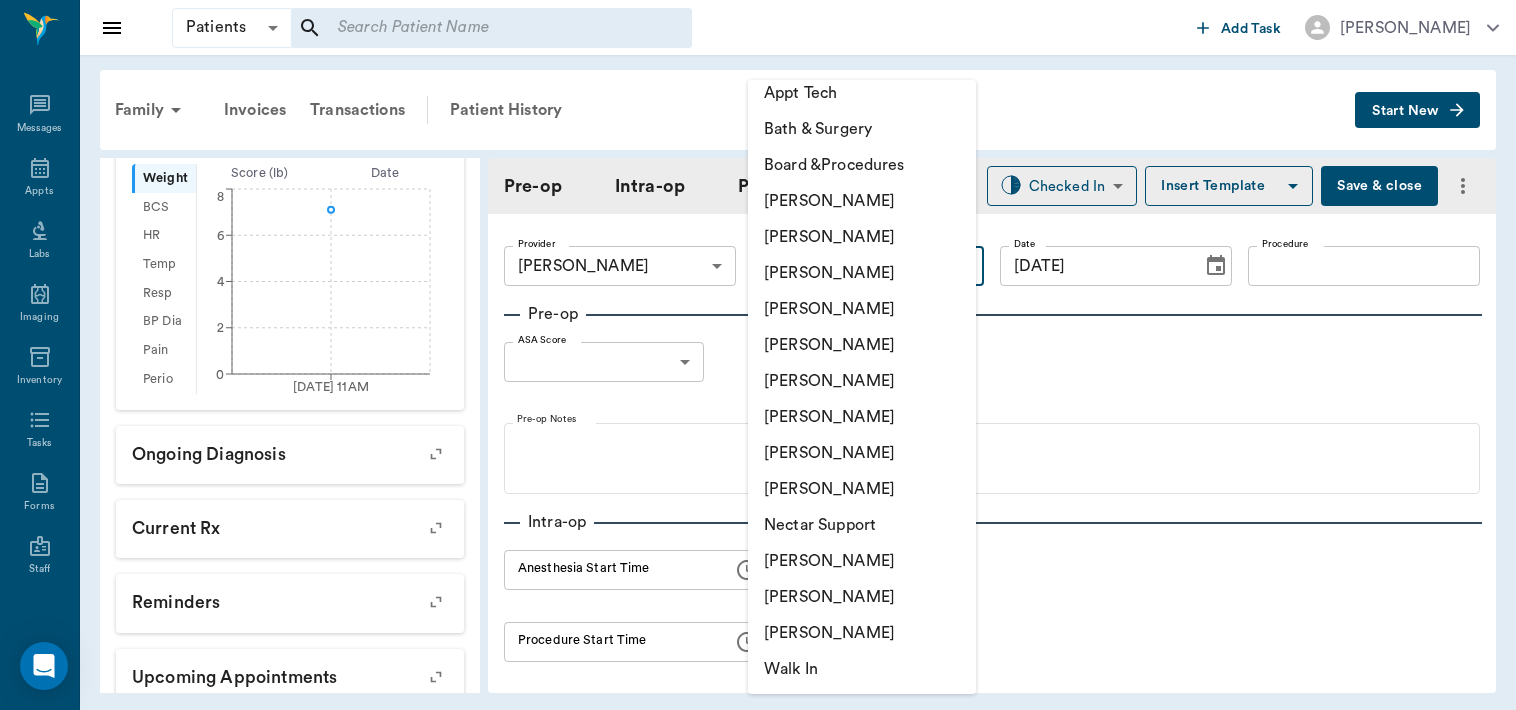scroll, scrollTop: 0, scrollLeft: 0, axis: both 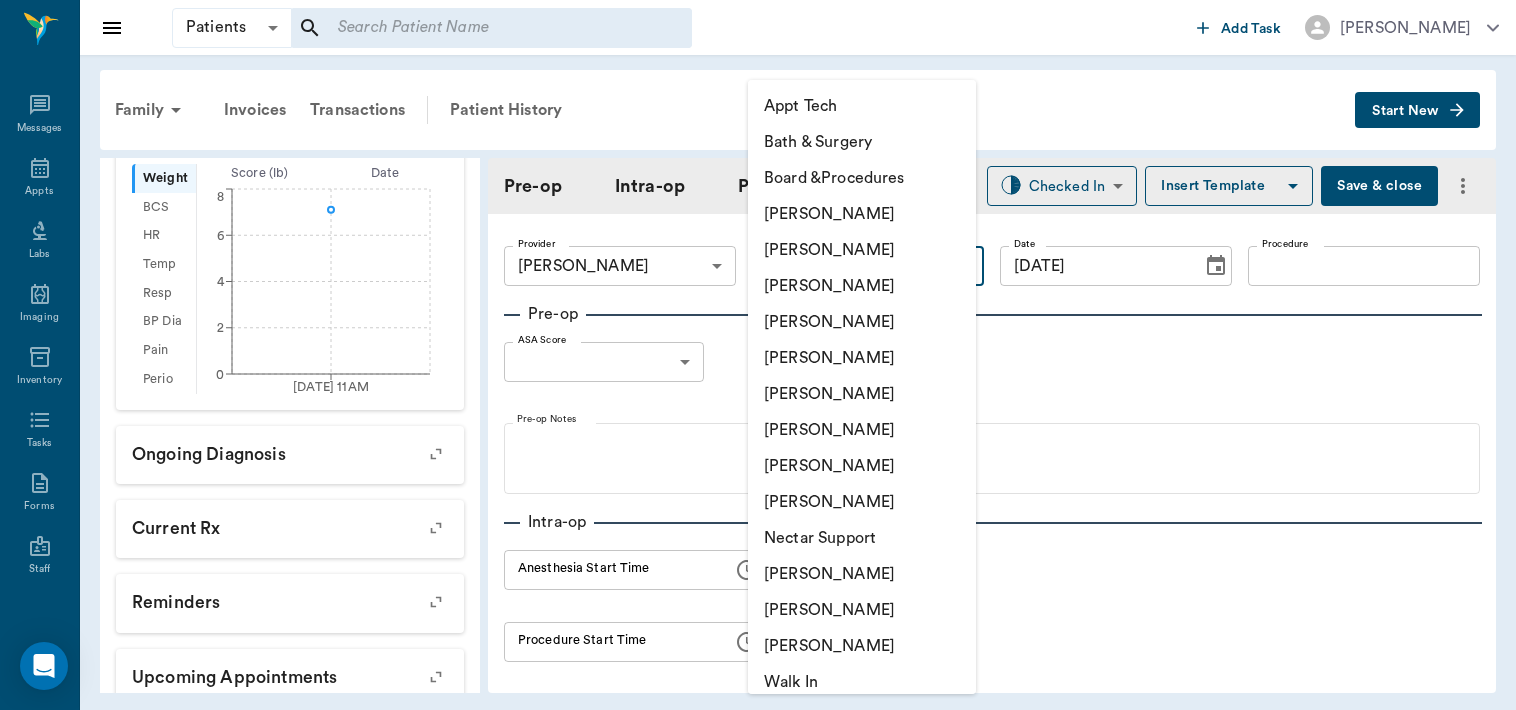 click on "[PERSON_NAME]" at bounding box center (862, 430) 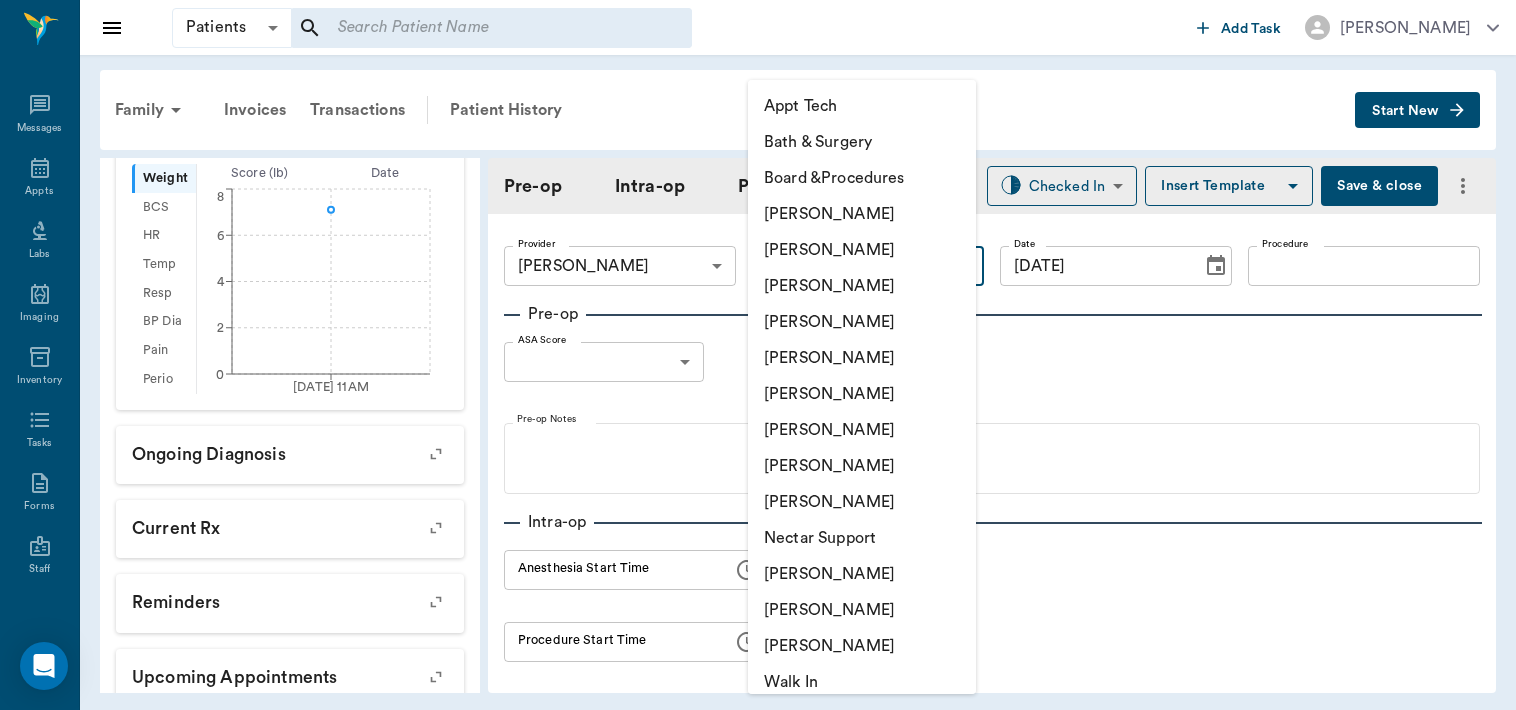 type on "63ec2e7e52e12b0ba117b124" 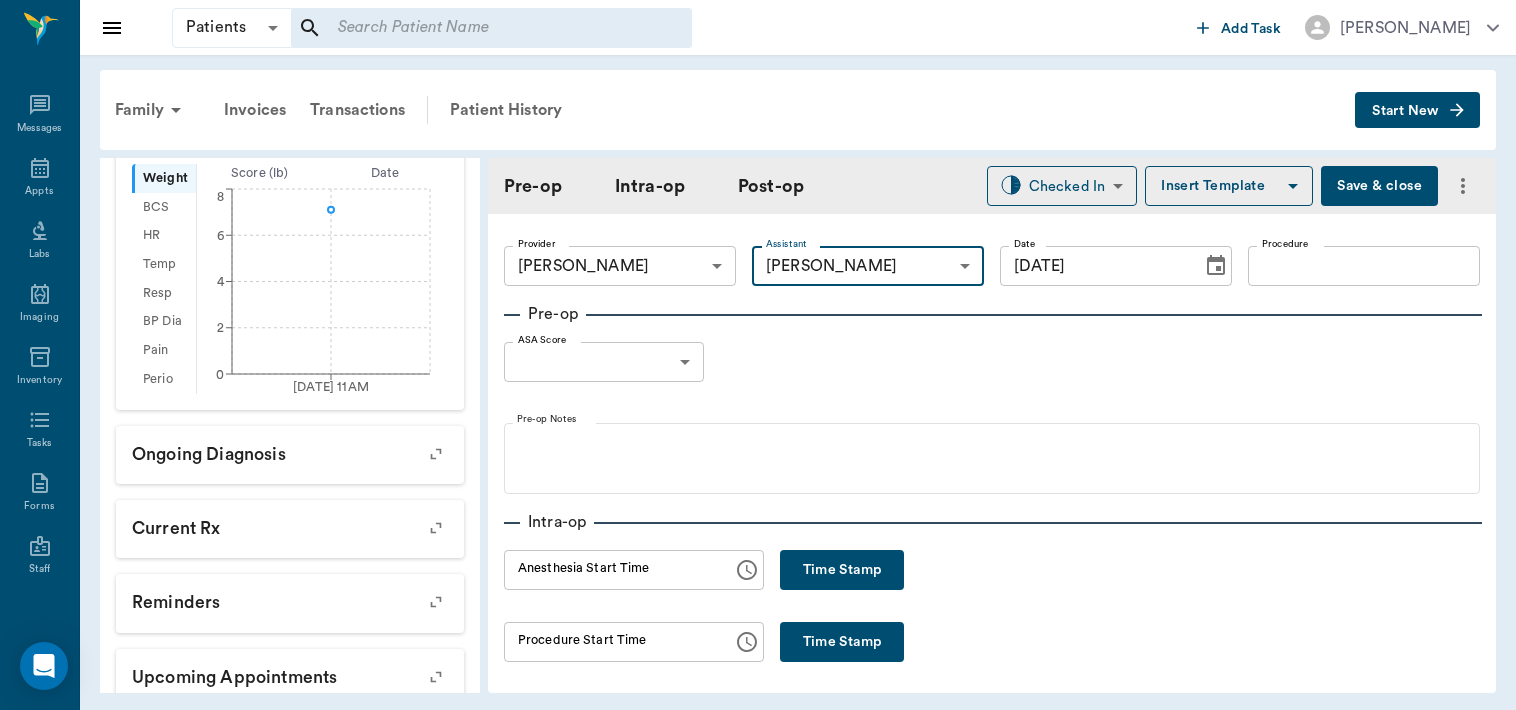 click on "Insert Template" at bounding box center [1229, 186] 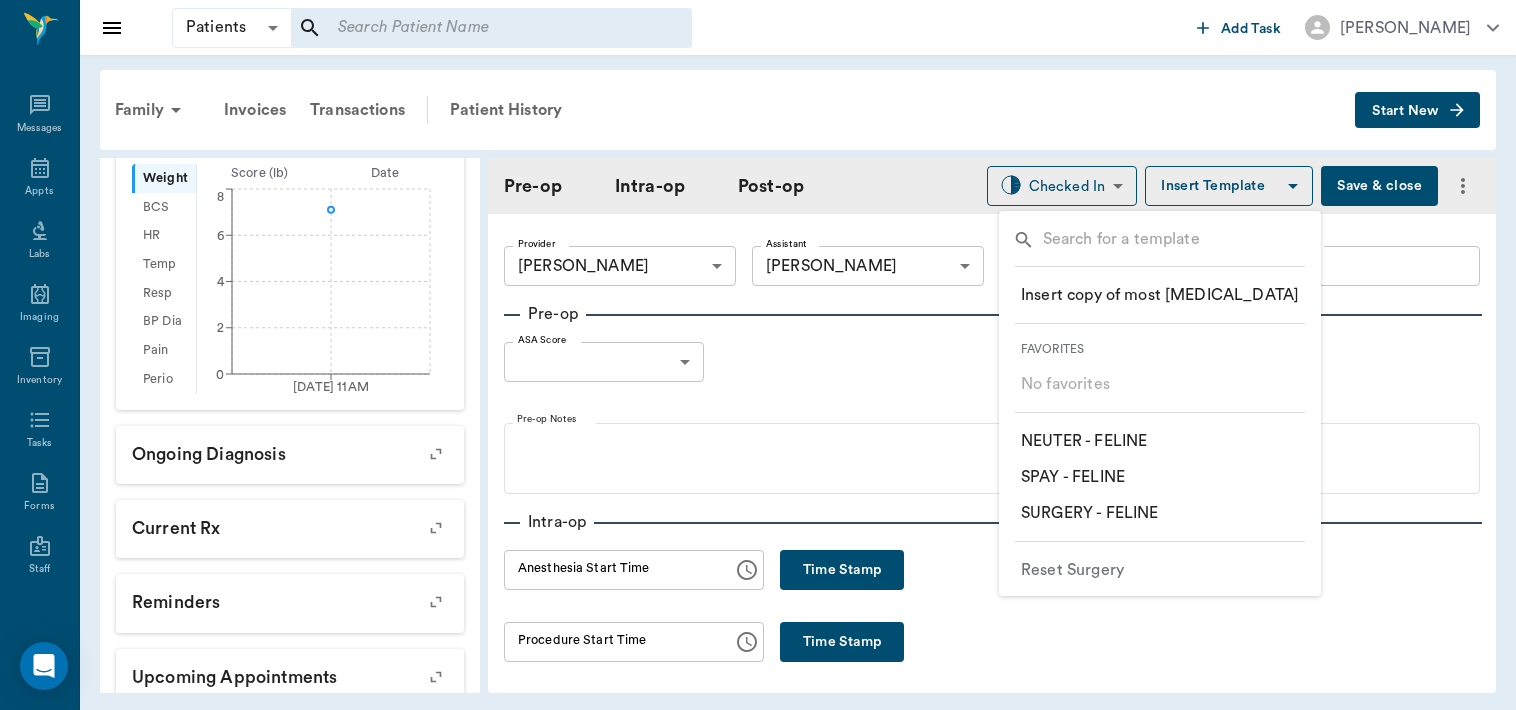 click on "​ NEUTER - FELINE" at bounding box center (1160, 441) 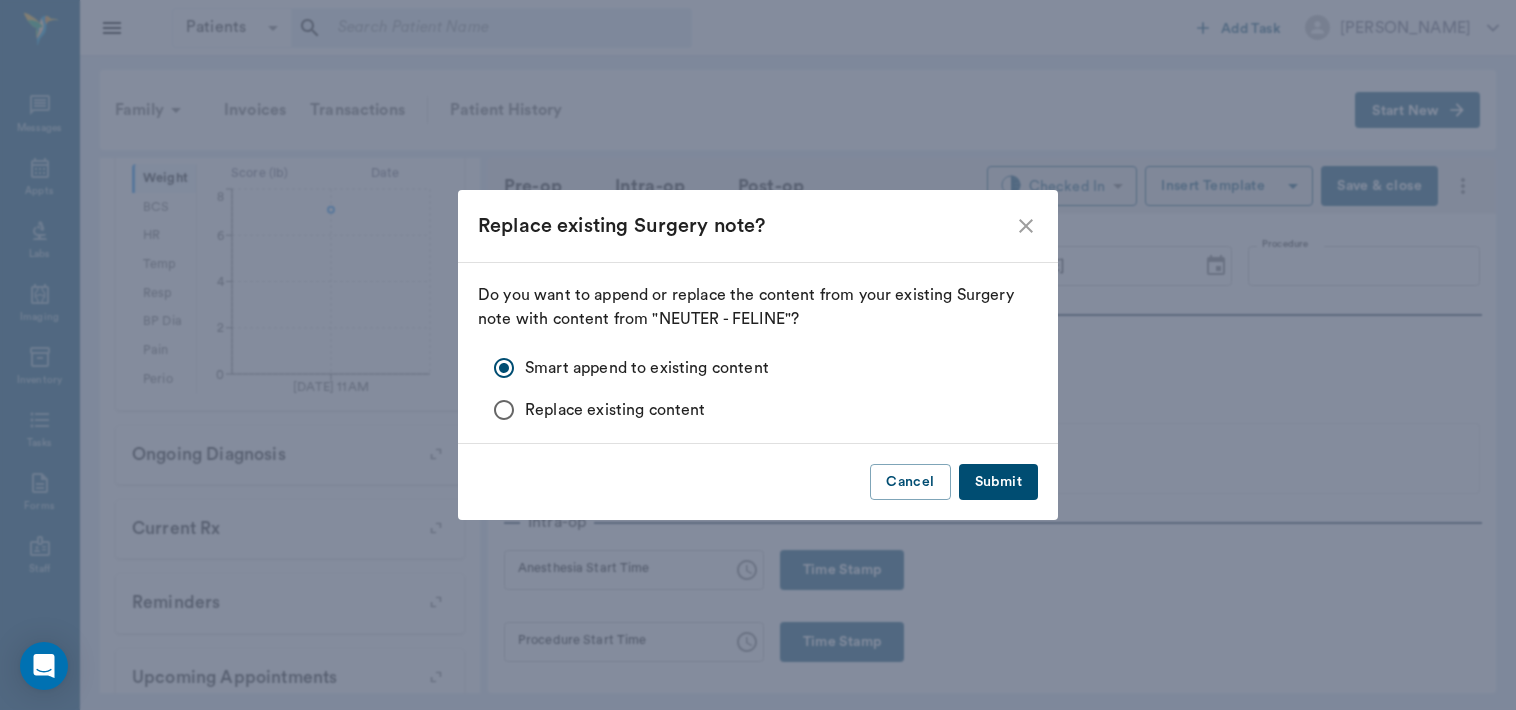 click on "Submit" at bounding box center [998, 482] 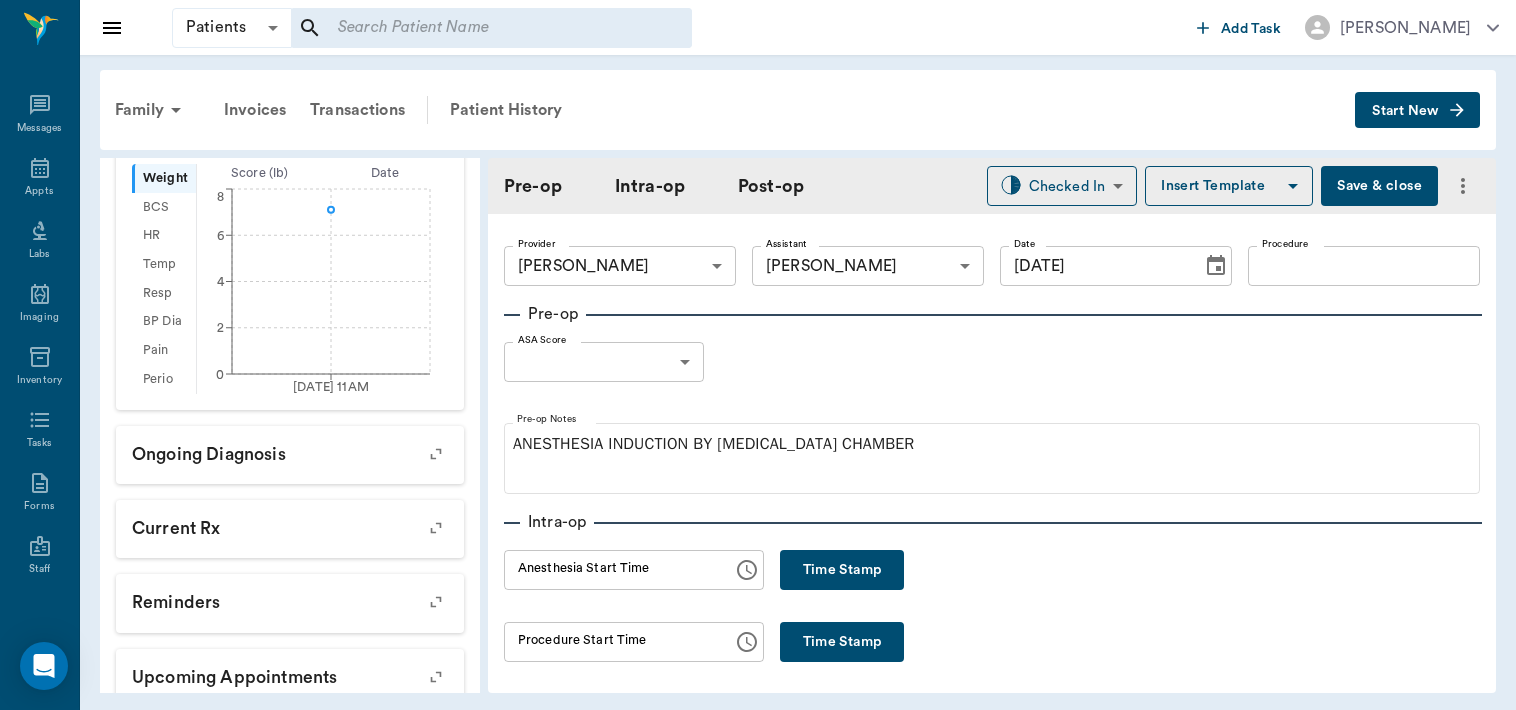 click on "Procedure" at bounding box center (1364, 266) 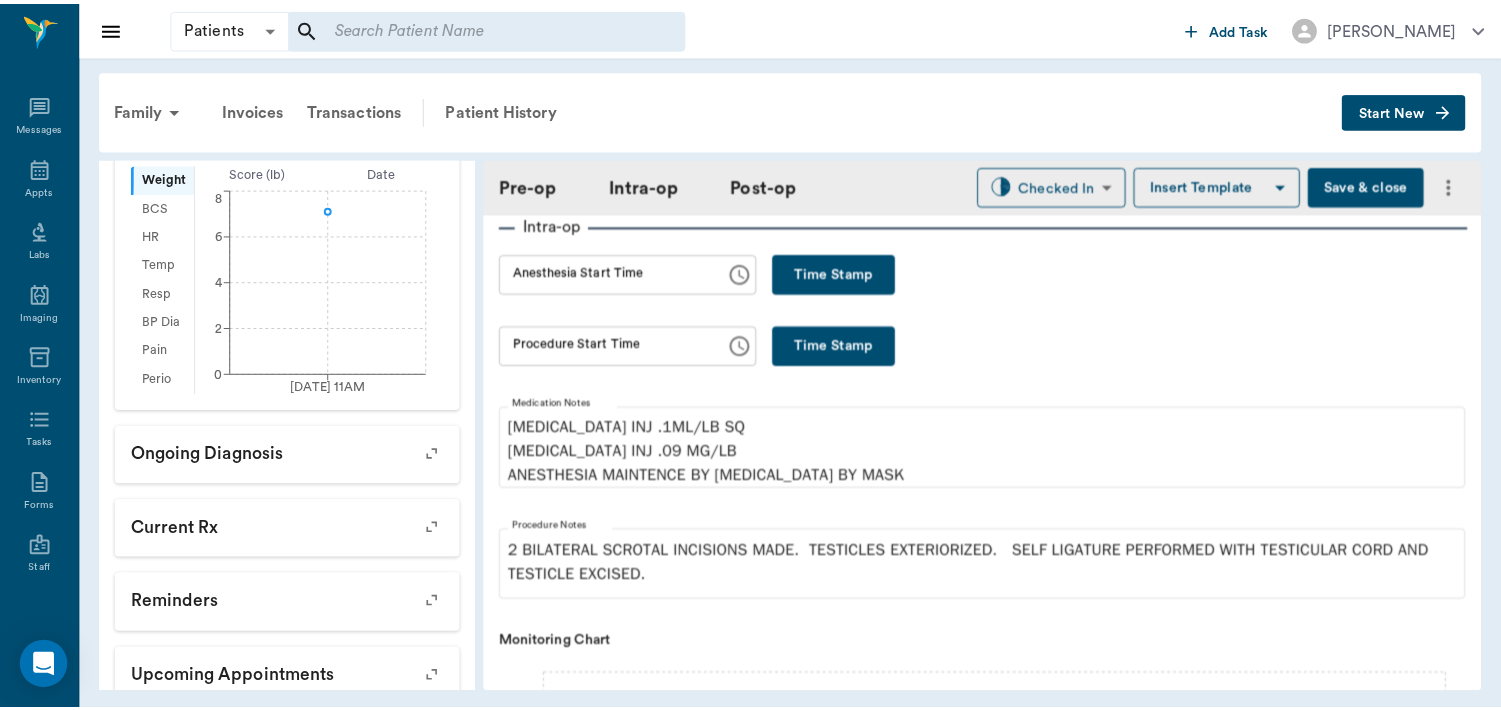 scroll, scrollTop: 296, scrollLeft: 0, axis: vertical 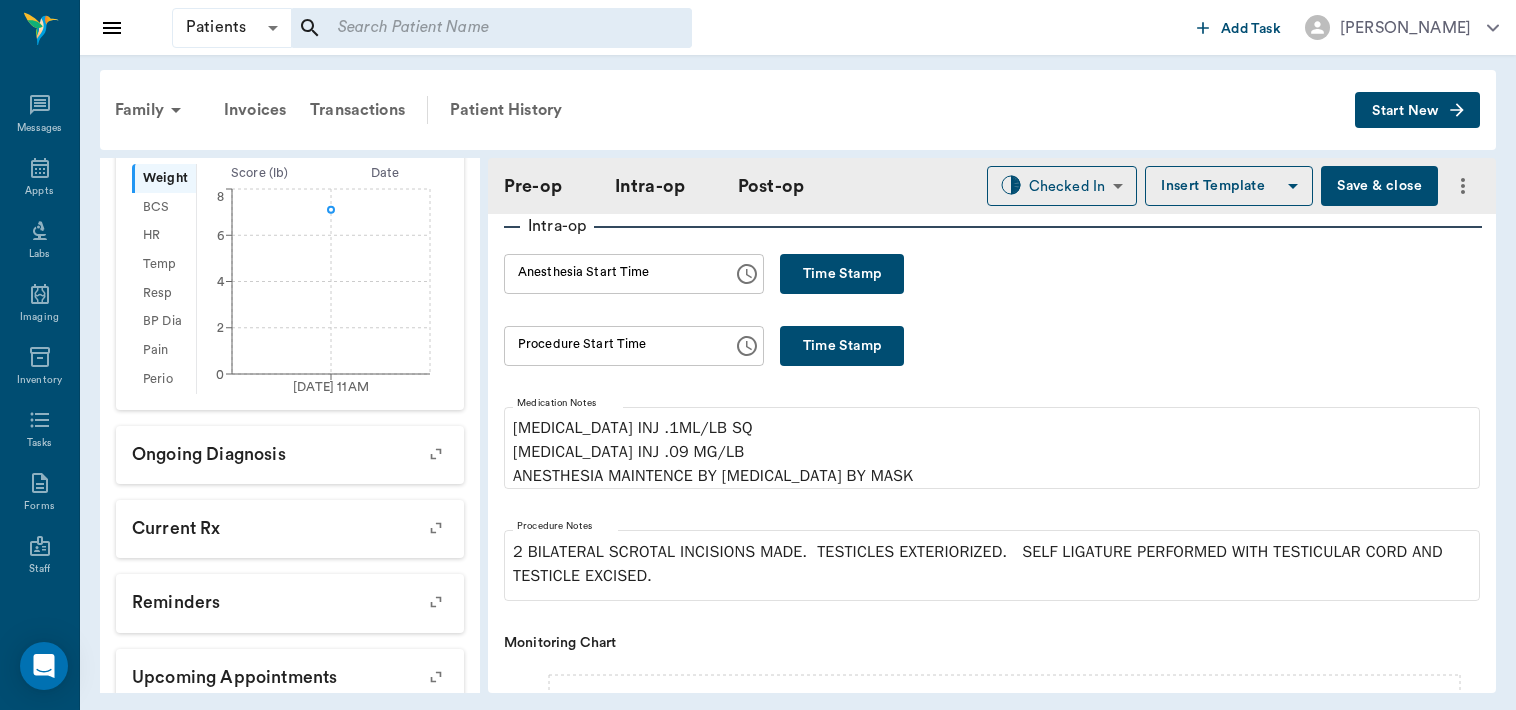 type on "ORCH" 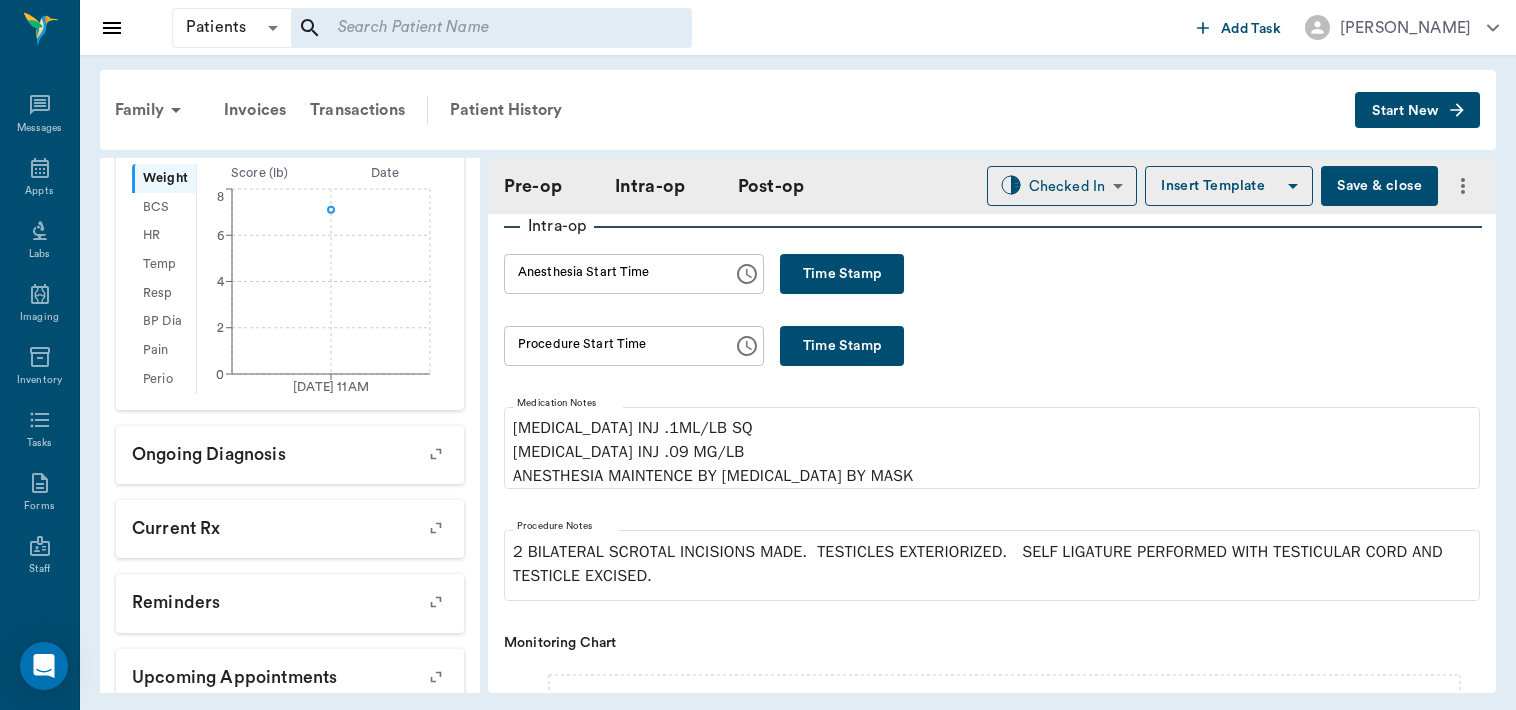 click on "Save & close" at bounding box center [1379, 186] 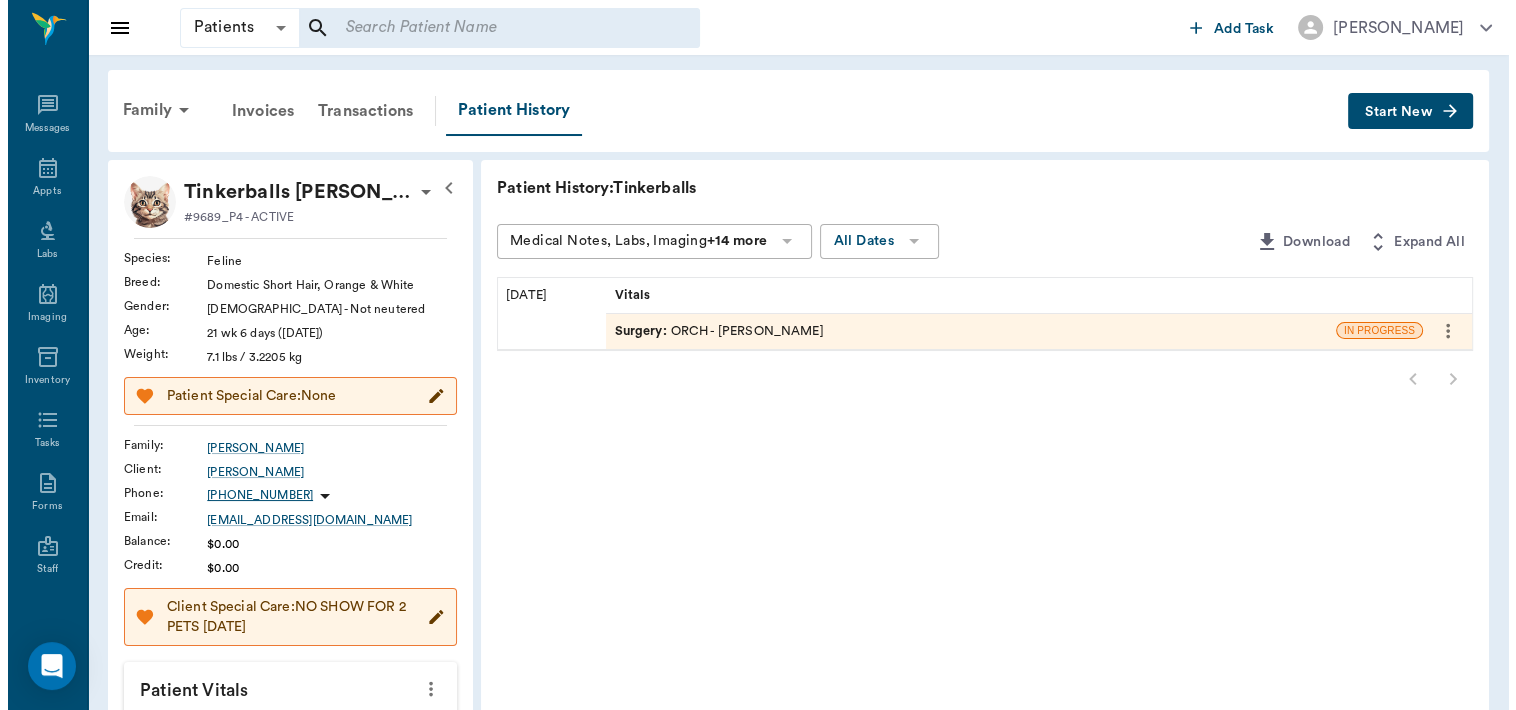 scroll, scrollTop: 0, scrollLeft: 0, axis: both 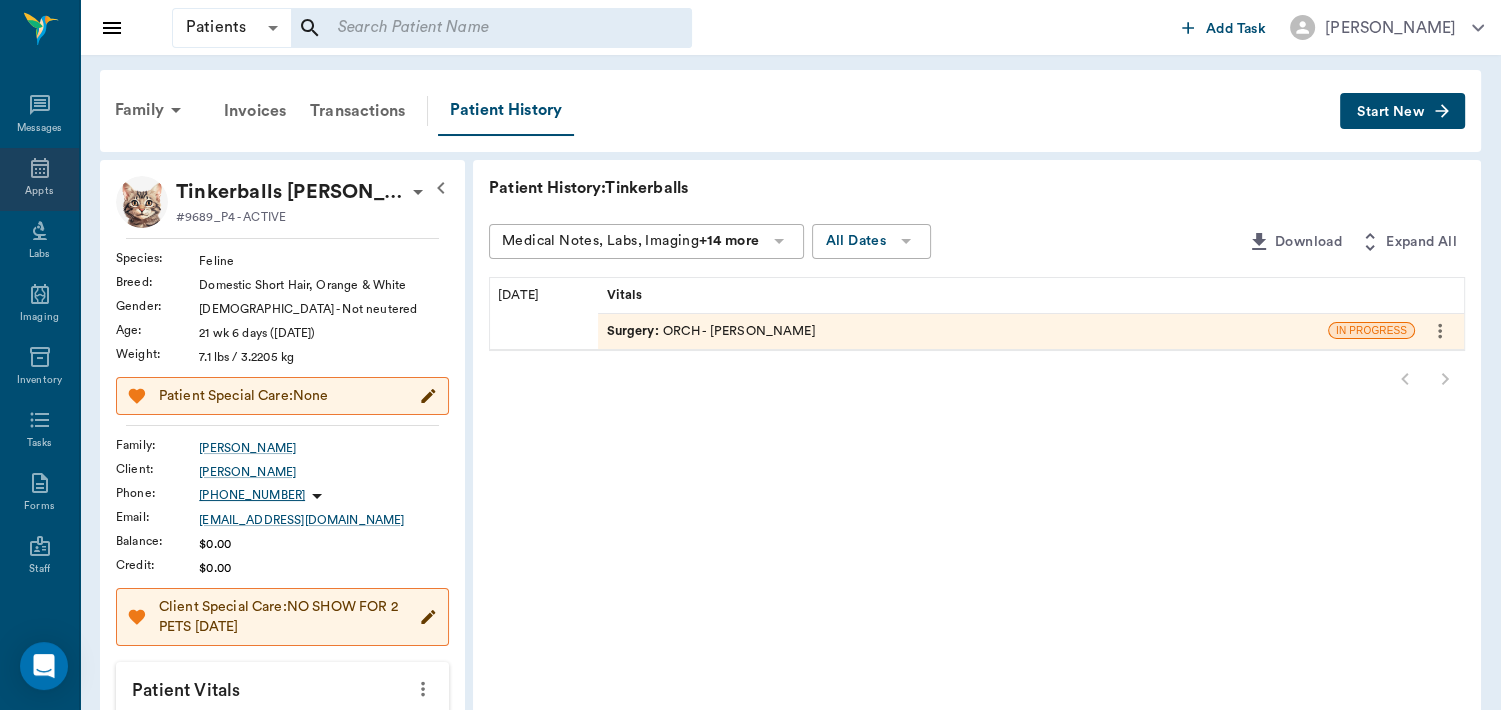 click on "Appts" at bounding box center [39, 179] 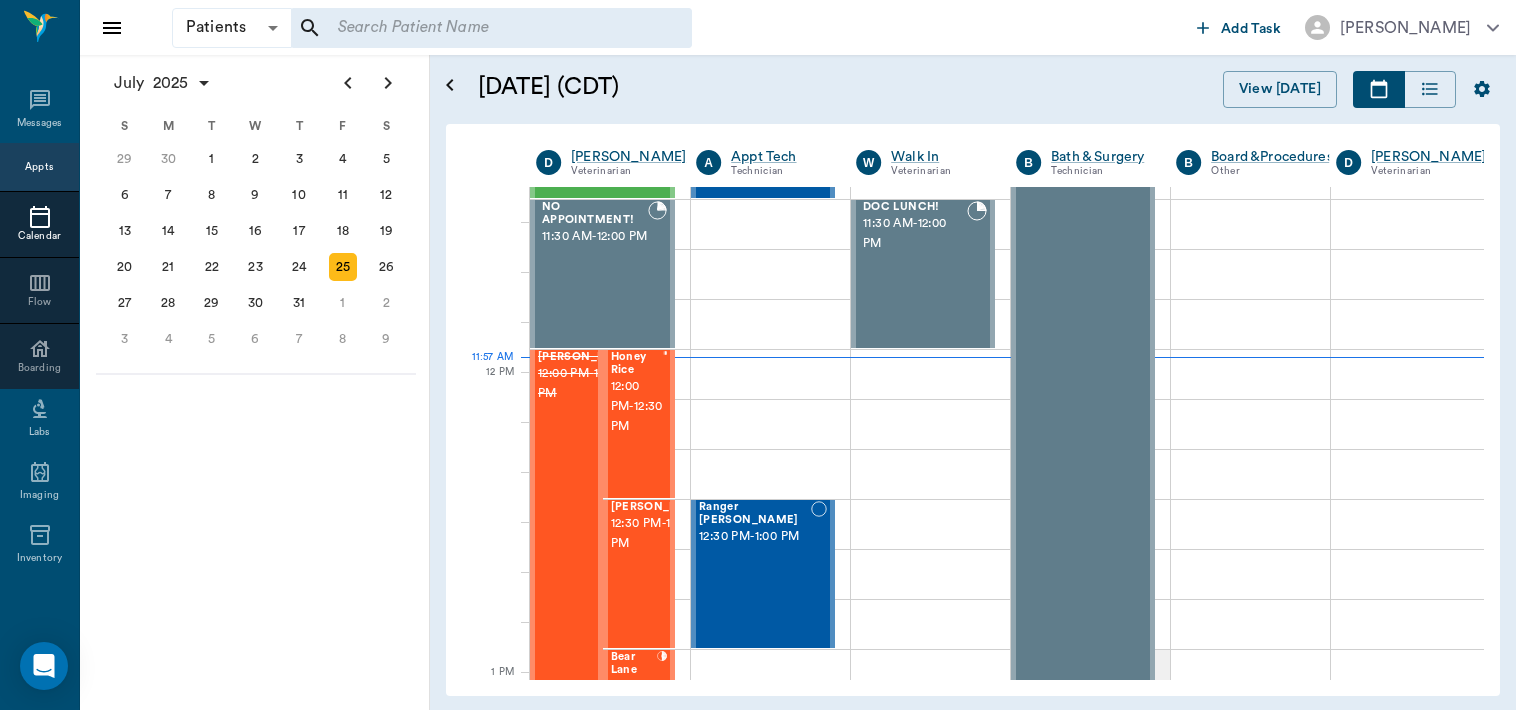 scroll, scrollTop: 1058, scrollLeft: 0, axis: vertical 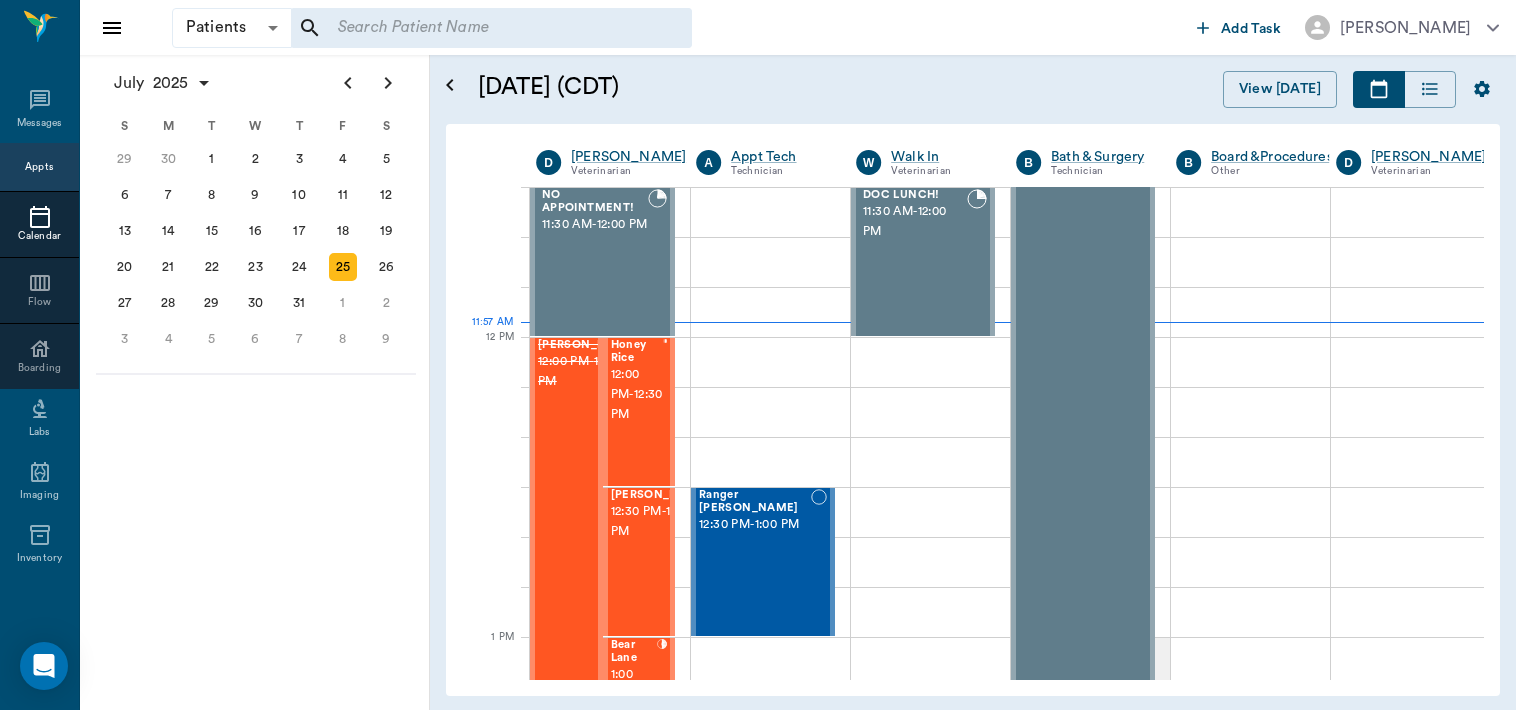 click on "12:00 PM  -  12:30 PM" at bounding box center (637, 395) 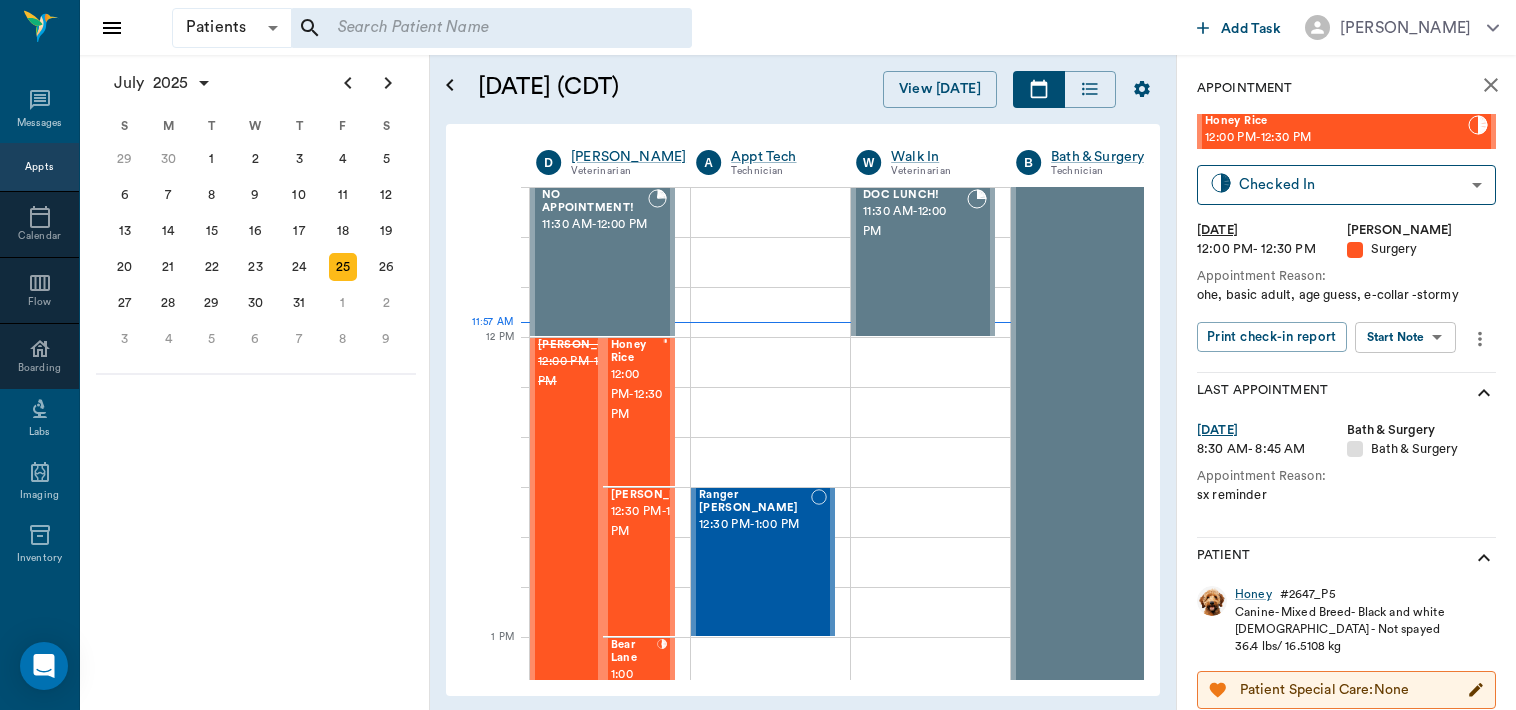 click on "Patients Patients ​ ​ Add Task [PERSON_NAME] Nectar Messages Appts Calendar Flow Boarding Labs Imaging Inventory Tasks Forms Staff Reports Lookup Settings [DATE] S M T W T F S [DATE] 2 3 4 5 6 7 8 9 10 11 12 13 14 15 16 17 18 19 20 21 22 23 24 25 26 27 28 29 [DATE] 1 2 3 4 5 6 7 8 9 10 11 12 S M T W T F S 29 [DATE] 1 2 3 4 5 6 7 8 9 10 11 12 13 14 15 16 17 18 19 20 21 22 23 24 25 26 27 28 29 30 [DATE] 1 2 3 4 5 6 7 8 9 S M T W T F S 27 28 29 30 [DATE] 1 2 3 4 5 6 7 8 9 10 11 12 13 14 15 16 17 18 19 20 21 22 23 24 25 26 27 28 29 30 31 [DATE] 2 3 4 5 6 [DATE] (CDT) View [DATE] [DATE] [DATE] [DATE] D [PERSON_NAME] Veterinarian A Appt Tech Technician W Walk In Veterinarian B Bath & Surgery Technician B Board &Procedures Other D [PERSON_NAME] Veterinarian 8 AM 9 AM 10 AM 11 AM 12 PM 1 PM 2 PM 3 PM 4 PM 5 PM 6 PM 7 PM 8 PM 11:57 AM Time For Moscato Sharp 8:00 AM  -  8:30 AM Famous [PERSON_NAME] 8:00 AM  -  8:30 AM COW [PERSON_NAME] 8:30 AM  -  9:00 AM NO APPOINTMENT! EMERGENCY ONLY!  -" at bounding box center (758, 355) 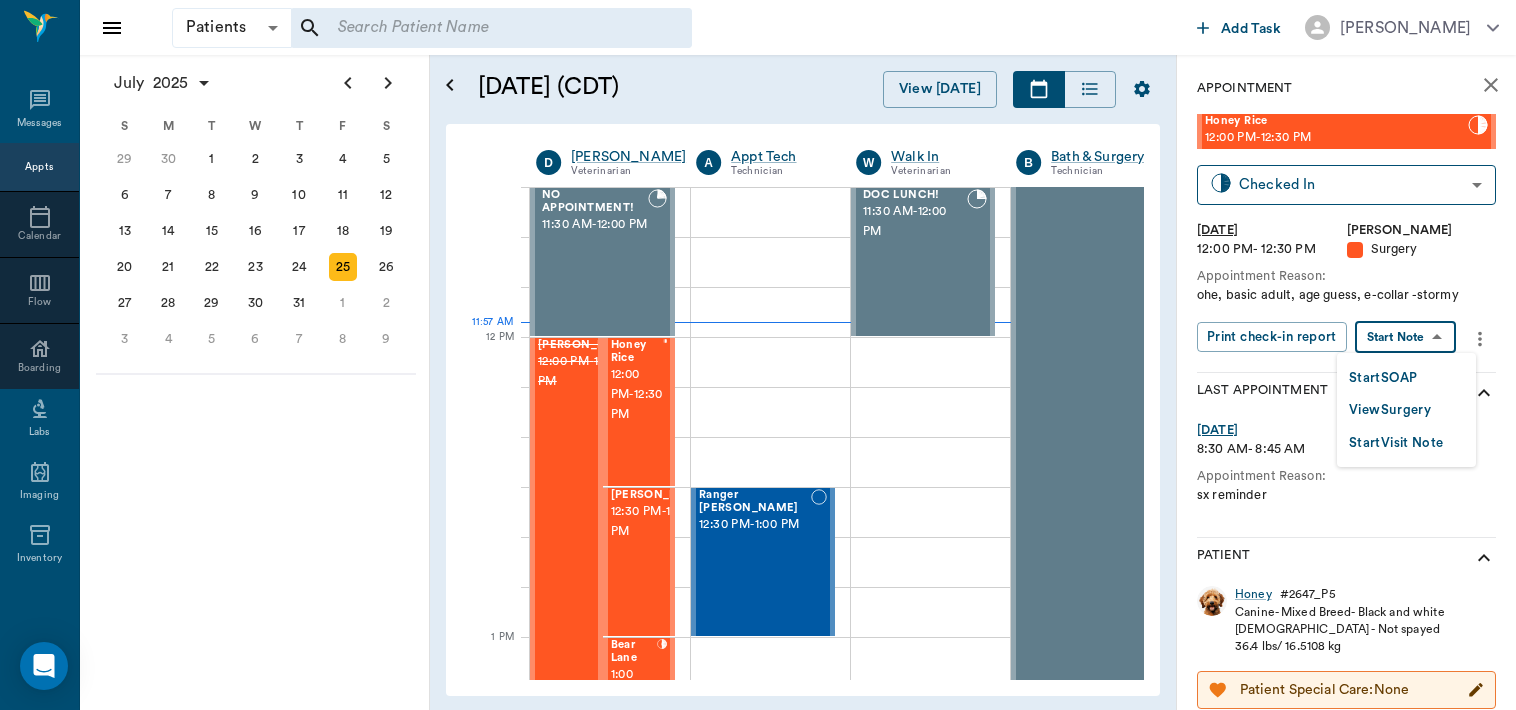 click on "View  Surgery" at bounding box center (1390, 410) 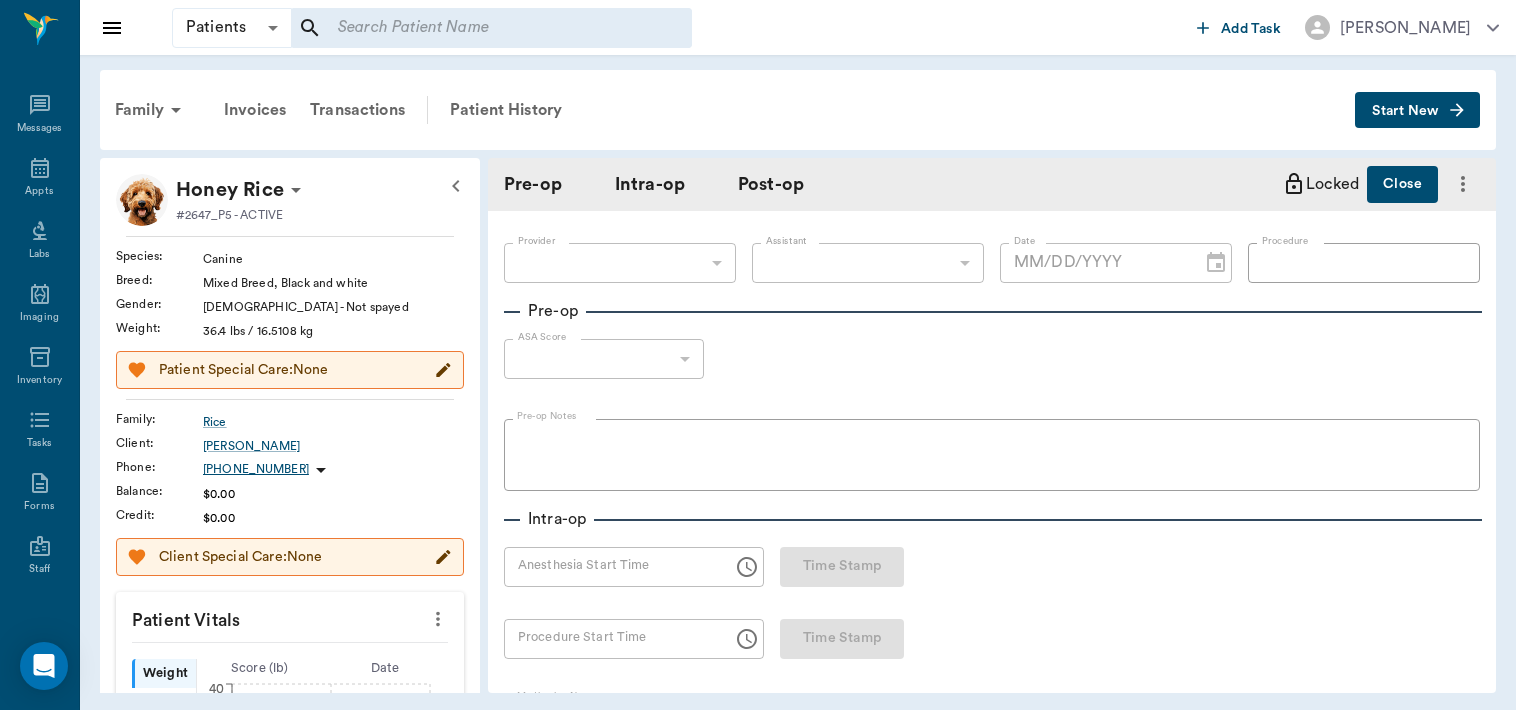 type on "63ec2f075fda476ae8351a4d" 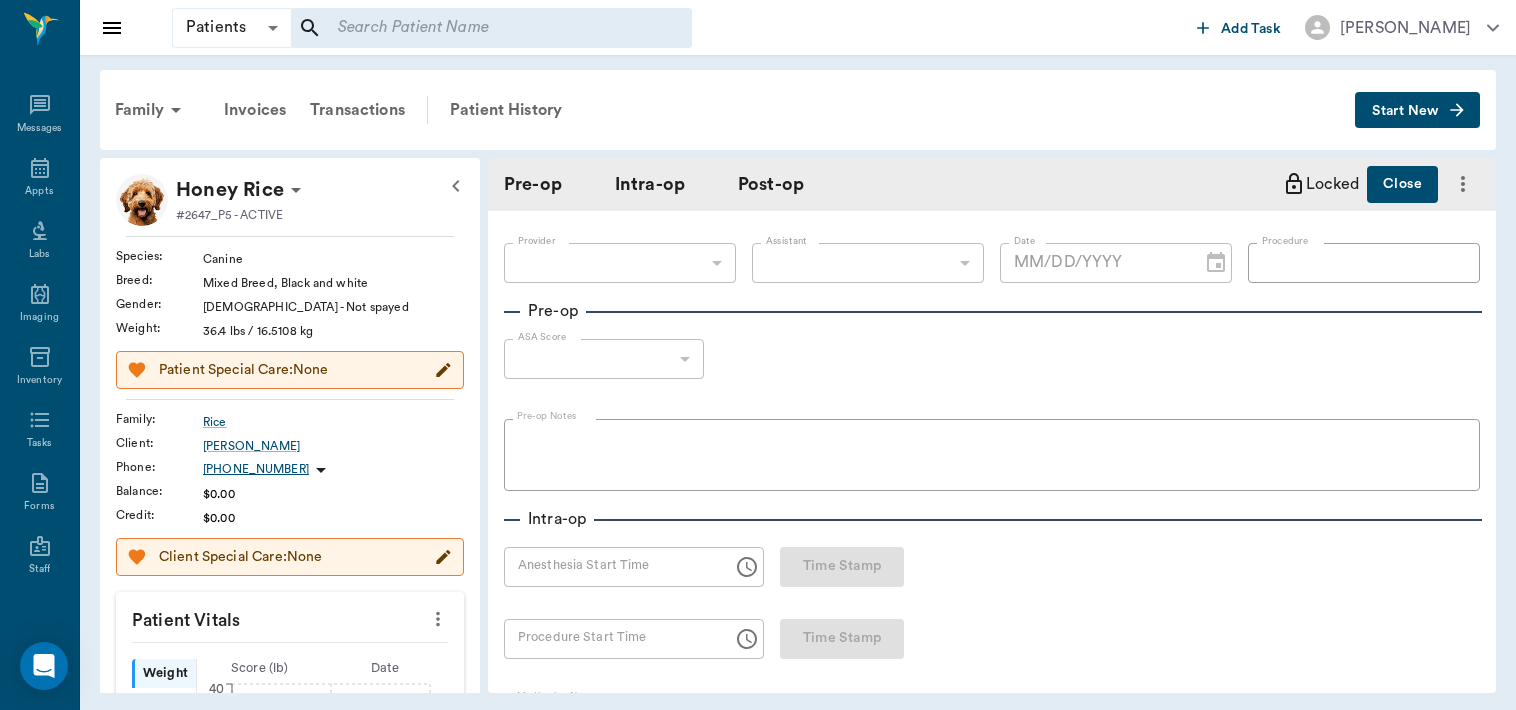 type on "63ec2e7e52e12b0ba117b124" 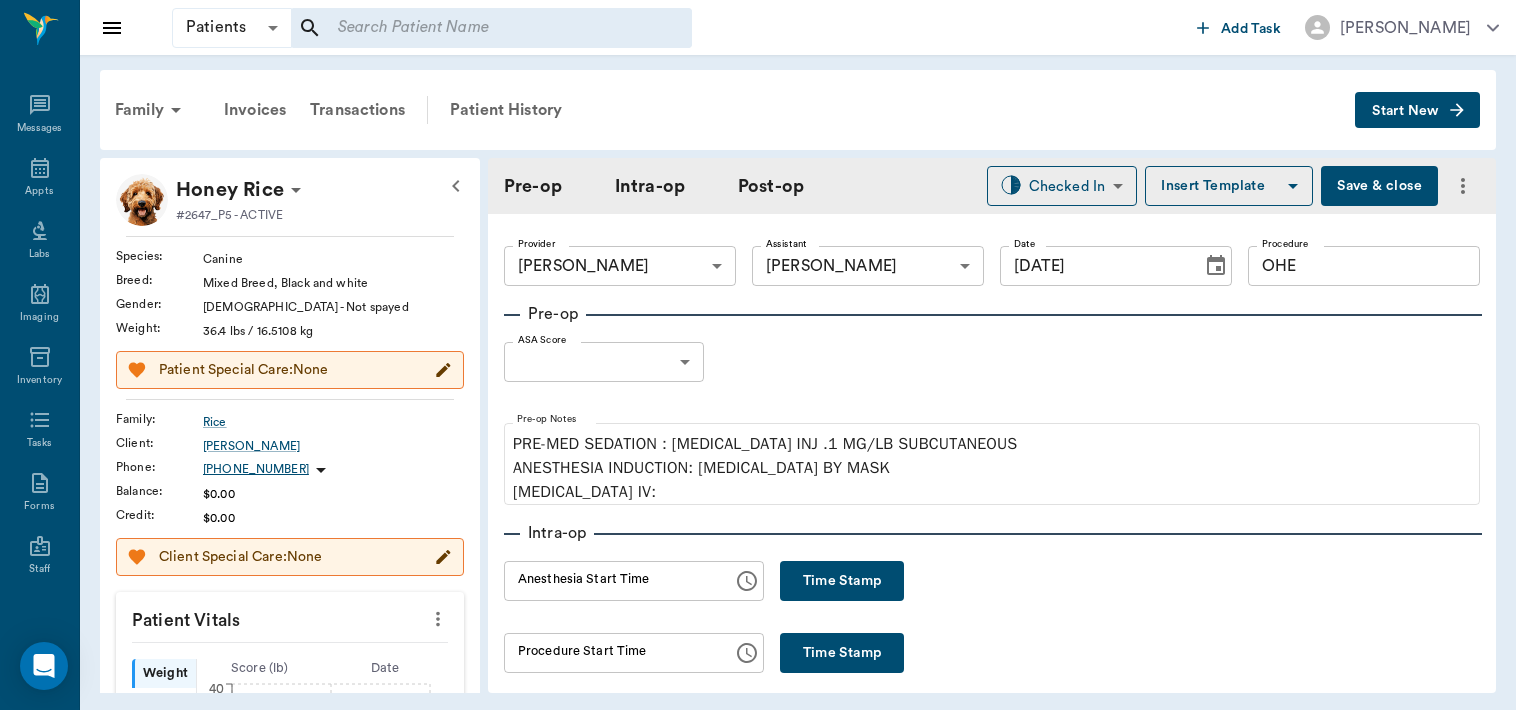 type on "[DATE]" 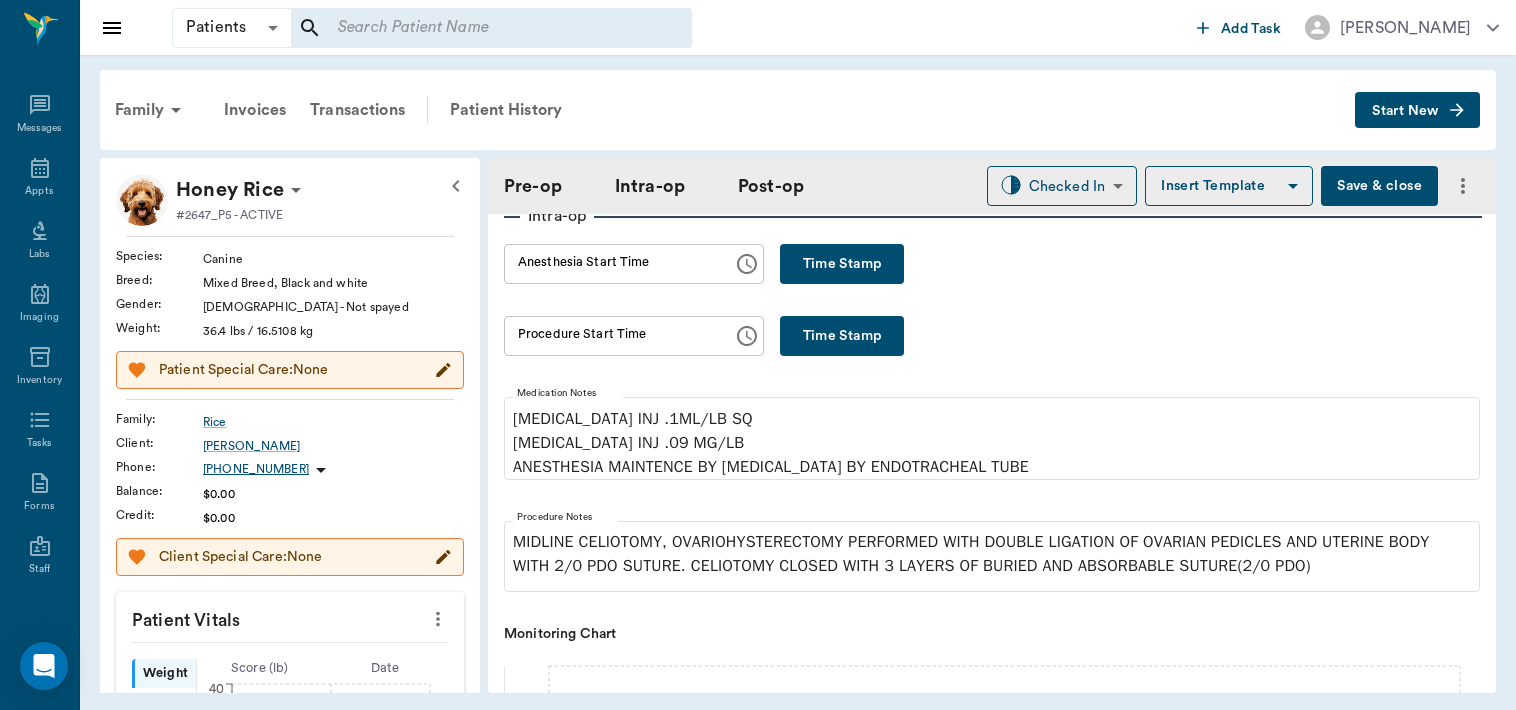 scroll, scrollTop: 291, scrollLeft: 0, axis: vertical 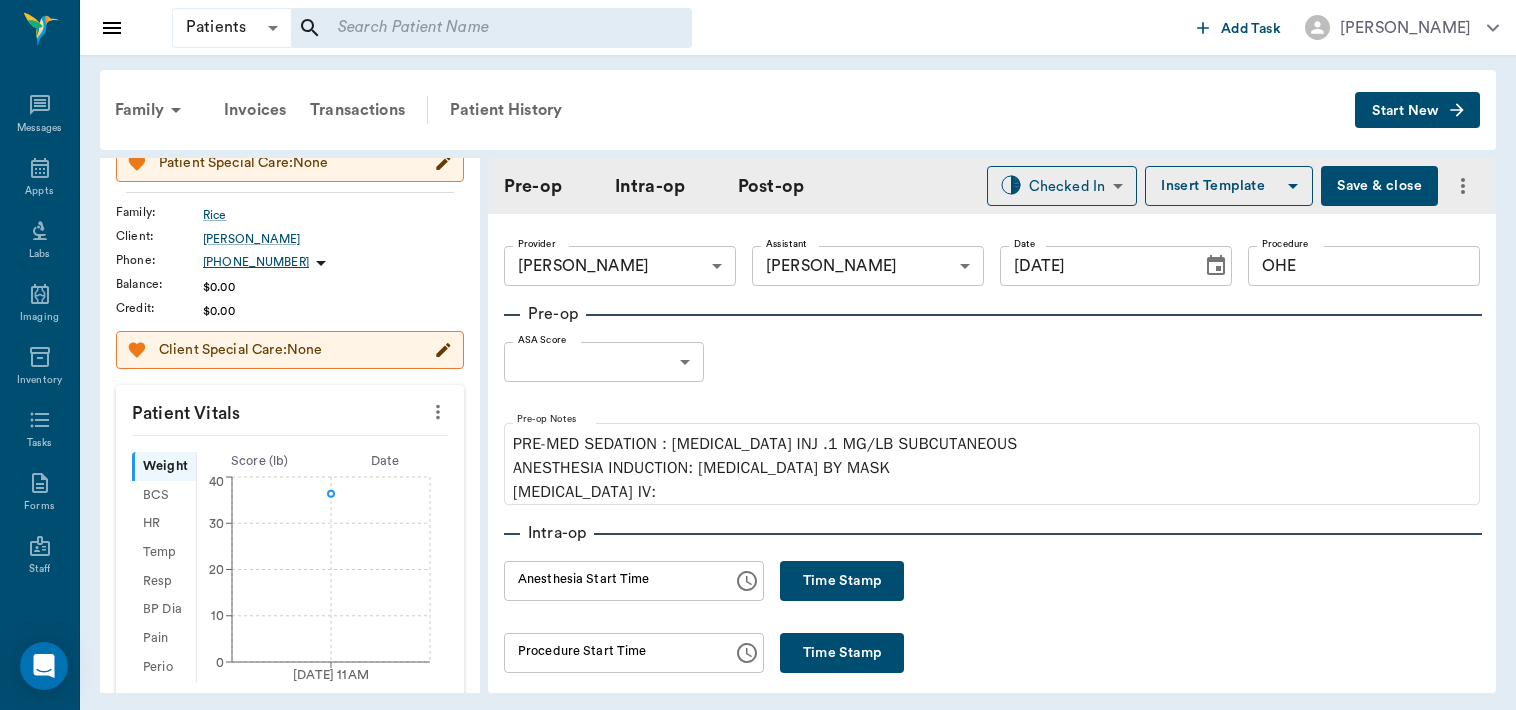 click on "Time Stamp" at bounding box center (842, 581) 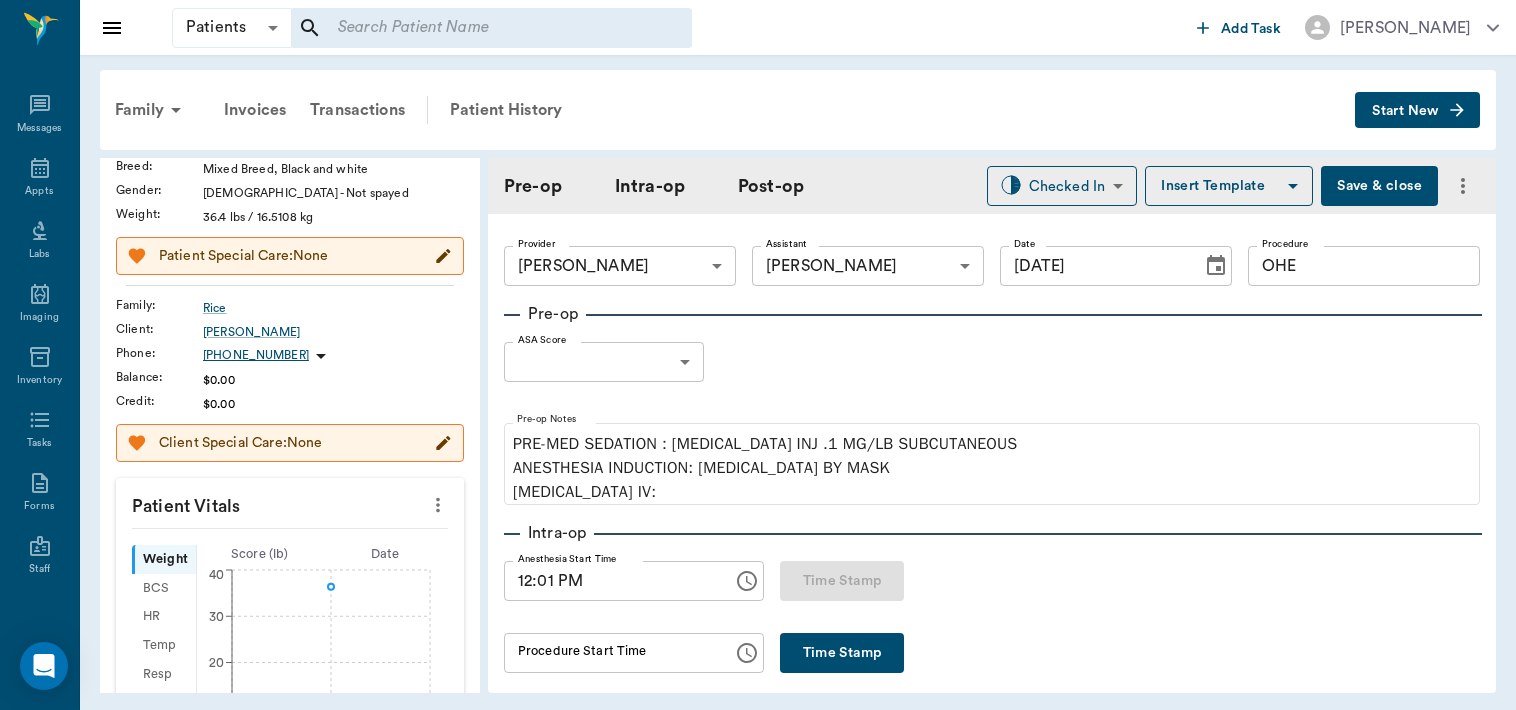 scroll, scrollTop: 0, scrollLeft: 0, axis: both 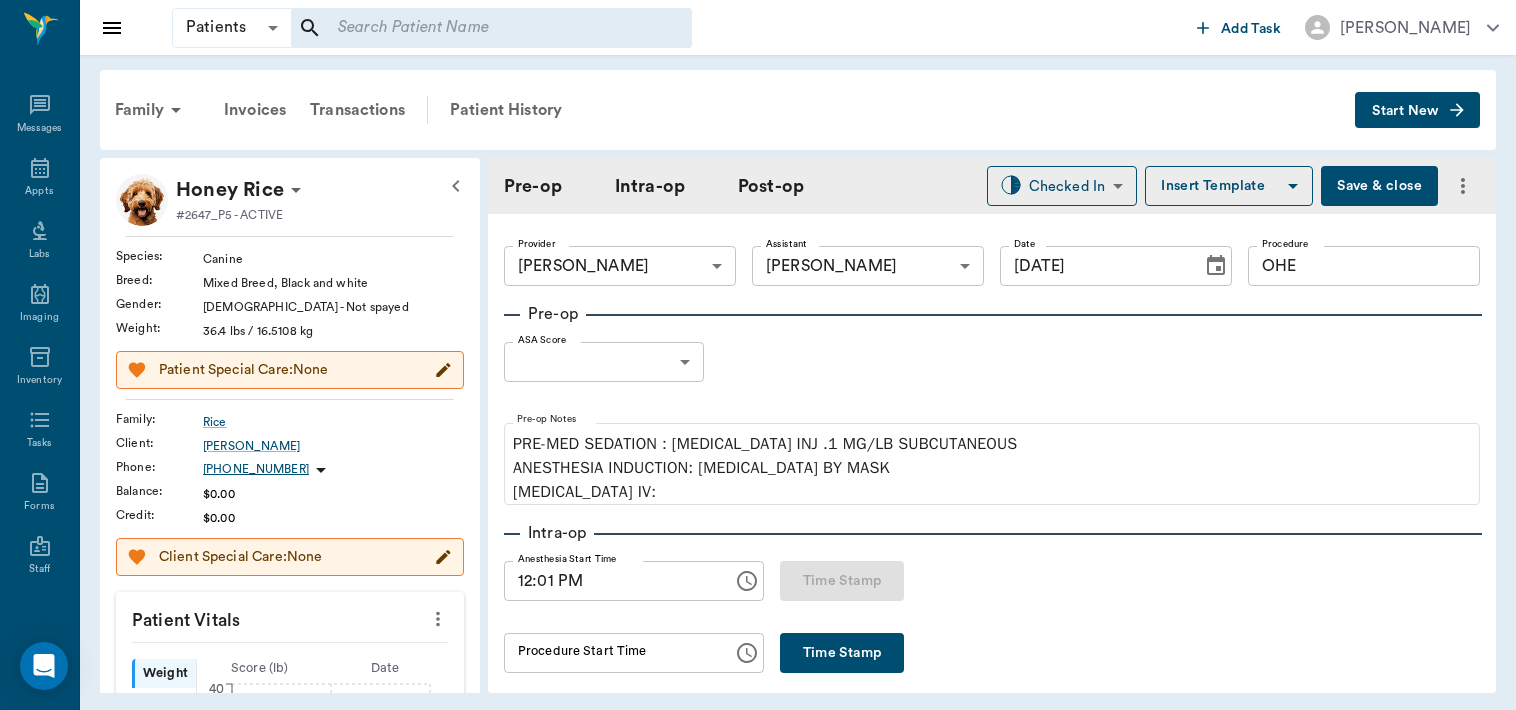 click on "Patients Patients ​ ​ Add Task [PERSON_NAME] Nectar Messages Appts Labs Imaging Inventory Tasks Forms Staff Reports Lookup Settings Family Invoices Transactions Patient History Start New Honey Rice #2647_P5    -    ACTIVE   Species : Canine Breed : Mixed Breed, Black and white Gender : [DEMOGRAPHIC_DATA] - Not spayed Weight : 36.4 lbs / 16.5108 kg Patient Special Care:  None Family : Rice Client : [PERSON_NAME] Phone : [PHONE_NUMBER] Balance : $0.00 Credit : $0.00 Client Special Care:  None Patient Vitals Weight BCS HR Temp Resp BP Dia Pain Perio Score ( lb ) Date [DATE] 11AM 0 10 20 30 40 Ongoing diagnosis Current Rx Reminders Upcoming appointments Surgery [DATE] Schedule Appointment Pre-op Intra-op Post-op Checked In CHECKED_IN ​ Insert Template  Save & close Provider [PERSON_NAME] 63ec2f075fda476ae8351a4d Provider Assistant [PERSON_NAME] 63ec2e7e52e12b0ba117b124 Assistant Date [DATE] Date Procedure OHE Procedure Pre-op ASA Score ​ null ASA Score Pre-op Notes [MEDICAL_DATA] IV: Intra-op 12:01 PM" at bounding box center [758, 355] 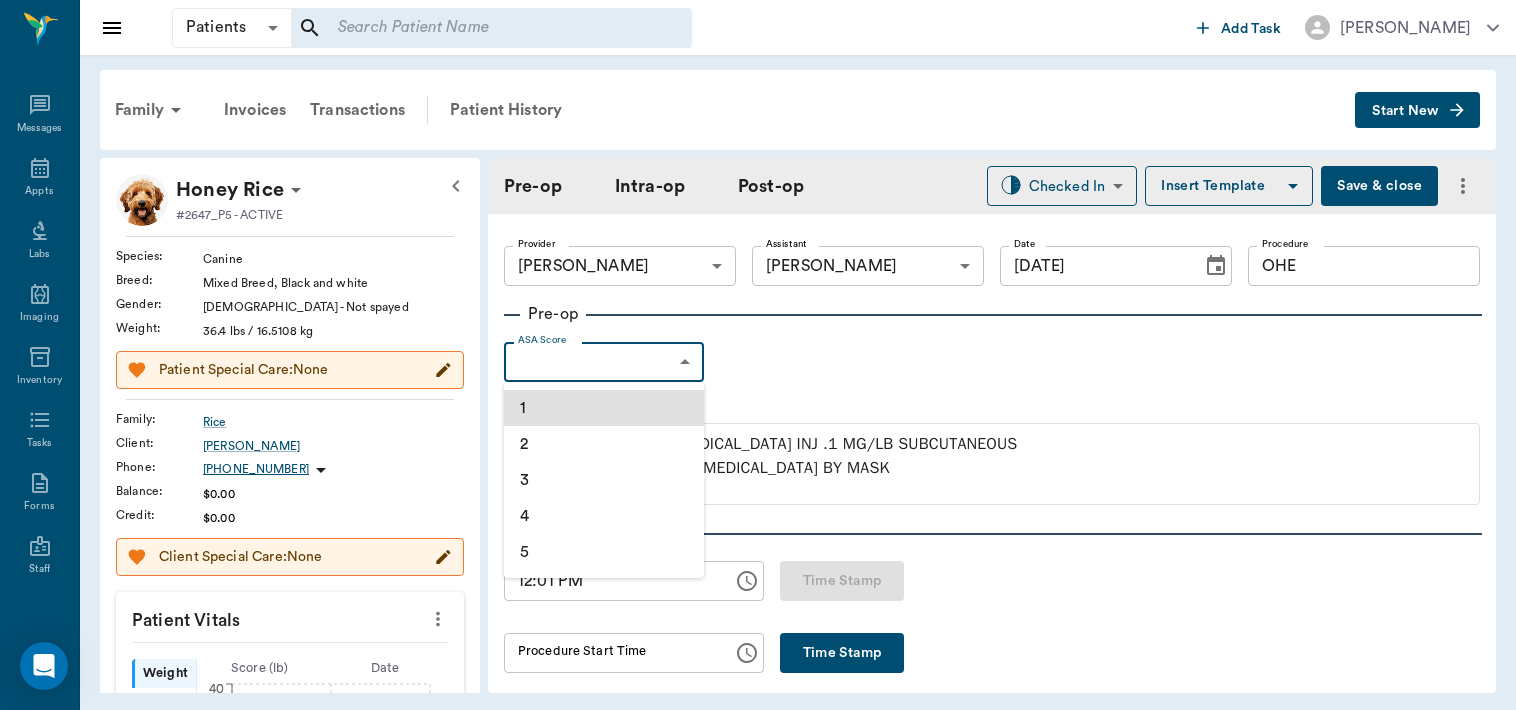 click on "1" at bounding box center (604, 408) 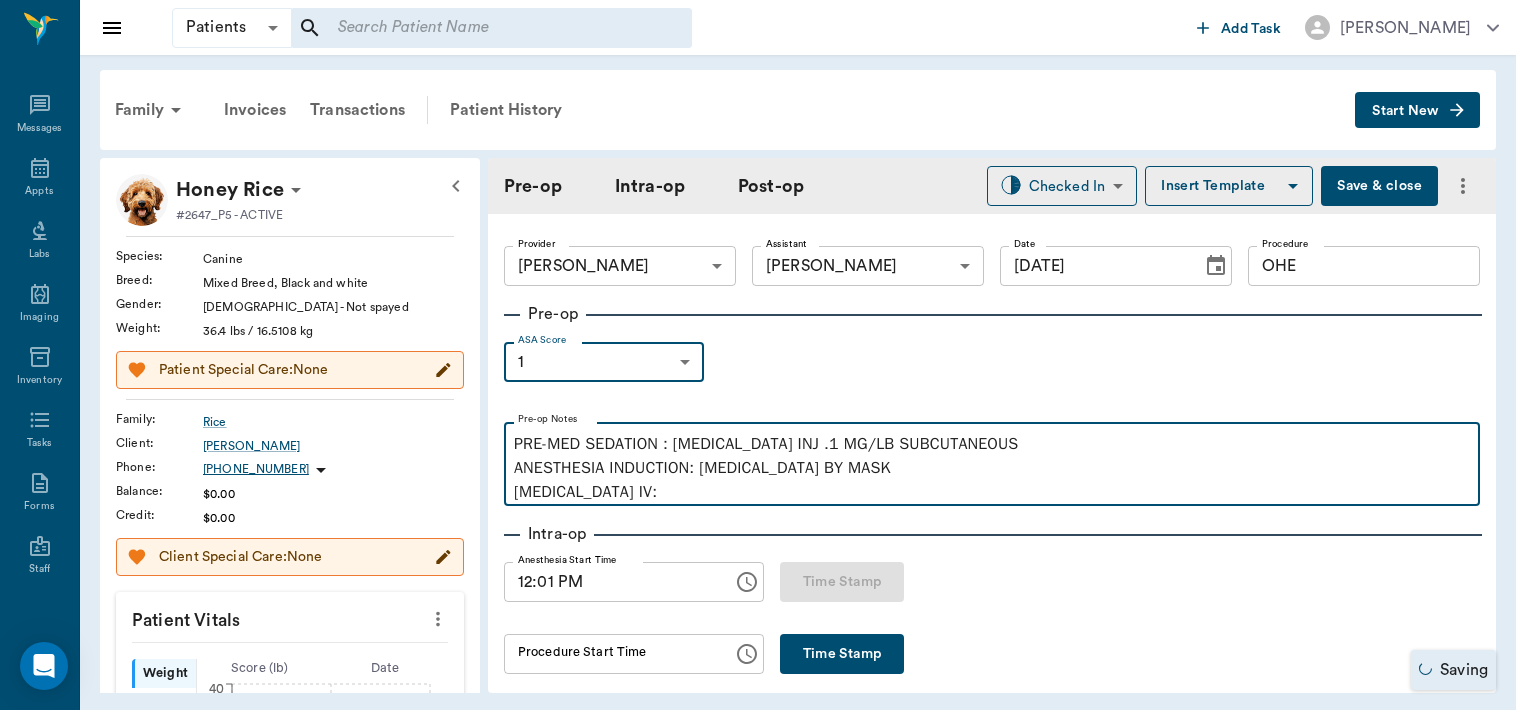 click on "PRE-MED SEDATION : [MEDICAL_DATA] INJ .1 MG/LB SUBCUTANEOUS ANESTHESIA INDUCTION: [MEDICAL_DATA] BY MASK [MEDICAL_DATA] IV:" at bounding box center (992, 468) 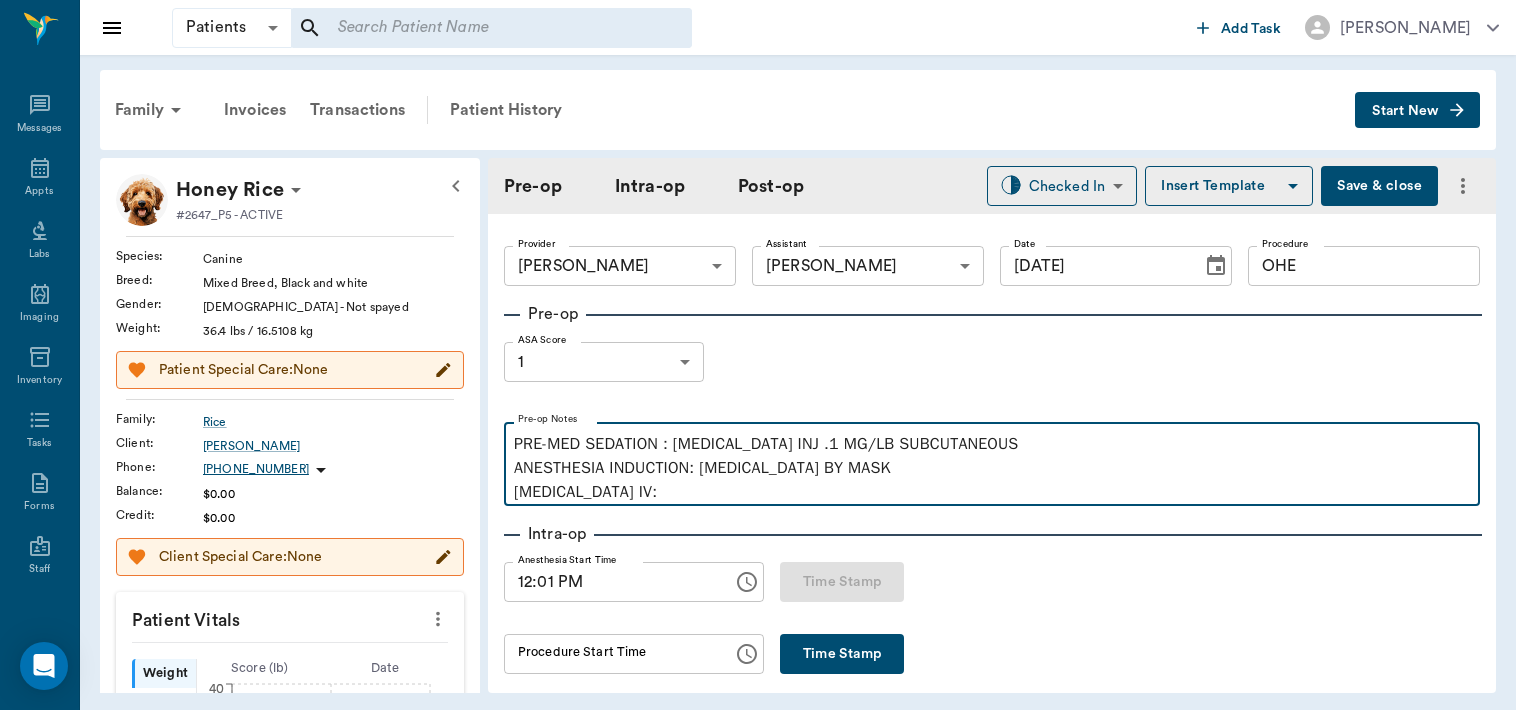type 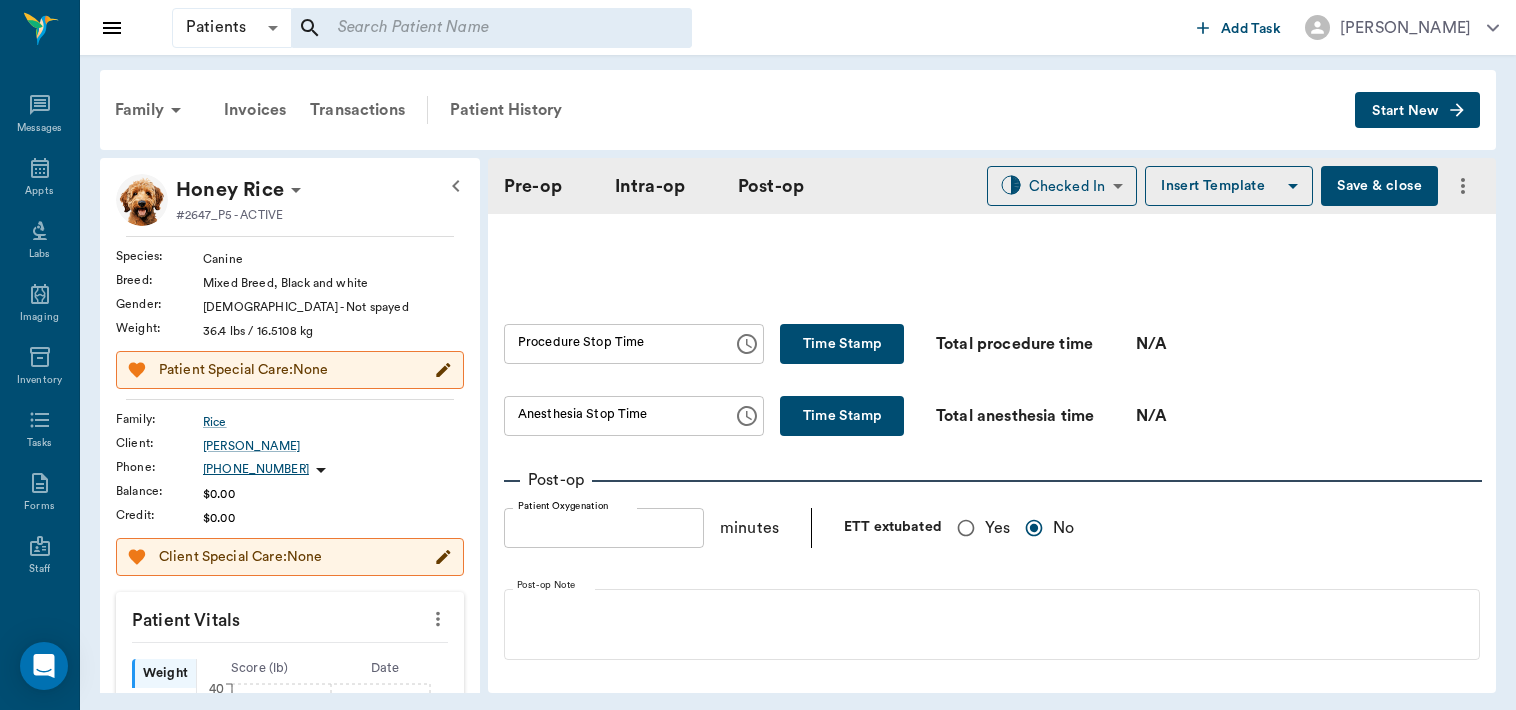 click on "Yes" at bounding box center [966, 528] 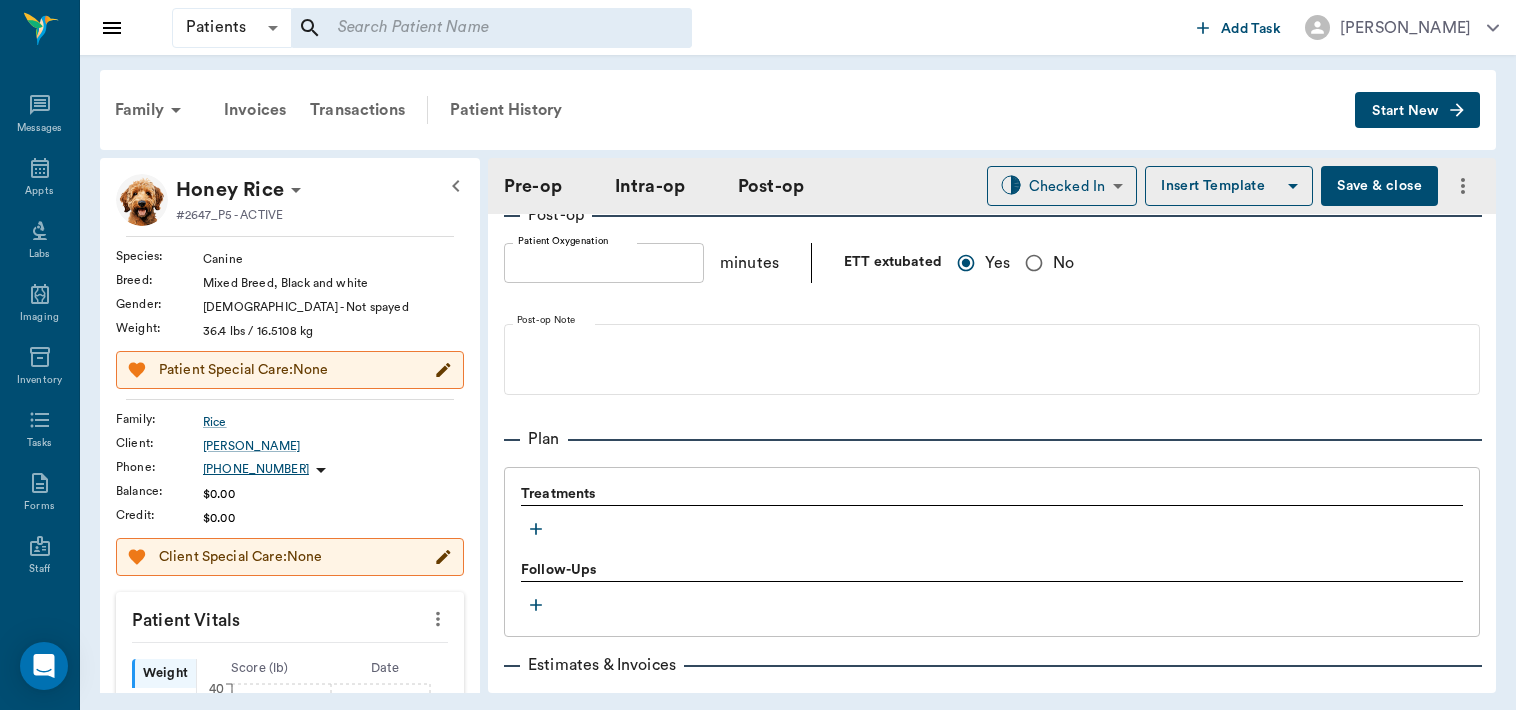 scroll, scrollTop: 1485, scrollLeft: 0, axis: vertical 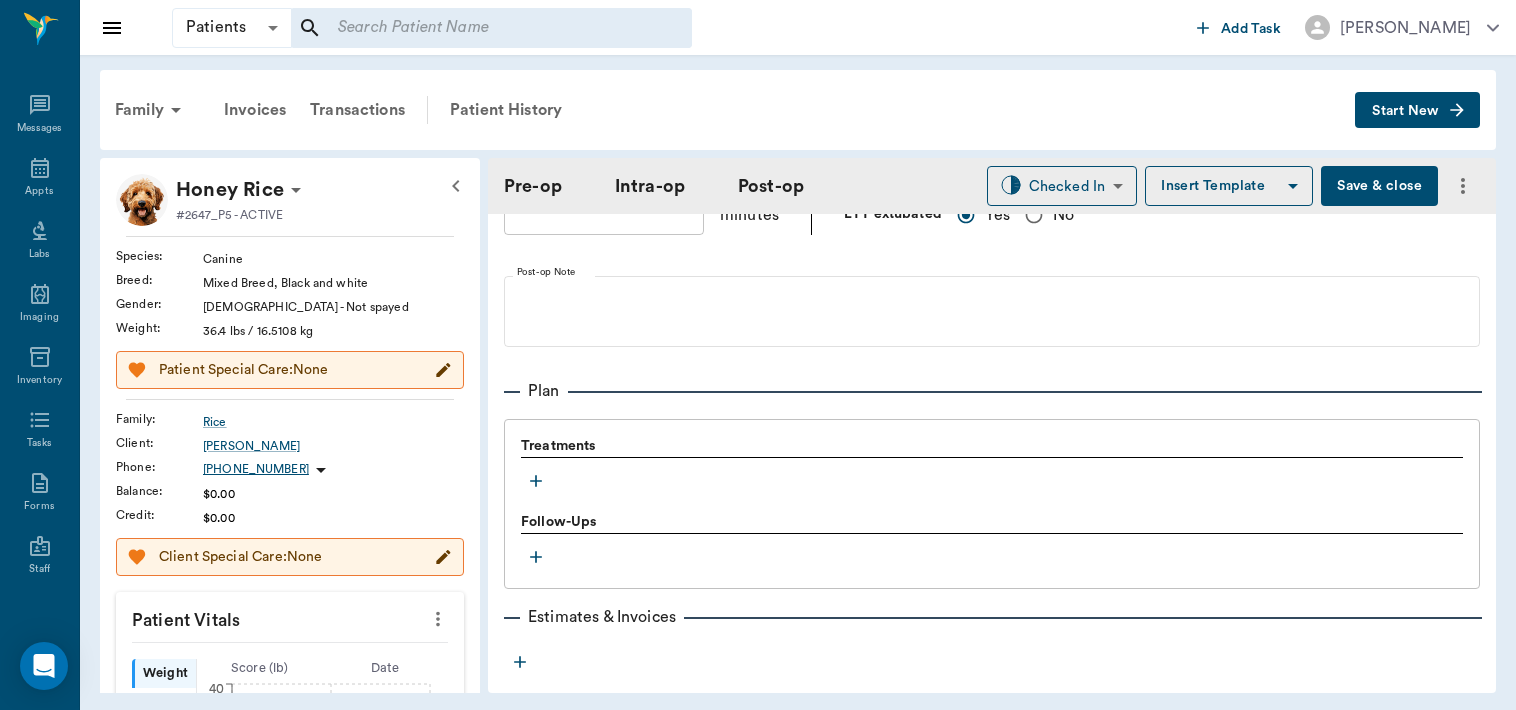 click 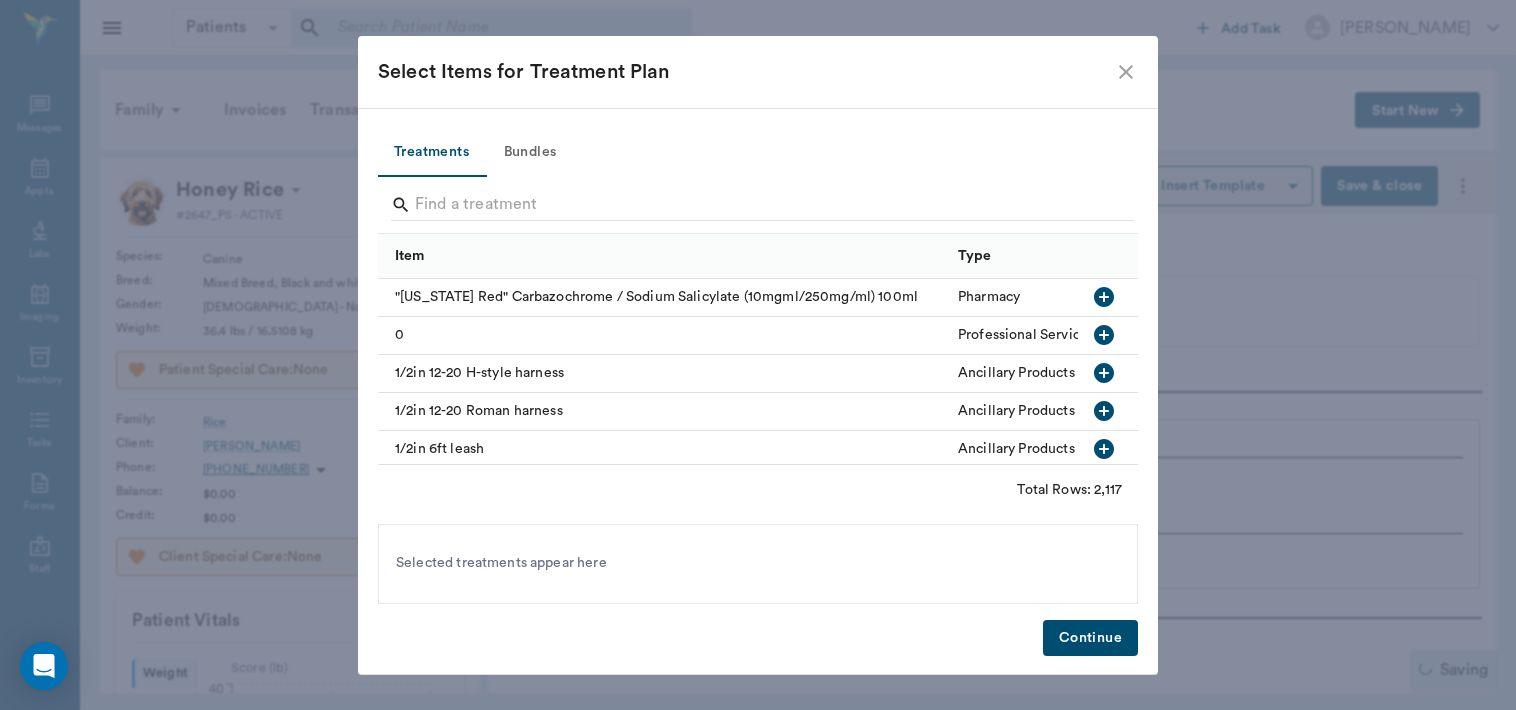 click on "Bundles" at bounding box center [530, 153] 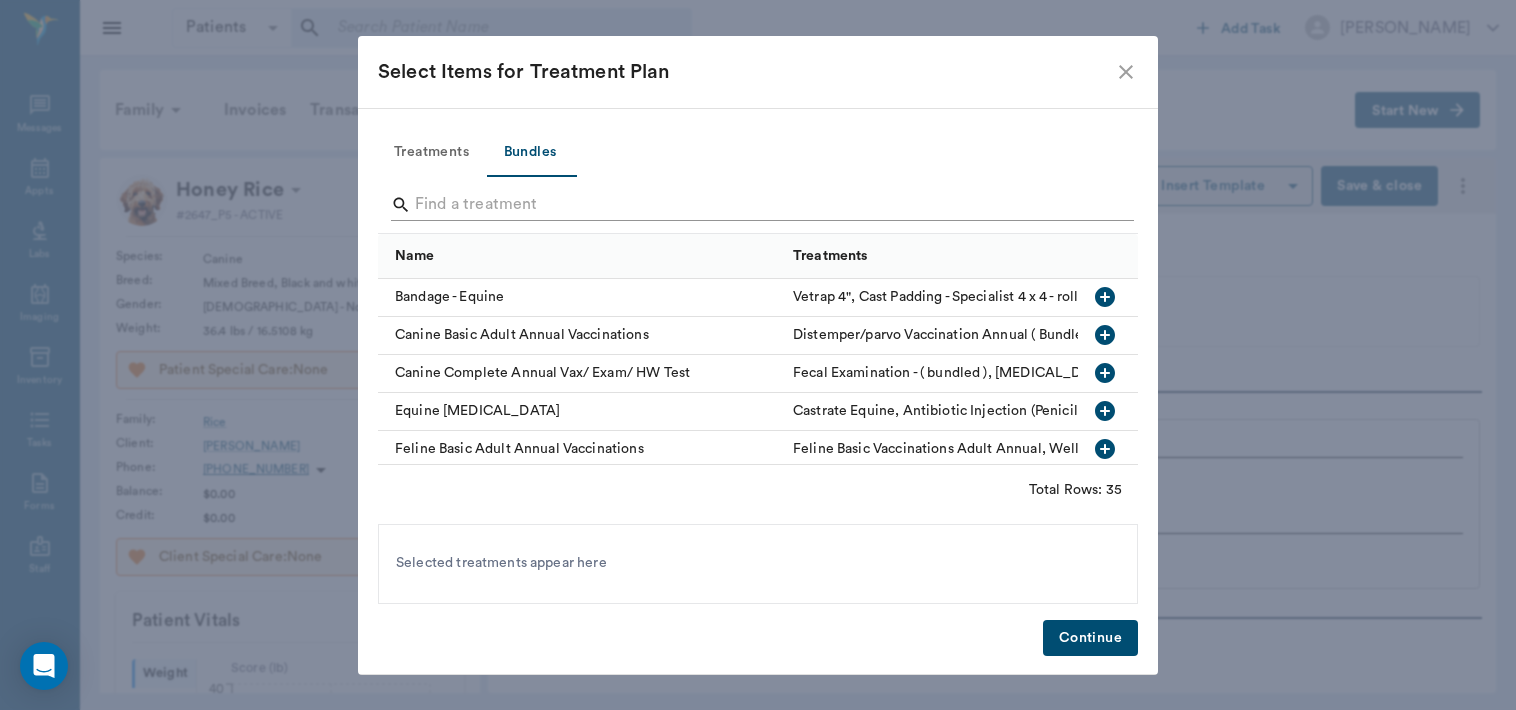 click at bounding box center (759, 205) 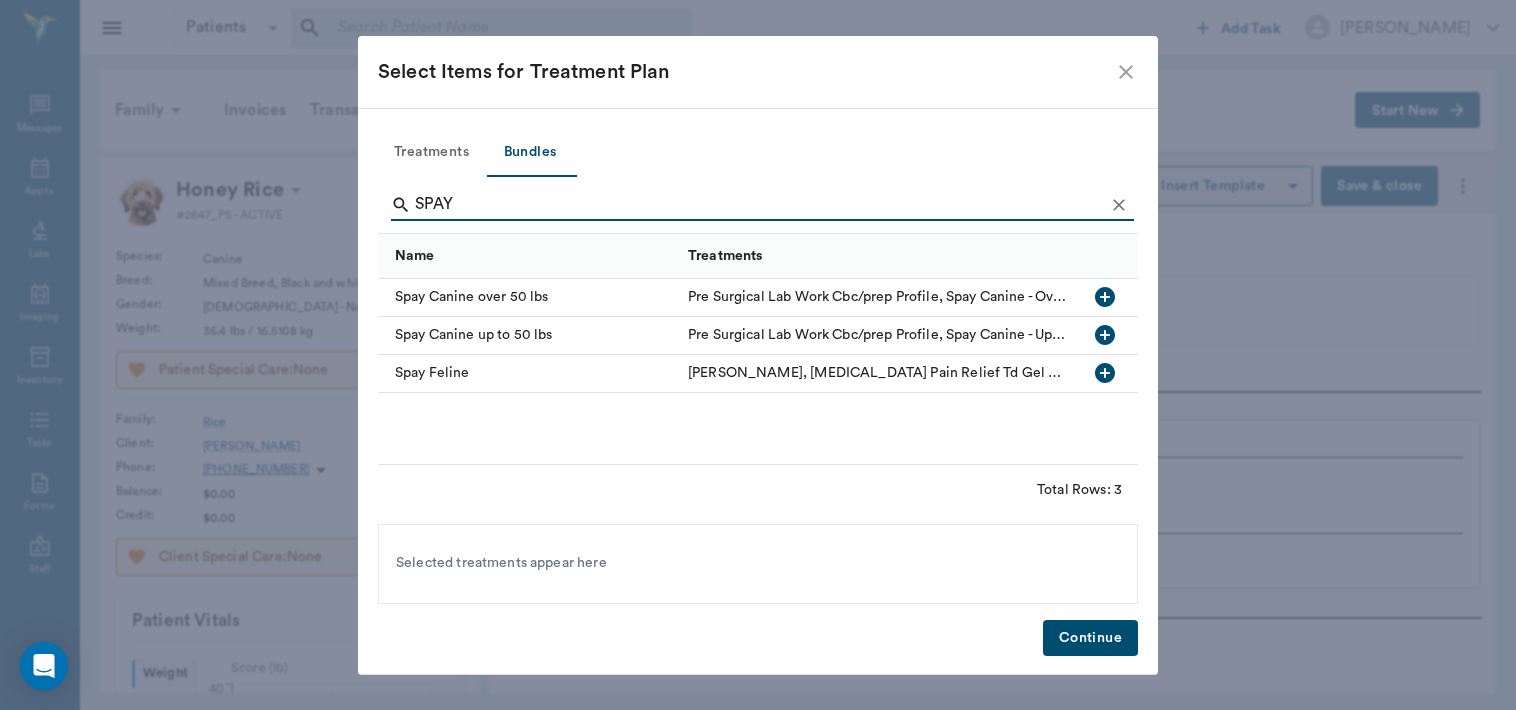 type on "SPAY" 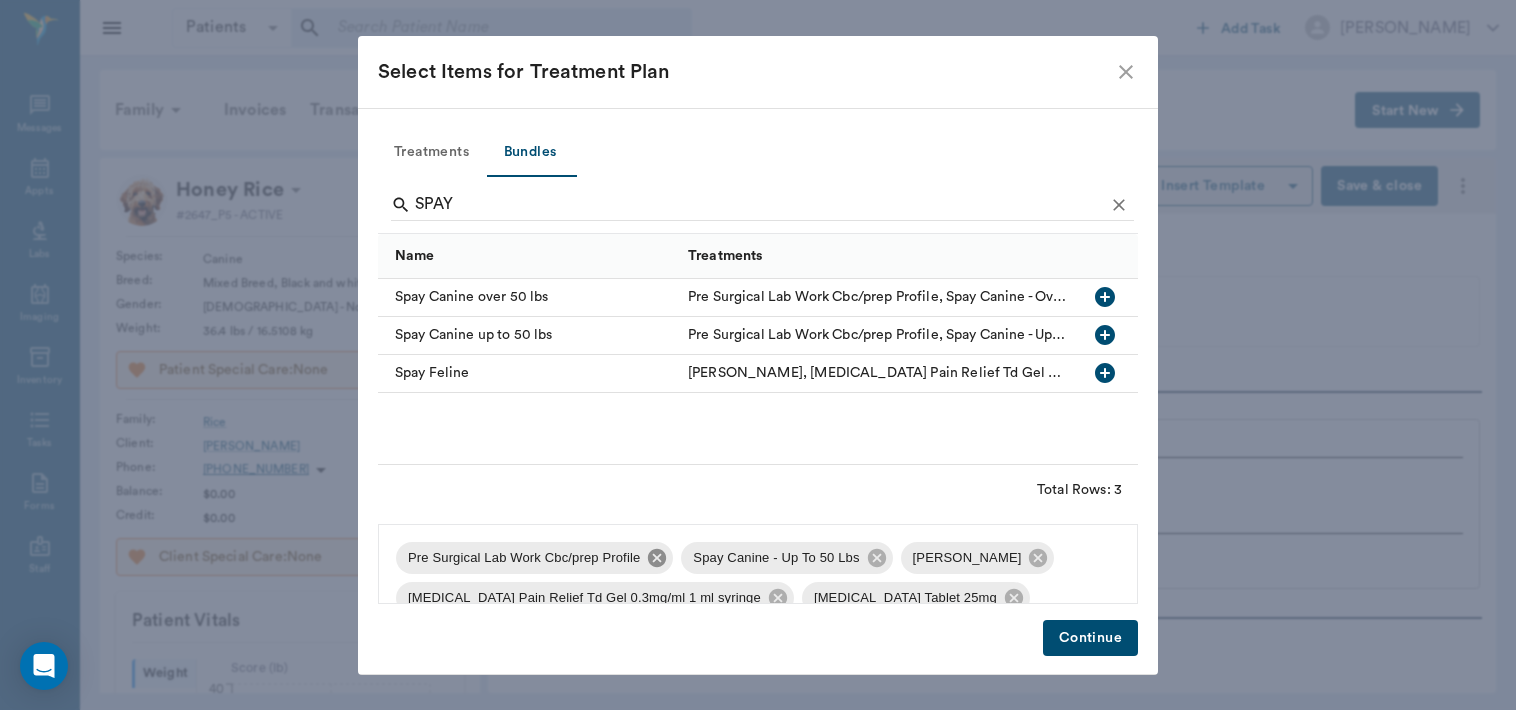 click 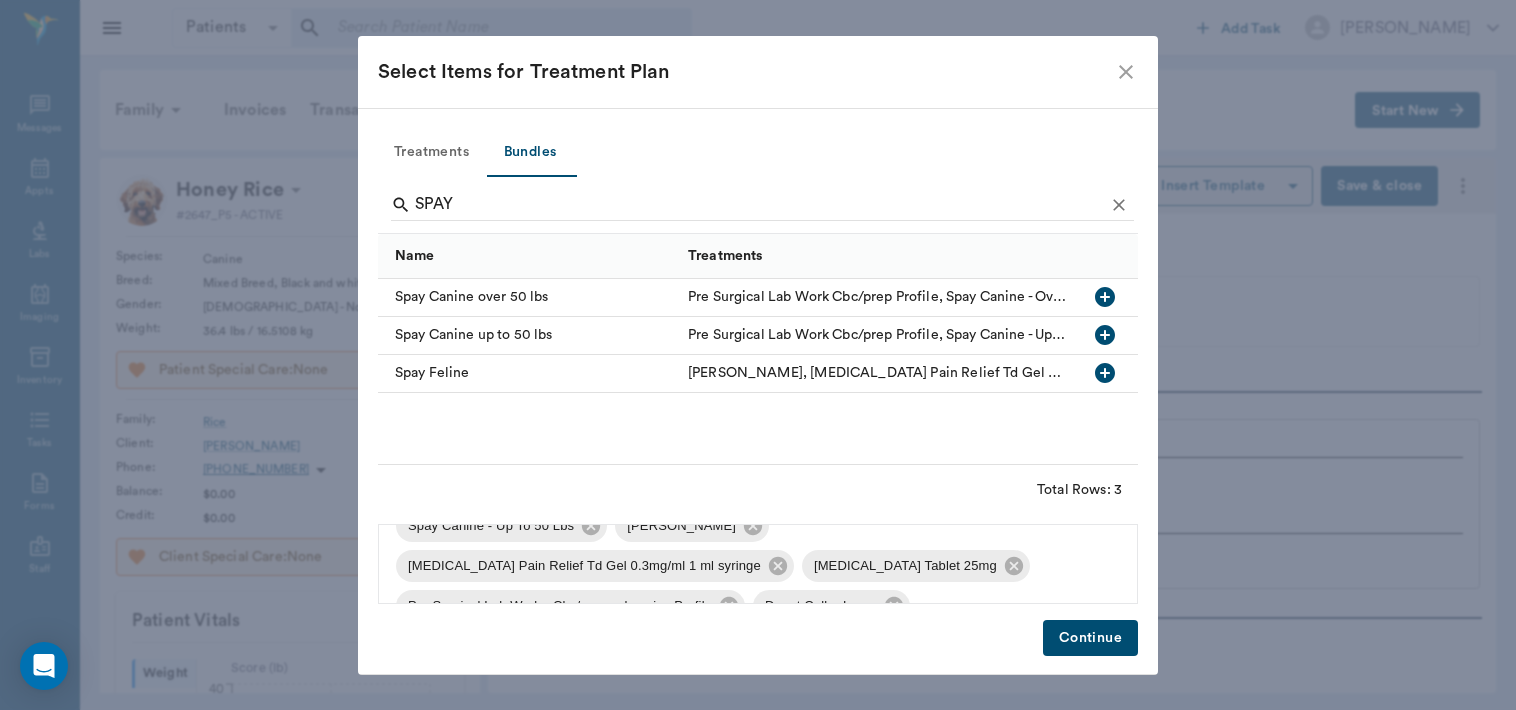 scroll, scrollTop: 41, scrollLeft: 0, axis: vertical 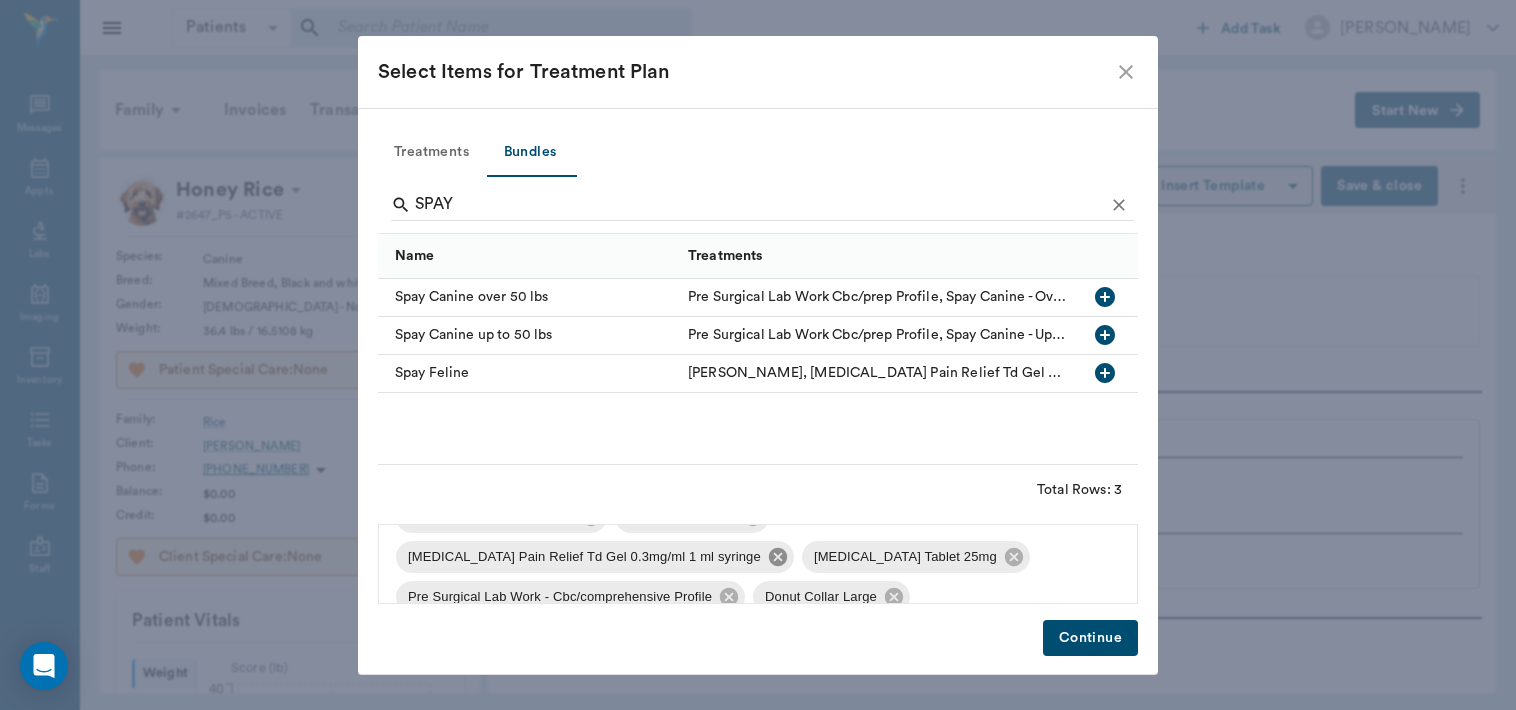 click 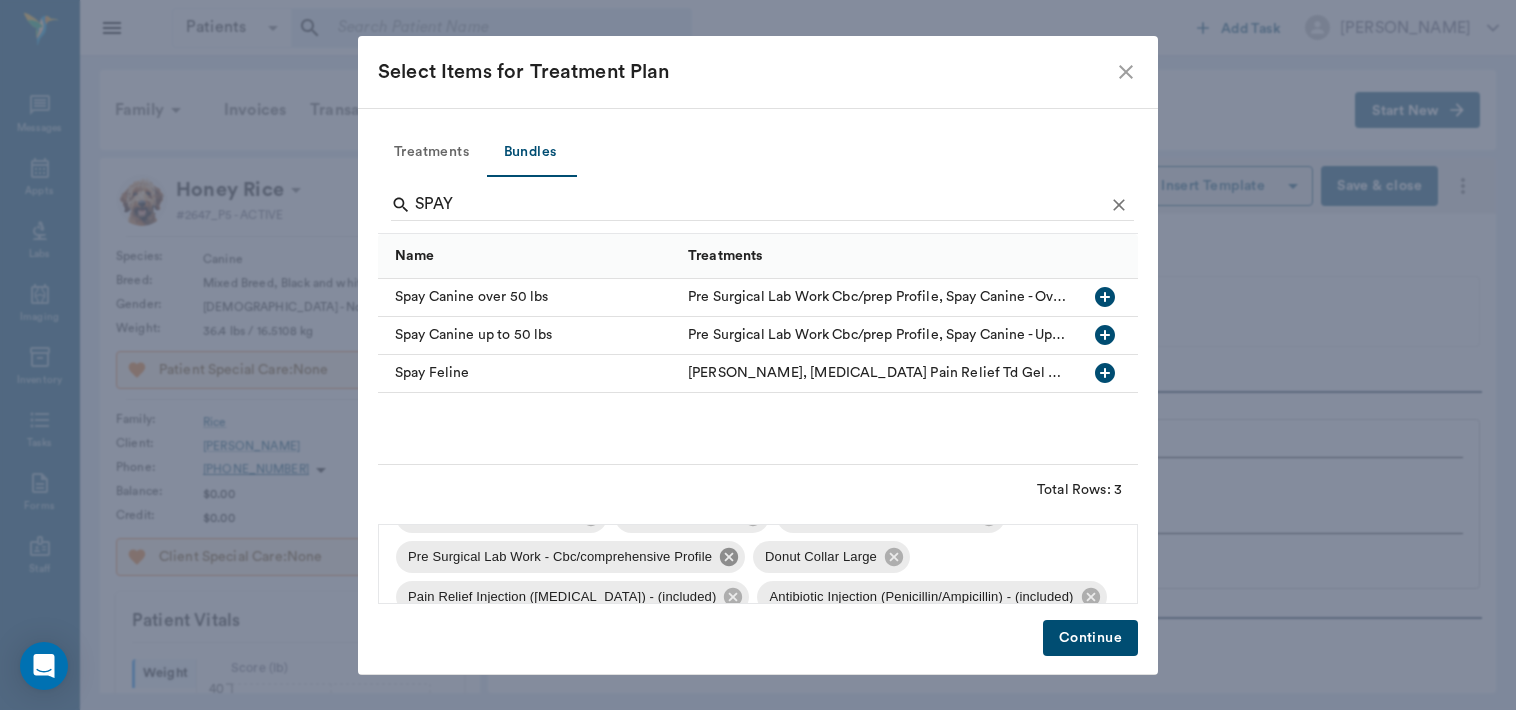 click 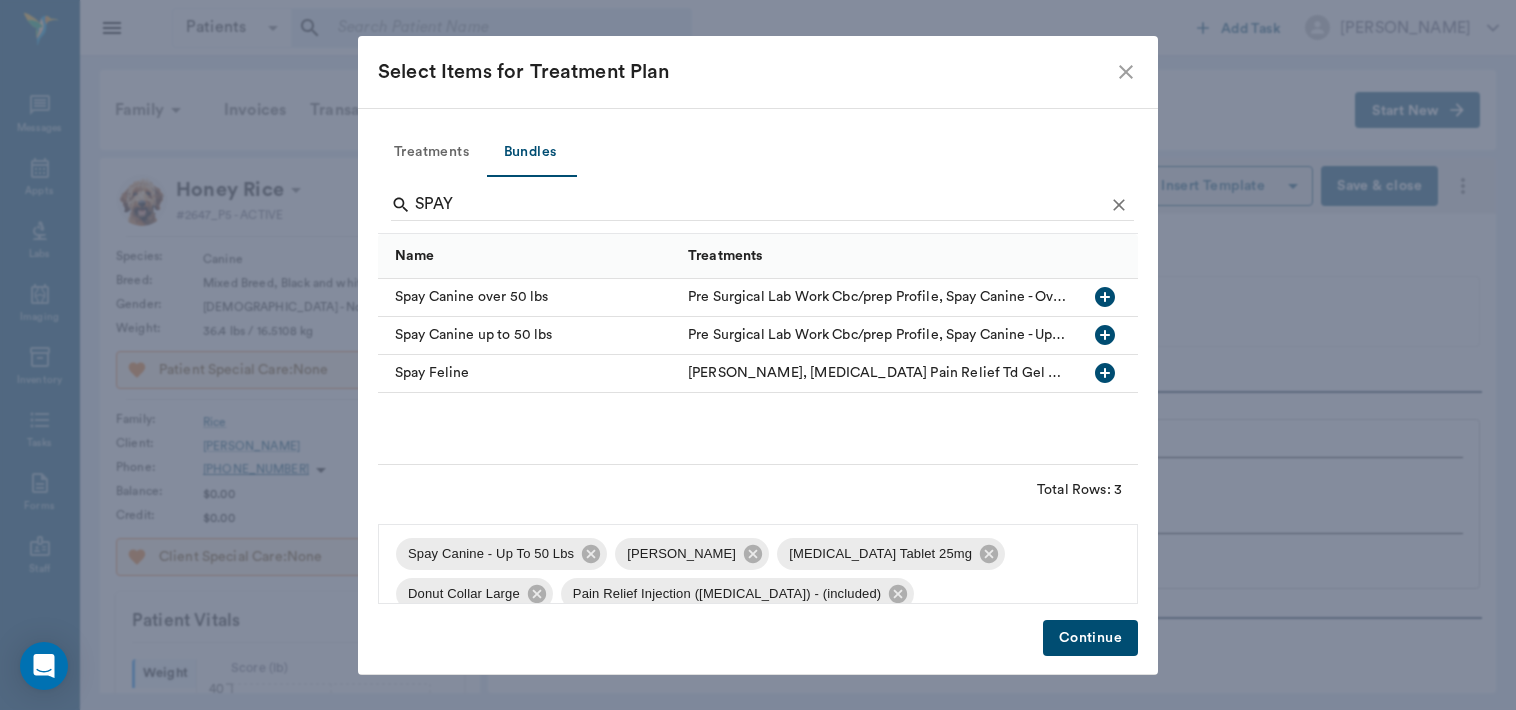 scroll, scrollTop: 4, scrollLeft: 0, axis: vertical 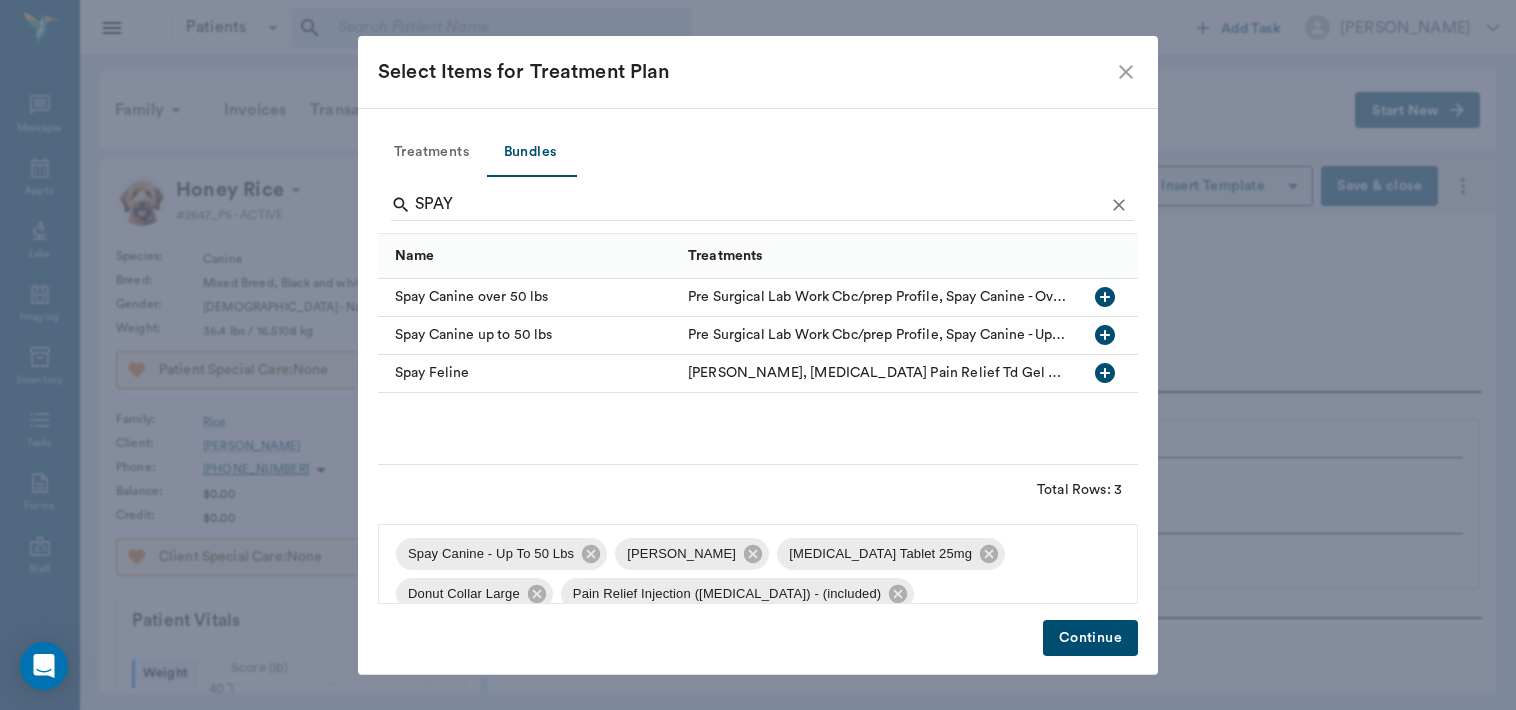 click 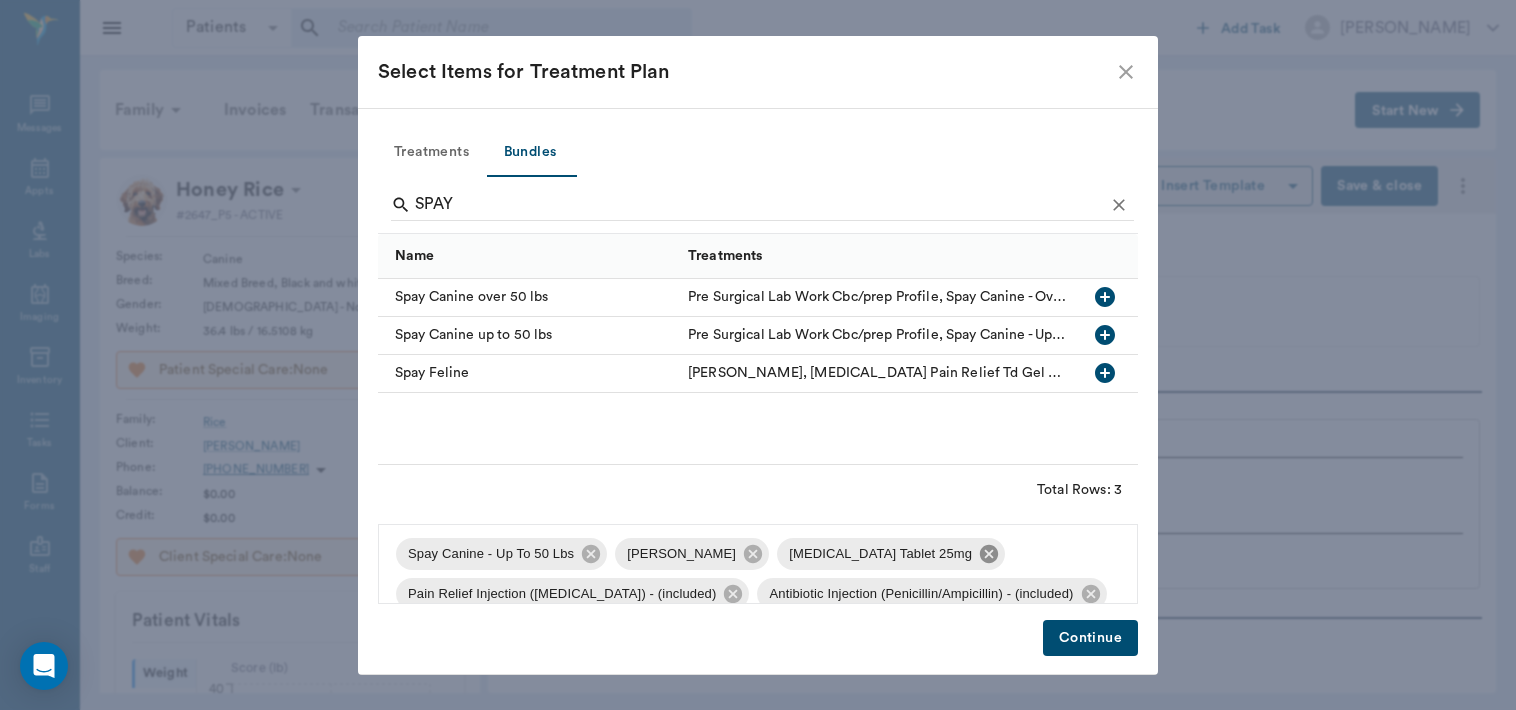 click 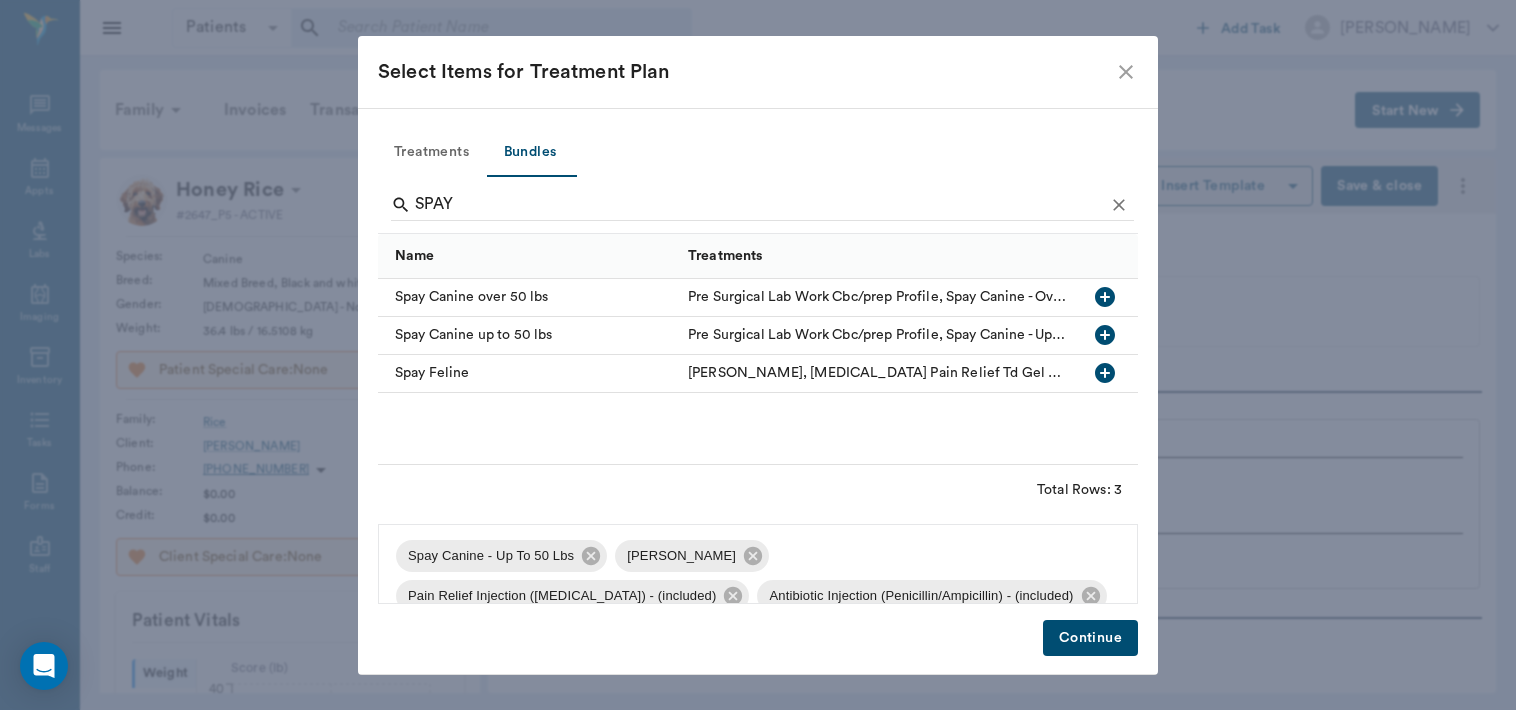 scroll, scrollTop: 0, scrollLeft: 0, axis: both 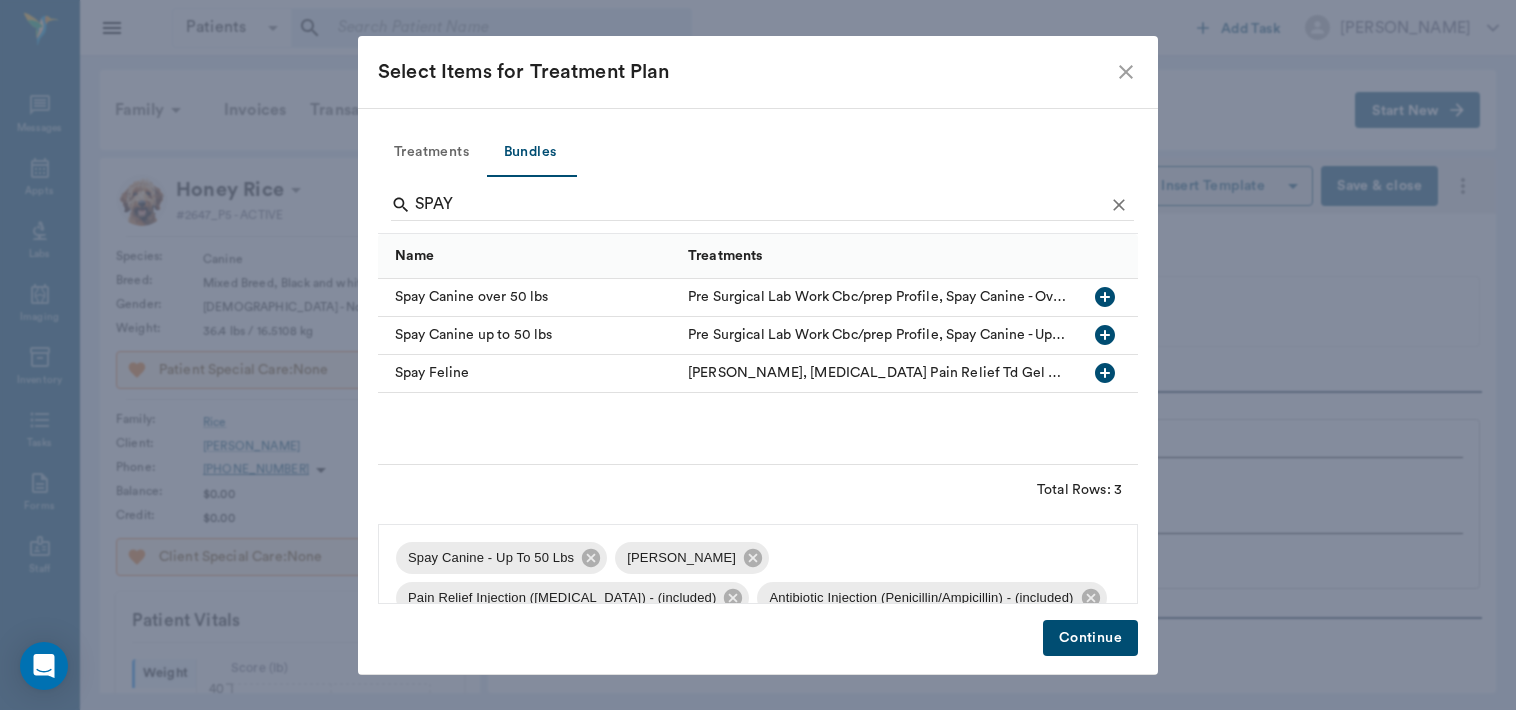 click on "Continue" at bounding box center [1090, 638] 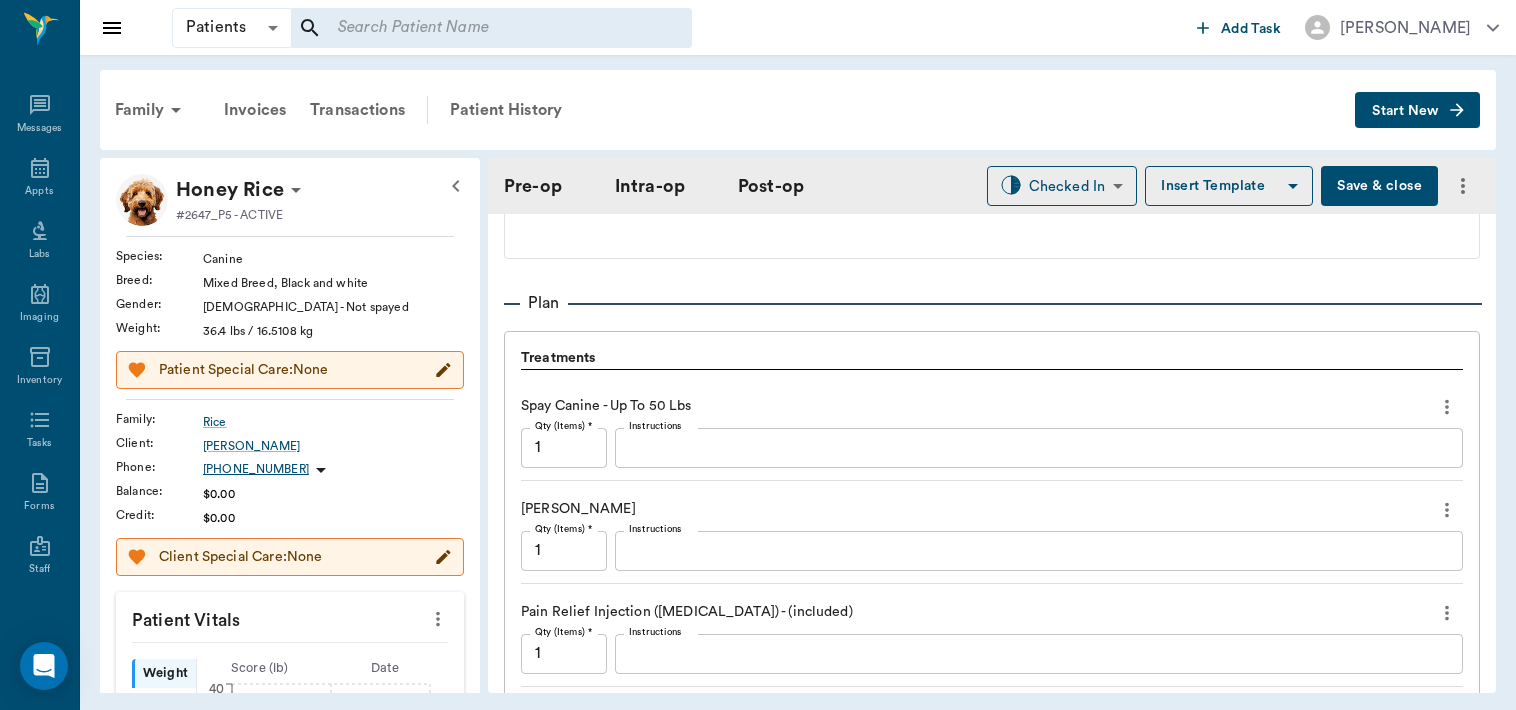 scroll, scrollTop: 1574, scrollLeft: 0, axis: vertical 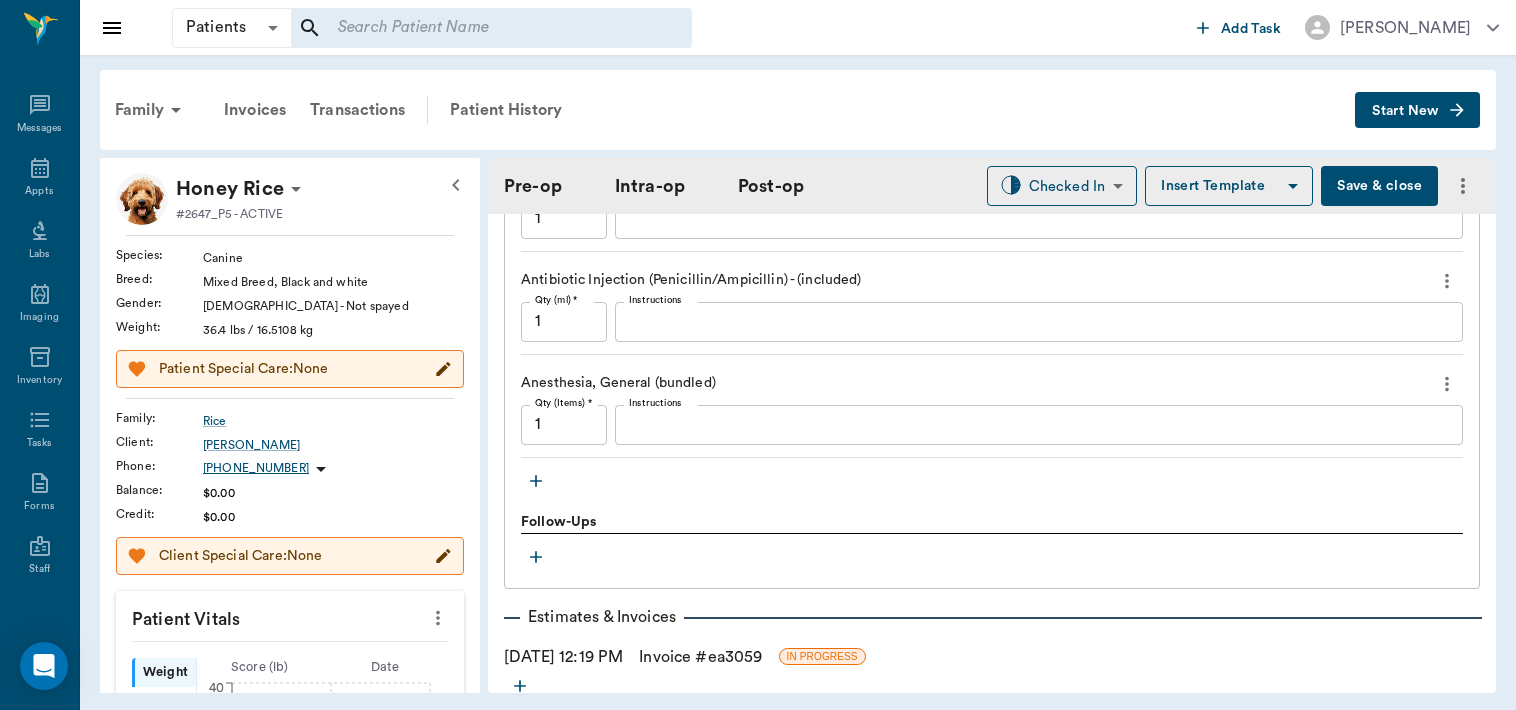 click 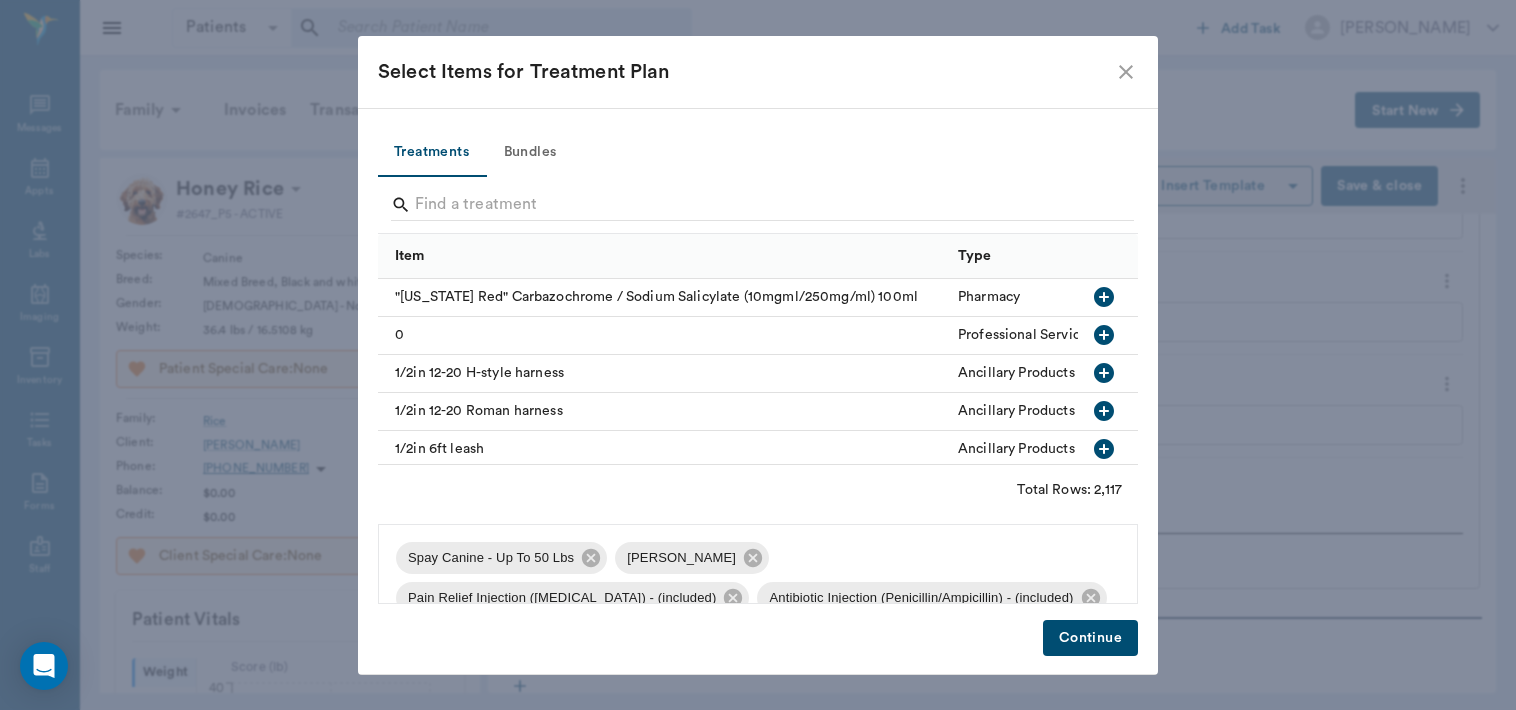 click on "Bundles" at bounding box center (530, 153) 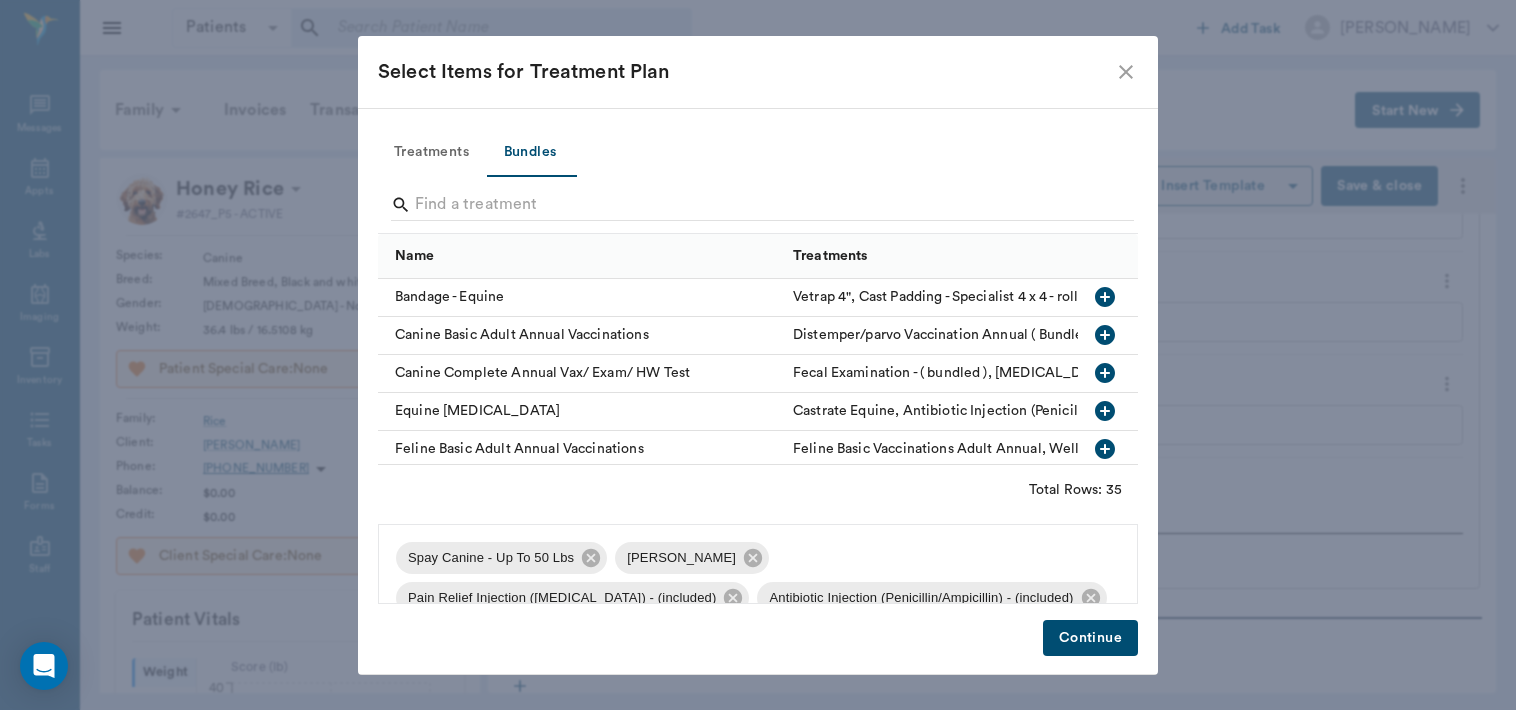 click 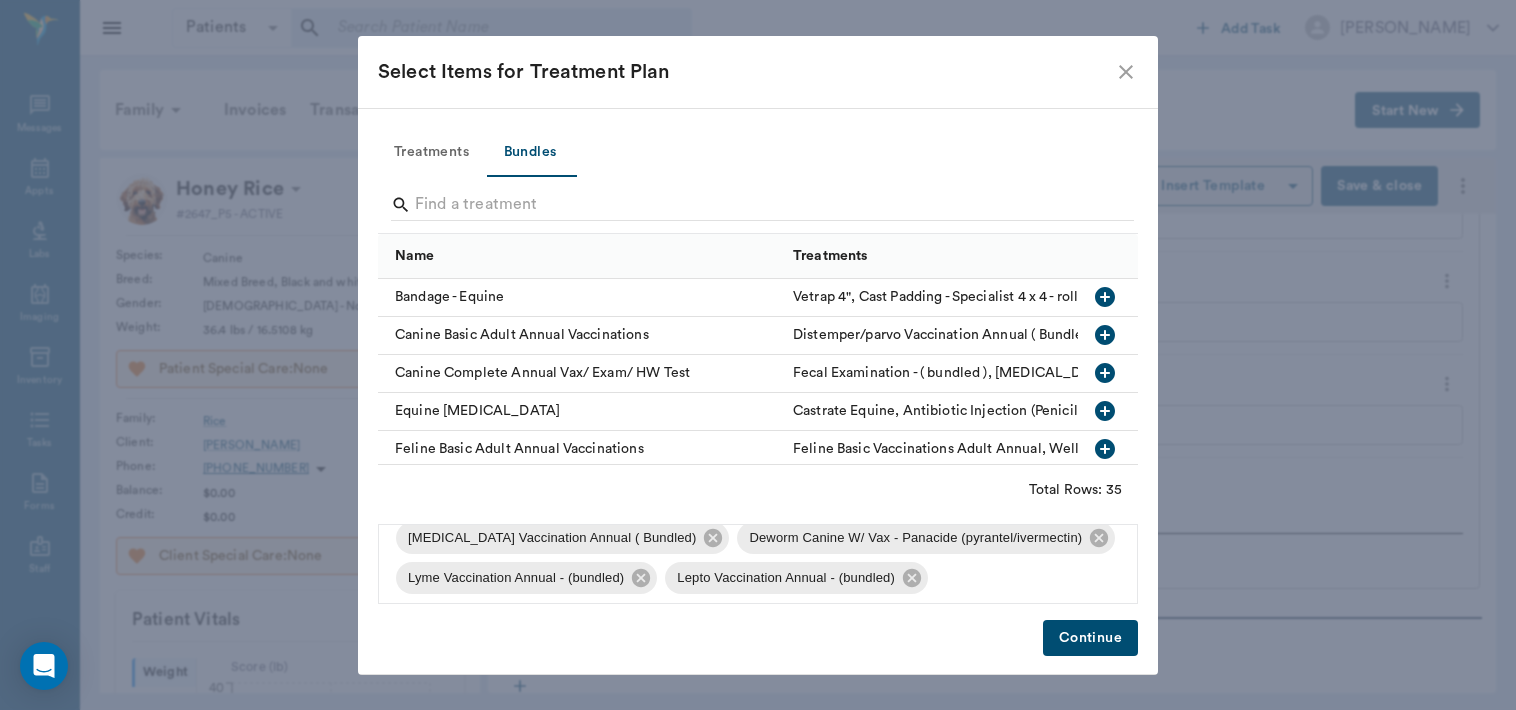 scroll, scrollTop: 224, scrollLeft: 0, axis: vertical 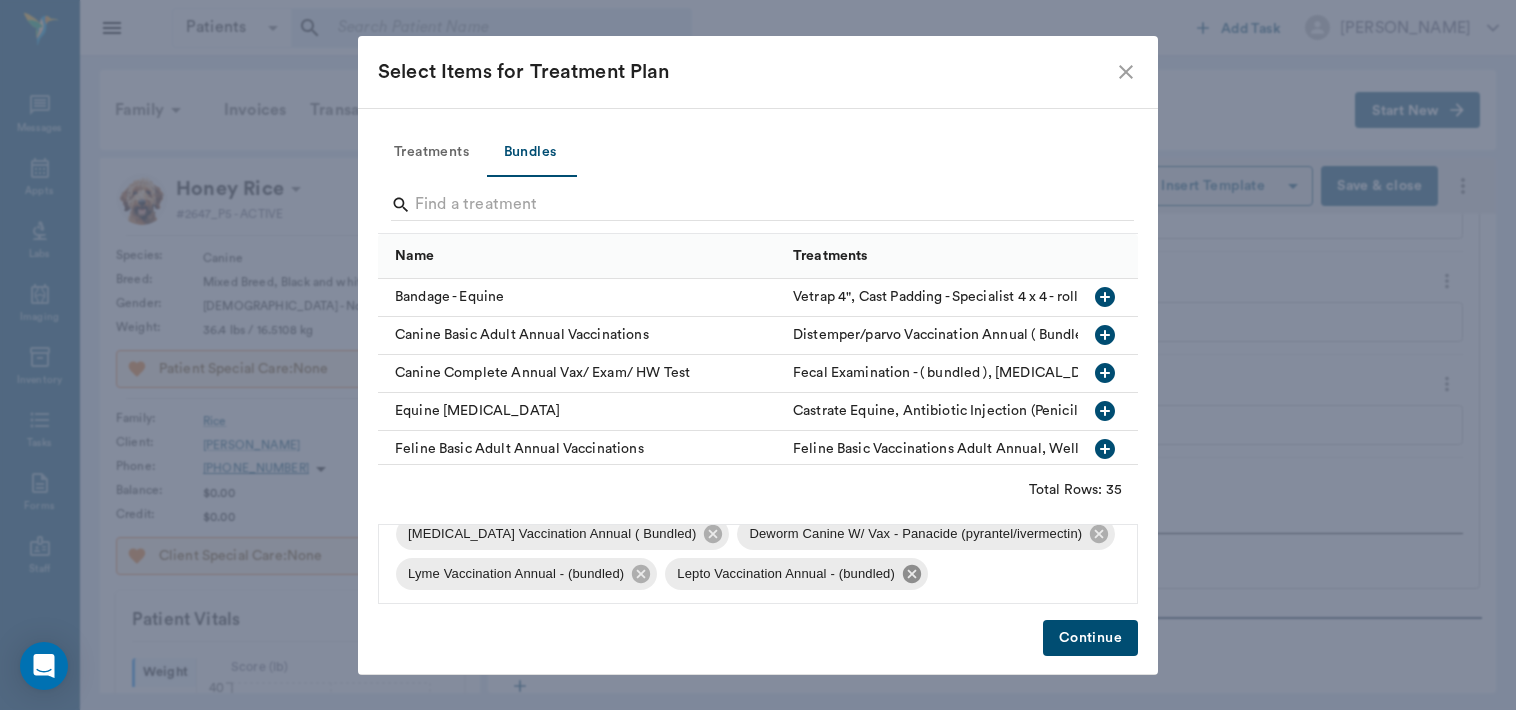 click 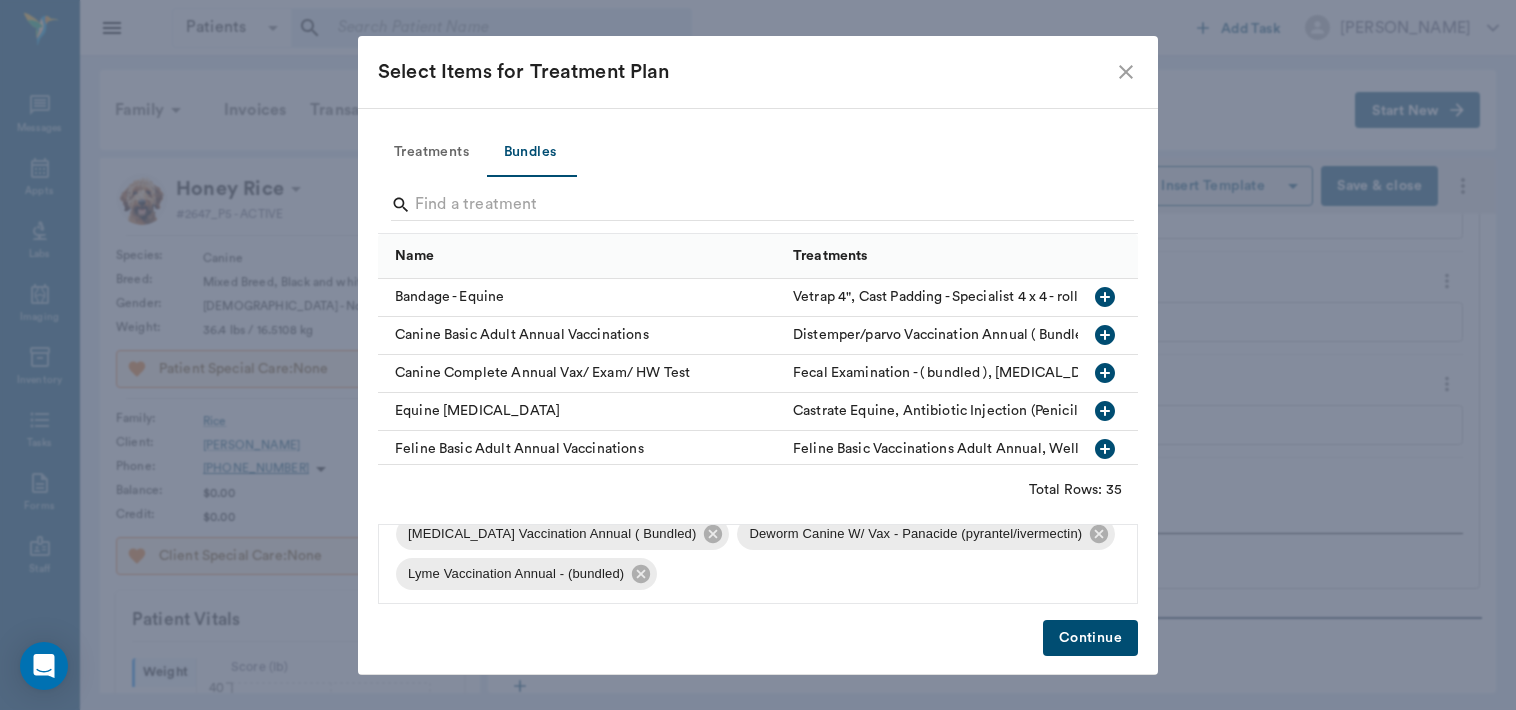 scroll, scrollTop: 188, scrollLeft: 0, axis: vertical 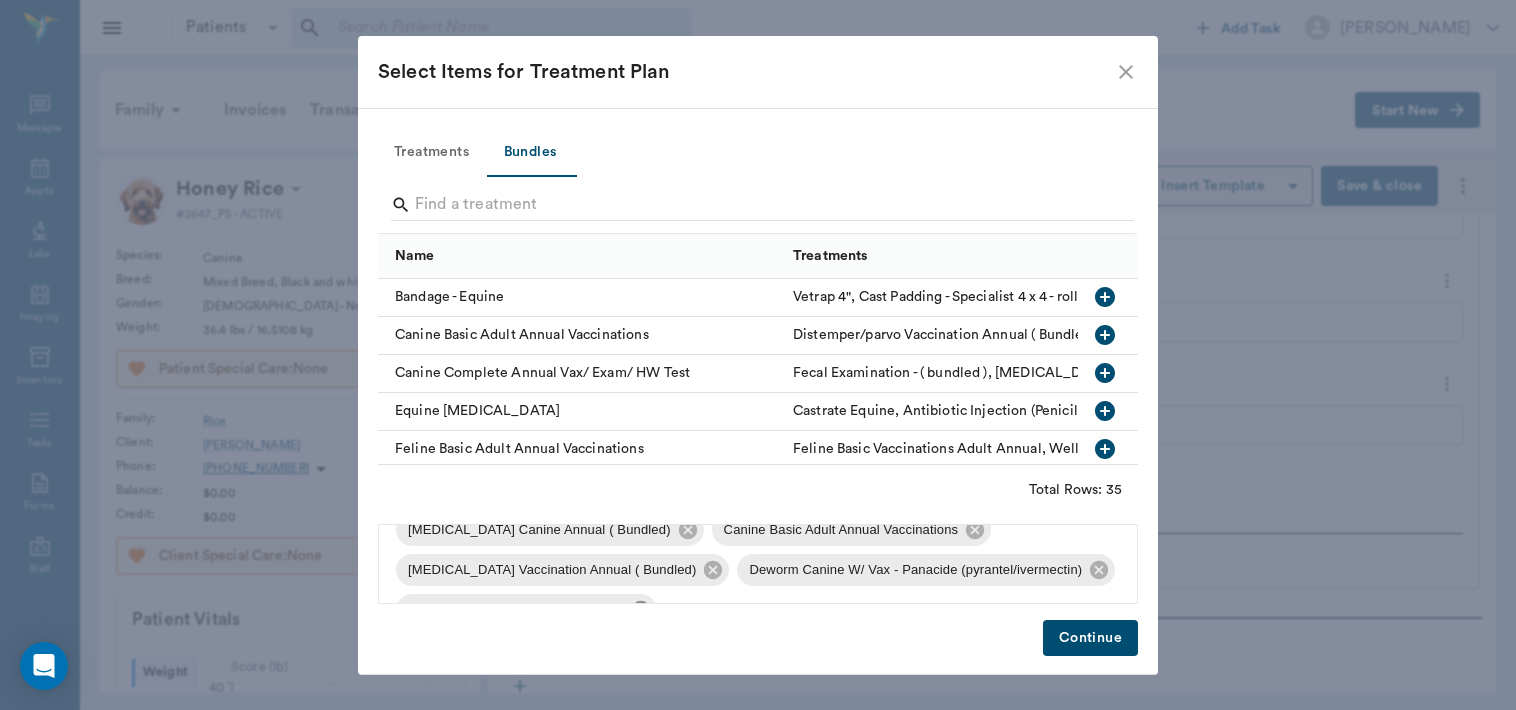 click 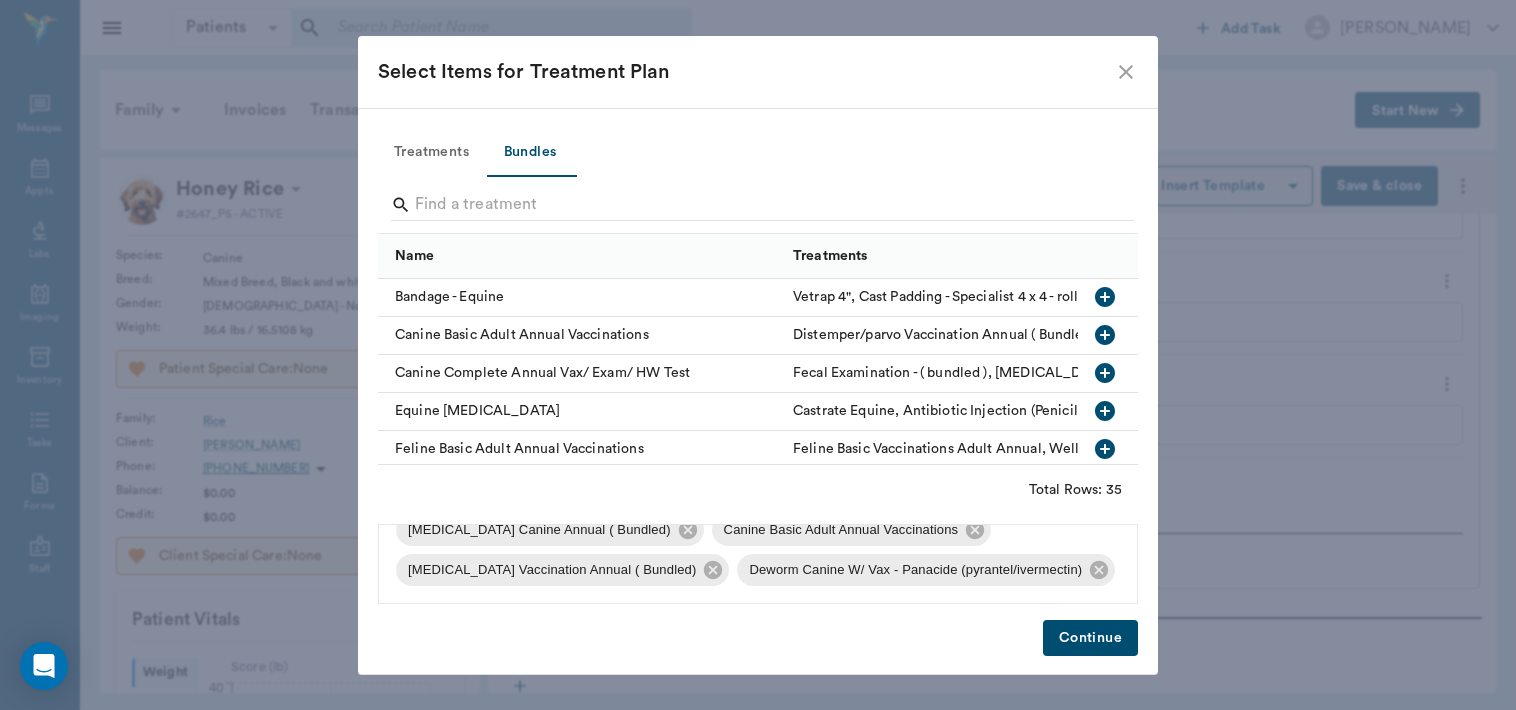 click on "Continue" at bounding box center [1090, 638] 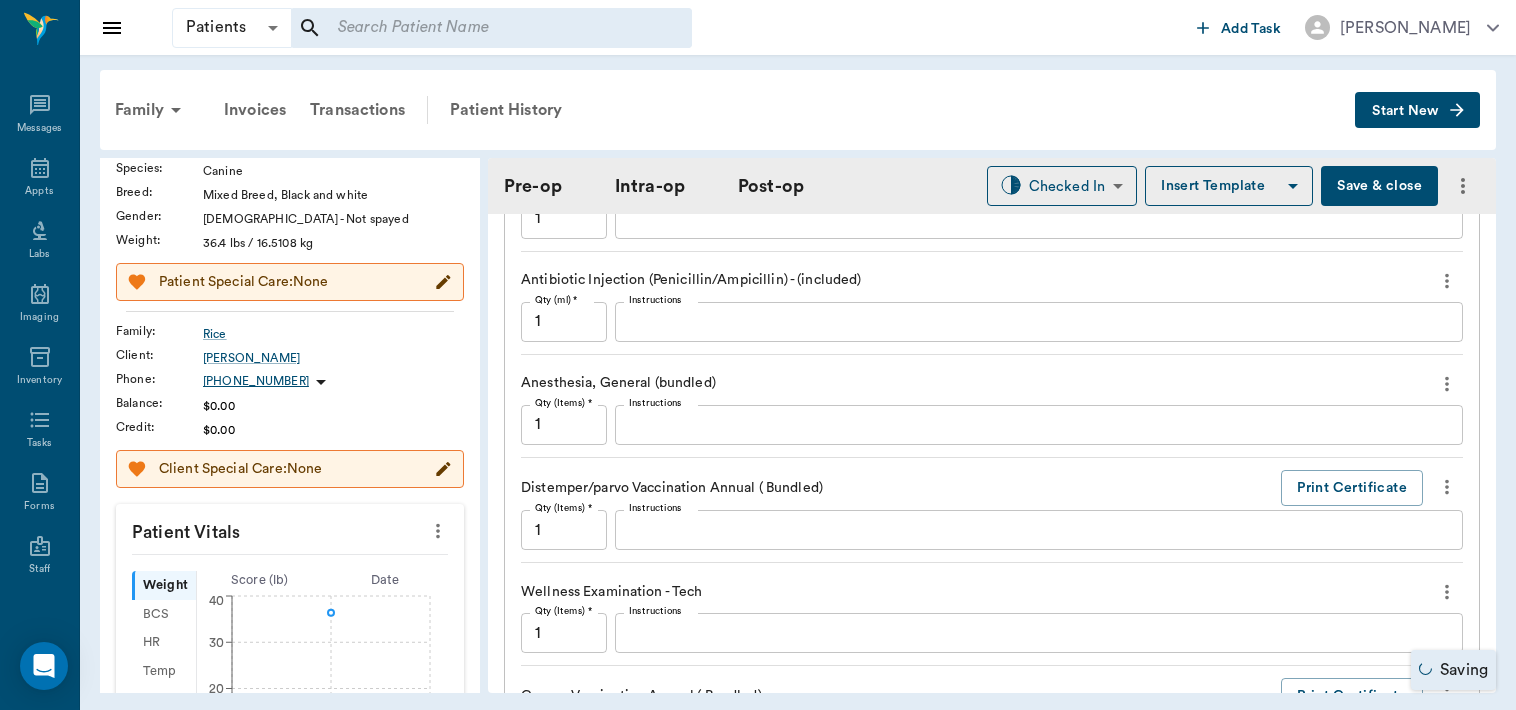 scroll, scrollTop: 0, scrollLeft: 0, axis: both 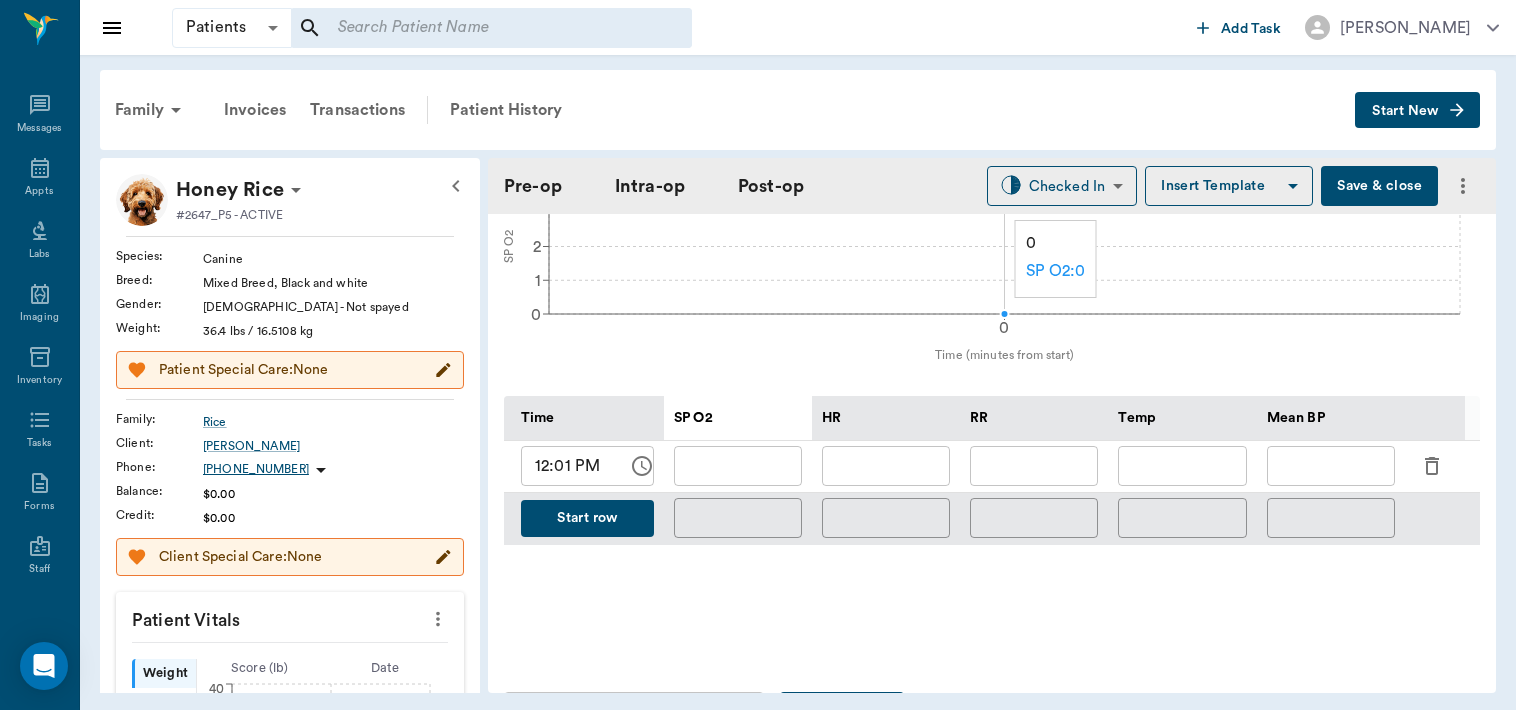 click 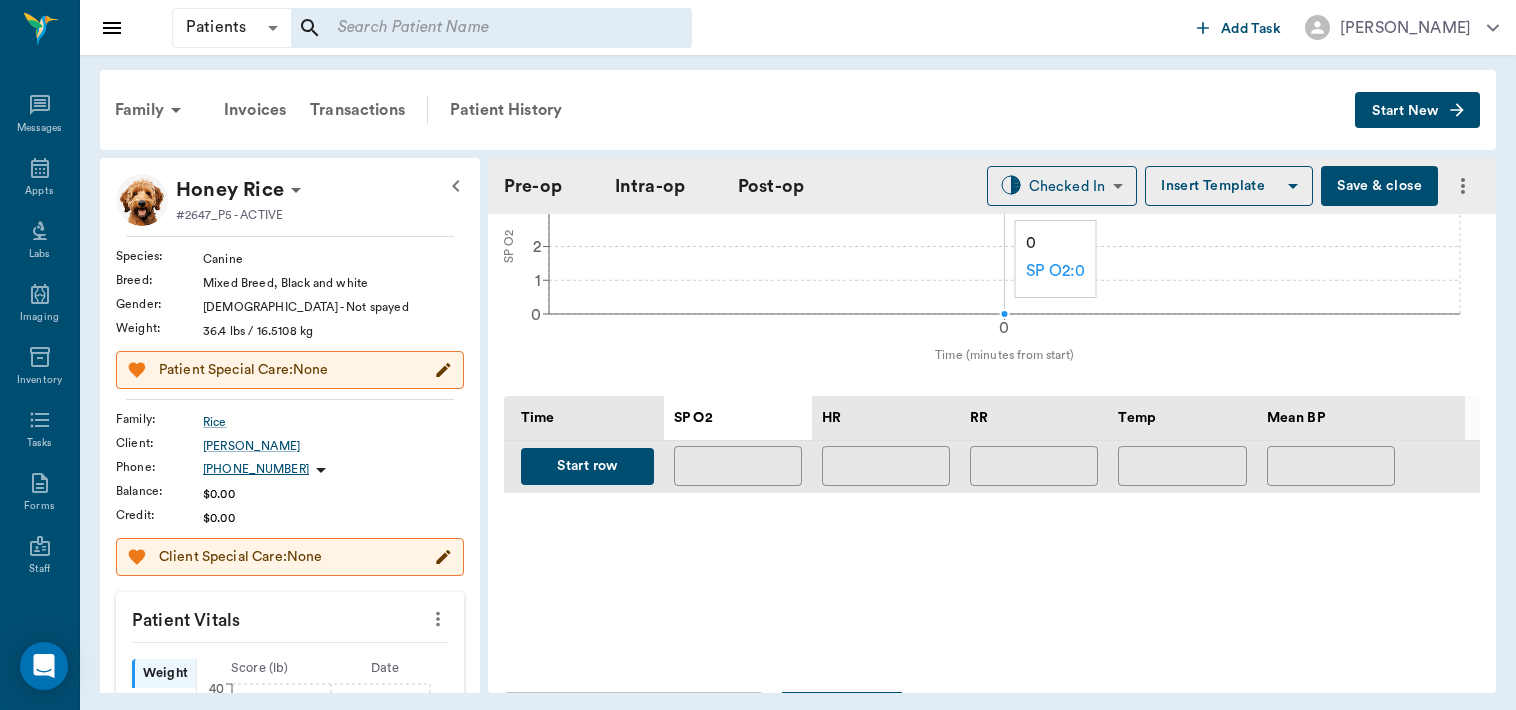 click on "Start row" at bounding box center (587, 466) 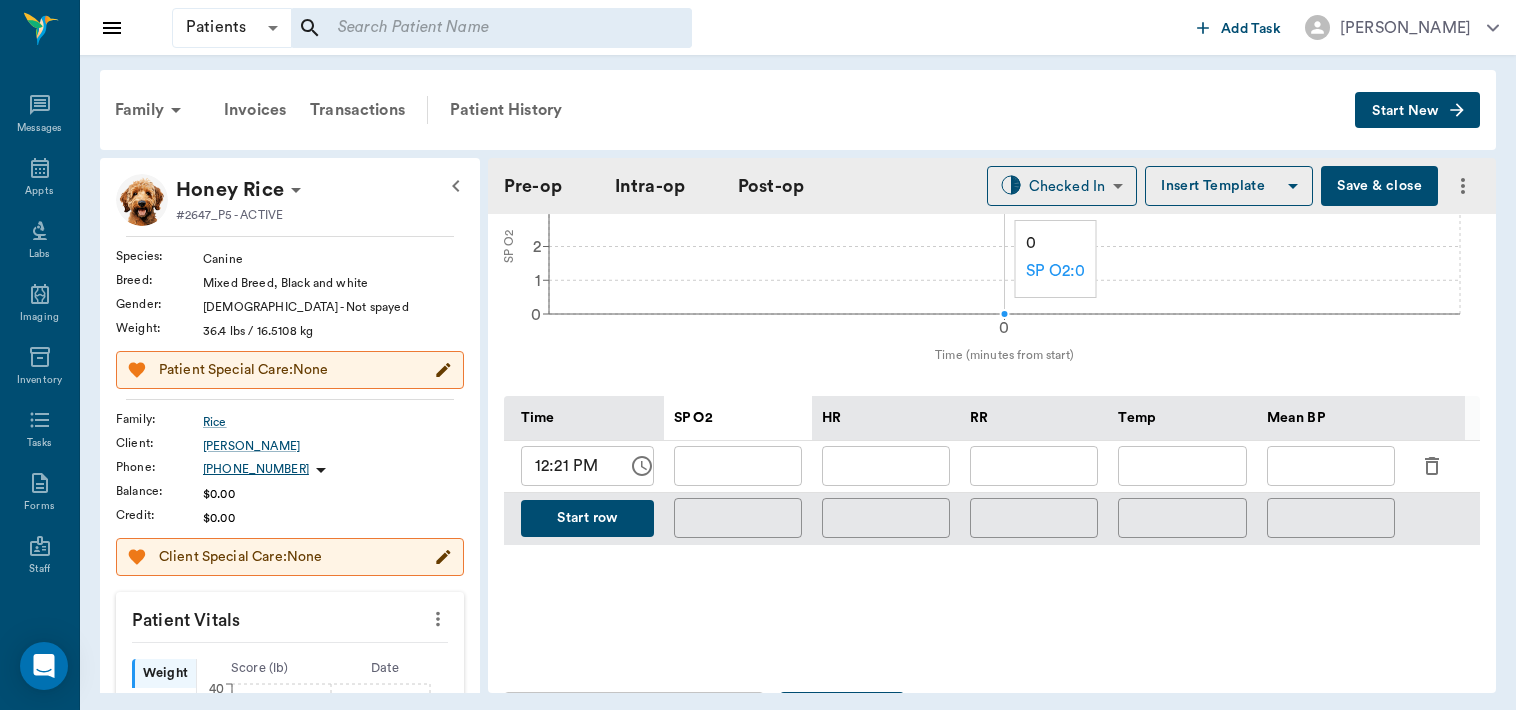 click on "​" at bounding box center (1331, 467) 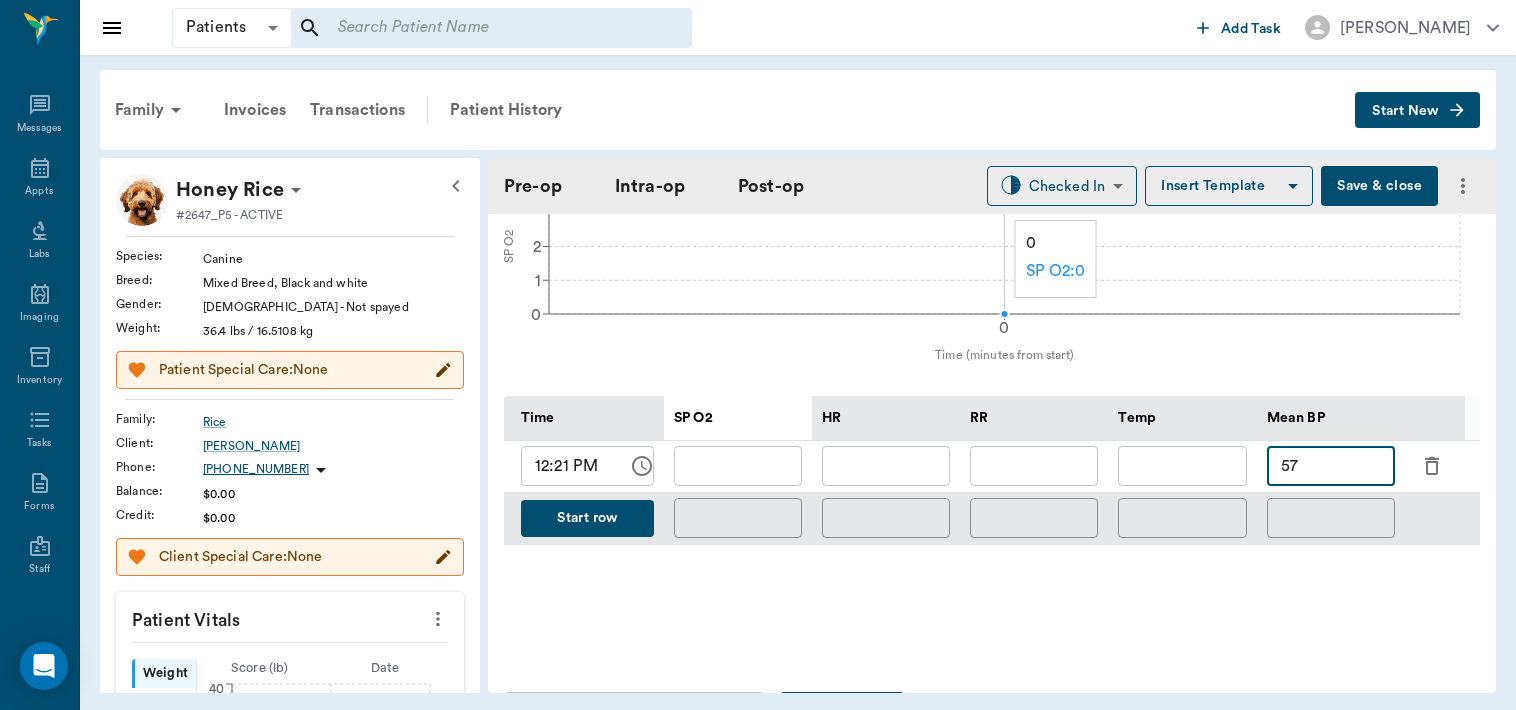 type on "57" 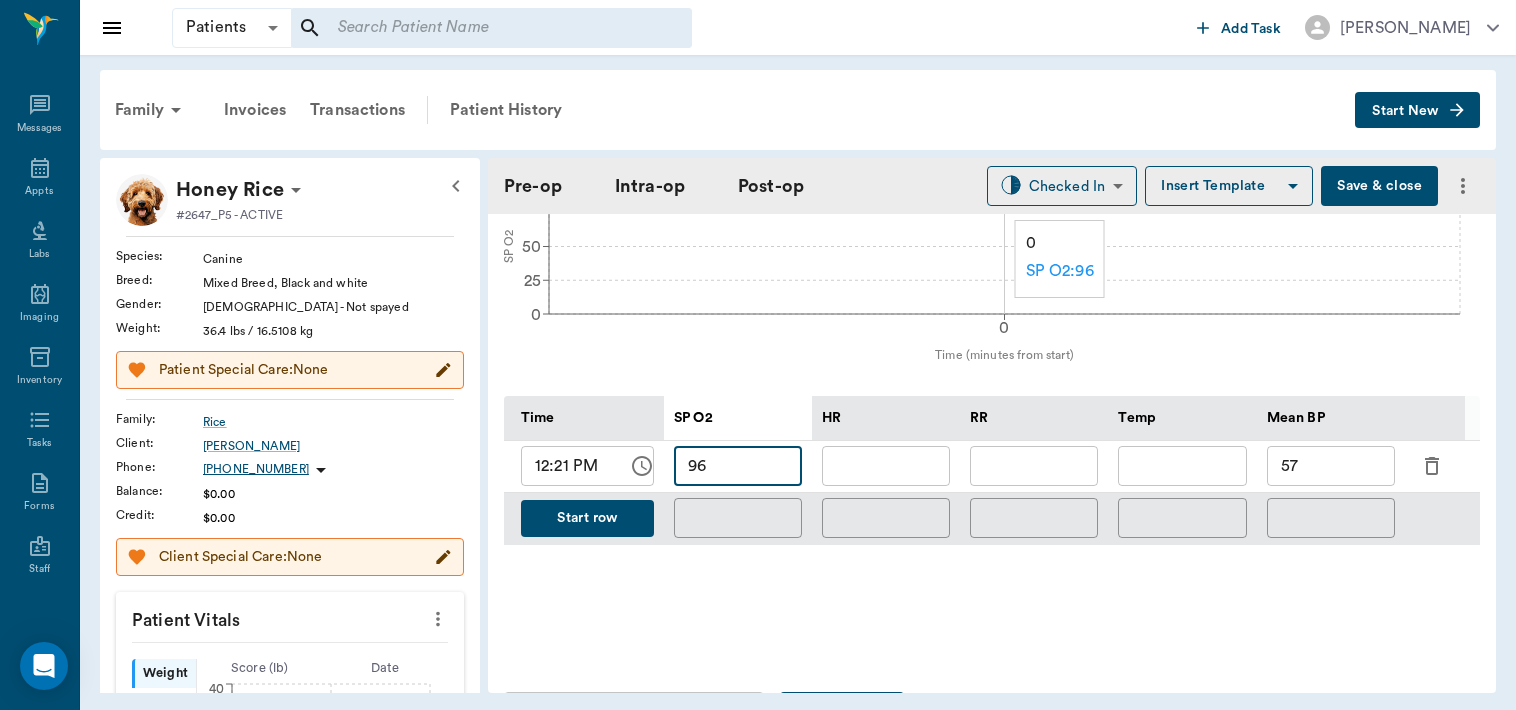 type on "96" 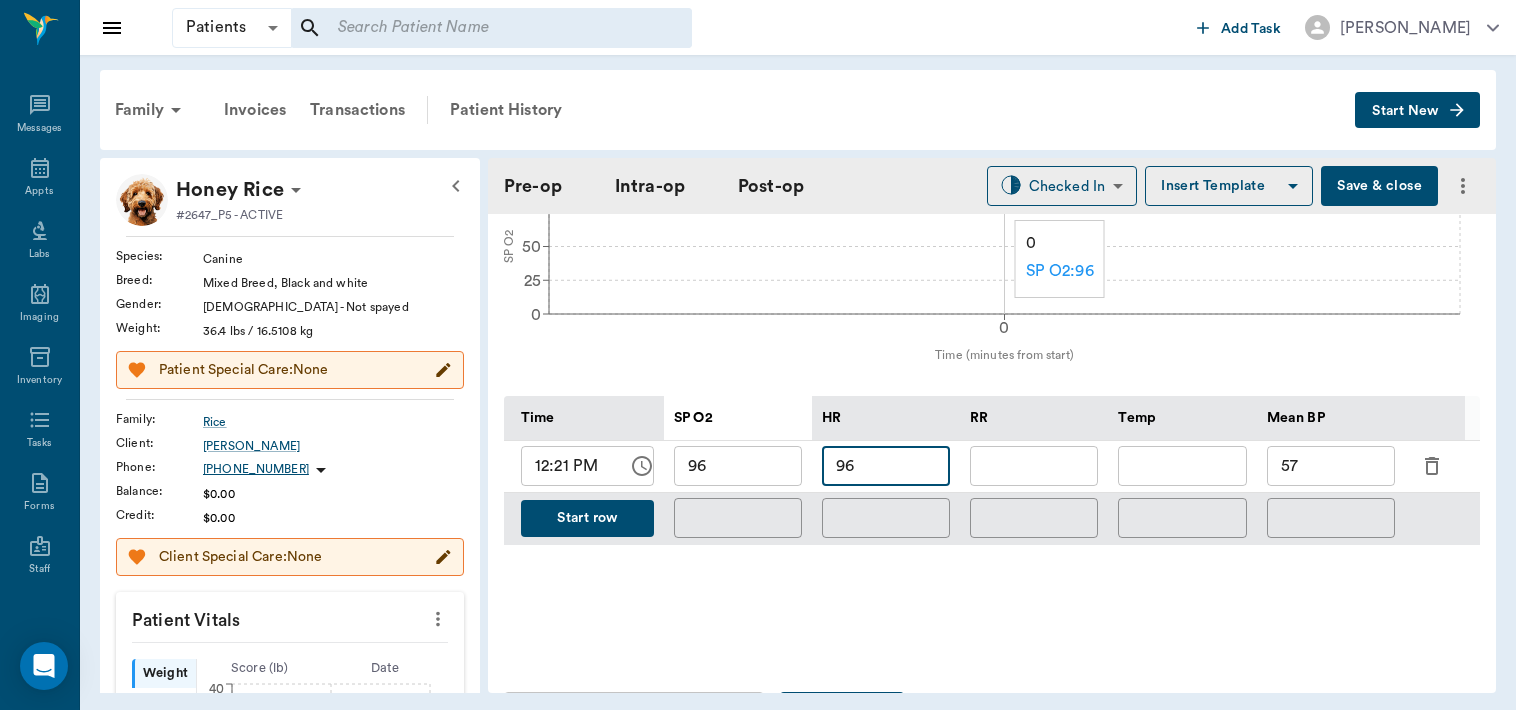 type on "96" 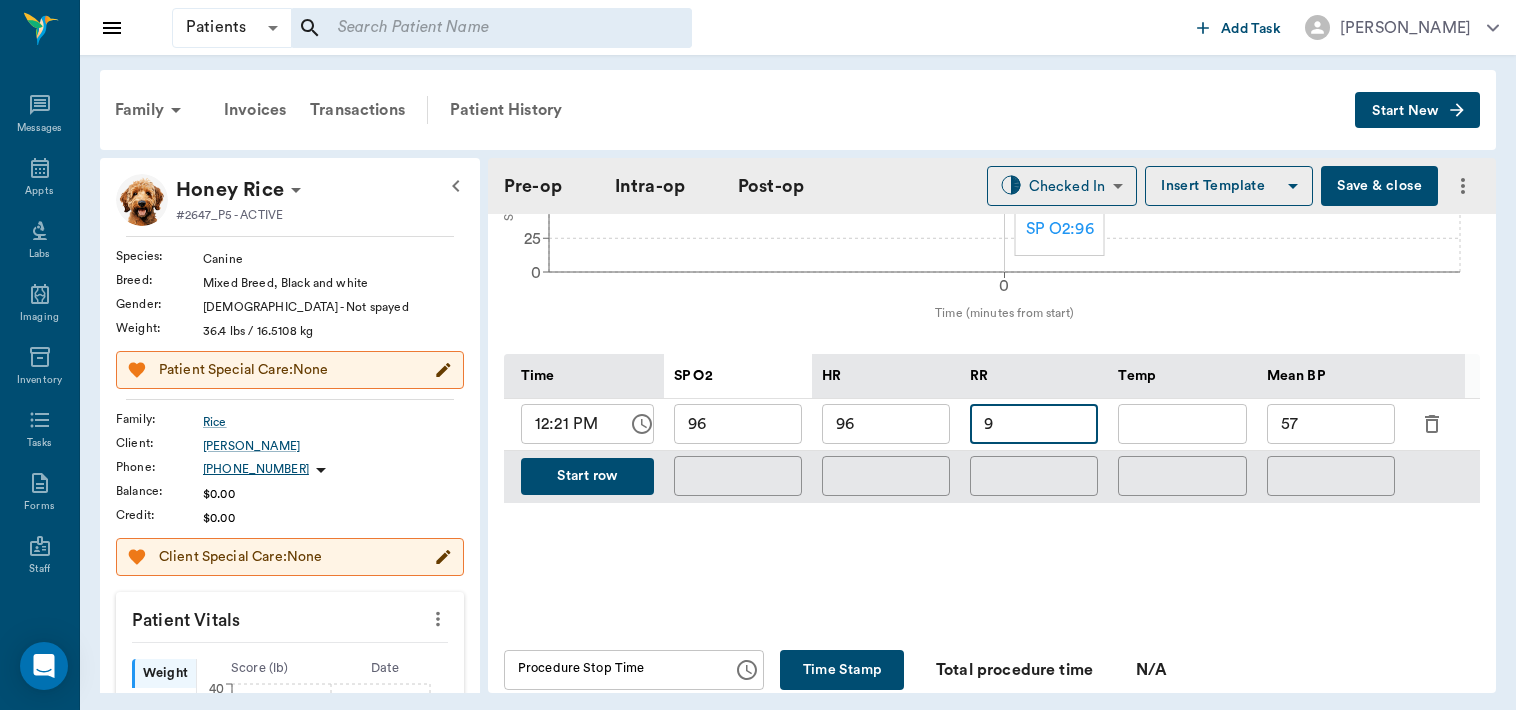 scroll, scrollTop: 844, scrollLeft: 0, axis: vertical 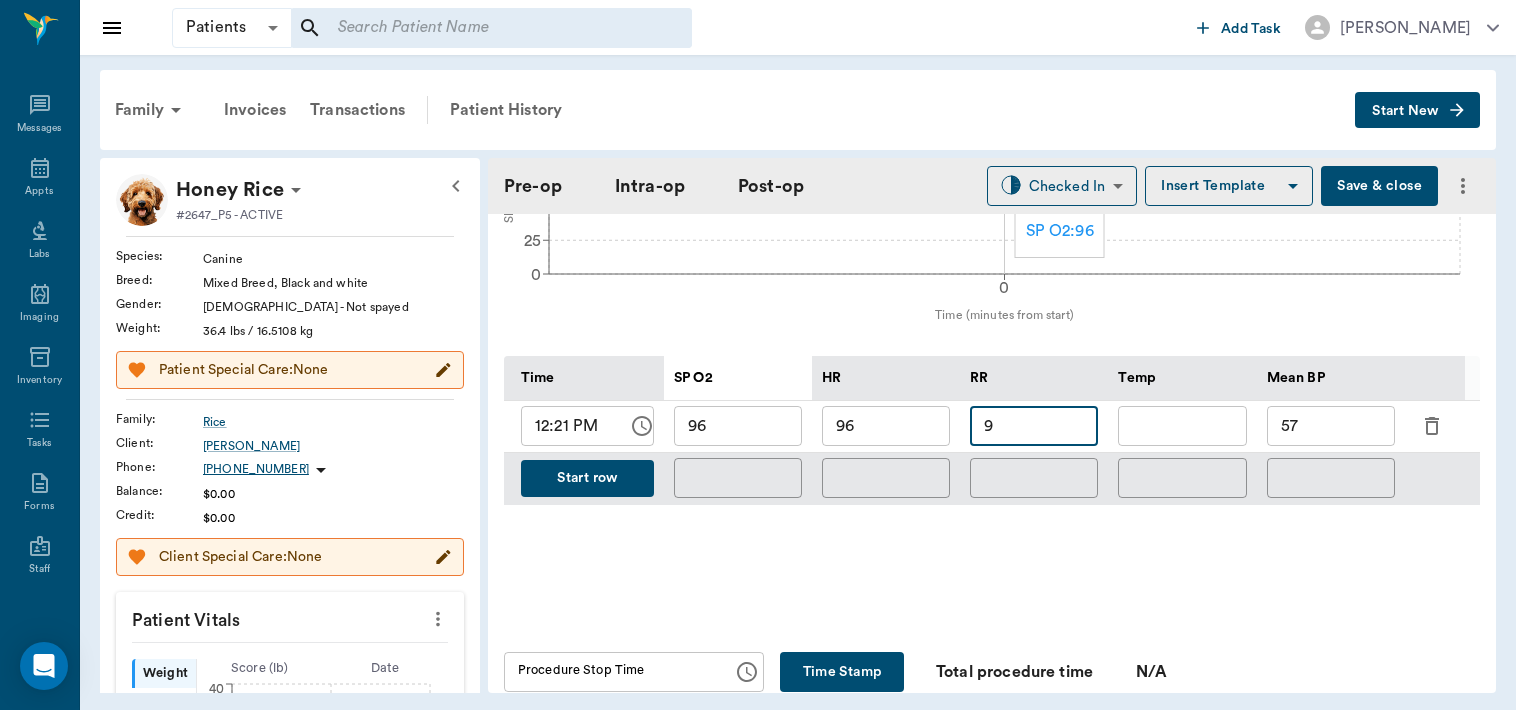type on "9" 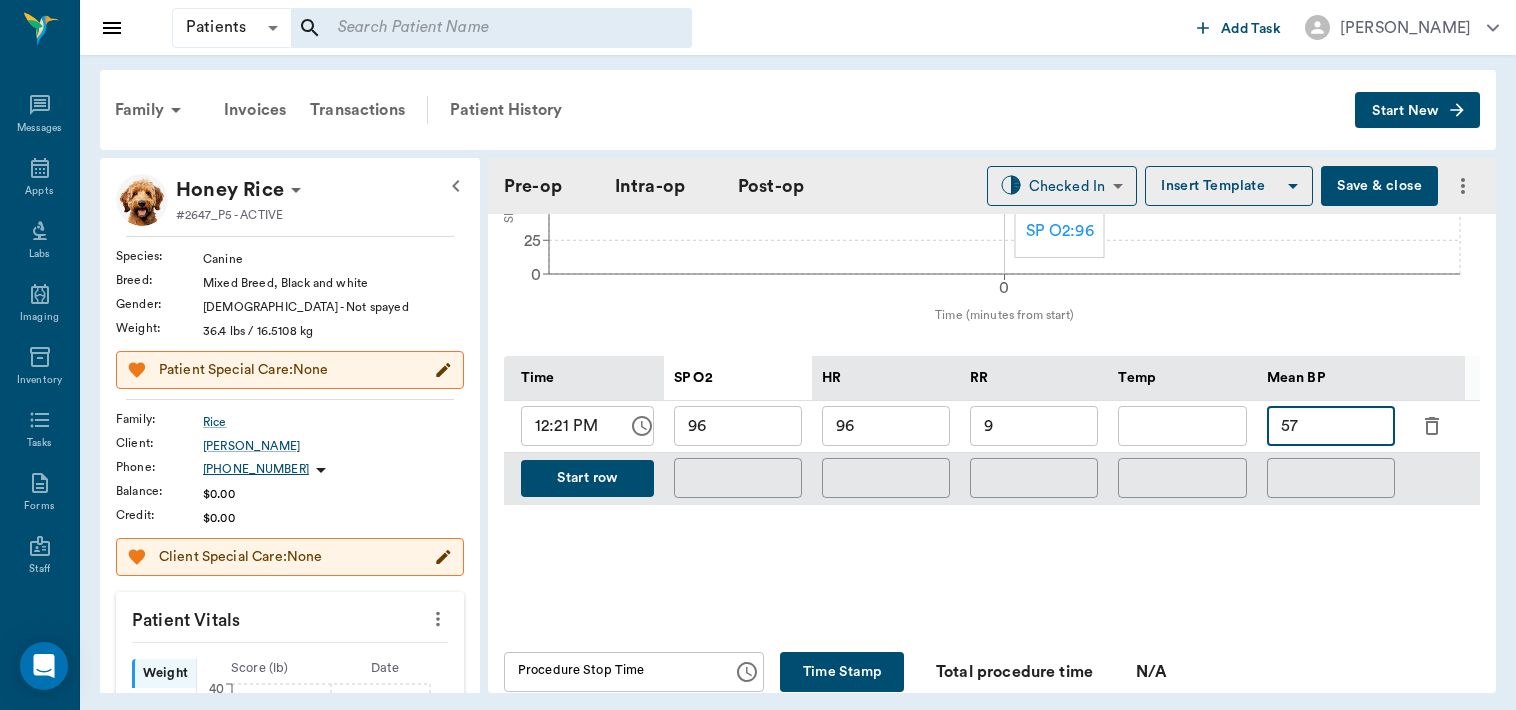 type on "5" 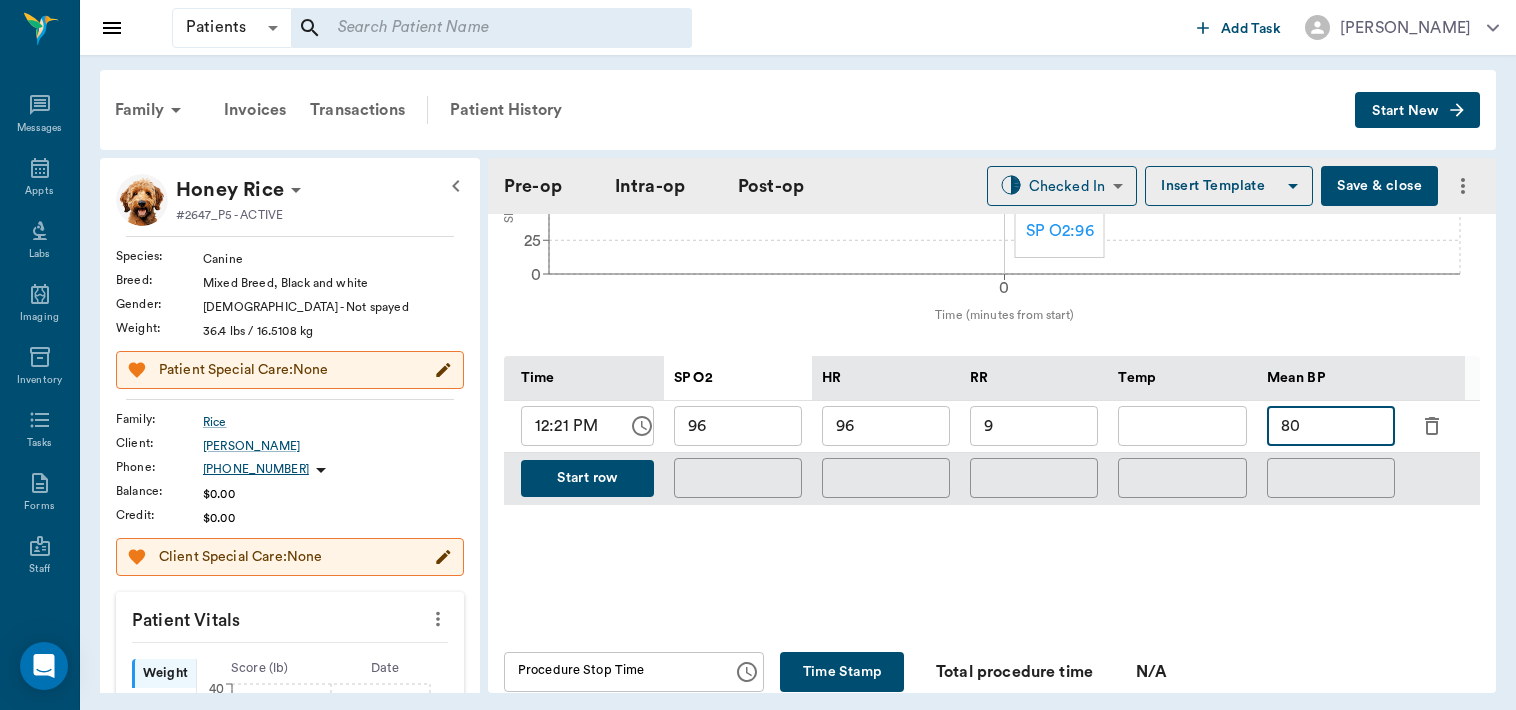 type on "80" 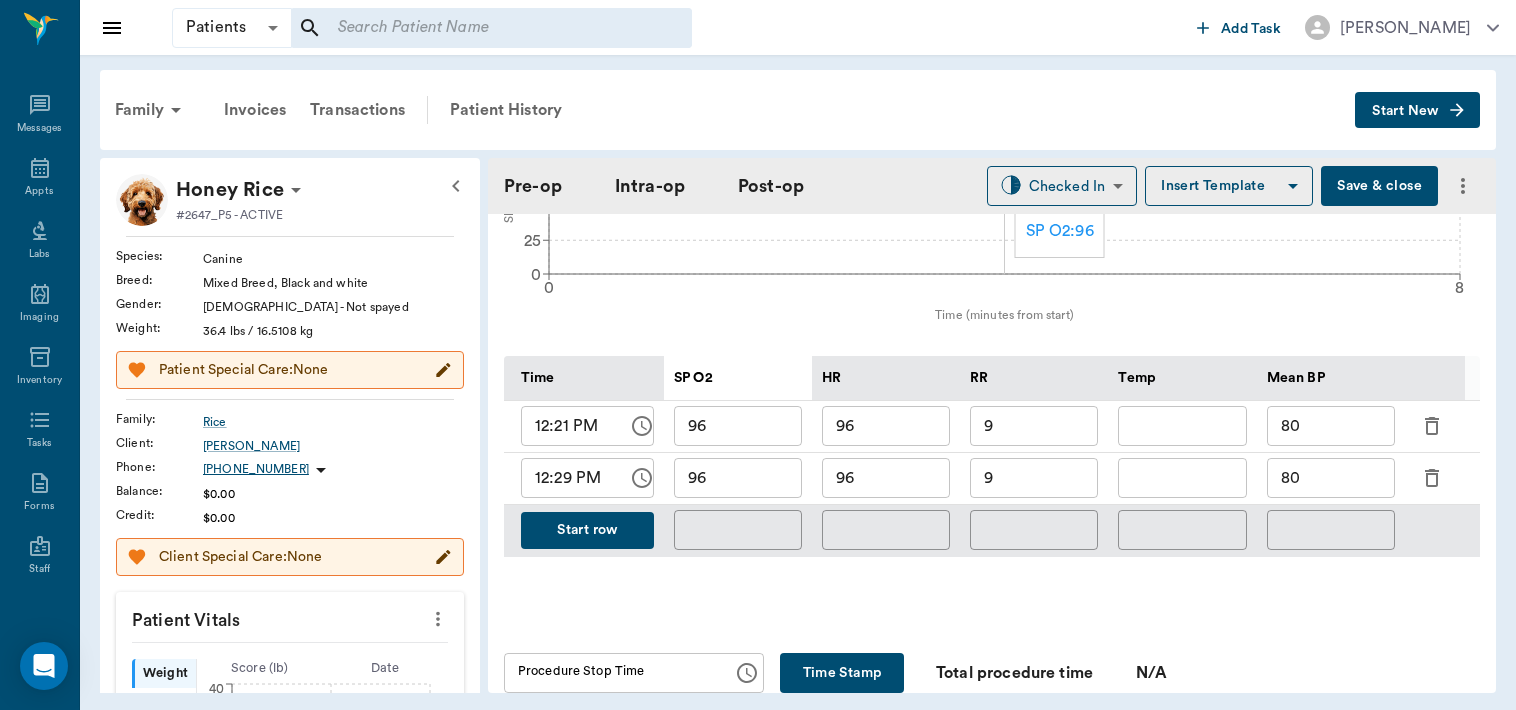 click on "80" at bounding box center (1331, 478) 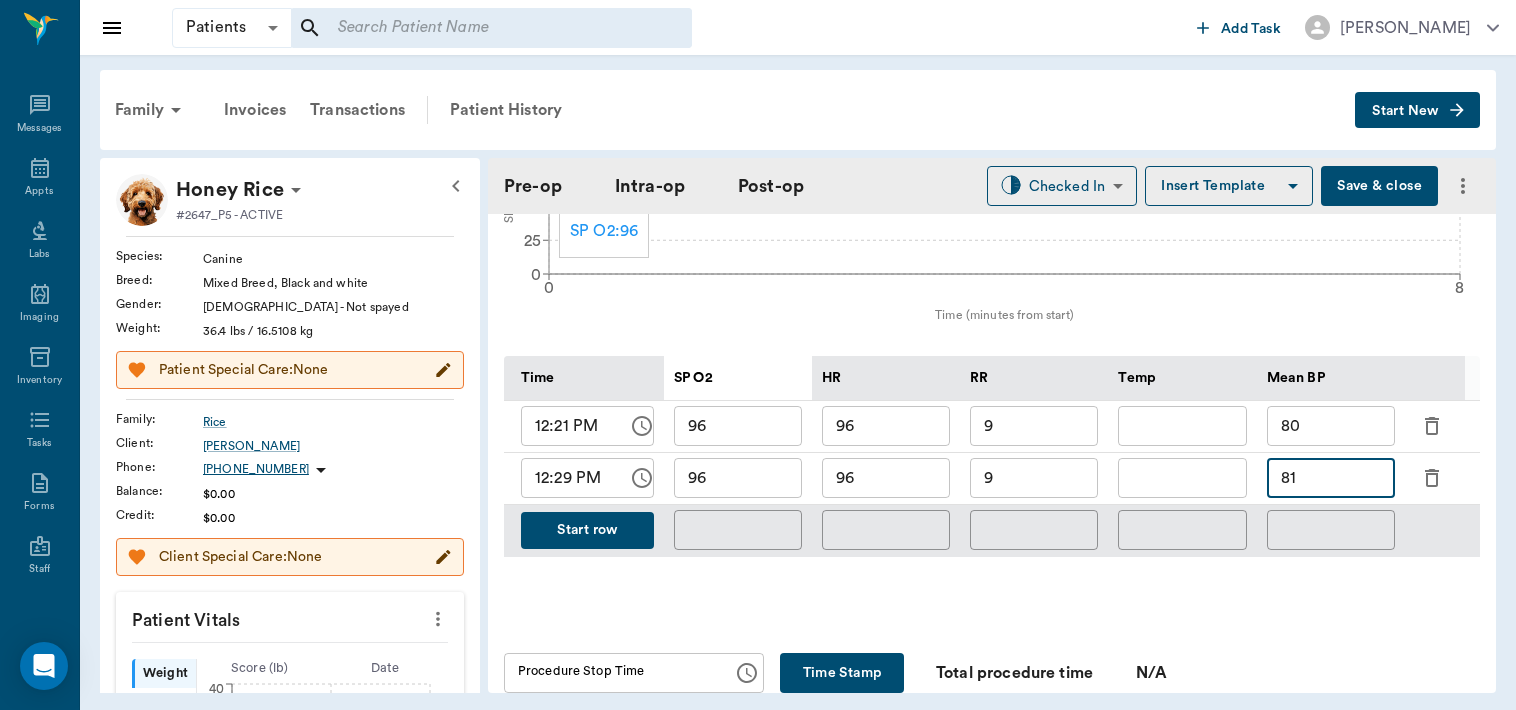 type on "81" 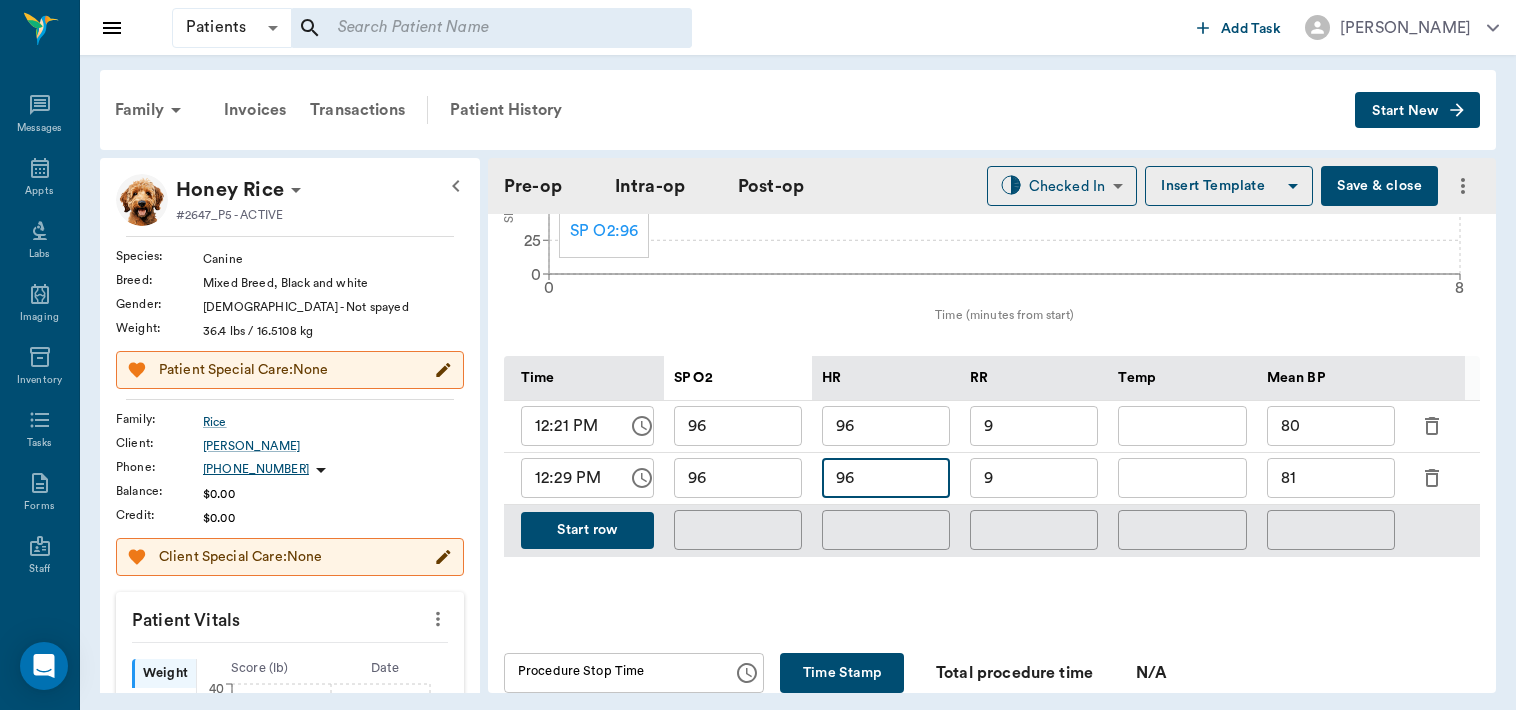 type on "9" 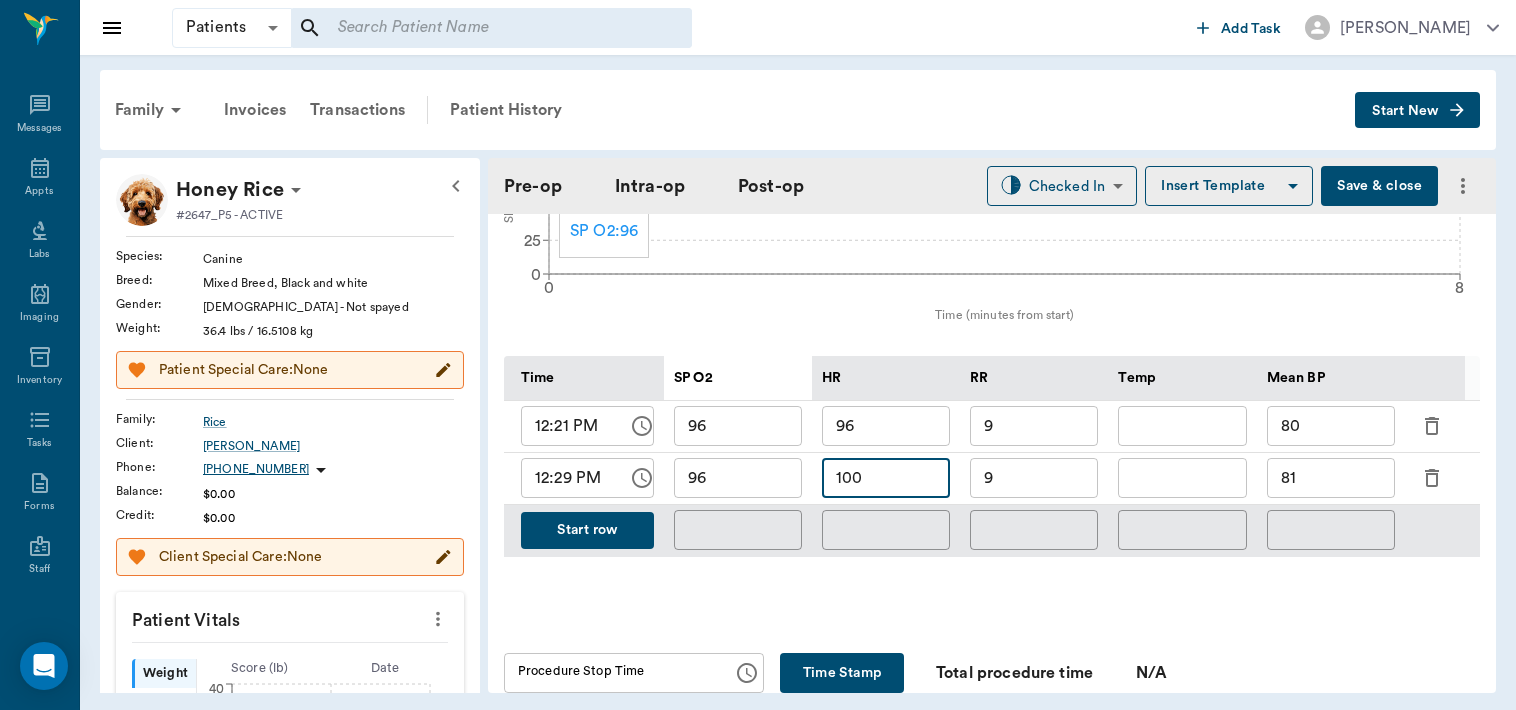 type on "100" 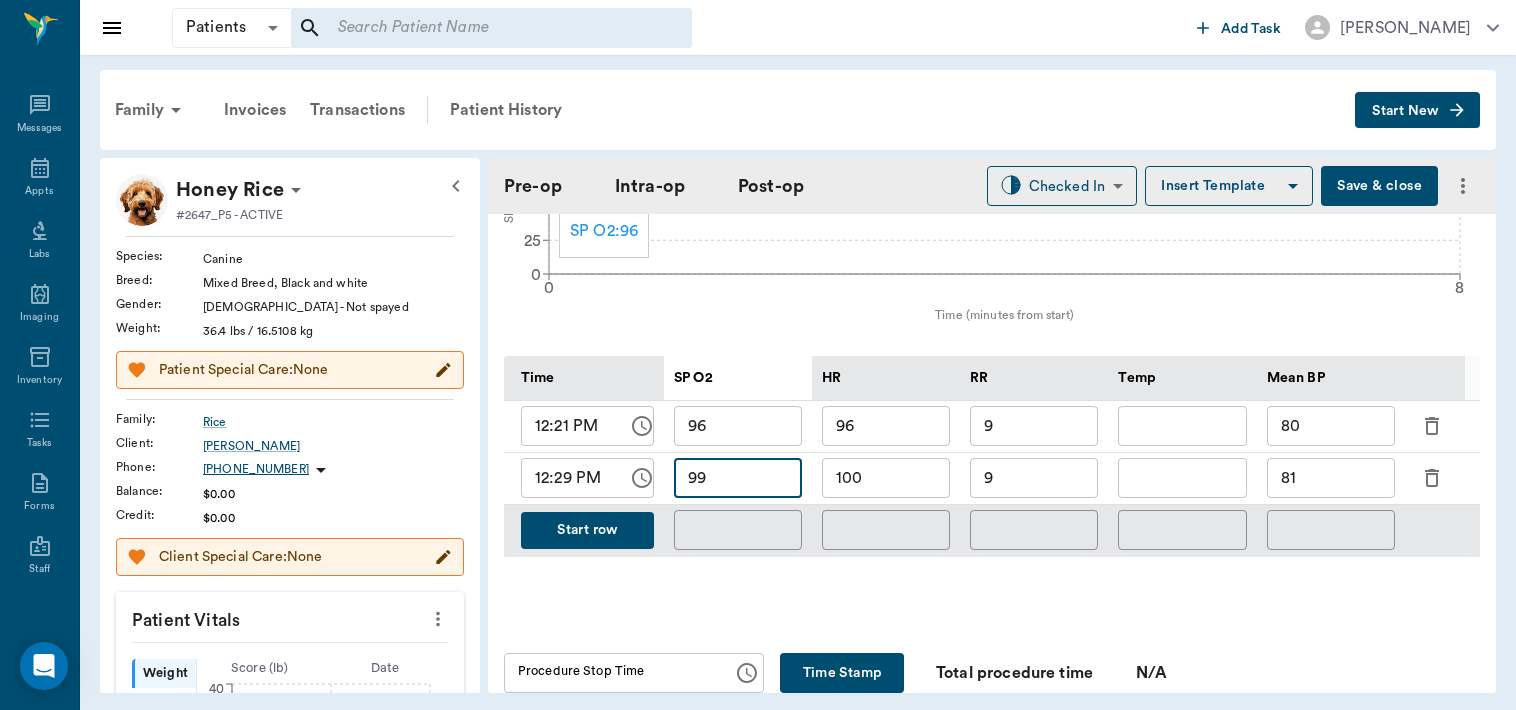 type on "99" 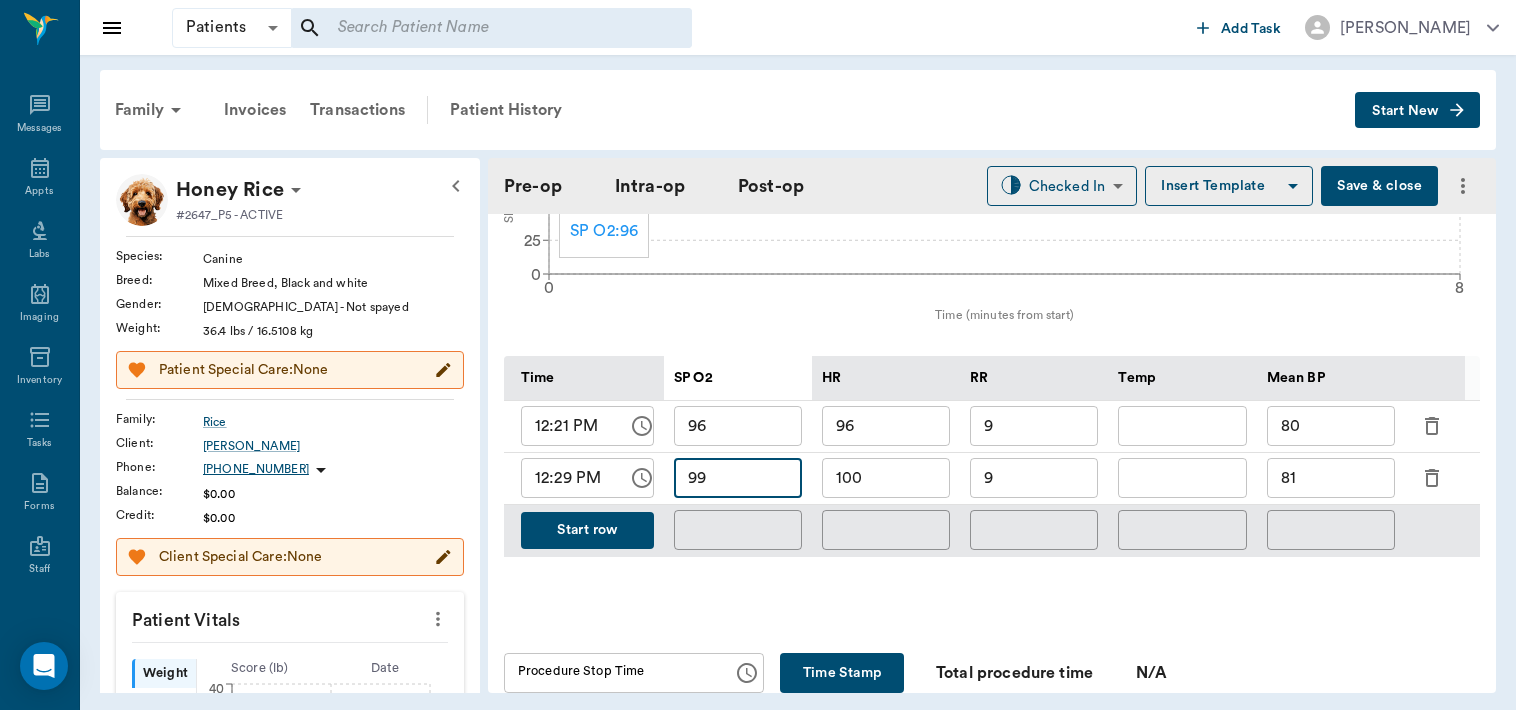 click on "Start row" at bounding box center (587, 530) 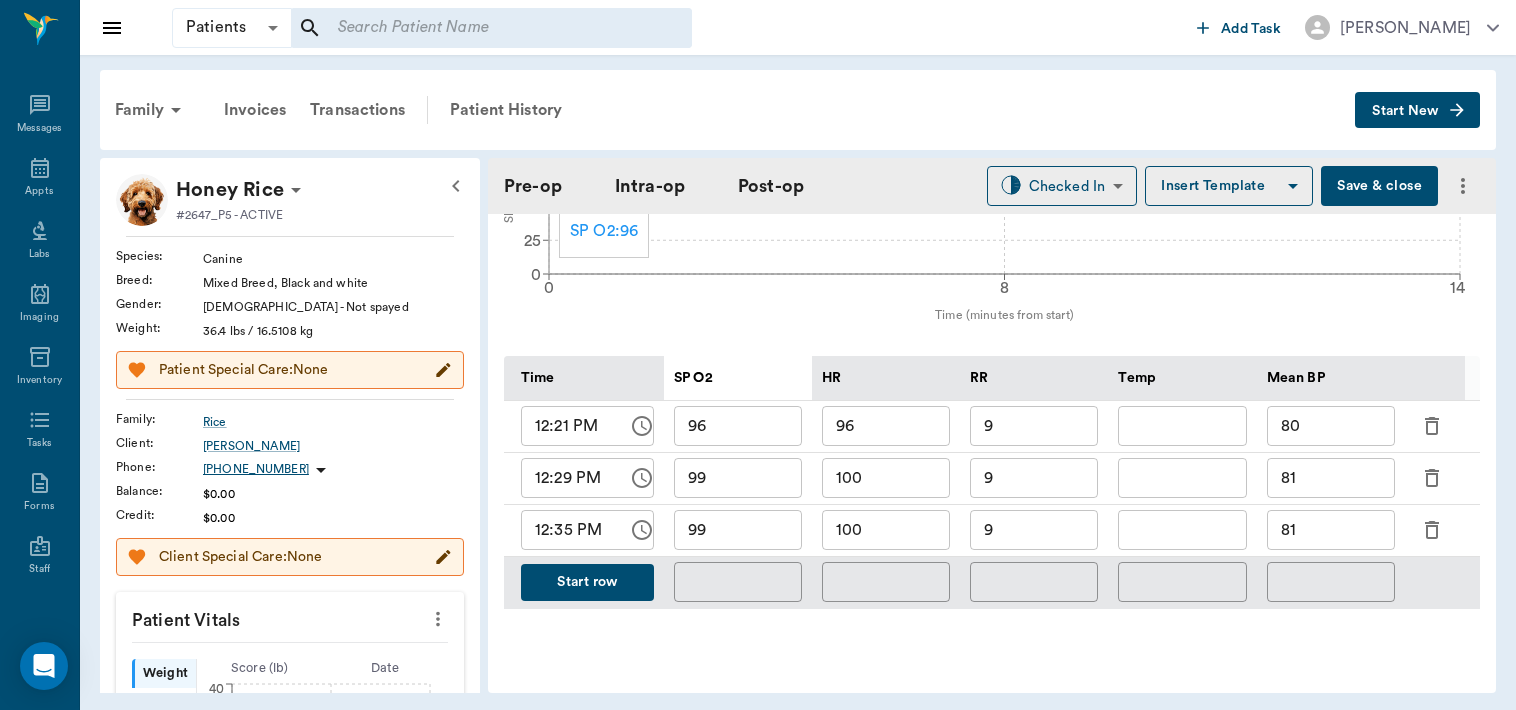 click on "81" at bounding box center [1331, 530] 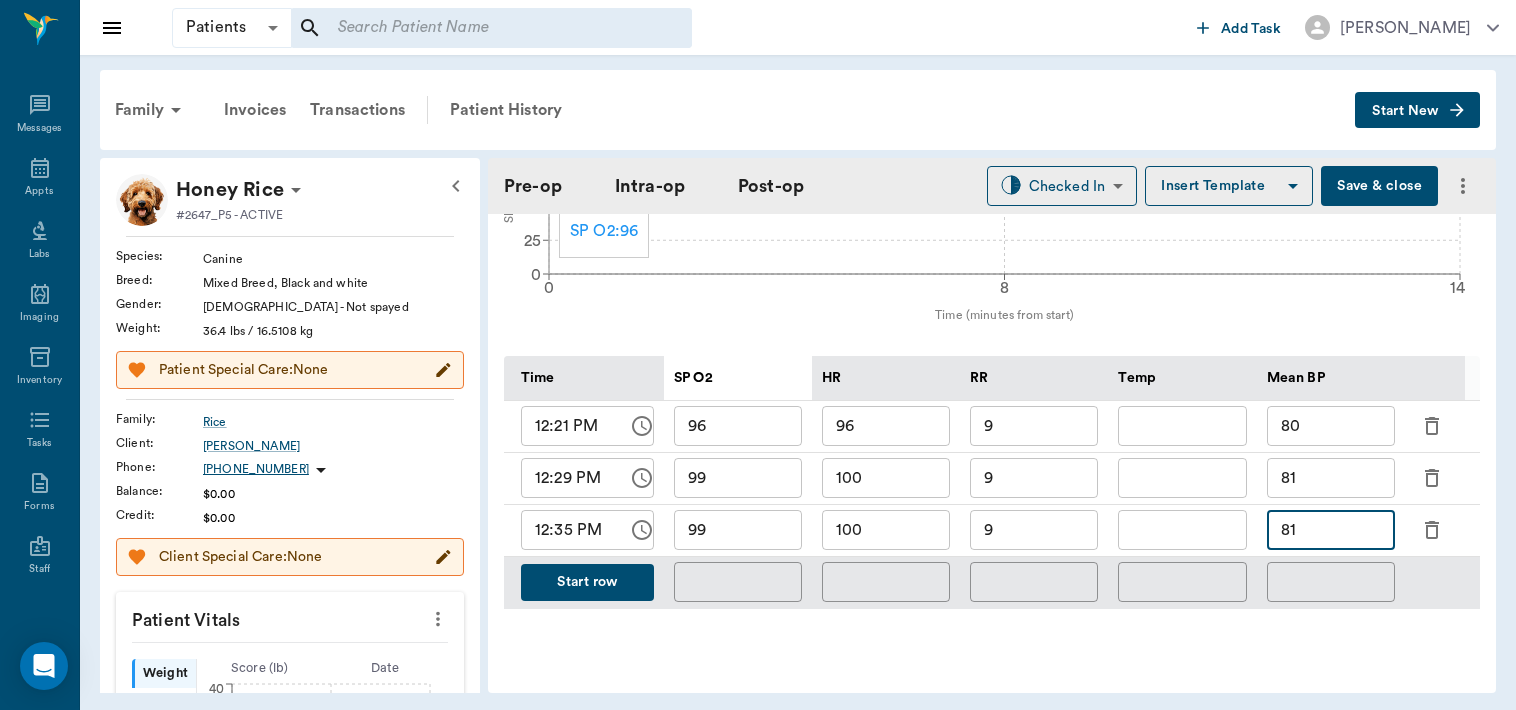type on "8" 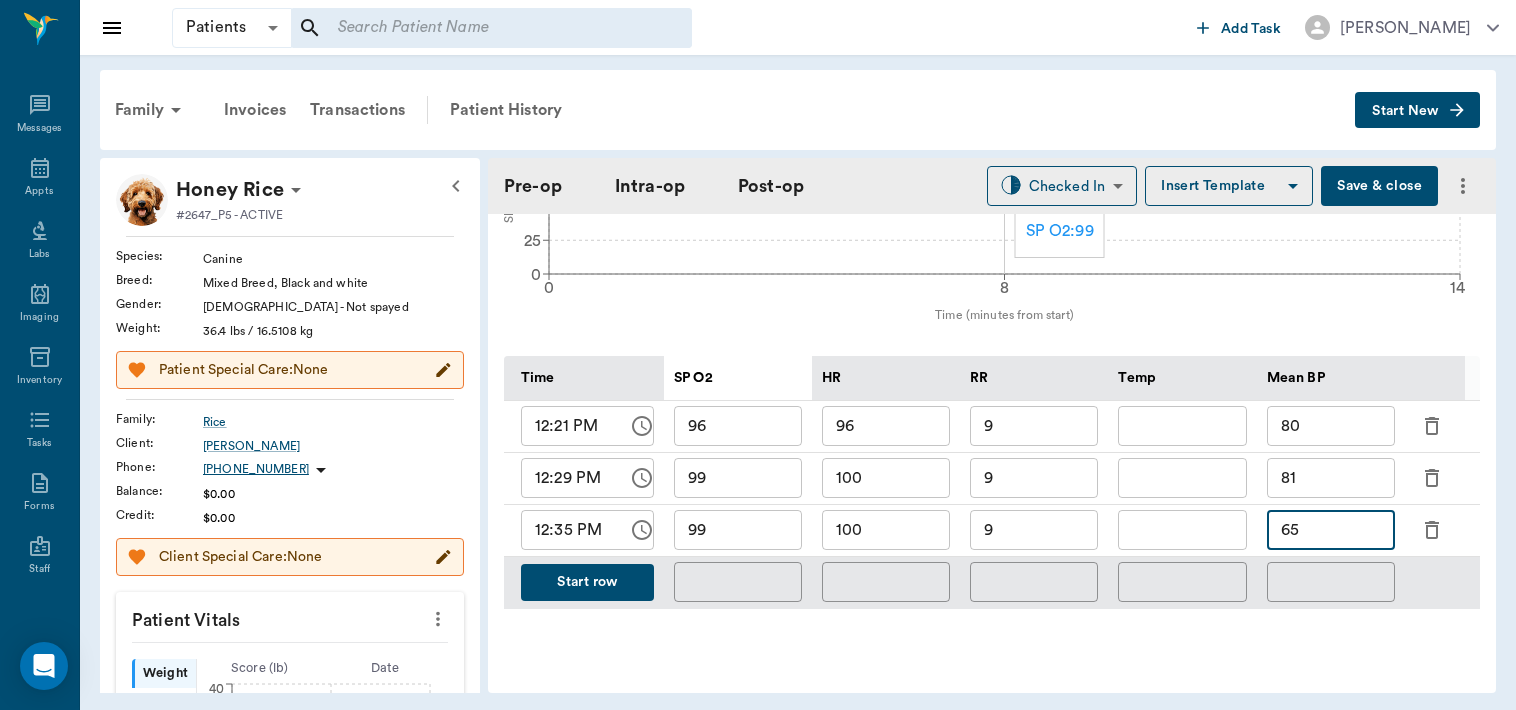 type on "65" 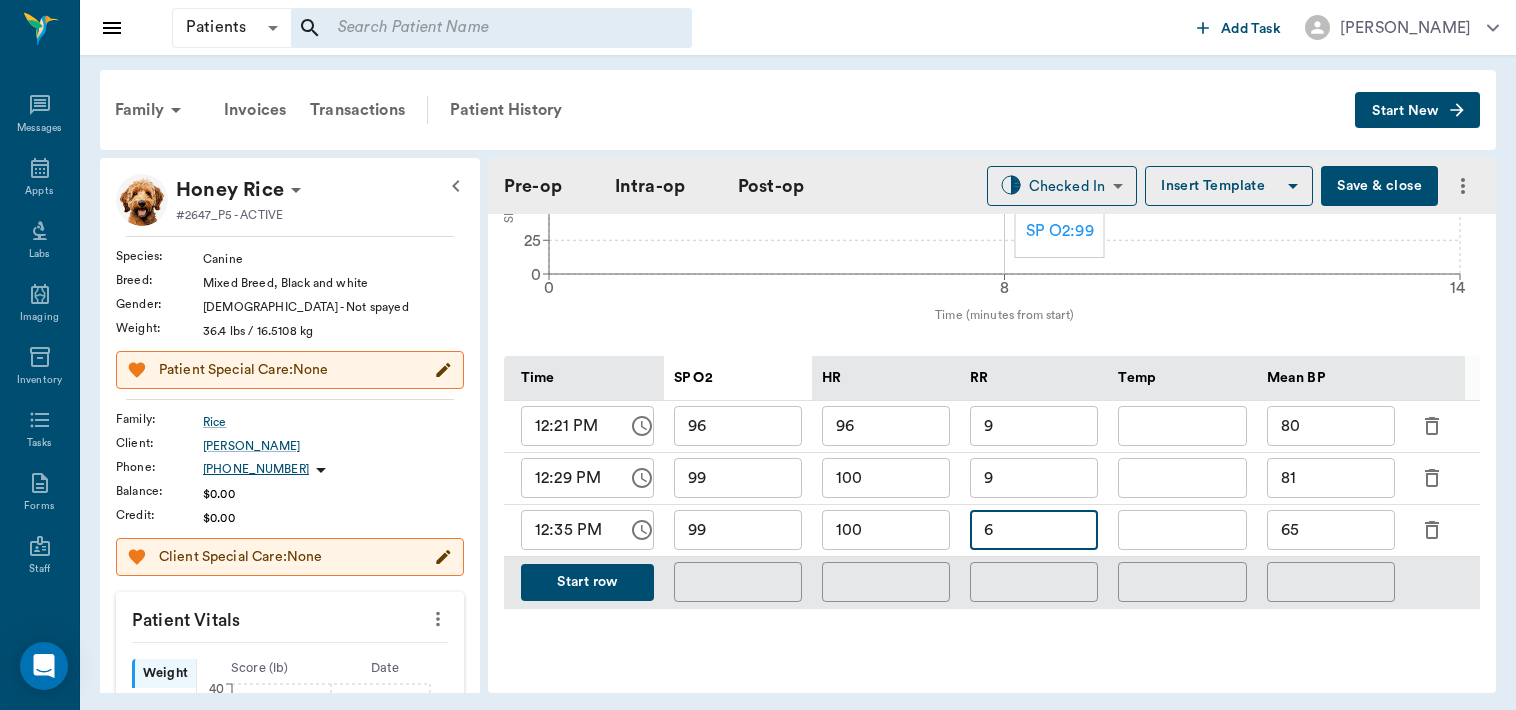 type on "6" 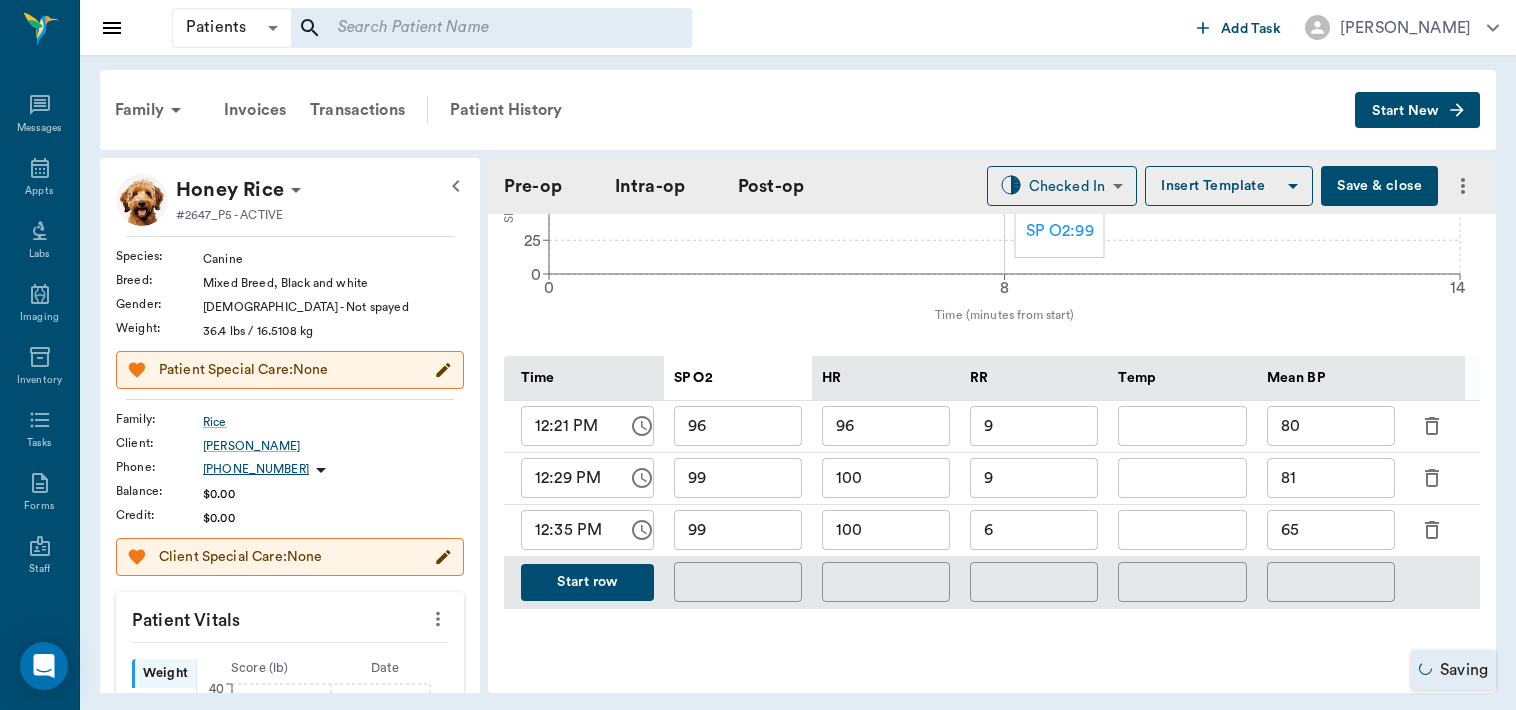 click on "100" at bounding box center (886, 530) 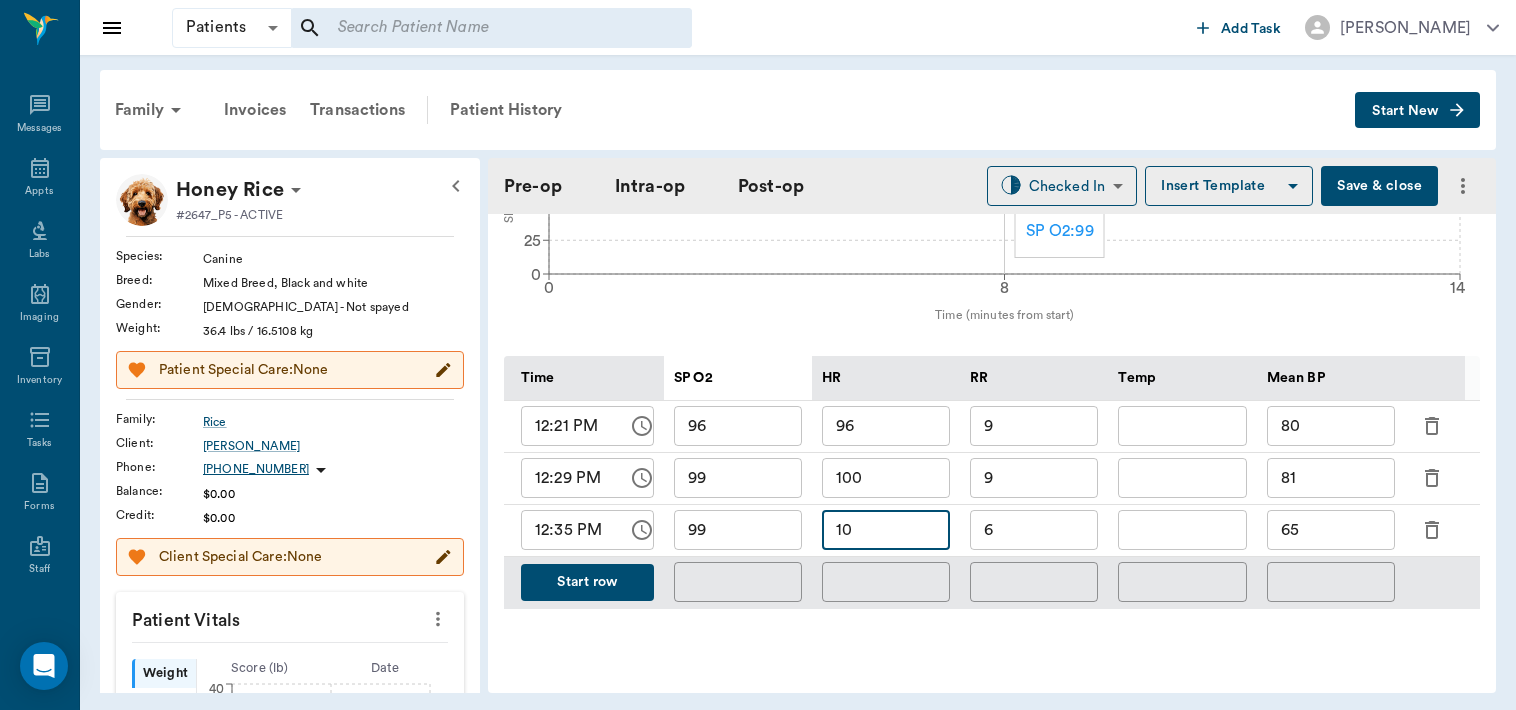 type on "1" 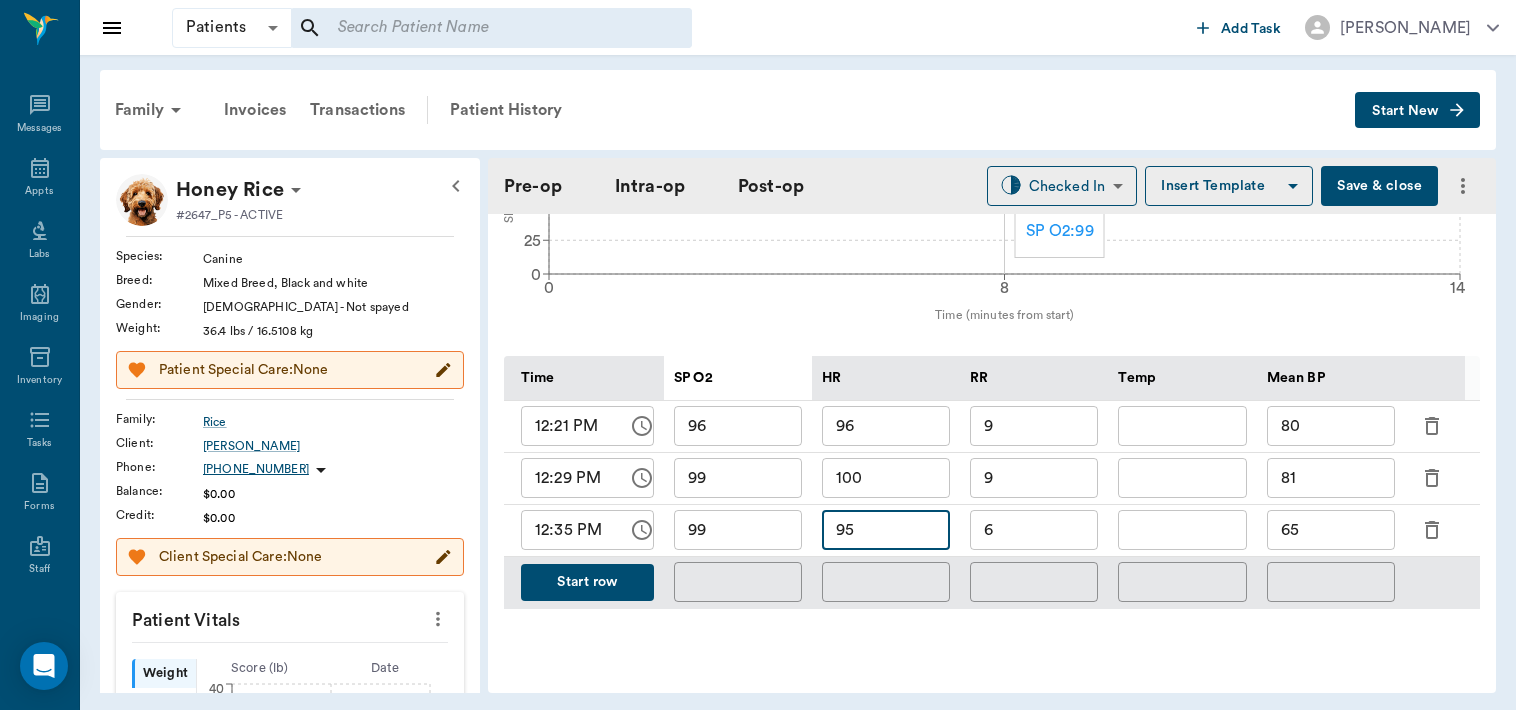 type on "95" 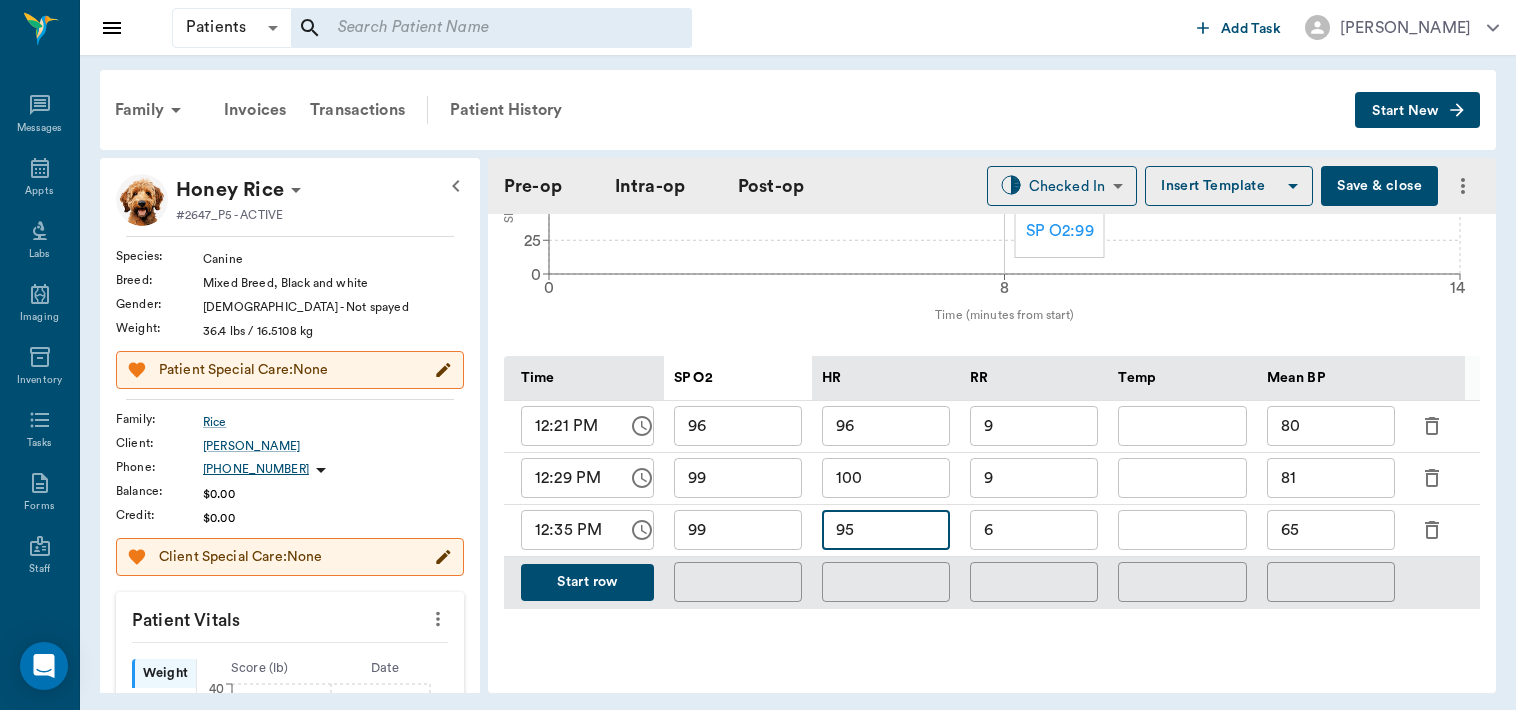 click on "Start row" at bounding box center [587, 582] 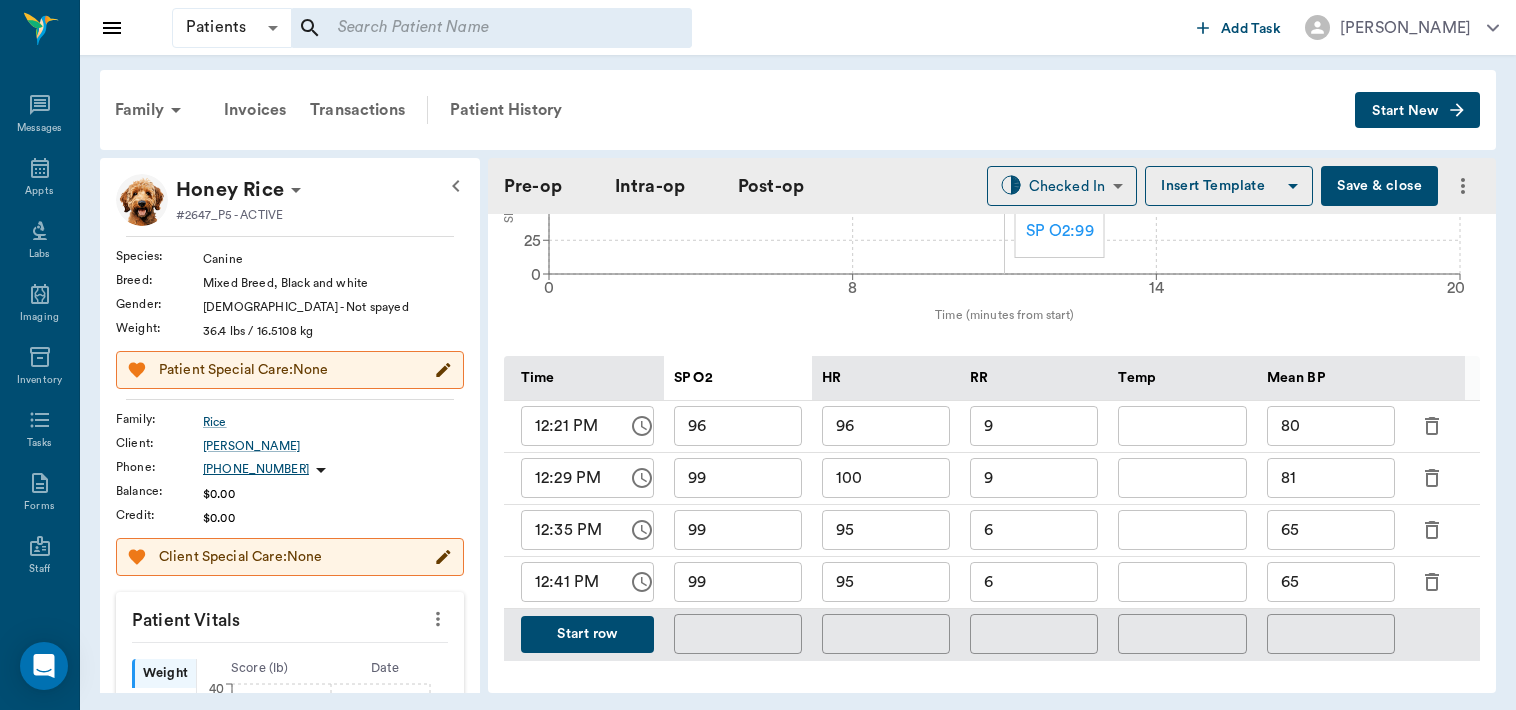 click on "65" at bounding box center [1331, 582] 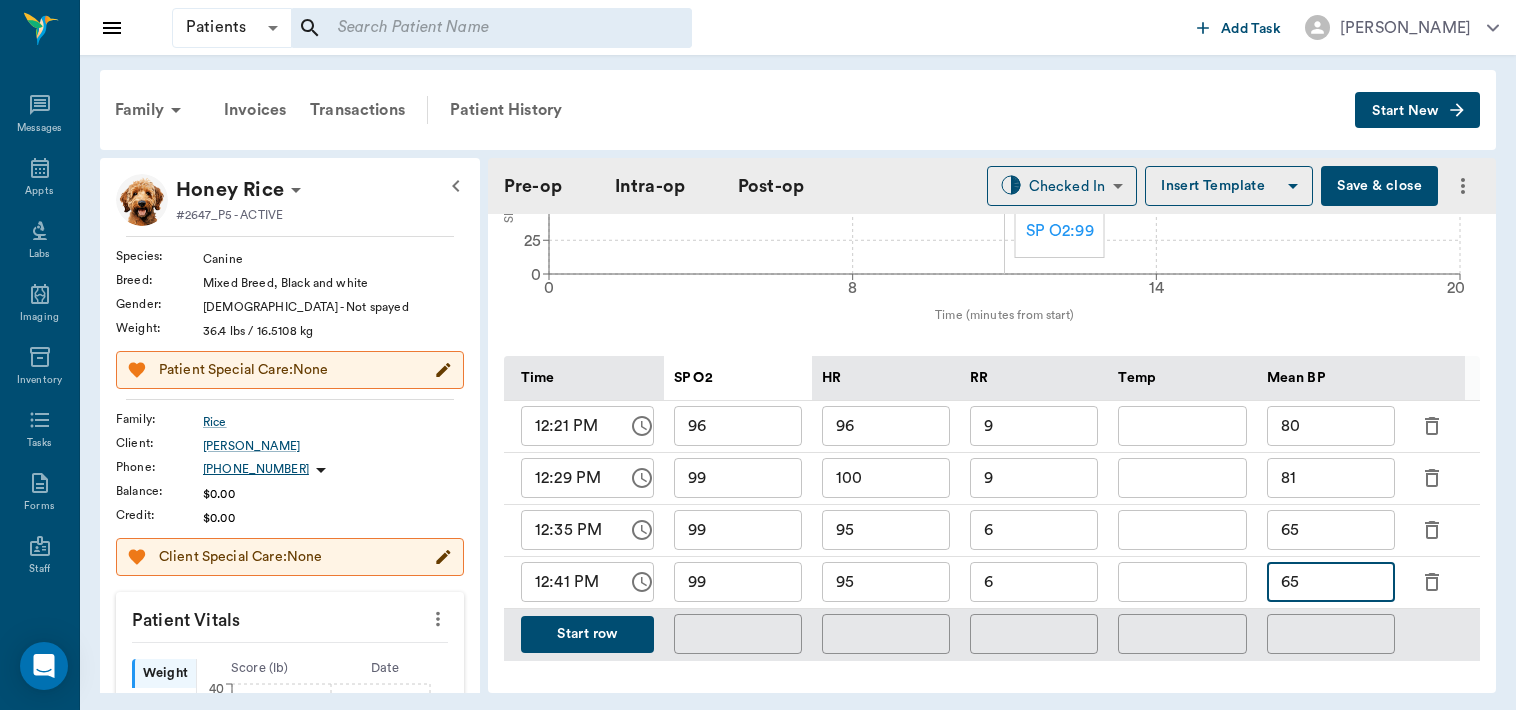 type on "6" 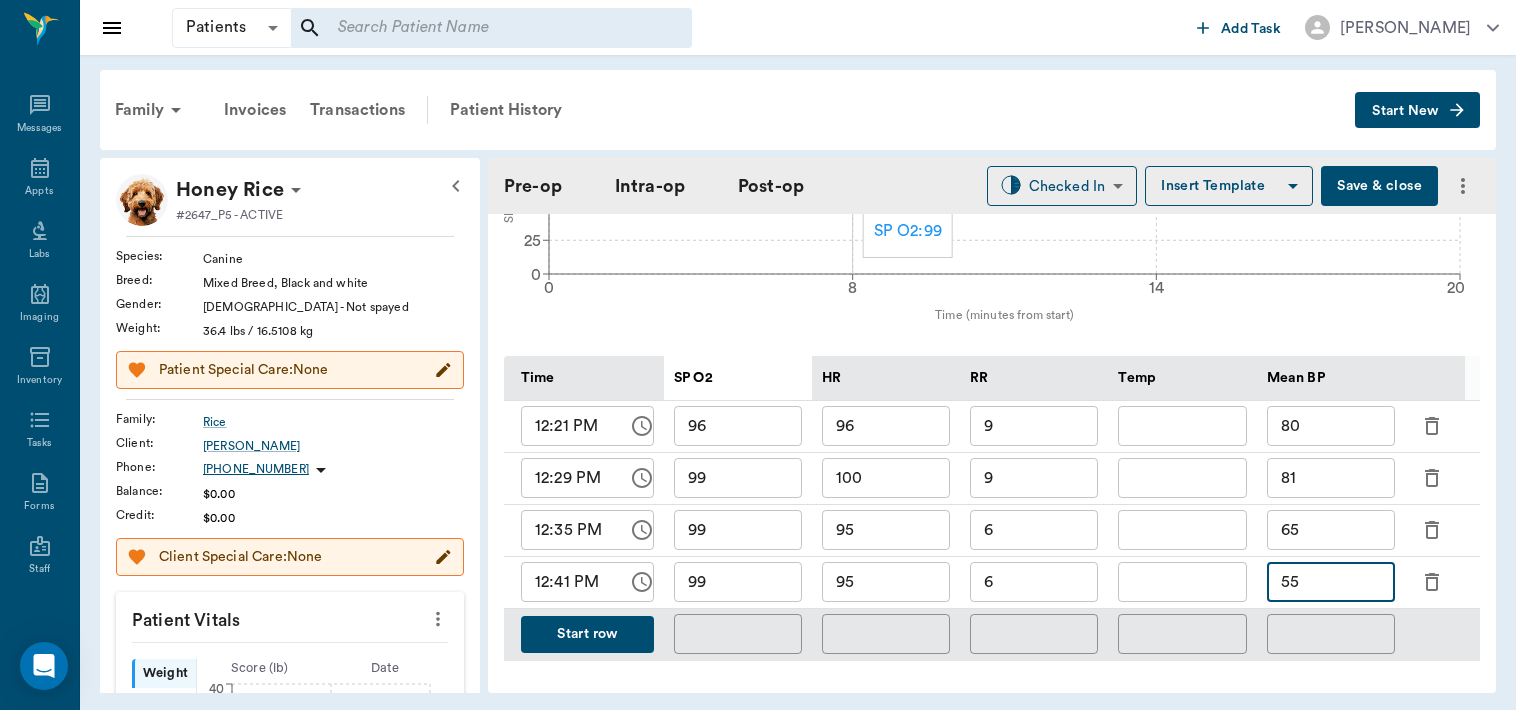 type on "55" 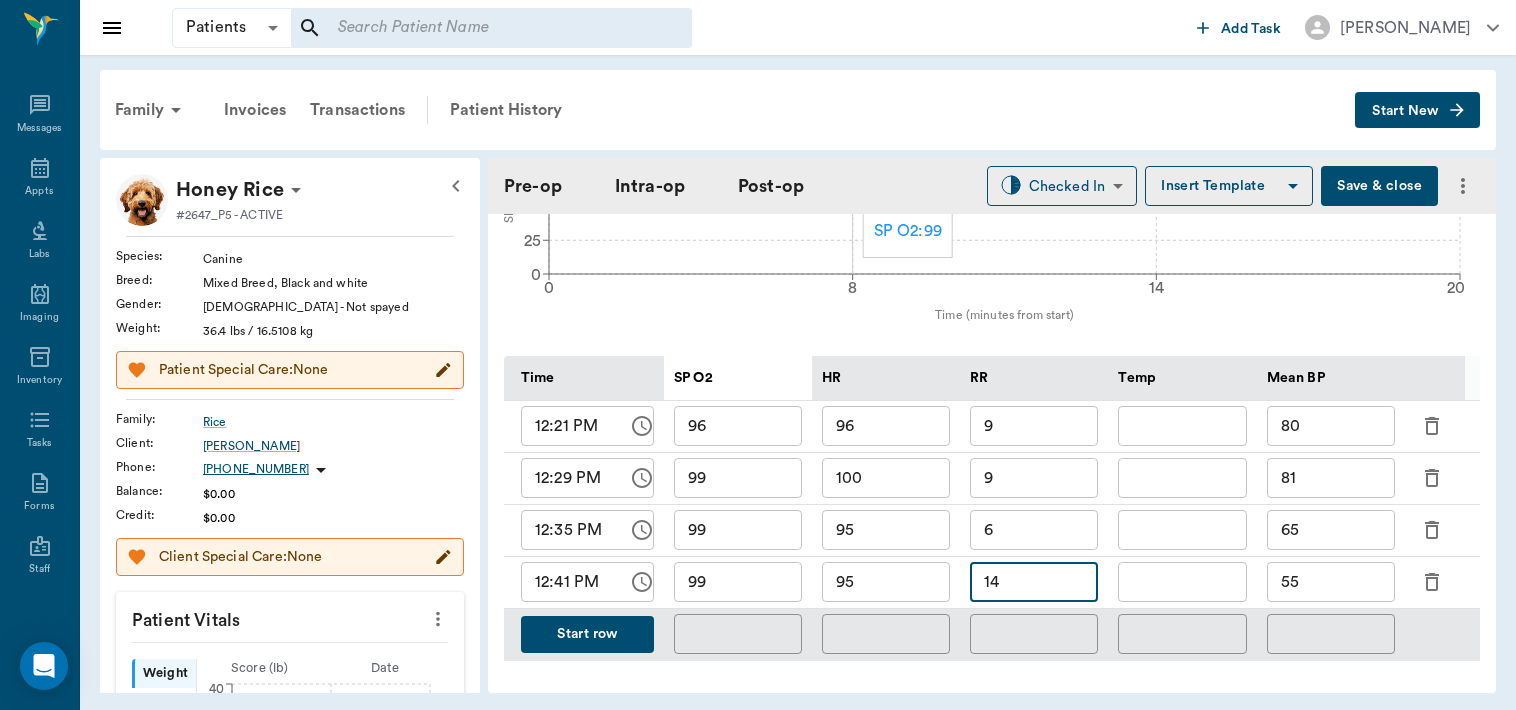 type on "14" 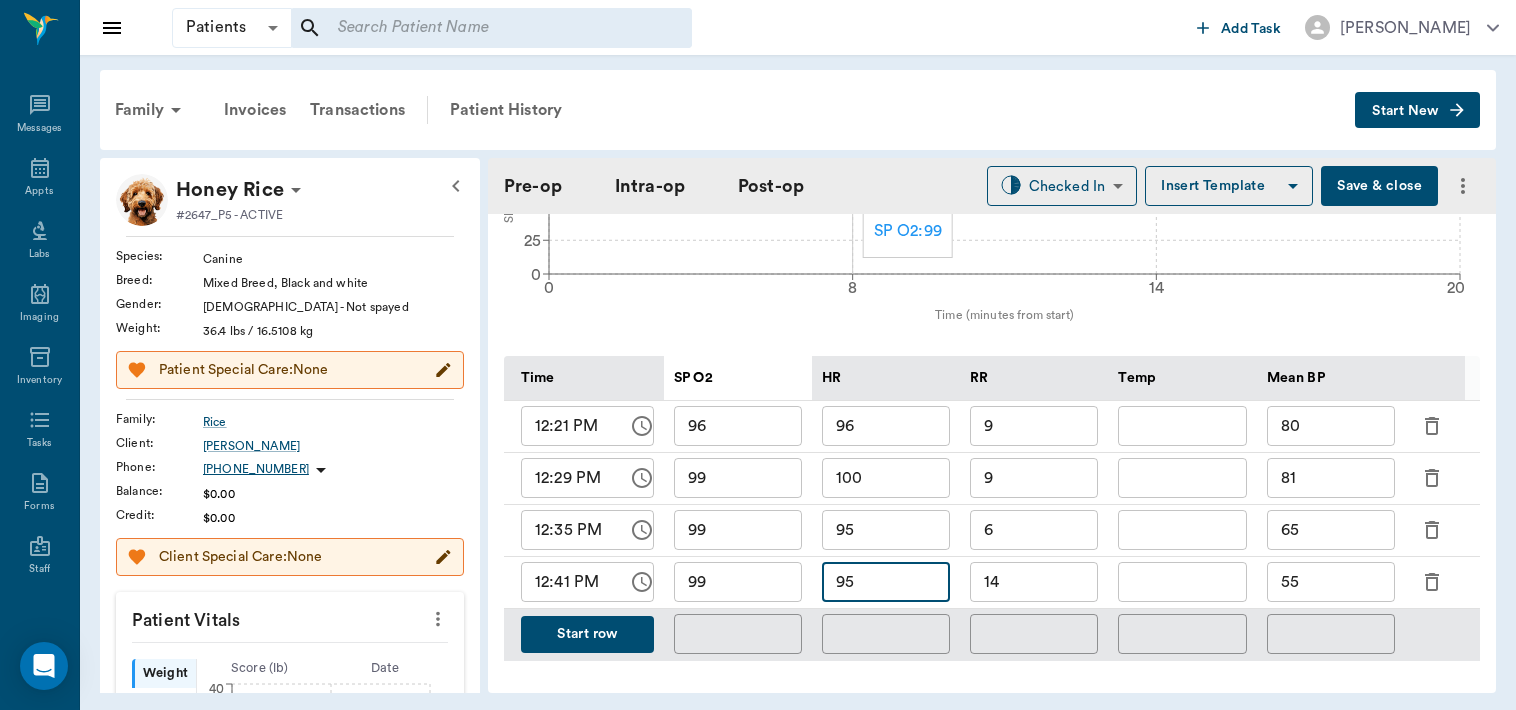 type on "9" 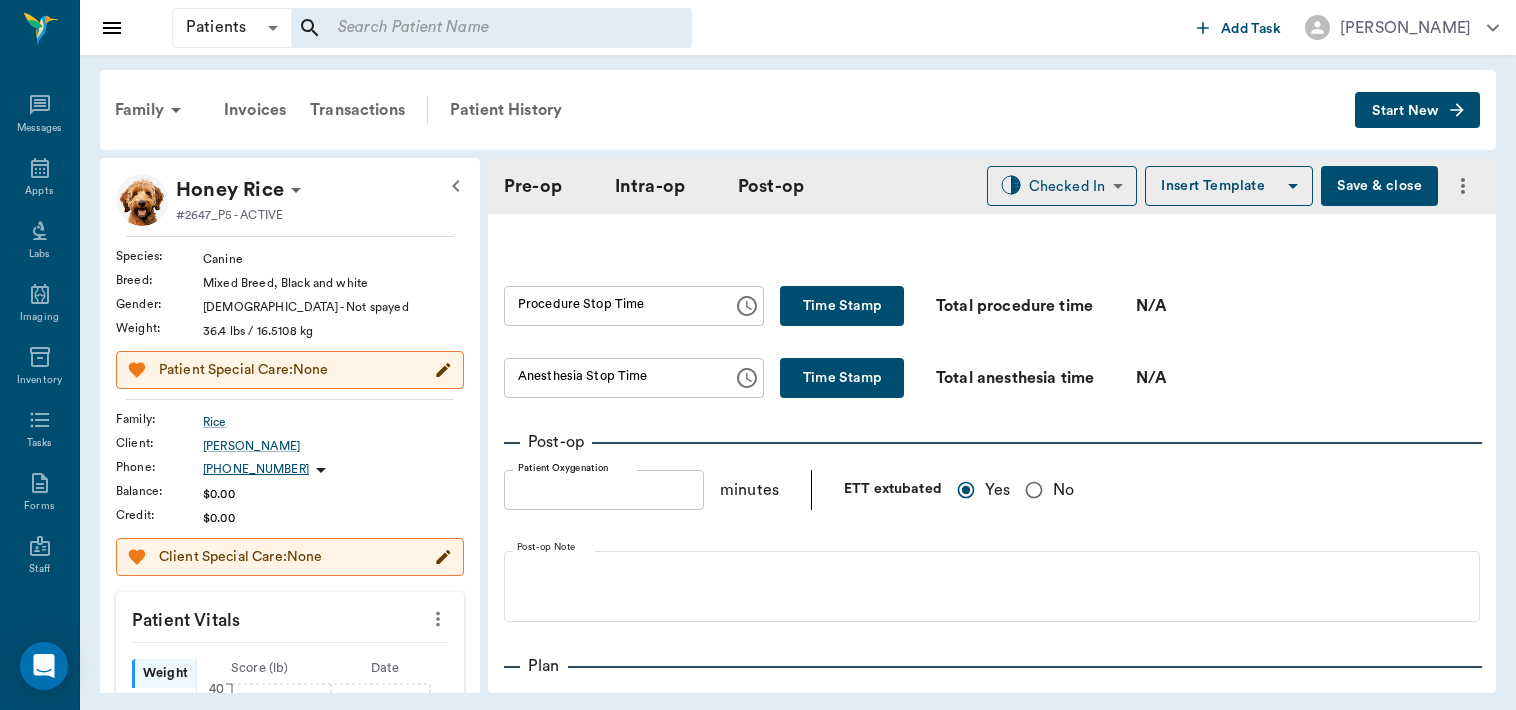 scroll, scrollTop: 1289, scrollLeft: 0, axis: vertical 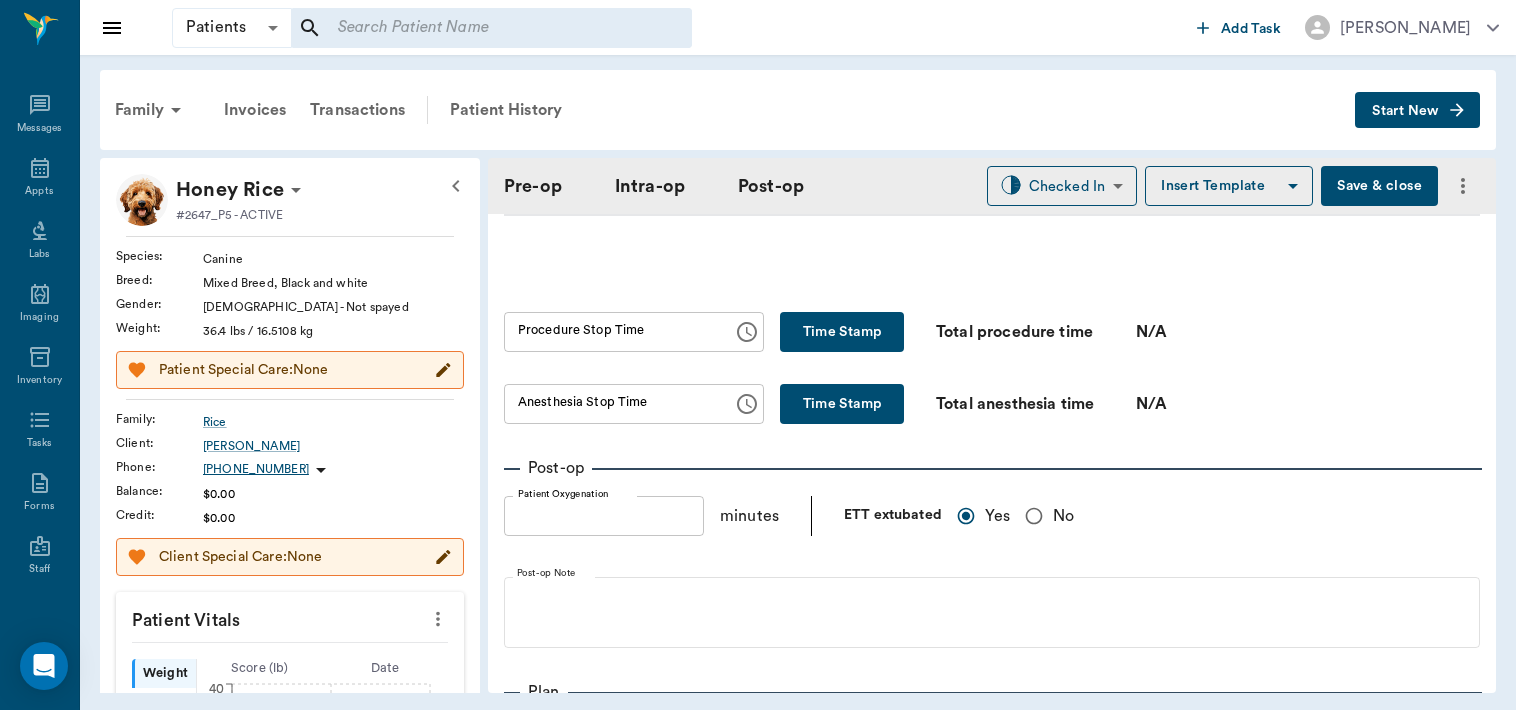 type on "96" 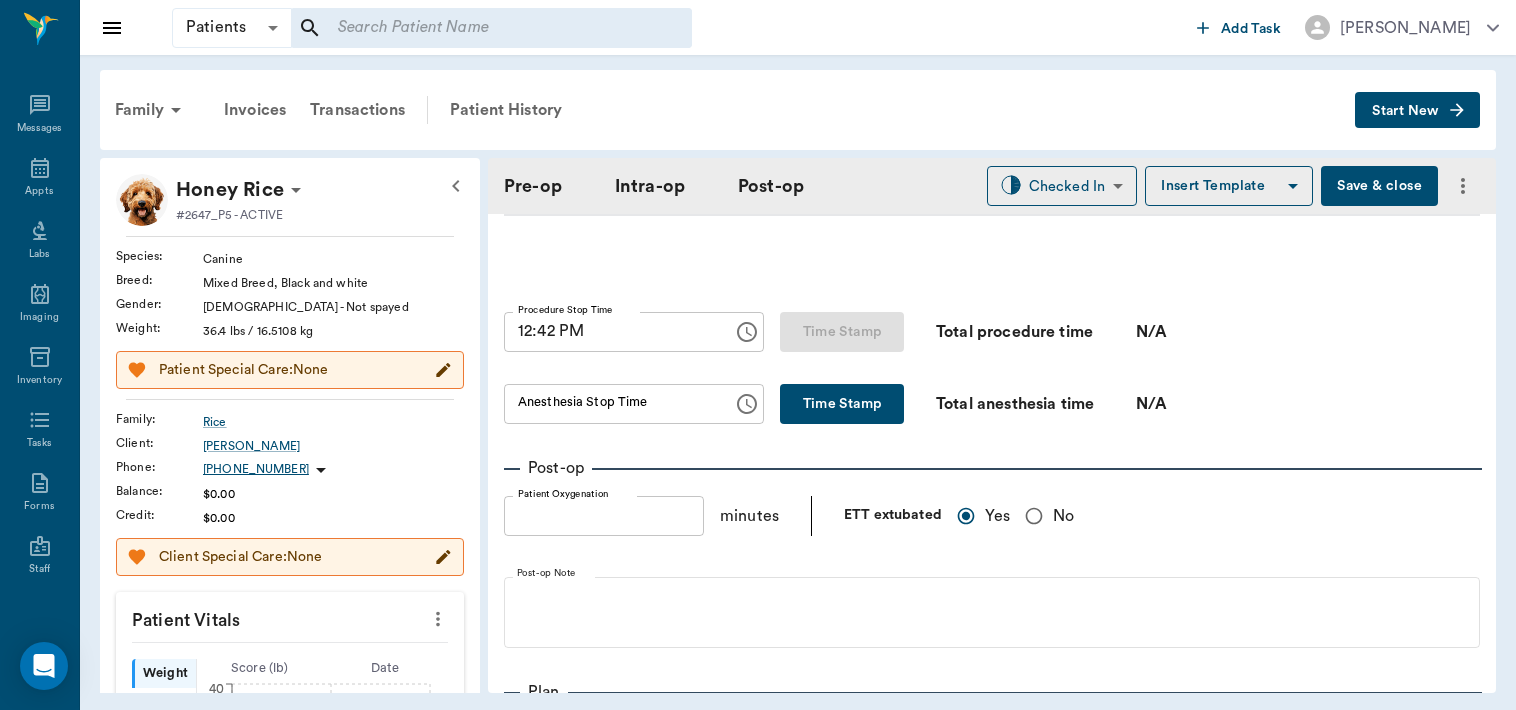 type on "12:42 PM" 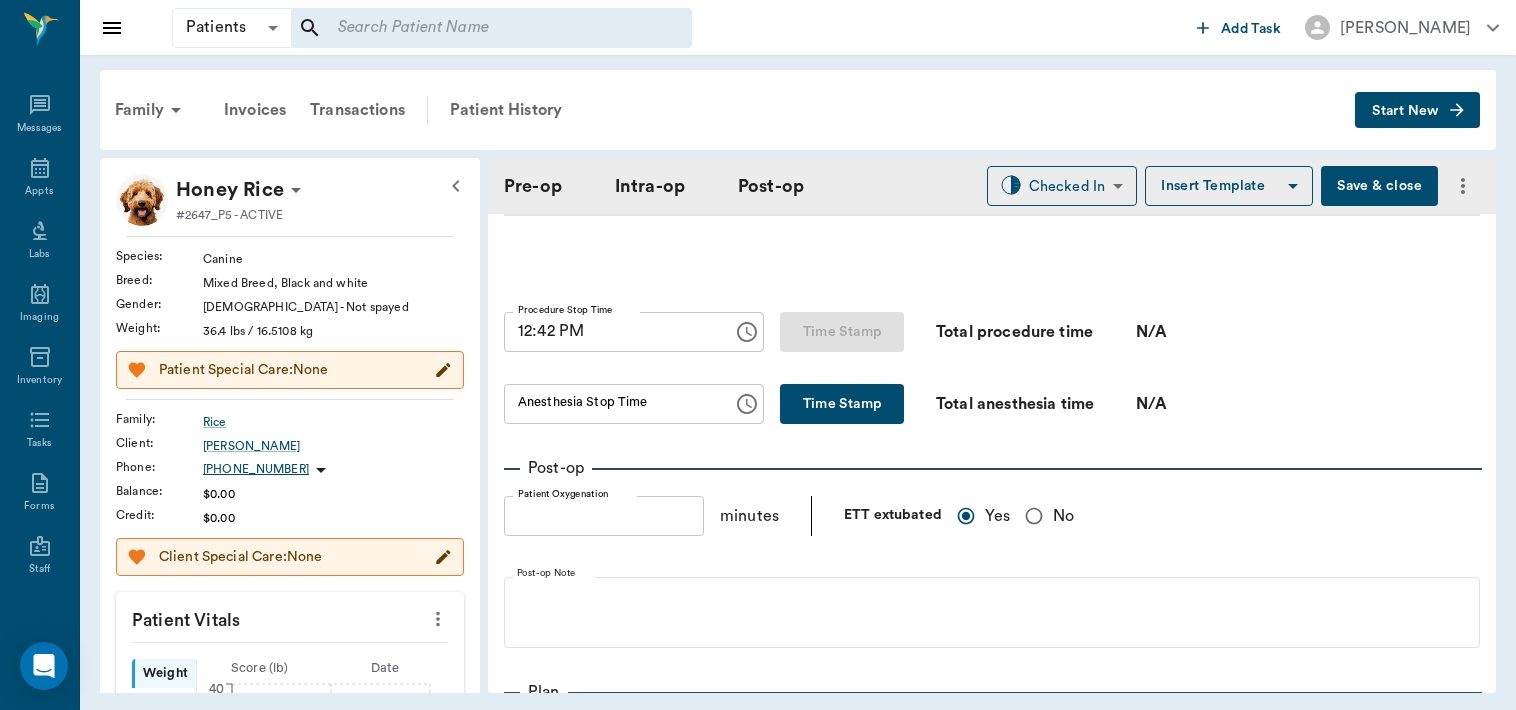 click on "Time Stamp" at bounding box center [842, 404] 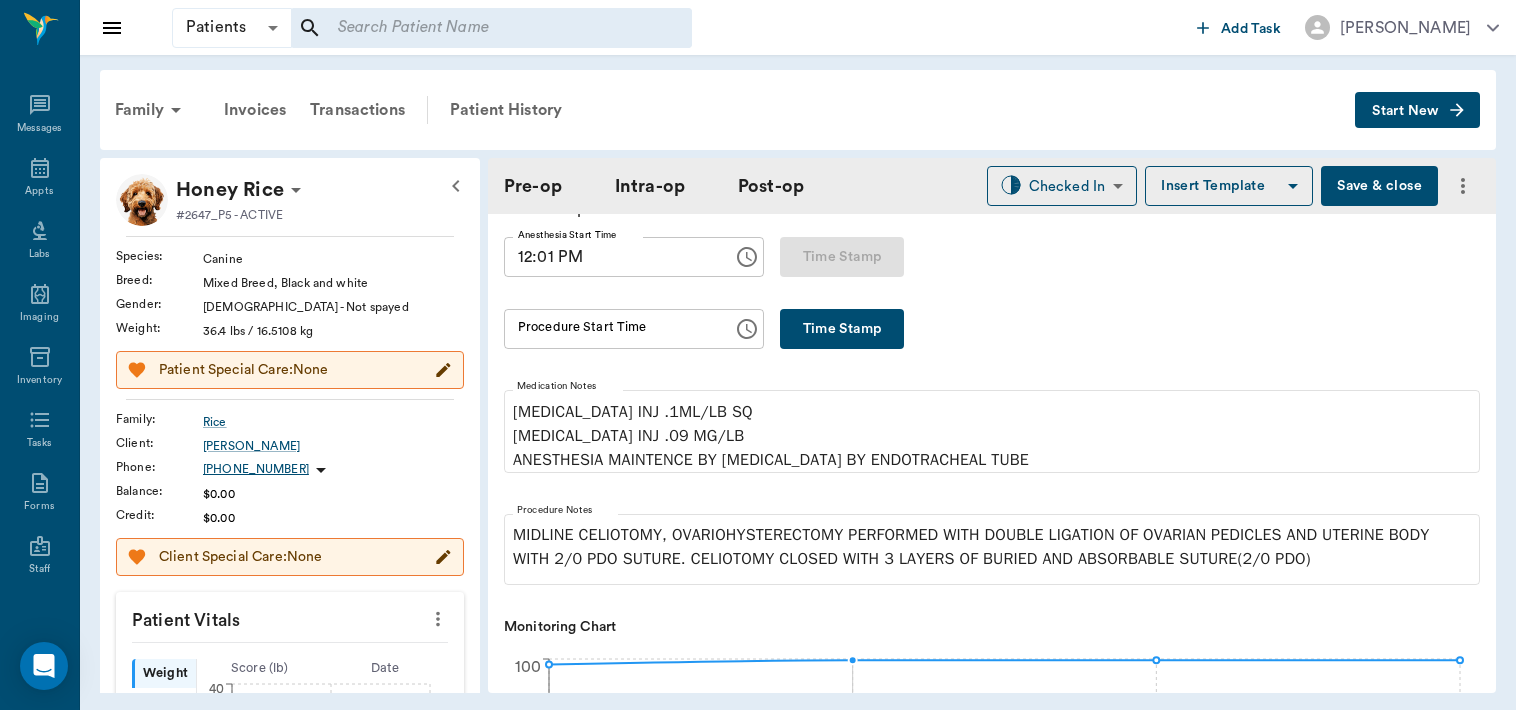 scroll, scrollTop: 319, scrollLeft: 0, axis: vertical 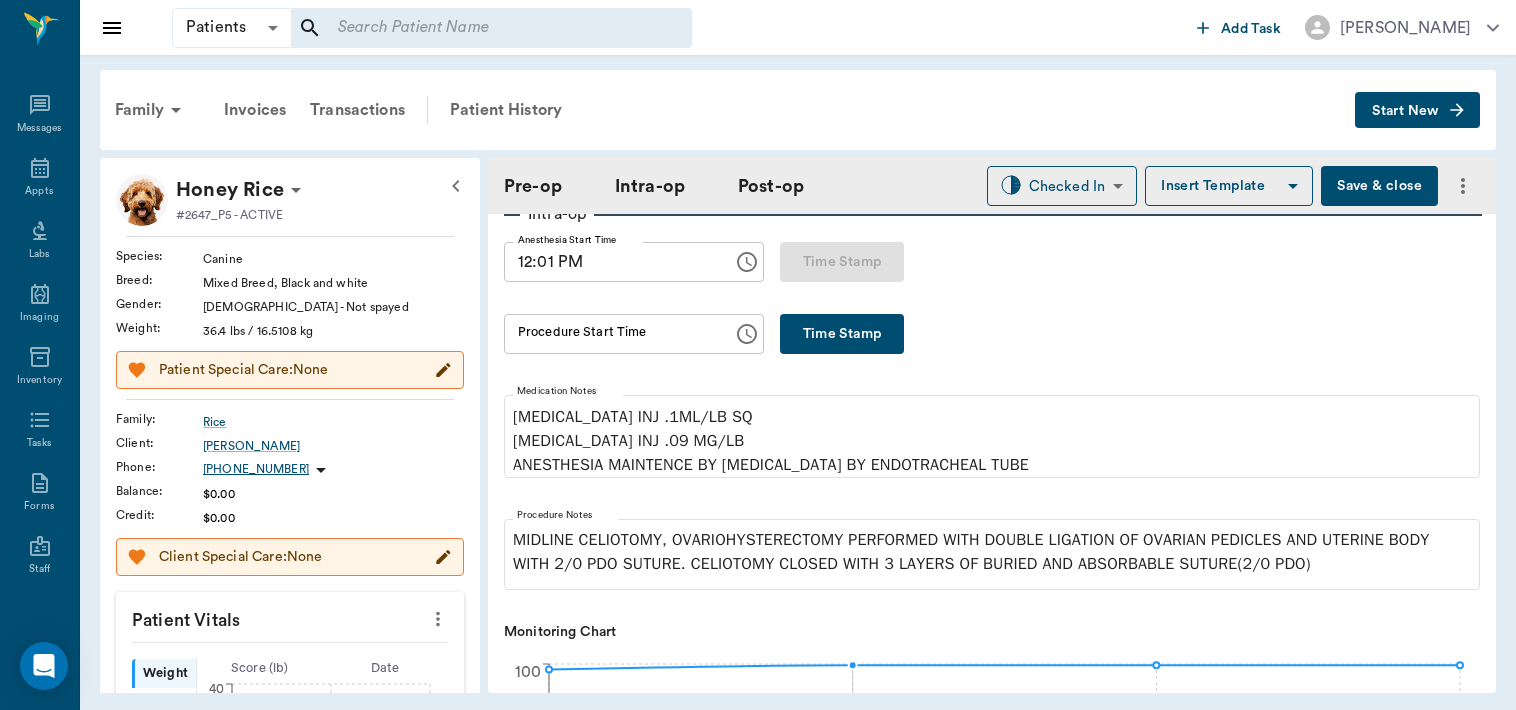 click on "Time Stamp" at bounding box center [842, 334] 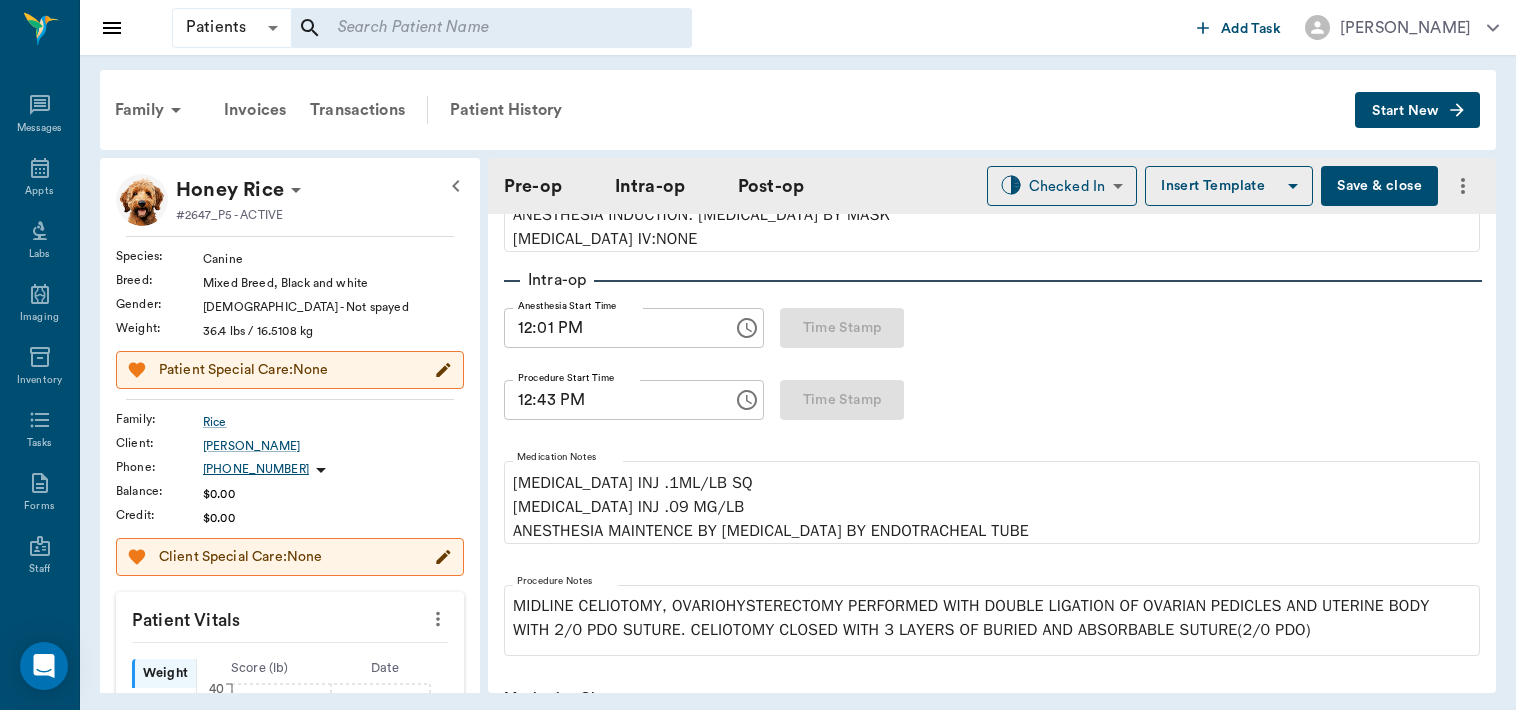 scroll, scrollTop: 256, scrollLeft: 0, axis: vertical 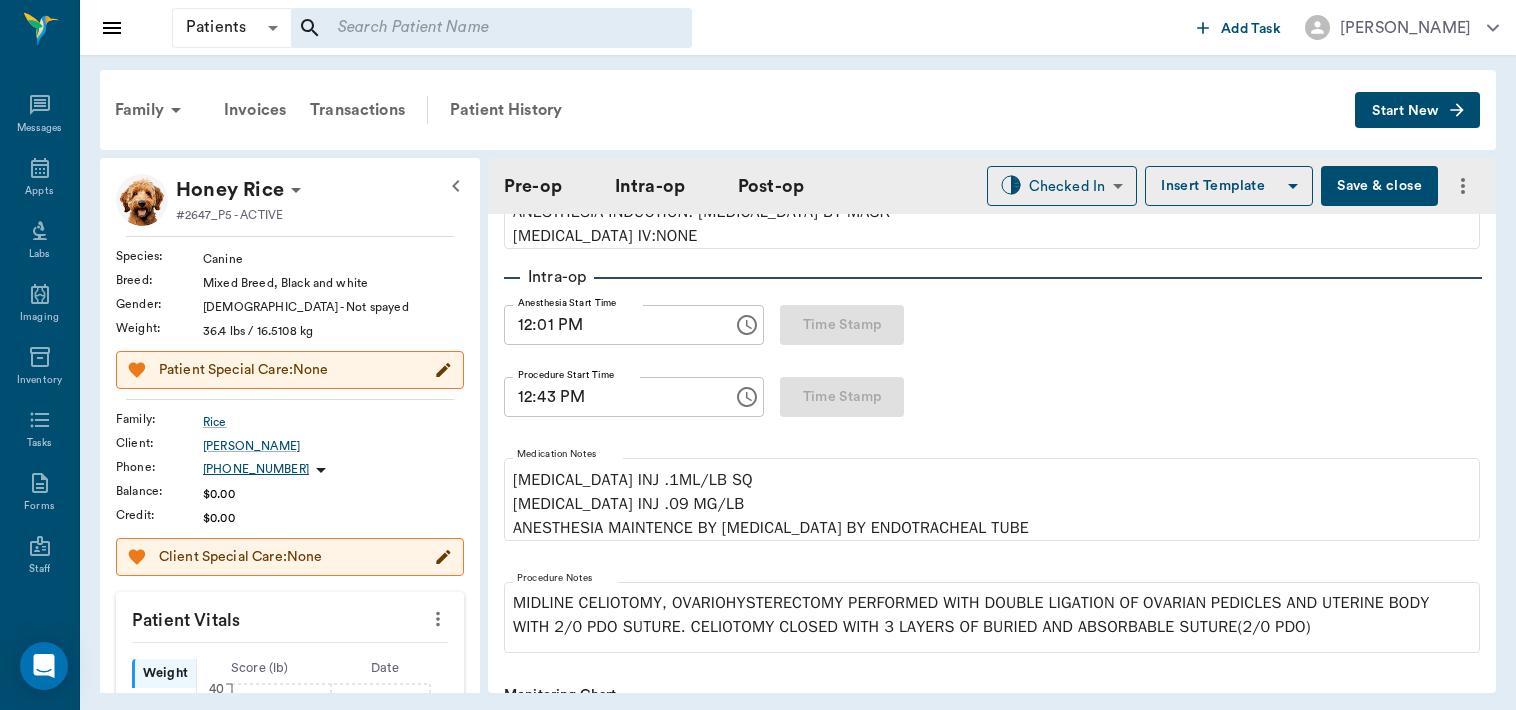 click on "12:43 PM" at bounding box center (611, 397) 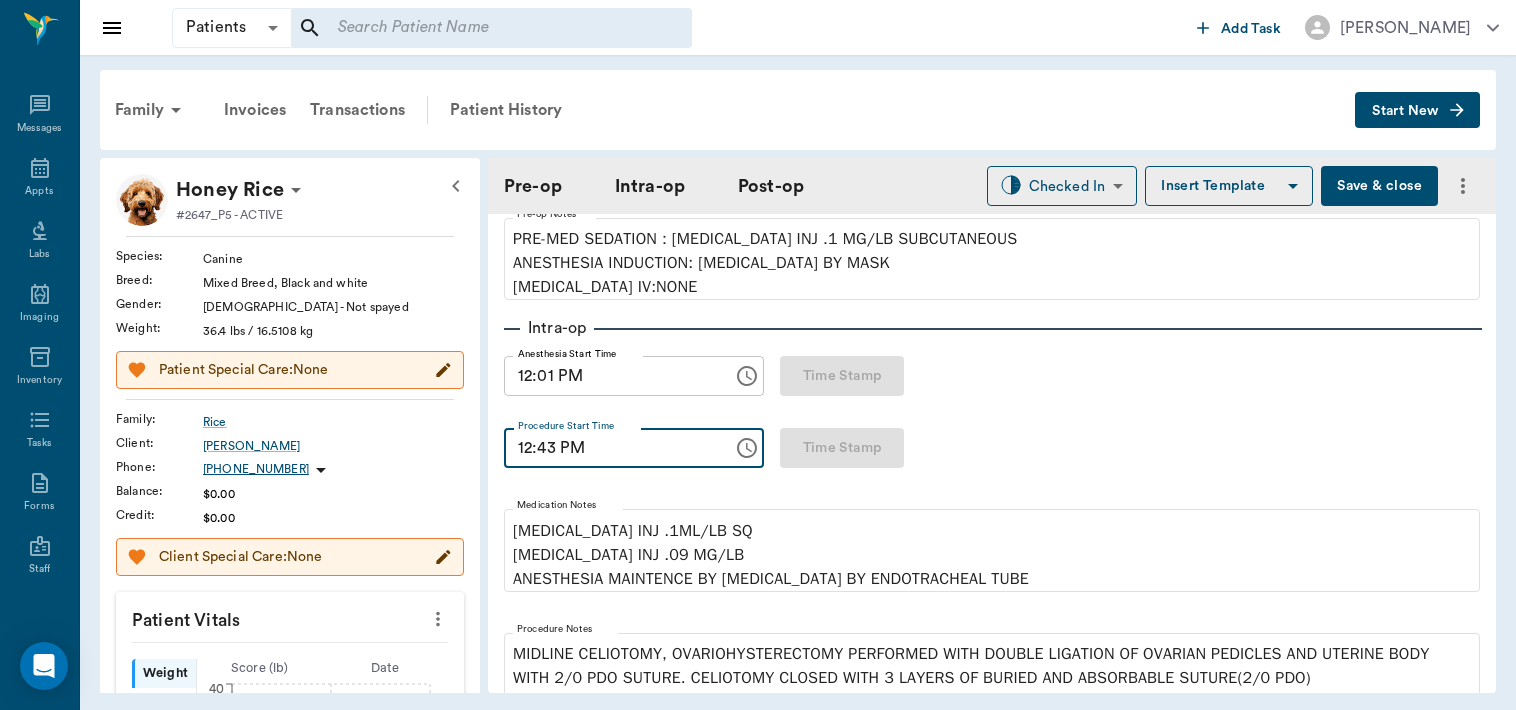 scroll, scrollTop: 174, scrollLeft: 0, axis: vertical 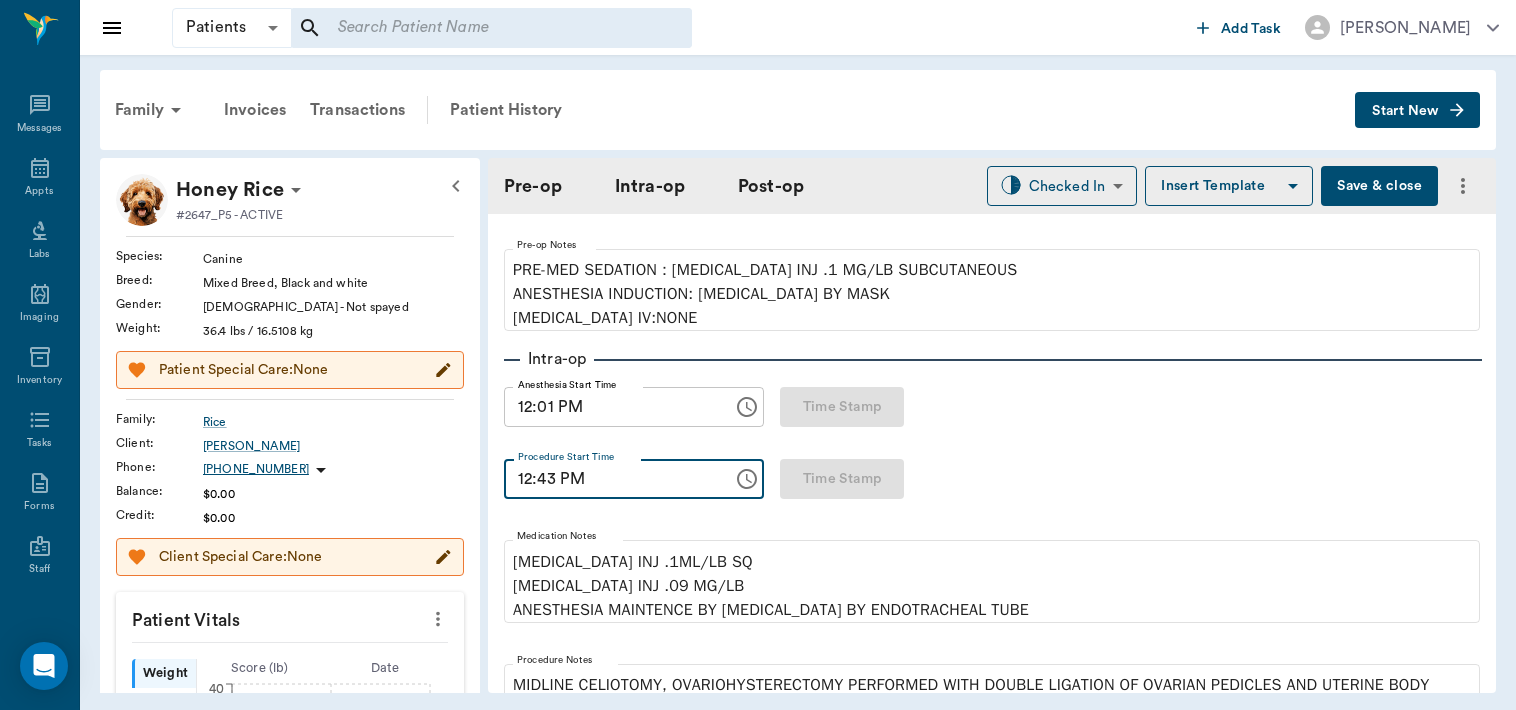 click on "12:43 PM" at bounding box center [611, 479] 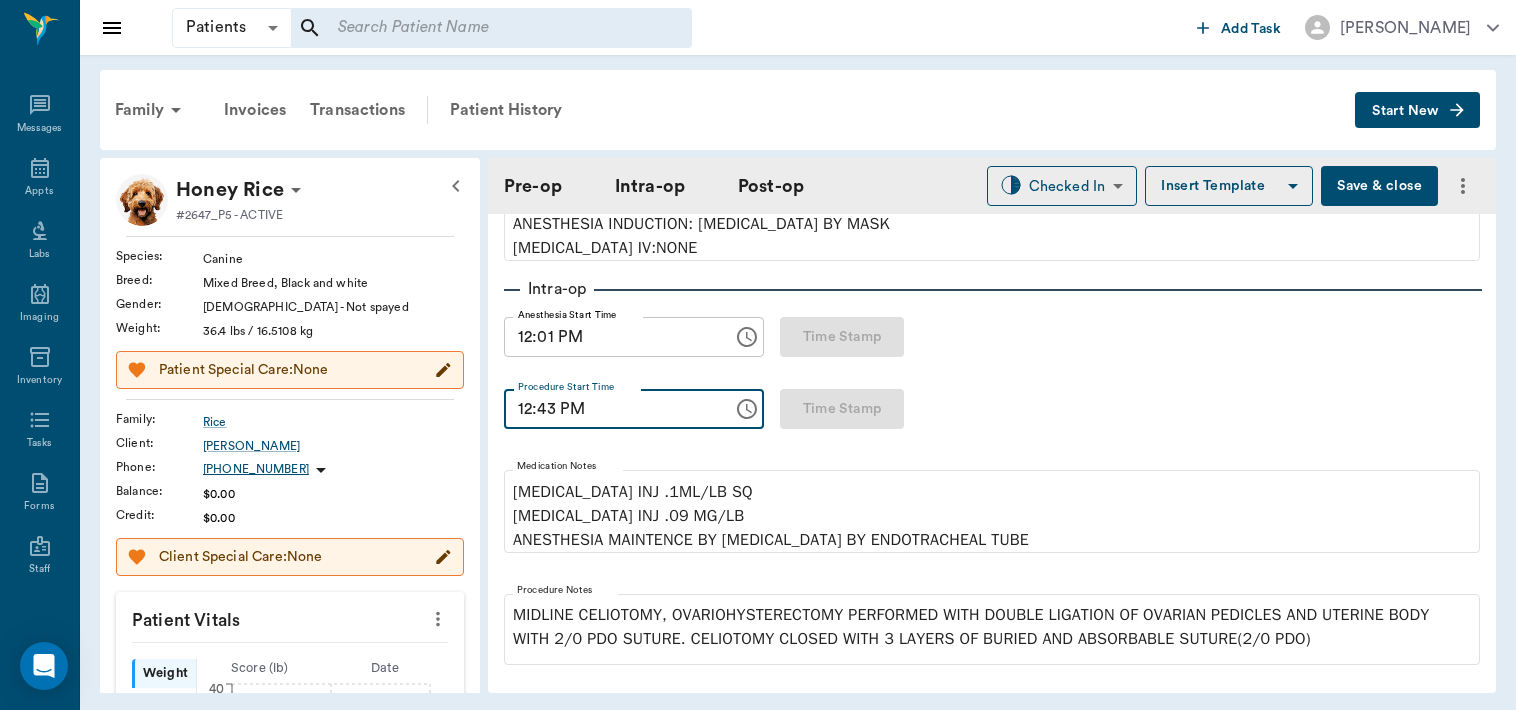 scroll, scrollTop: 235, scrollLeft: 0, axis: vertical 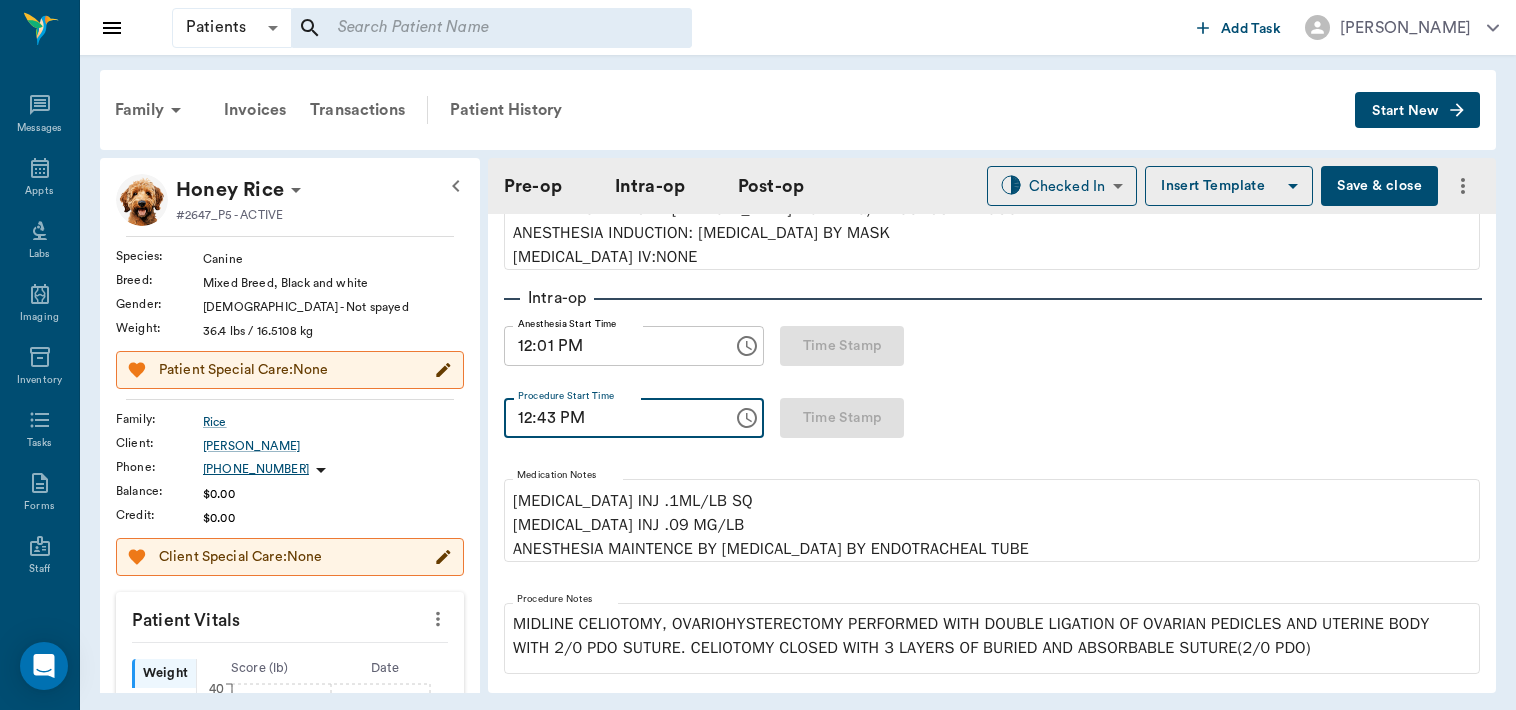click on "12:43 PM" at bounding box center [611, 418] 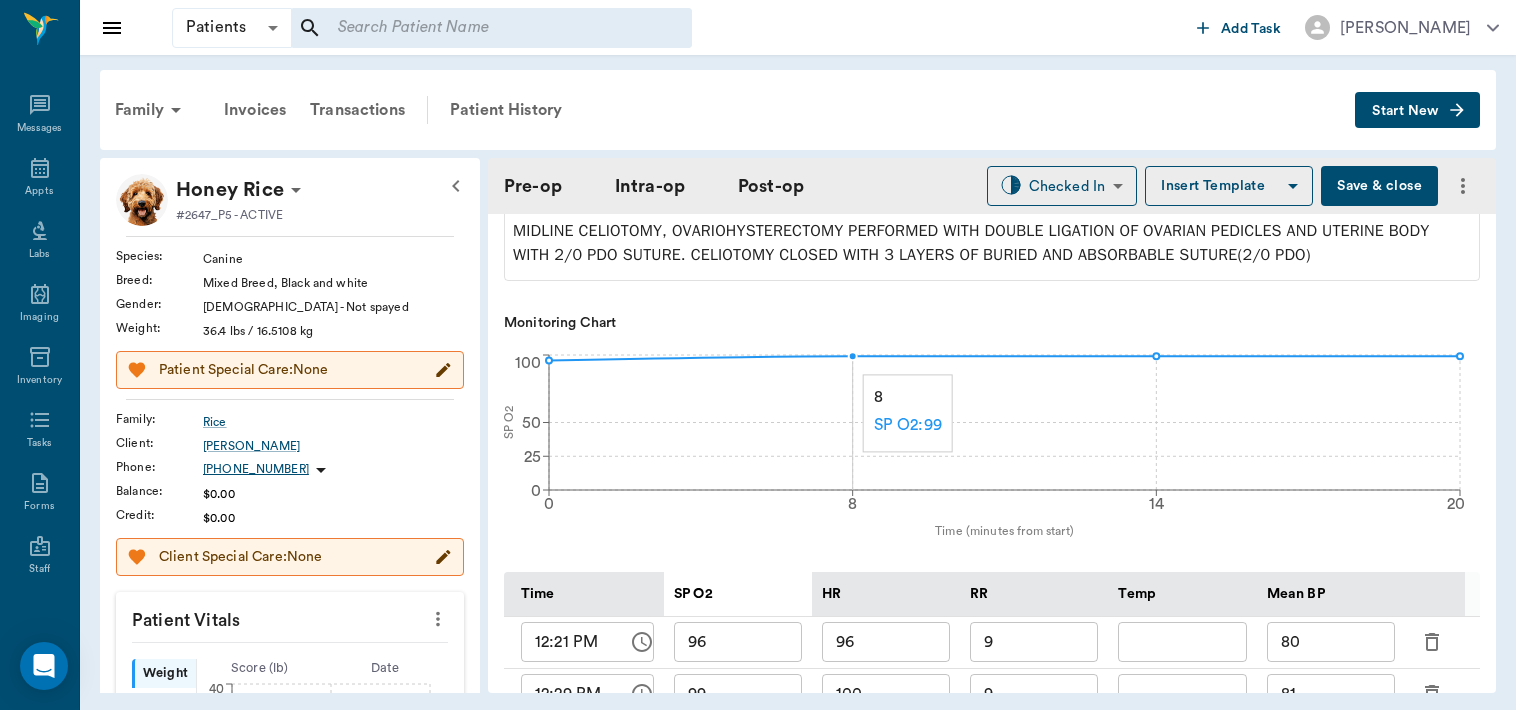 scroll, scrollTop: 627, scrollLeft: 0, axis: vertical 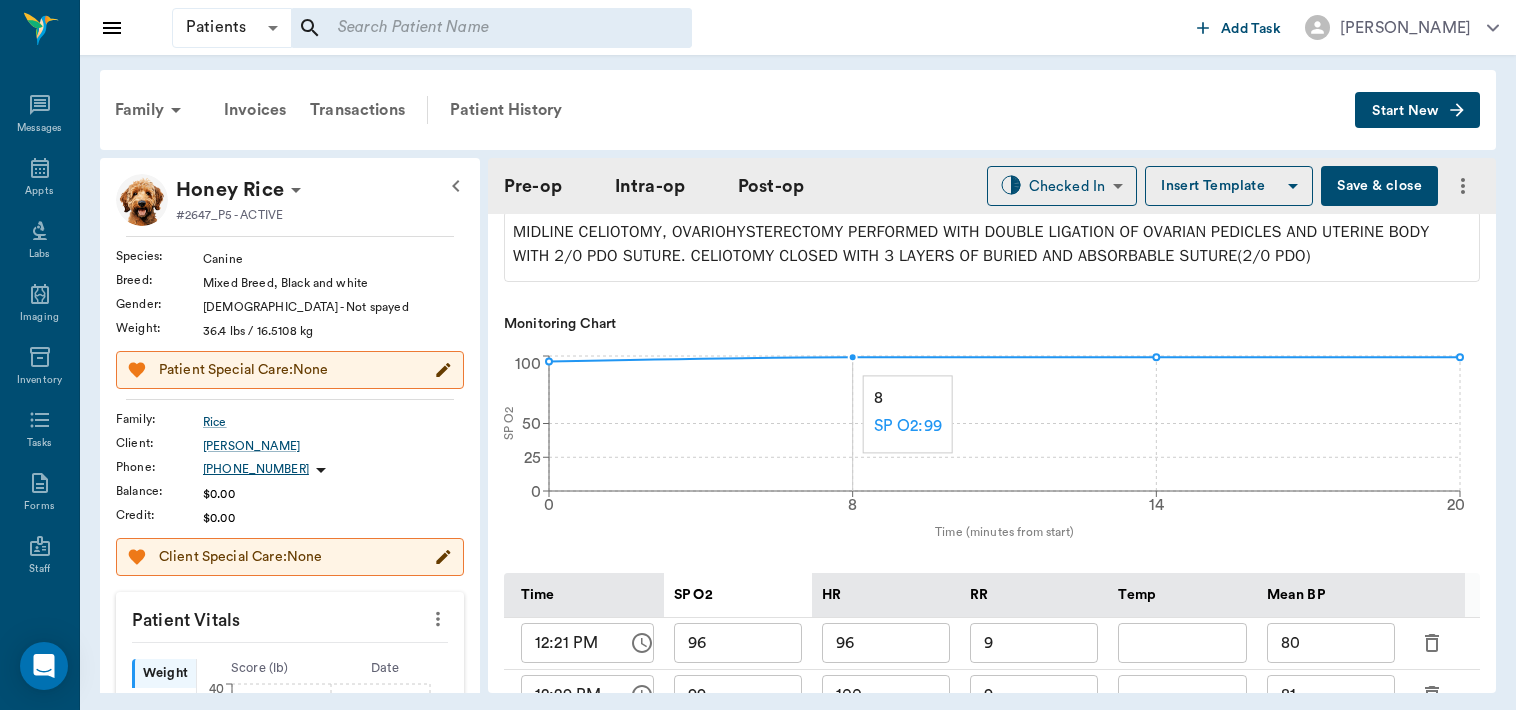 type on "12:22 PM" 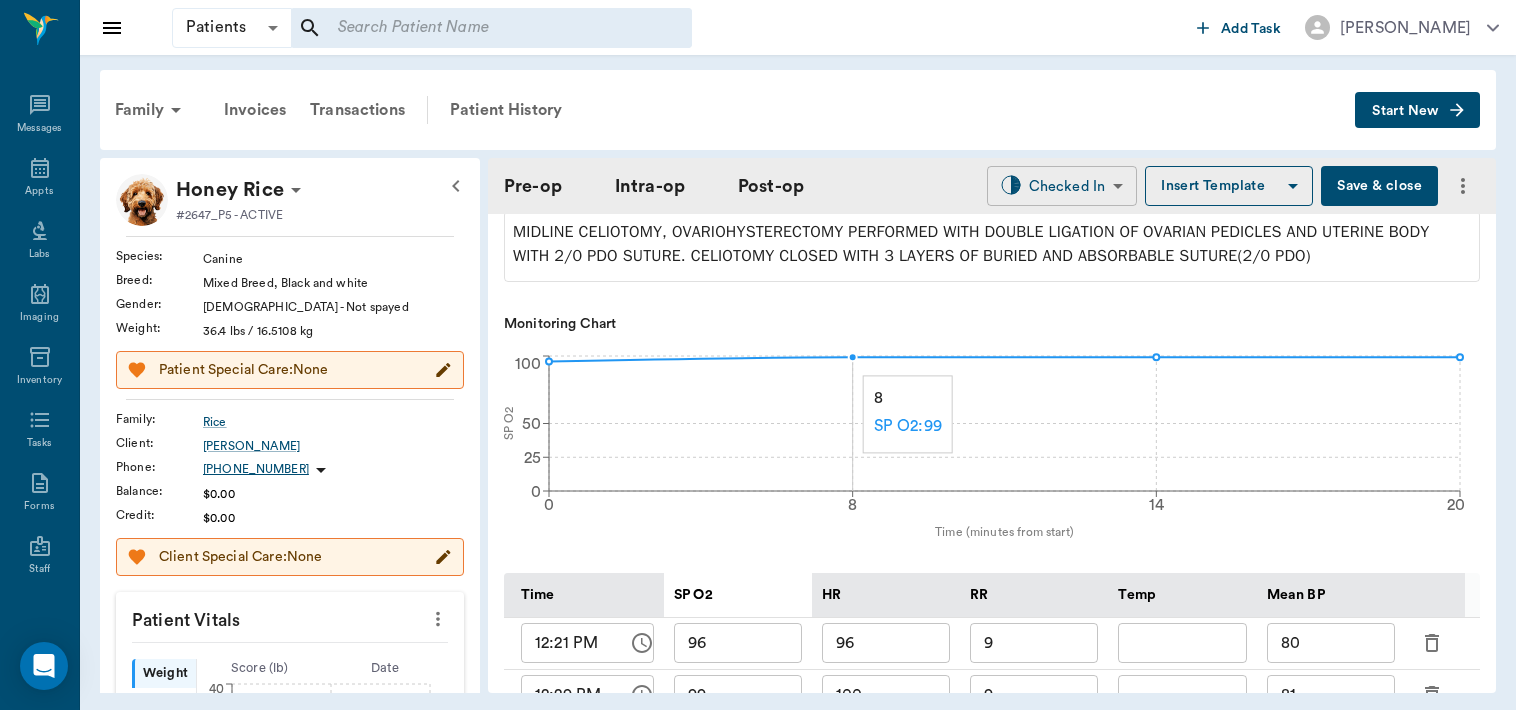 click on "Patients Patients ​ ​ Add Task [PERSON_NAME] Nectar Messages Appts Labs Imaging Inventory Tasks Forms Staff Reports Lookup Settings Family Invoices Transactions Patient History Start New Honey Rice #2647_P5    -    ACTIVE   Species : Canine Breed : Mixed Breed, Black and white Gender : [DEMOGRAPHIC_DATA] - Not spayed Weight : 36.4 lbs / 16.5108 kg Patient Special Care:  None Family : Rice Client : [PERSON_NAME] Phone : [PHONE_NUMBER] Balance : $0.00 Credit : $0.00 Client Special Care:  None Patient Vitals Weight BCS HR Temp Resp BP Dia Pain Perio Score ( lb ) Date [DATE] 11AM 0 10 20 30 40 Ongoing diagnosis Current Rx Reminders Upcoming appointments Surgery [DATE] Schedule Appointment Pre-op Intra-op Post-op Checked In CHECKED_IN ​ Insert Template  Save & close Provider [PERSON_NAME] 63ec2f075fda476ae8351a4d Provider Assistant [PERSON_NAME] 63ec2e7e52e12b0ba117b124 Assistant Date [DATE] Date Procedure OHE Procedure Pre-op ASA Score 1 1 ASA Score Pre-op Notes [MEDICAL_DATA] IV:NONE Intra-op 12:01 PM 0" at bounding box center (758, 355) 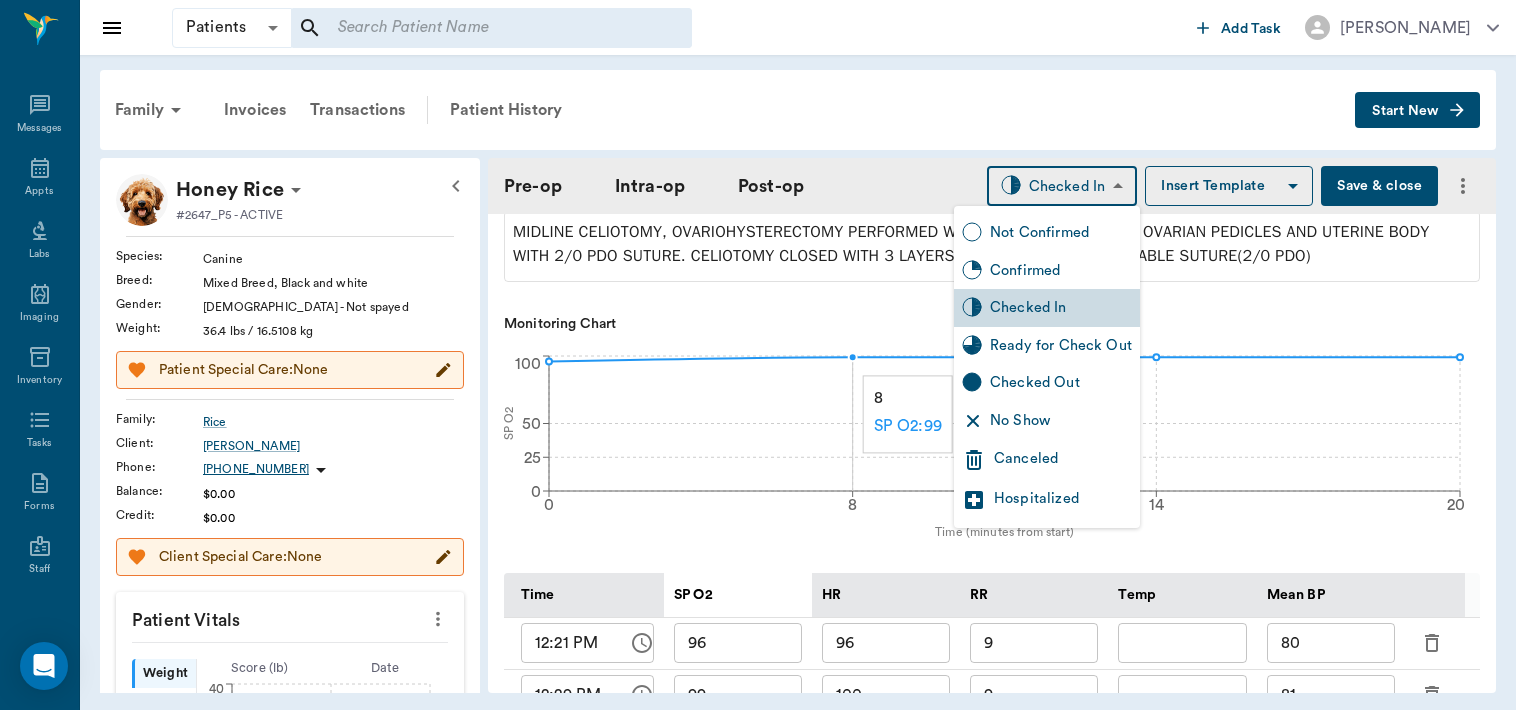 click on "Ready for Check Out" at bounding box center [1061, 346] 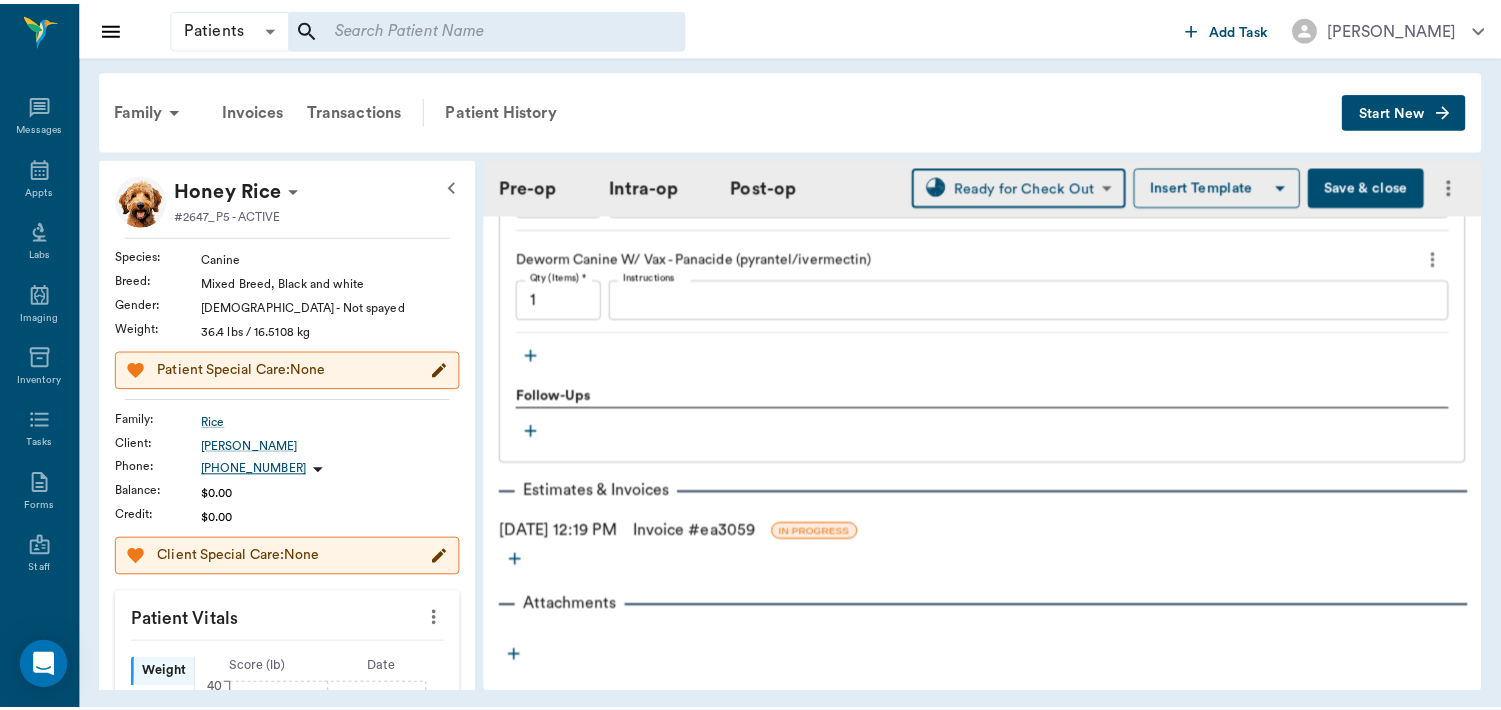 scroll, scrollTop: 2992, scrollLeft: 0, axis: vertical 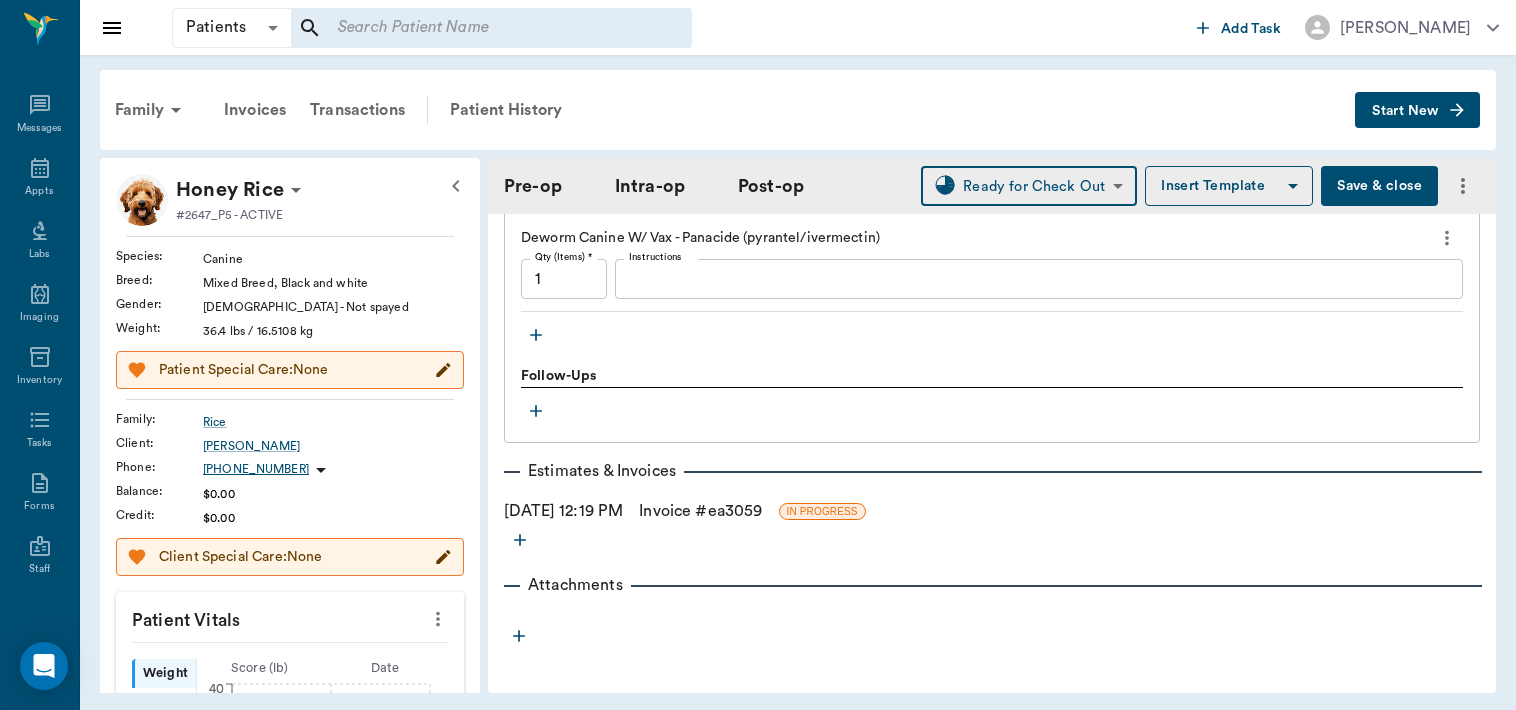 click on "Invoice # ea3059" at bounding box center (700, 511) 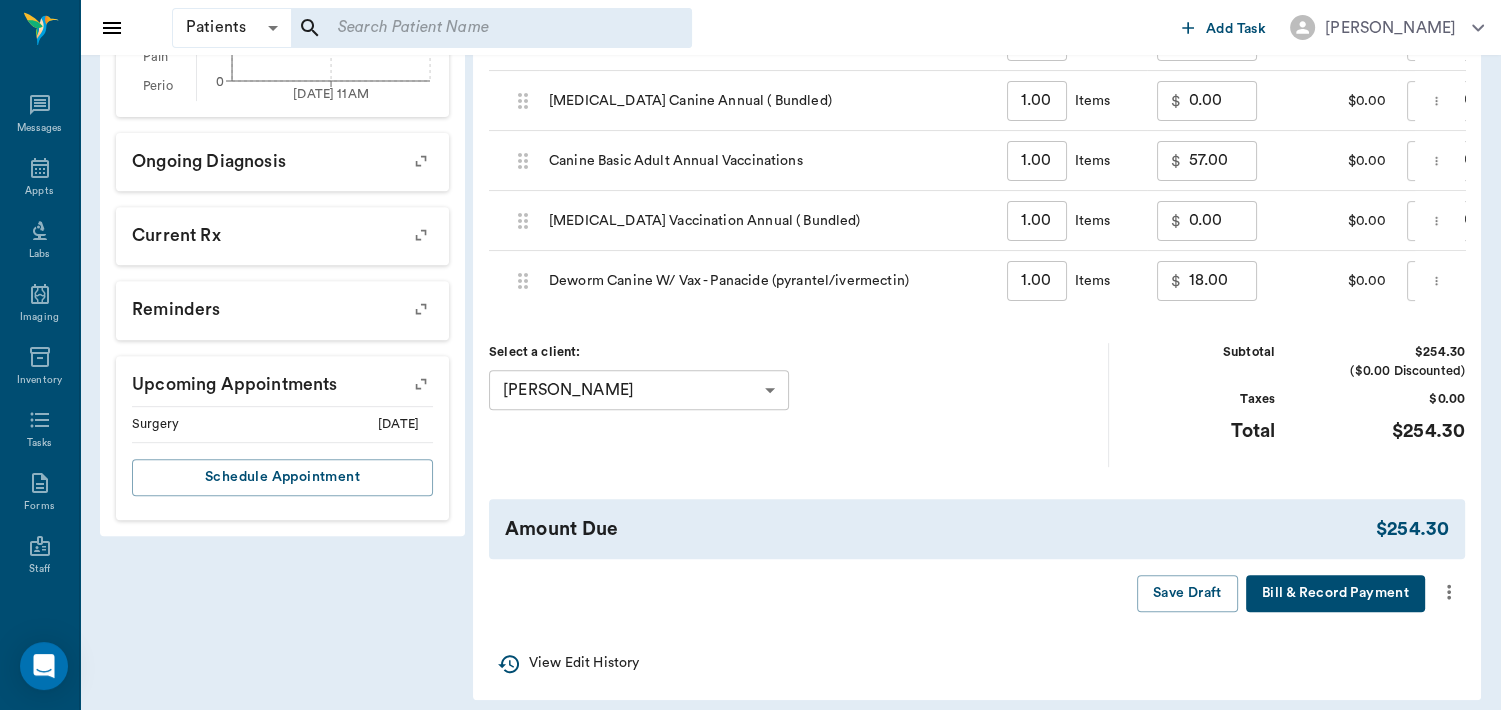 scroll, scrollTop: 794, scrollLeft: 0, axis: vertical 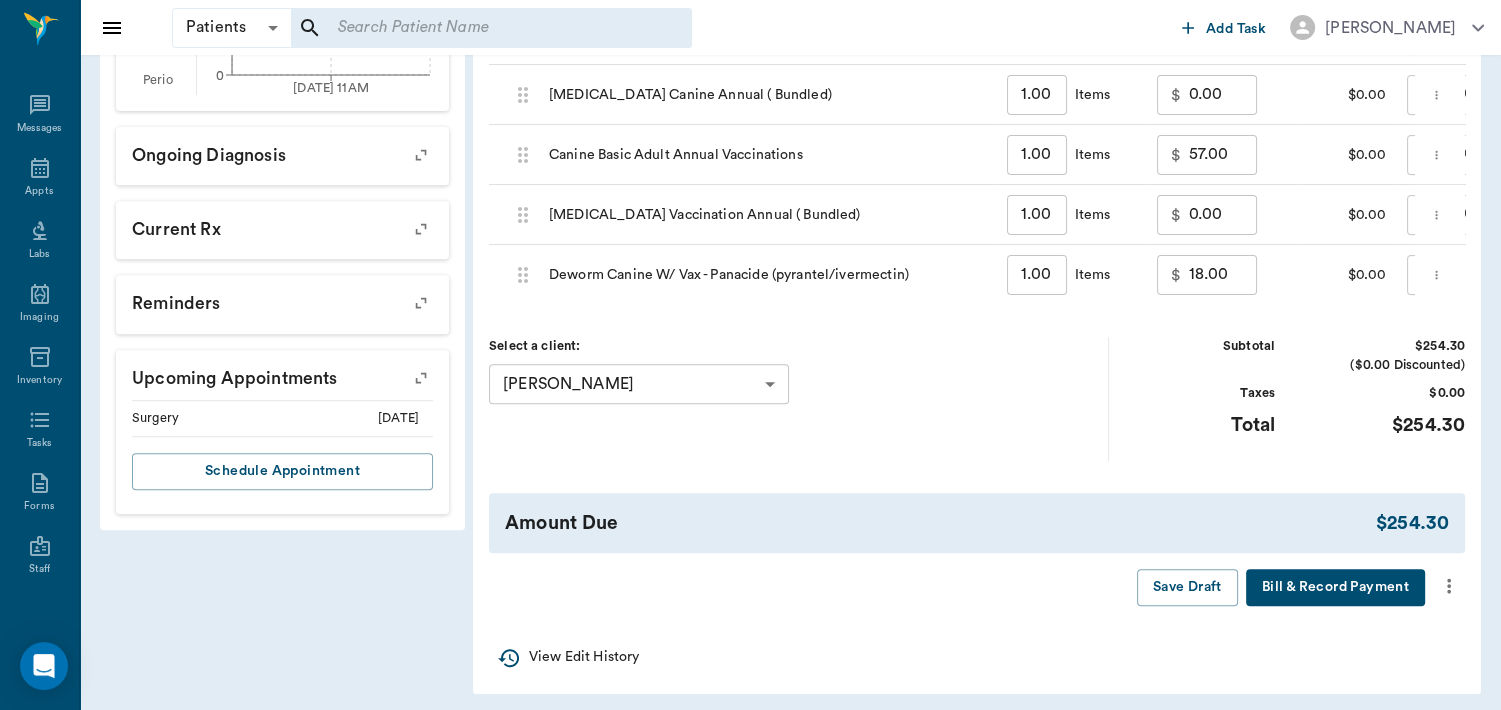 click 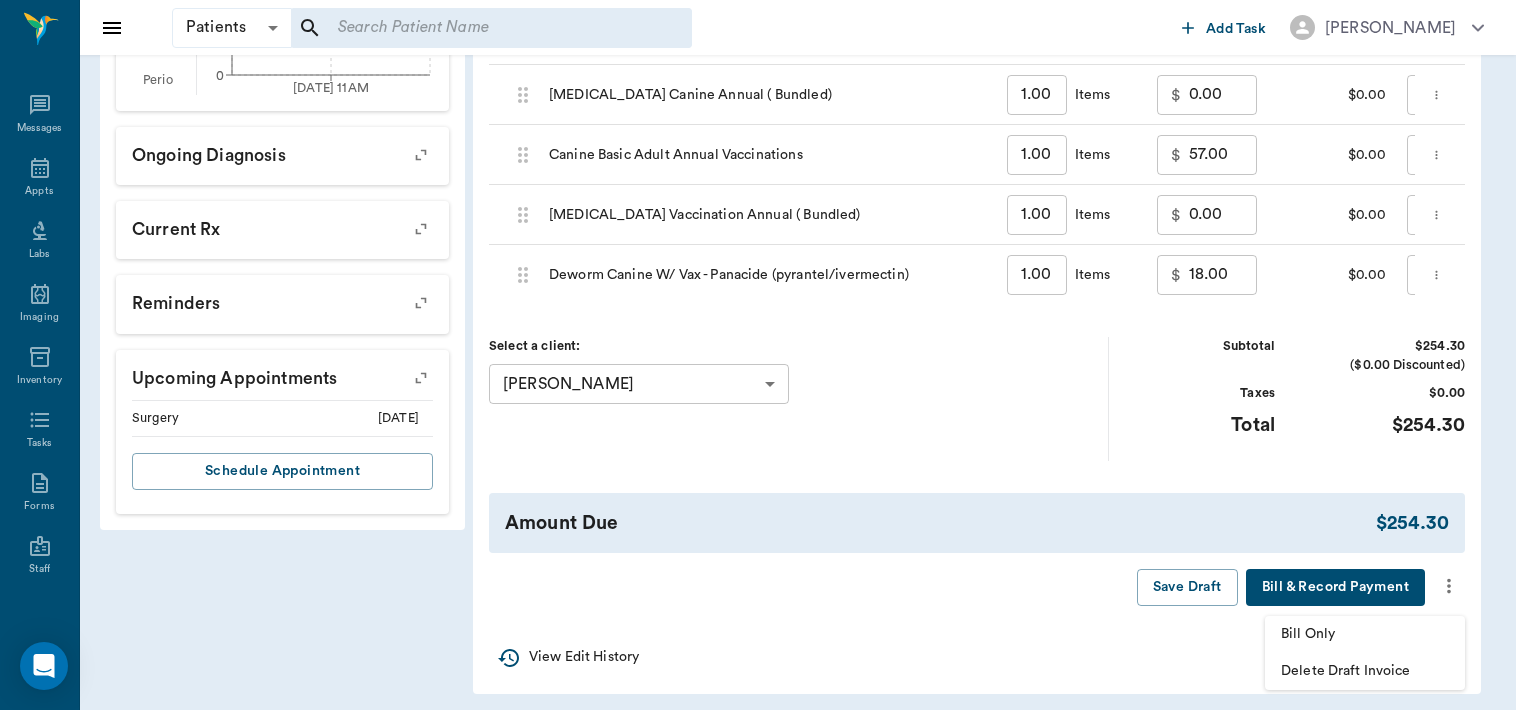 click on "Bill Only" at bounding box center [1365, 634] 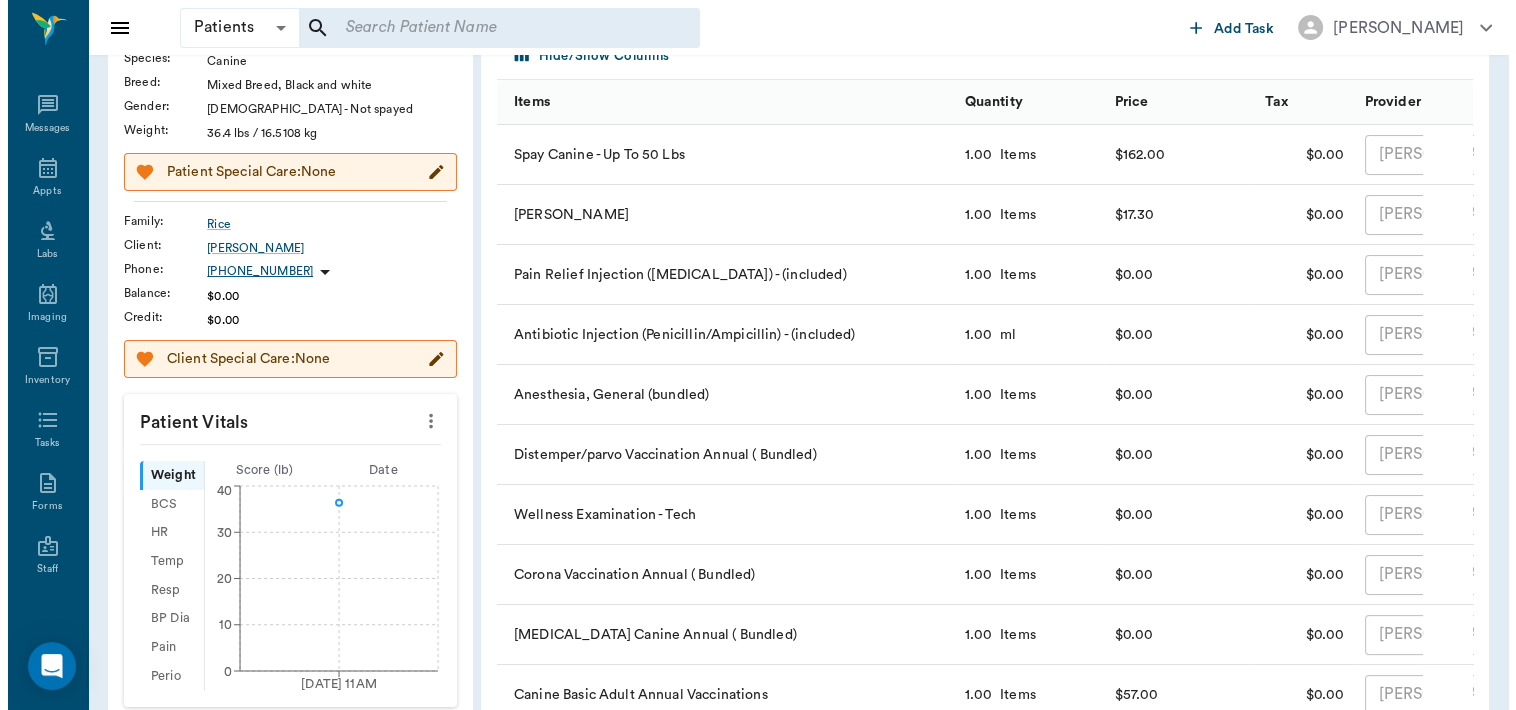 scroll, scrollTop: 0, scrollLeft: 0, axis: both 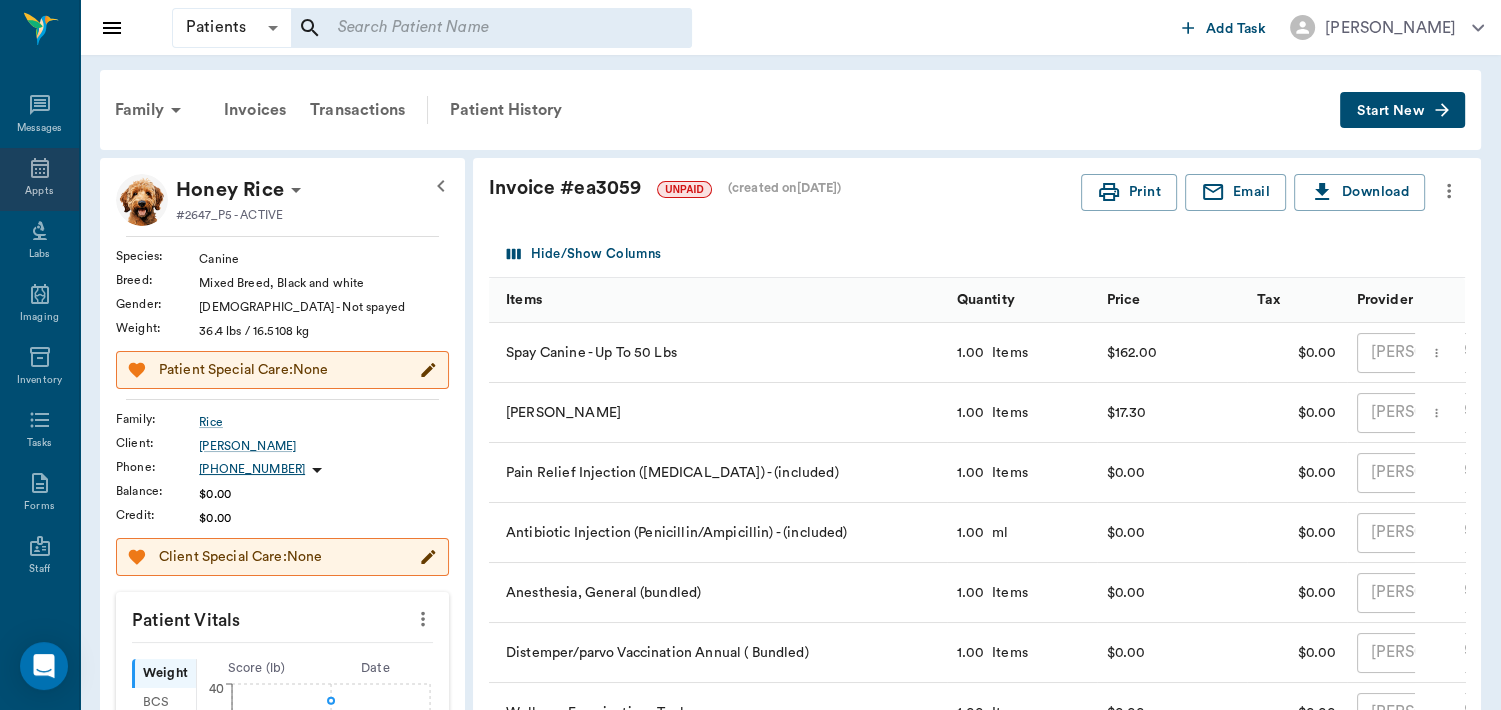 click 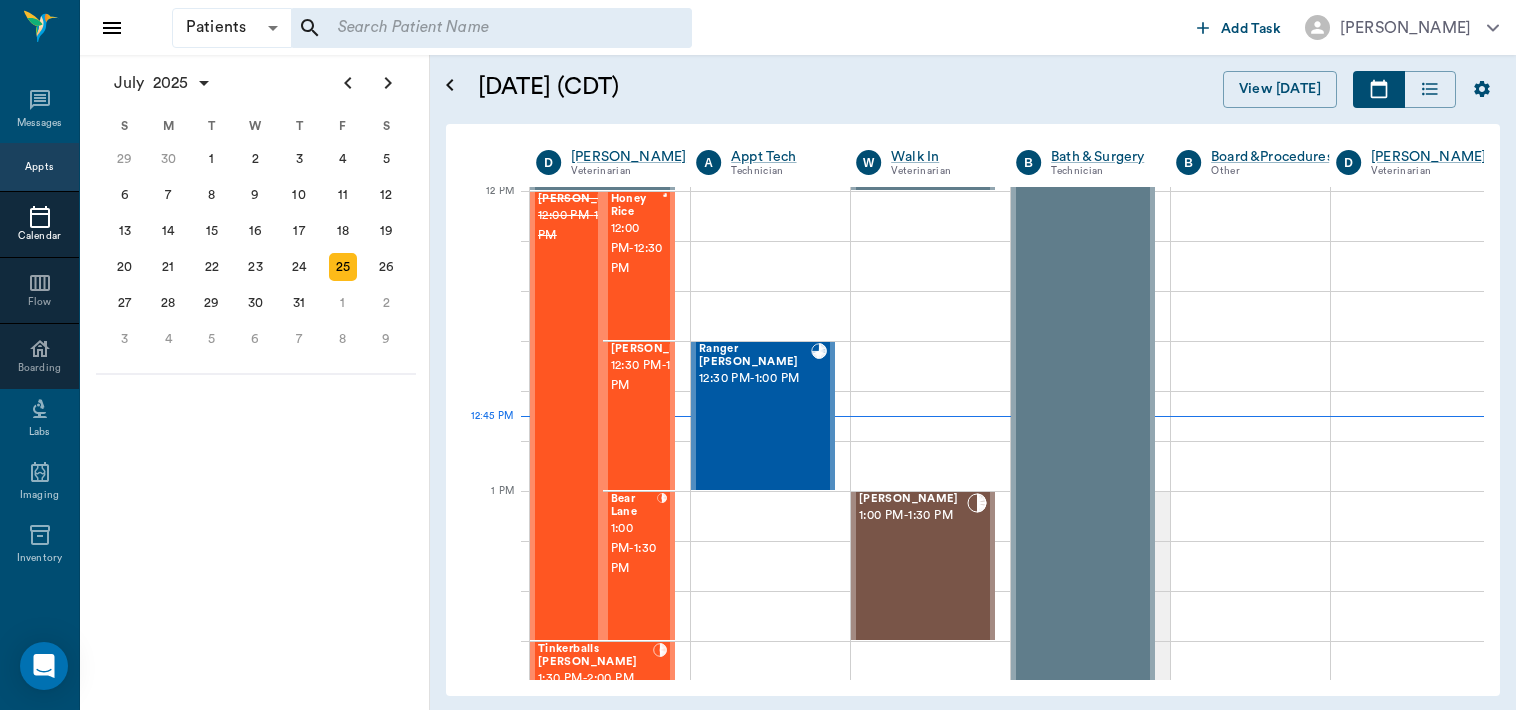 scroll, scrollTop: 1204, scrollLeft: 0, axis: vertical 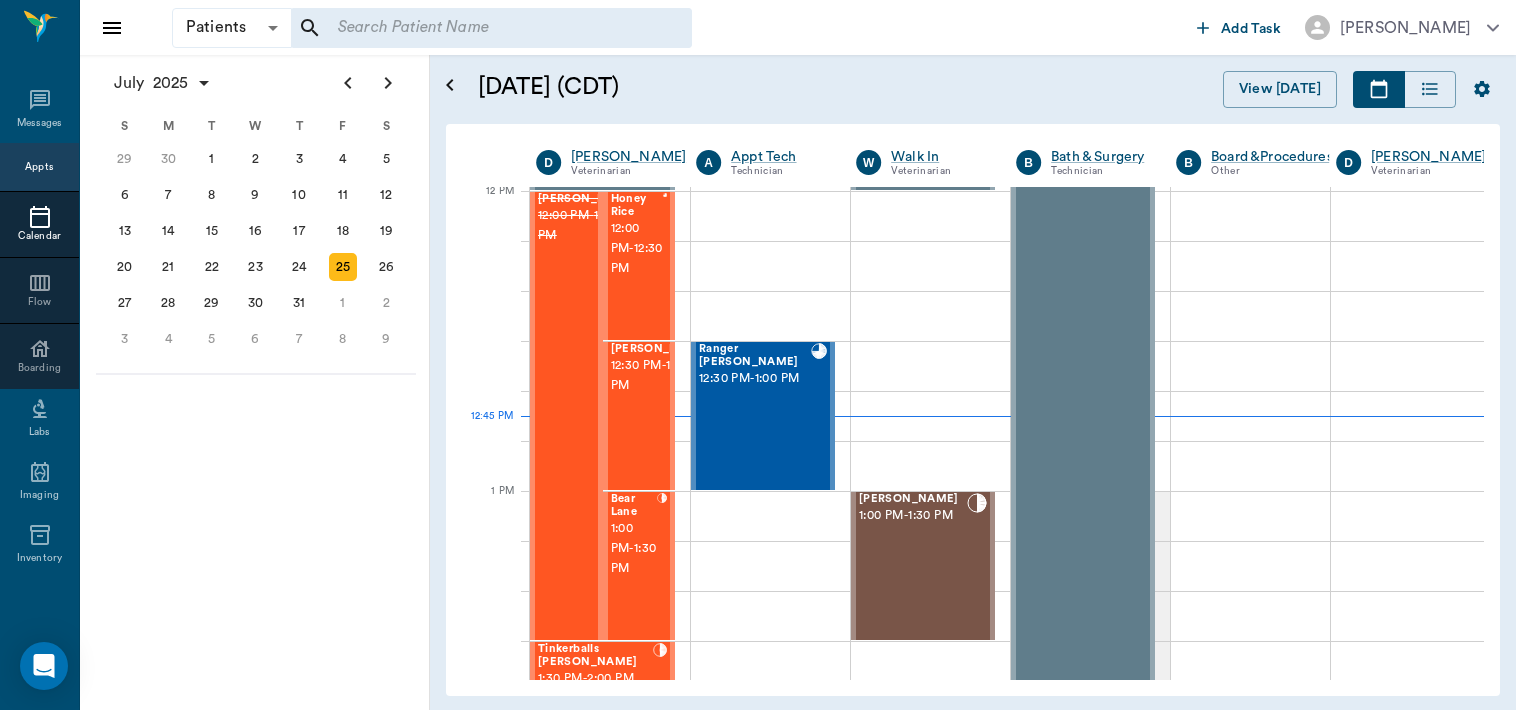 click on "12:30 PM  -  1:00 PM" at bounding box center (661, 376) 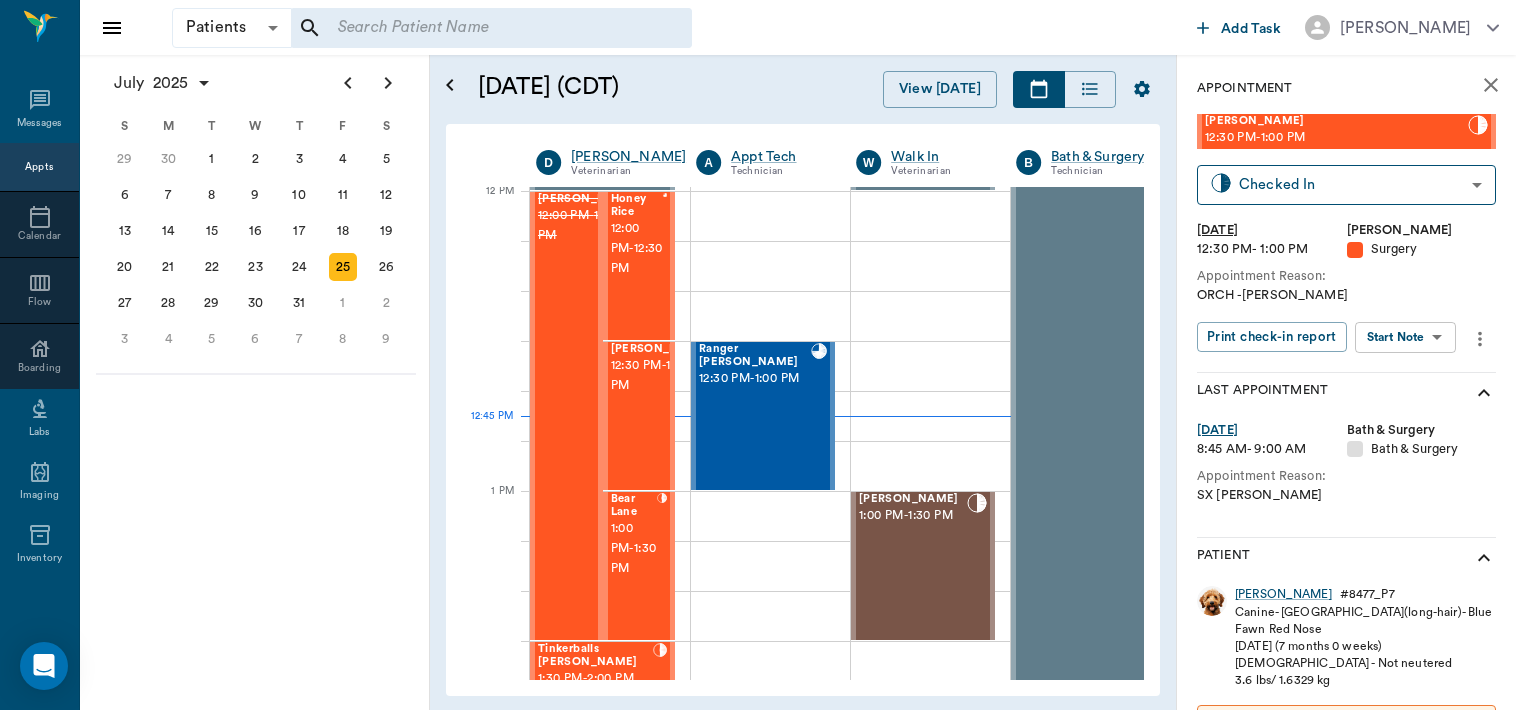 click on "Patients Patients ​ ​ Add Task [PERSON_NAME] Nectar Messages Appts Calendar Flow Boarding Labs Imaging Inventory Tasks Forms Staff Reports Lookup Settings [DATE] S M T W T F S [DATE] 2 3 4 5 6 7 8 9 10 11 12 13 14 15 16 17 18 19 20 21 22 23 24 25 26 27 28 29 [DATE] 1 2 3 4 5 6 7 8 9 10 11 12 S M T W T F S 29 [DATE] 1 2 3 4 5 6 7 8 9 10 11 12 13 14 15 16 17 18 19 20 21 22 23 24 25 26 27 28 29 30 [DATE] 1 2 3 4 5 6 7 8 9 S M T W T F S 27 28 29 30 [DATE] 1 2 3 4 5 6 7 8 9 10 11 12 13 14 15 16 17 18 19 20 21 22 23 24 25 26 27 28 29 30 31 [DATE] 2 3 4 5 6 [DATE] (CDT) View [DATE] [DATE] [DATE] [DATE] D [PERSON_NAME] Veterinarian A Appt Tech Technician W Walk In Veterinarian B Bath & Surgery Technician B Board &Procedures Other D [PERSON_NAME] Veterinarian 8 AM 9 AM 10 AM 11 AM 12 PM 1 PM 2 PM 3 PM 4 PM 5 PM 6 PM 7 PM 8 PM 12:45 PM Time For Moscato Sharp 8:00 AM  -  8:30 AM Famous [PERSON_NAME] 8:00 AM  -  8:30 AM COW [PERSON_NAME] 8:30 AM  -  9:00 AM NO APPOINTMENT! EMERGENCY ONLY!  -" at bounding box center [758, 355] 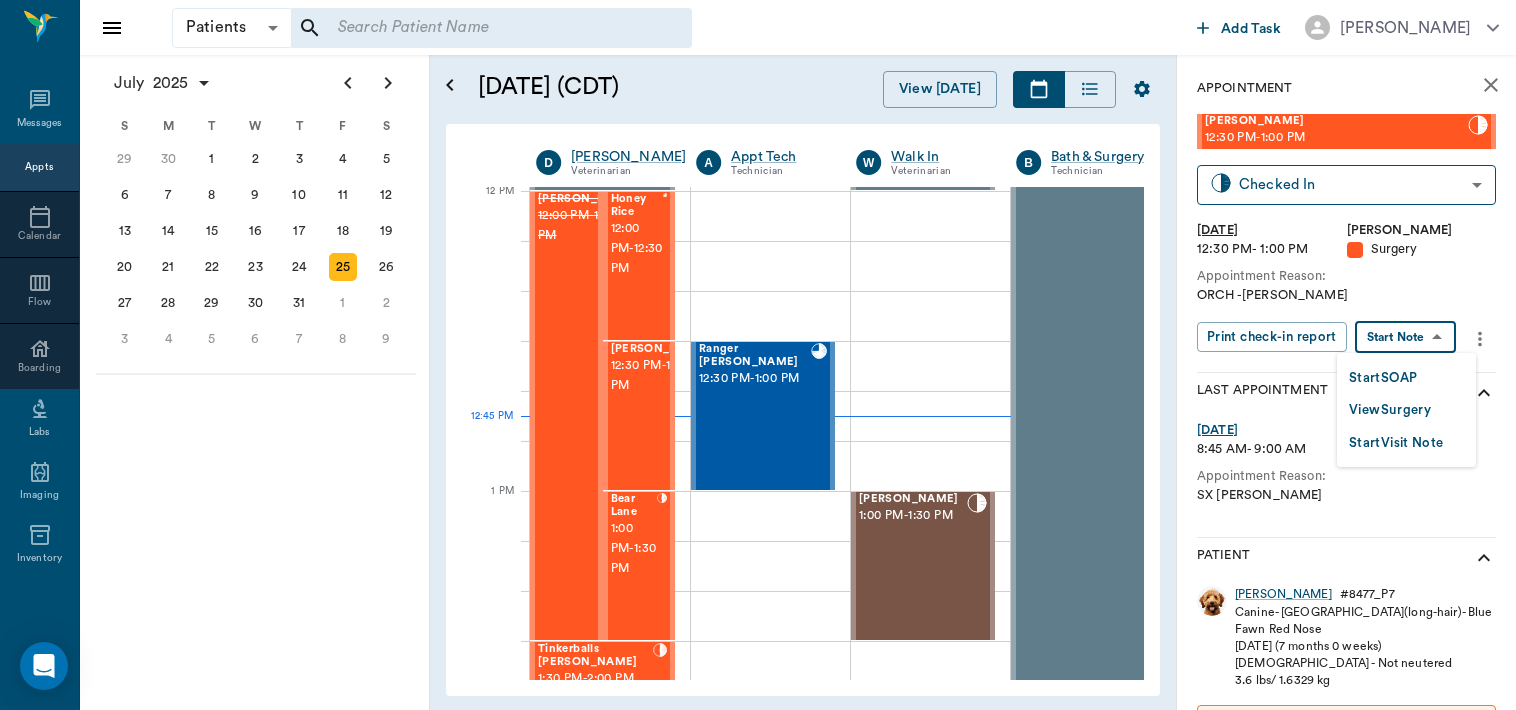 click on "View  Surgery" at bounding box center (1390, 410) 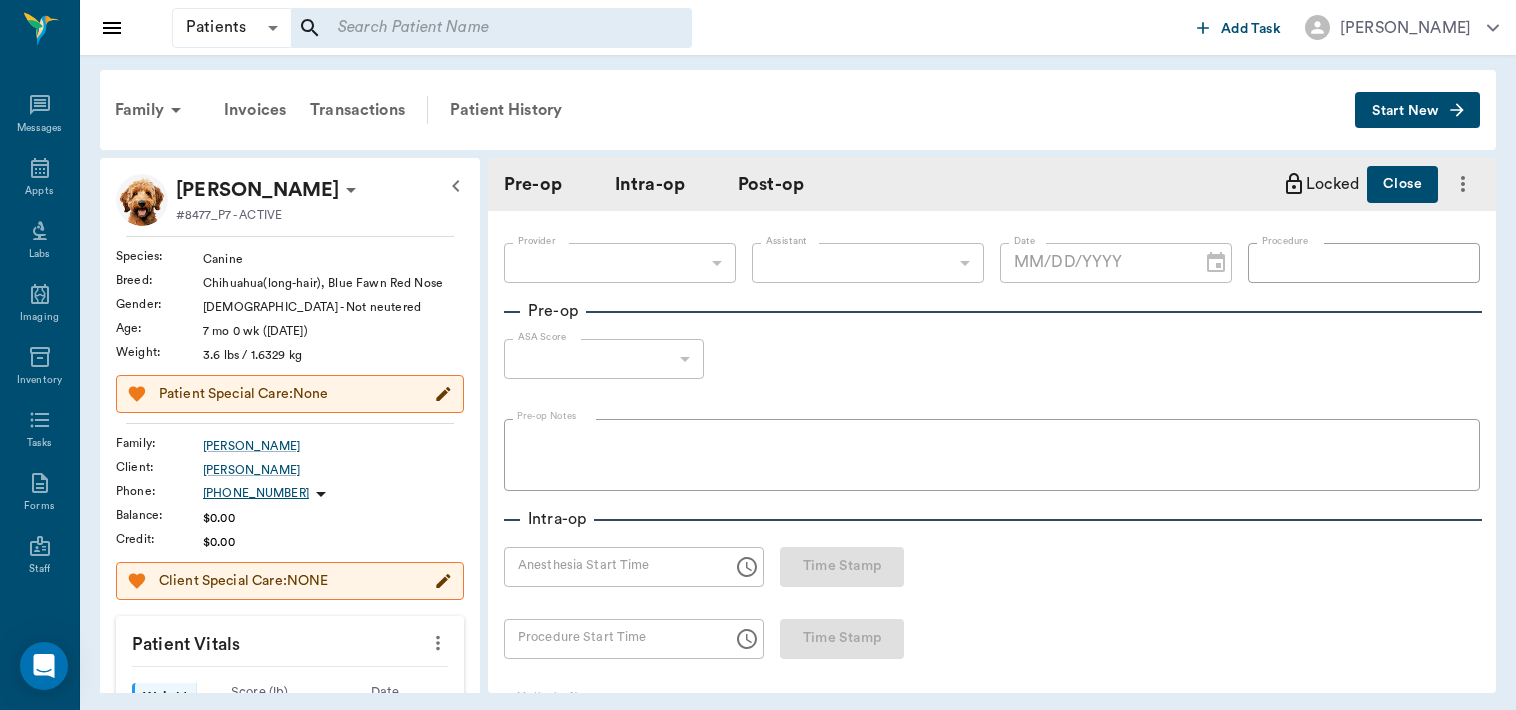 type on "63ec2f075fda476ae8351a4d" 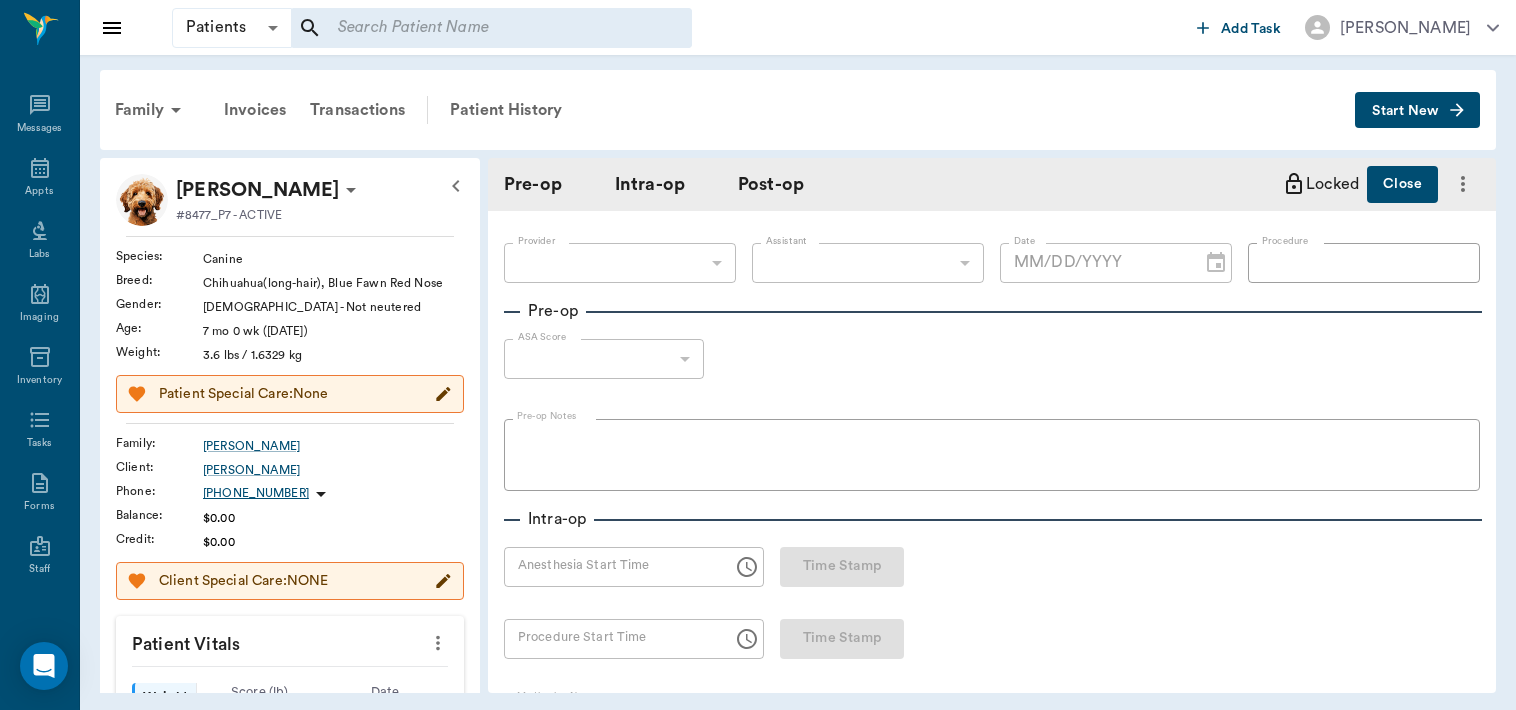 type on "63ec2e7e52e12b0ba117b124" 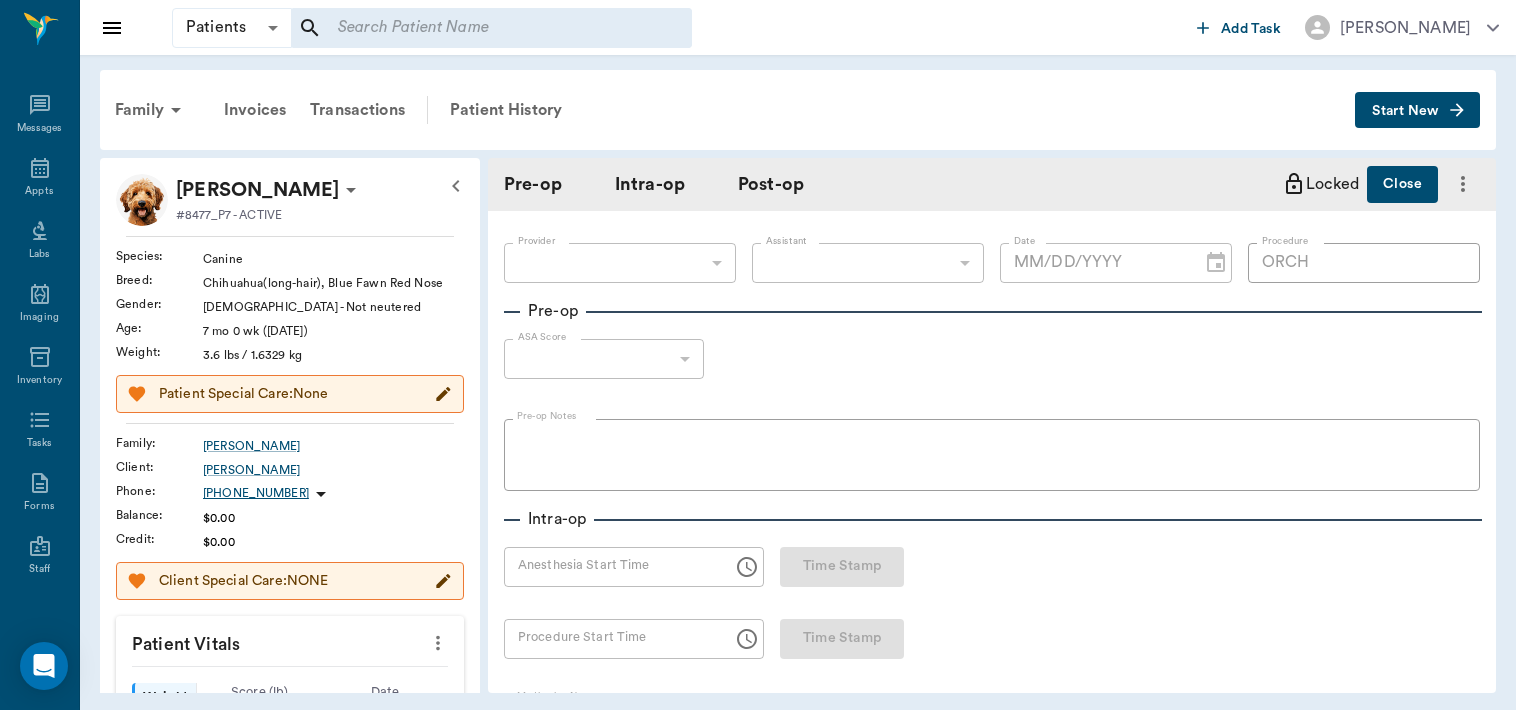 type on "[DATE]" 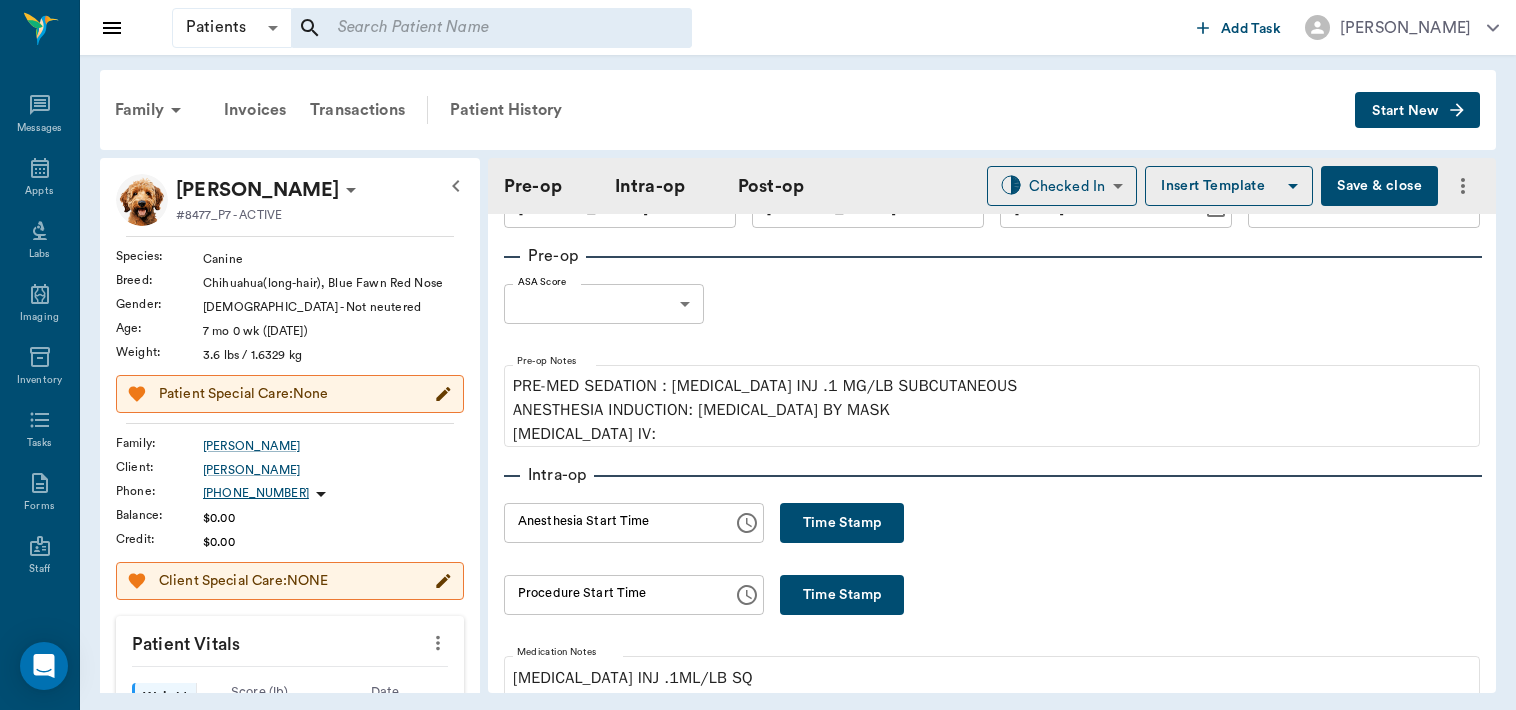 scroll, scrollTop: 87, scrollLeft: 0, axis: vertical 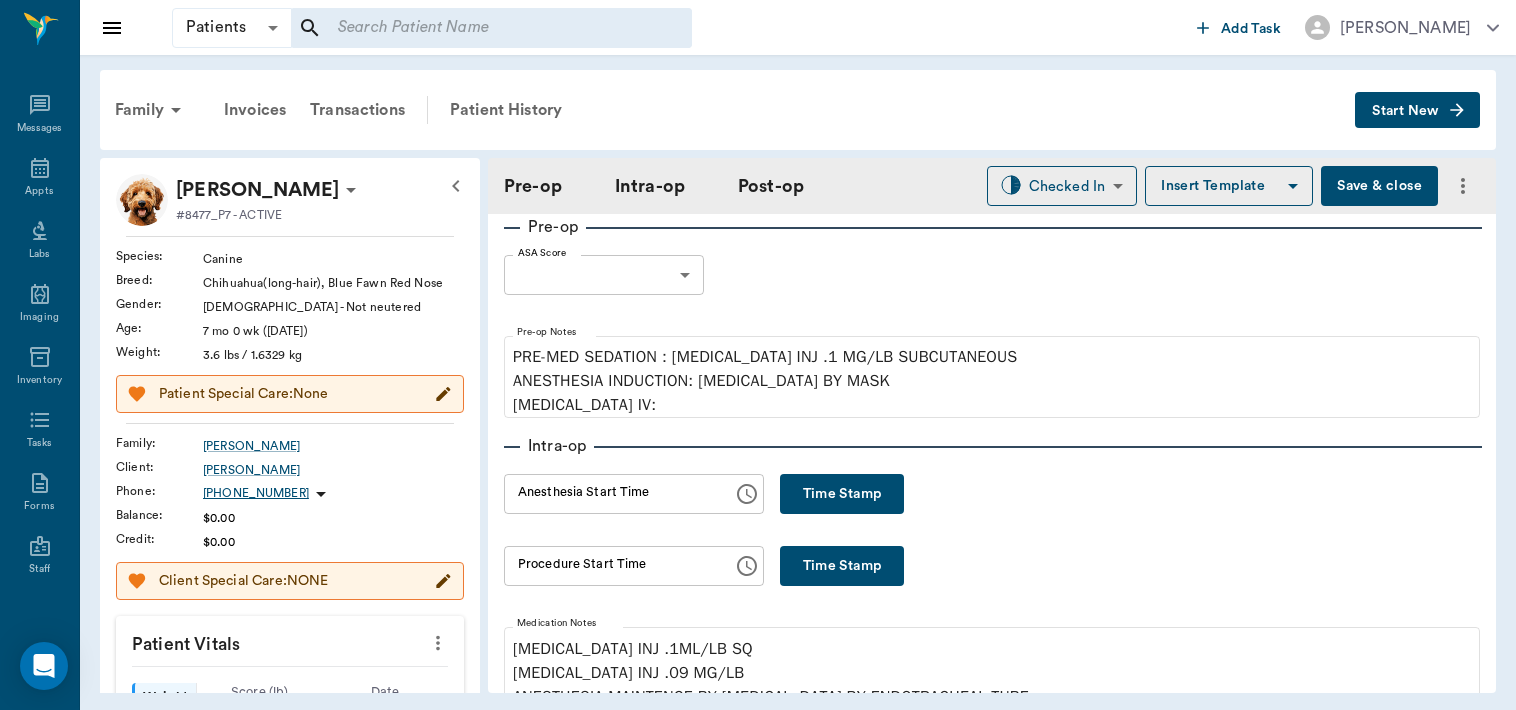 click on "Patients Patients ​ ​ Add Task [PERSON_NAME] Nectar Messages Appts Labs Imaging Inventory Tasks Forms Staff Reports Lookup Settings Family Invoices Transactions Patient History Start New [PERSON_NAME] #8477_P7    -    ACTIVE   Species : Canine Breed : Chihuahua(long-hair), Blue Fawn Red Nose Gender : [DEMOGRAPHIC_DATA] - Not neutered Age : [DEMOGRAPHIC_DATA] mo 0 wk ([DATE]) Weight : 3.6 lbs / 1.6329 kg Patient Special Care:  None Family : [PERSON_NAME] Client : [PERSON_NAME] Phone : [PHONE_NUMBER] Balance : $0.00 Credit : $0.00 Client Special Care:  NONE Patient Vitals Weight BCS HR Temp Resp BP Dia Pain Perio Score ( lb ) Date [DATE] 10AM 0 0.9 1.8 2.7 3.6 Ongoing diagnosis Current Rx Reminders 6 Week Flea And Tick - Puppy <50 Lbs [DATE] Distemper/Parvo Vaccination Annual [DATE] [MEDICAL_DATA] Canine Annual ( Bundled) [DATE] [MEDICAL_DATA] Vaccination Annual [DATE] Upcoming appointments Schedule Appointment Pre-op Intra-op Post-op Checked In CHECKED_IN ​ Insert Template  Save & close Provider [PERSON_NAME] Date" at bounding box center [758, 355] 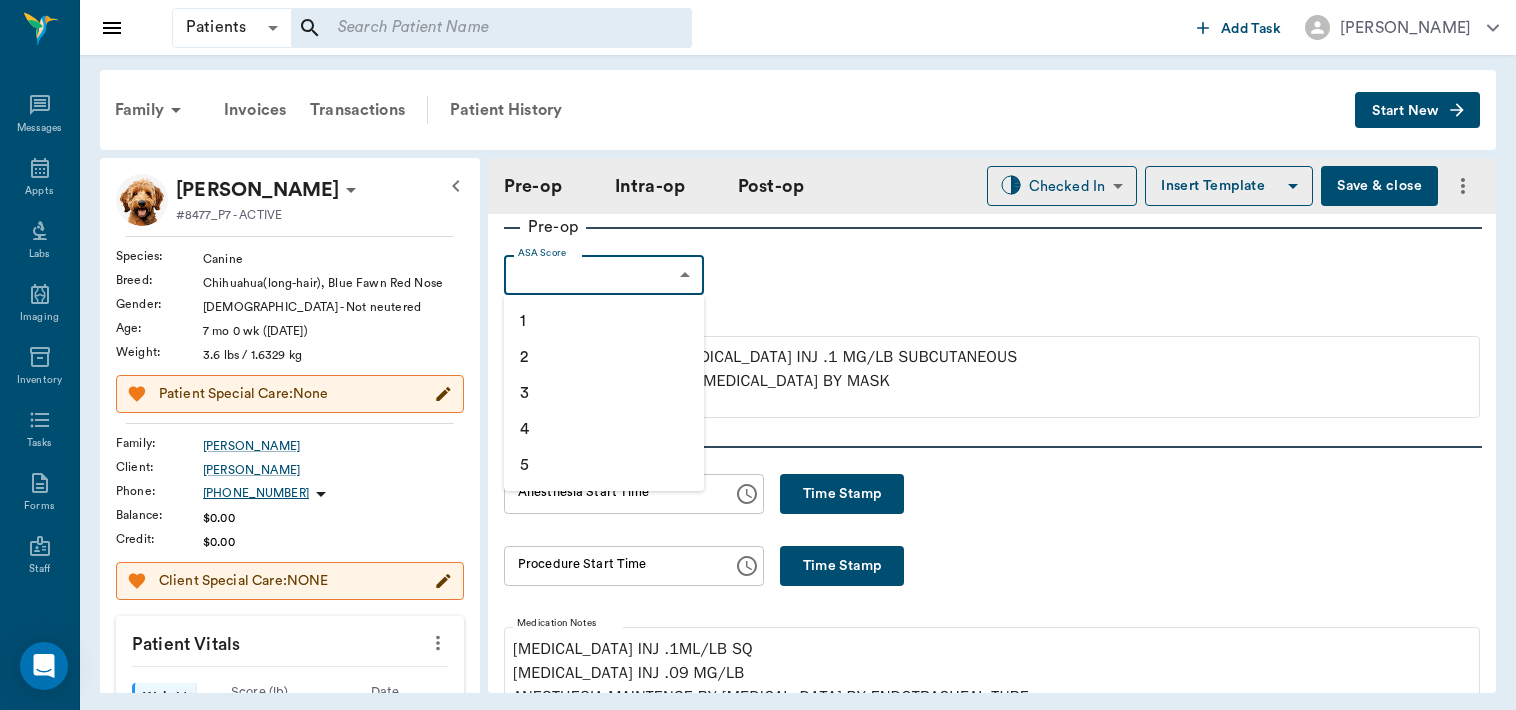 click on "1" at bounding box center (604, 321) 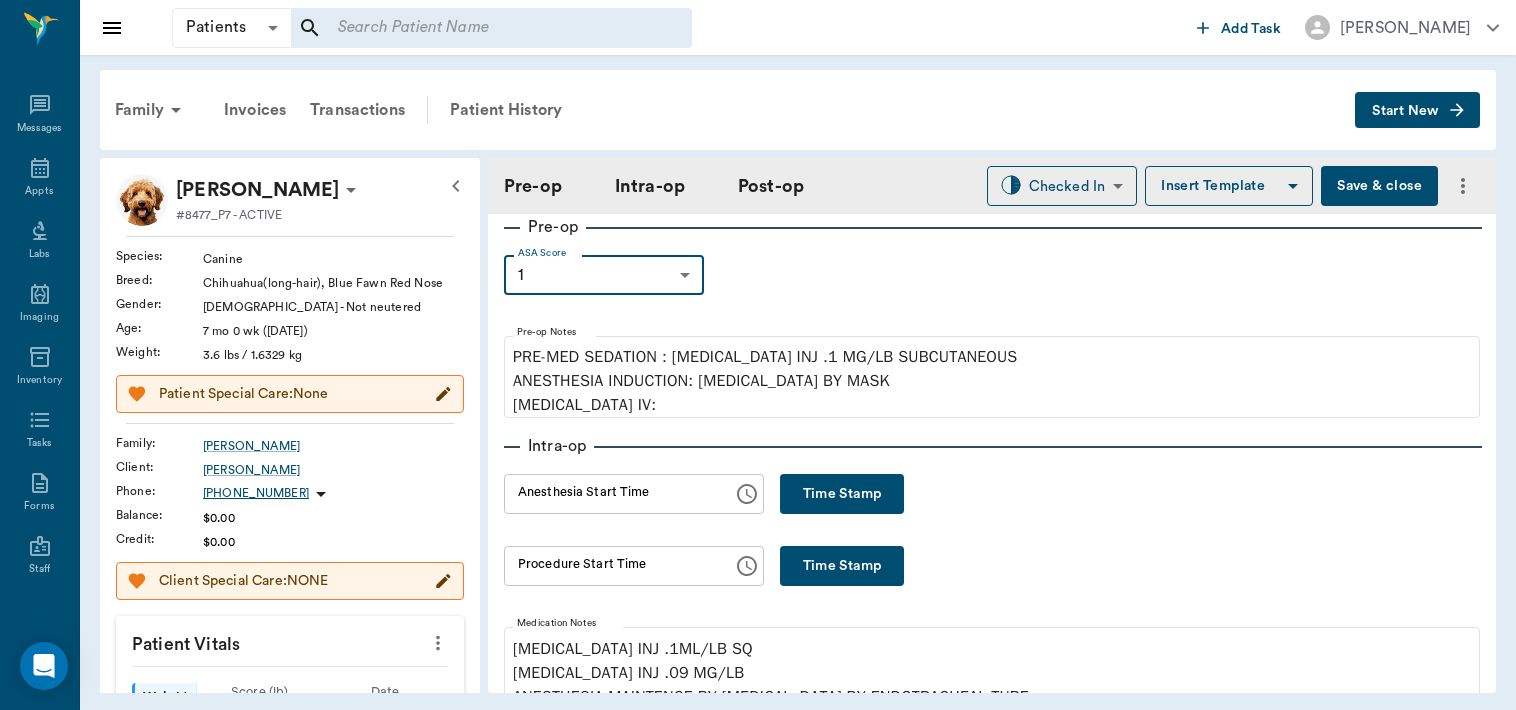 click on "Time Stamp" at bounding box center [842, 494] 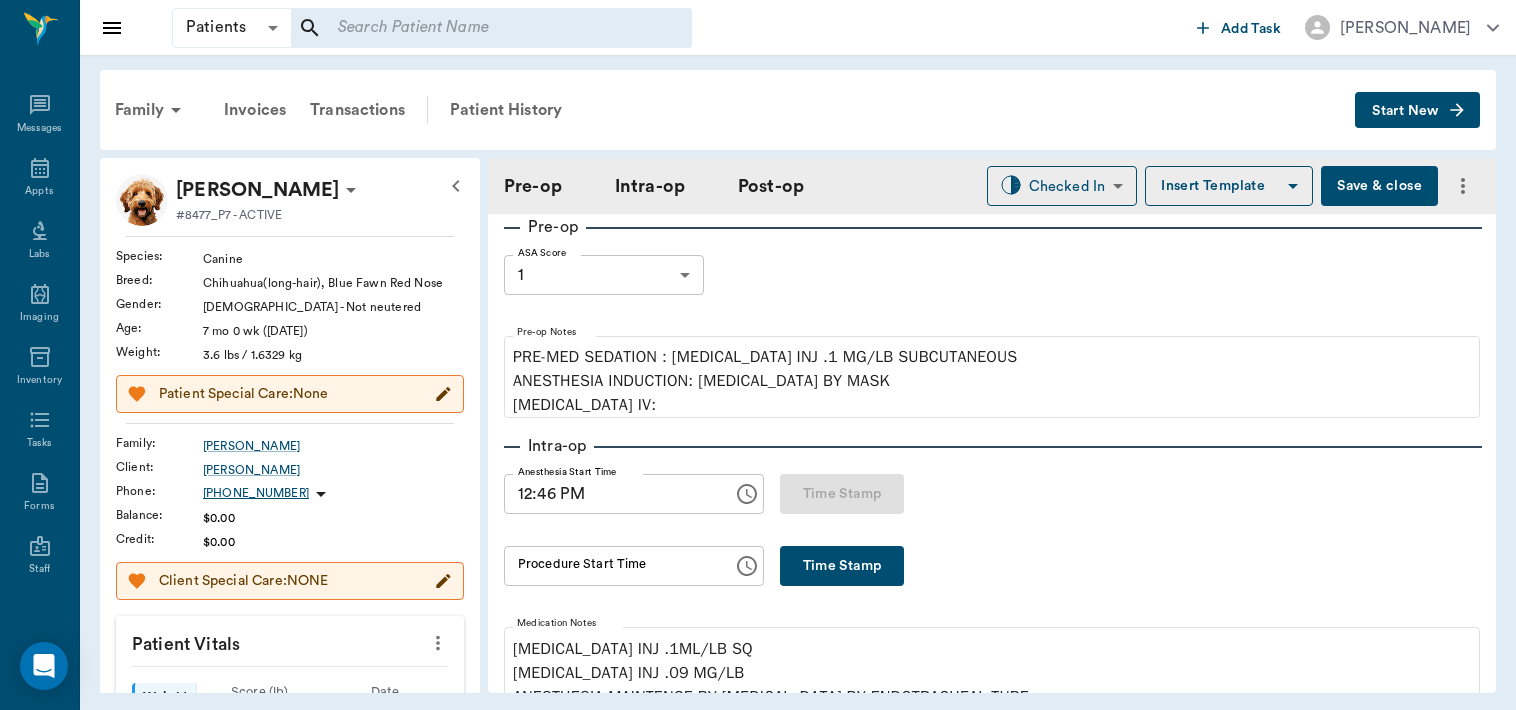 click on "12:46 PM" at bounding box center [611, 494] 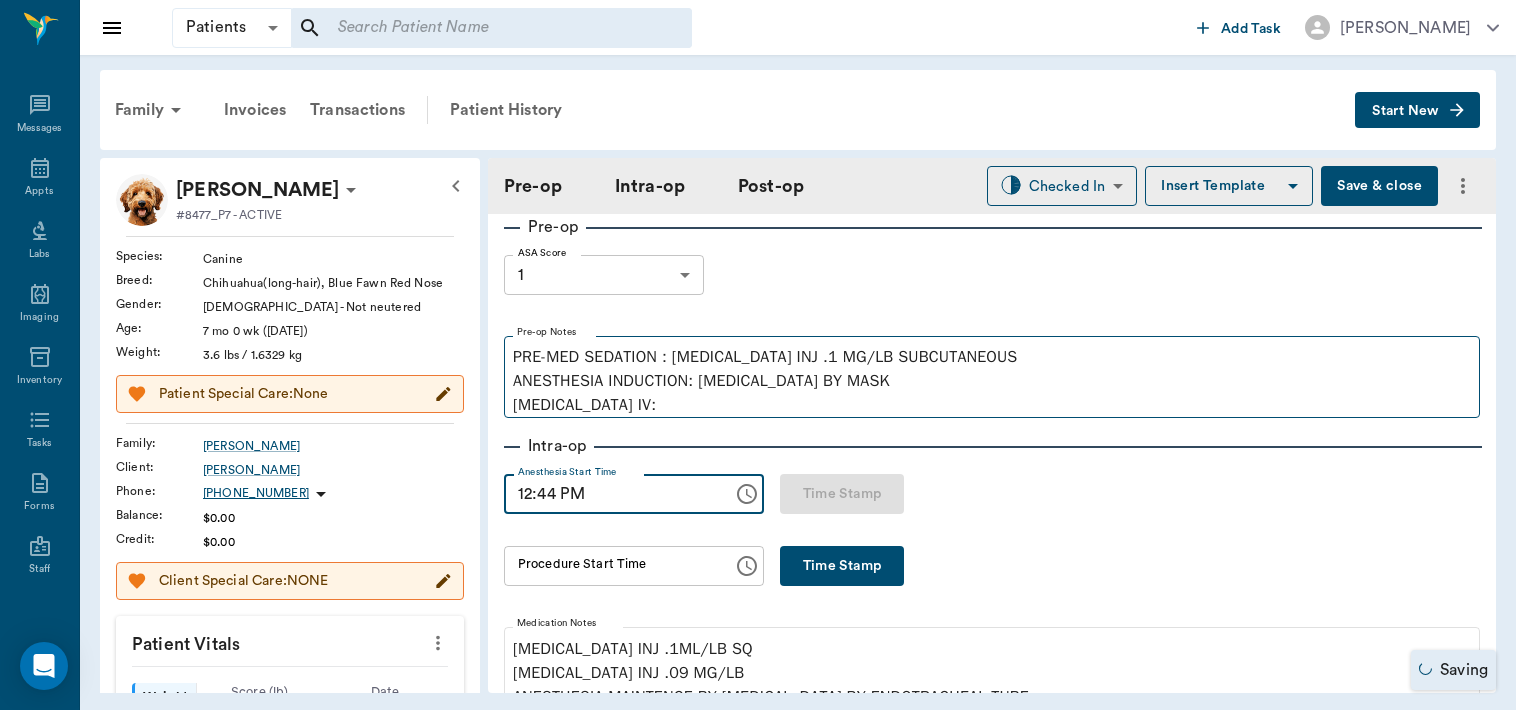type on "12:44 PM" 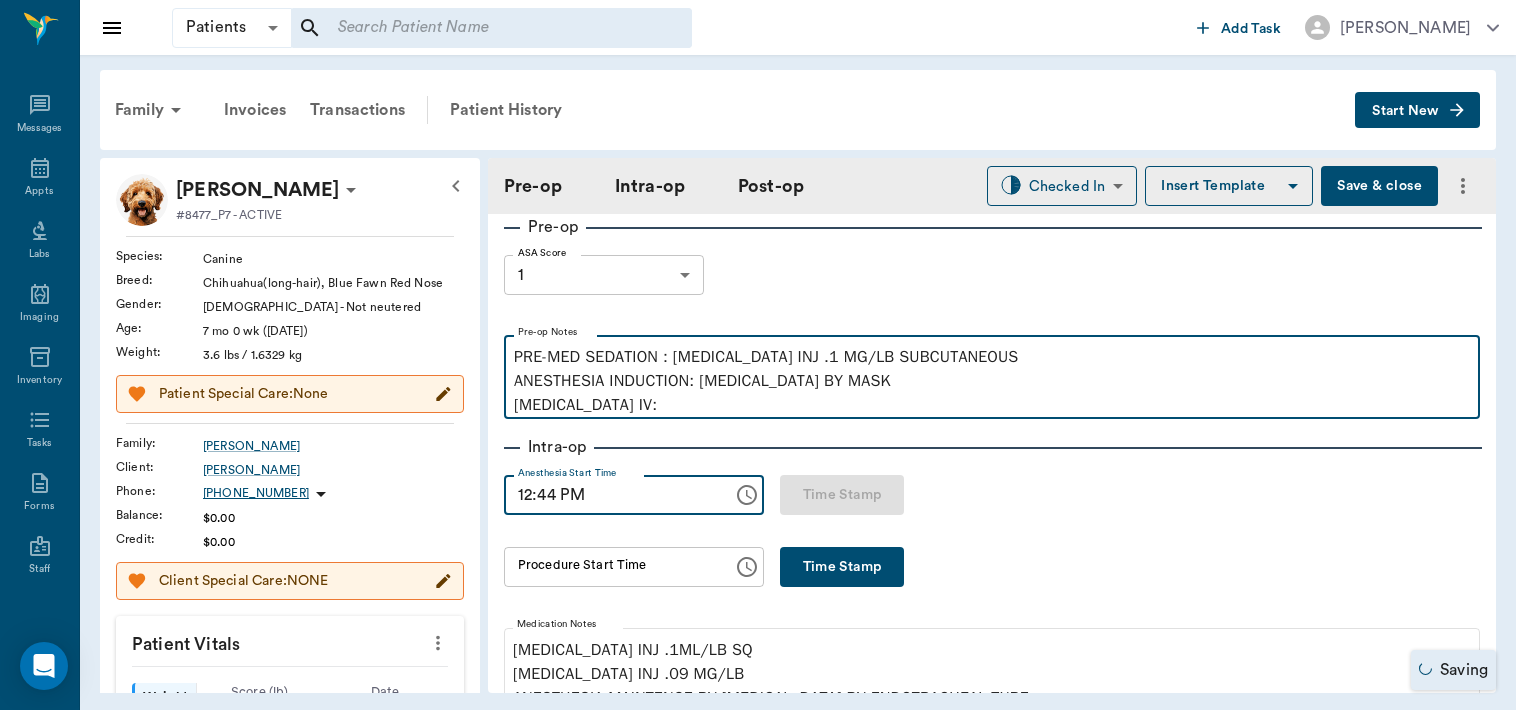 click on "PRE-MED SEDATION : [MEDICAL_DATA] INJ .1 MG/LB SUBCUTANEOUS ANESTHESIA INDUCTION: [MEDICAL_DATA] BY MASK [MEDICAL_DATA] IV:" at bounding box center [992, 381] 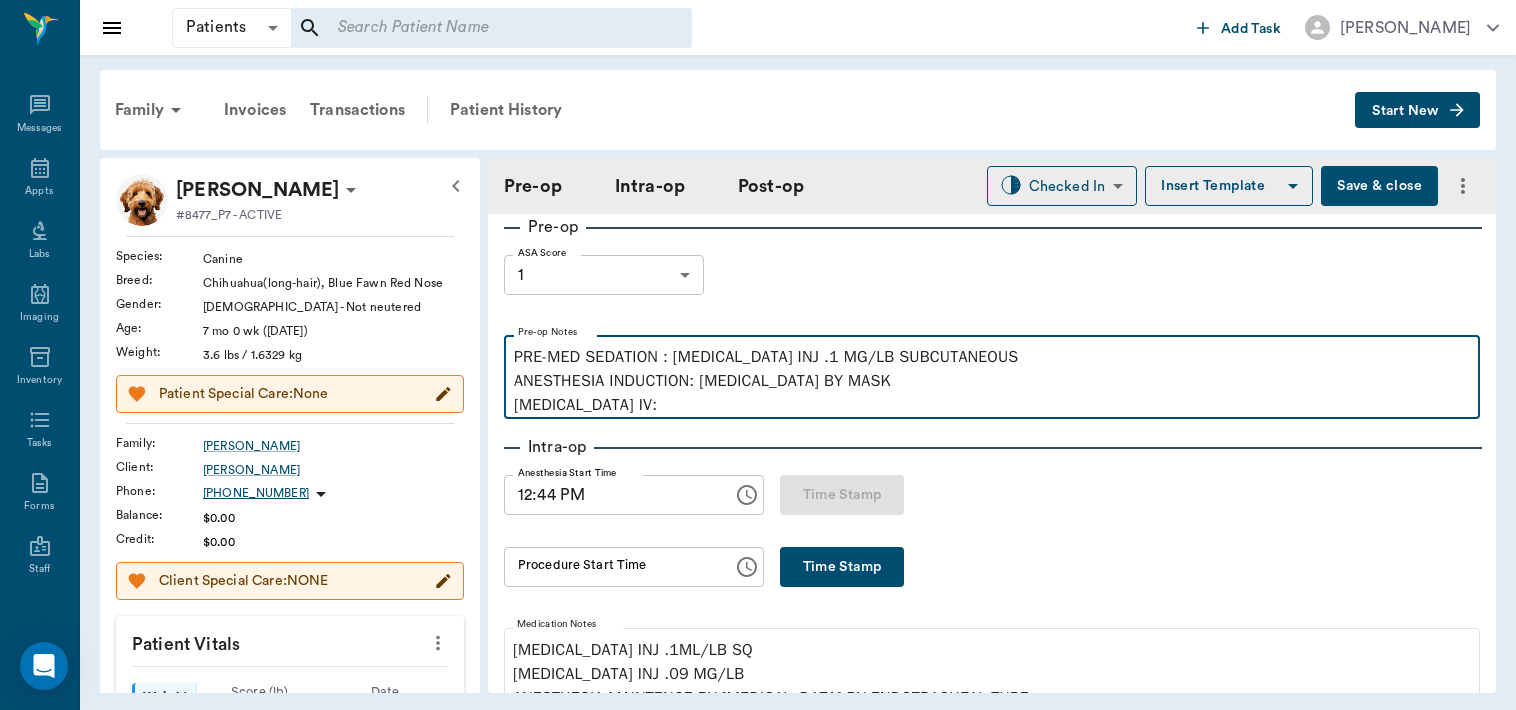 type 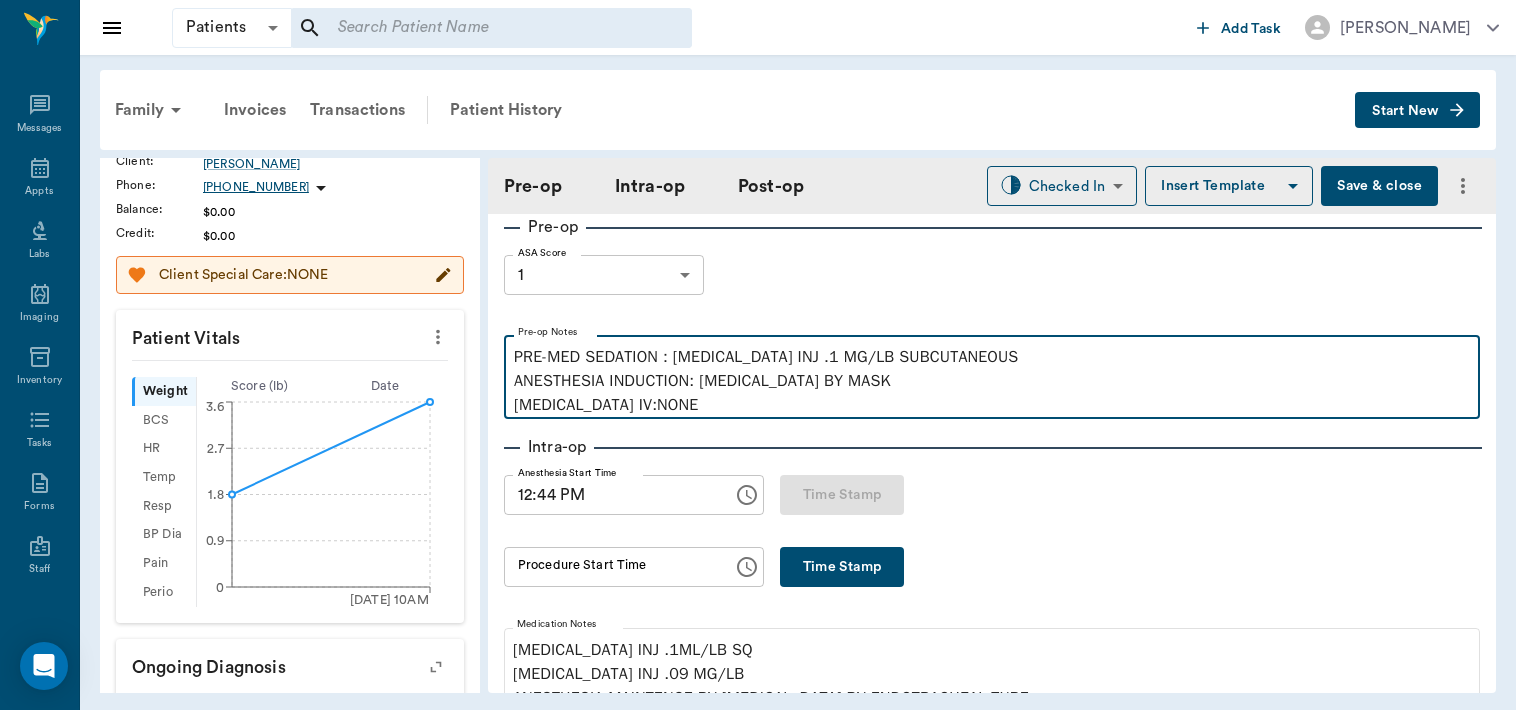 scroll, scrollTop: 0, scrollLeft: 0, axis: both 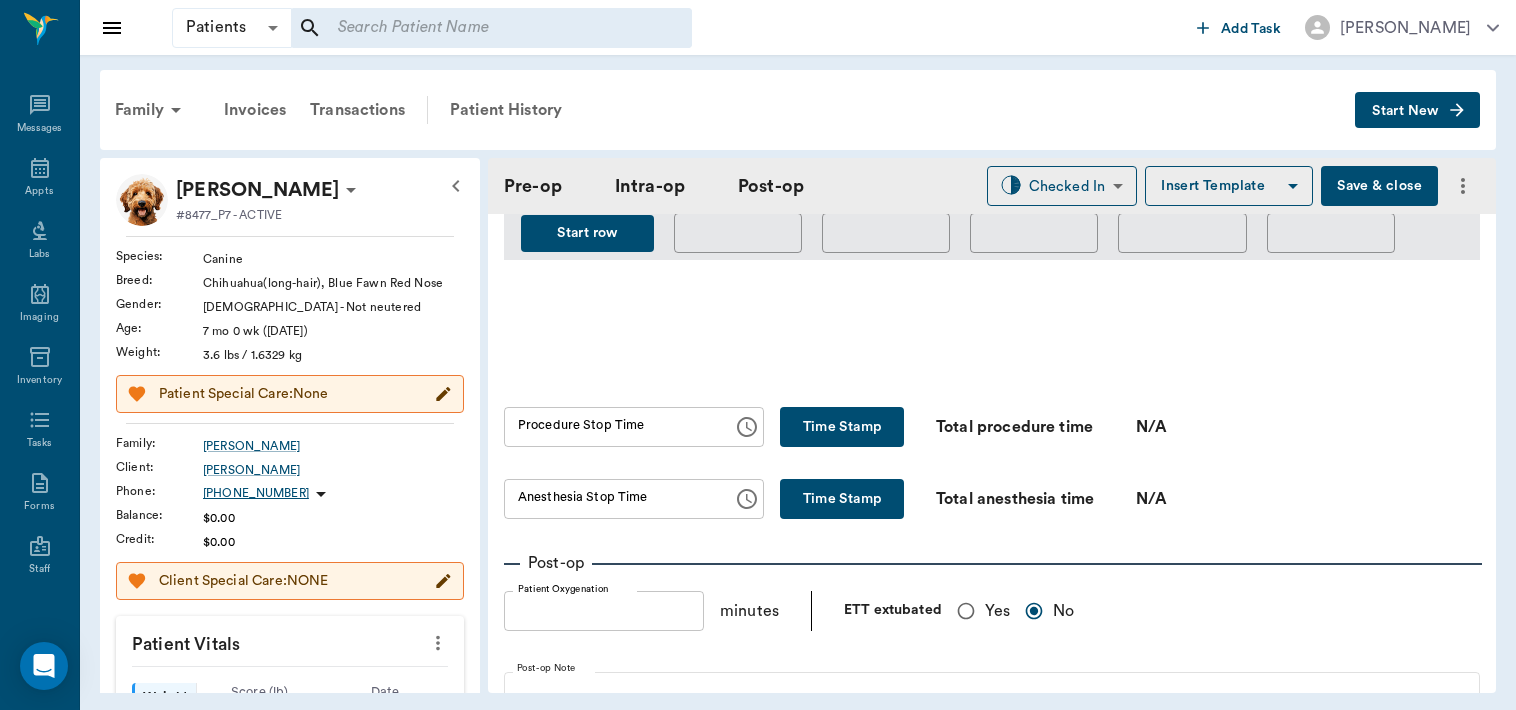 click on "Yes" at bounding box center [966, 611] 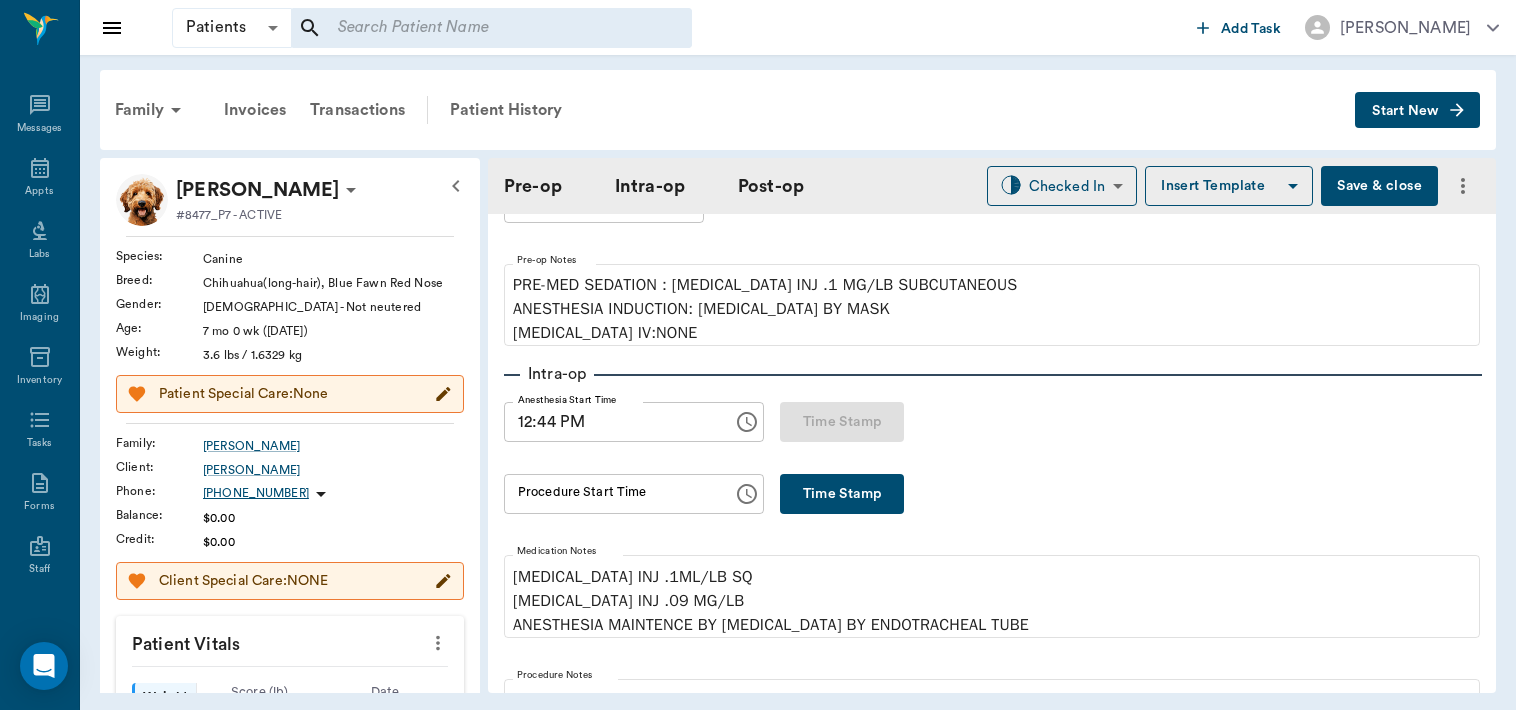 scroll, scrollTop: 161, scrollLeft: 0, axis: vertical 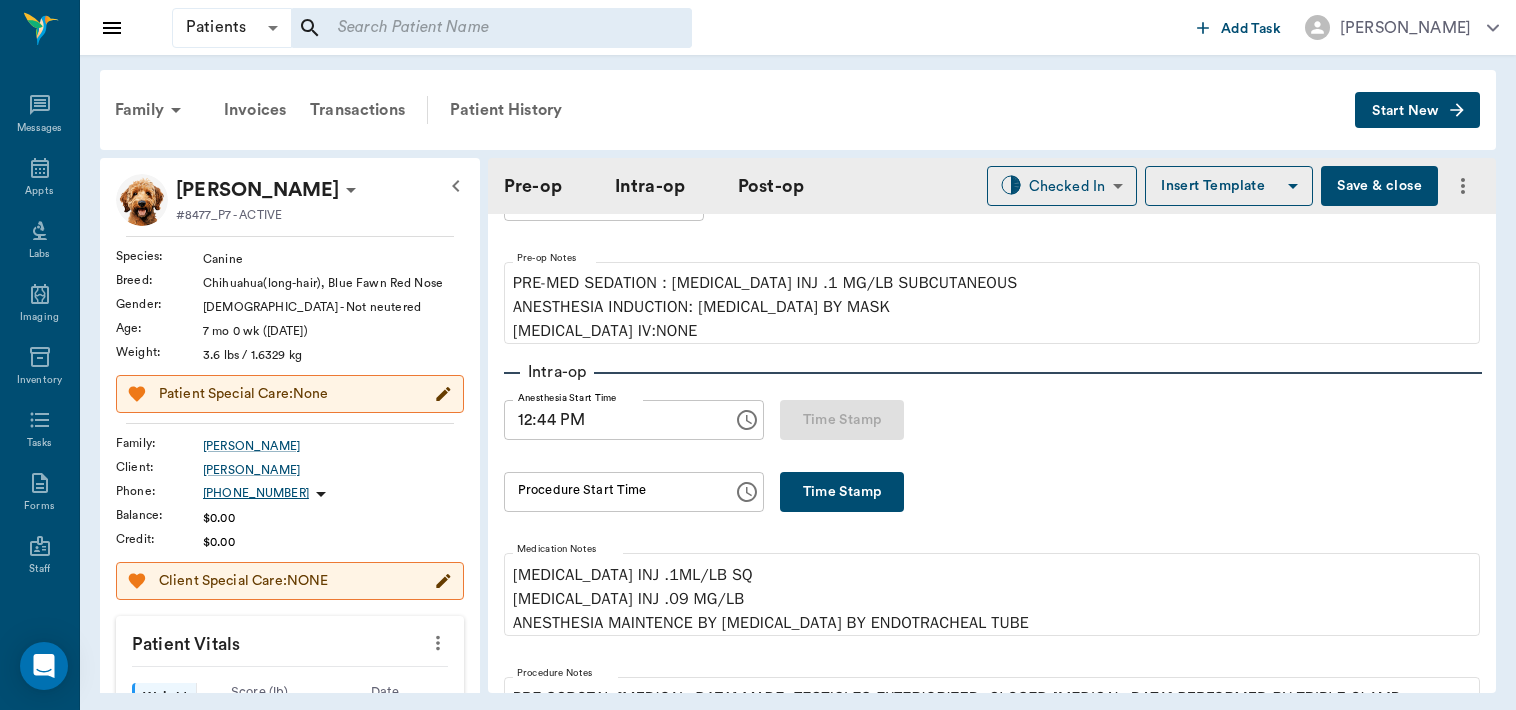 click on "Save & close" at bounding box center [1379, 186] 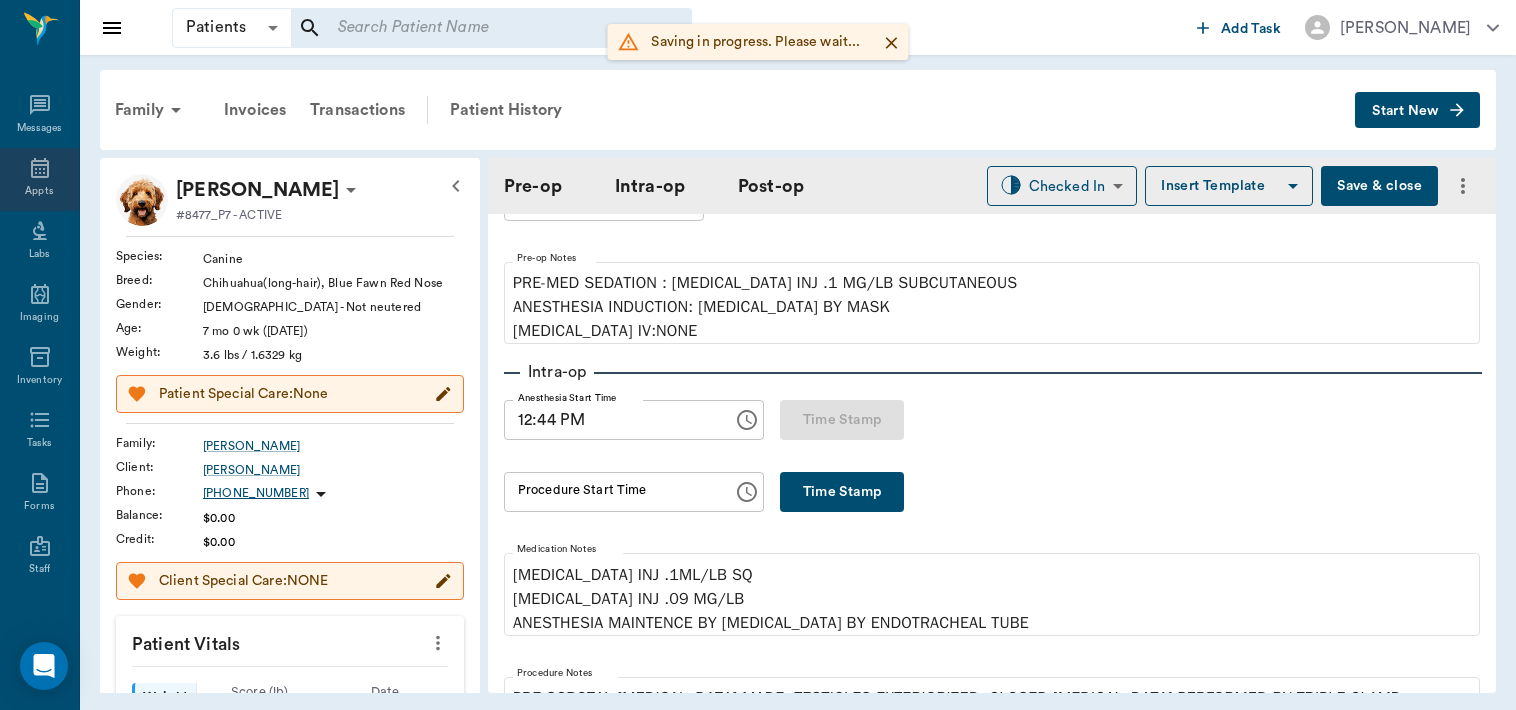 click 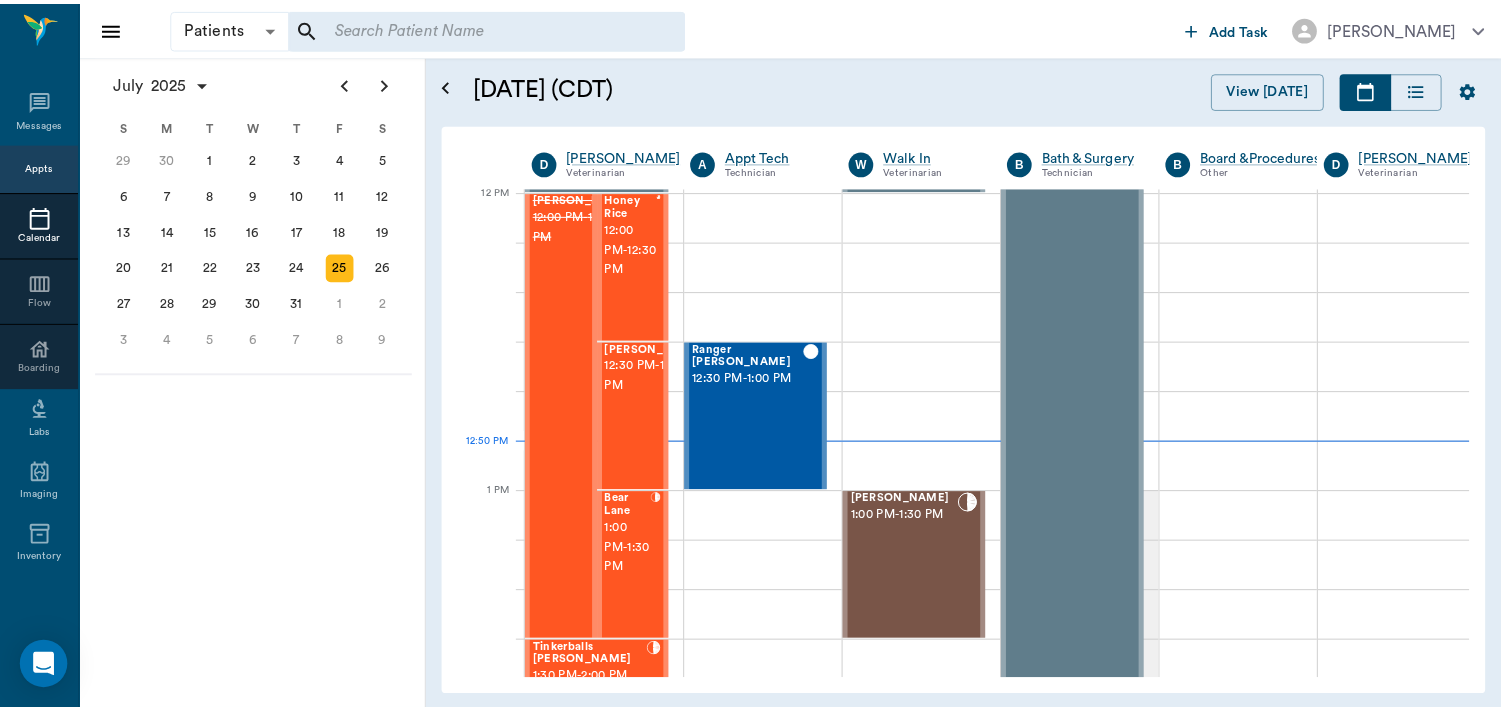 scroll, scrollTop: 1203, scrollLeft: 0, axis: vertical 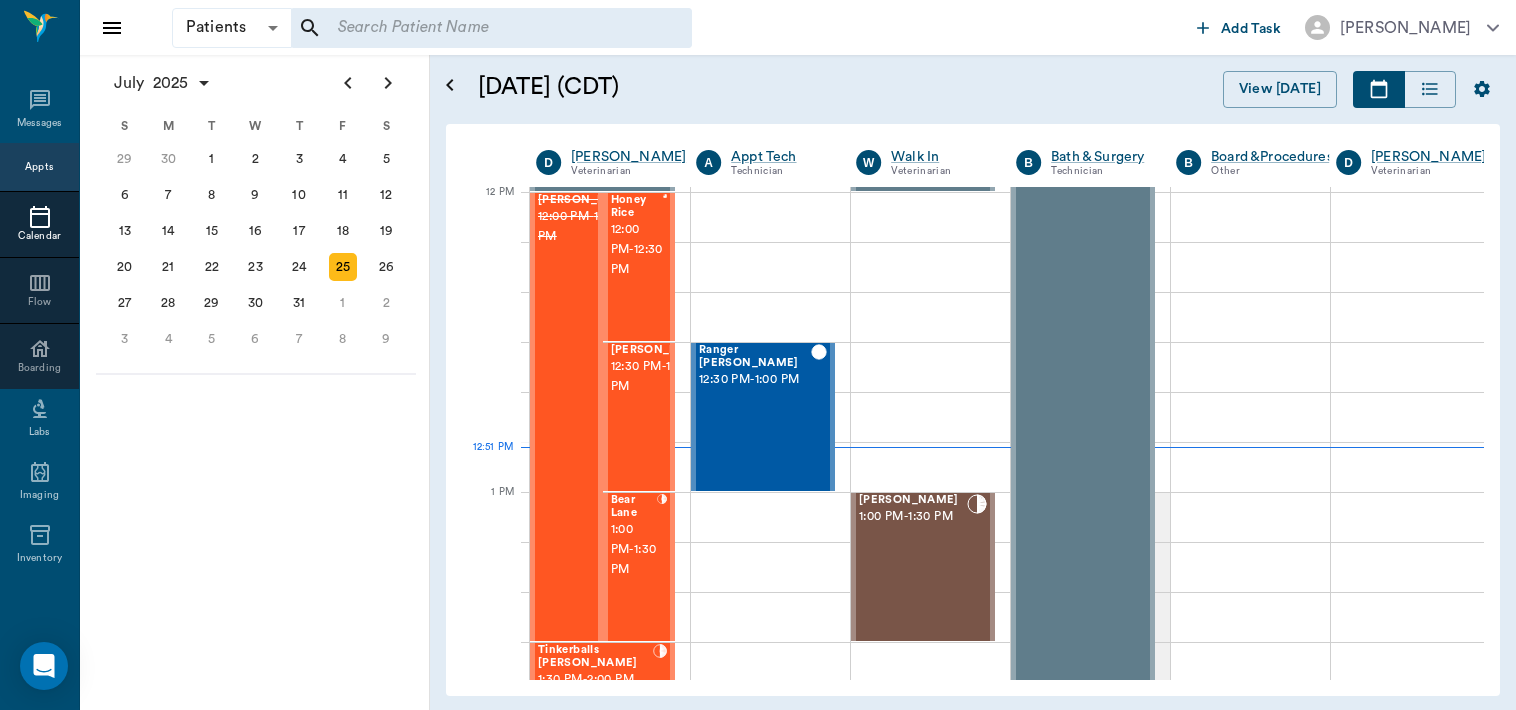 click on "12:00 PM  -  12:30 PM" at bounding box center (637, 250) 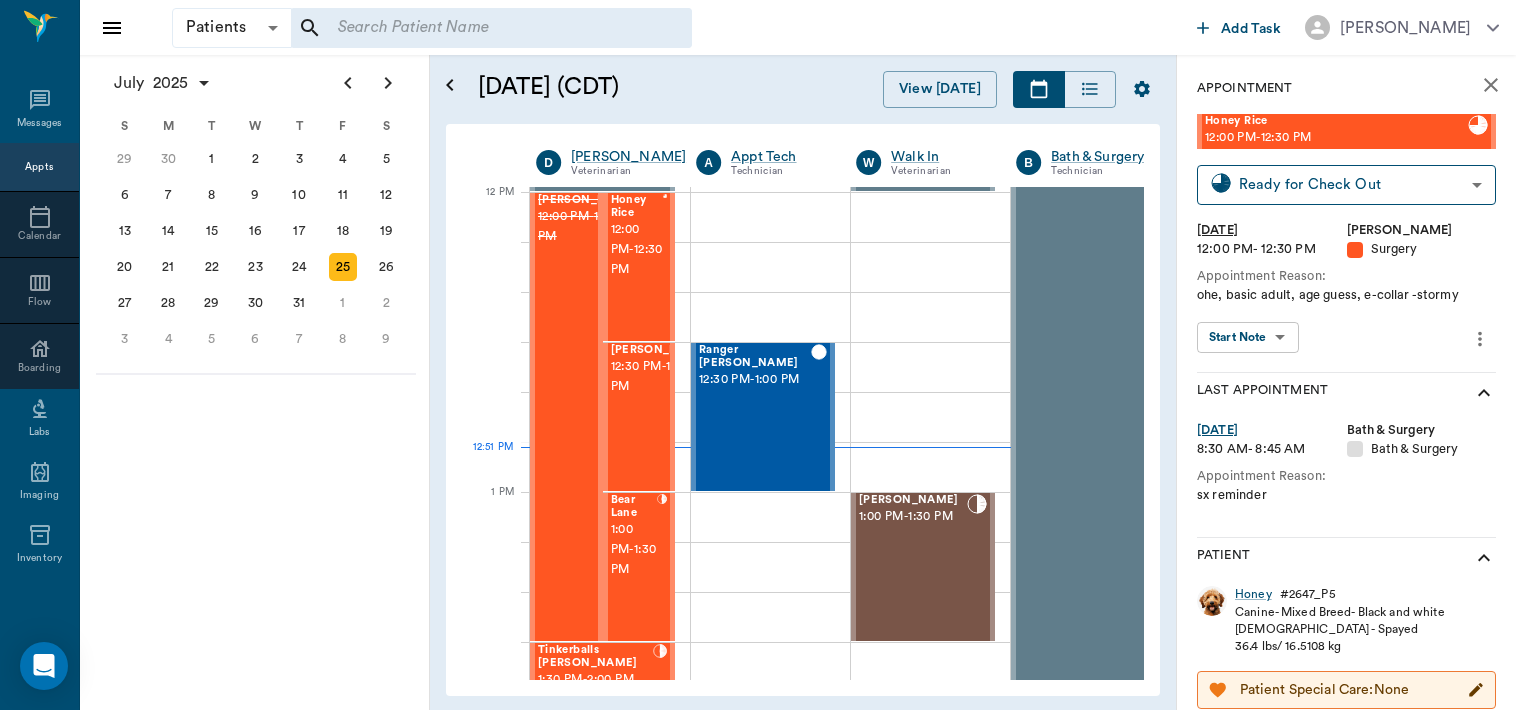 click on "Canine  - Mixed Breed  - Black and white" at bounding box center [1340, 612] 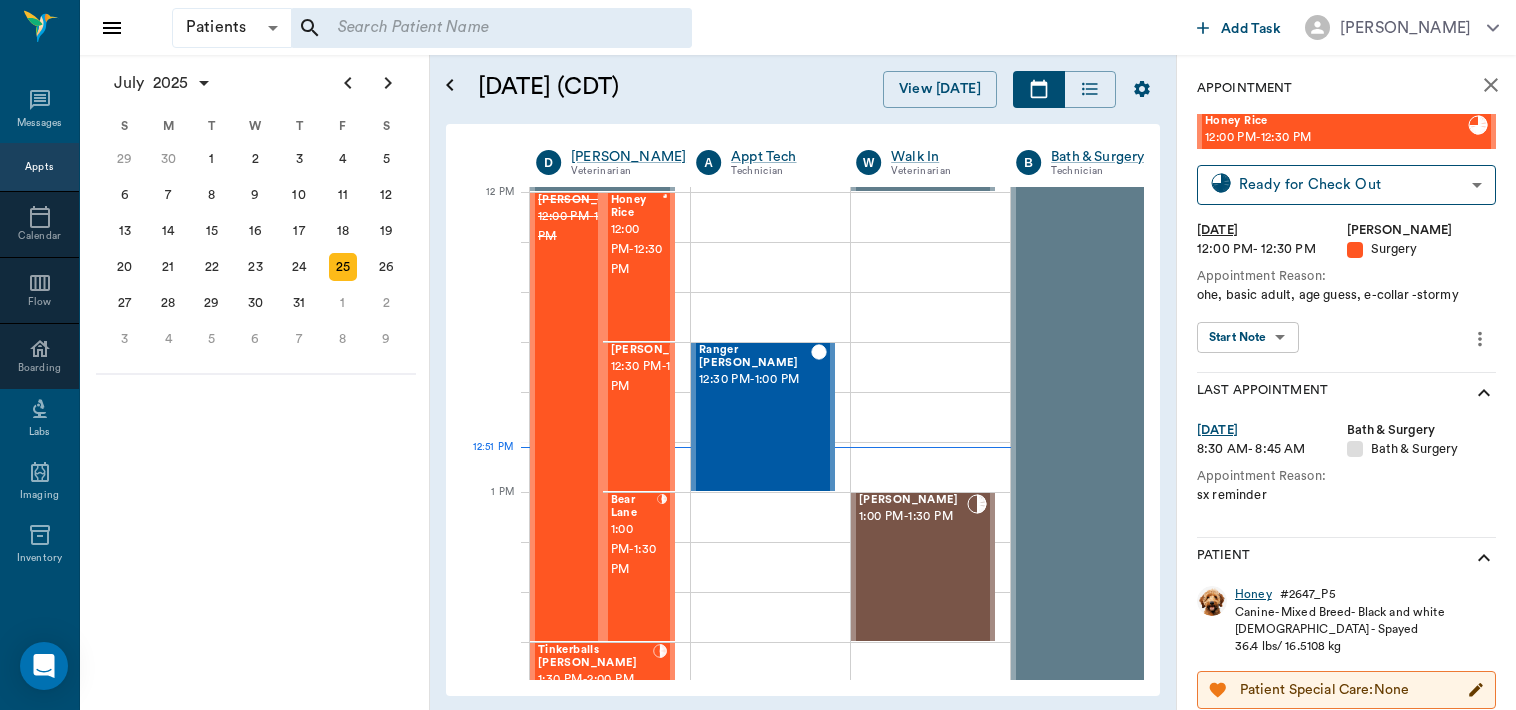 click on "Honey" at bounding box center [1253, 594] 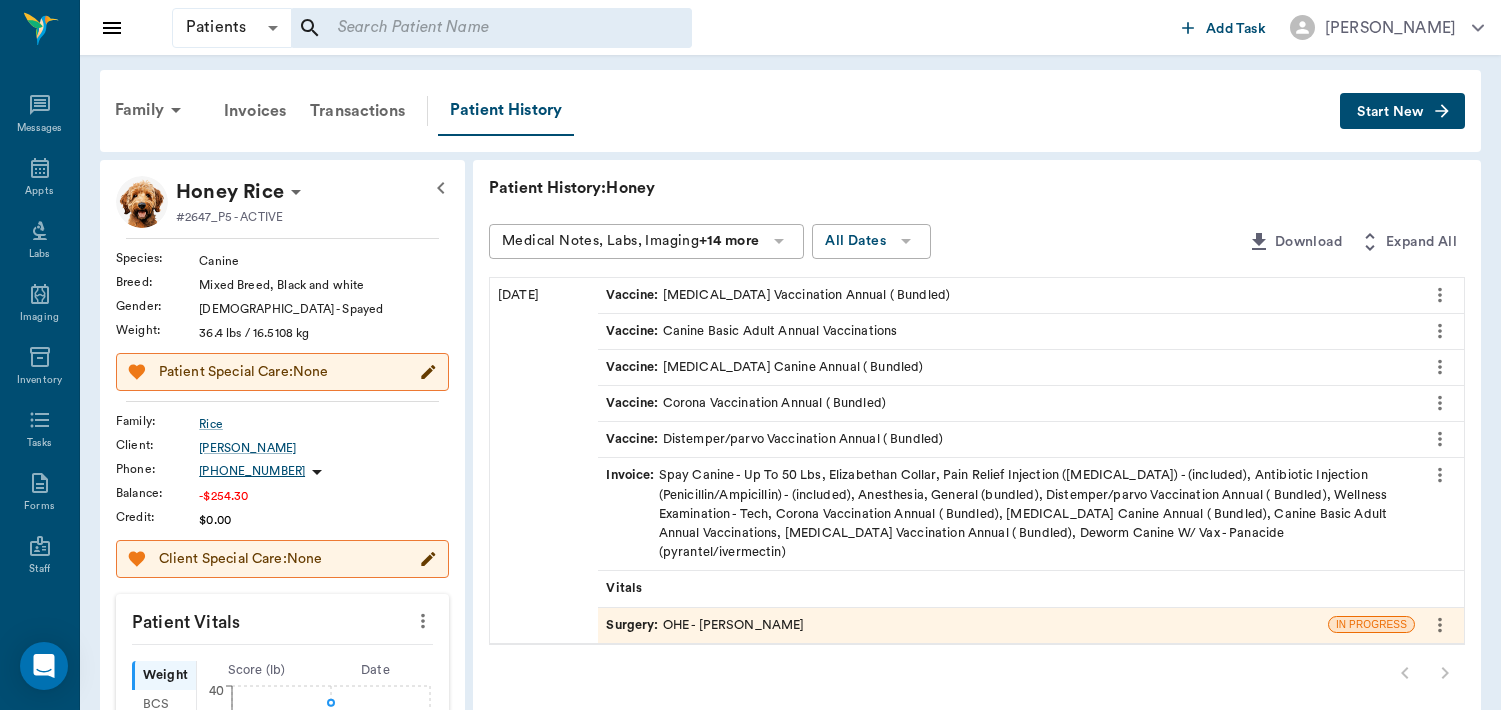 scroll, scrollTop: 0, scrollLeft: 0, axis: both 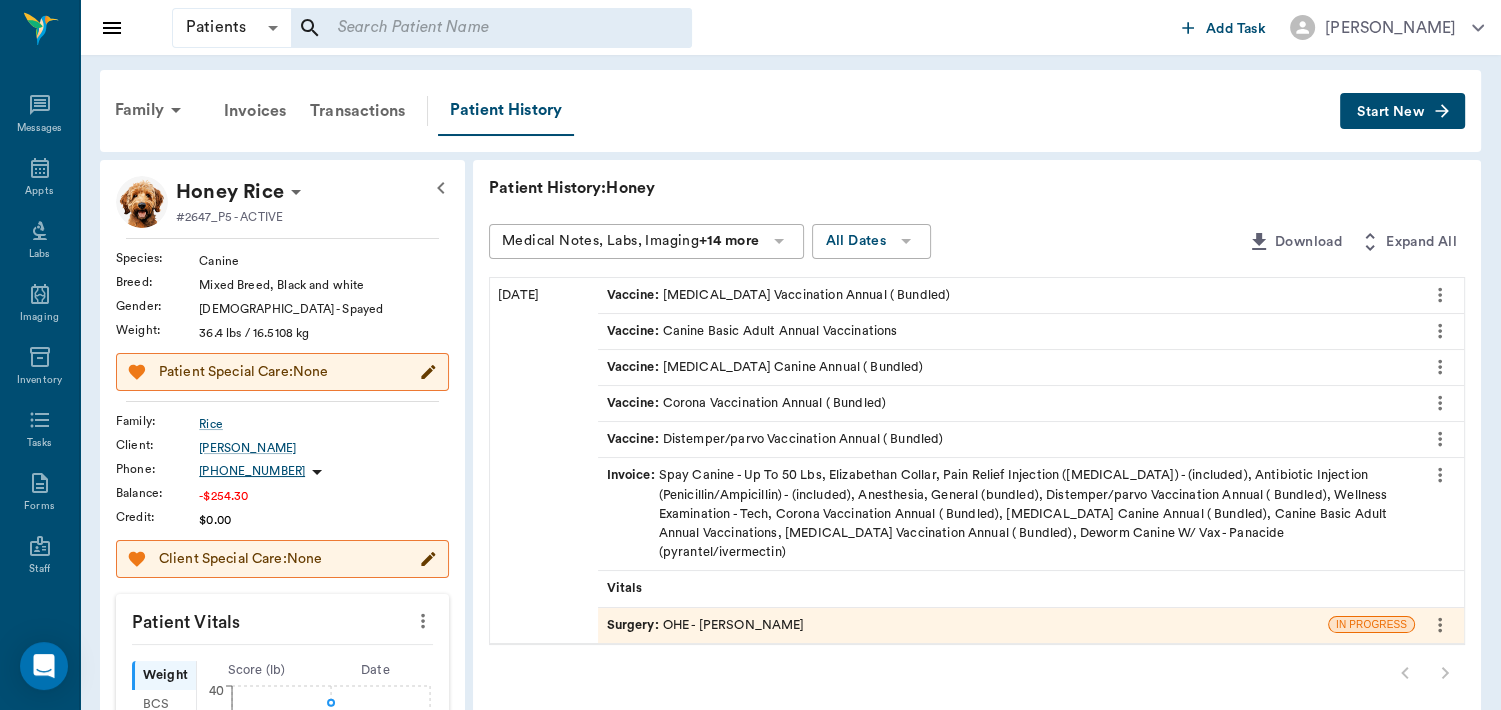 click 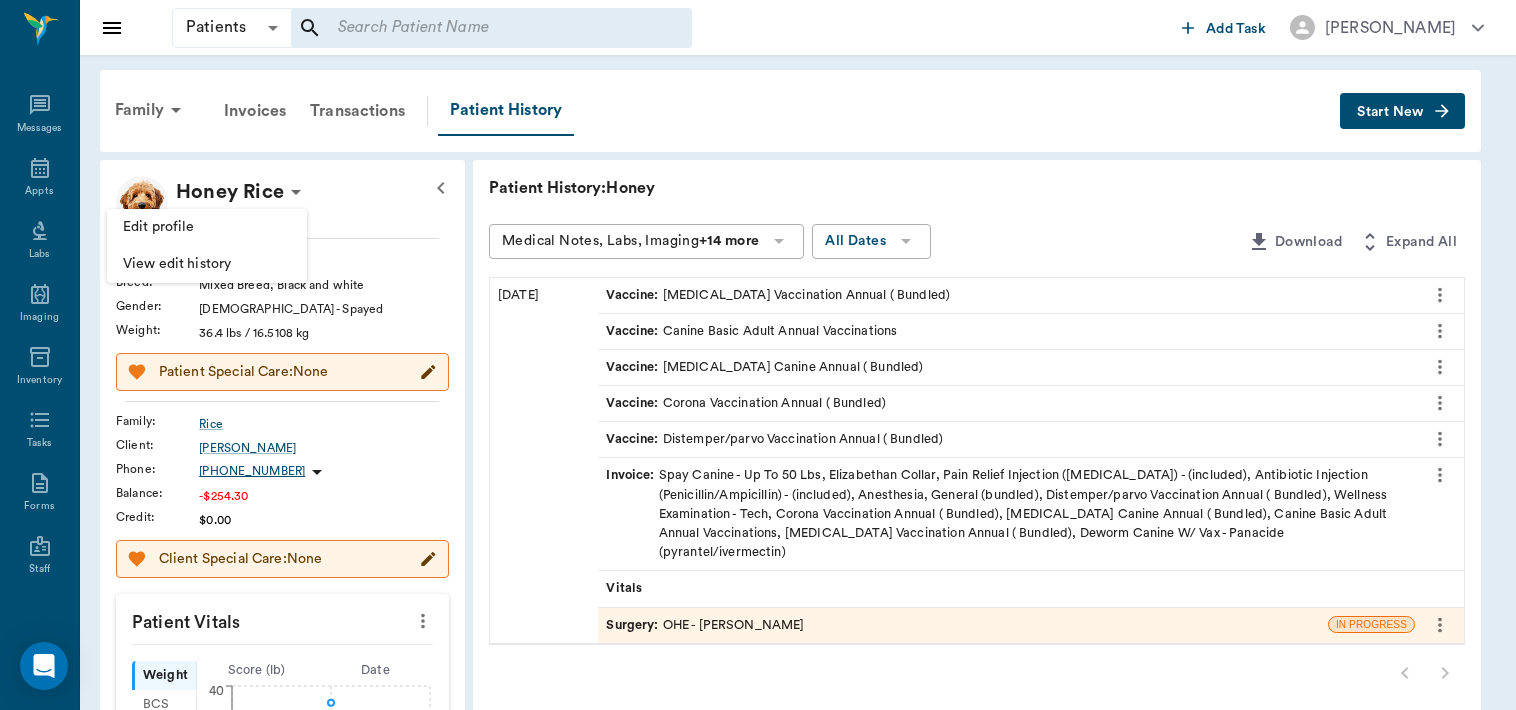 click on "Edit profile" at bounding box center (207, 227) 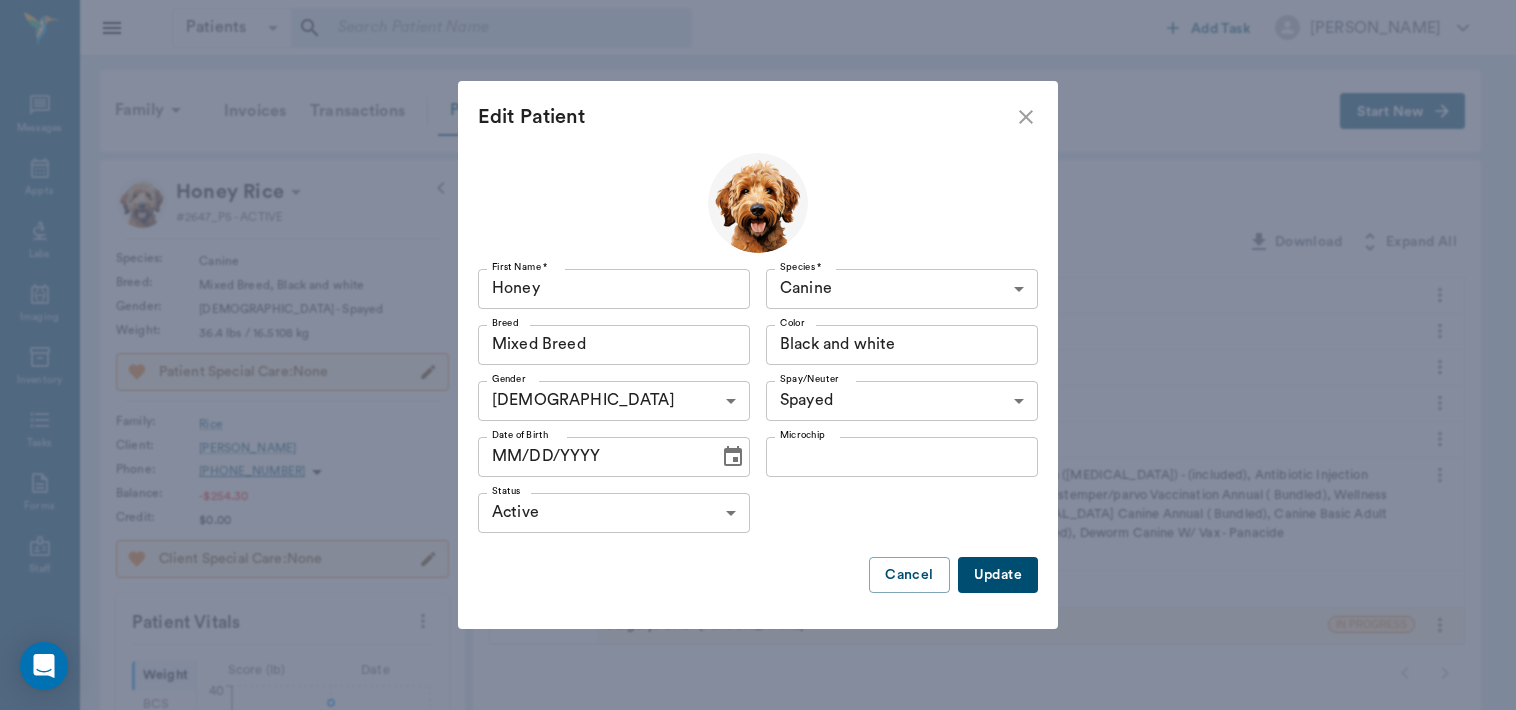 click on "MM/DD/YYYY" at bounding box center (591, 457) 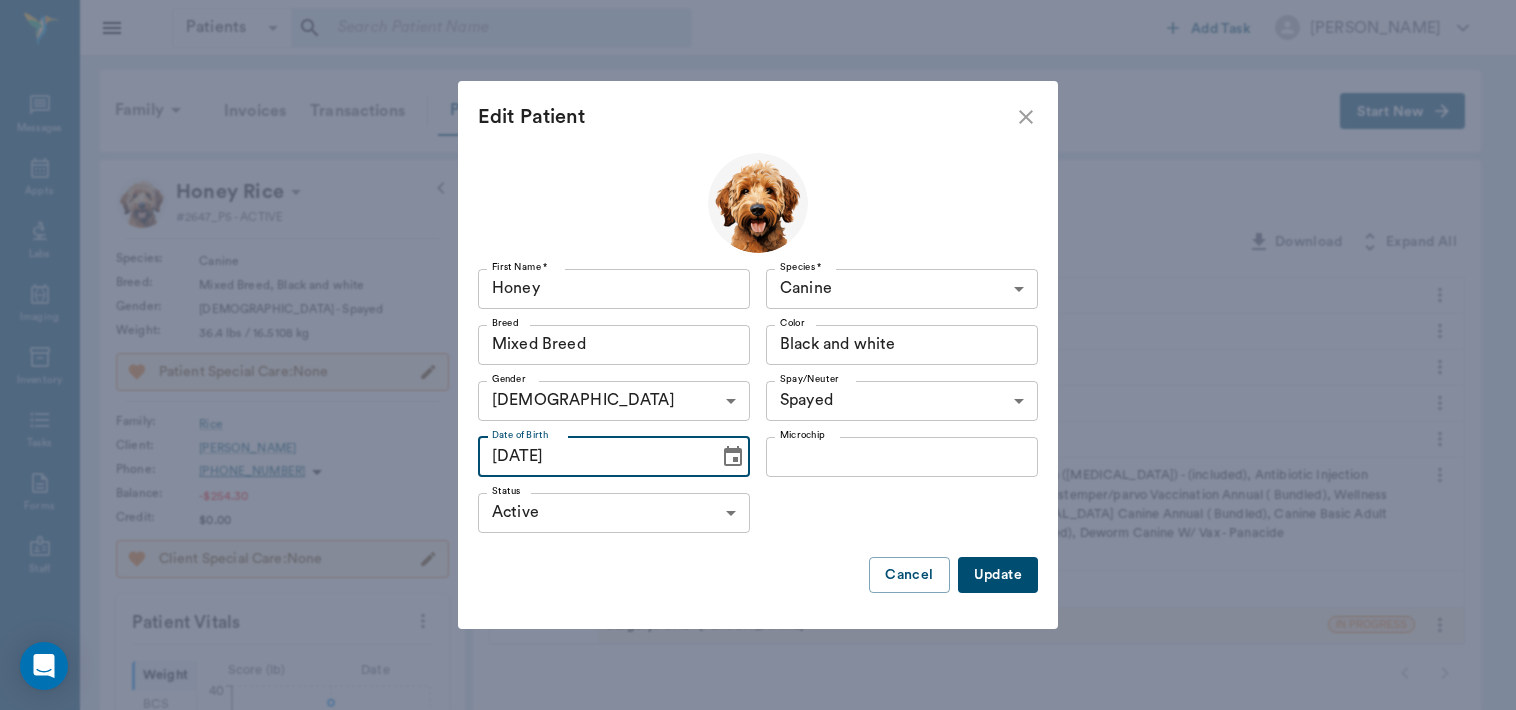 type on "07/25/2024" 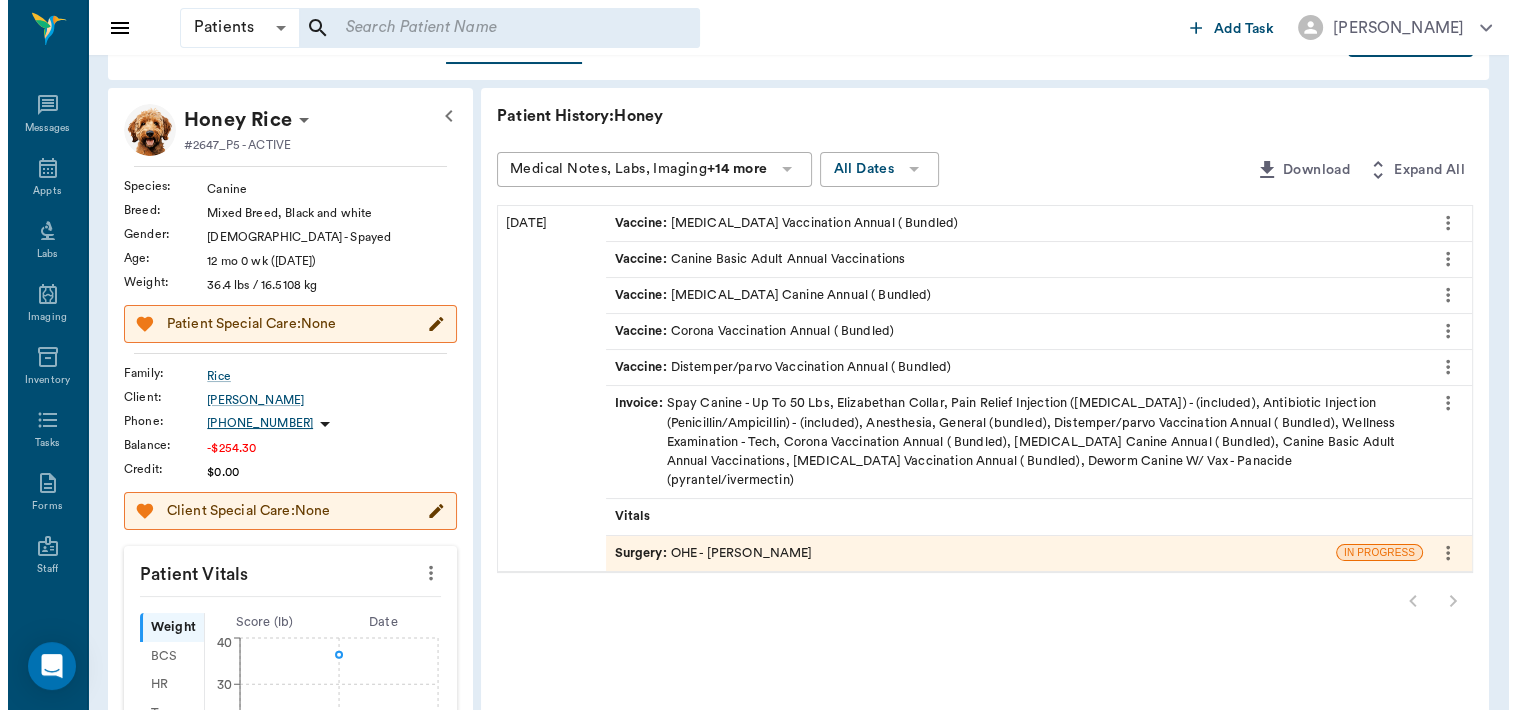 scroll, scrollTop: 0, scrollLeft: 0, axis: both 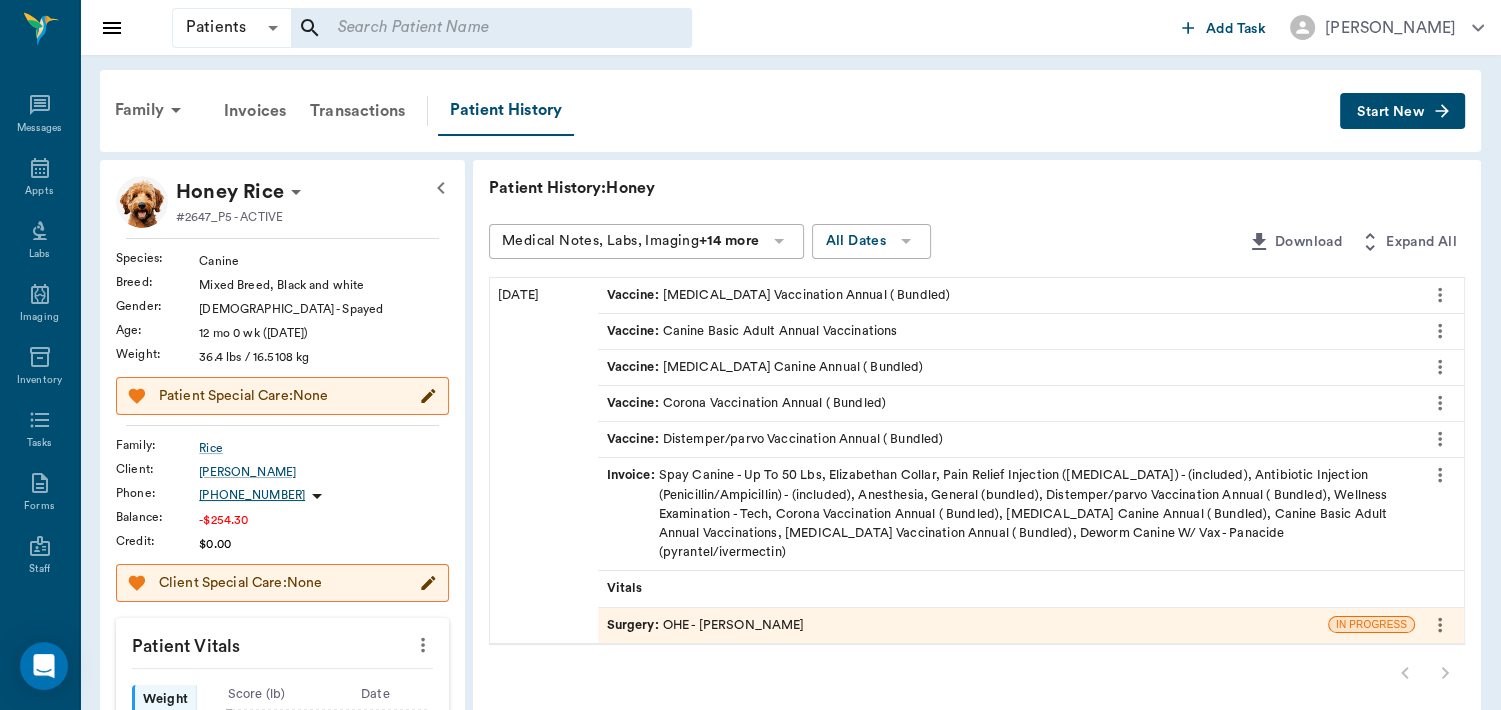 click on "Appts" at bounding box center (39, 179) 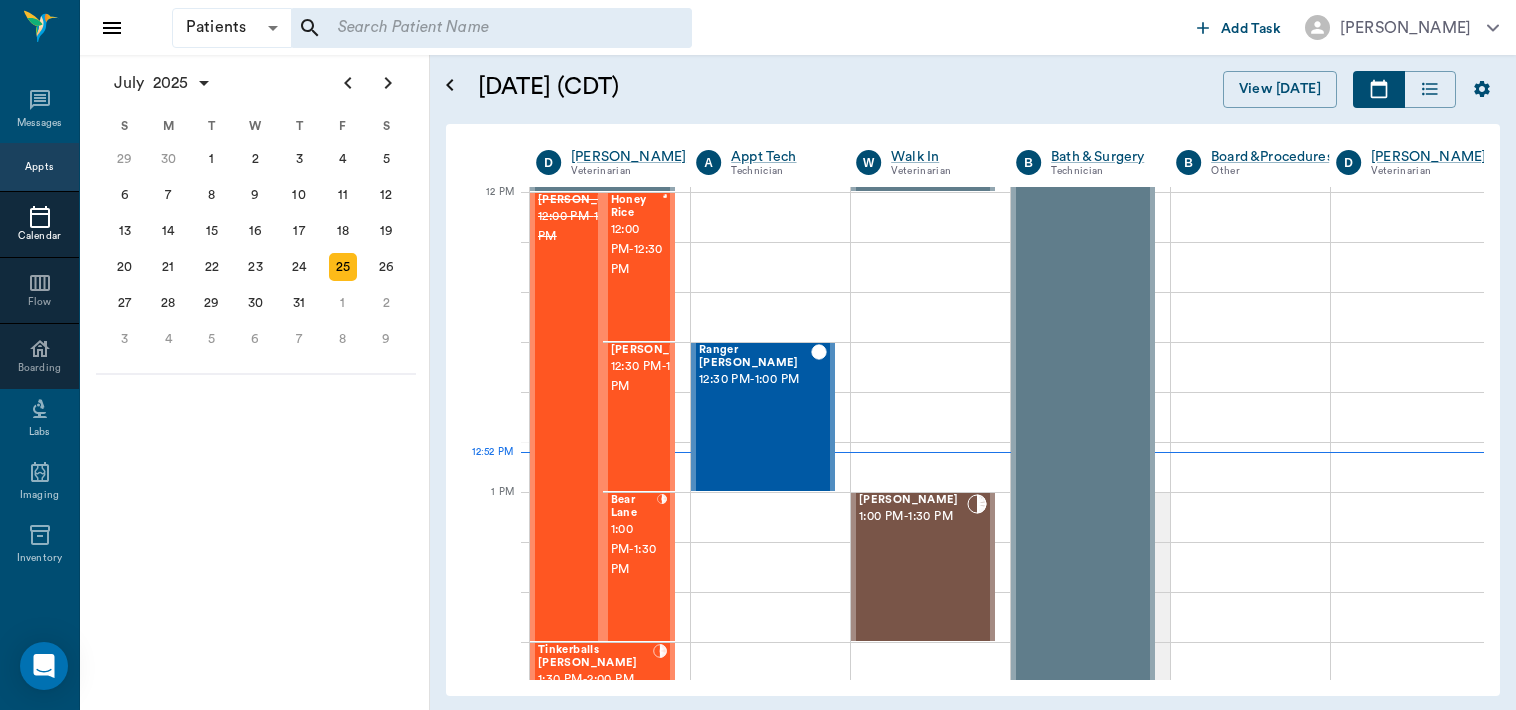scroll, scrollTop: 1202, scrollLeft: 0, axis: vertical 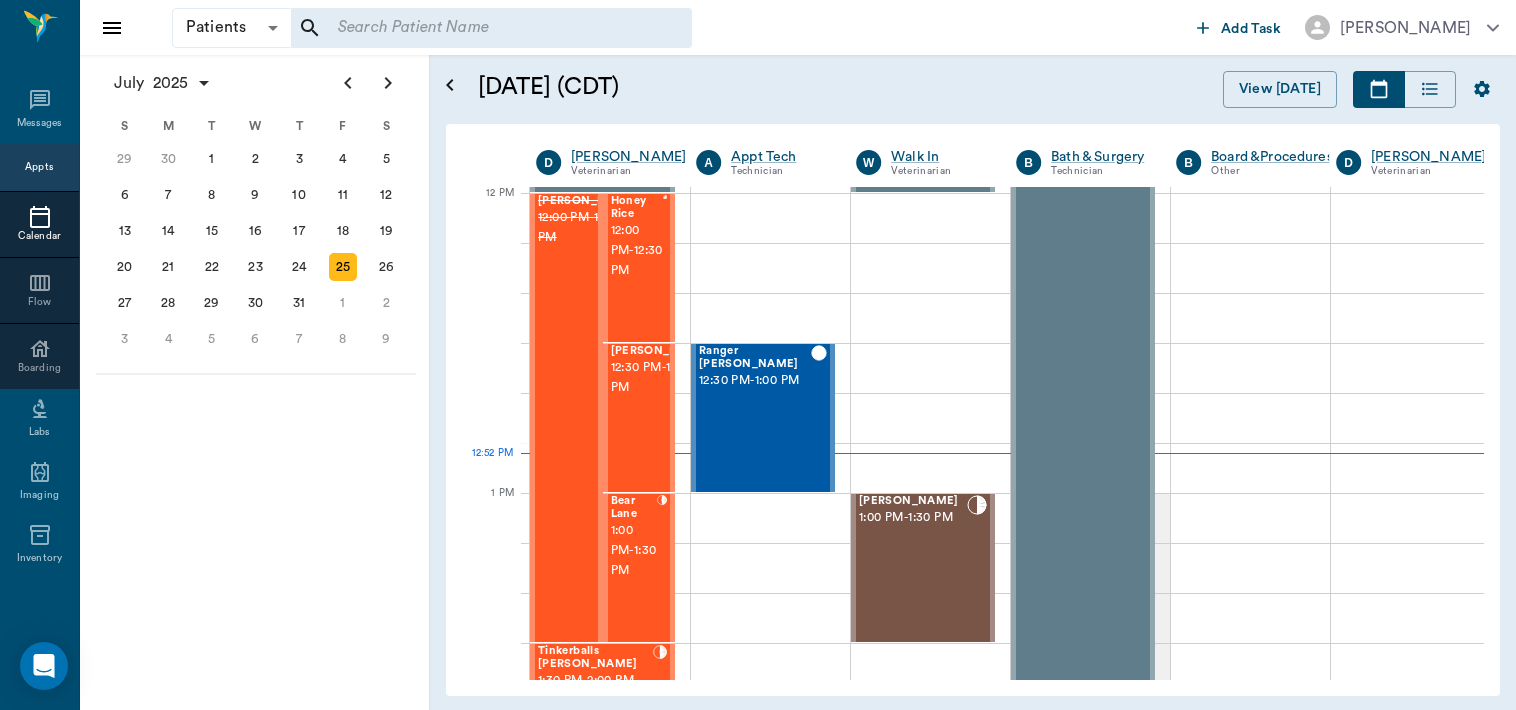 click on "12:30 PM  -  1:00 PM" at bounding box center (661, 378) 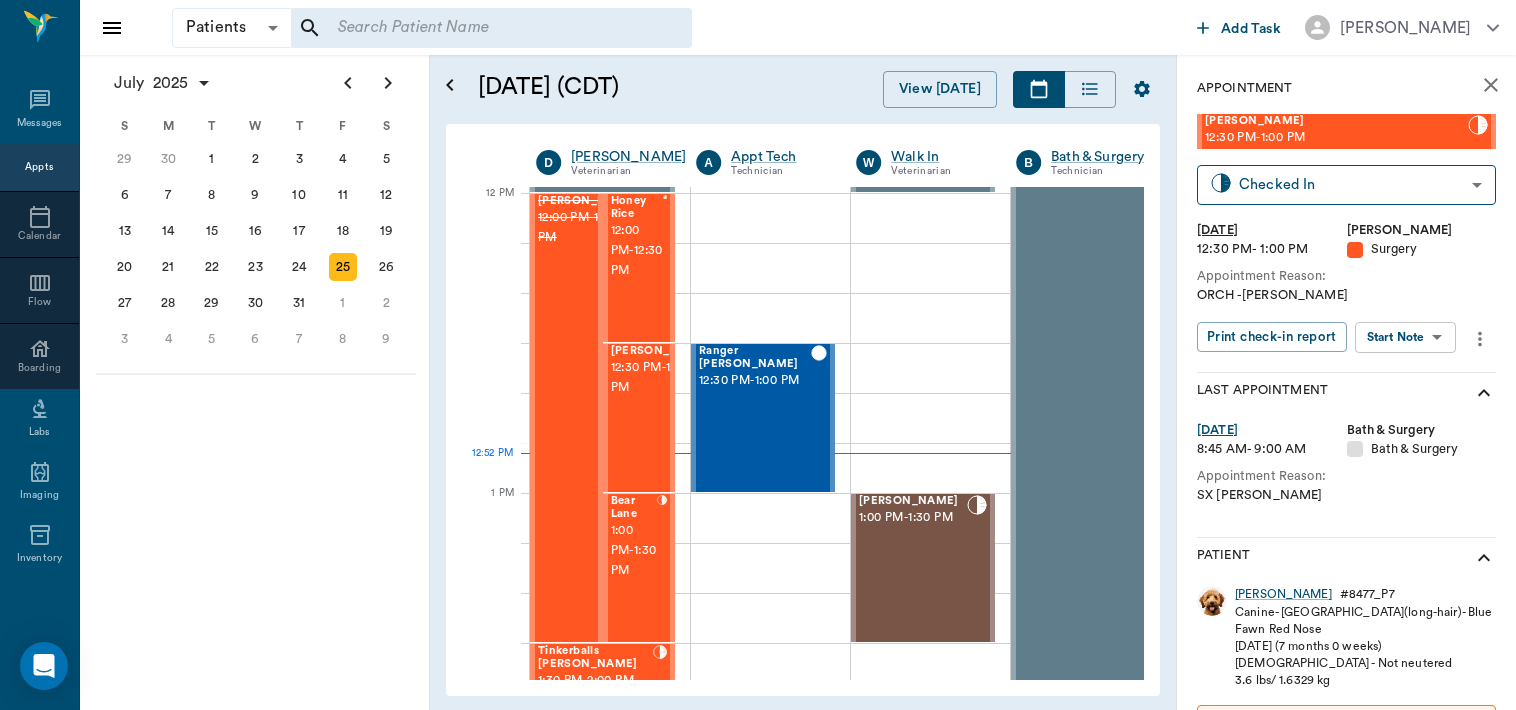 click on "Patients Patients ​ ​ Add Task Dr. Bert Ellsworth Nectar Messages Appts Calendar Flow Boarding Labs Imaging Inventory Tasks Forms Staff Reports Lookup Settings July 2025 S M T W T F S Jun 1 2 3 4 5 6 7 8 9 10 11 12 13 14 15 16 17 18 19 20 21 22 23 24 25 26 27 28 29 30 Jul 1 2 3 4 5 6 7 8 9 10 11 12 S M T W T F S 29 30 Jul 1 2 3 4 5 6 7 8 9 10 11 12 13 14 15 16 17 18 19 20 21 22 23 24 25 26 27 28 29 30 31 Aug 1 2 3 4 5 6 7 8 9 S M T W T F S 27 28 29 30 31 Aug 1 2 3 4 5 6 7 8 9 10 11 12 13 14 15 16 17 18 19 20 21 22 23 24 25 26 27 28 29 30 31 Sep 1 2 3 4 5 6 July 25, 2025 (CDT) View Today July 2025 Today 25 Fri Jul 2025 D Dr. Bert Ellsworth Veterinarian A Appt Tech Technician W Walk In Veterinarian B Bath & Surgery Technician B Board &Procedures Other D Dr. Kindall Jones Veterinarian 8 AM 9 AM 10 AM 11 AM 12 PM 1 PM 2 PM 3 PM 4 PM 5 PM 6 PM 7 PM 8 PM 12:52 PM Time For Moscato Sharp 8:00 AM  -  8:30 AM Famous Molly Sharp 8:00 AM  -  8:30 AM COW Martinez 8:30 AM  -  9:00 AM NO APPOINTMENT! EMERGENCY ONLY!  -" at bounding box center (758, 355) 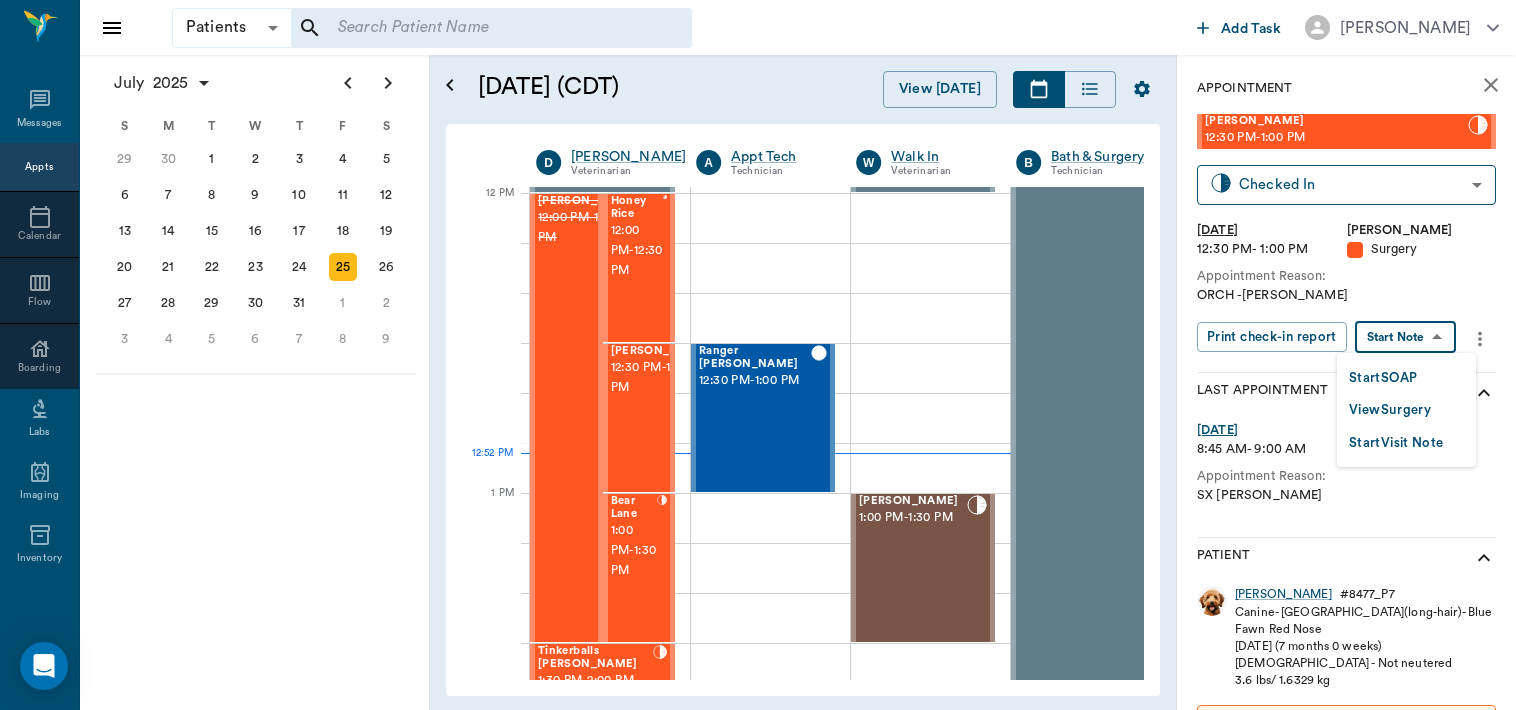 click on "View  Surgery" at bounding box center (1390, 410) 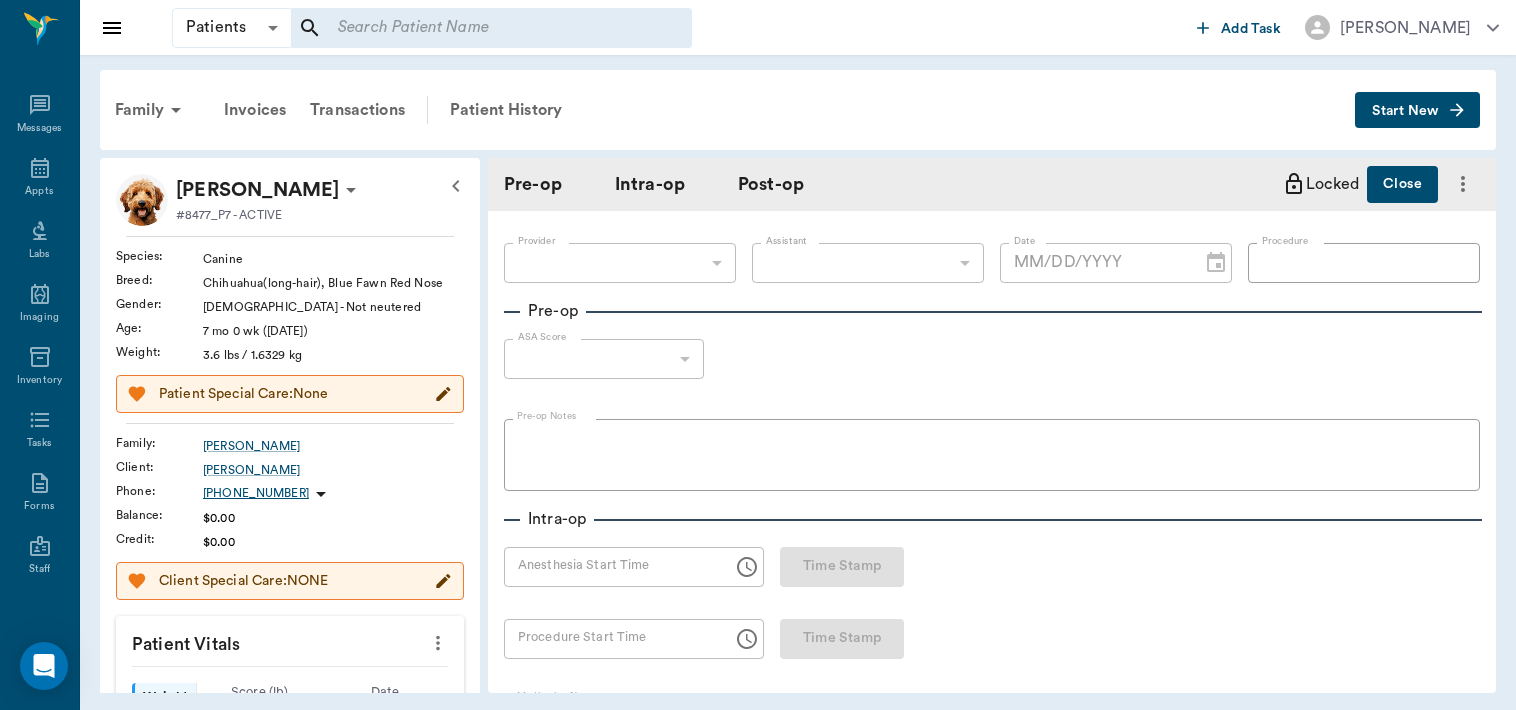 type on "63ec2f075fda476ae8351a4d" 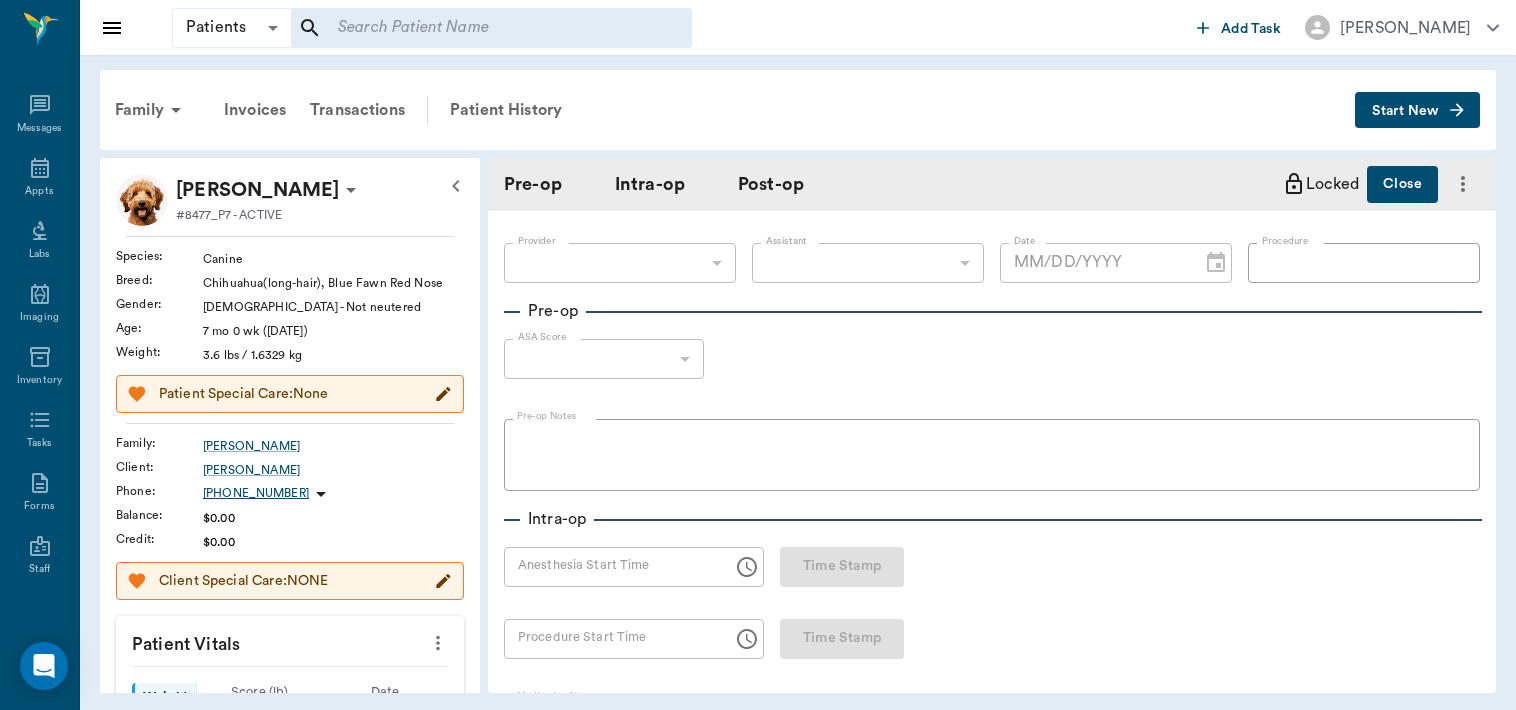 type on "63ec2e7e52e12b0ba117b124" 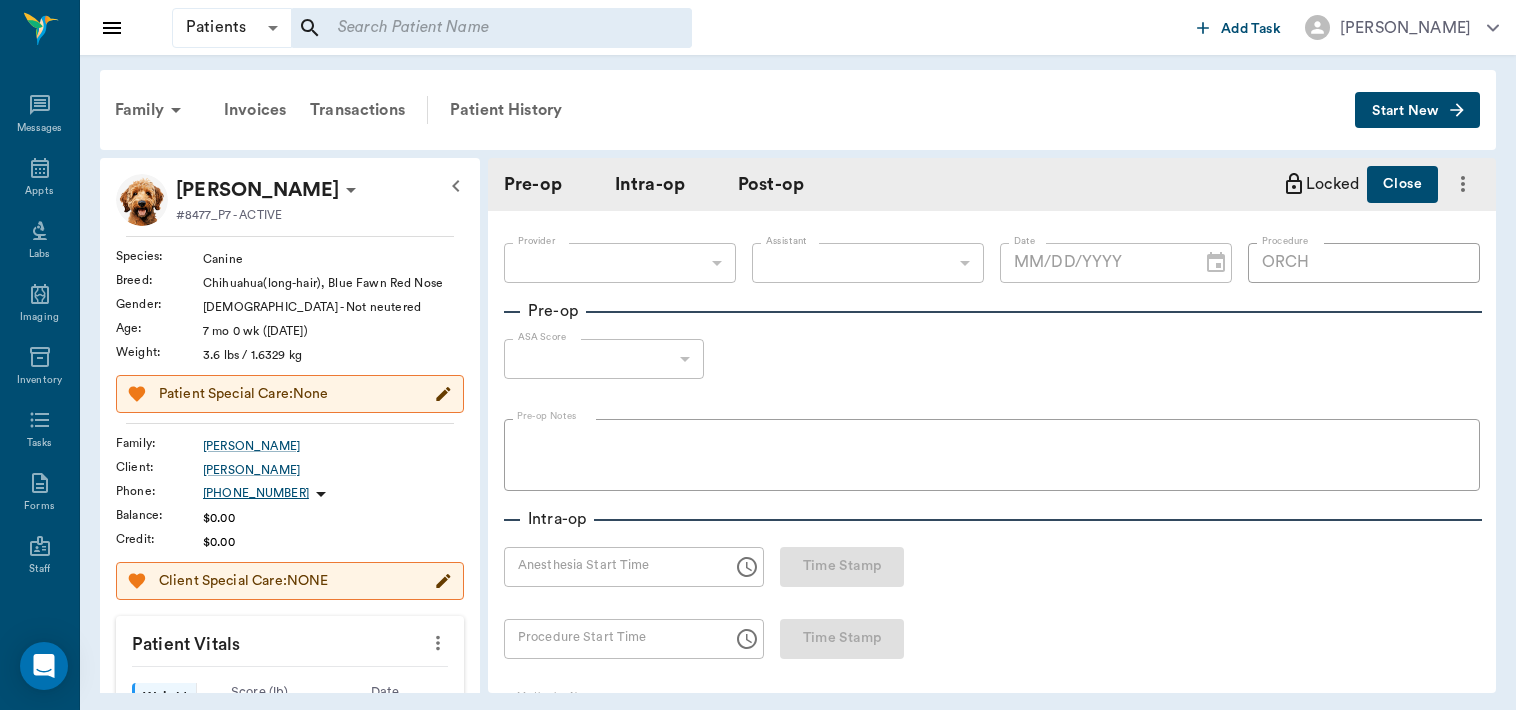 radio on "true" 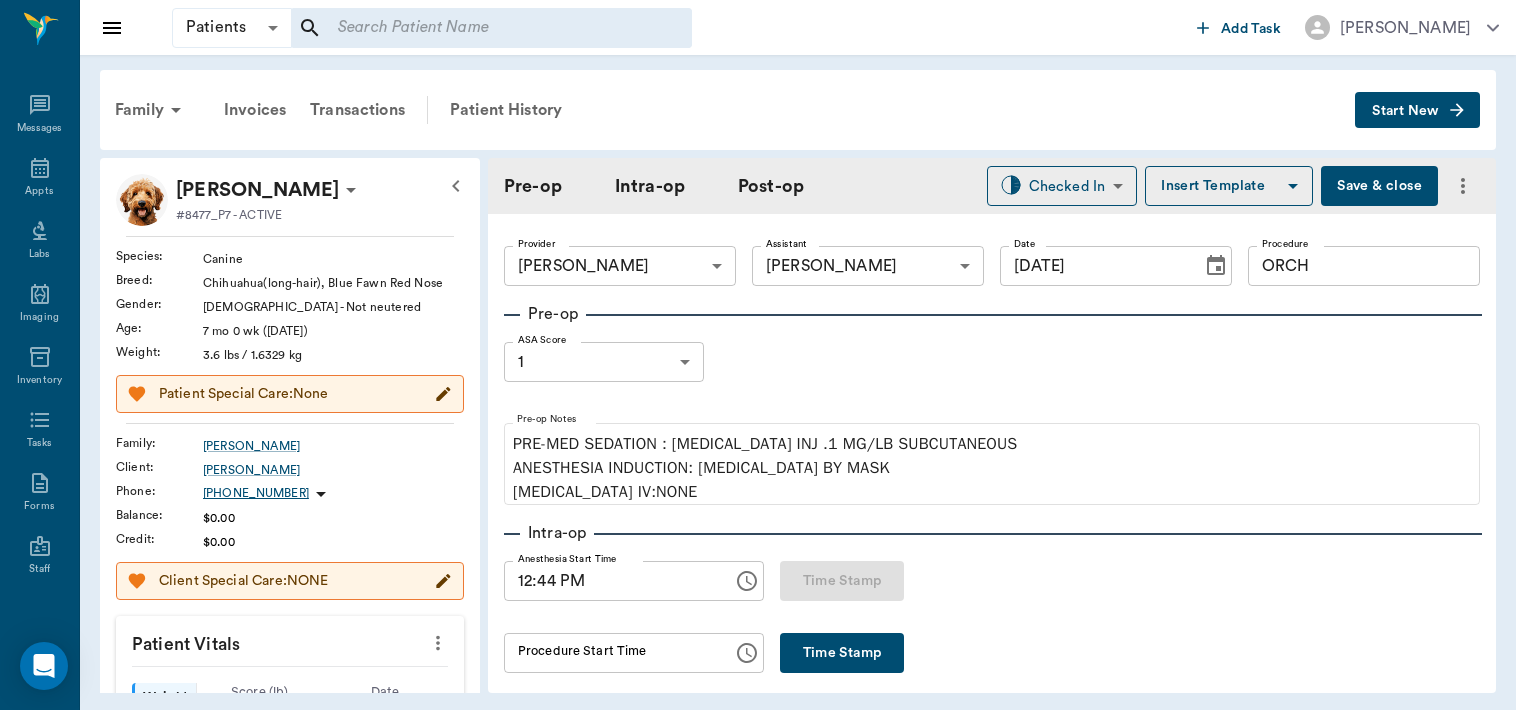 type on "[DATE]" 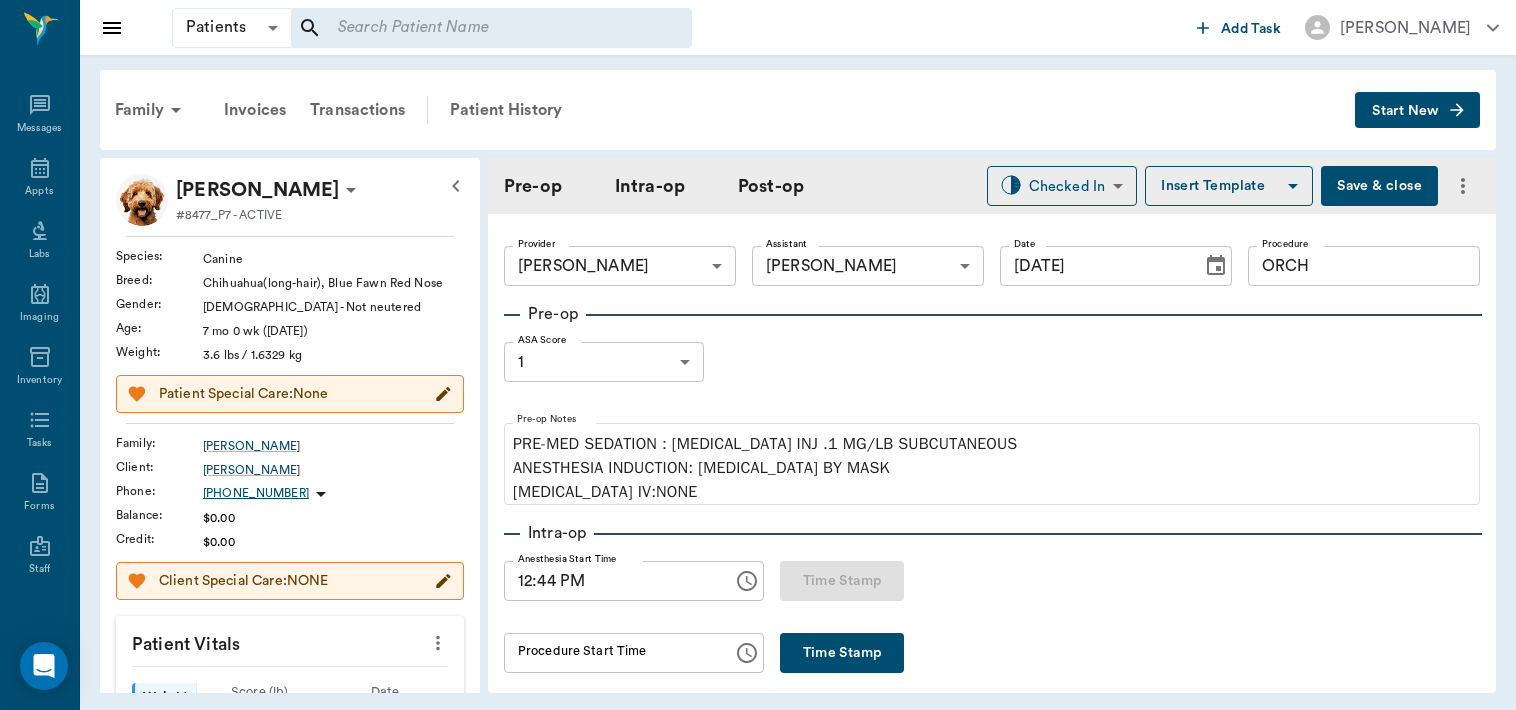 type on "12:44 PM" 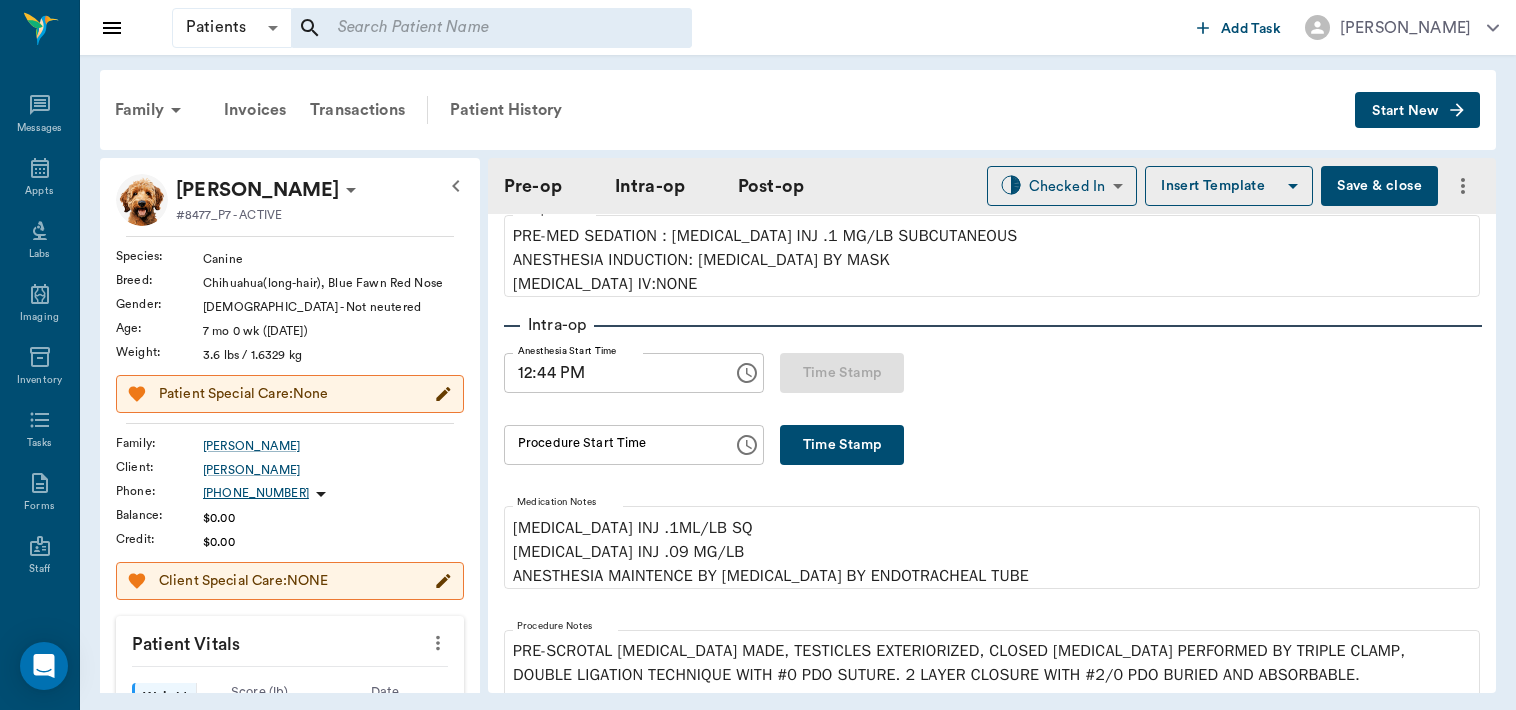 scroll, scrollTop: 222, scrollLeft: 0, axis: vertical 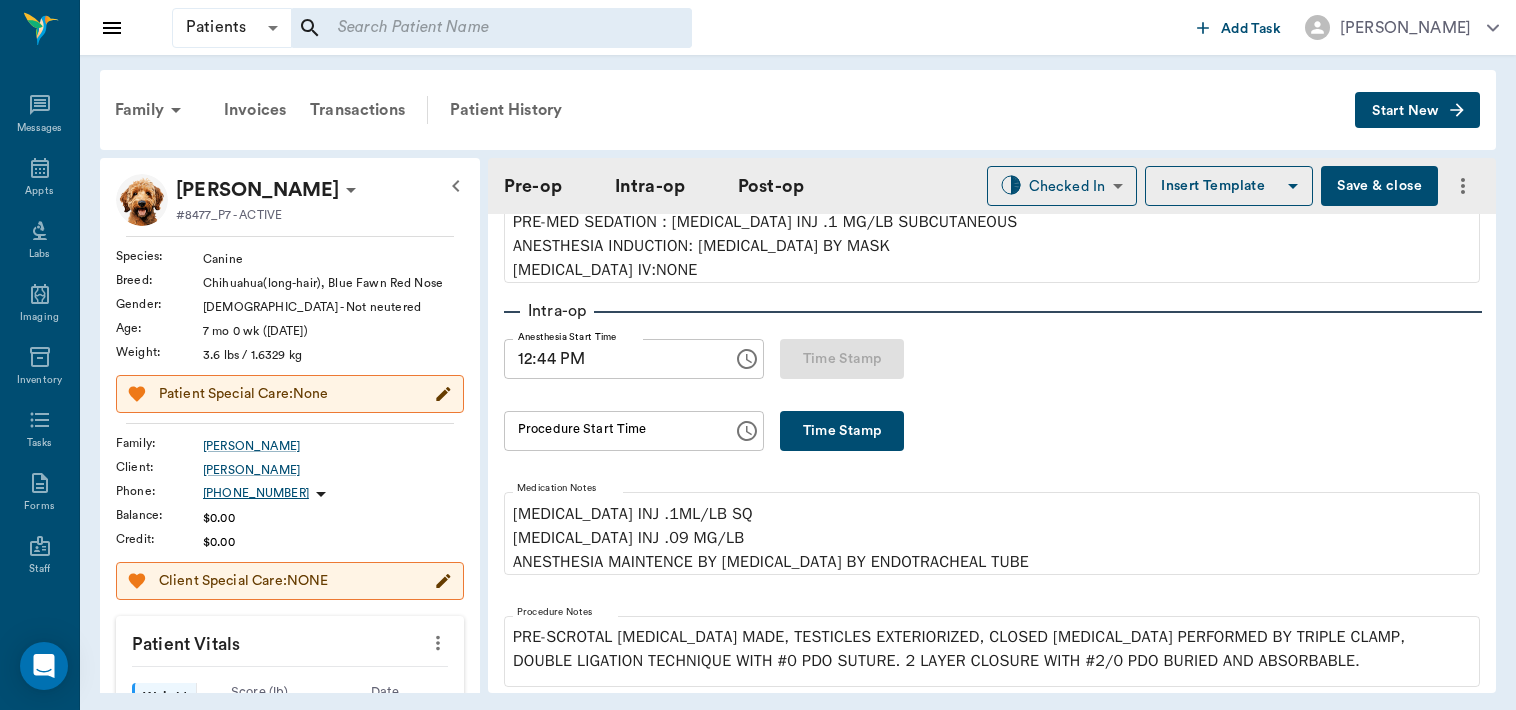 click on "Time Stamp" at bounding box center (842, 431) 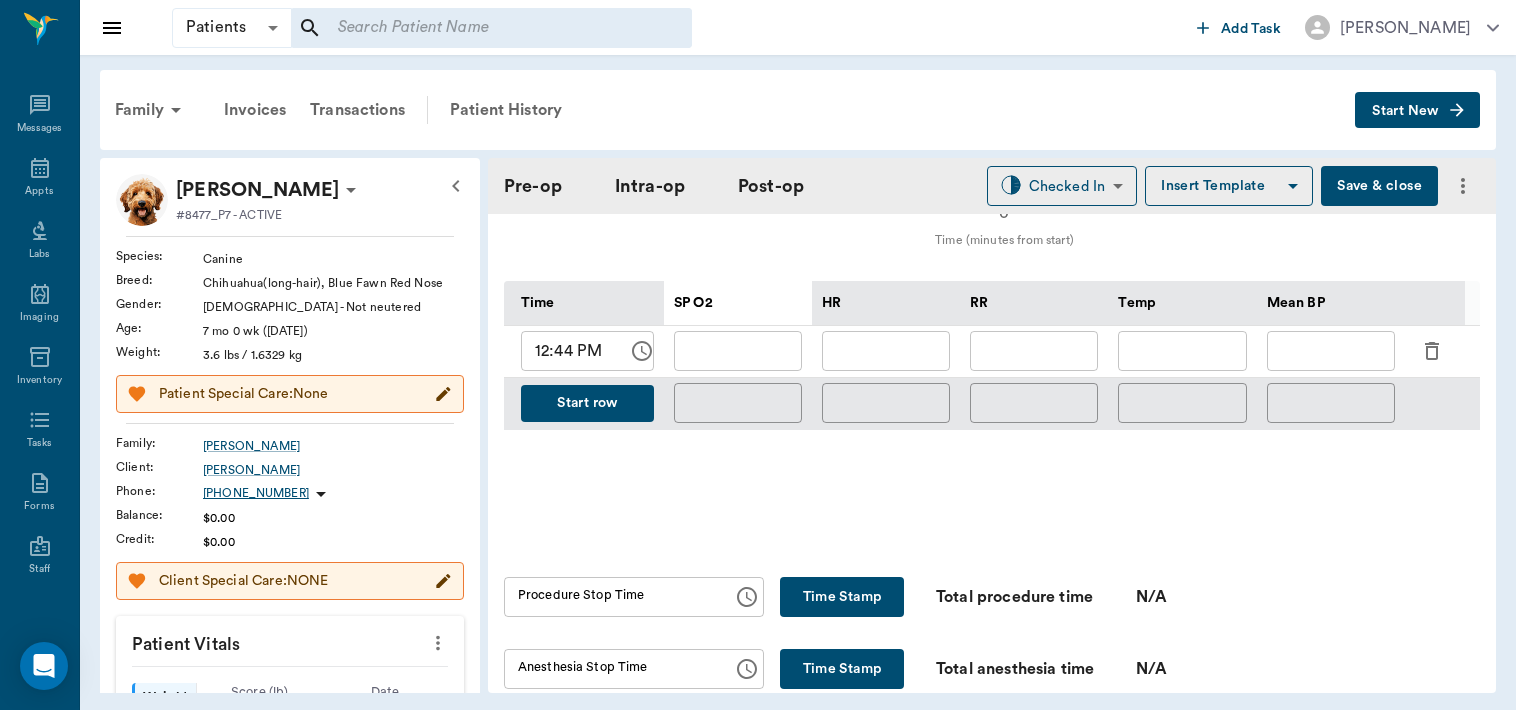 scroll, scrollTop: 918, scrollLeft: 0, axis: vertical 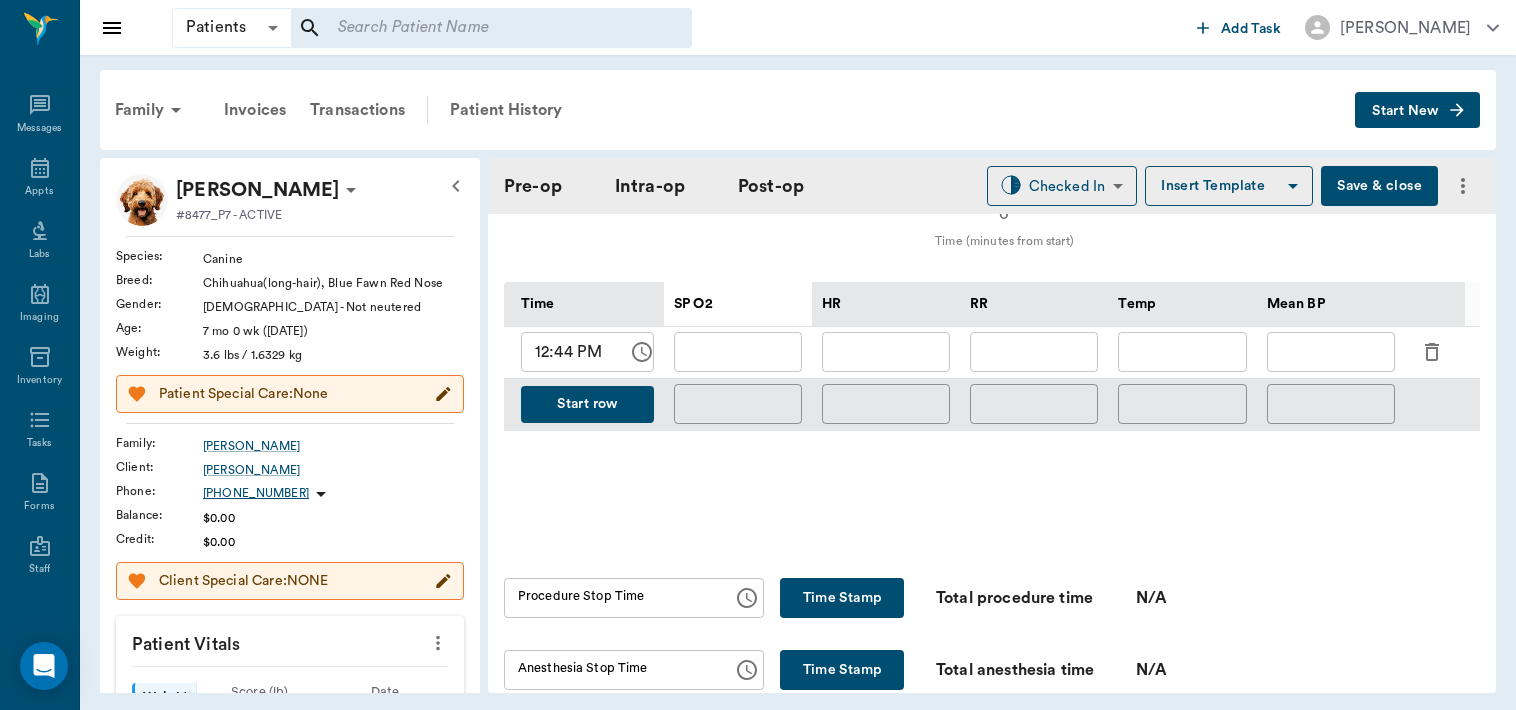 click 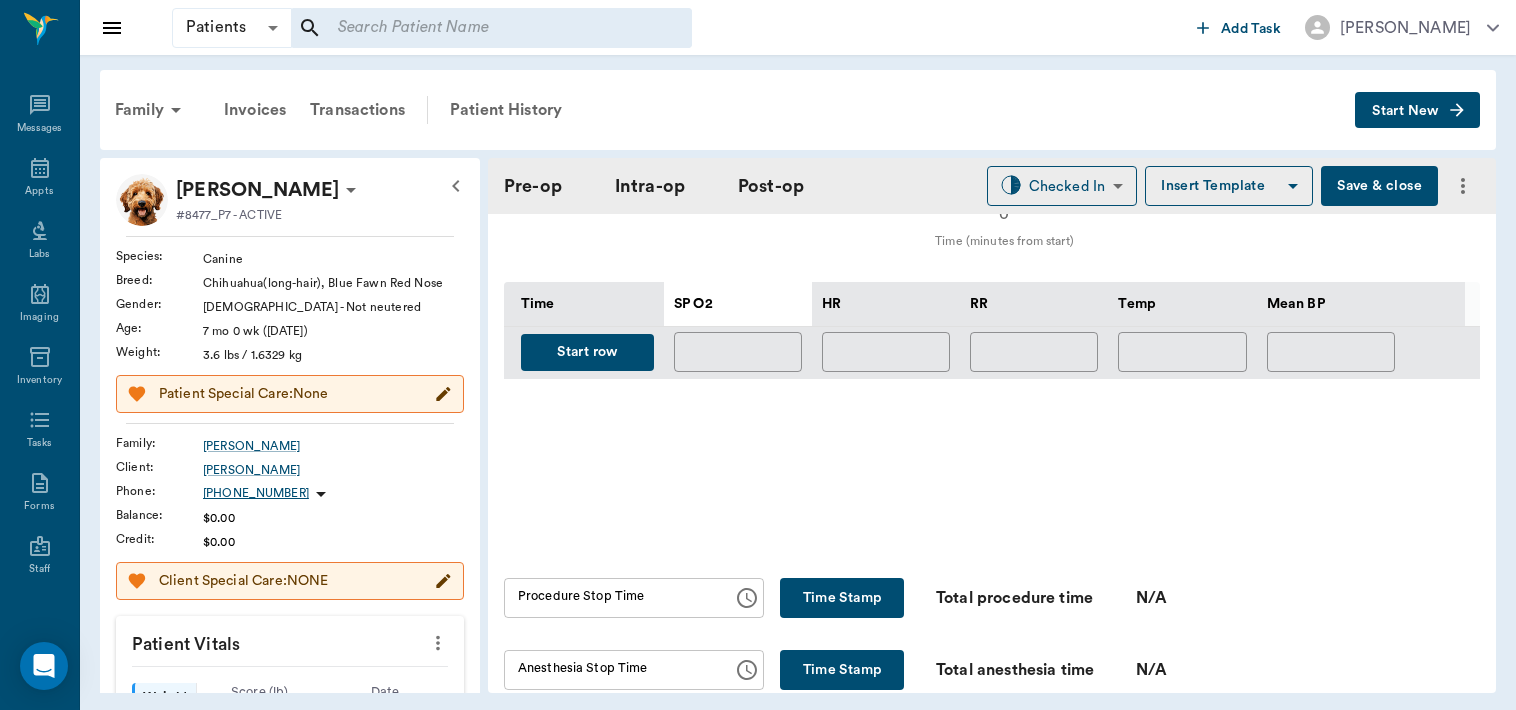 click on "Start row" at bounding box center (587, 352) 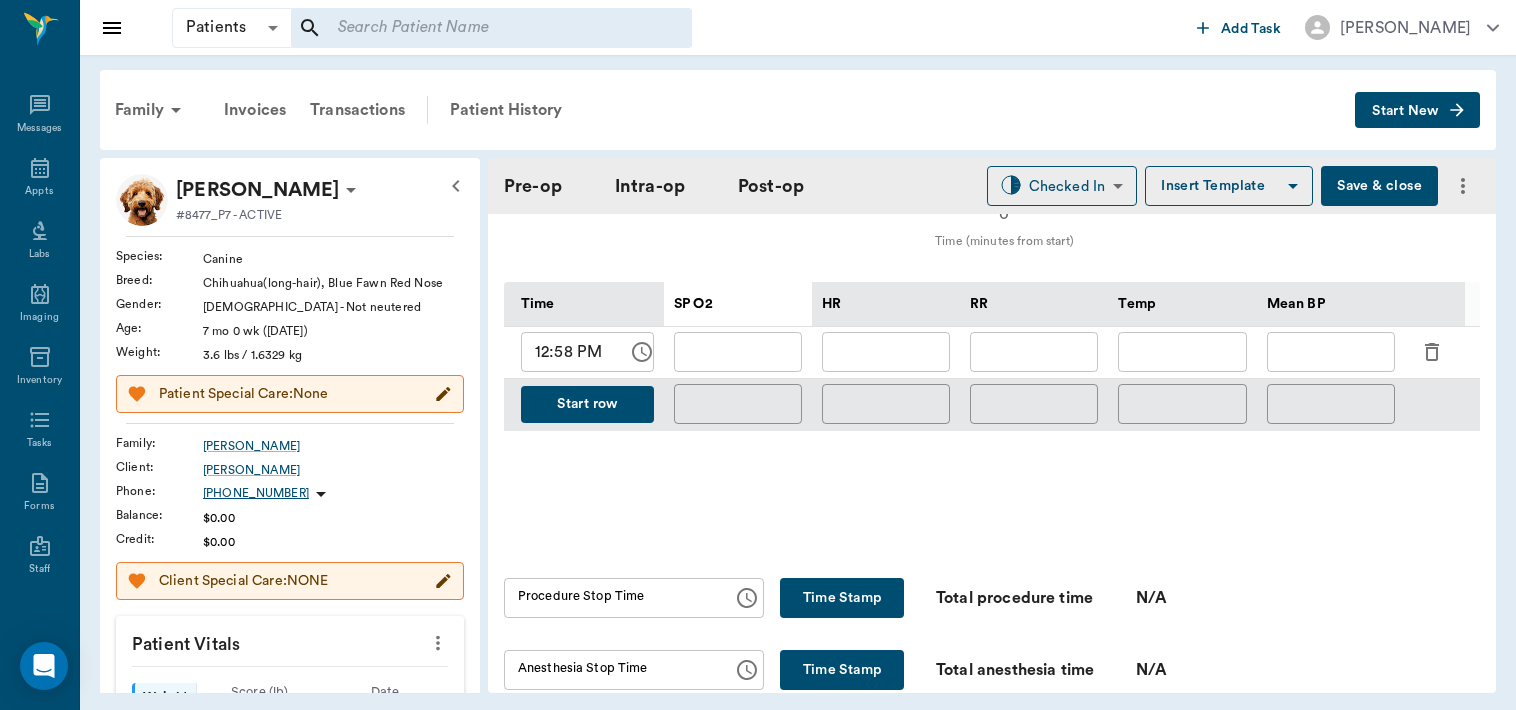 click at bounding box center [886, 352] 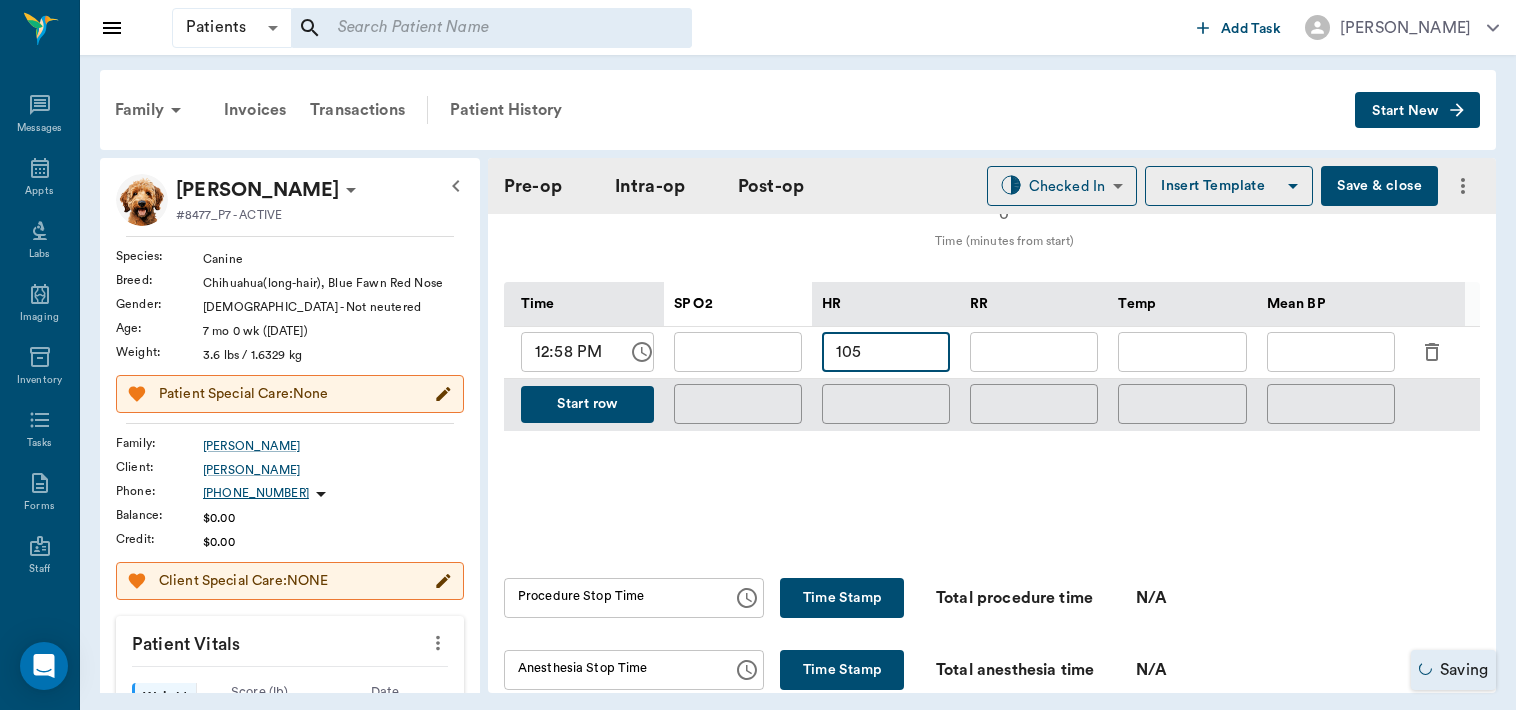 type on "105" 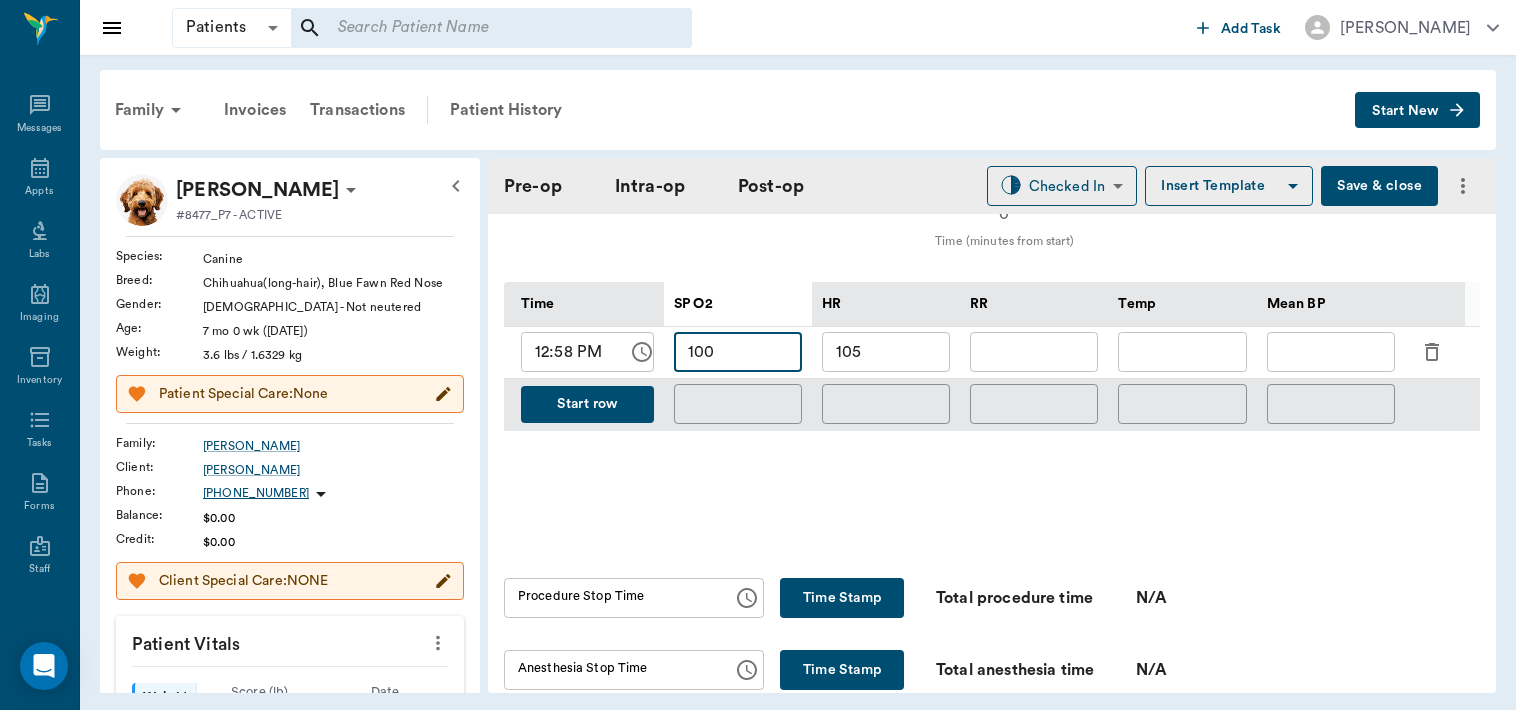 type on "100" 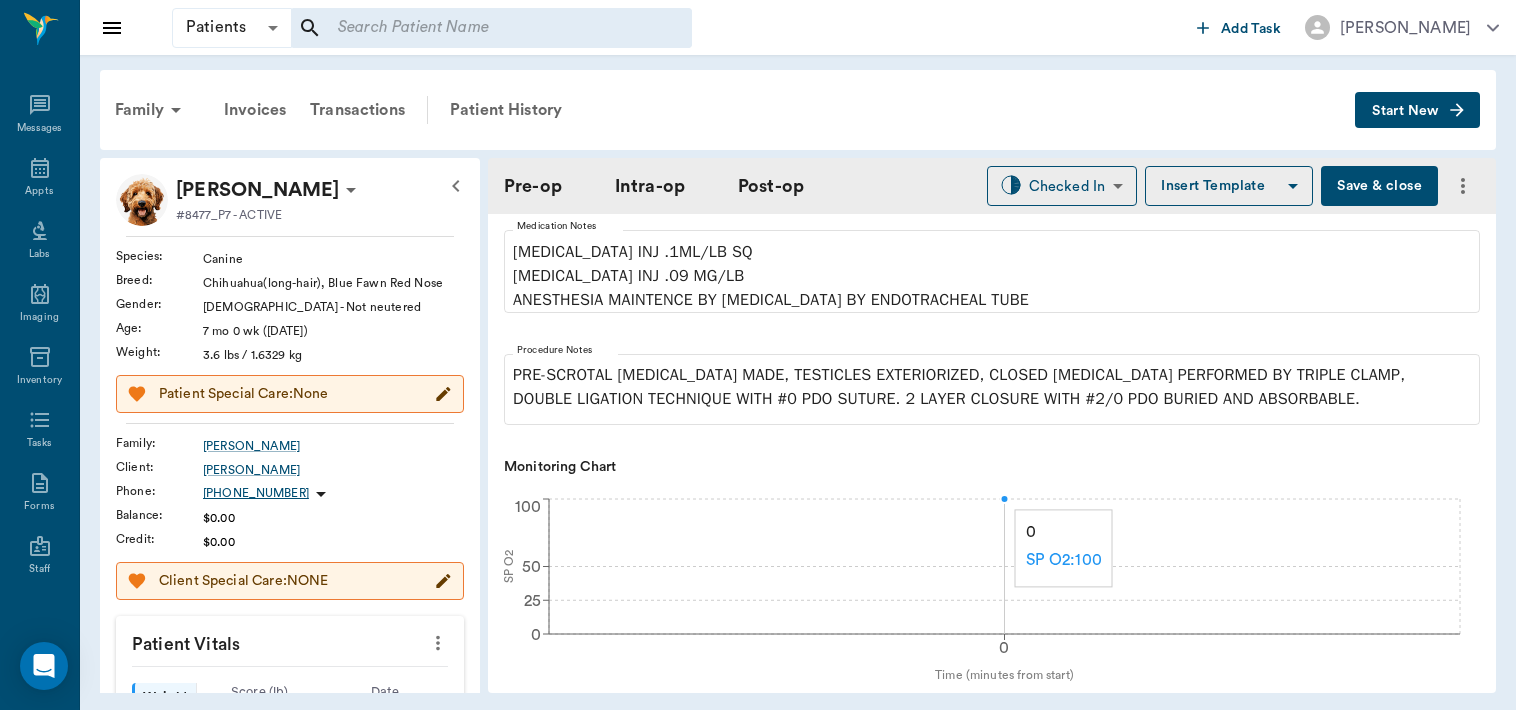scroll, scrollTop: 476, scrollLeft: 0, axis: vertical 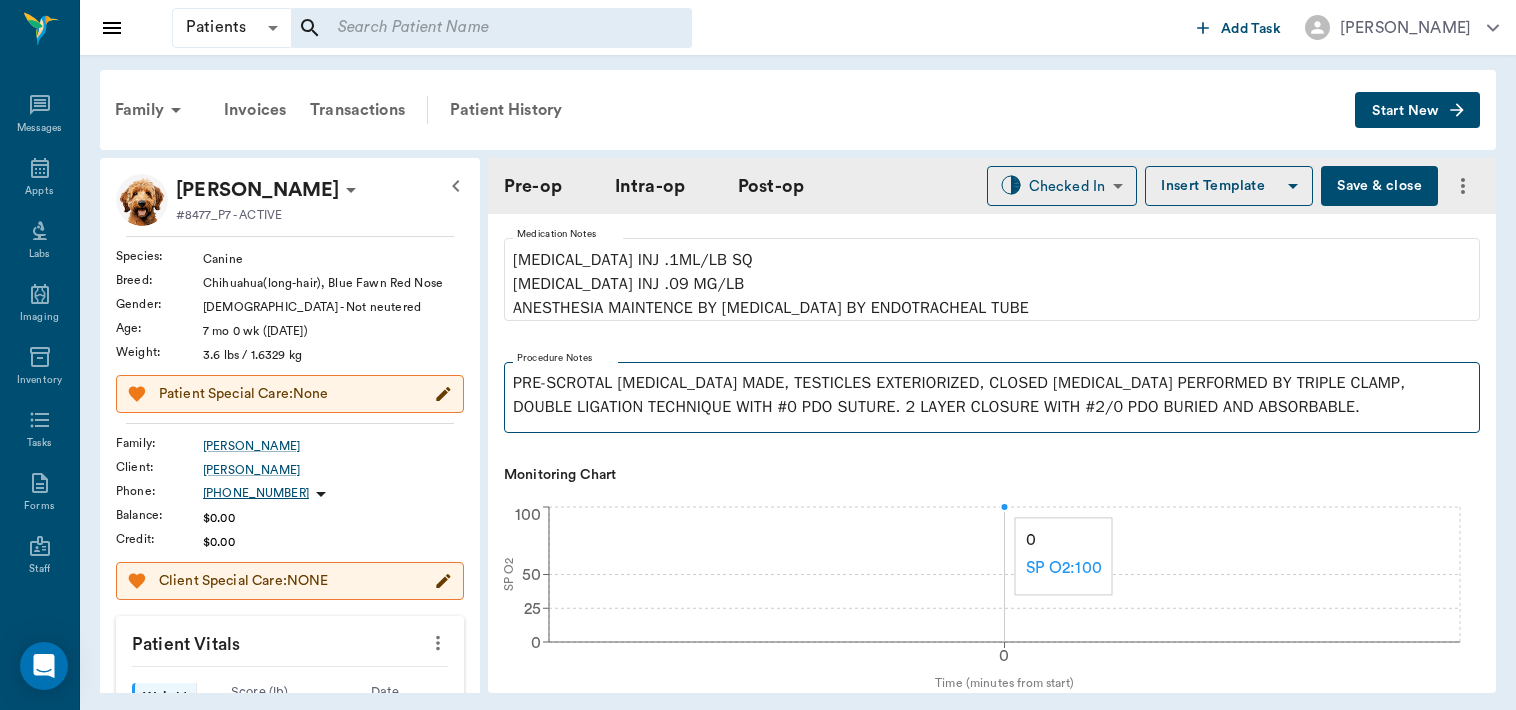 type on "14" 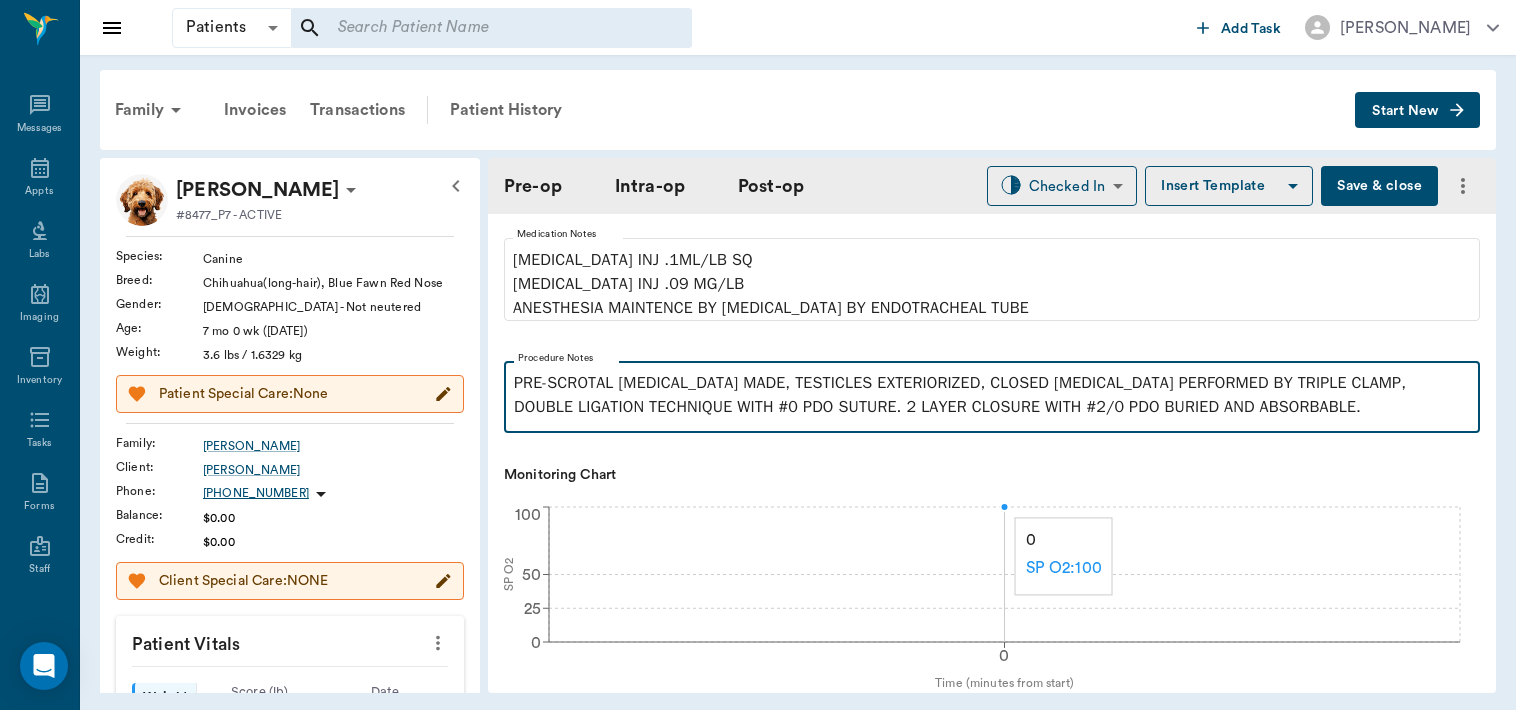 click on "PRE-SCROTAL [MEDICAL_DATA] MADE, TESTICLES EXTERIORIZED, CLOSED [MEDICAL_DATA] PERFORMED BY TRIPLE CLAMP, DOUBLE LIGATION TECHNIQUE WITH #0 PDO SUTURE. 2 LAYER CLOSURE WITH #2/0 PDO BURIED AND ABSORBABLE." at bounding box center (992, 395) 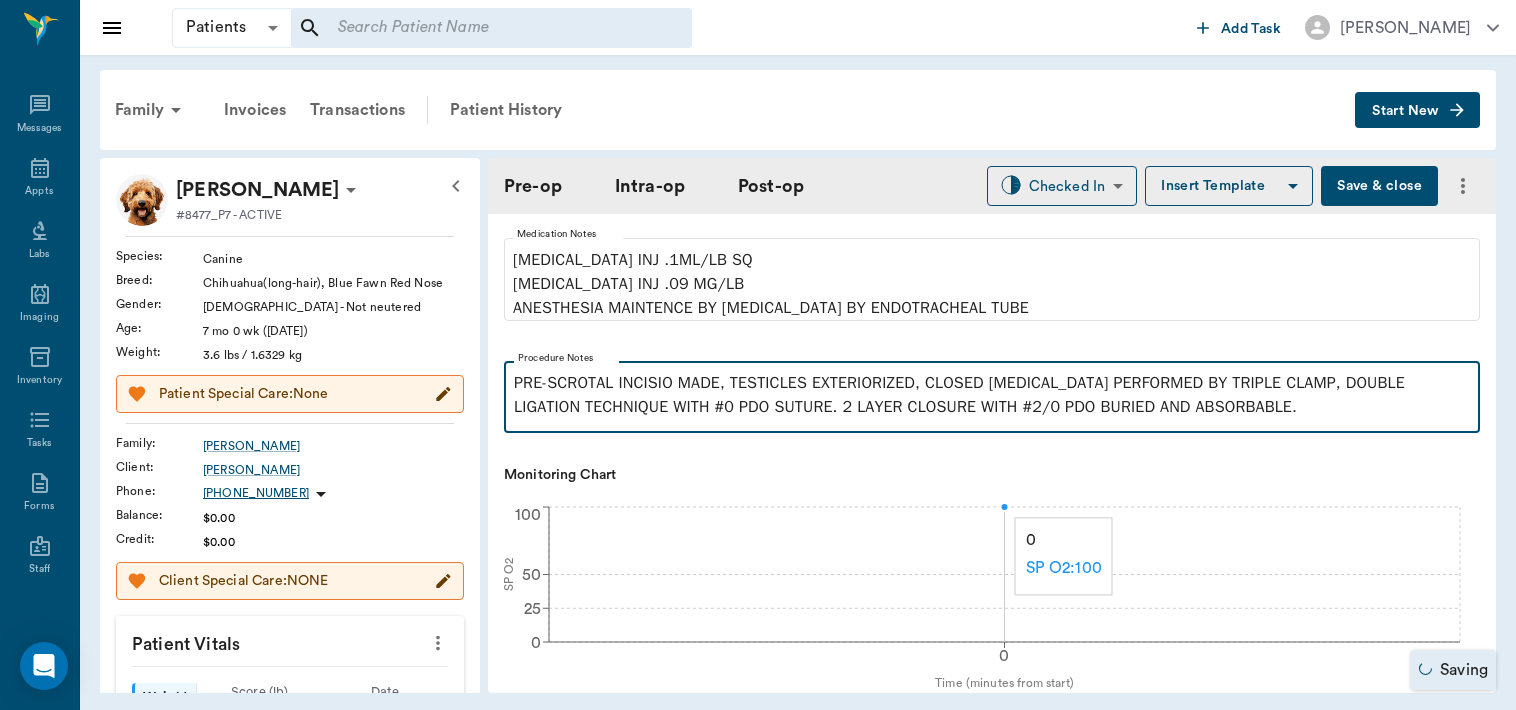 type 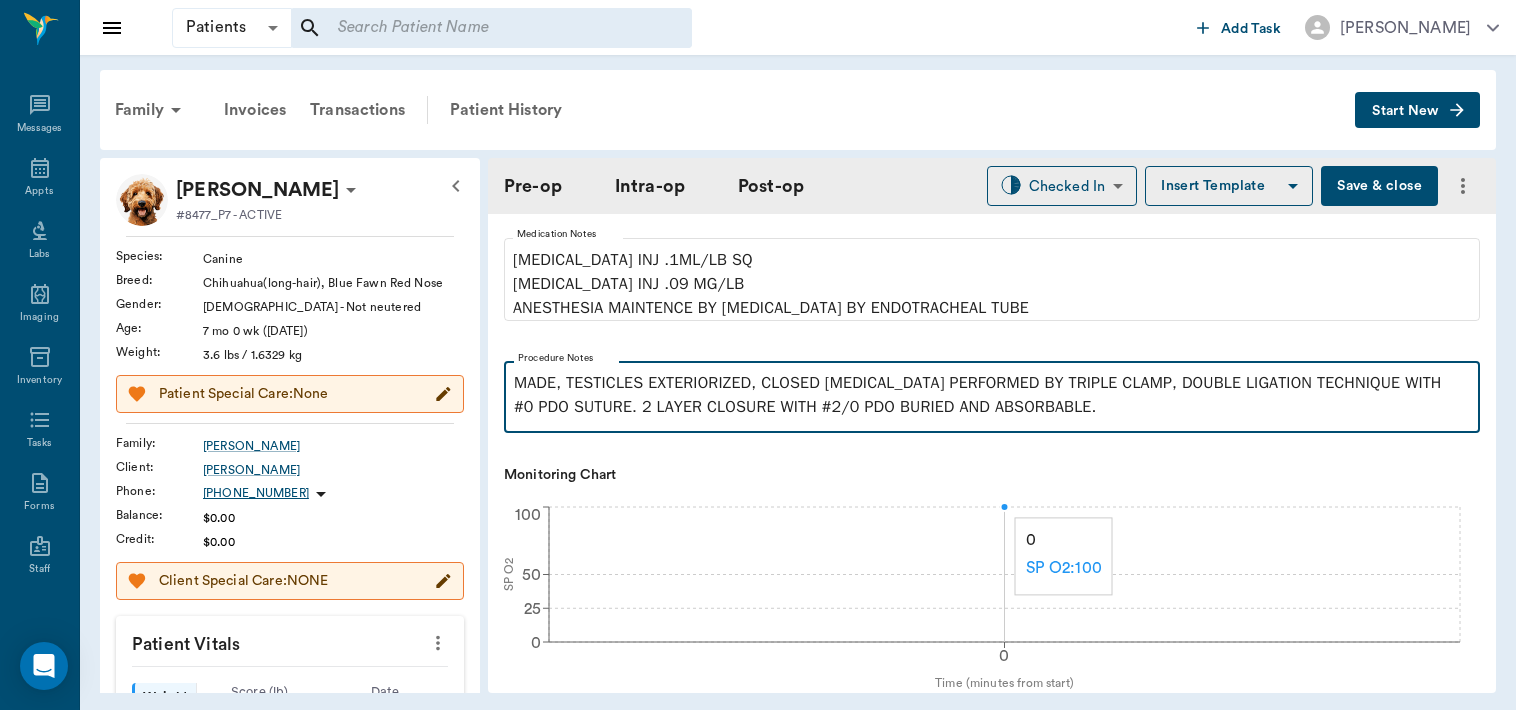 click on "MADE, TESTICLES EXTERIORIZED, CLOSED CASTRATION PERFORMED BY TRIPLE CLAMP, DOUBLE LIGATION TECHNIQUE WITH #0 PDO SUTURE. 2 LAYER CLOSURE WITH #2/0 PDO BURIED AND ABSORBABLE." at bounding box center [992, 395] 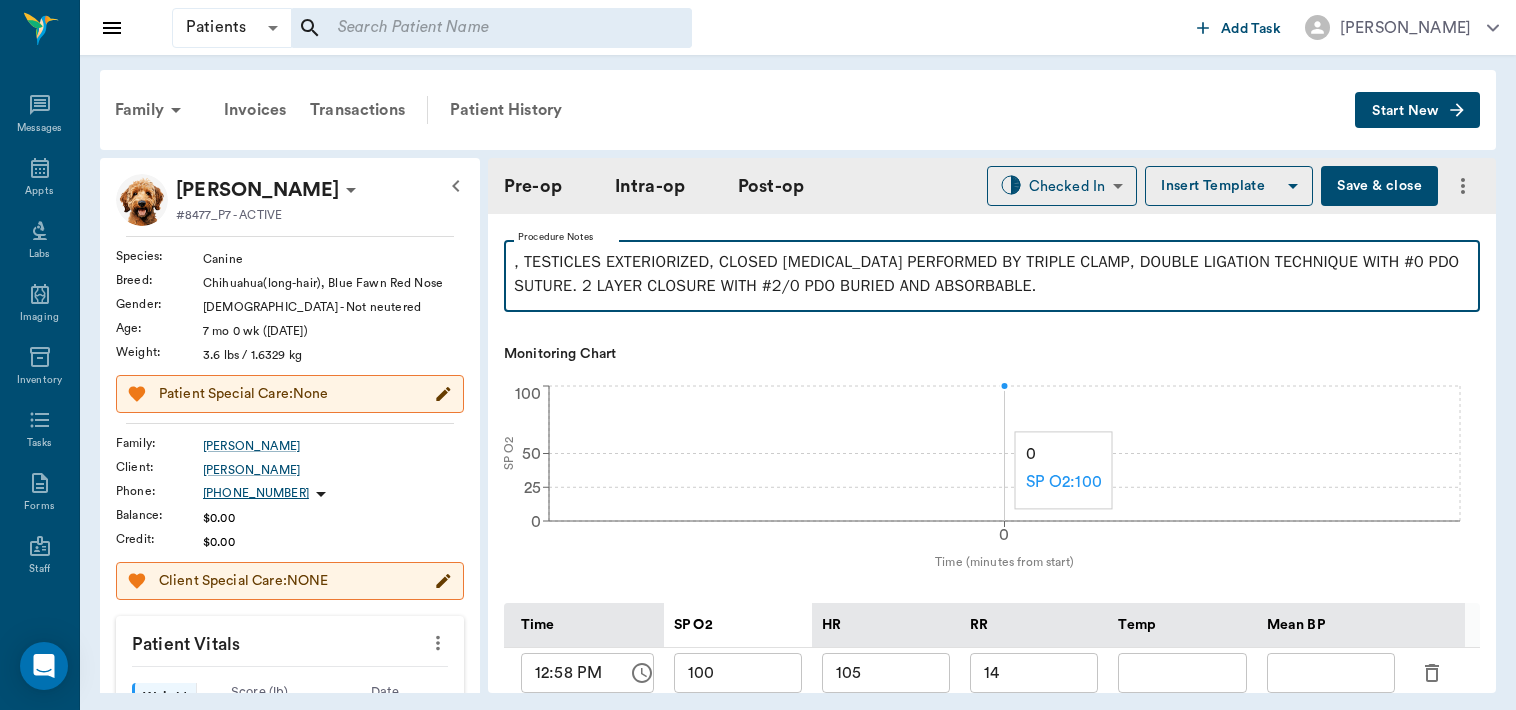 scroll, scrollTop: 696, scrollLeft: 0, axis: vertical 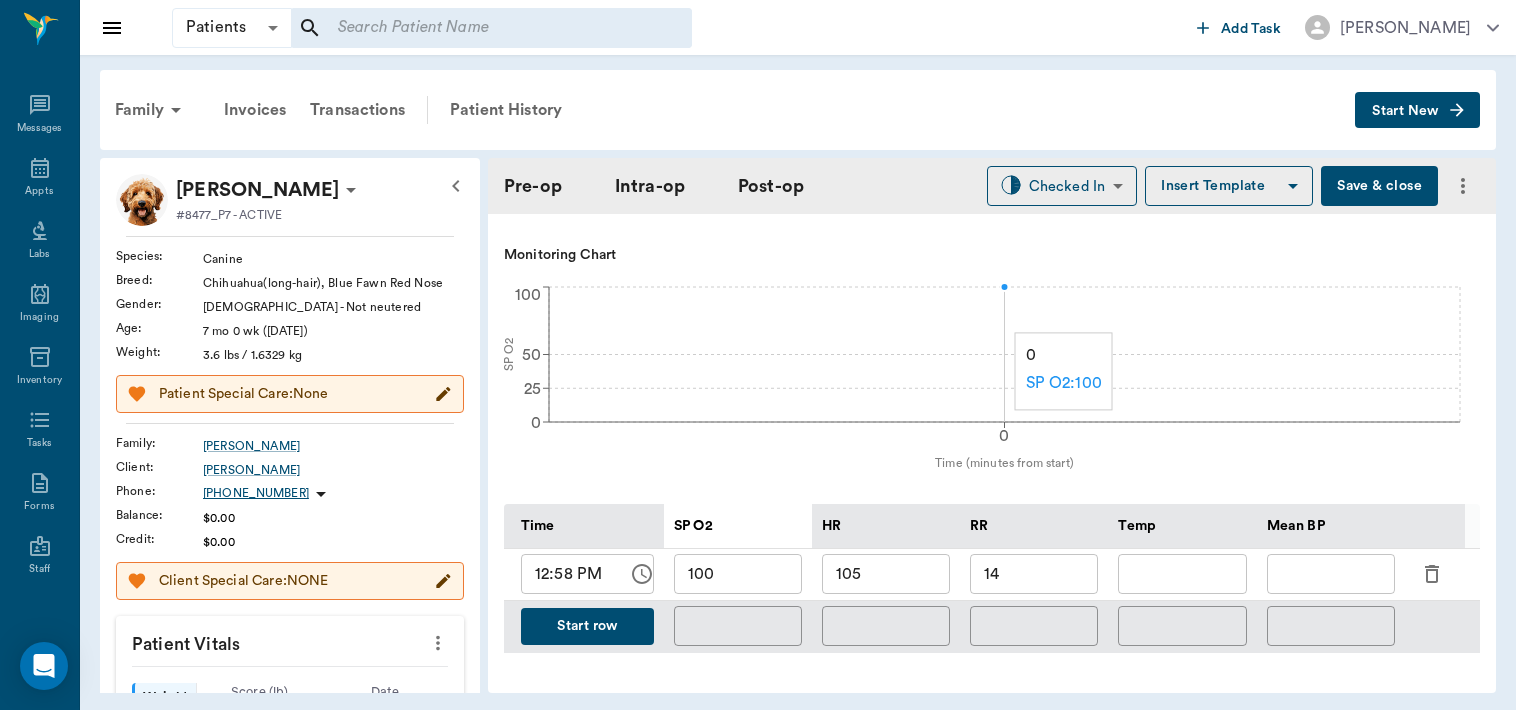click on "Start row" at bounding box center (587, 626) 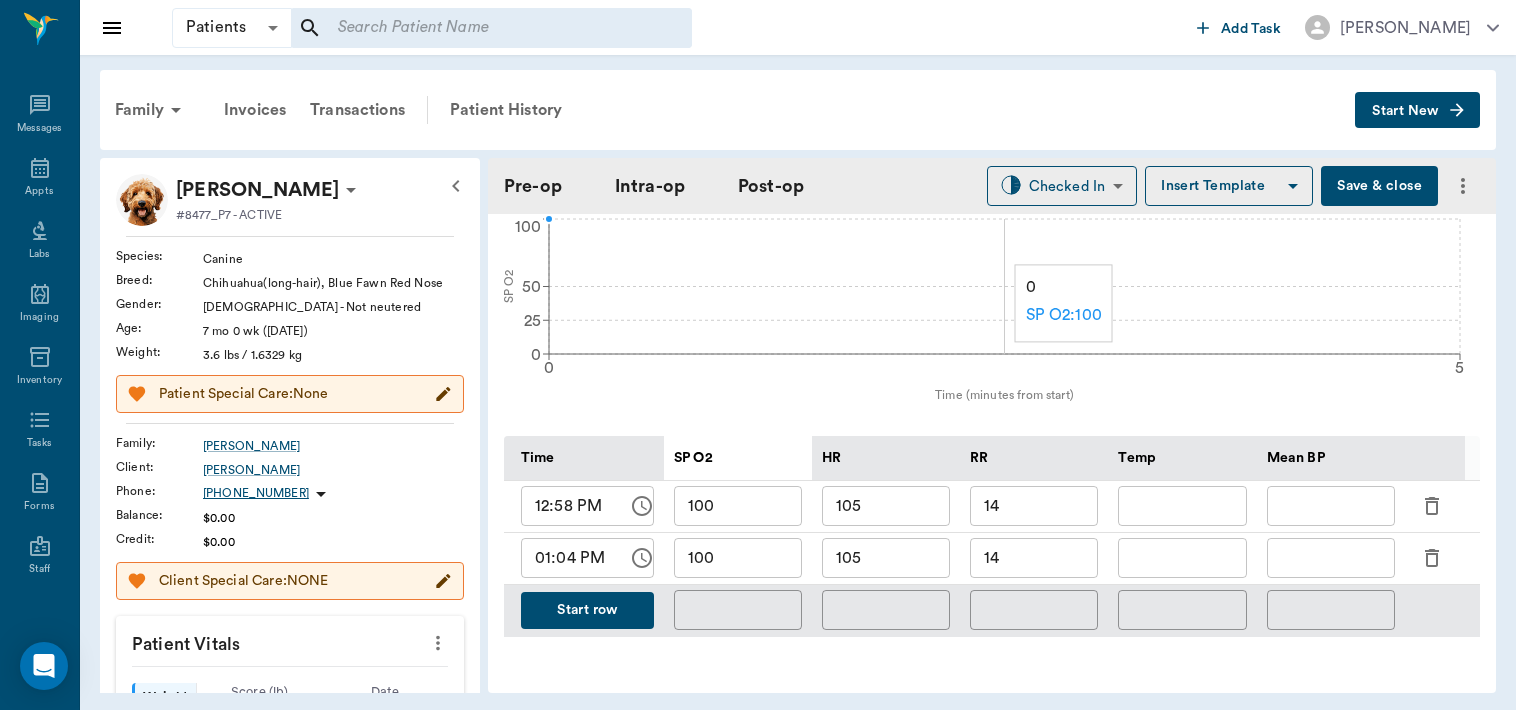 scroll, scrollTop: 766, scrollLeft: 0, axis: vertical 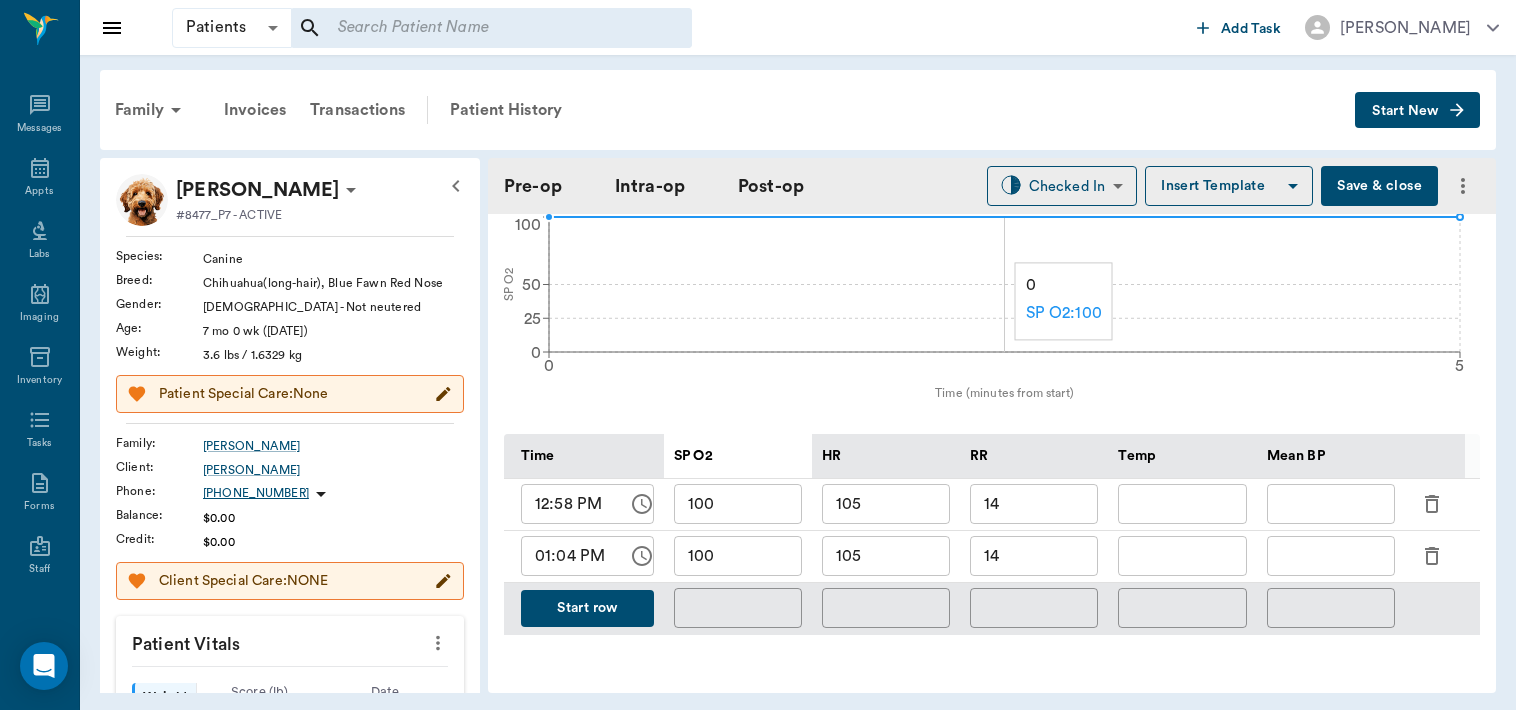 click on "105" at bounding box center (886, 556) 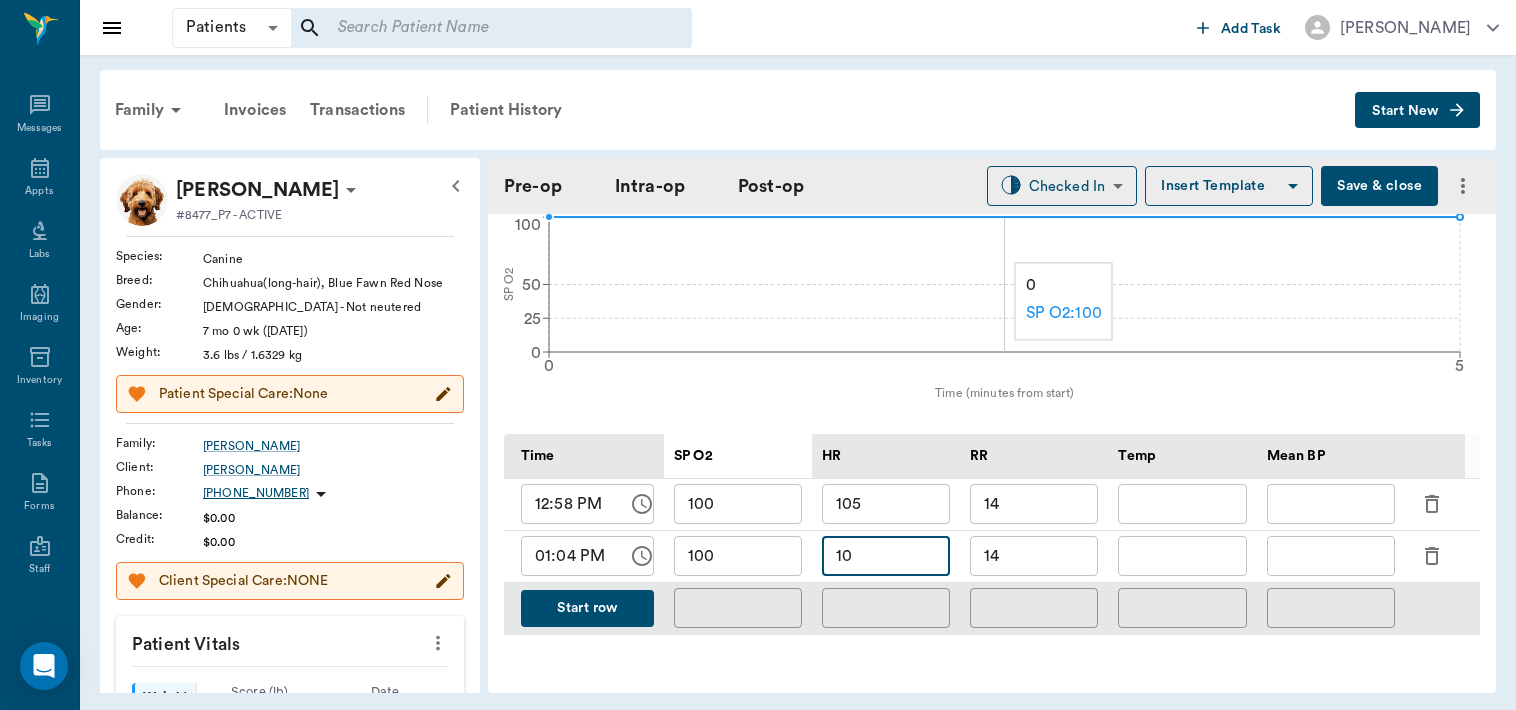 type on "1" 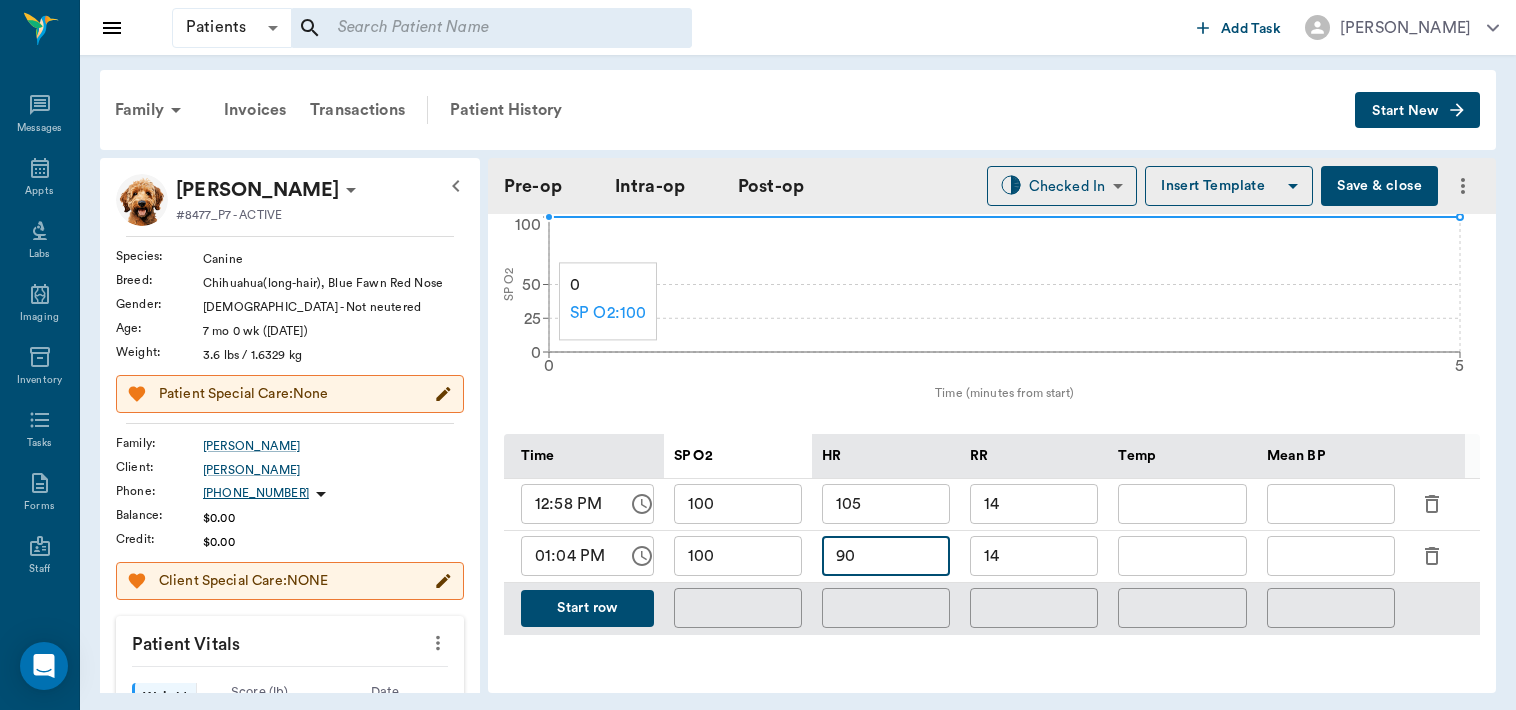 type on "90" 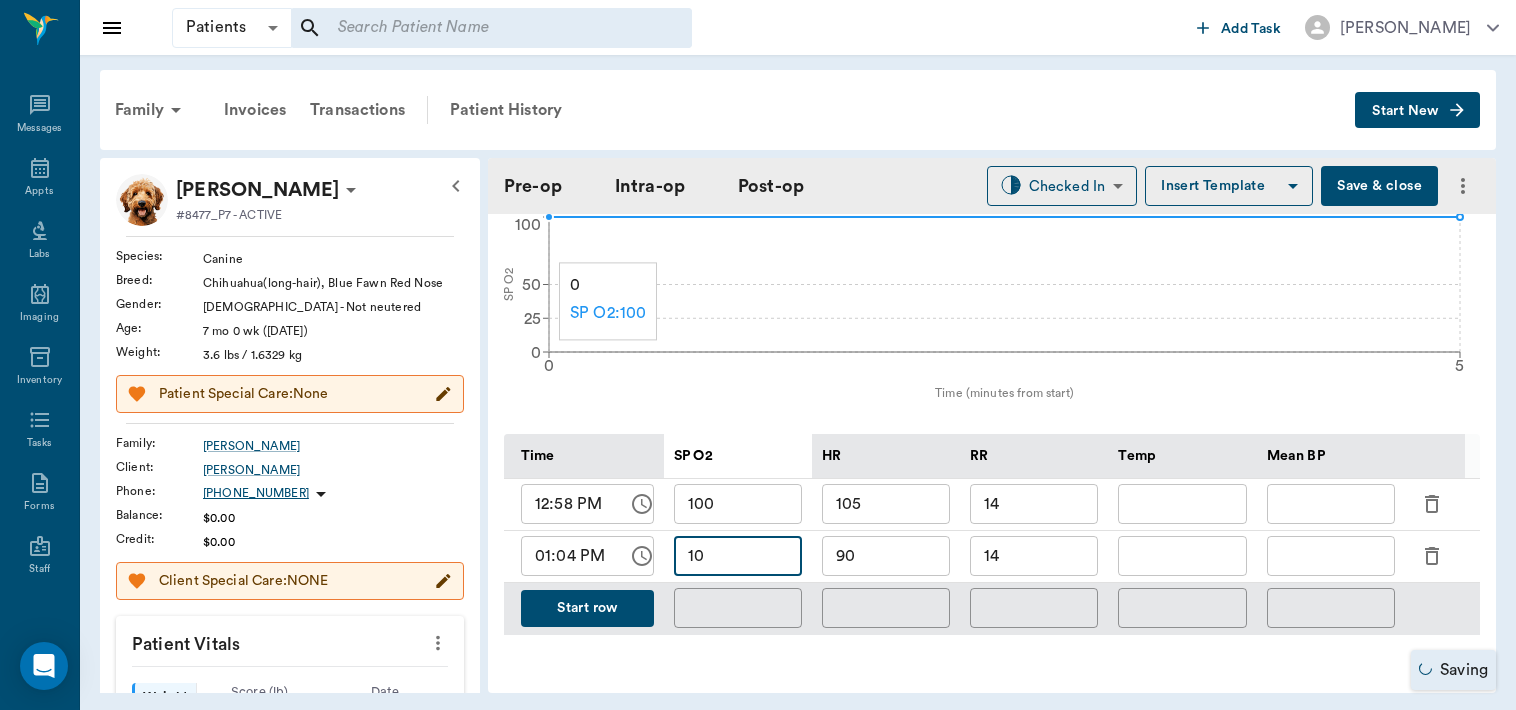 type on "1" 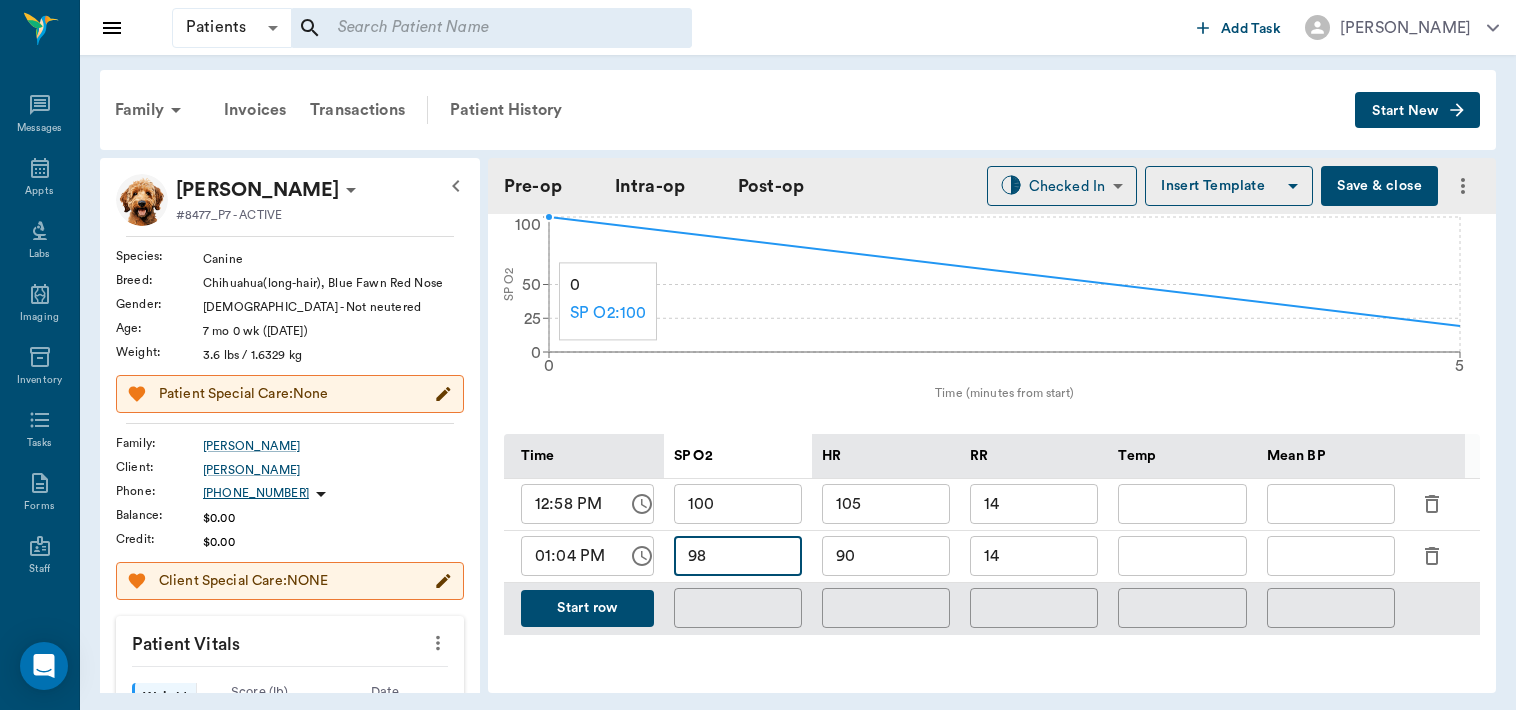 type on "98" 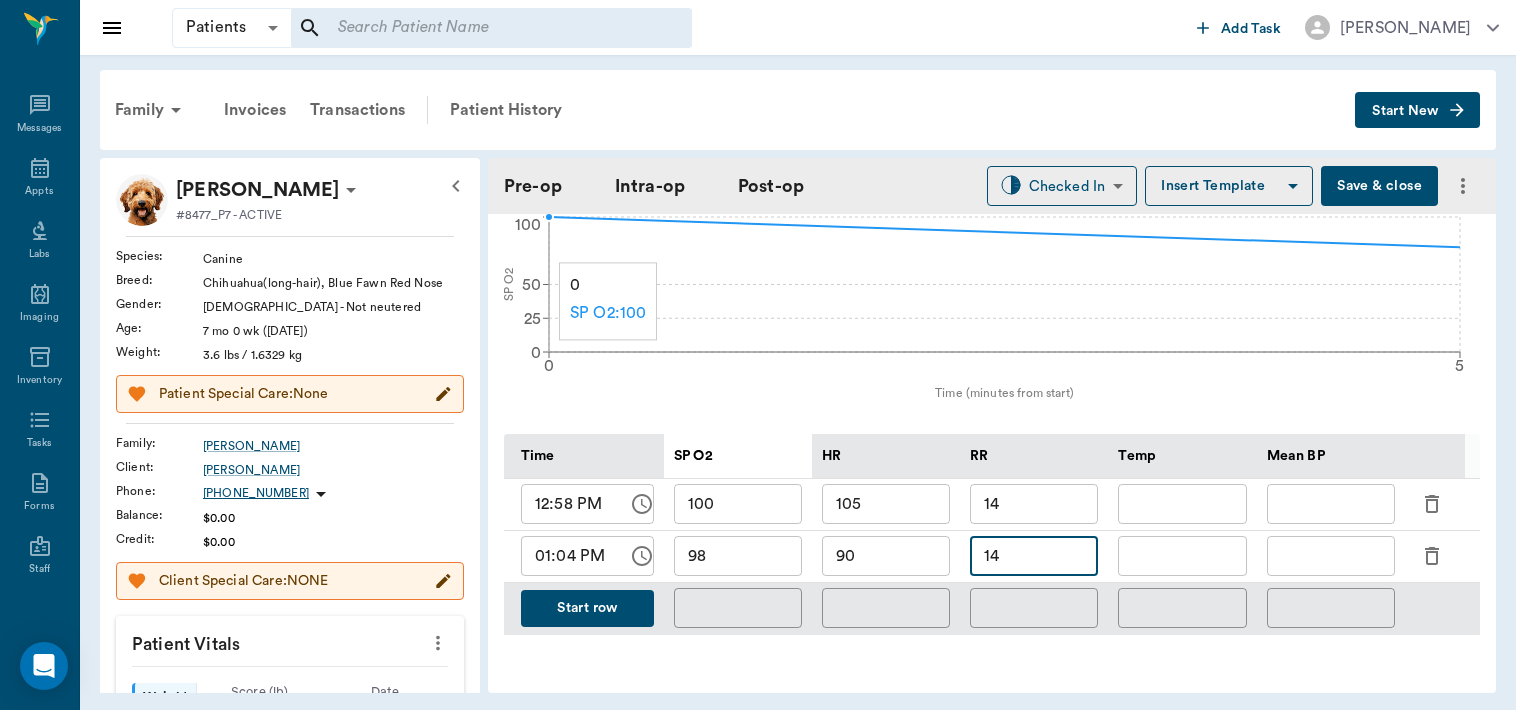 type on "1" 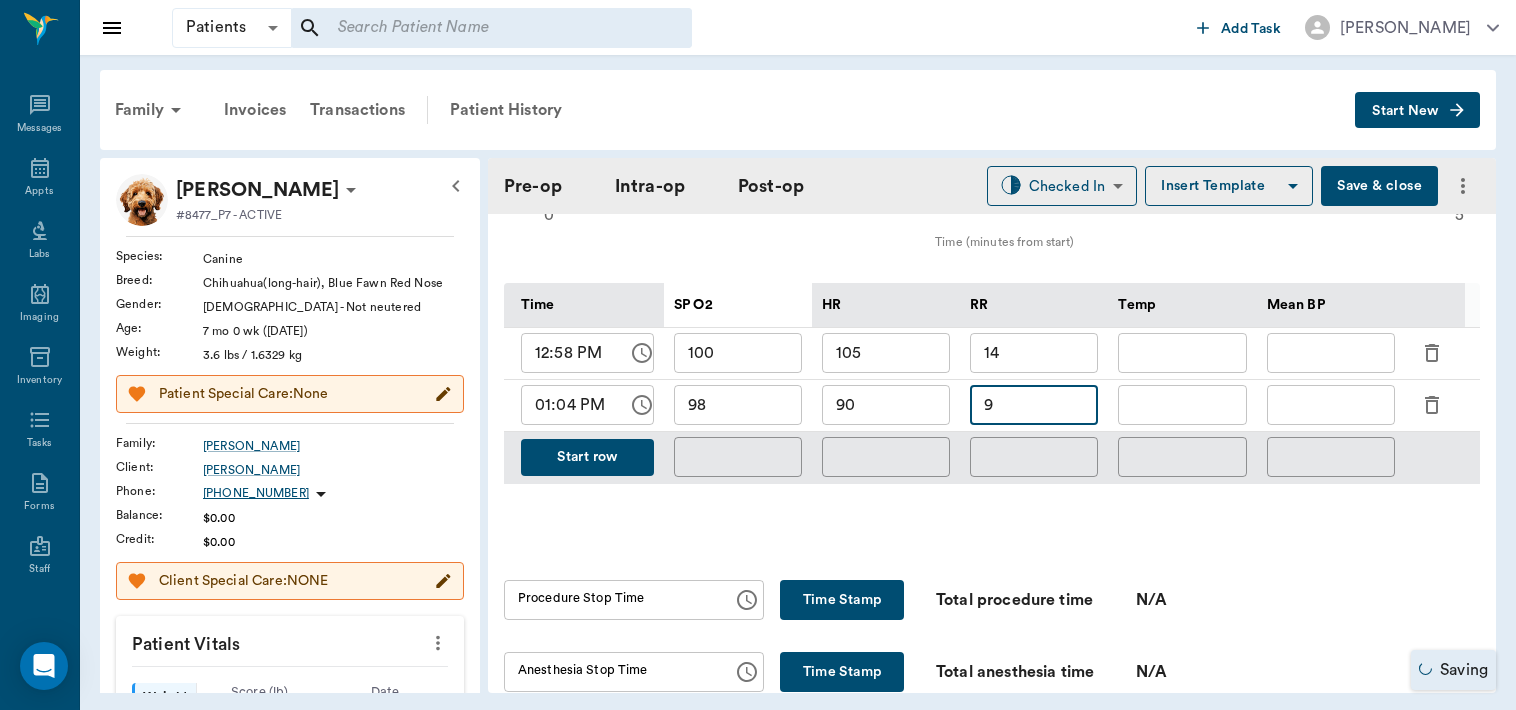 scroll, scrollTop: 946, scrollLeft: 0, axis: vertical 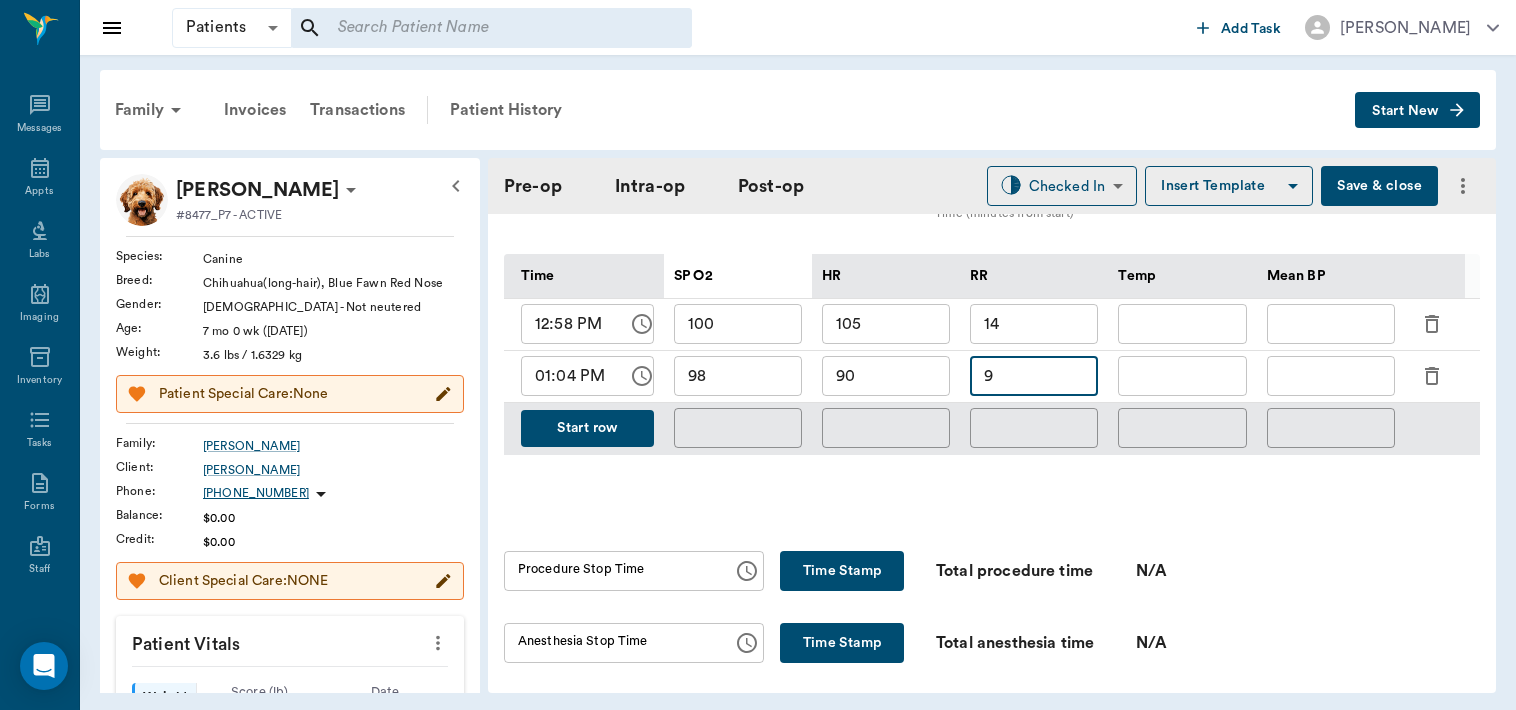 type on "9" 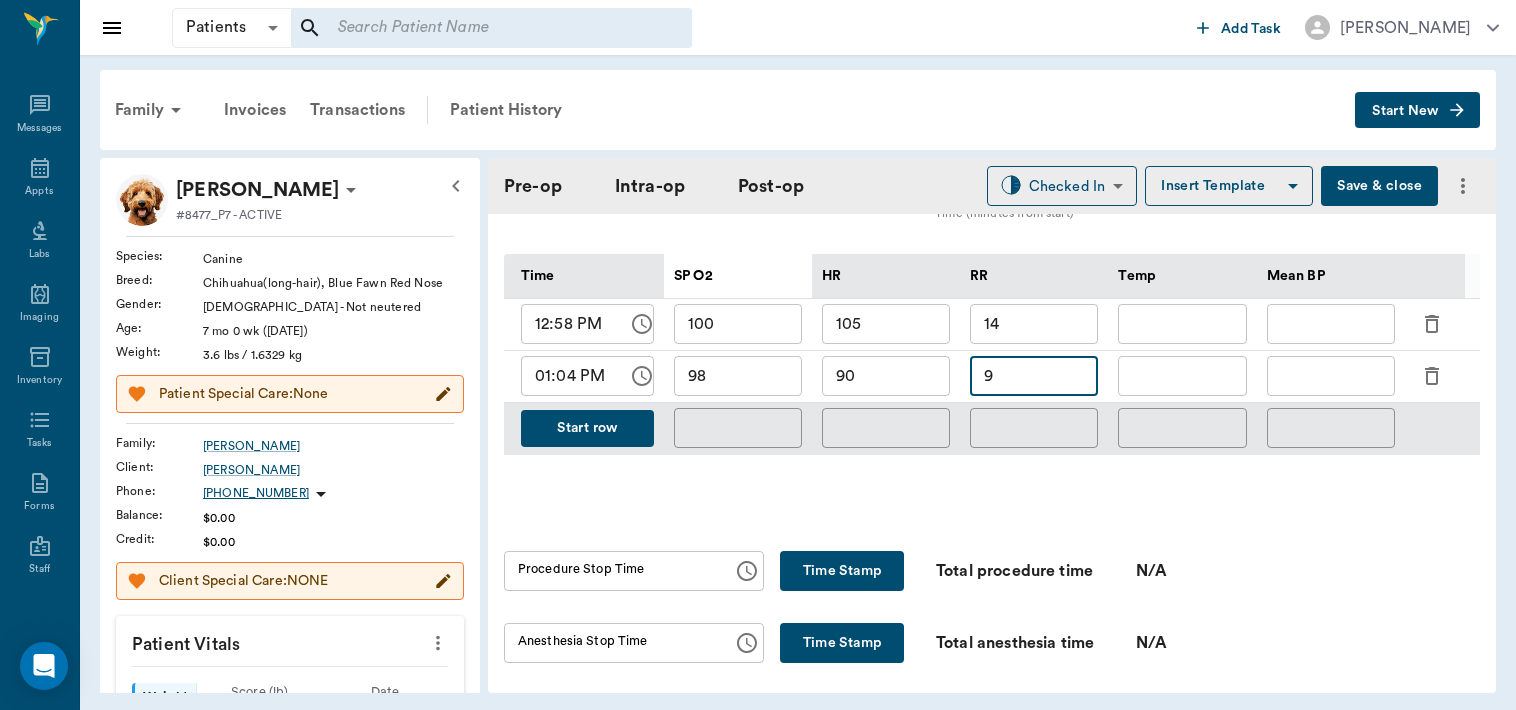 click on "Start row" at bounding box center (587, 428) 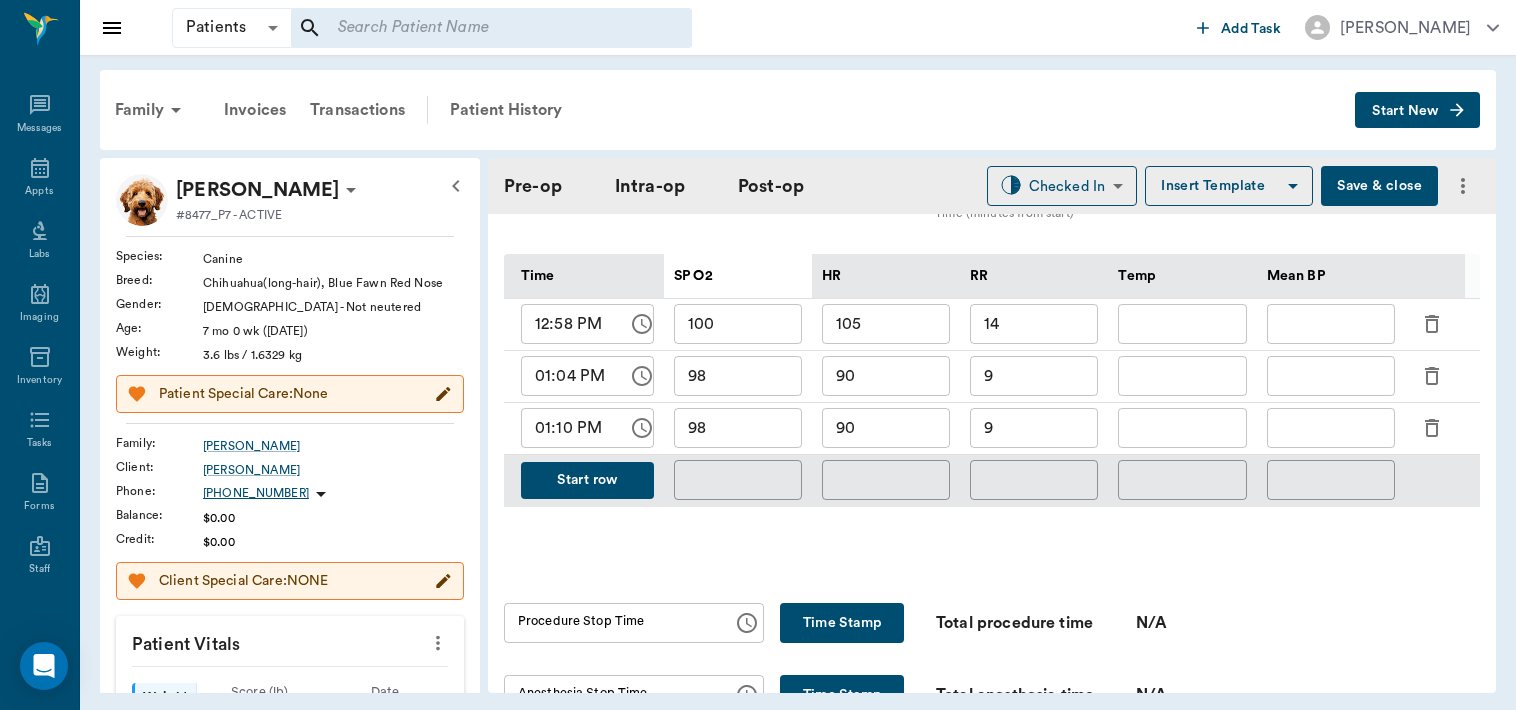 click on "98" at bounding box center (738, 428) 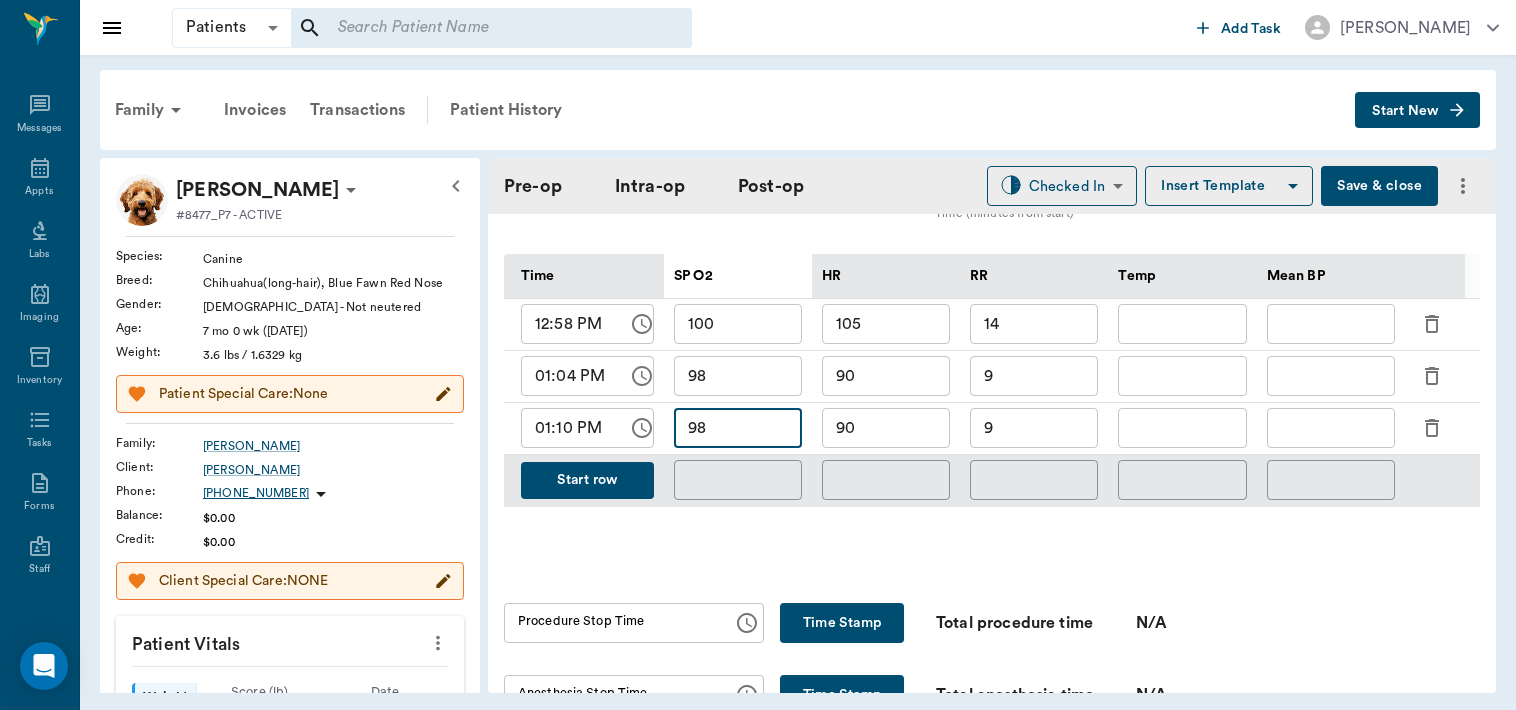 type on "9" 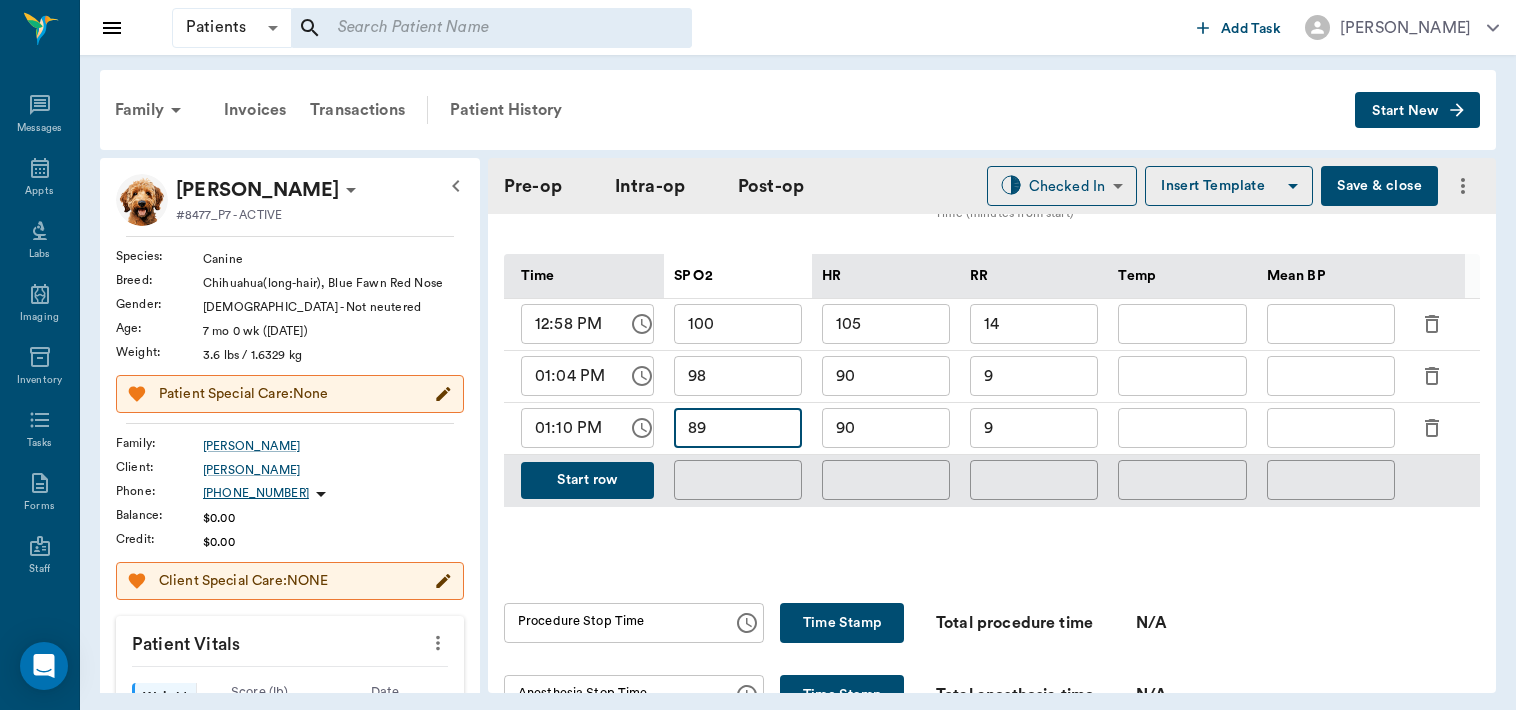 type on "89" 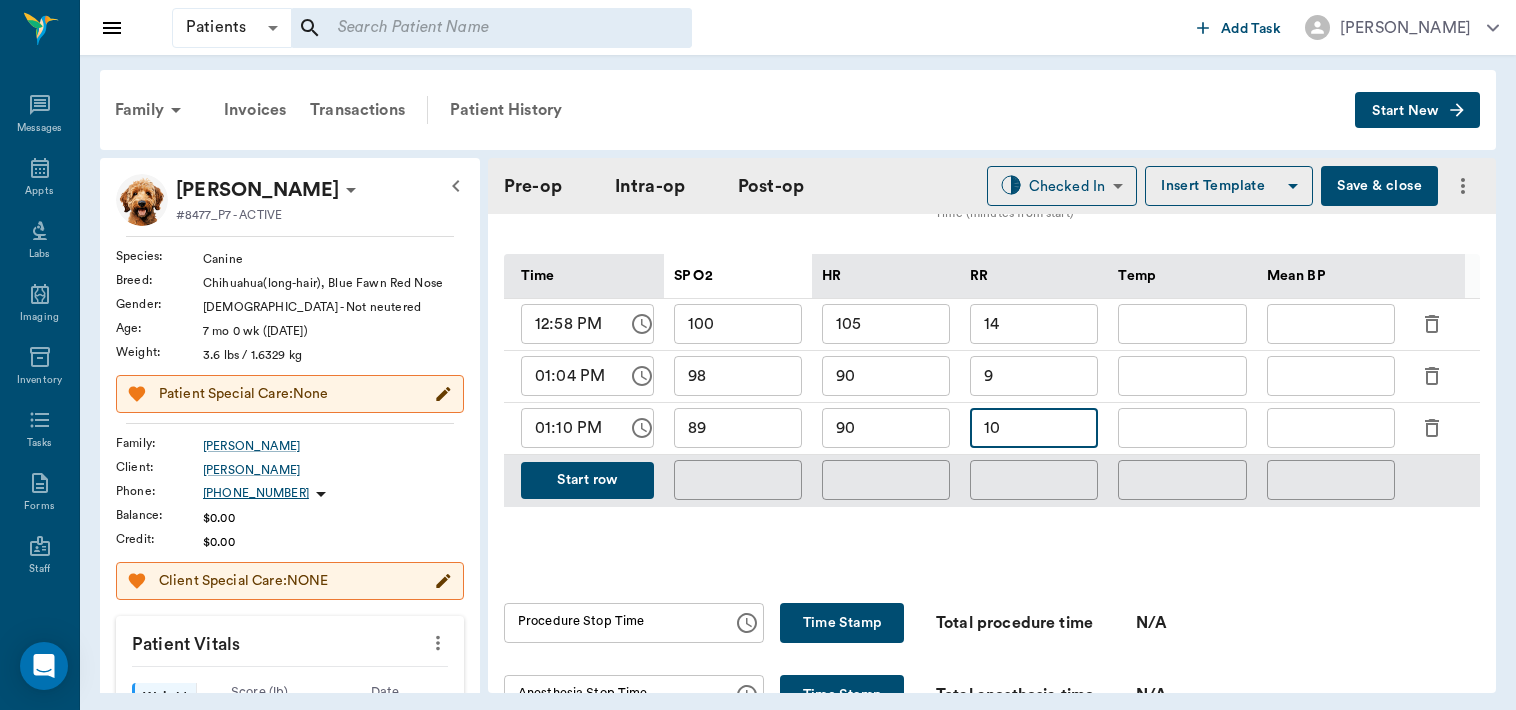 type on "10" 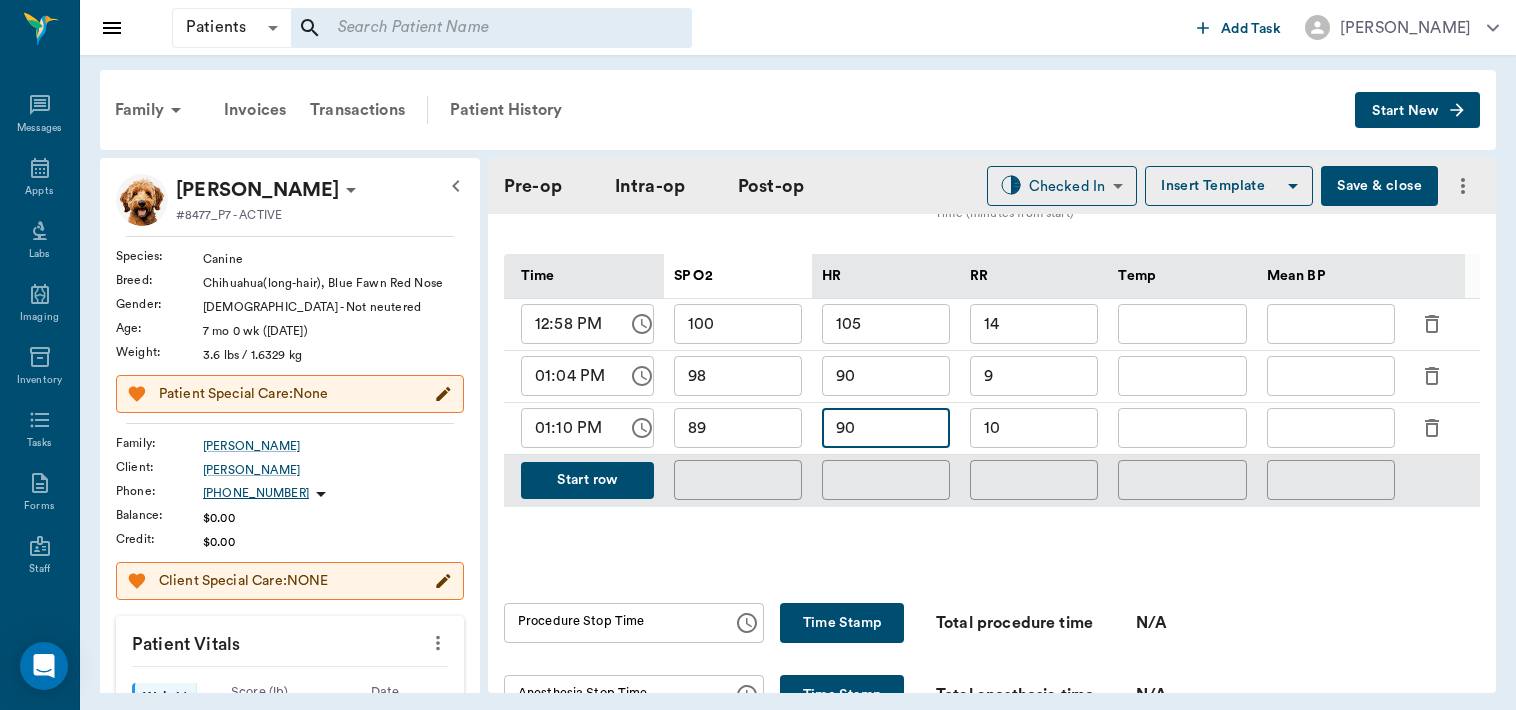 click on "90" at bounding box center [886, 428] 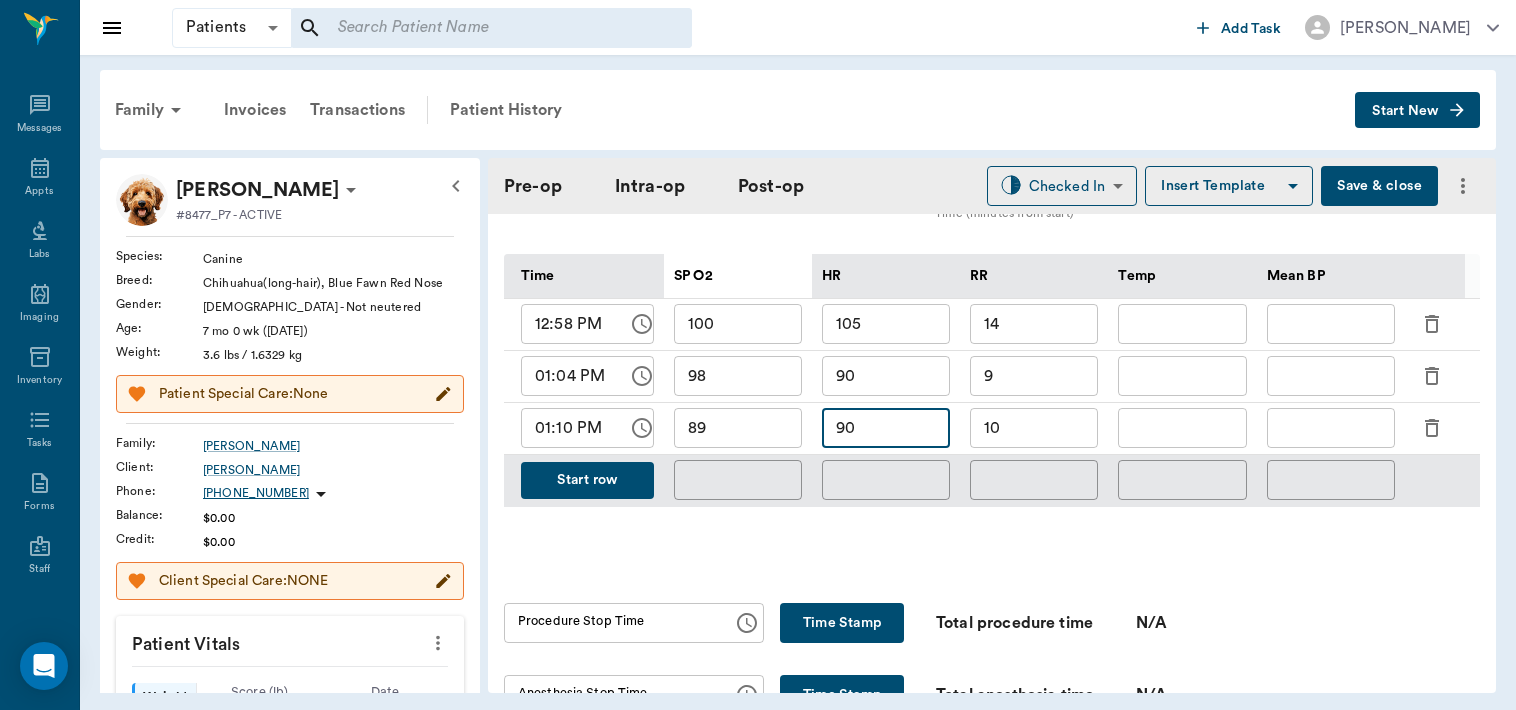 type on "9" 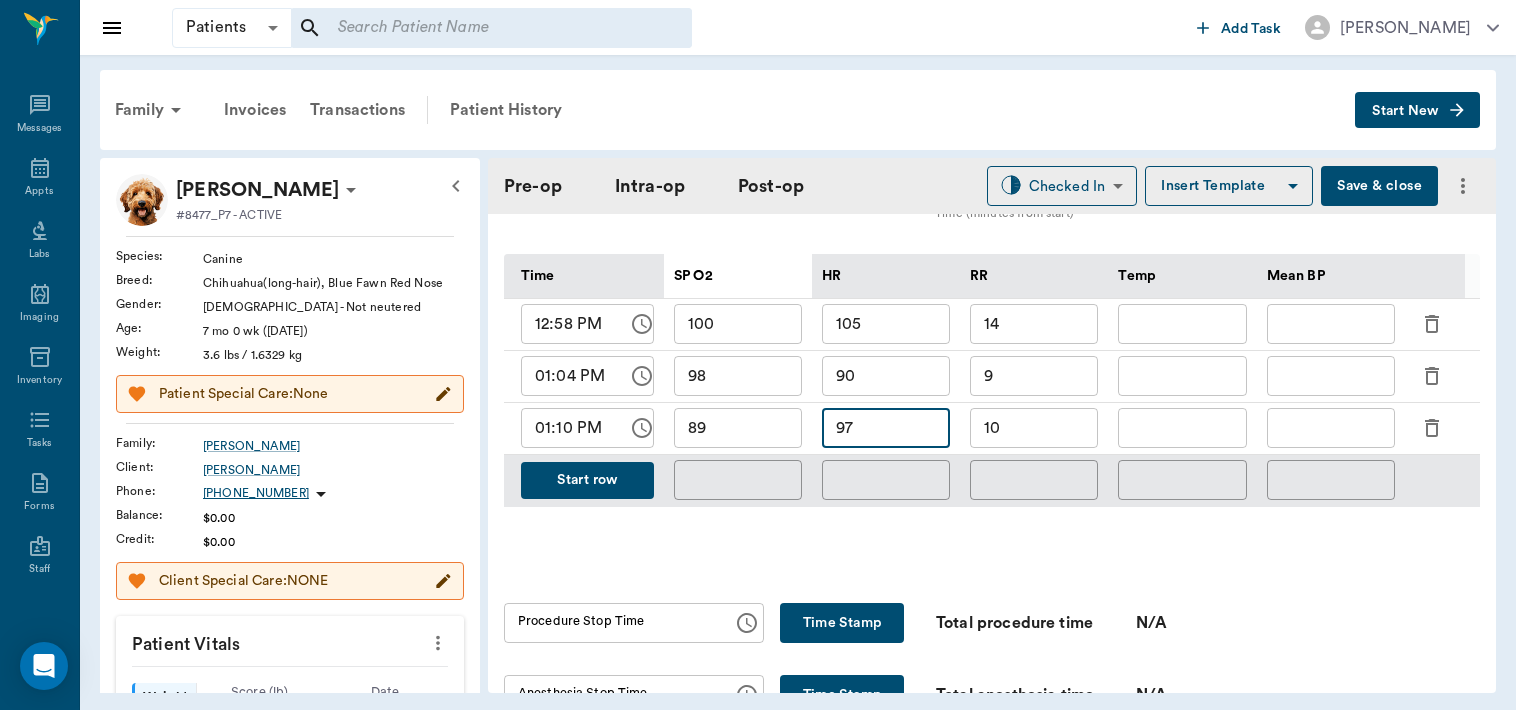 type on "97" 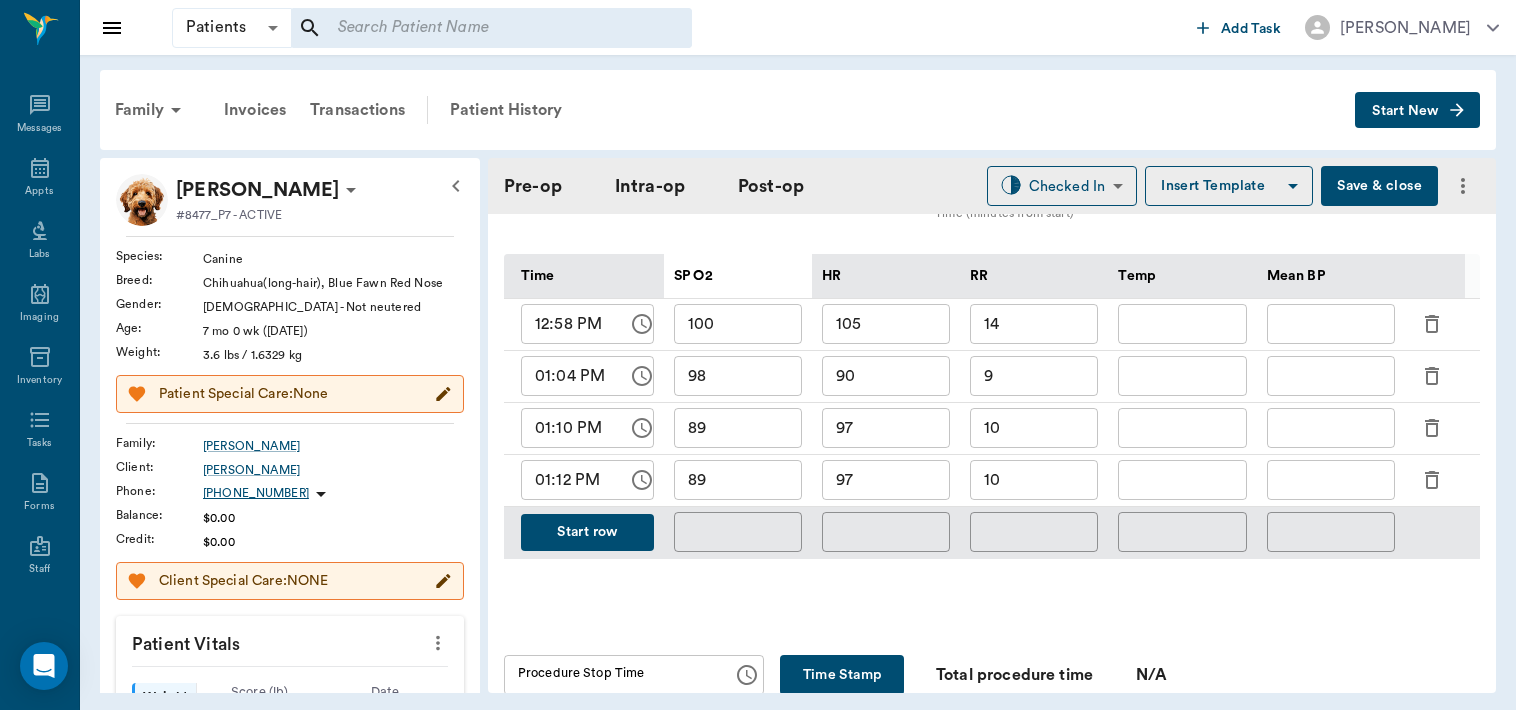 click on "97" at bounding box center (886, 480) 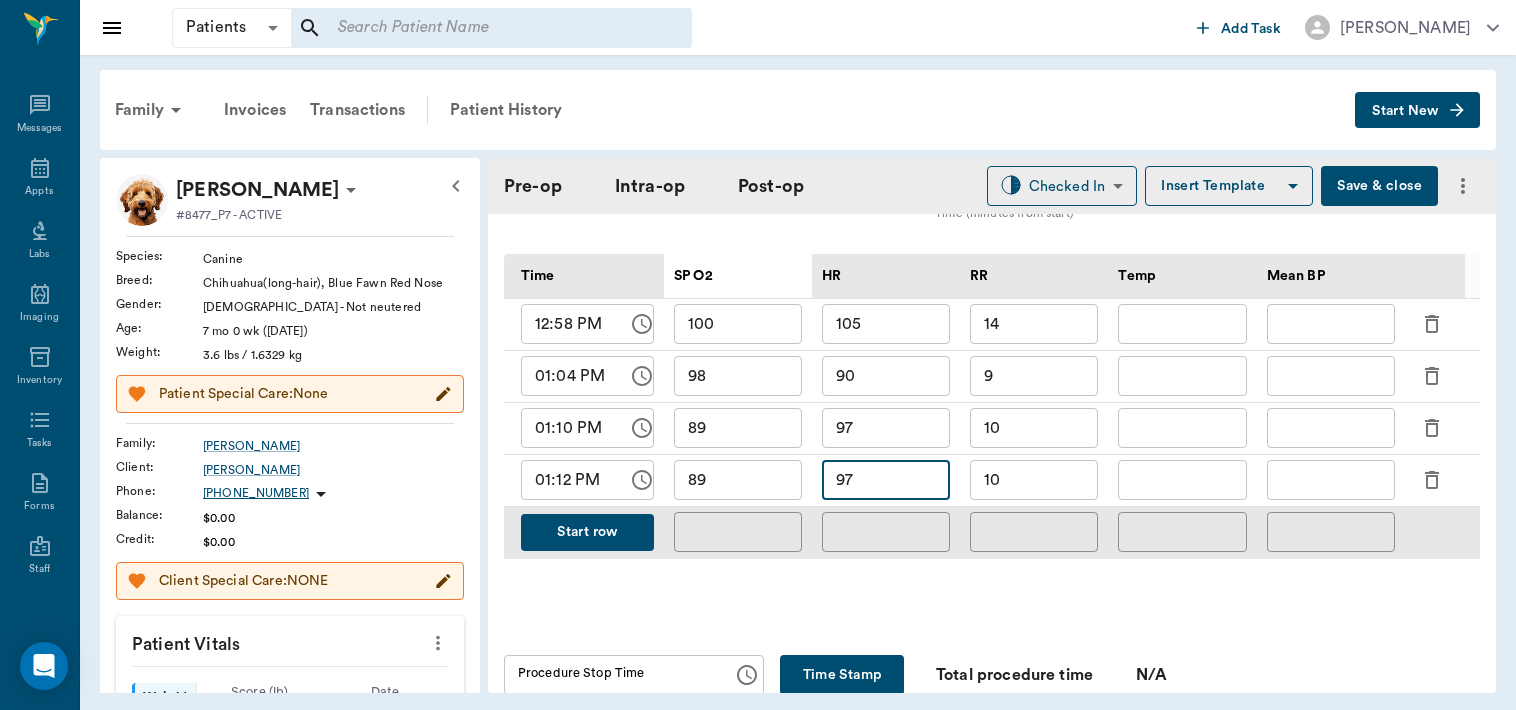 type on "9" 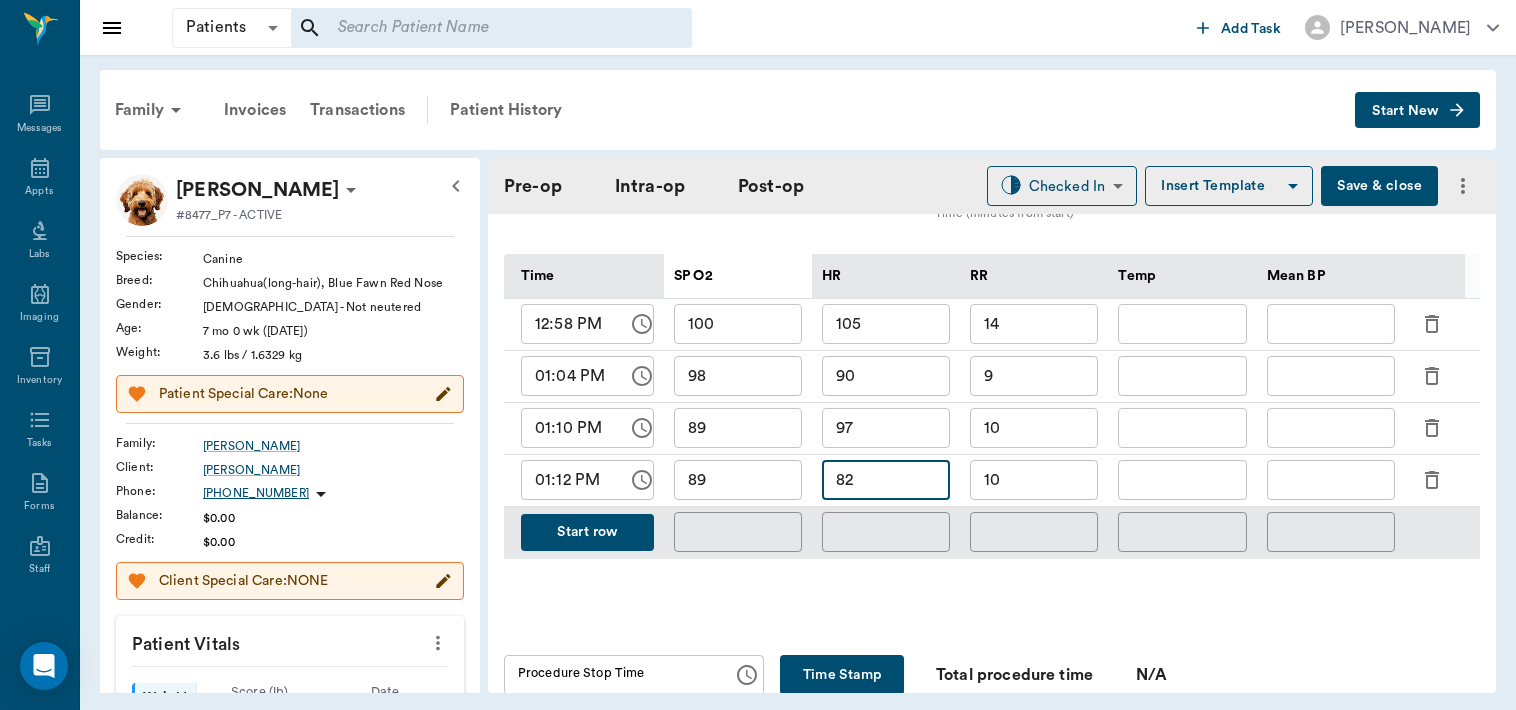 type on "82" 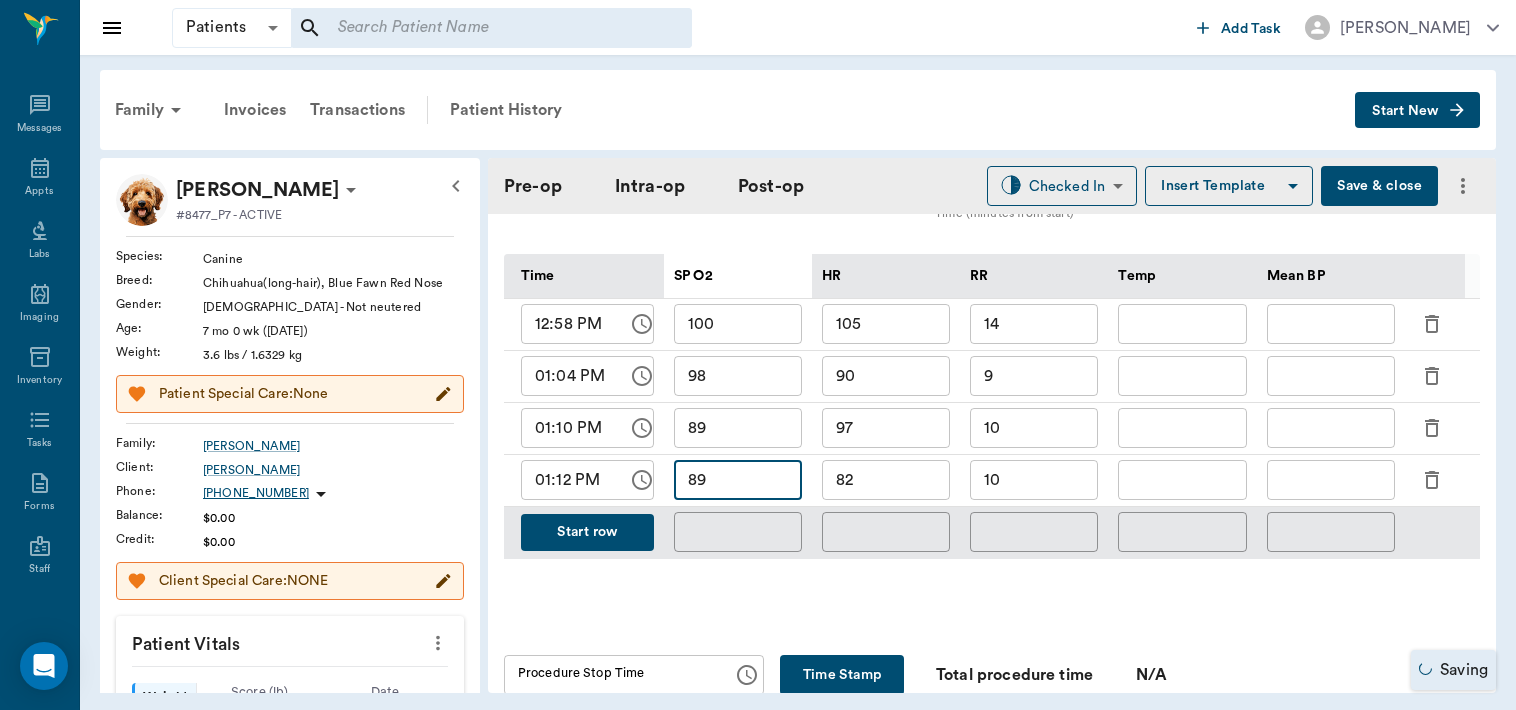 type on "8" 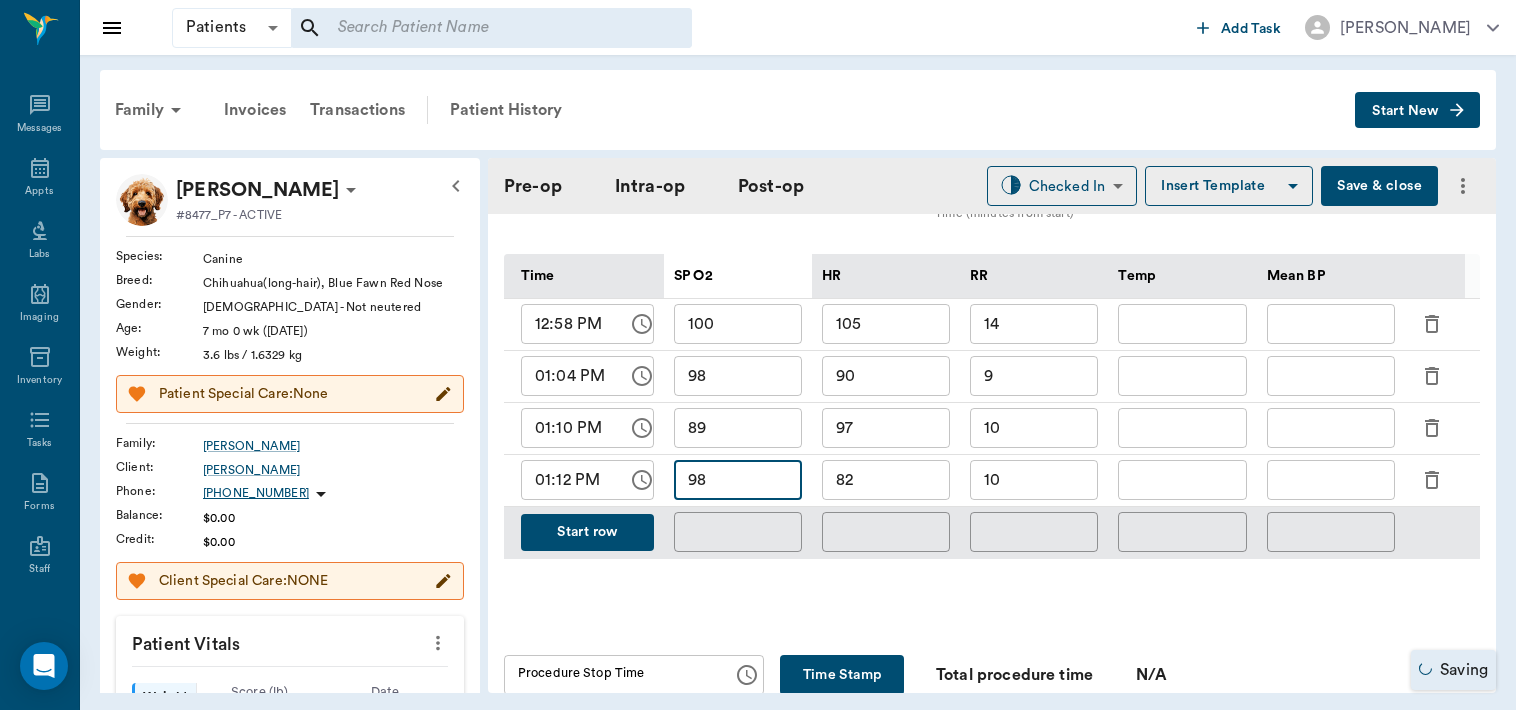 type on "98" 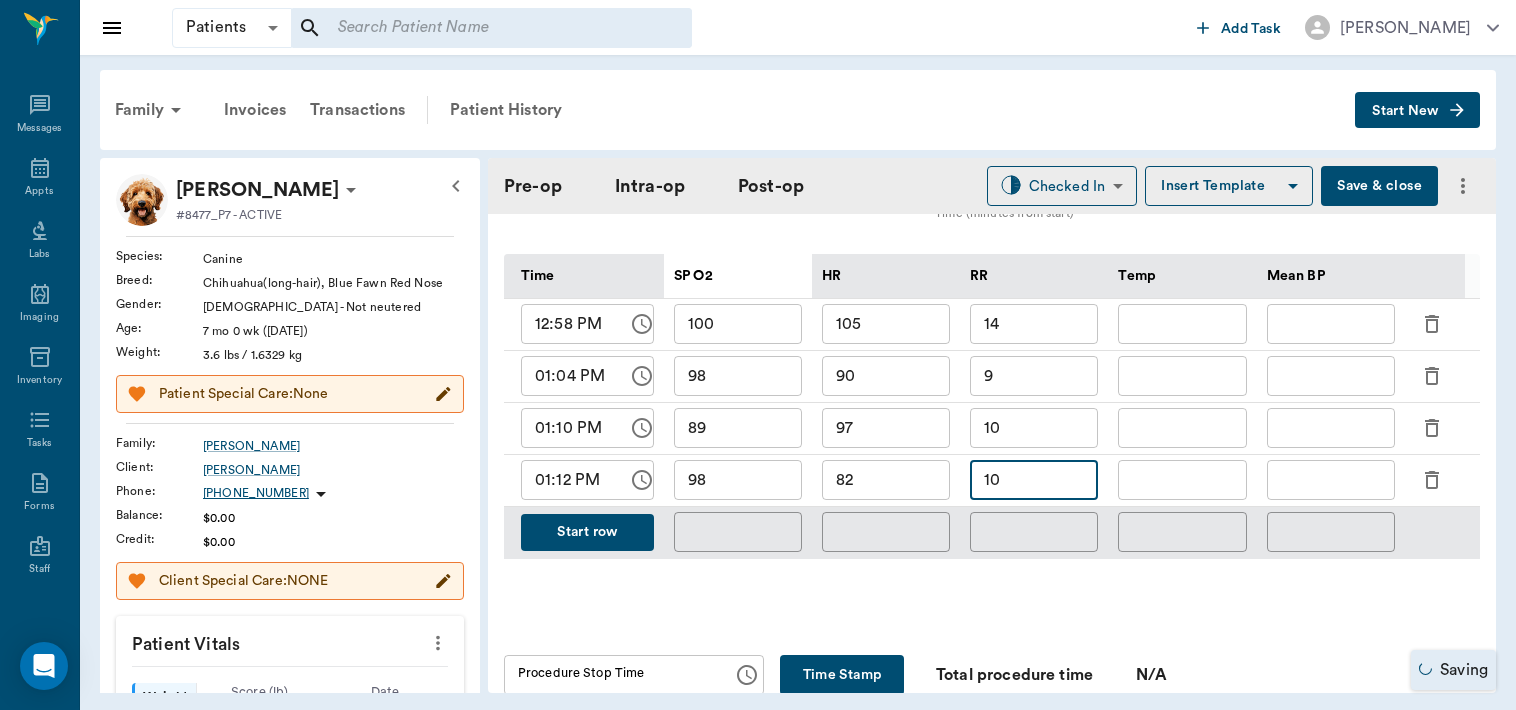 type on "1" 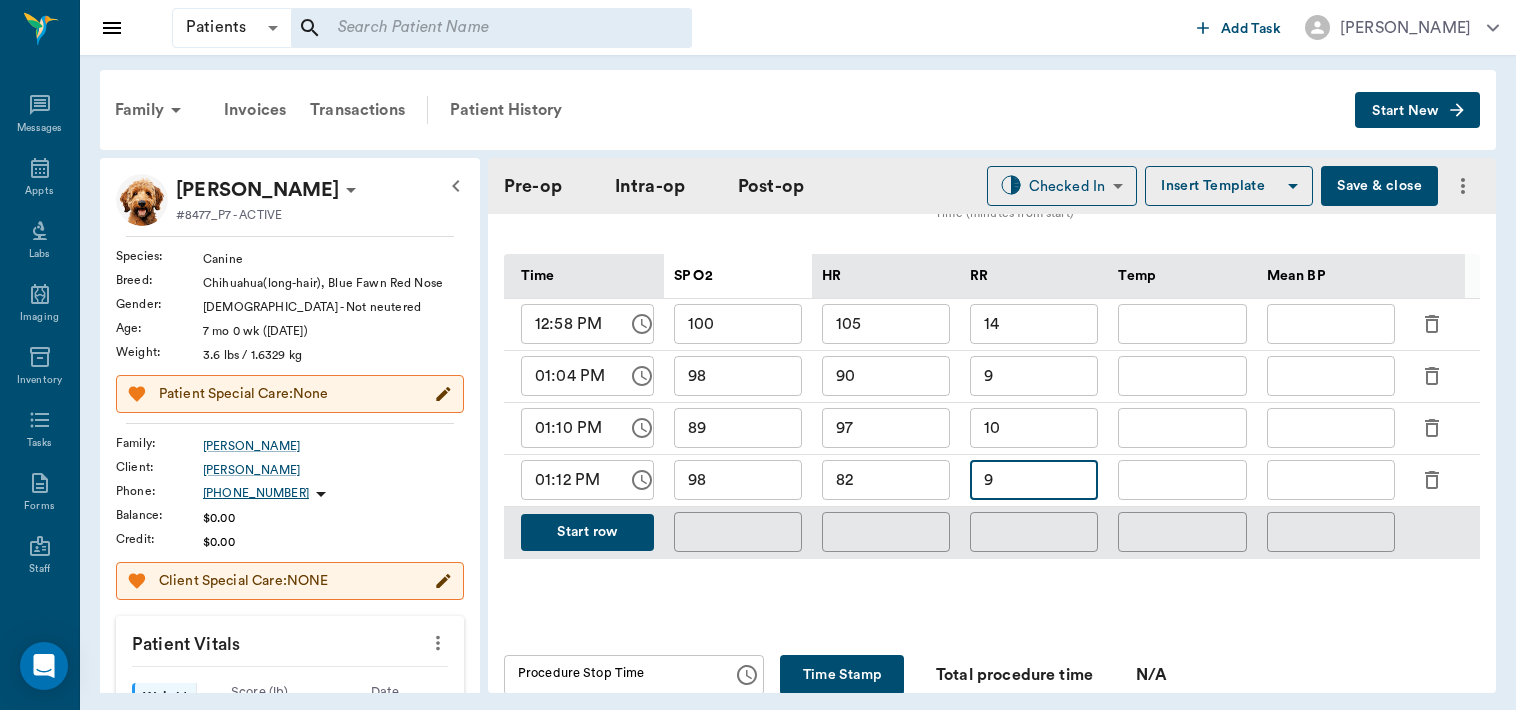 type on "9" 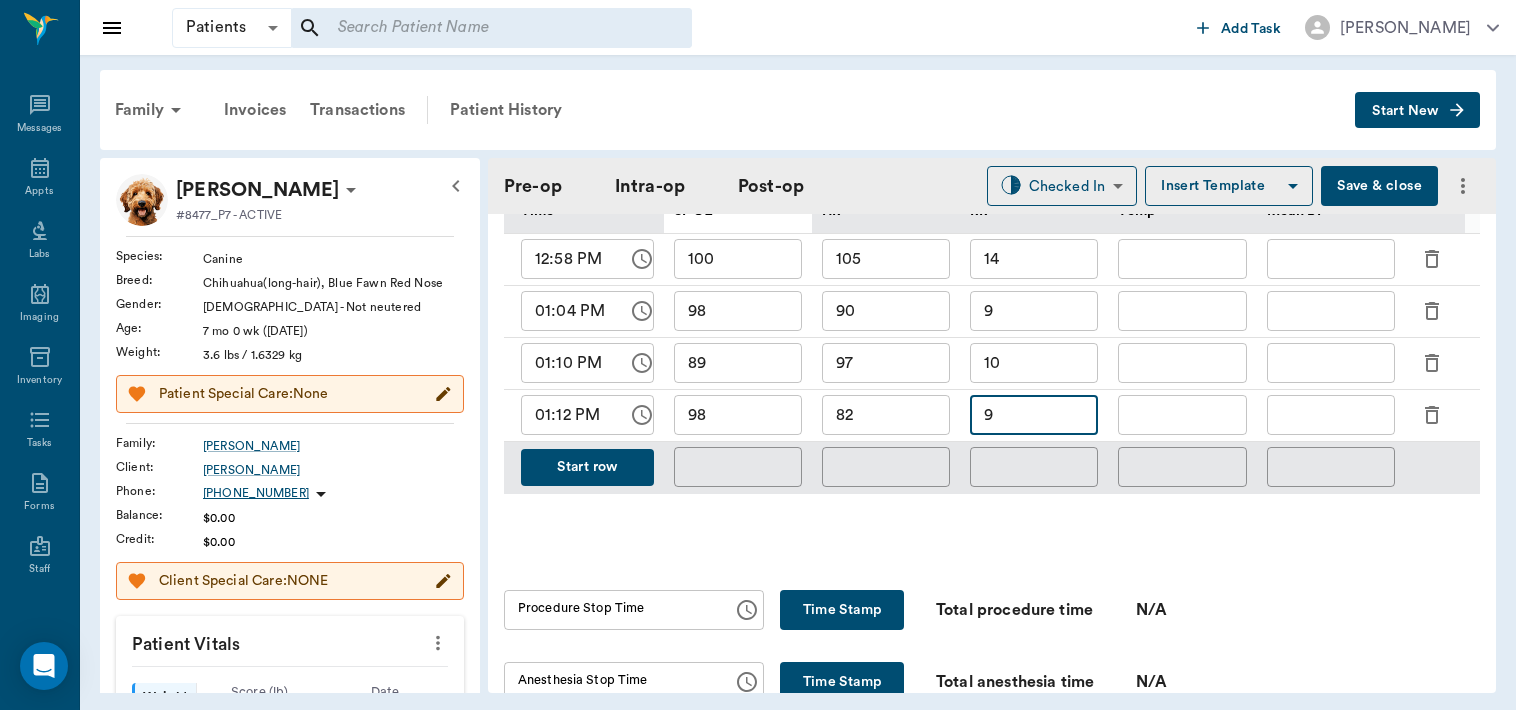 scroll, scrollTop: 1024, scrollLeft: 0, axis: vertical 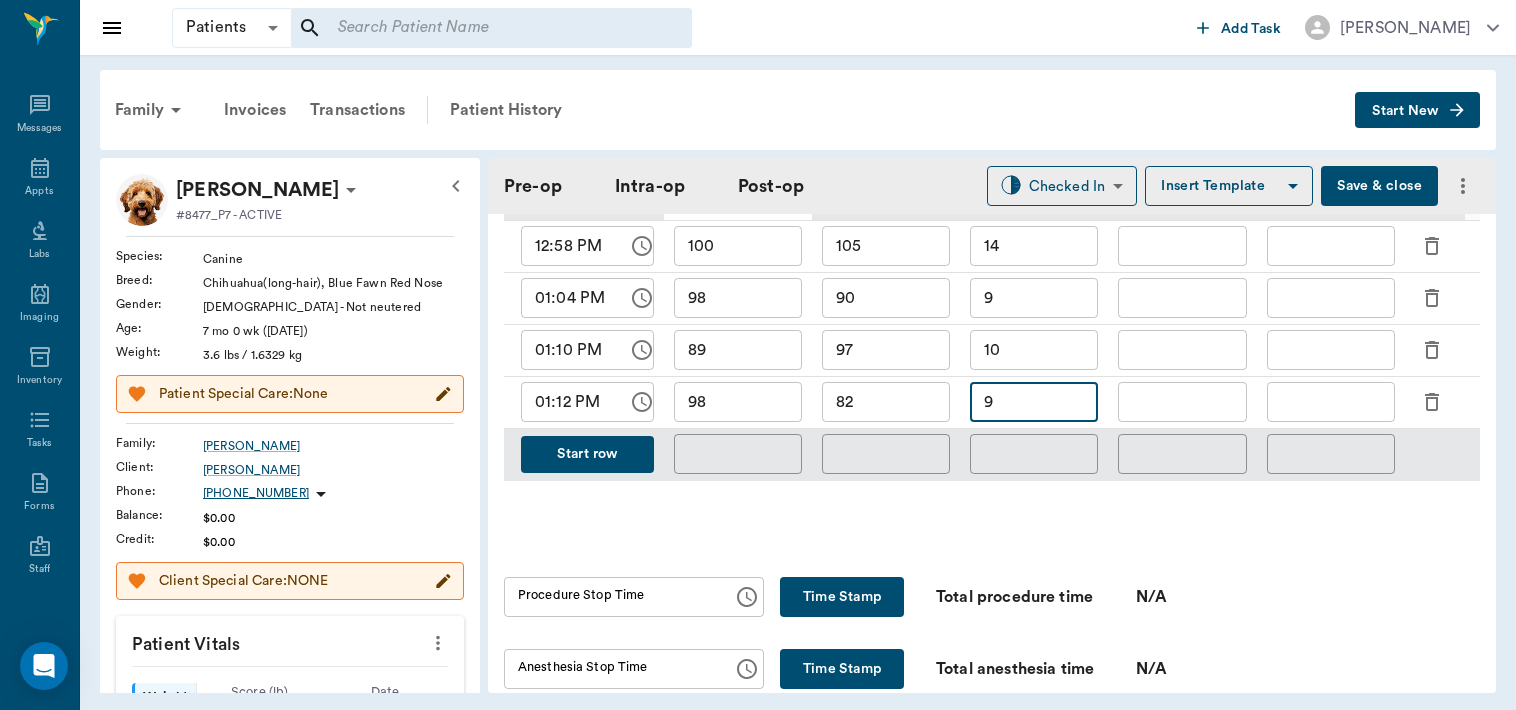 click on "Time Stamp" at bounding box center [842, 597] 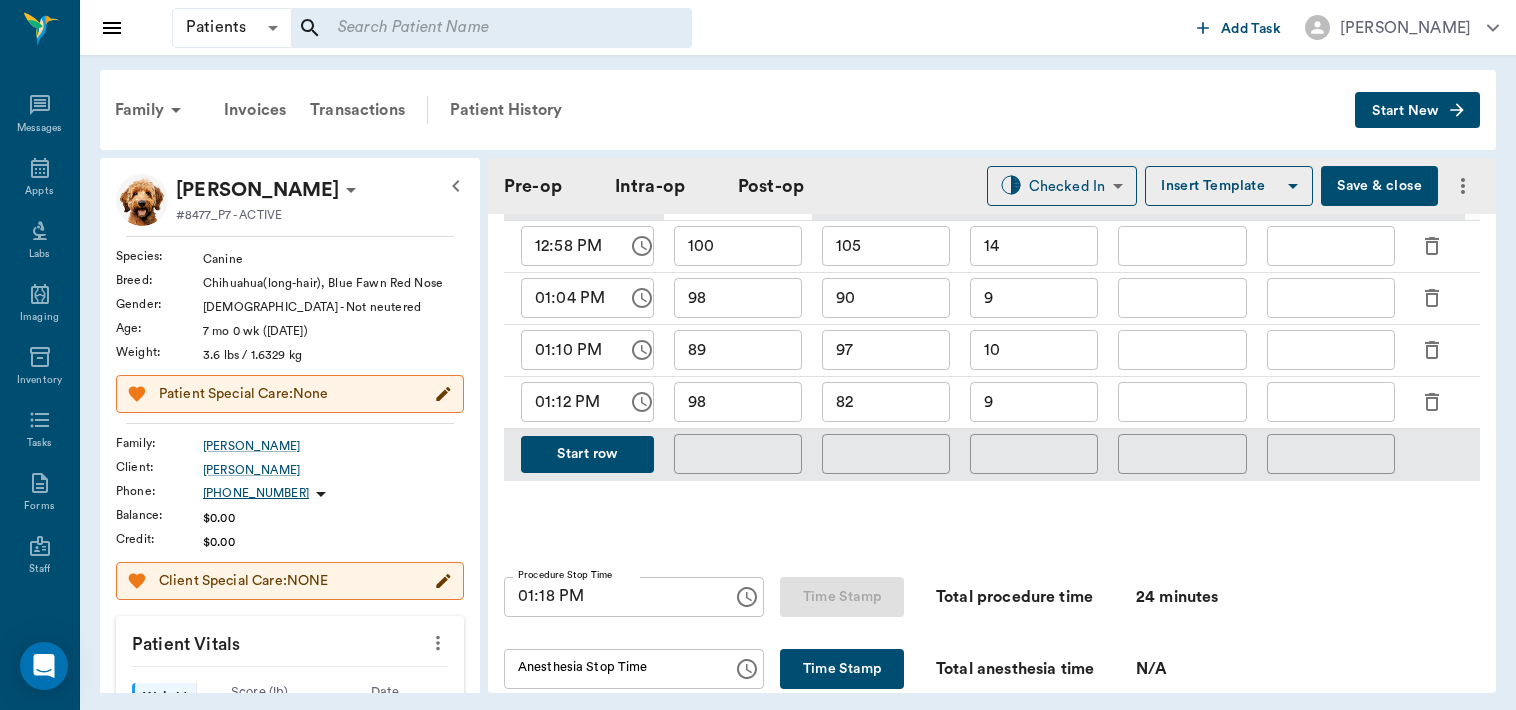 click on "01:18 PM" at bounding box center [611, 597] 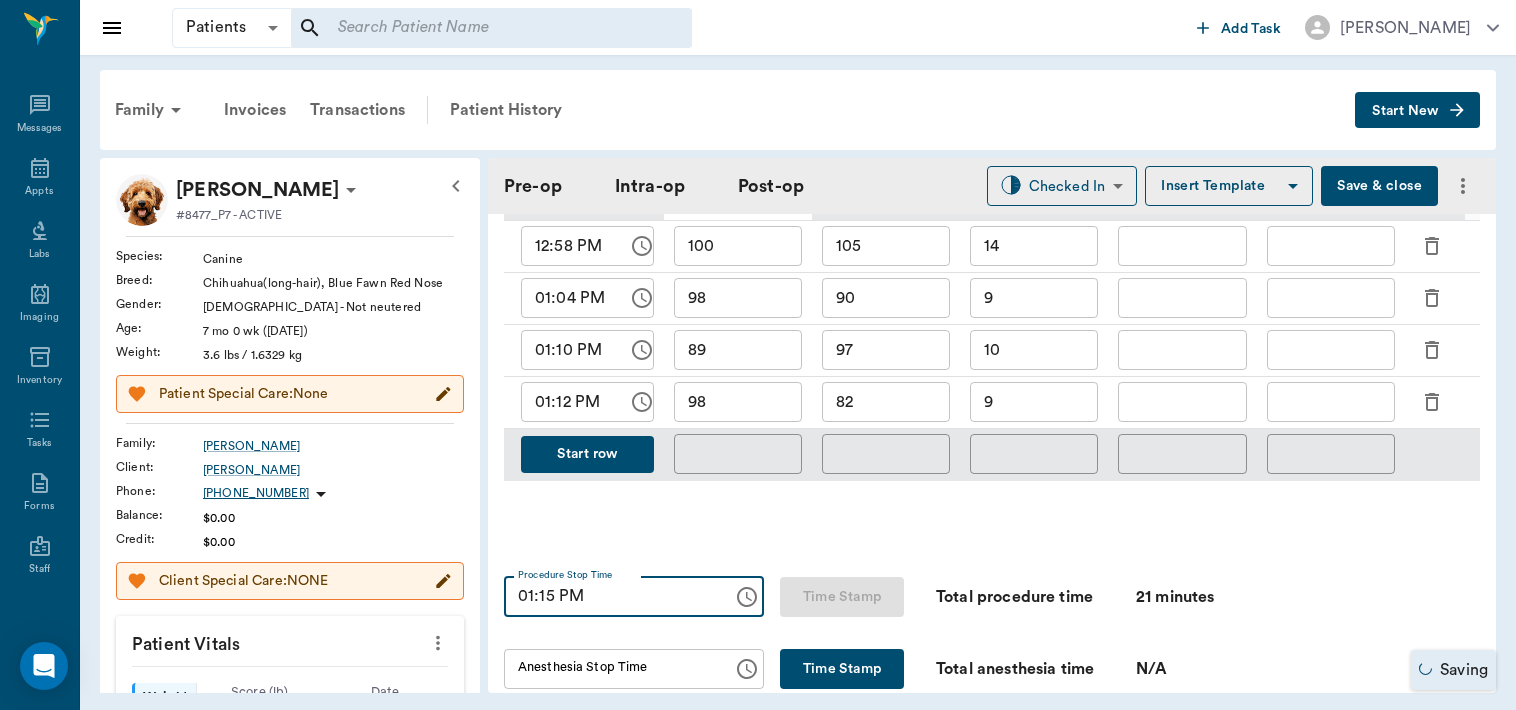 type on "01:15 PM" 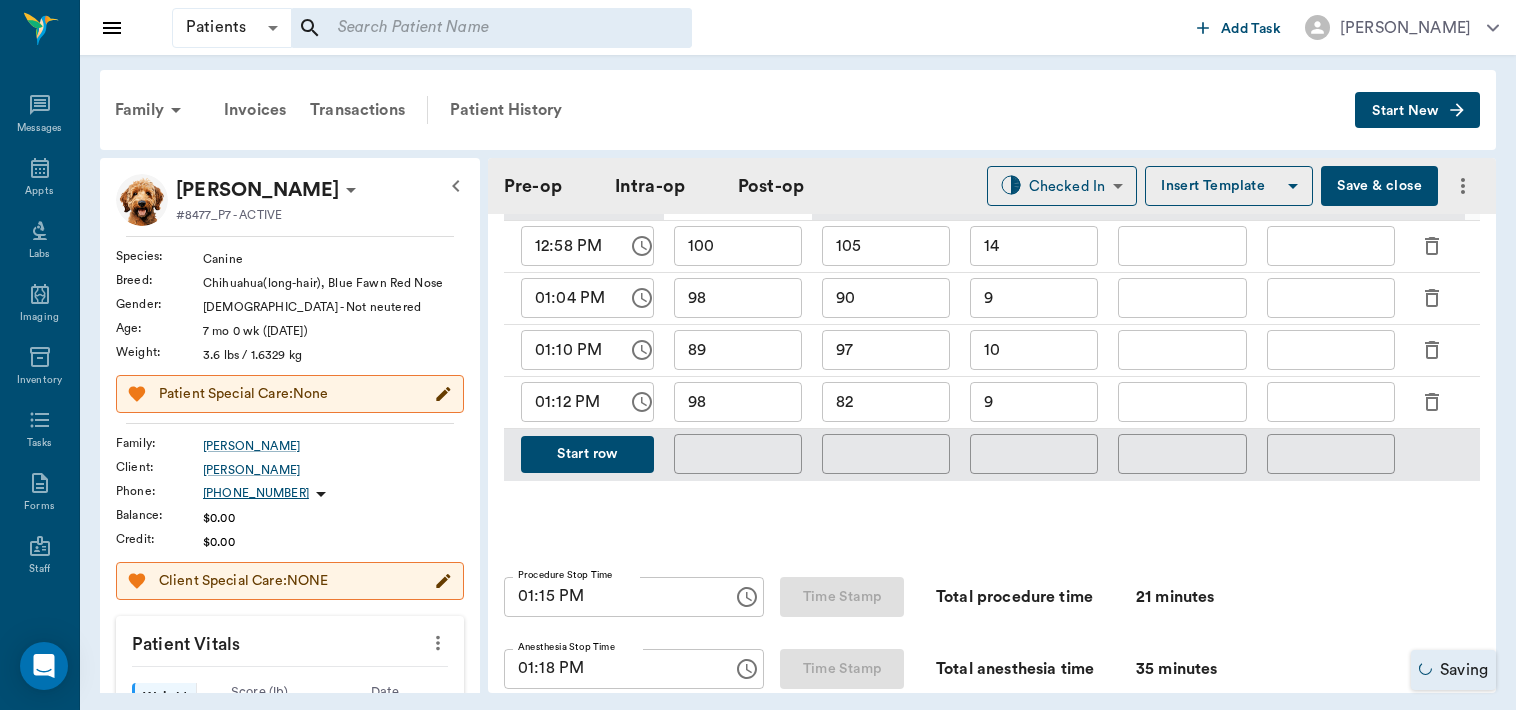 click on "01:18 PM" at bounding box center (611, 669) 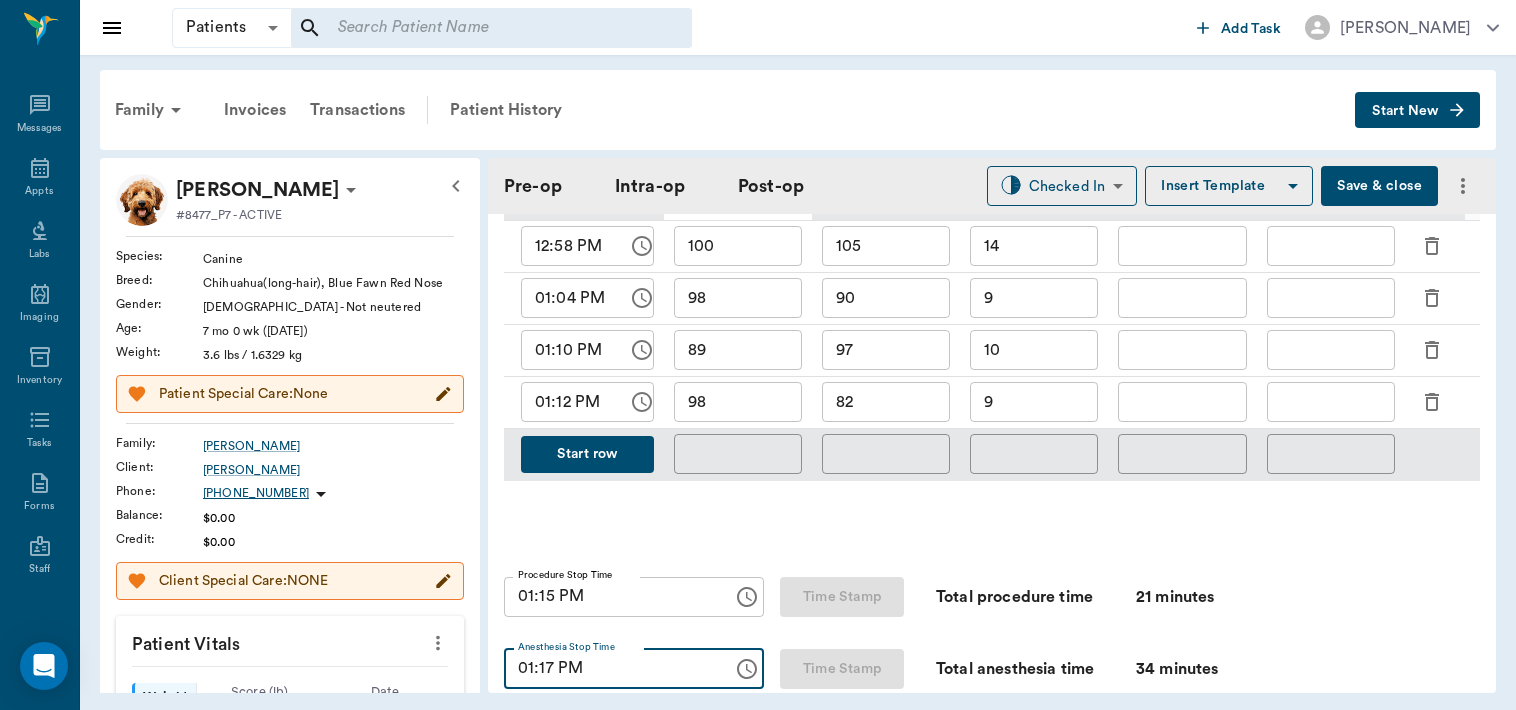 type on "01:17 PM" 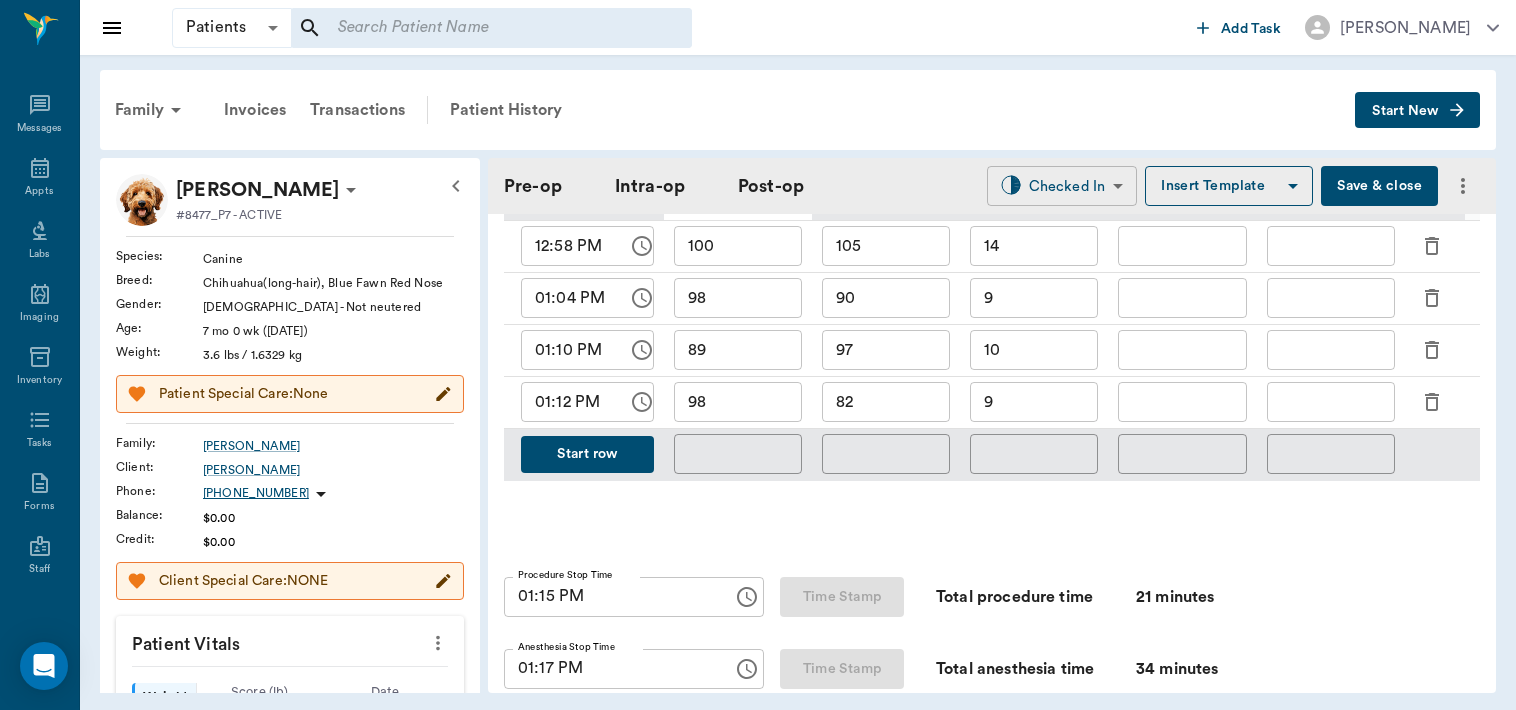 click on "Patients Patients ​ ​ Add Task [PERSON_NAME] Nectar Messages Appts Labs Imaging Inventory Tasks Forms Staff Reports Lookup Settings Family Invoices Transactions Patient History Start New [PERSON_NAME] #8477_P7    -    ACTIVE   Species : Canine Breed : Chihuahua(long-hair), Blue Fawn Red Nose Gender : [DEMOGRAPHIC_DATA] - Not neutered Age : [DEMOGRAPHIC_DATA] mo 0 wk ([DATE]) Weight : 3.6 lbs / 1.6329 kg Patient Special Care:  None Family : [PERSON_NAME] Client : [PERSON_NAME] Phone : [PHONE_NUMBER] Balance : $0.00 Credit : $0.00 Client Special Care:  NONE Patient Vitals Weight BCS HR Temp Resp BP Dia Pain Perio Score ( lb ) Date [DATE] 10AM 0 0.9 1.8 2.7 3.6 Ongoing diagnosis Current Rx Reminders 6 Week Flea And Tick - Puppy <50 Lbs [DATE] Distemper/Parvo Vaccination Annual [DATE] [MEDICAL_DATA] Canine Annual ( Bundled) [DATE] [MEDICAL_DATA] Vaccination Annual [DATE] Upcoming appointments Schedule Appointment Pre-op Intra-op Post-op Checked In CHECKED_IN ​ Insert Template  Save & close Provider [PERSON_NAME] Date" at bounding box center (758, 355) 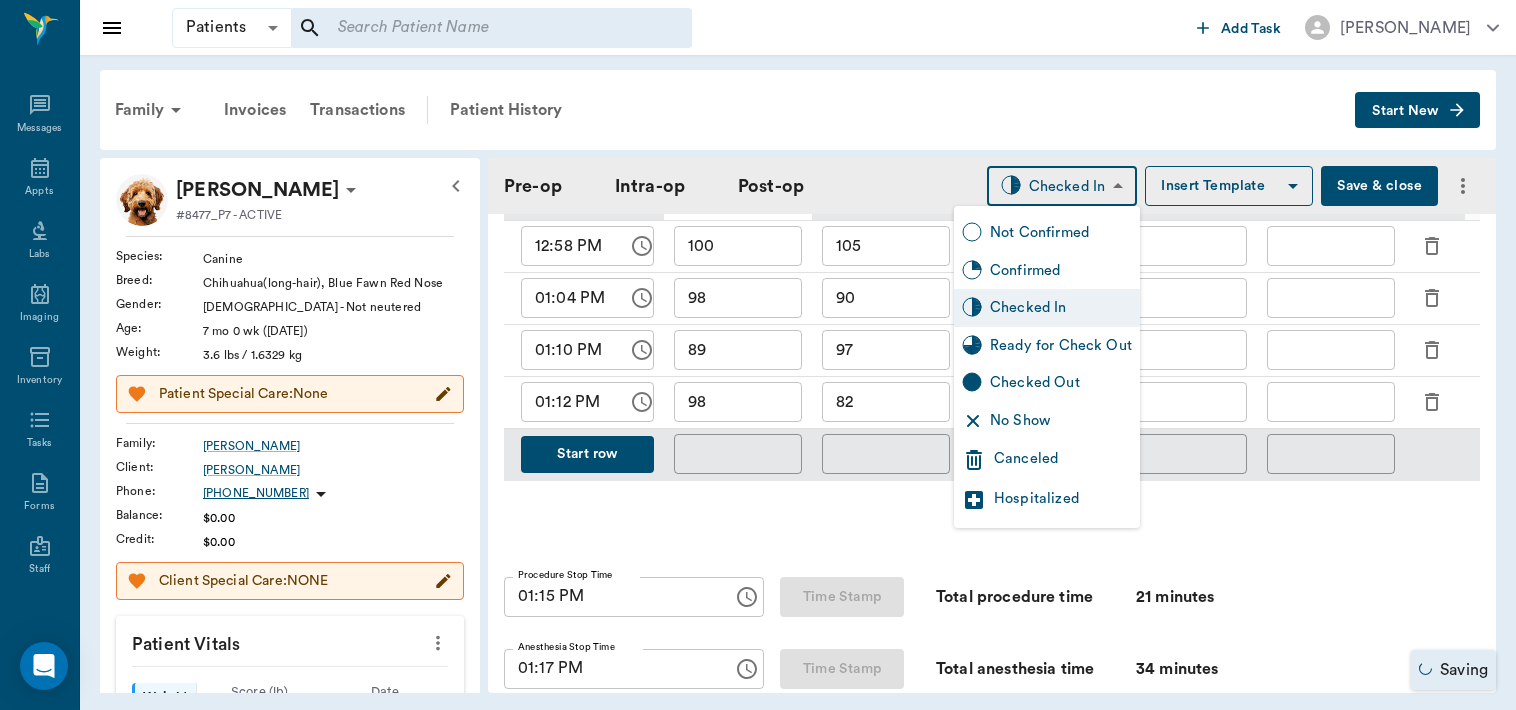 click on "Ready for Check Out" at bounding box center (1061, 346) 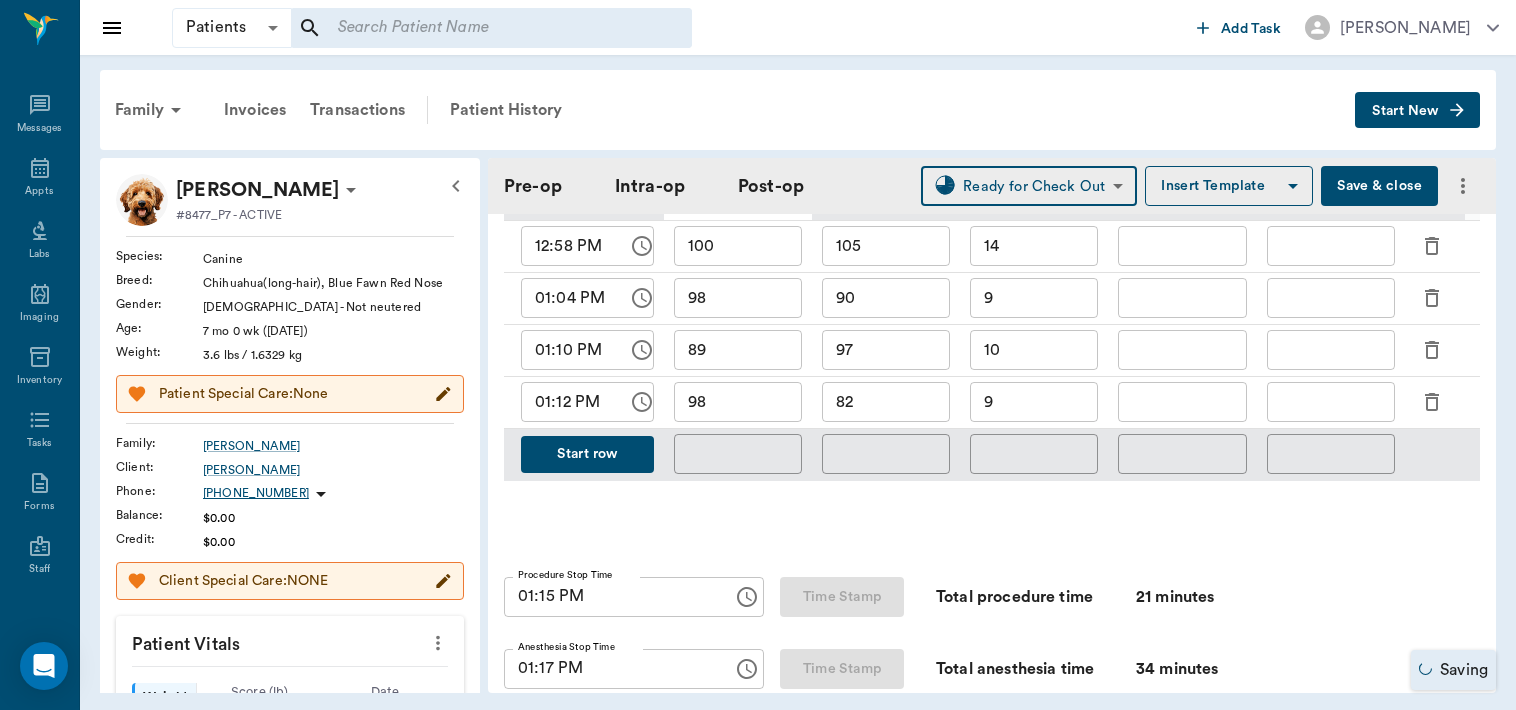 type on "READY_TO_CHECKOUT" 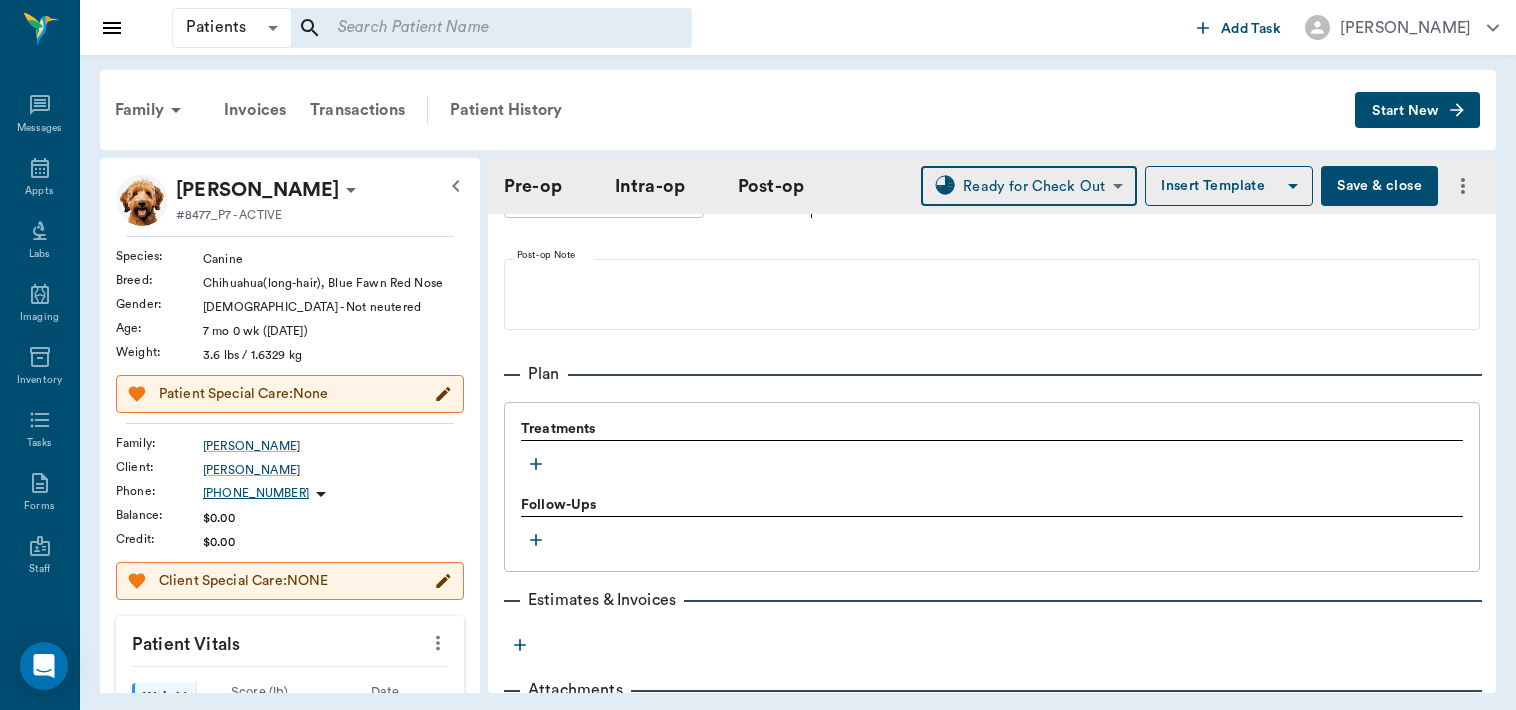 scroll, scrollTop: 1606, scrollLeft: 0, axis: vertical 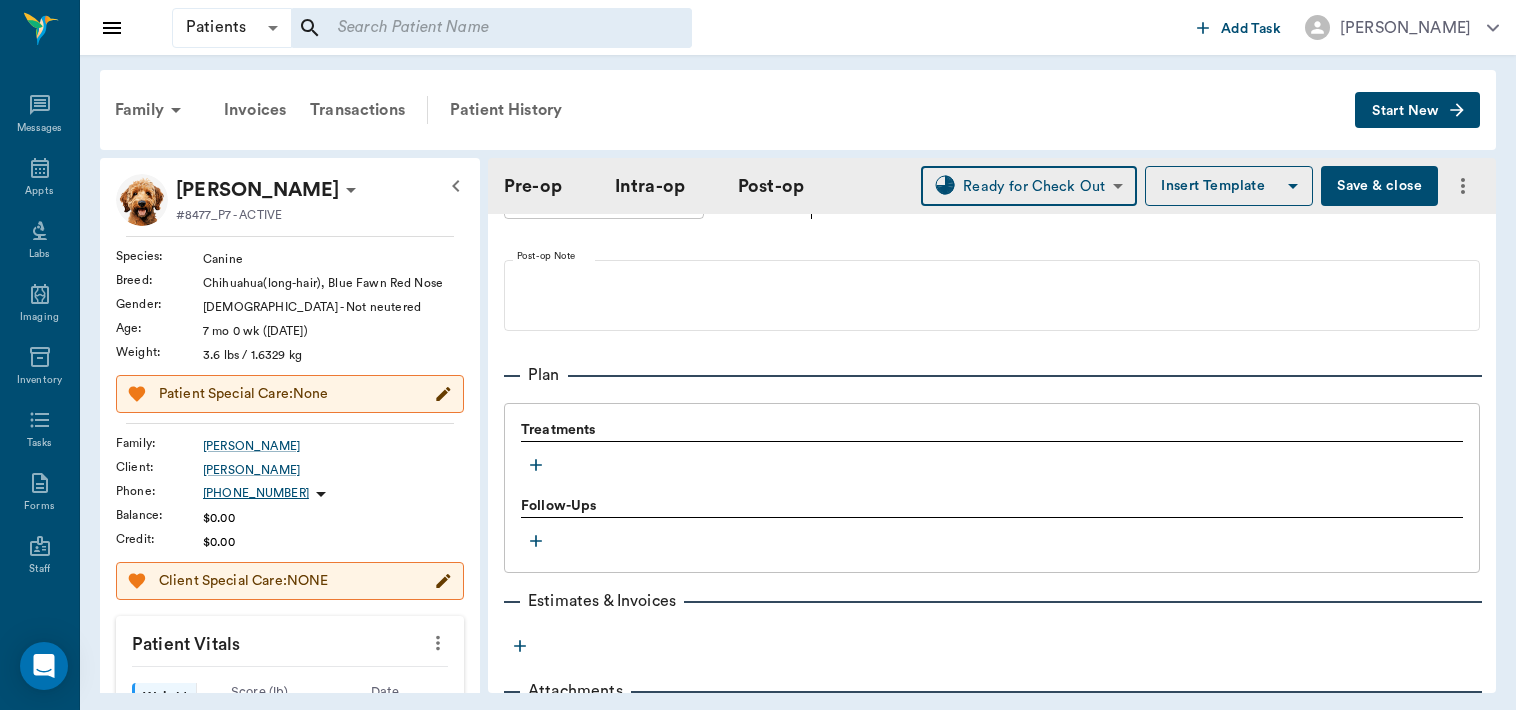 click on "Save & close" at bounding box center (1379, 186) 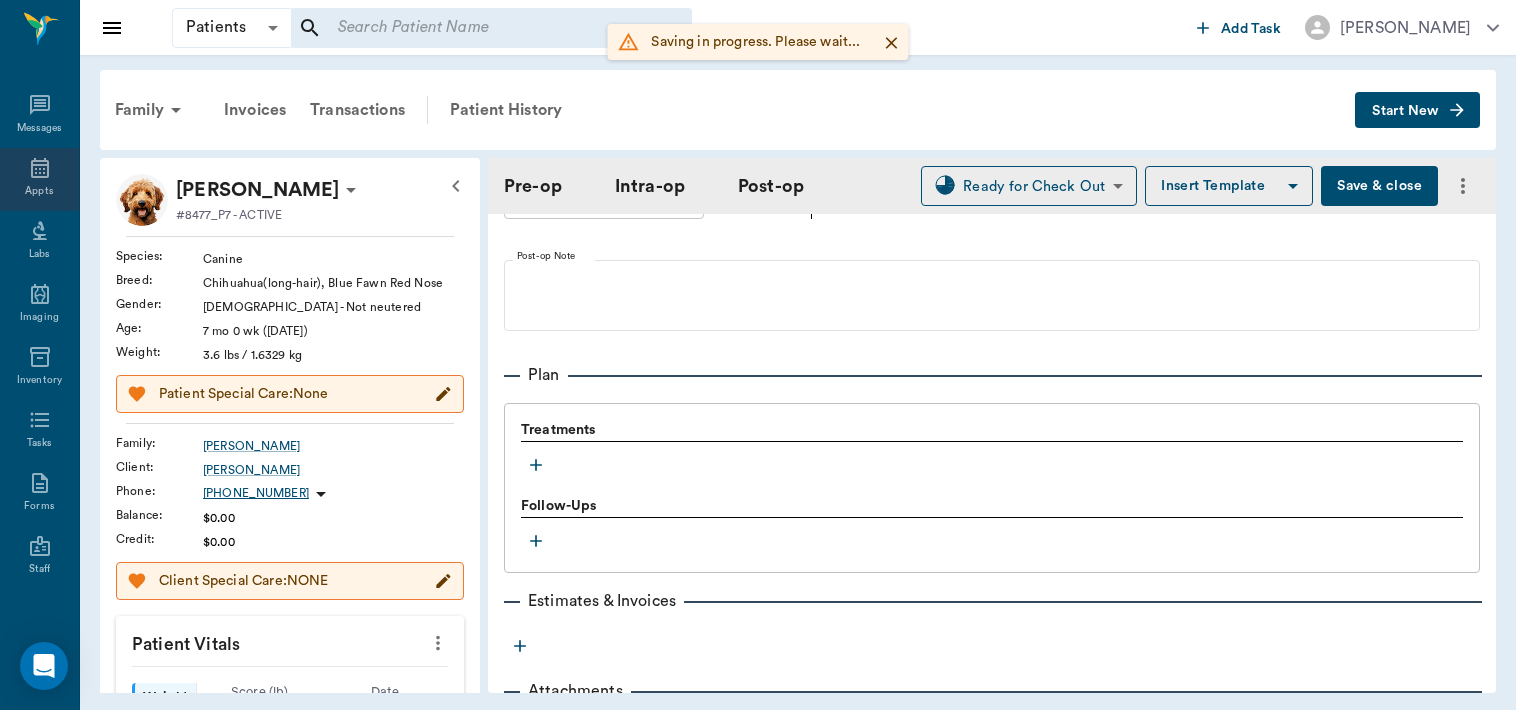 click on "Appts" at bounding box center (39, 191) 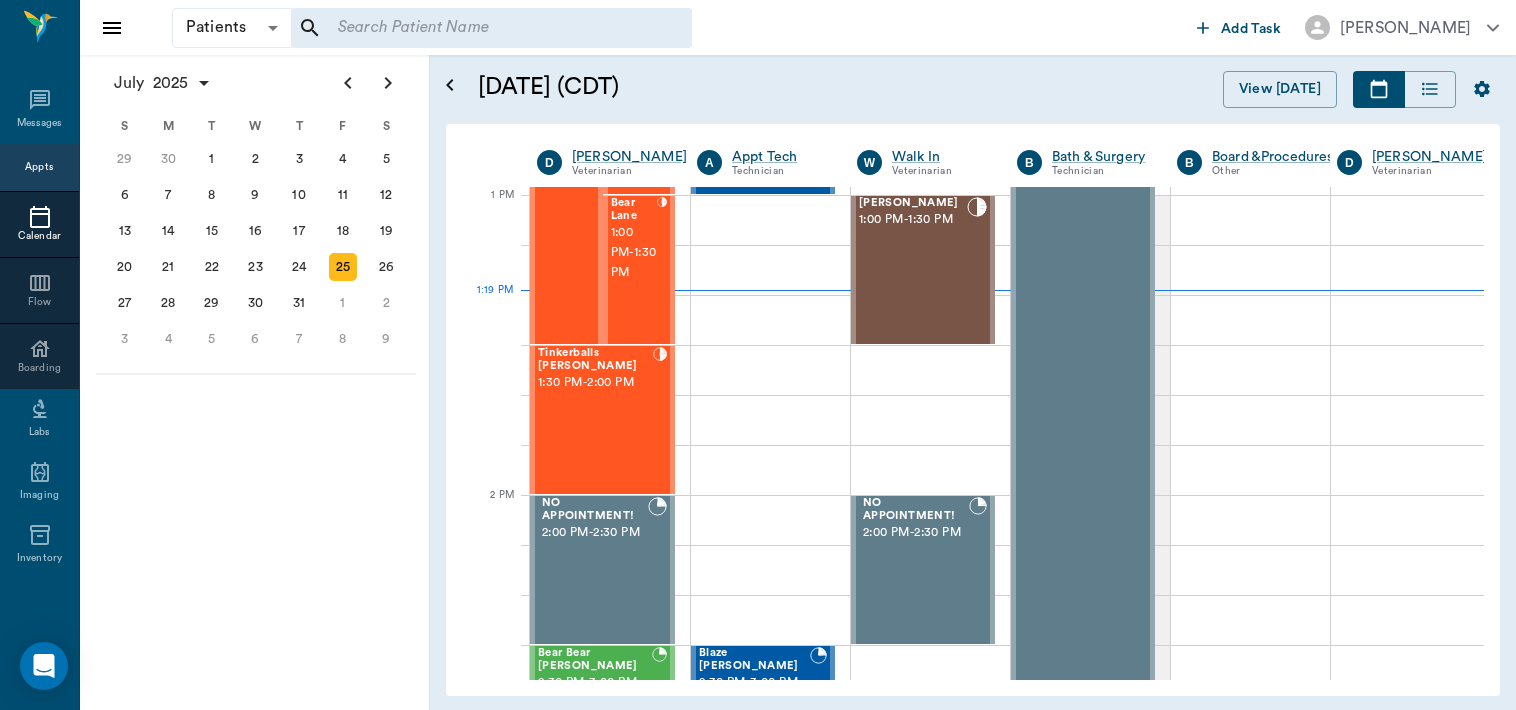 scroll, scrollTop: 1500, scrollLeft: 0, axis: vertical 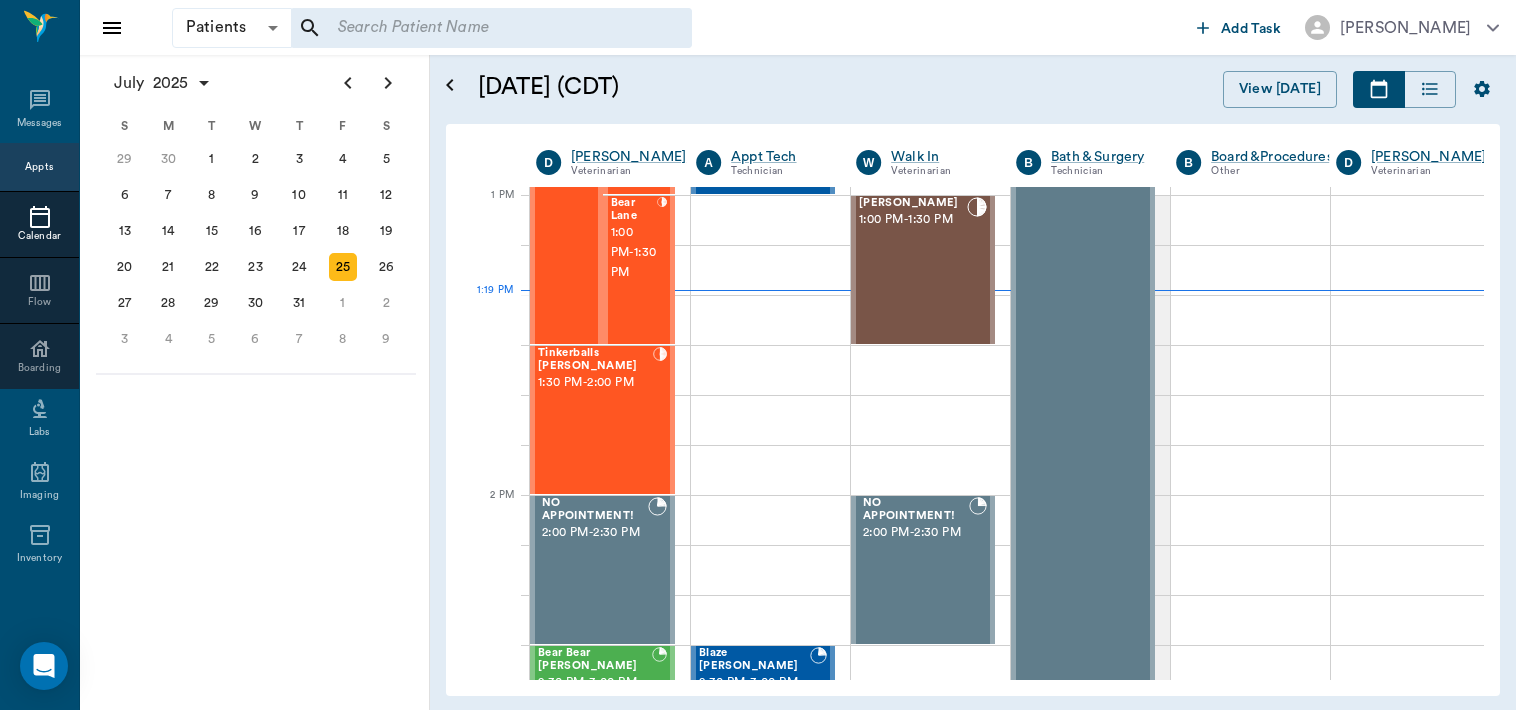 click on "1:00 PM  -  1:30 PM" at bounding box center [634, 253] 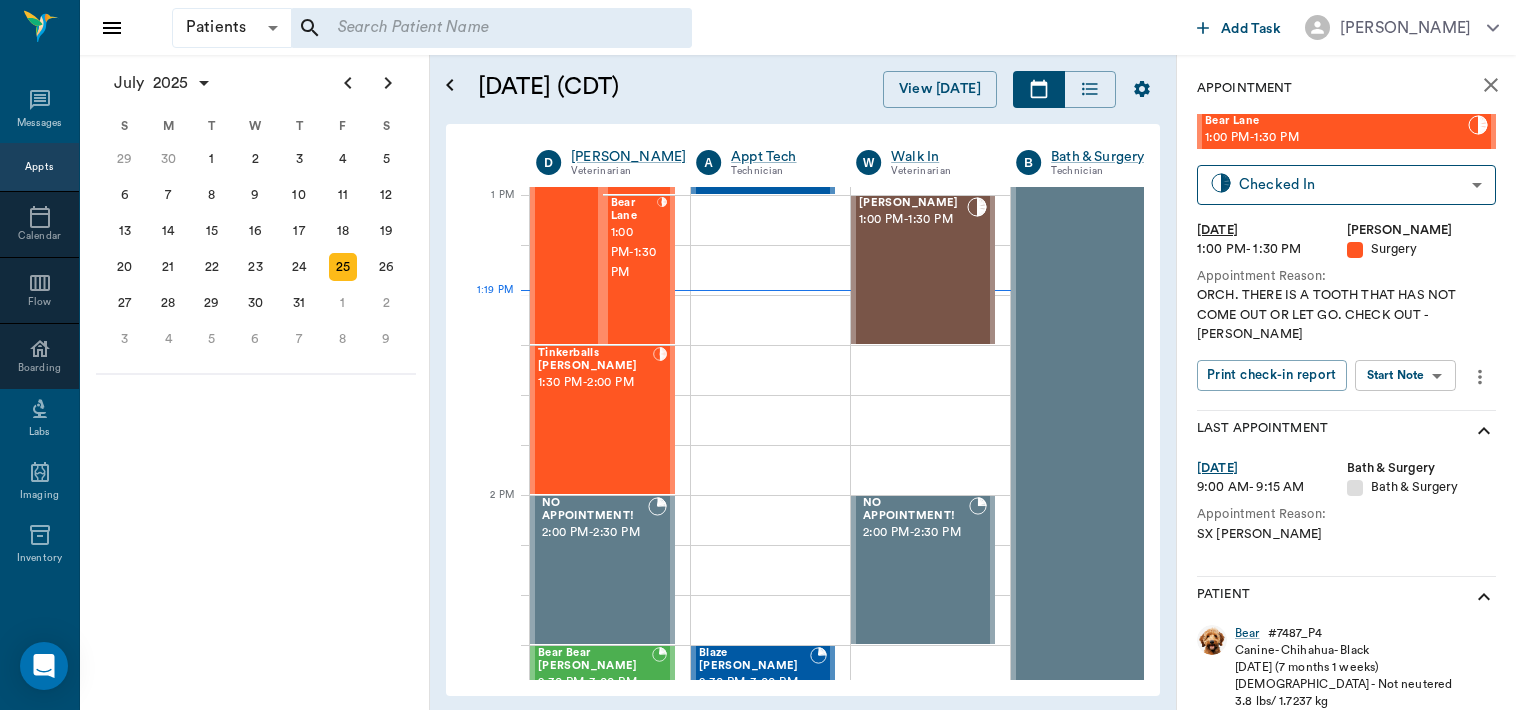 click on "Patients Patients ​ ​ Add Task Dr. Bert Ellsworth Nectar Messages Appts Calendar Flow Boarding Labs Imaging Inventory Tasks Forms Staff Reports Lookup Settings July 2025 S M T W T F S Jun 1 2 3 4 5 6 7 8 9 10 11 12 13 14 15 16 17 18 19 20 21 22 23 24 25 26 27 28 29 30 Jul 1 2 3 4 5 6 7 8 9 10 11 12 S M T W T F S 29 30 Jul 1 2 3 4 5 6 7 8 9 10 11 12 13 14 15 16 17 18 19 20 21 22 23 24 25 26 27 28 29 30 31 Aug 1 2 3 4 5 6 7 8 9 S M T W T F S 27 28 29 30 31 Aug 1 2 3 4 5 6 7 8 9 10 11 12 13 14 15 16 17 18 19 20 21 22 23 24 25 26 27 28 29 30 31 Sep 1 2 3 4 5 6 July 25, 2025 (CDT) View Today July 2025 Today 25 Fri Jul 2025 D Dr. Bert Ellsworth Veterinarian A Appt Tech Technician W Walk In Veterinarian B Bath & Surgery Technician B Board &Procedures Other D Dr. Kindall Jones Veterinarian 8 AM 9 AM 10 AM 11 AM 12 PM 1 PM 2 PM 3 PM 4 PM 5 PM 6 PM 7 PM 8 PM 1:19 PM Time For Moscato Sharp 8:00 AM  -  8:30 AM Famous Molly Sharp 8:00 AM  -  8:30 AM COW Martinez 8:30 AM  -  9:00 AM NO APPOINTMENT! EMERGENCY ONLY!  -" at bounding box center (758, 355) 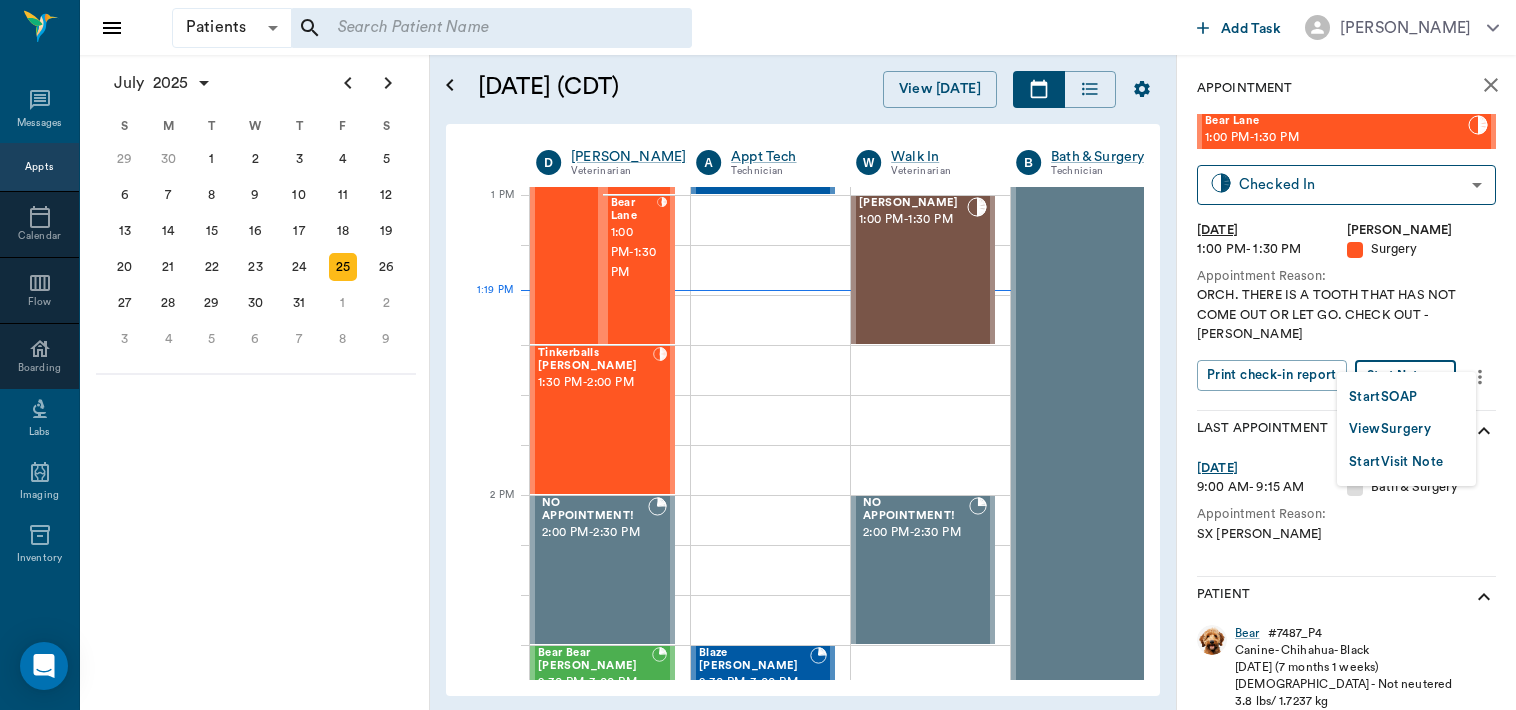 click on "View  Surgery" at bounding box center [1390, 429] 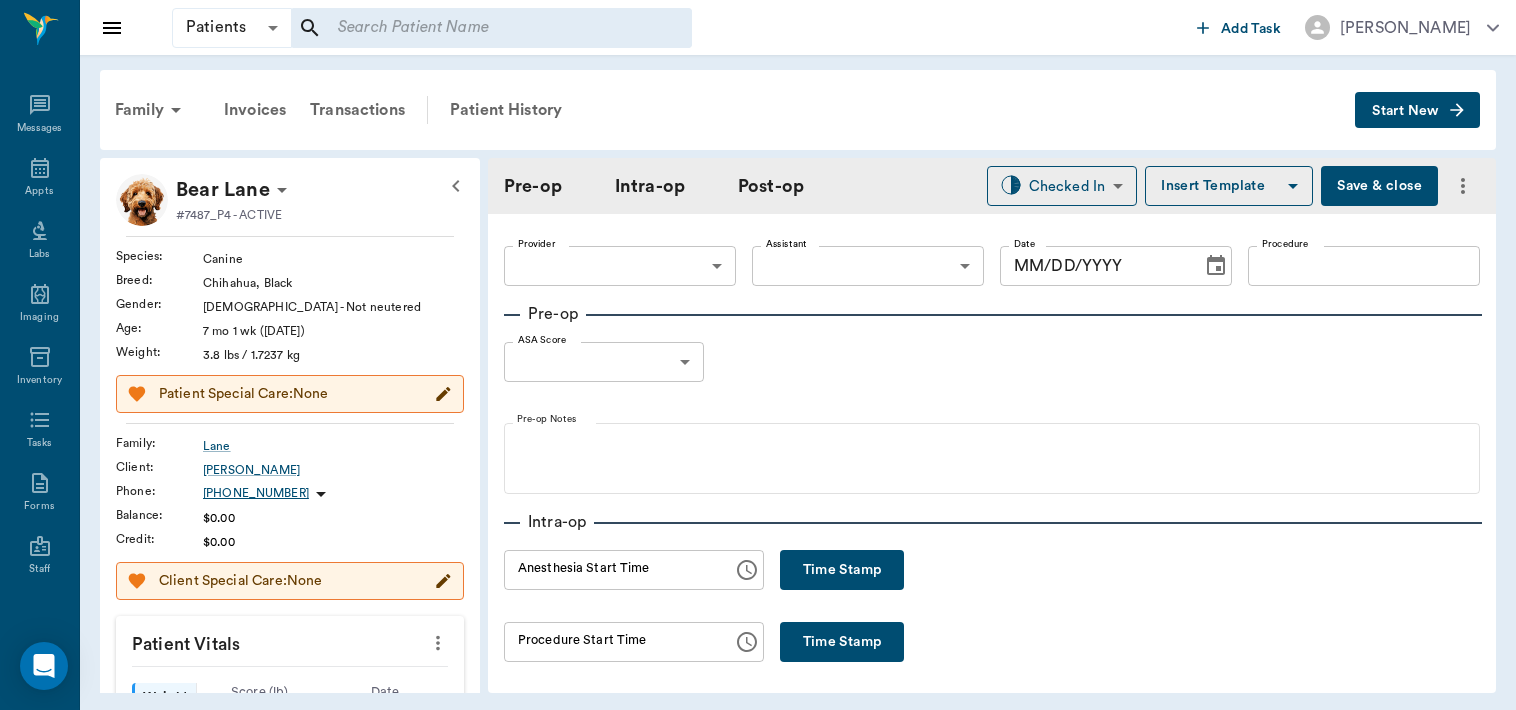 type on "63ec2f075fda476ae8351a4d" 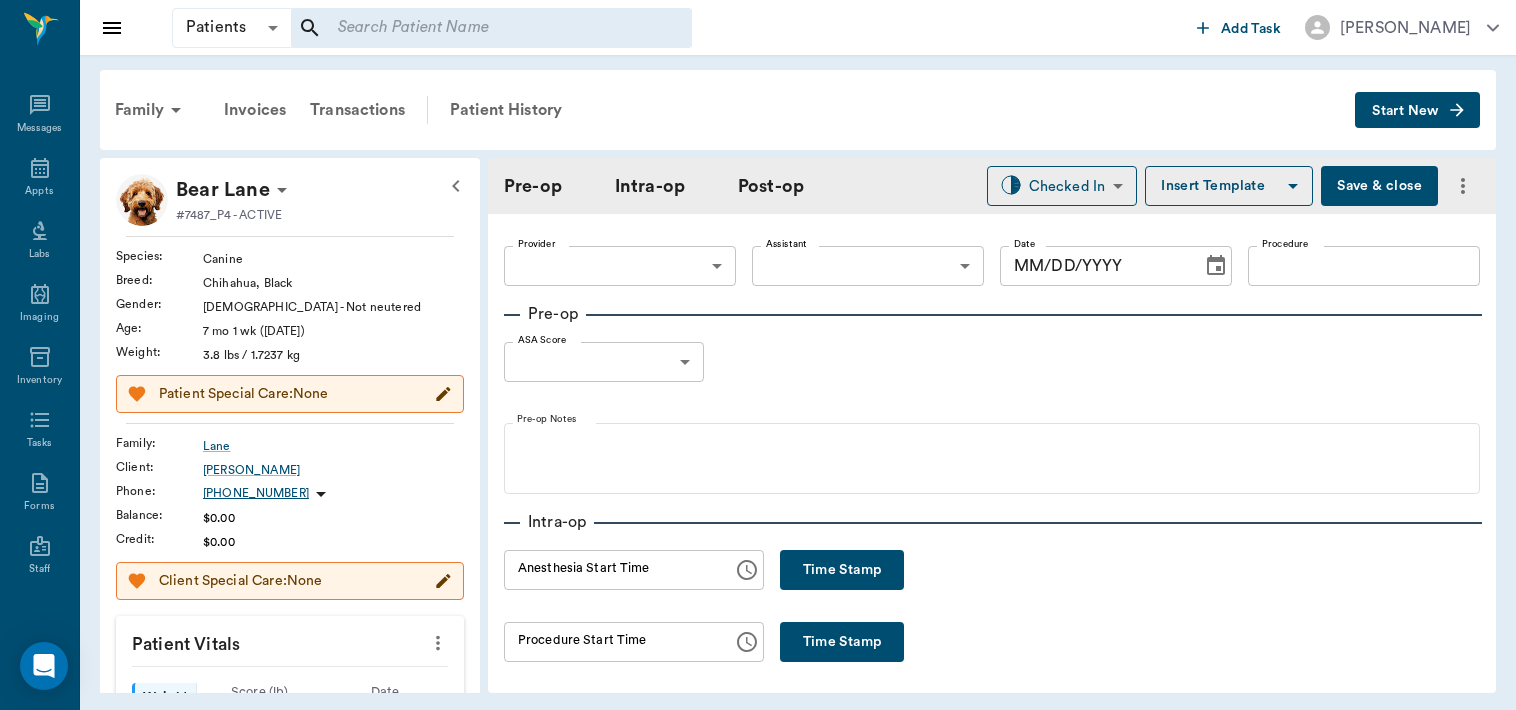 type on "63ec2e7e52e12b0ba117b124" 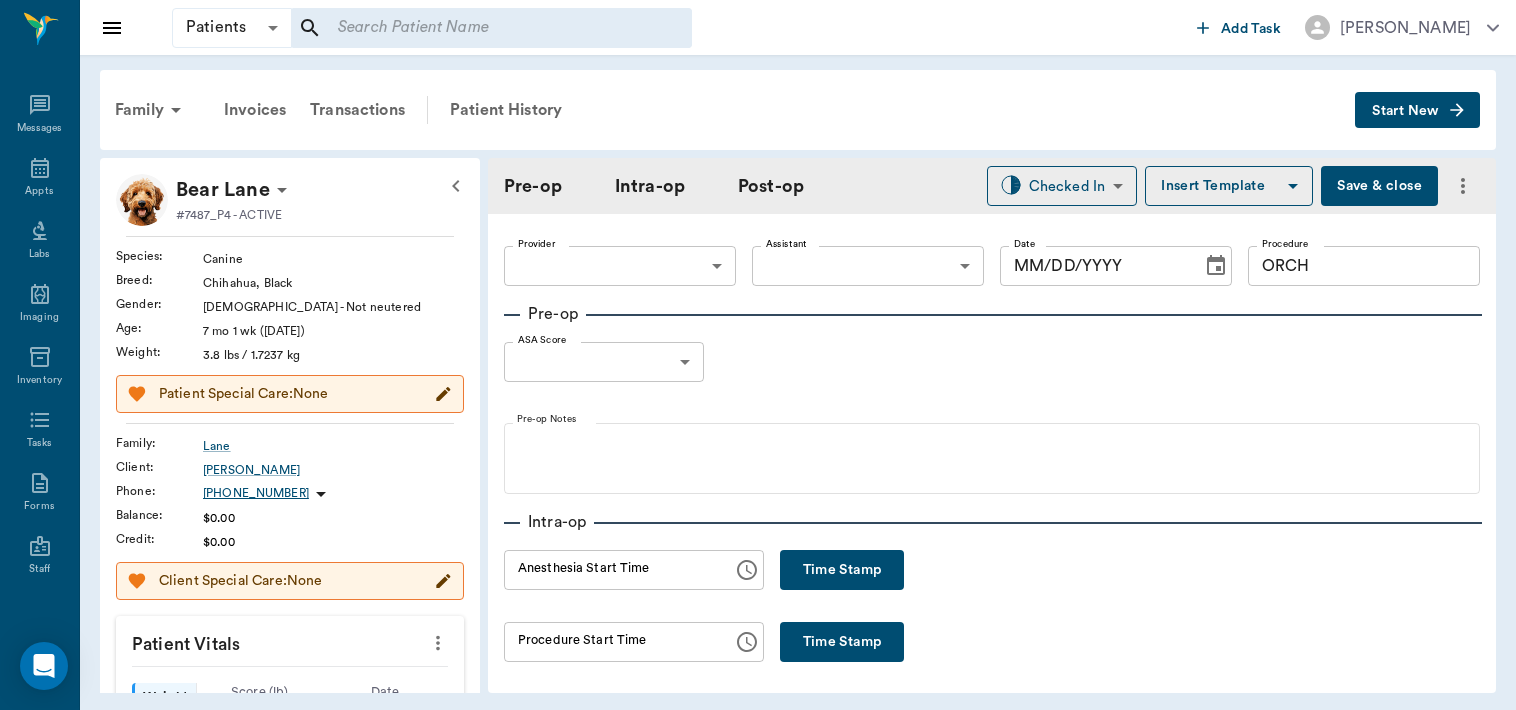 type on "[DATE]" 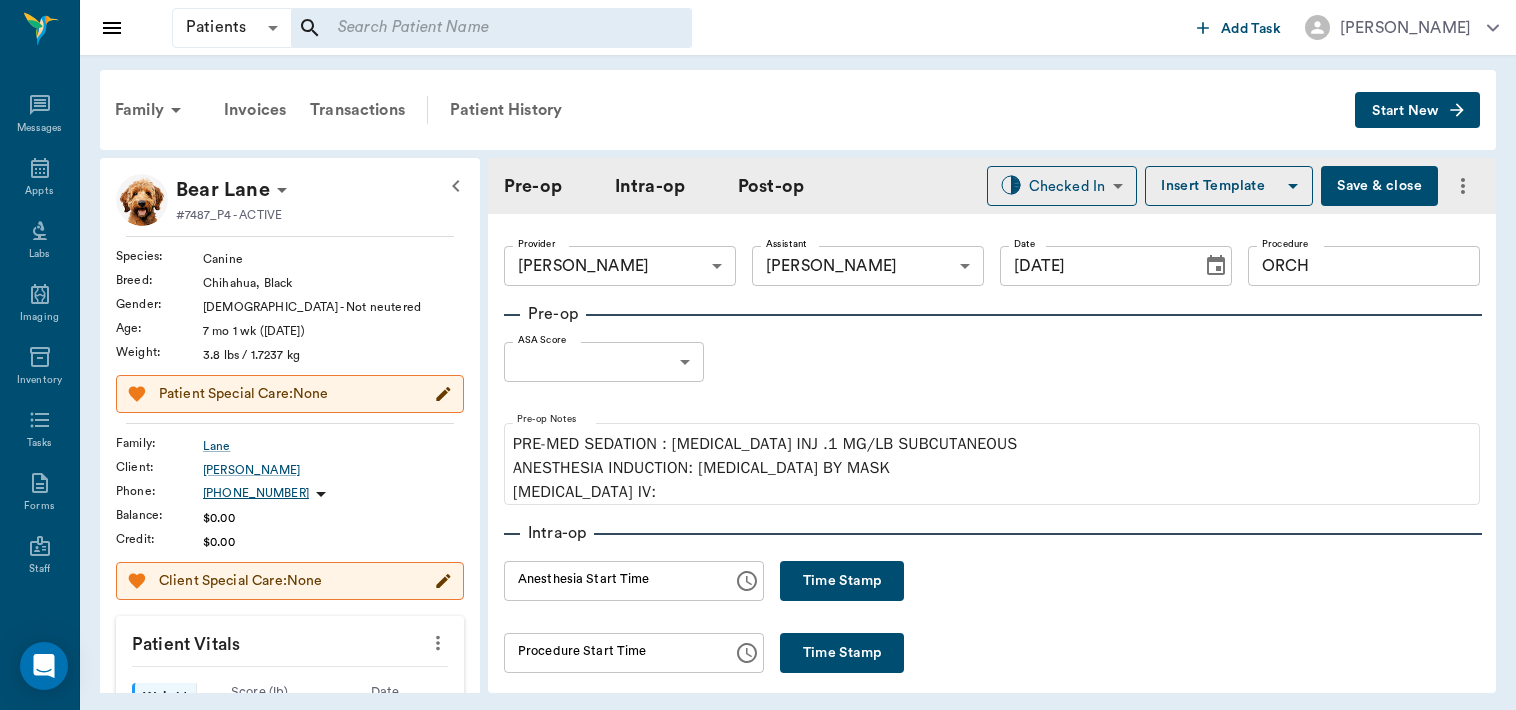 click on "Time Stamp" at bounding box center (842, 581) 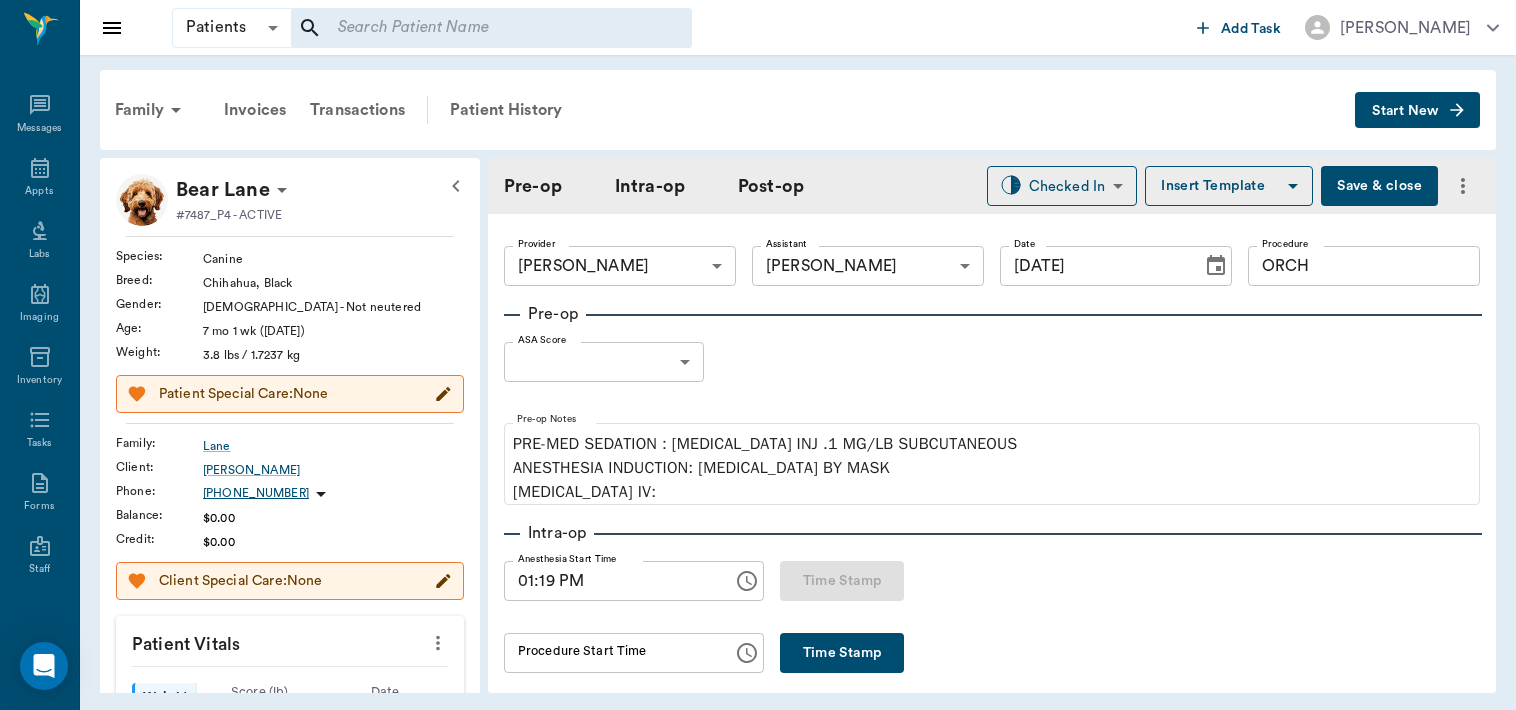 click on "01:19 PM" at bounding box center [611, 581] 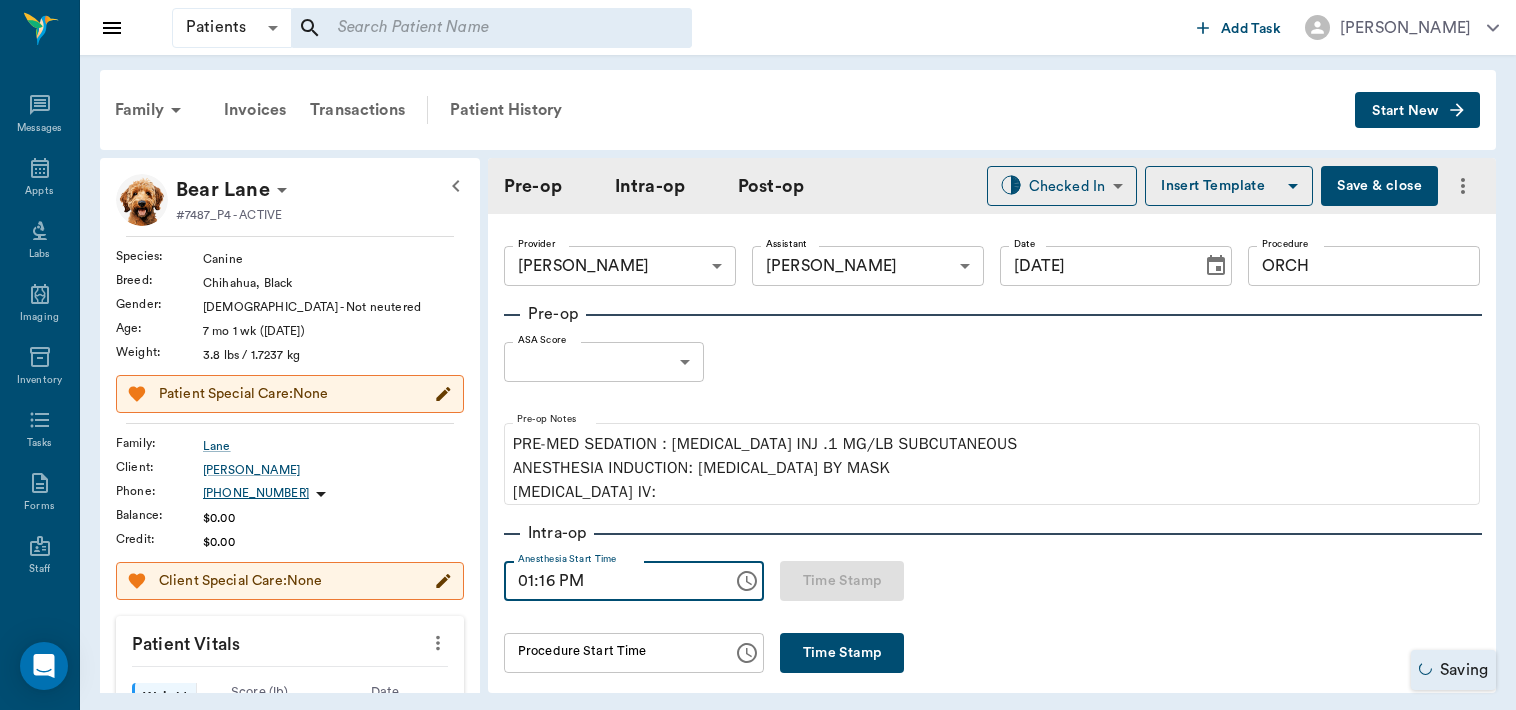 type on "01:16 PM" 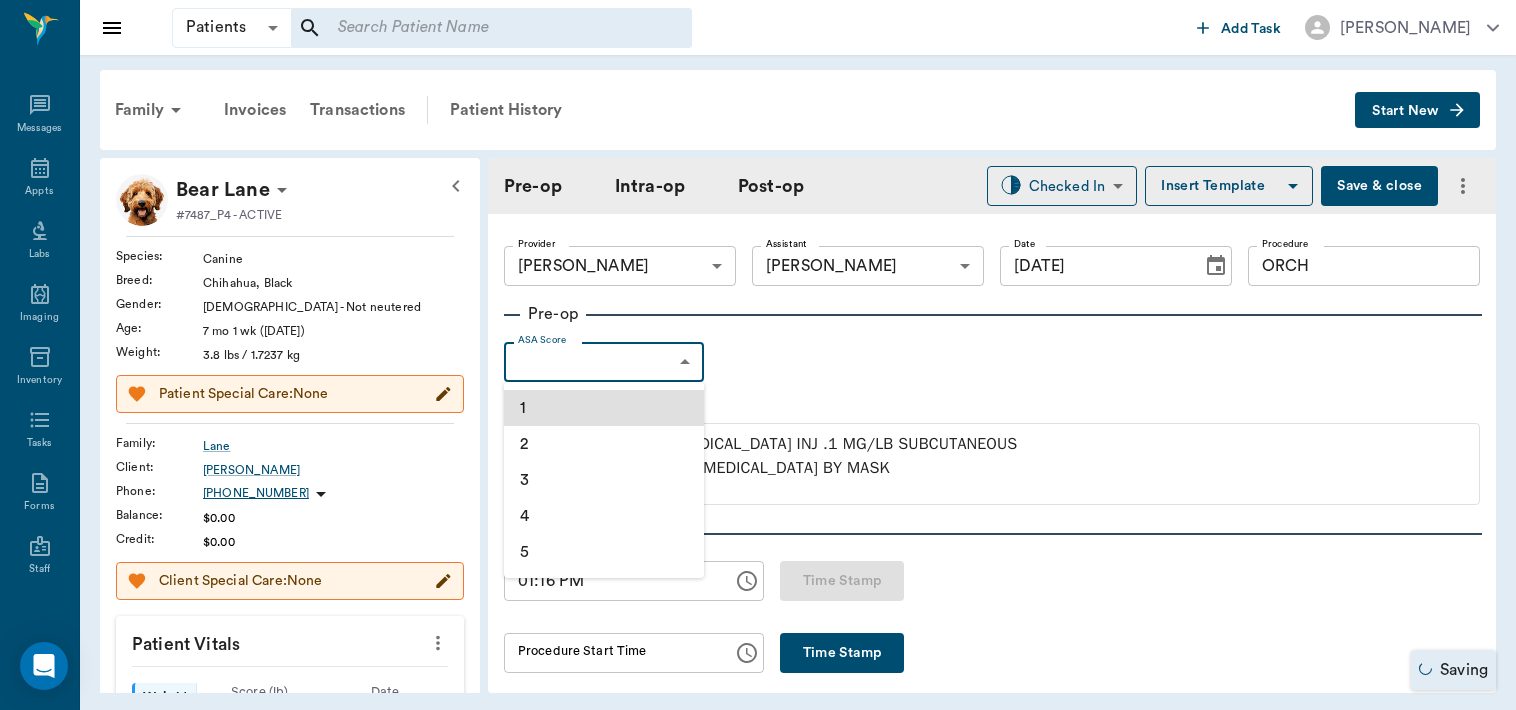 click on "1" at bounding box center [604, 408] 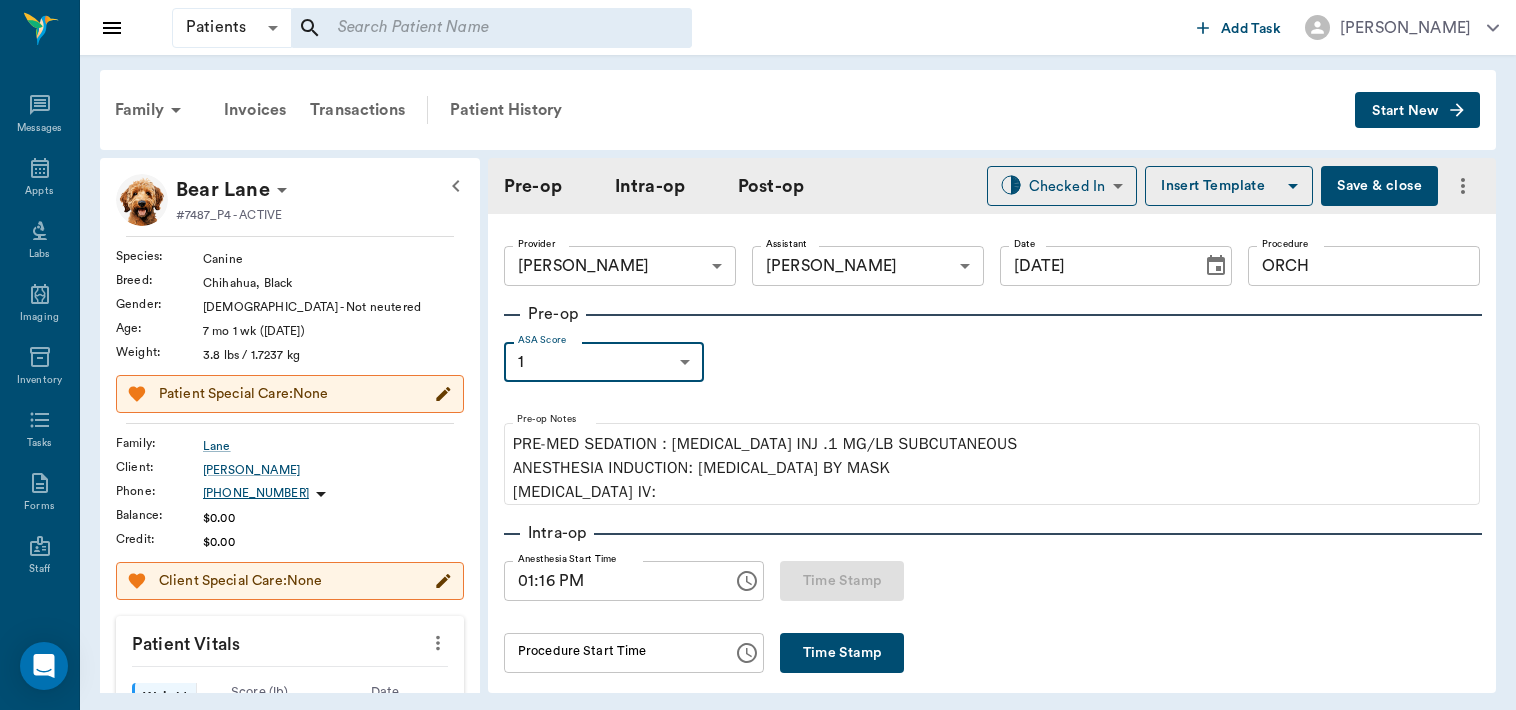 type on "1" 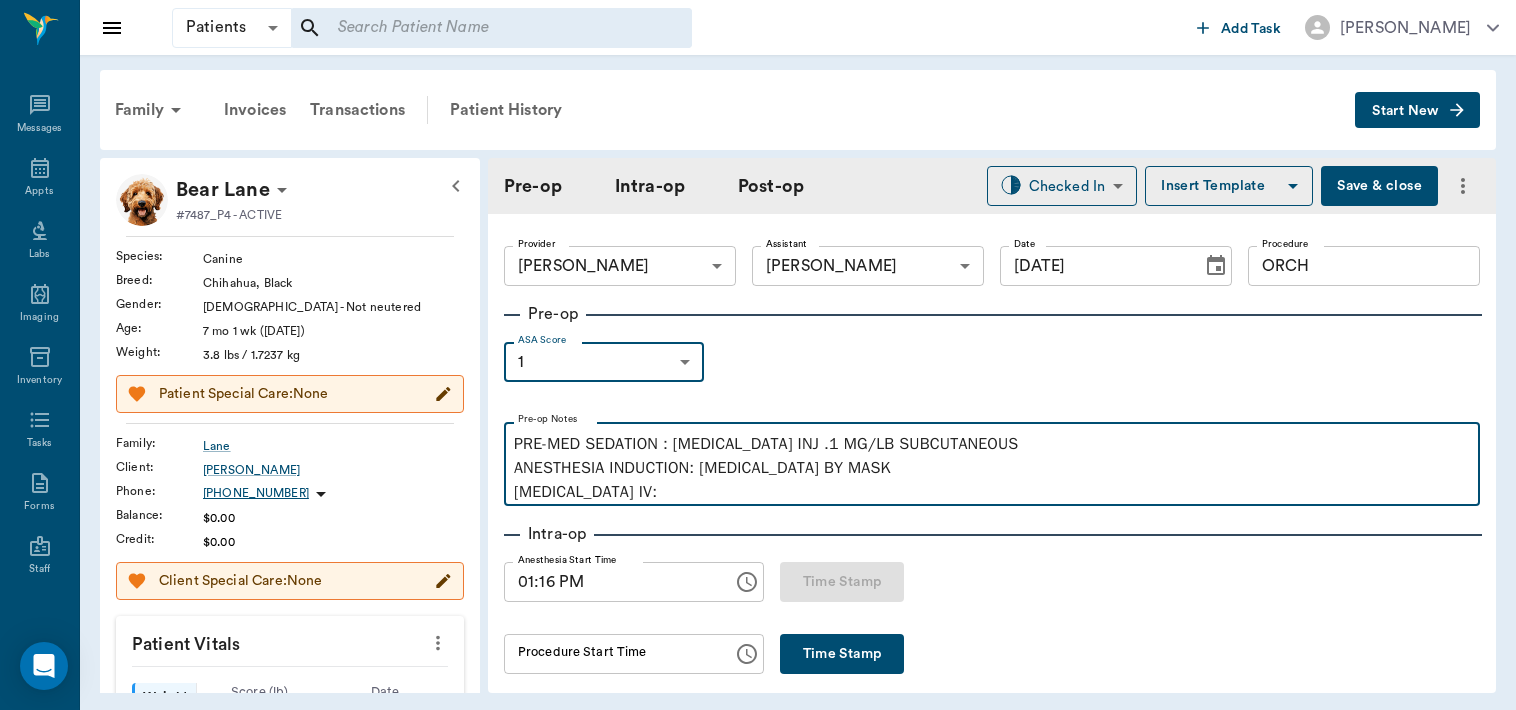 click on "PRE-MED SEDATION : [MEDICAL_DATA] INJ .1 MG/LB SUBCUTANEOUS ANESTHESIA INDUCTION: [MEDICAL_DATA] BY MASK [MEDICAL_DATA] IV:" at bounding box center (992, 468) 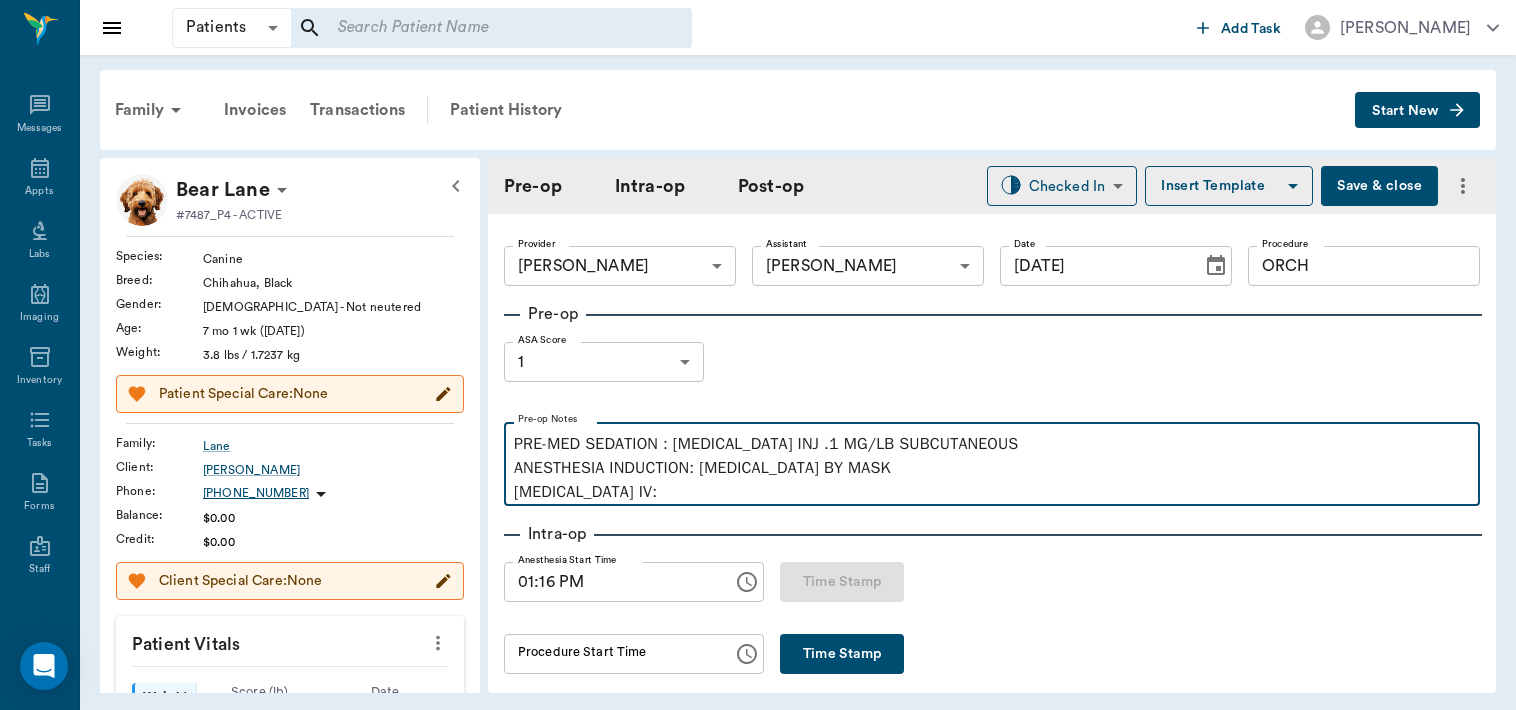 type 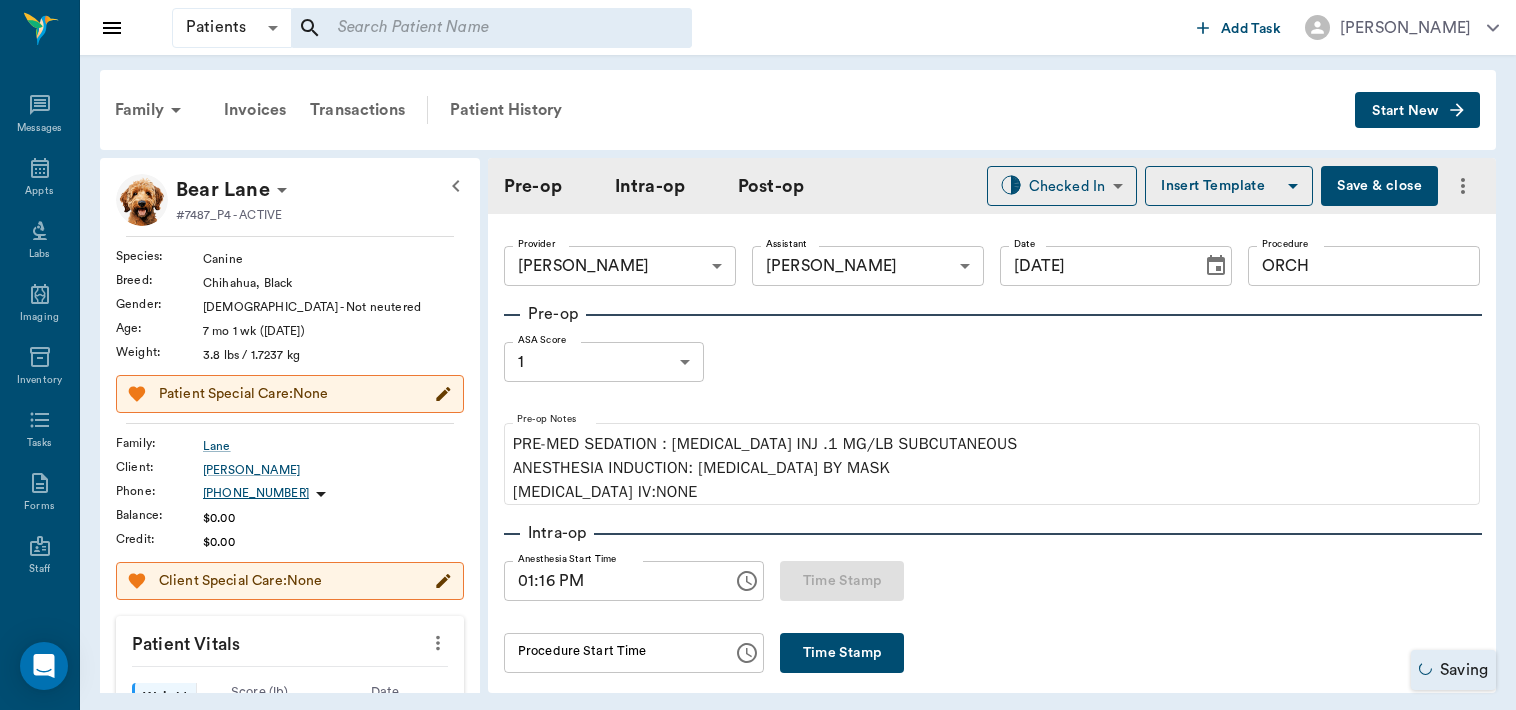 click on "Save & close" at bounding box center [1379, 186] 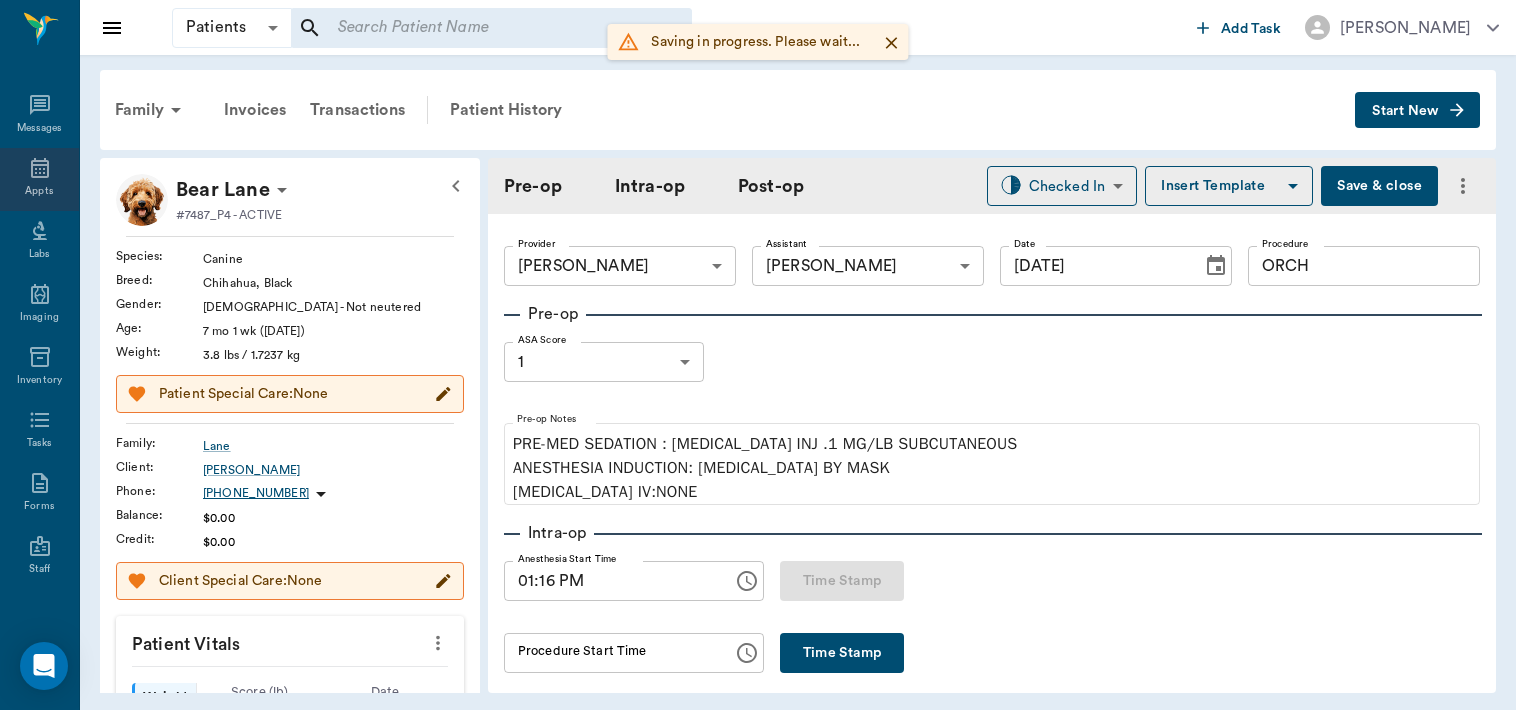 click 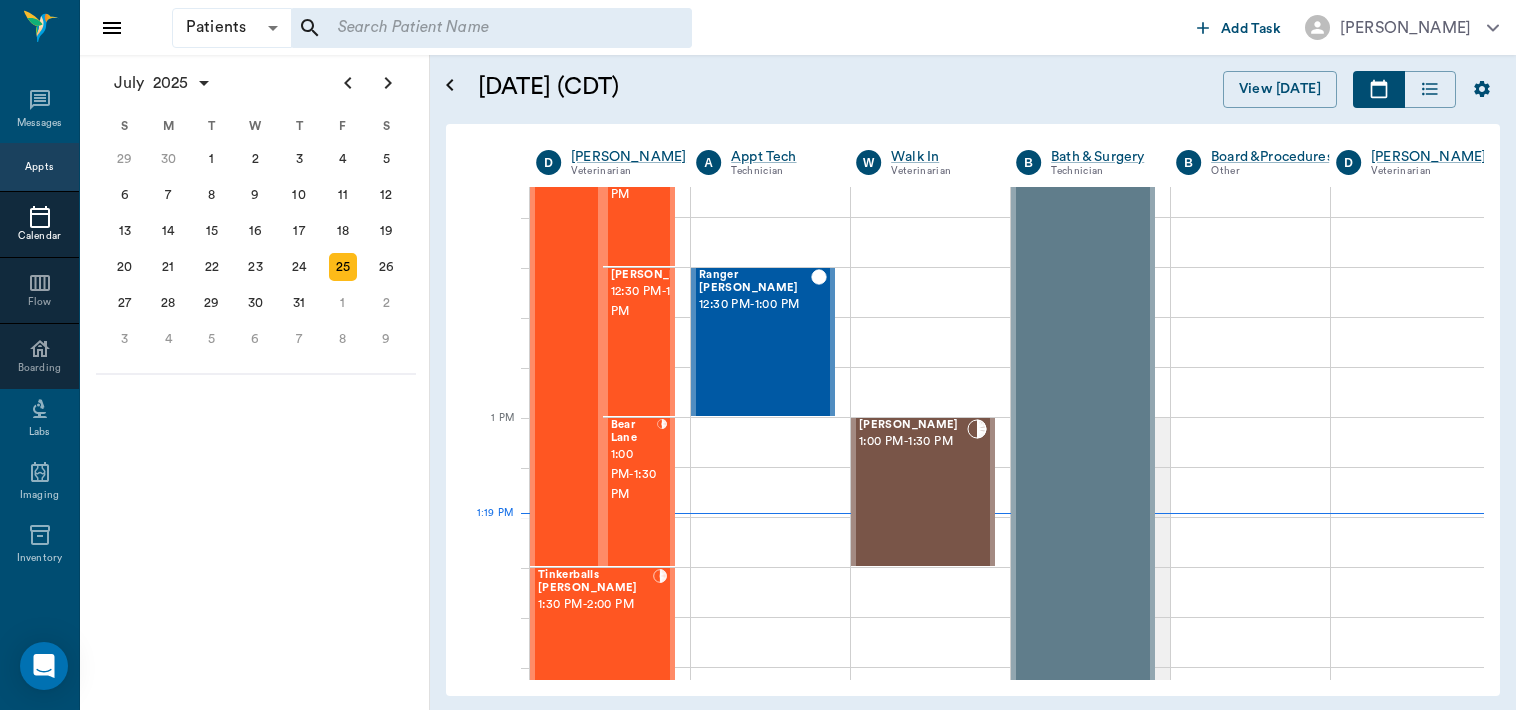 scroll, scrollTop: 1276, scrollLeft: 0, axis: vertical 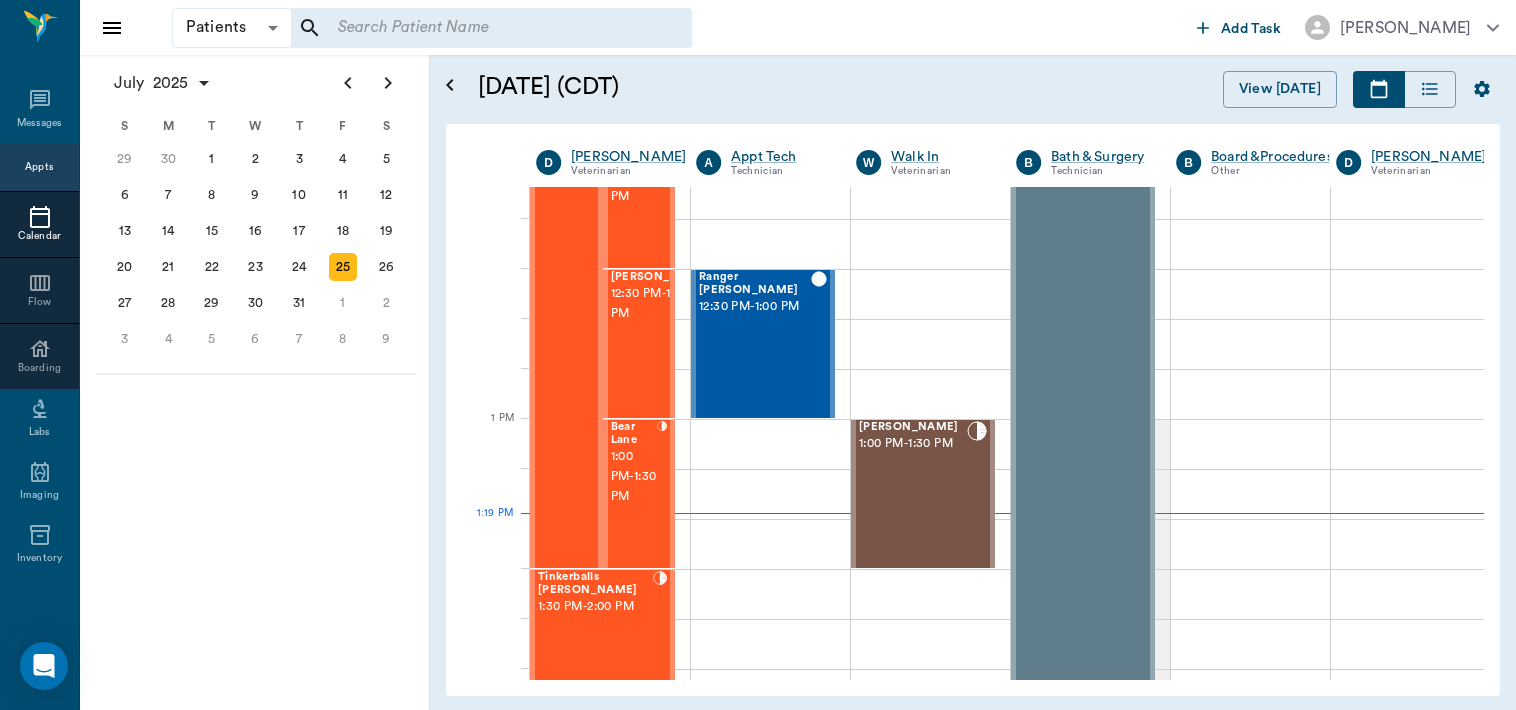 click on "12:30 PM  -  1:00 PM" at bounding box center (661, 304) 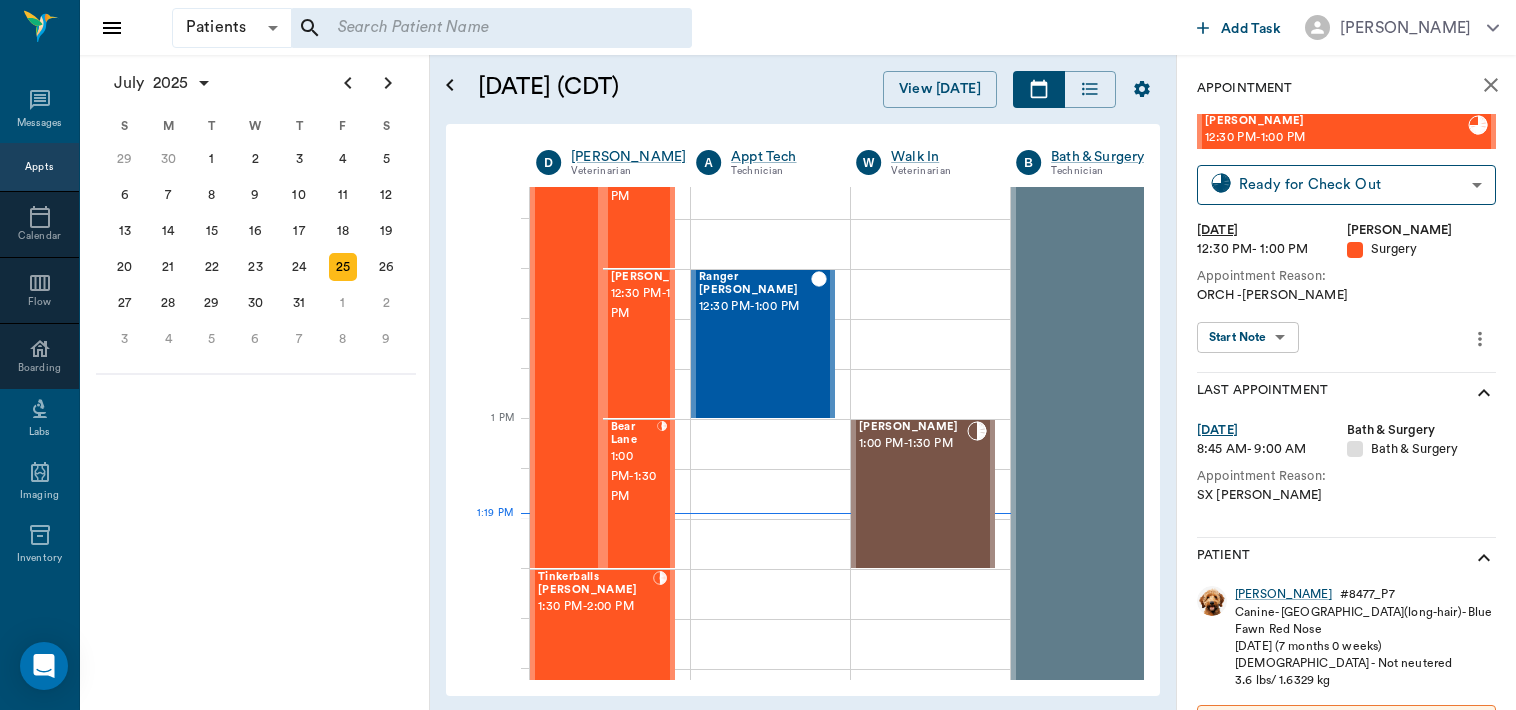 click on "# 8477_P7" at bounding box center [1367, 594] 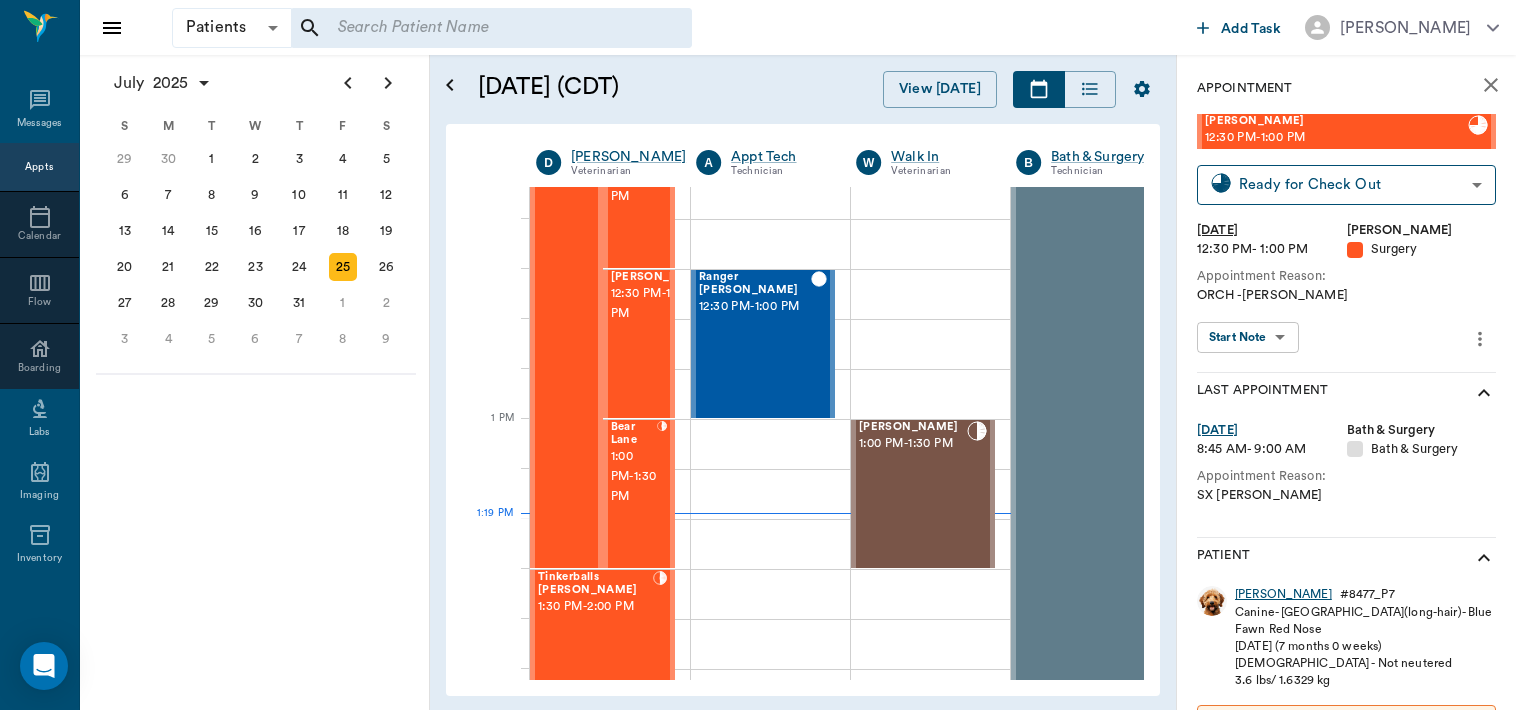 click on "[PERSON_NAME]" at bounding box center [1283, 594] 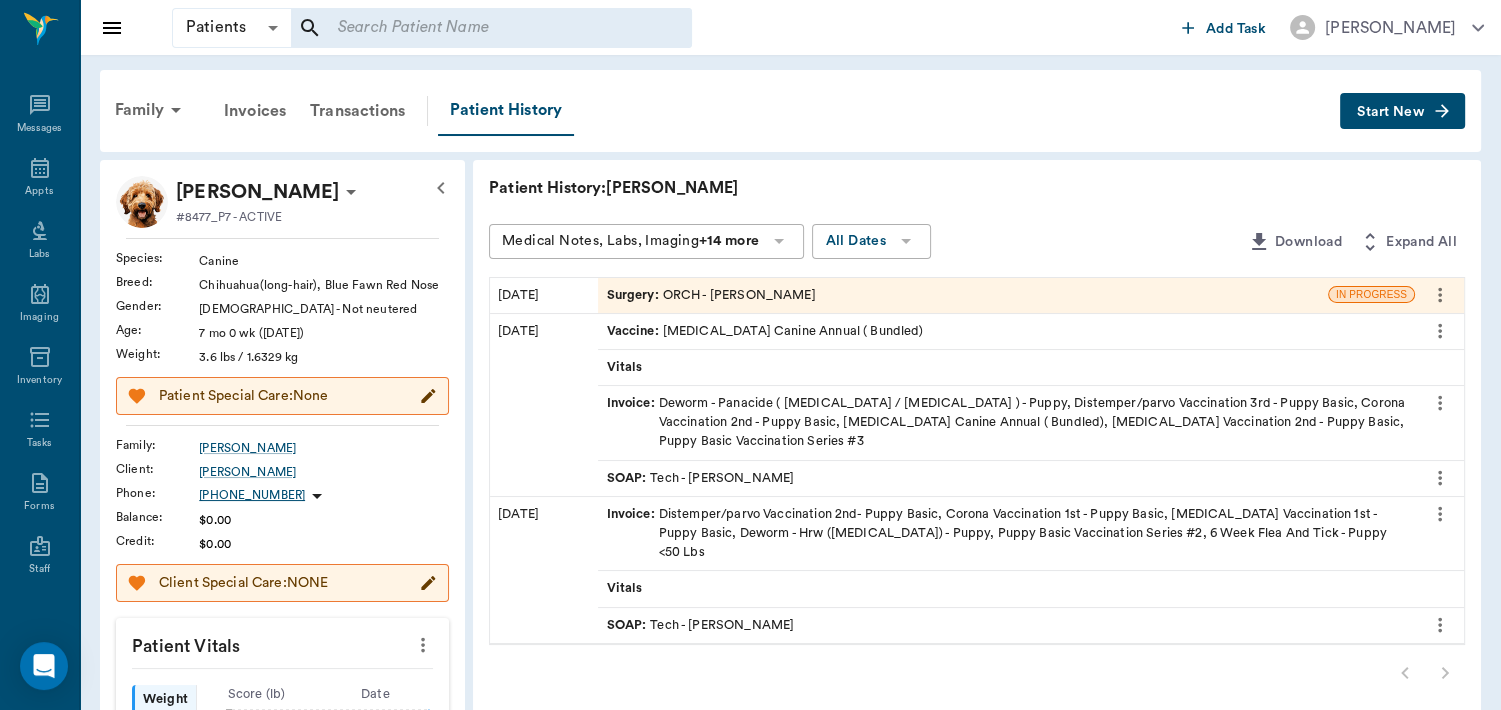 click on "Surgery :" at bounding box center [634, 295] 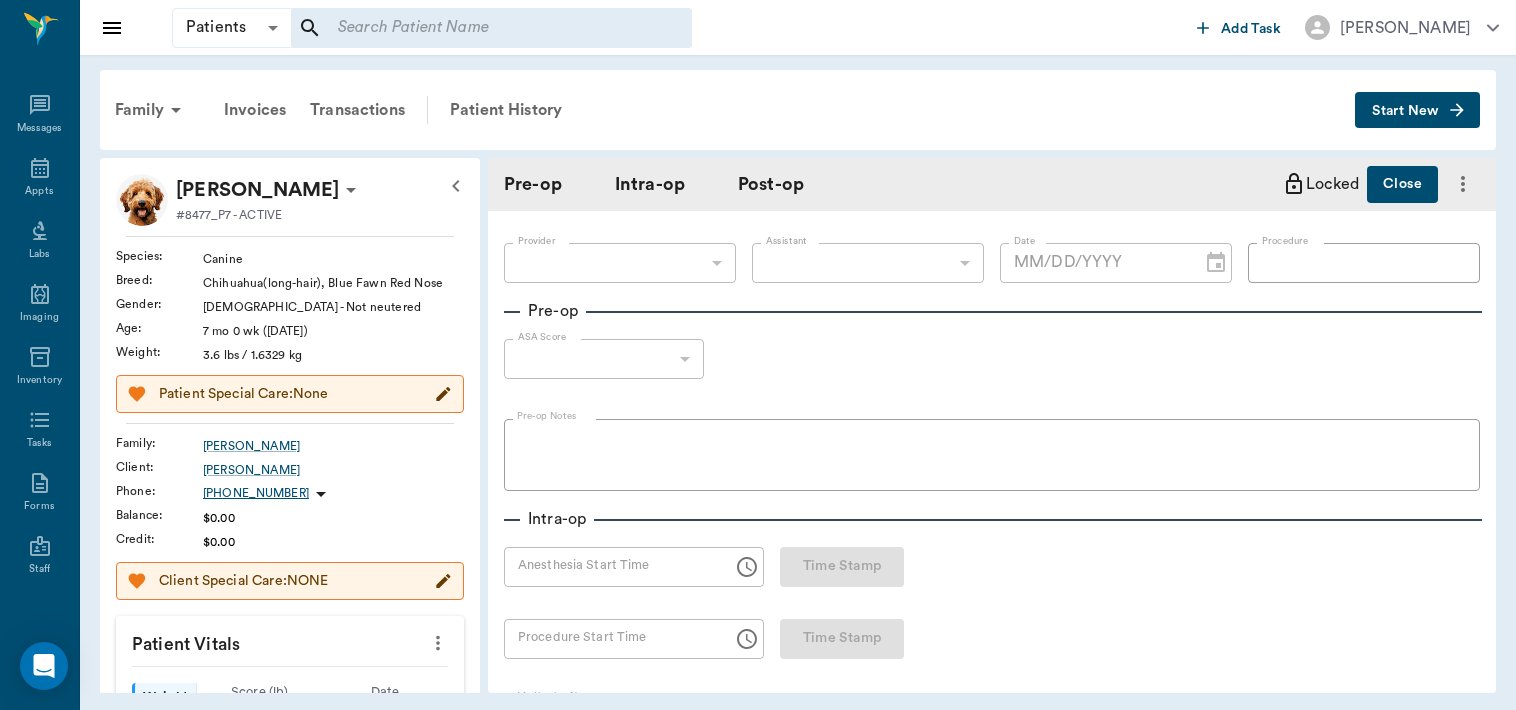 type on "63ec2f075fda476ae8351a4d" 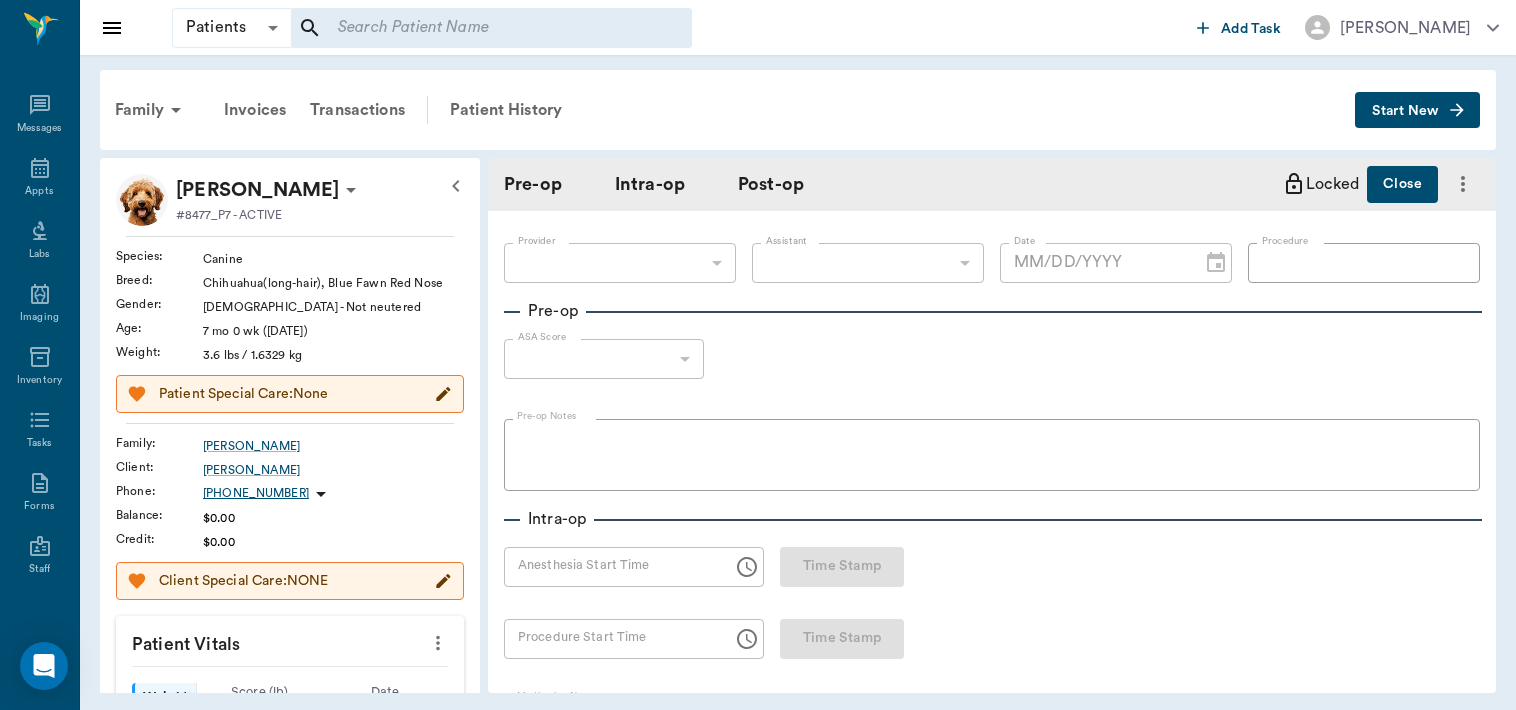 type on "63ec2e7e52e12b0ba117b124" 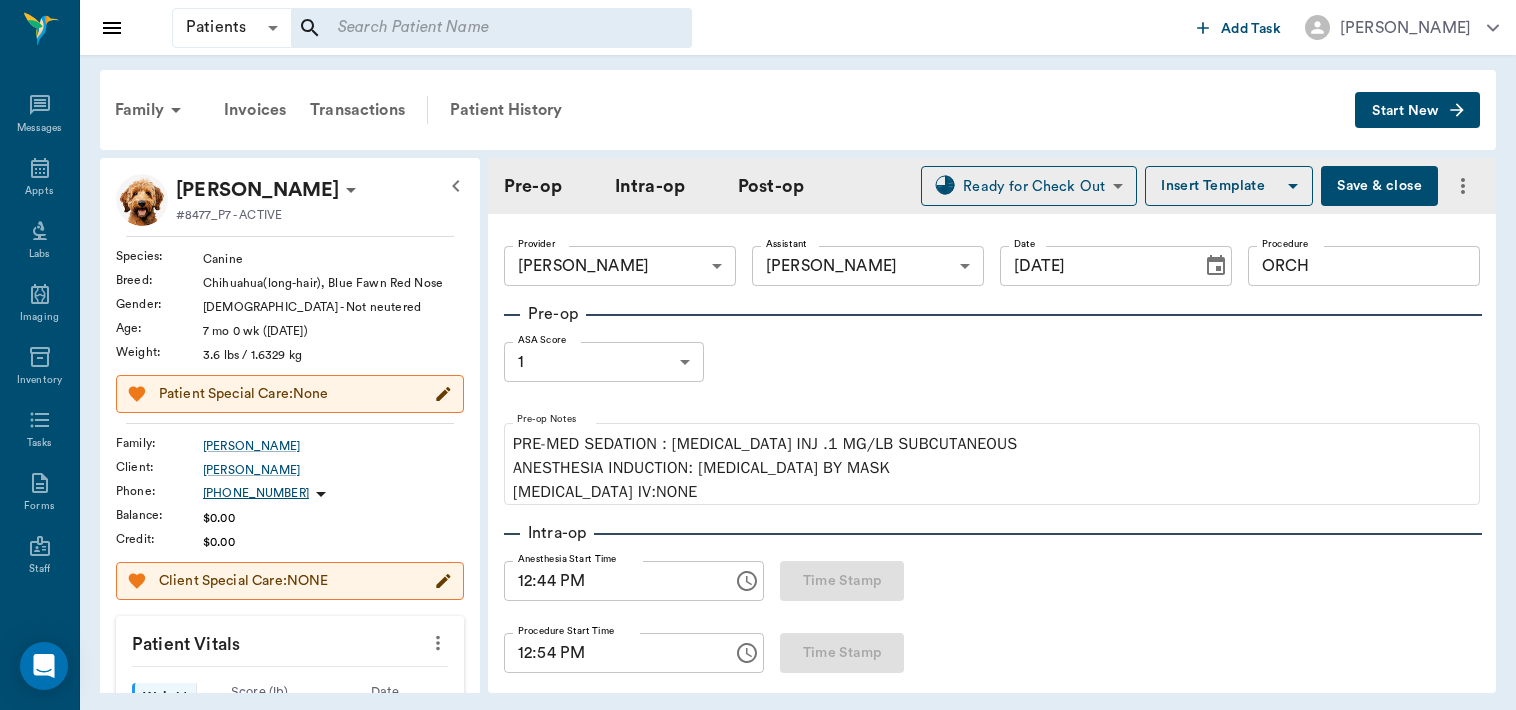 type on "[DATE]" 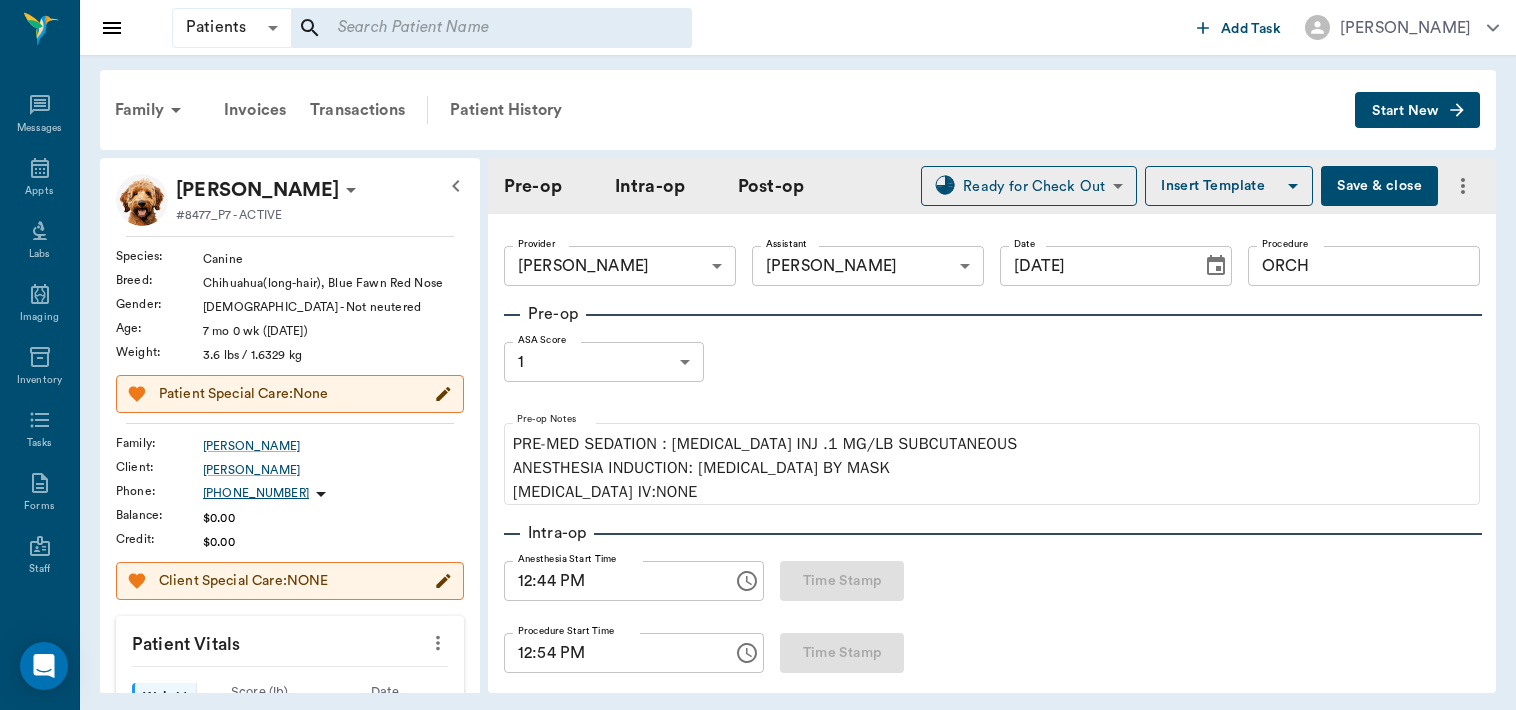 type on "12:44 PM" 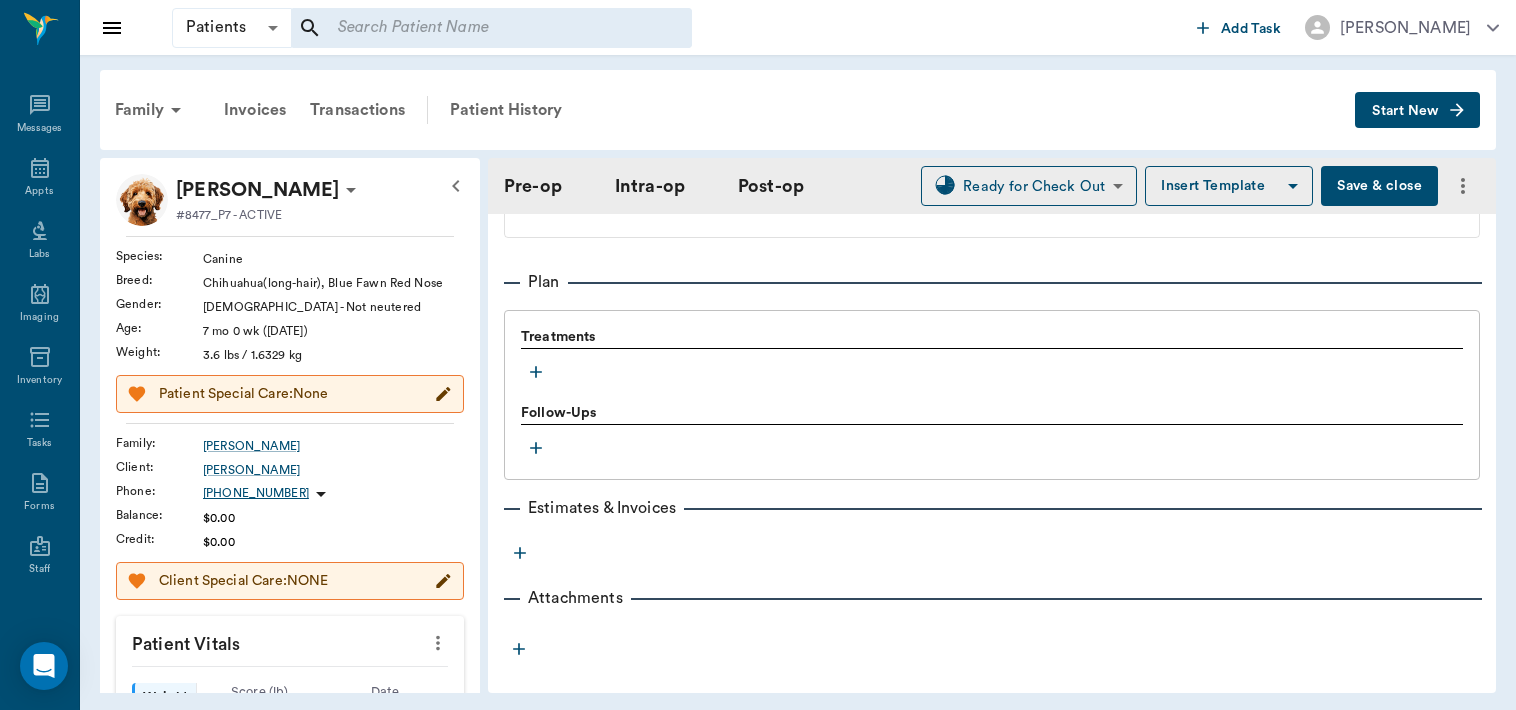 scroll, scrollTop: 1716, scrollLeft: 0, axis: vertical 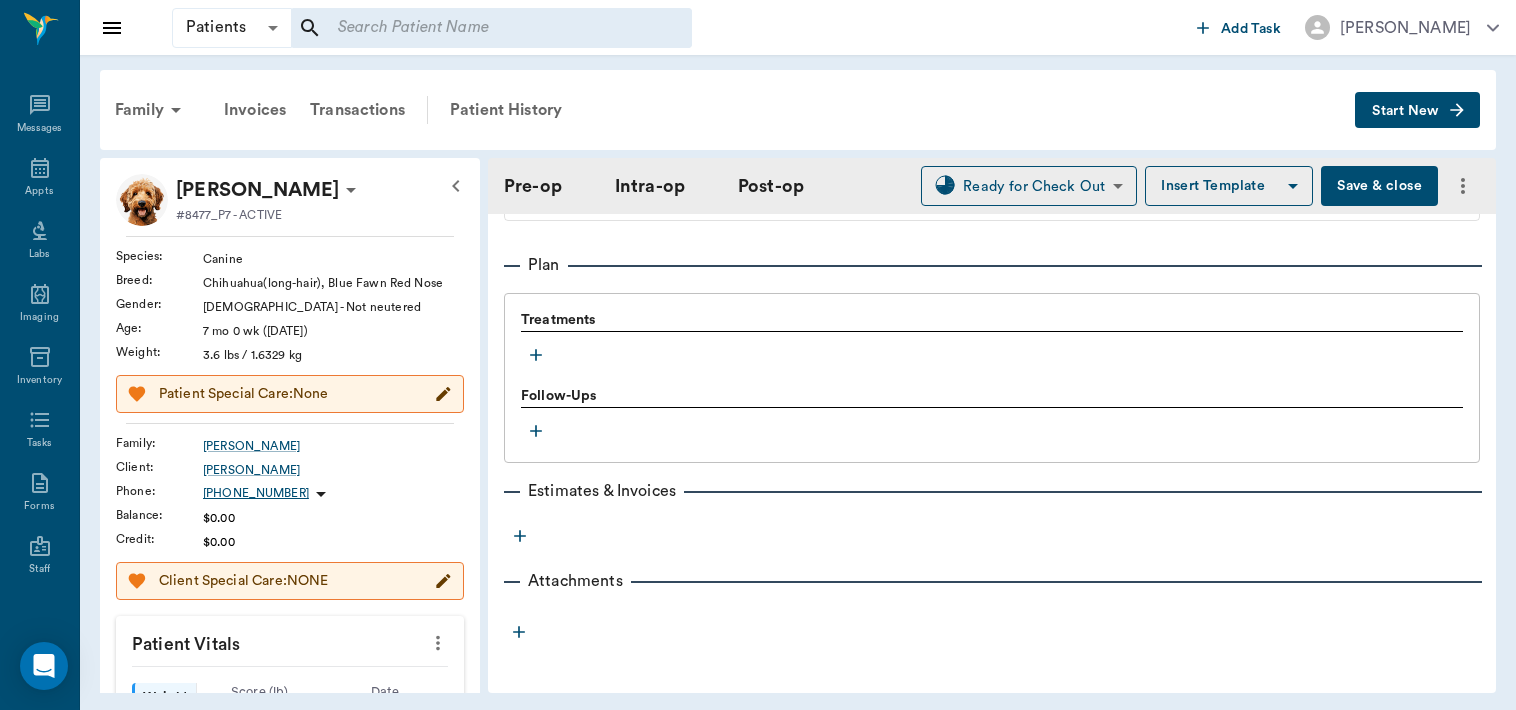 click 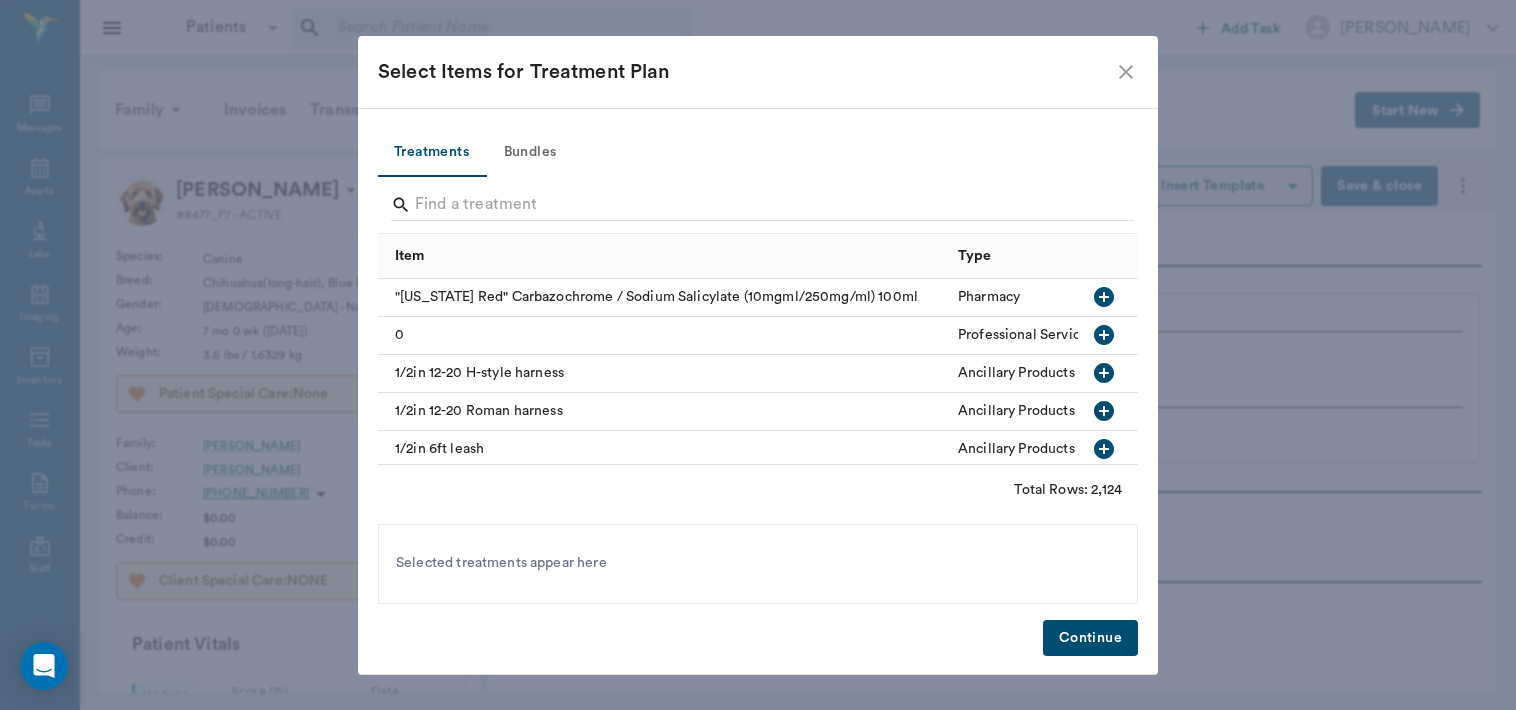 click on "Bundles" at bounding box center [530, 153] 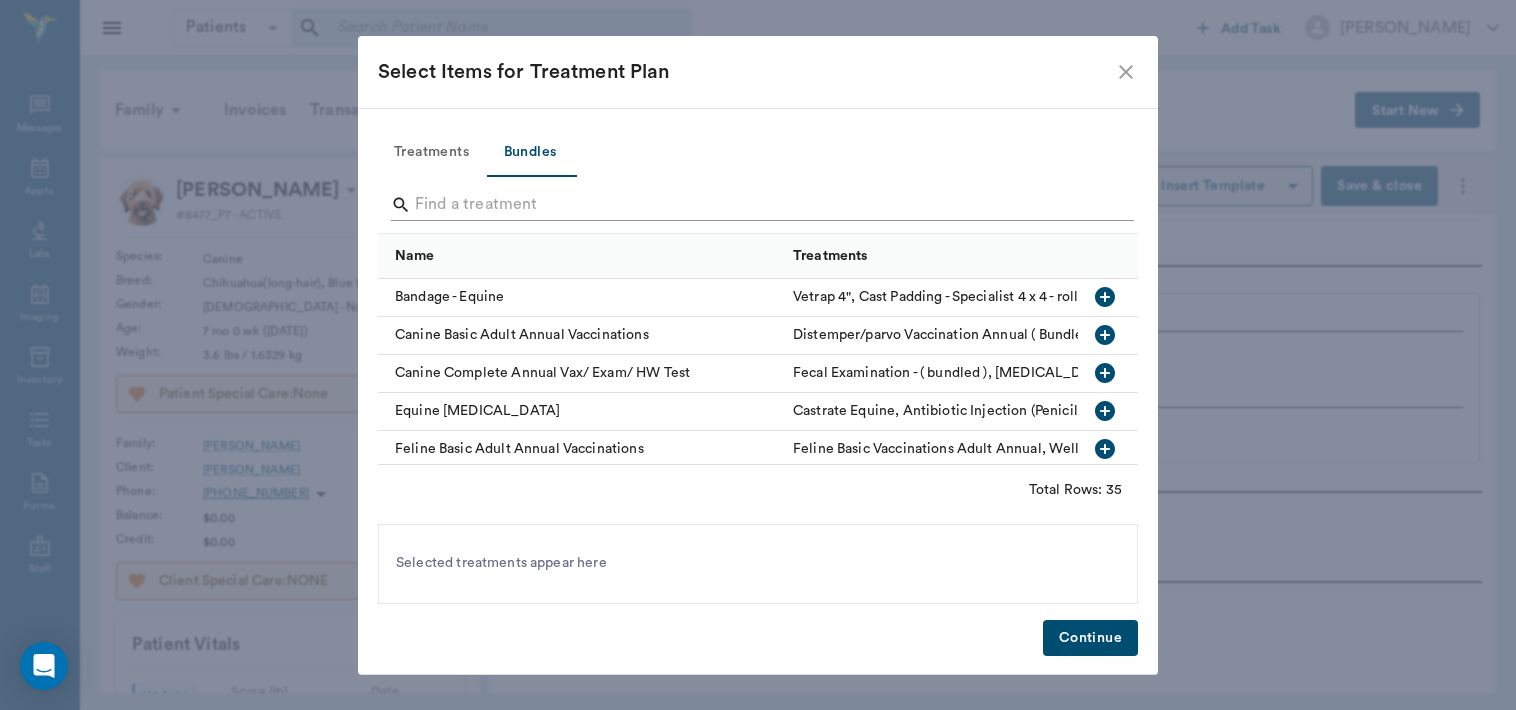 click at bounding box center [759, 205] 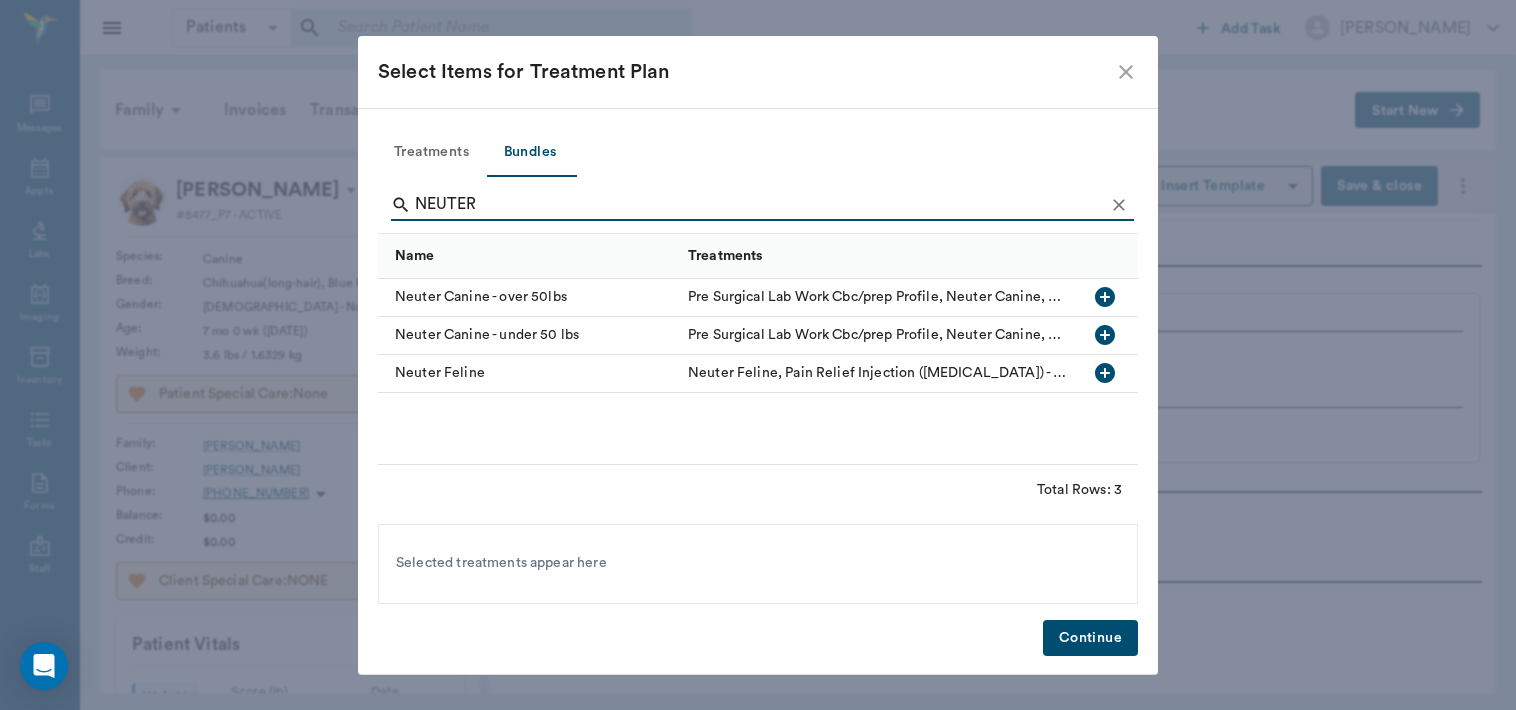 type on "NEUTER" 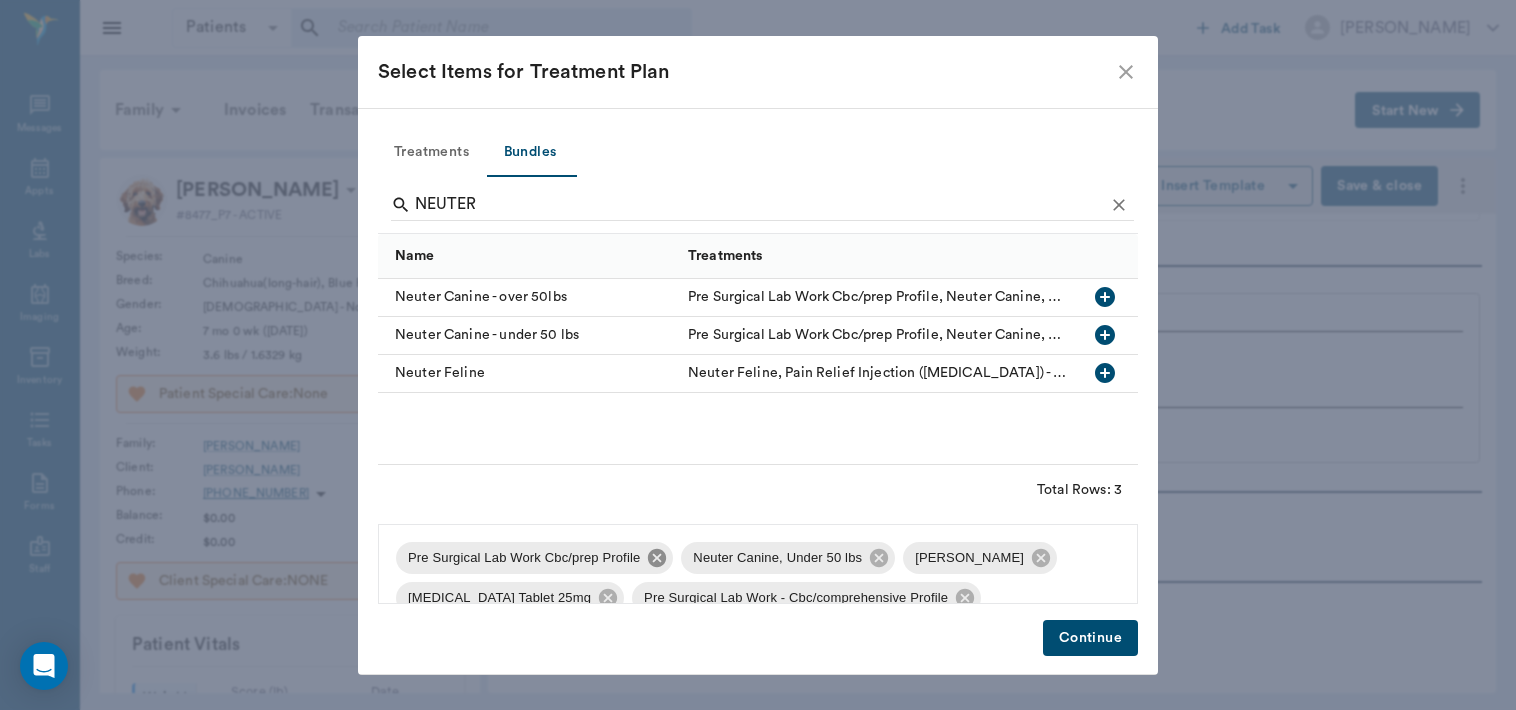click 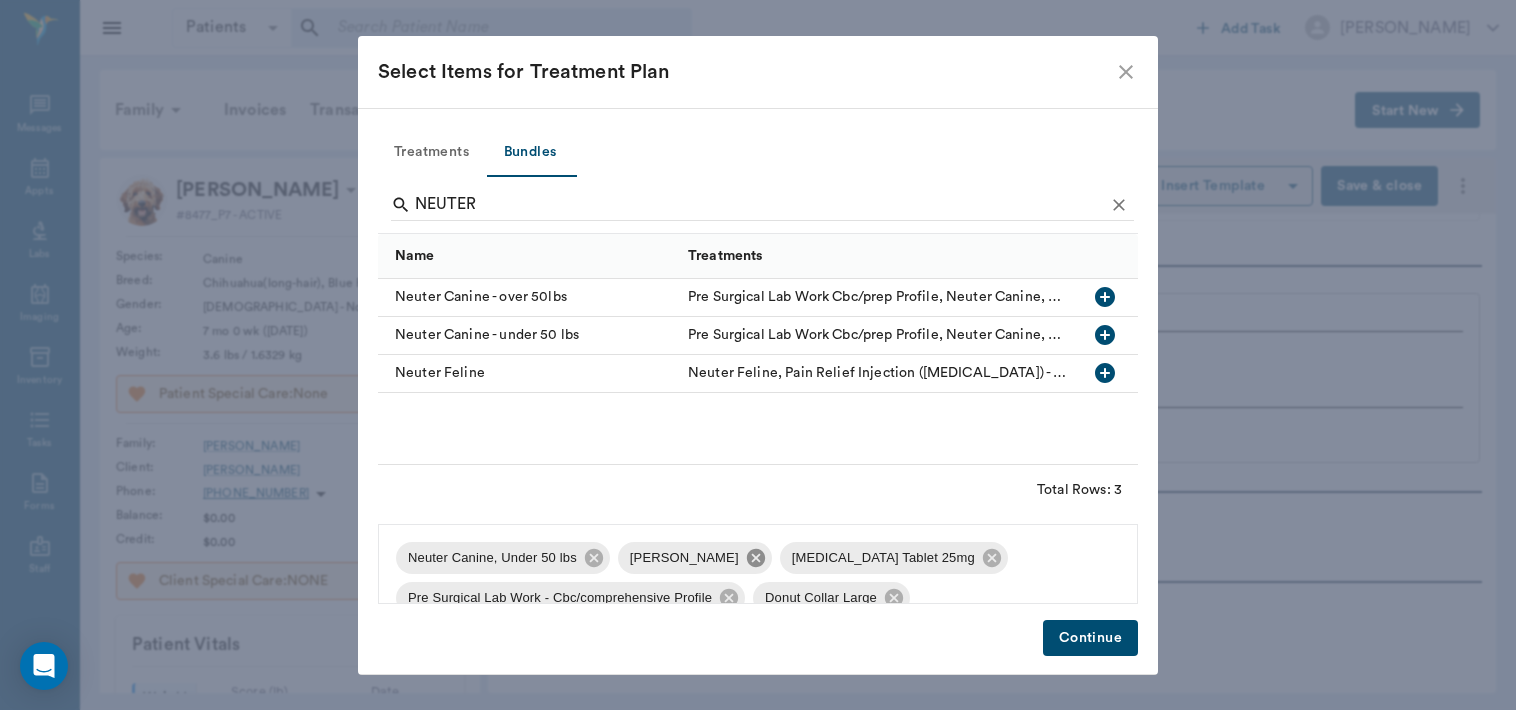click 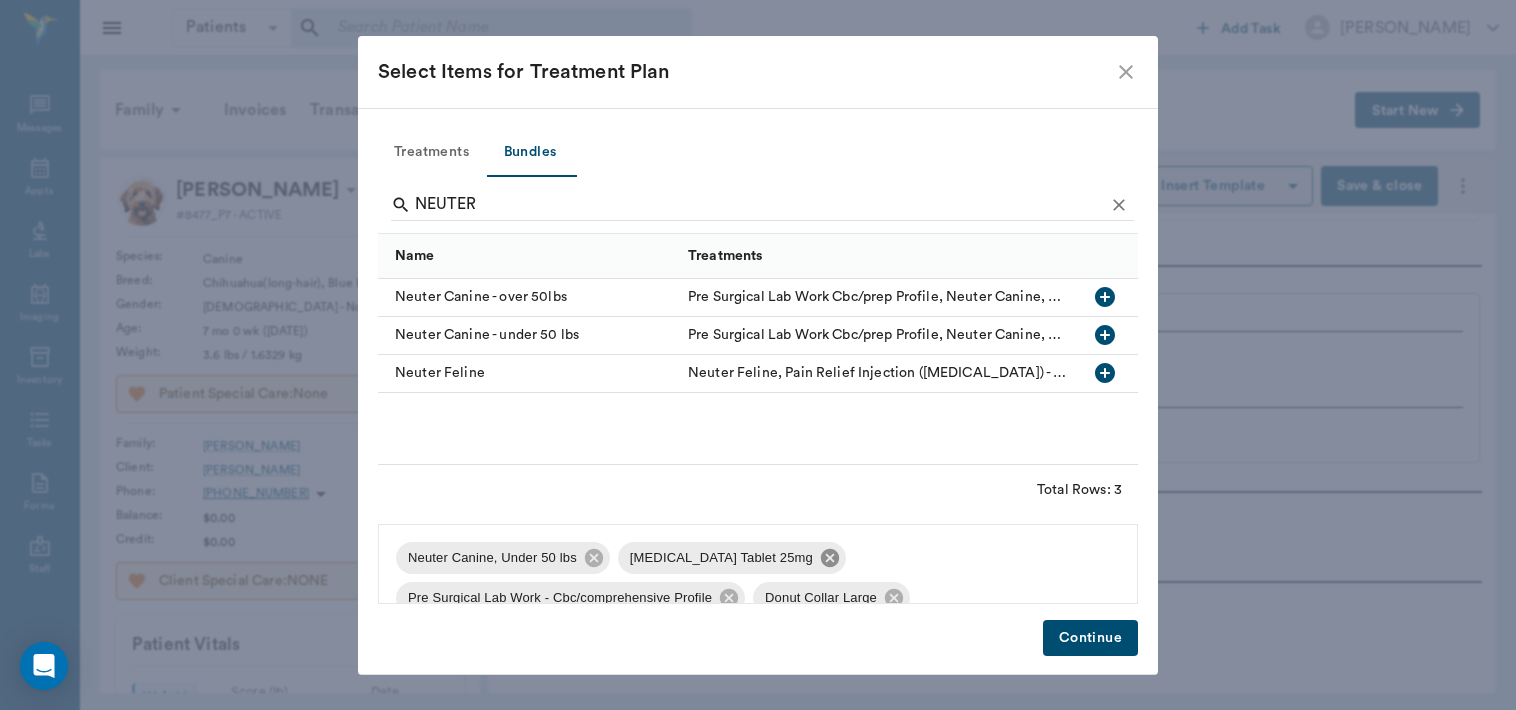 click 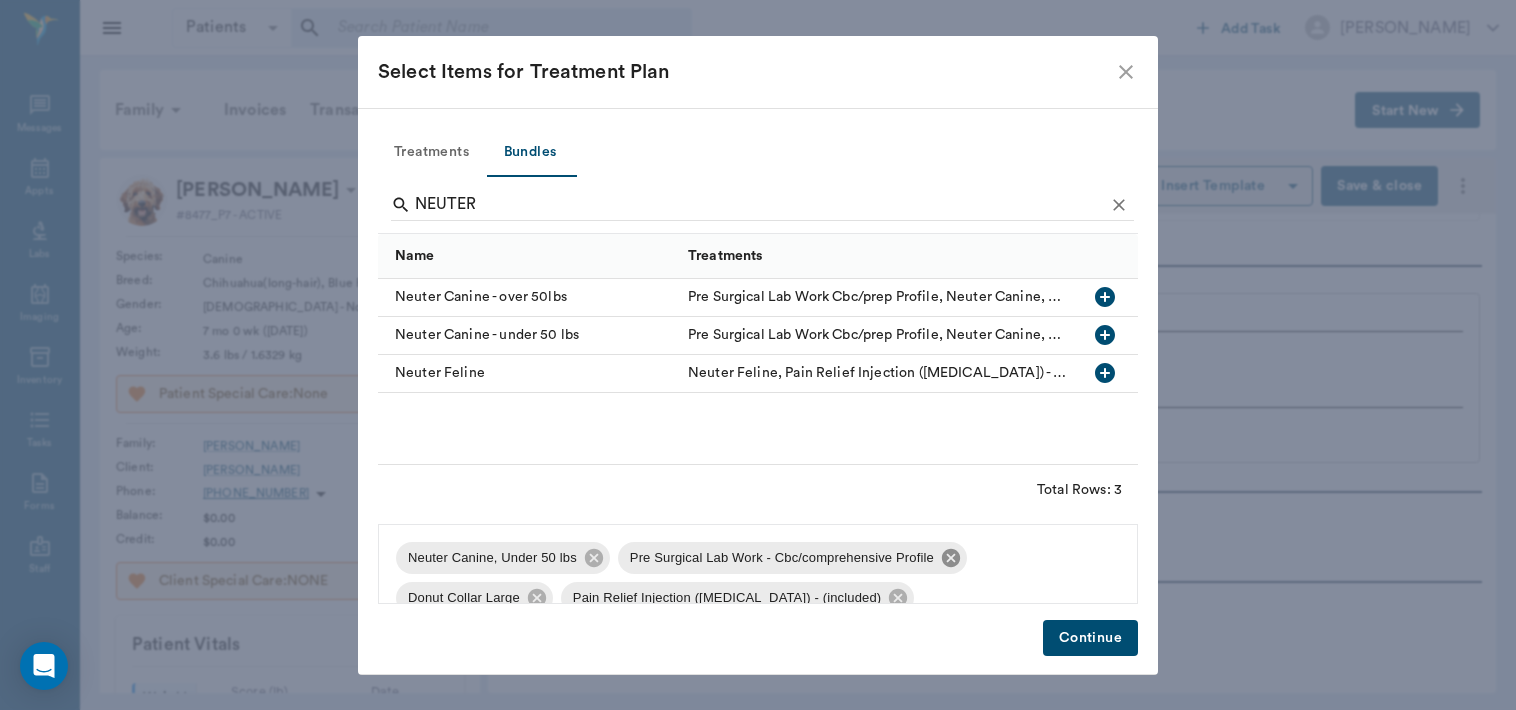 click 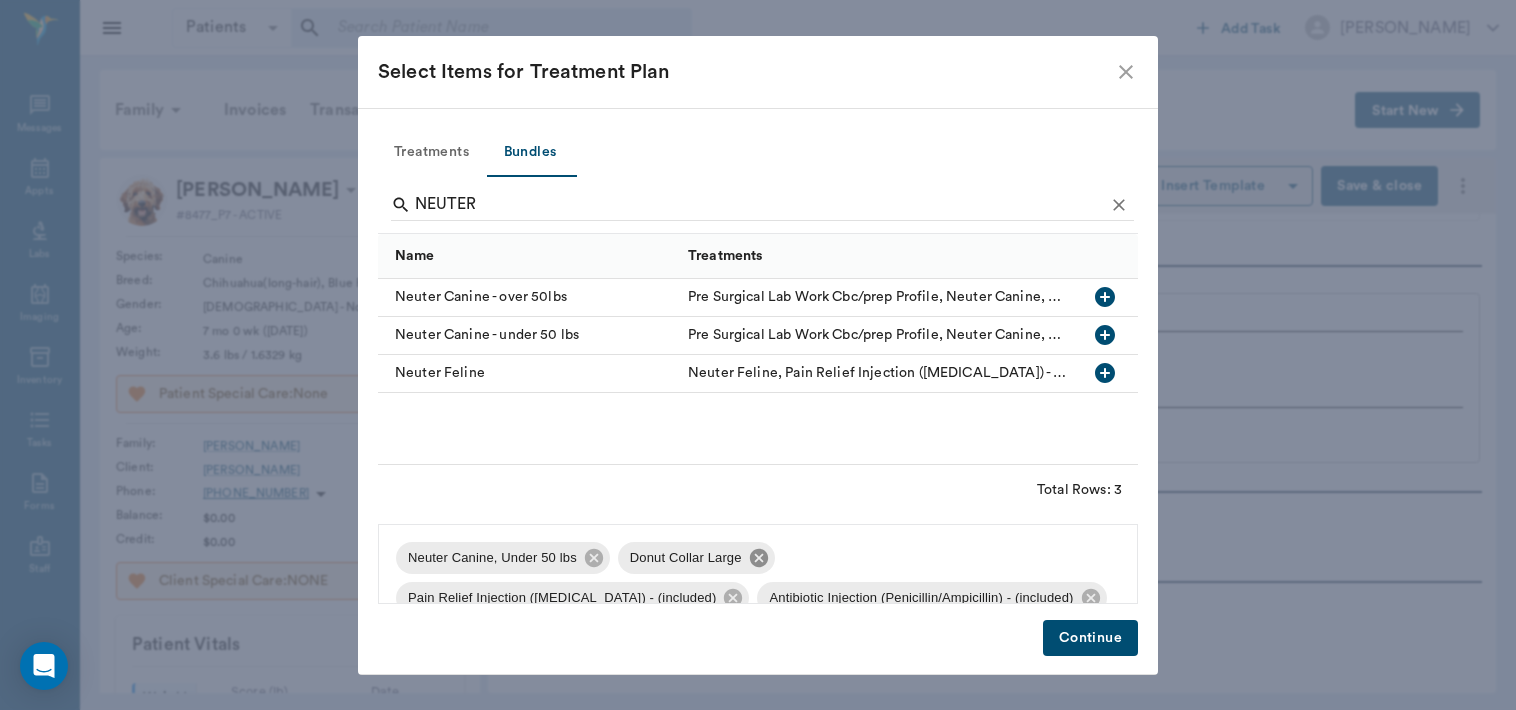 click 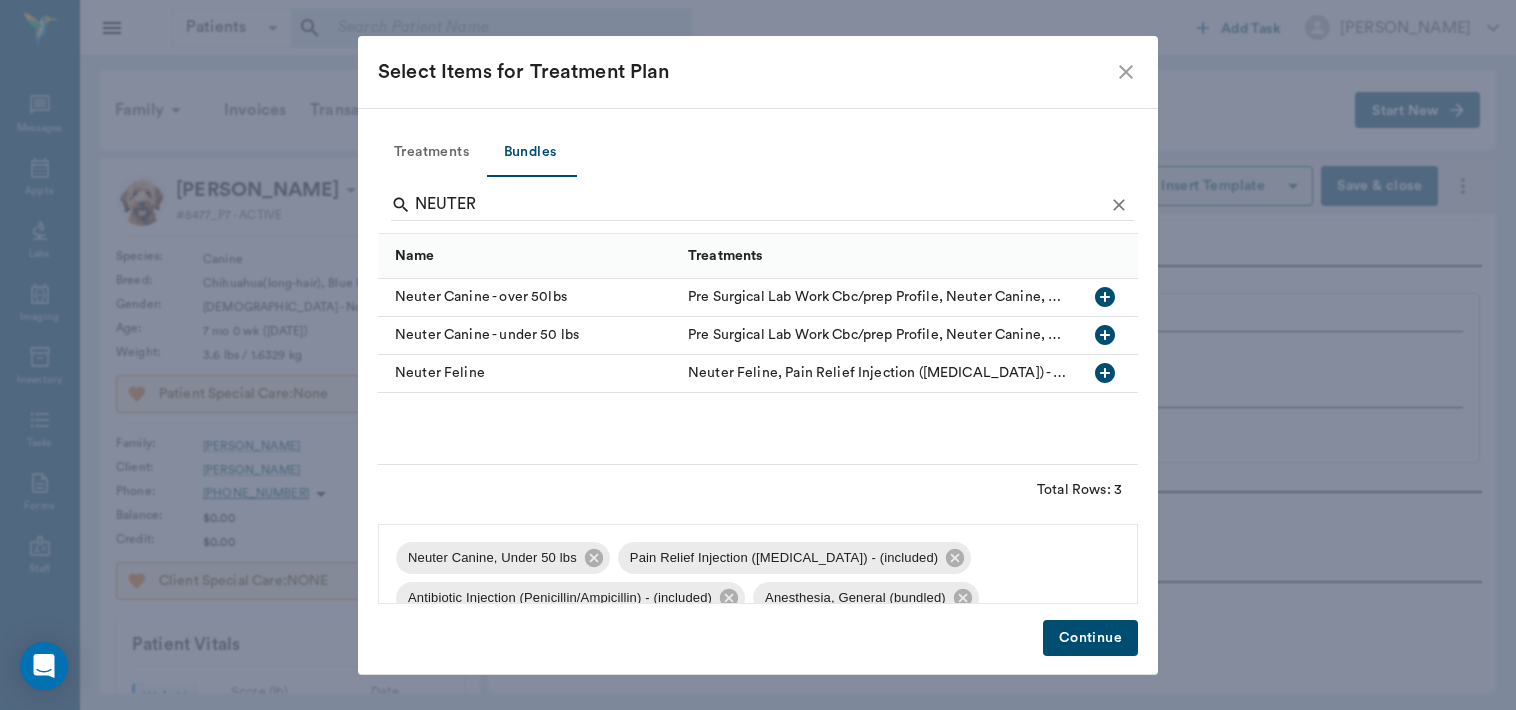 scroll, scrollTop: 28, scrollLeft: 0, axis: vertical 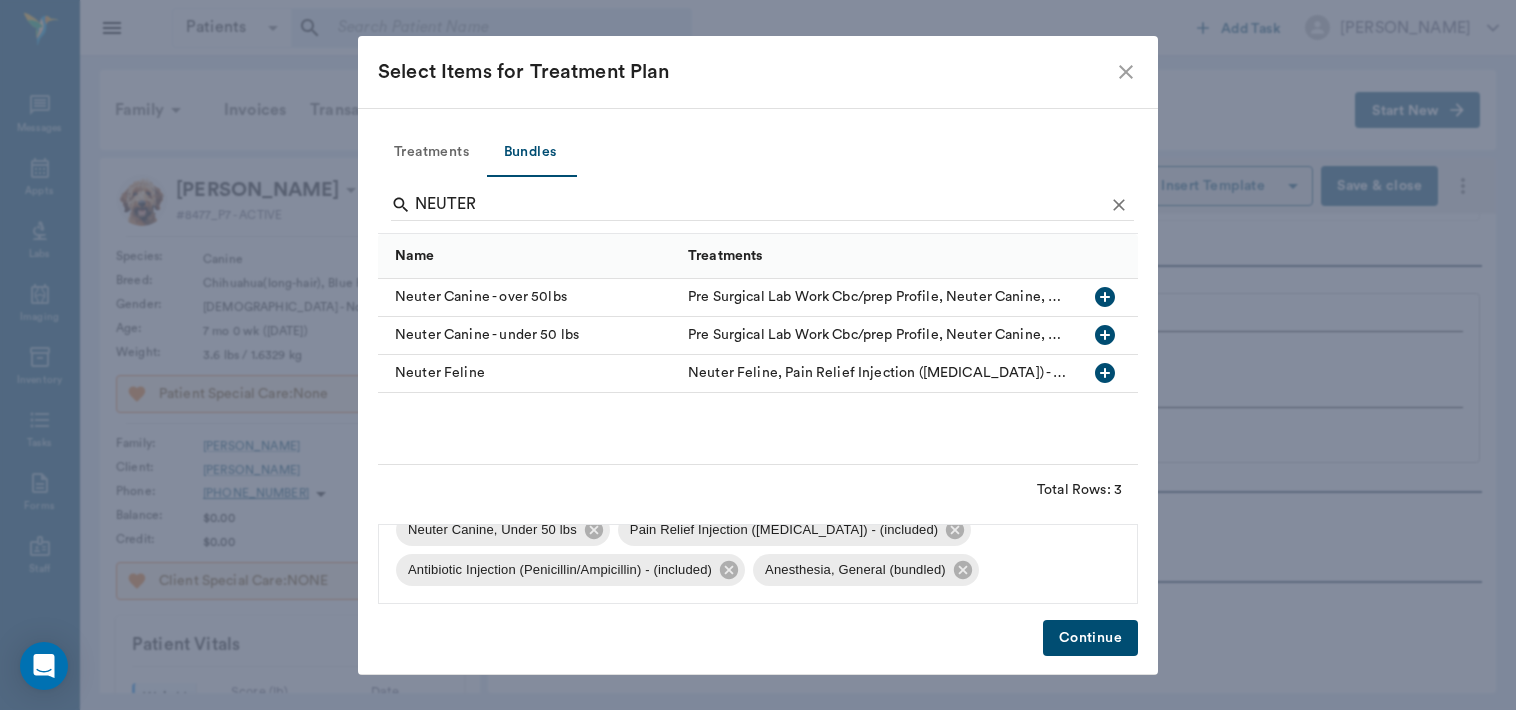 click on "Continue" at bounding box center [1090, 638] 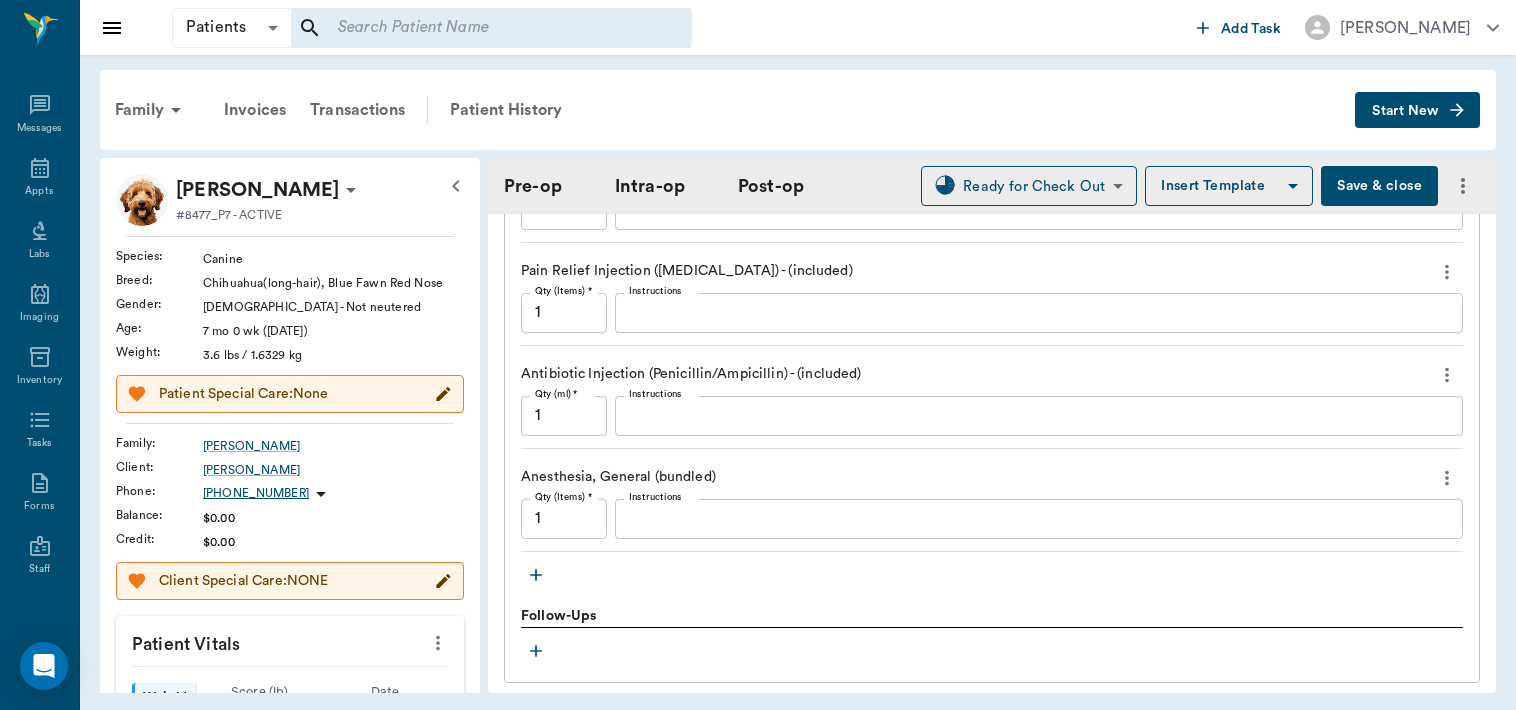 scroll, scrollTop: 1904, scrollLeft: 0, axis: vertical 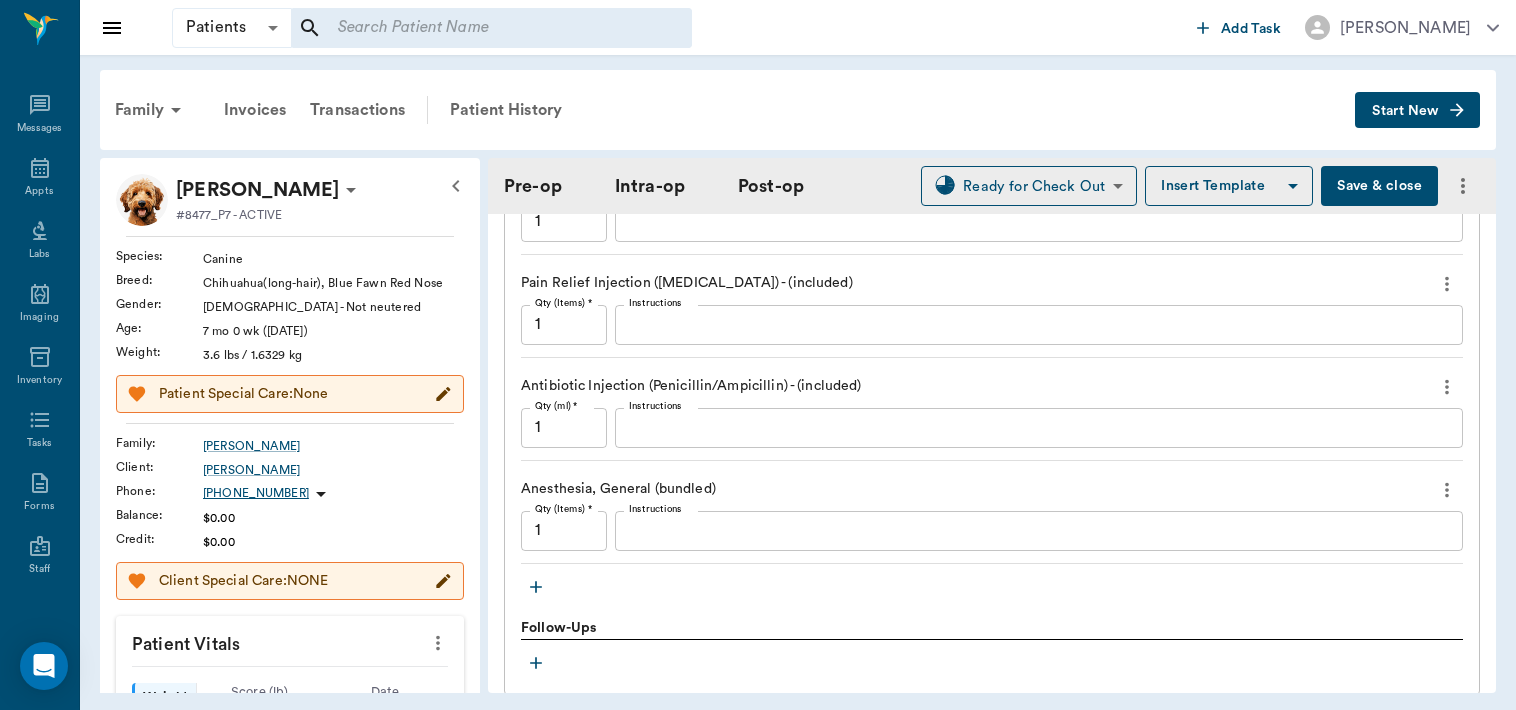 click on "Save & close" at bounding box center [1379, 186] 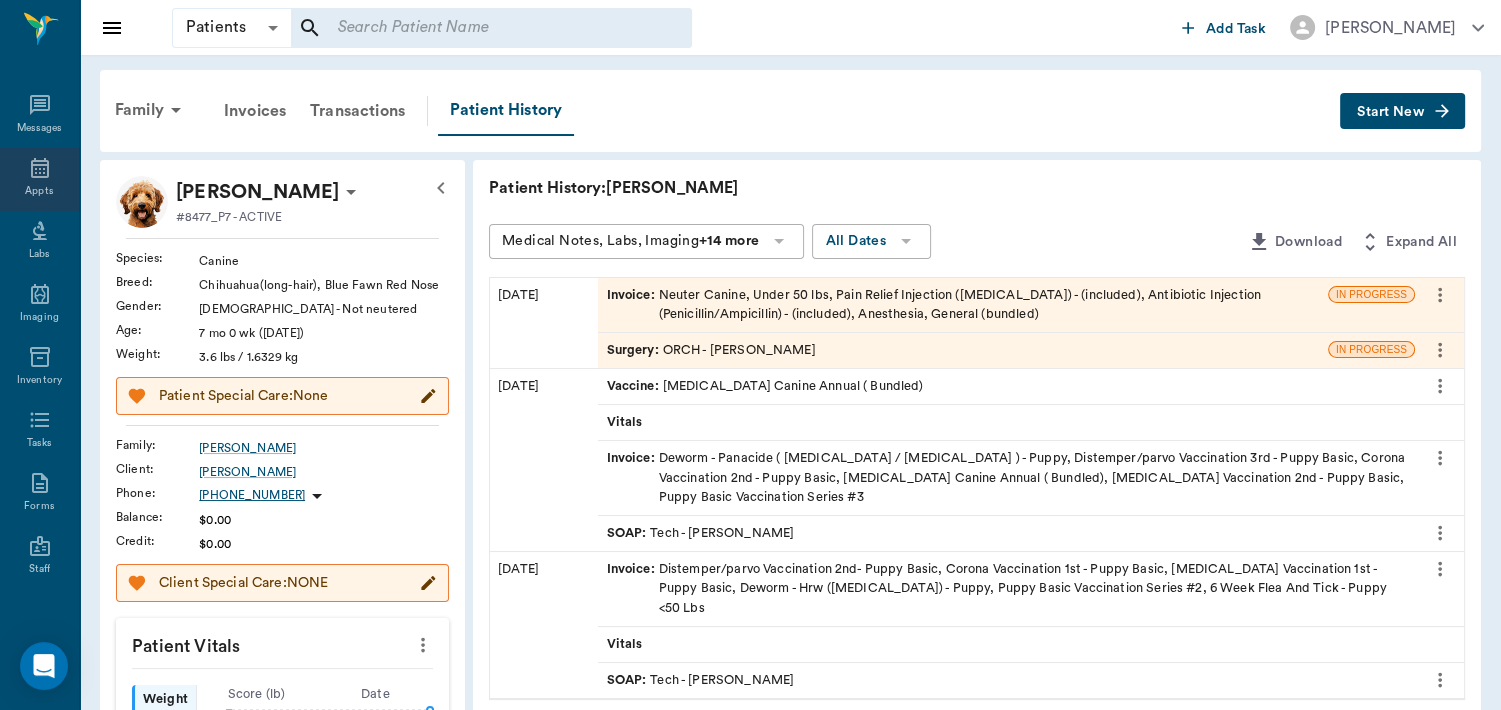 click 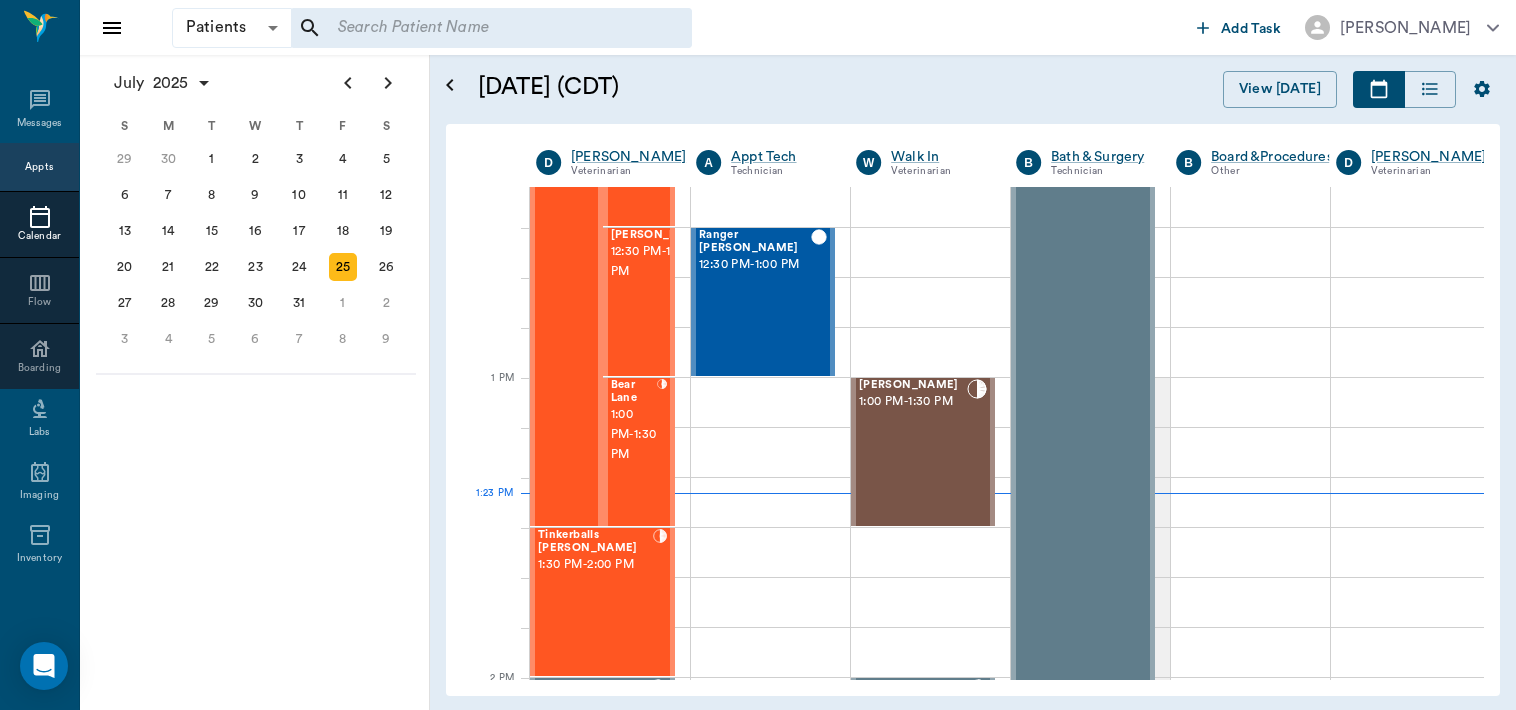 scroll, scrollTop: 1240, scrollLeft: 0, axis: vertical 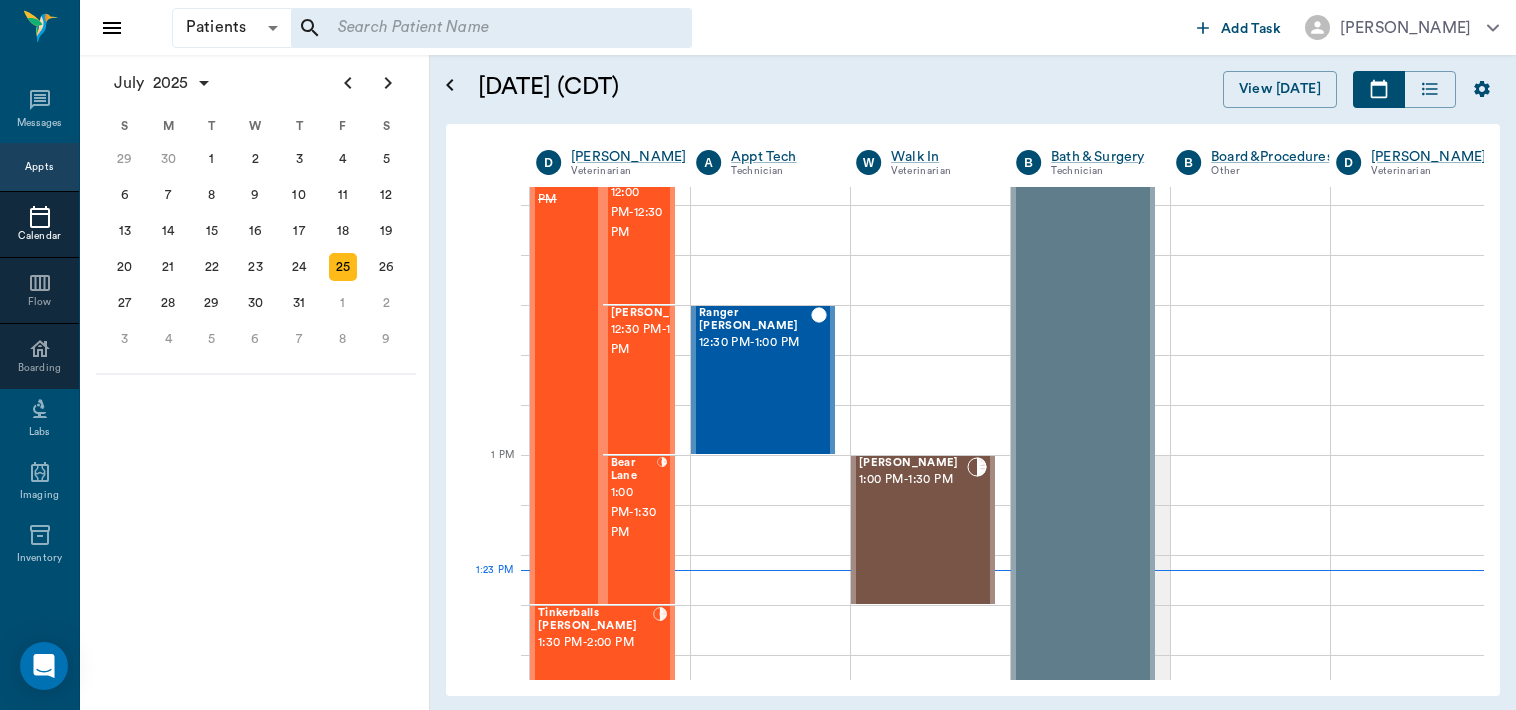 click on "12:30 PM  -  1:00 PM" at bounding box center [661, 340] 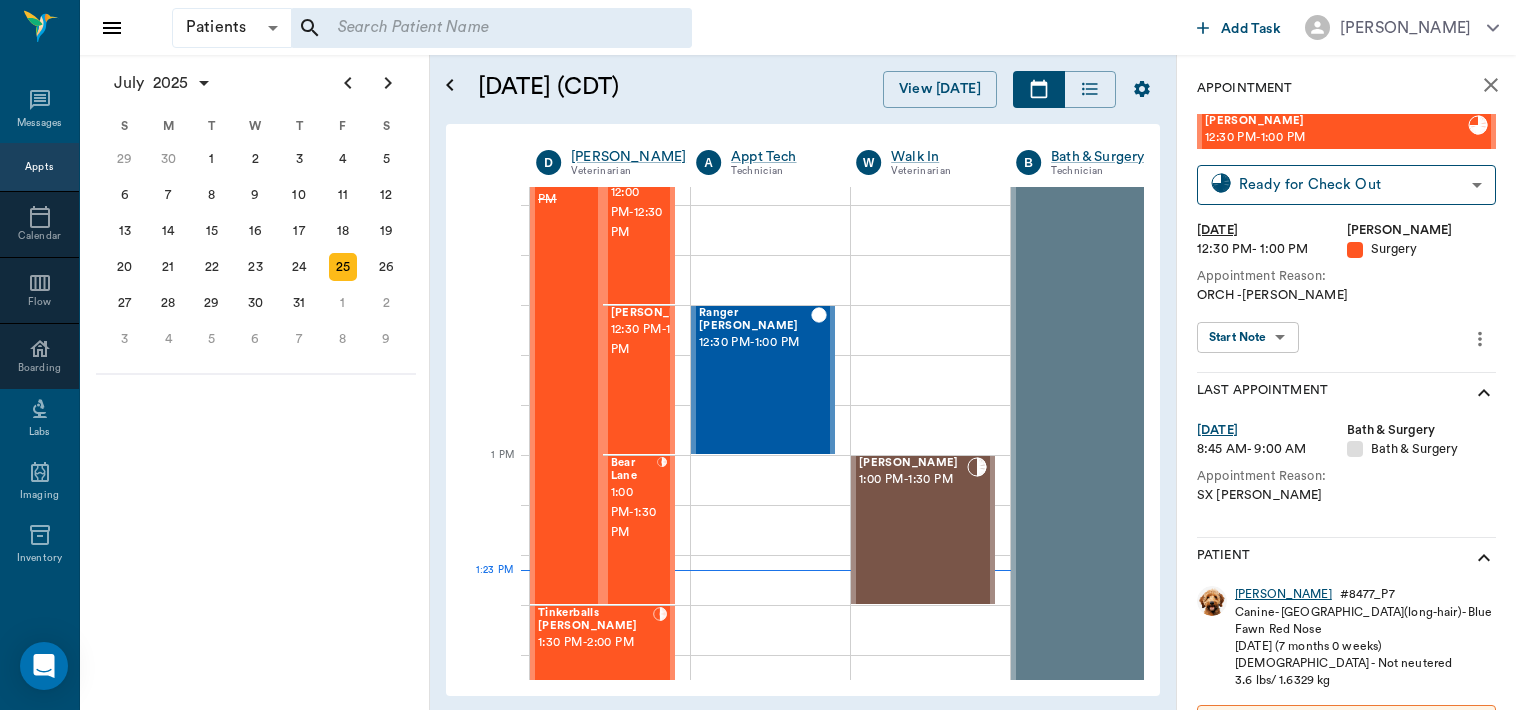 click on "[PERSON_NAME]" at bounding box center [1283, 594] 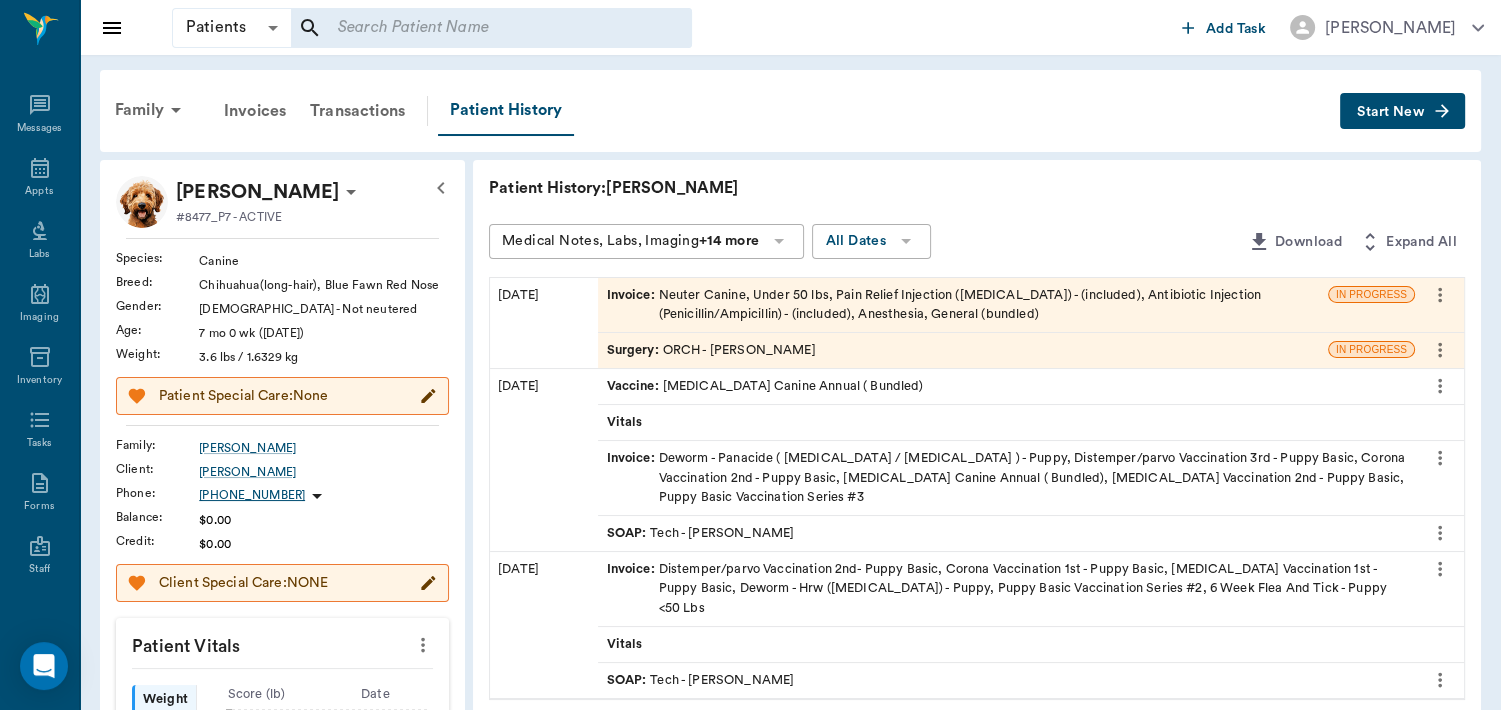 click on "Surgery :" at bounding box center (634, 350) 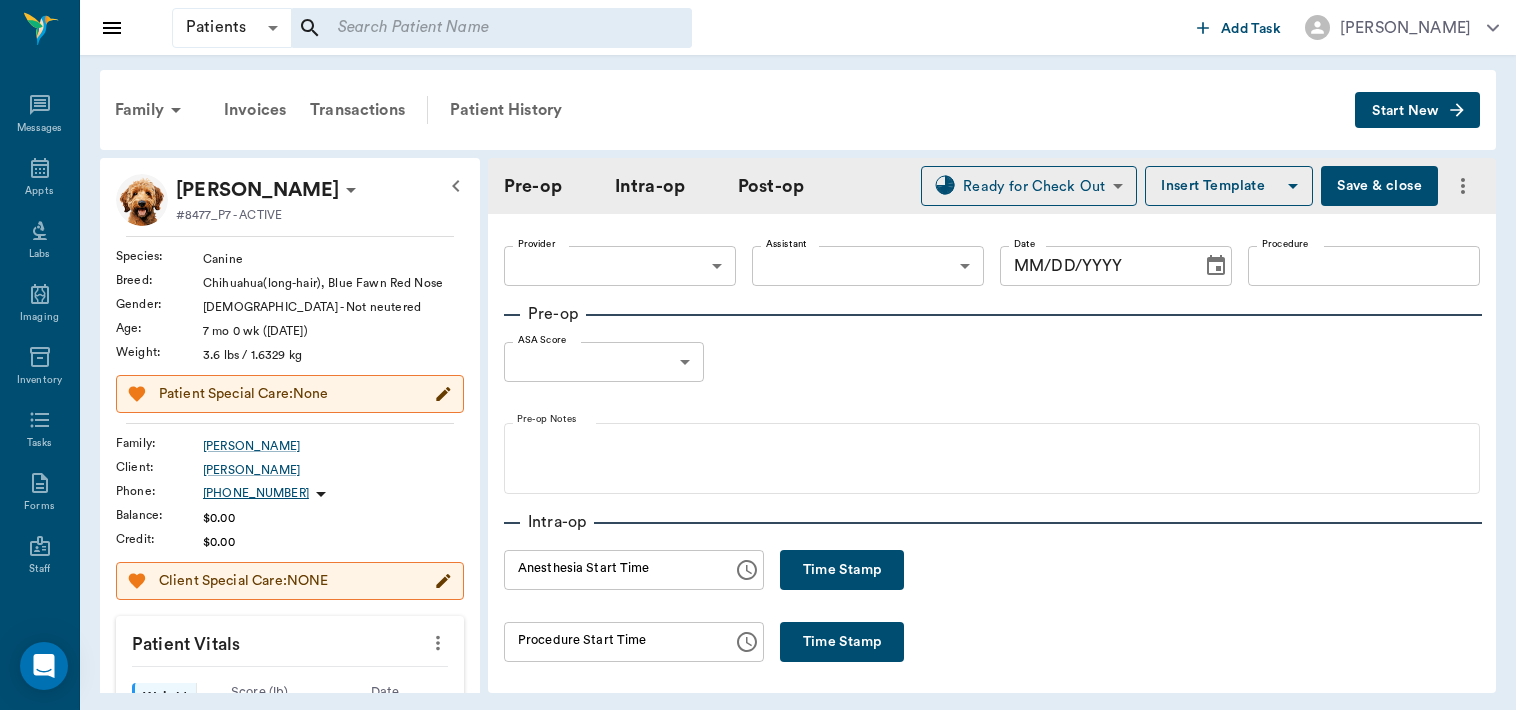 type on "63ec2f075fda476ae8351a4d" 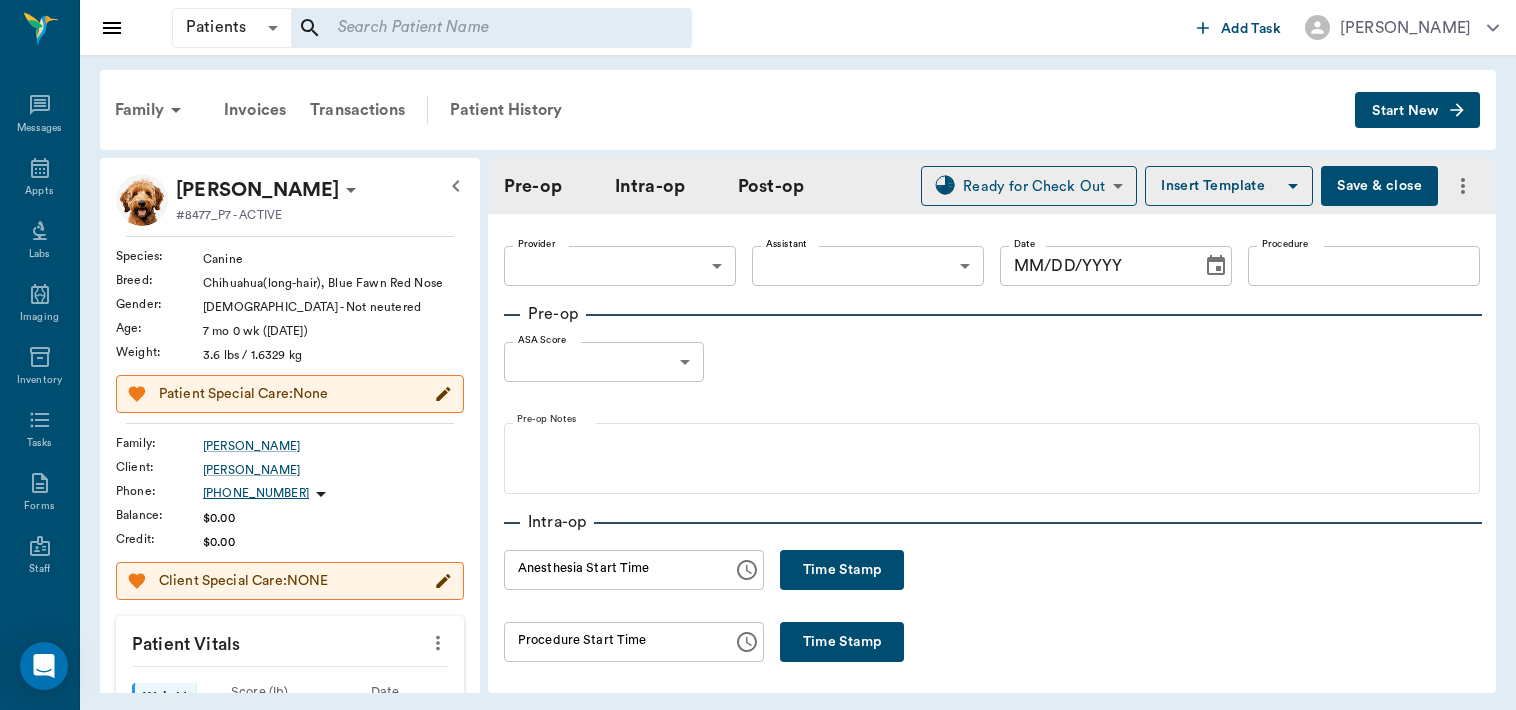type on "63ec2e7e52e12b0ba117b124" 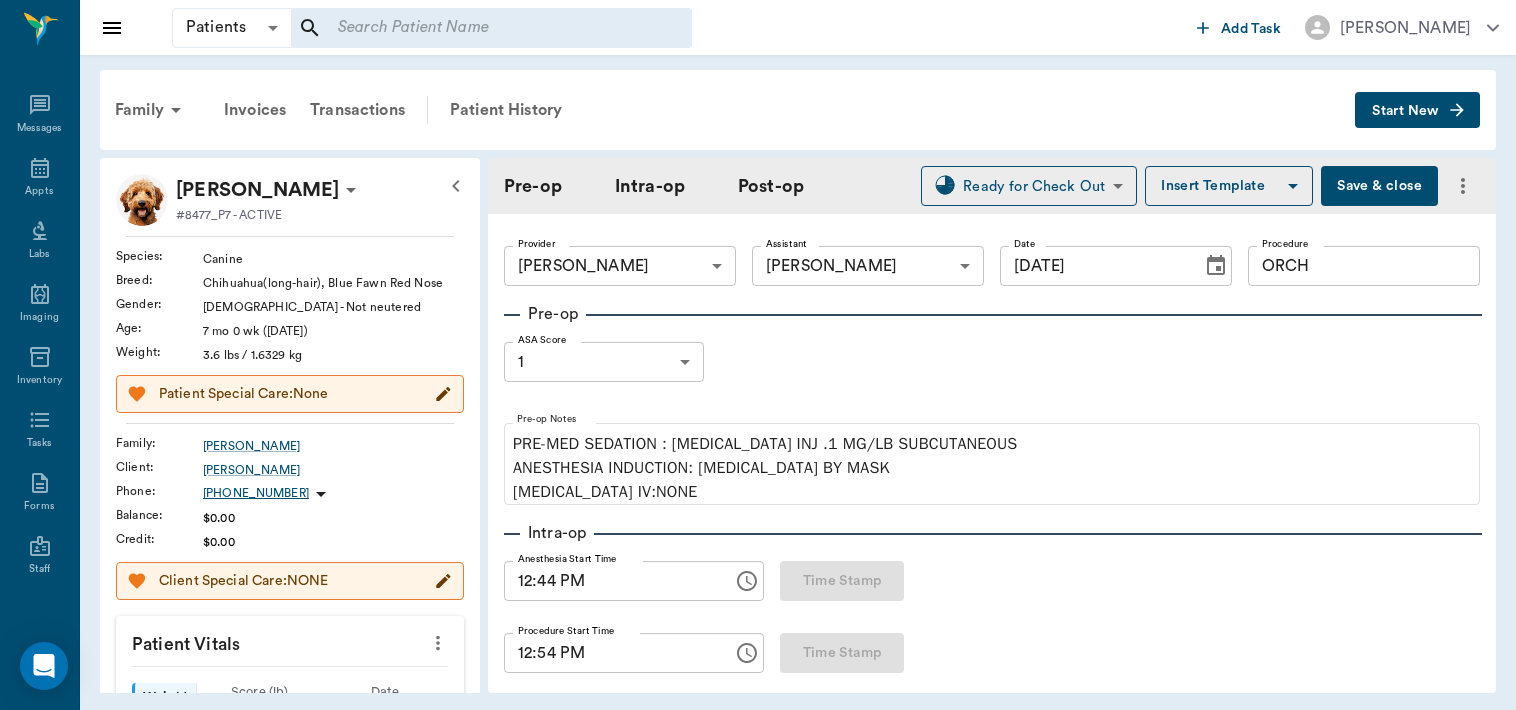 type on "[DATE]" 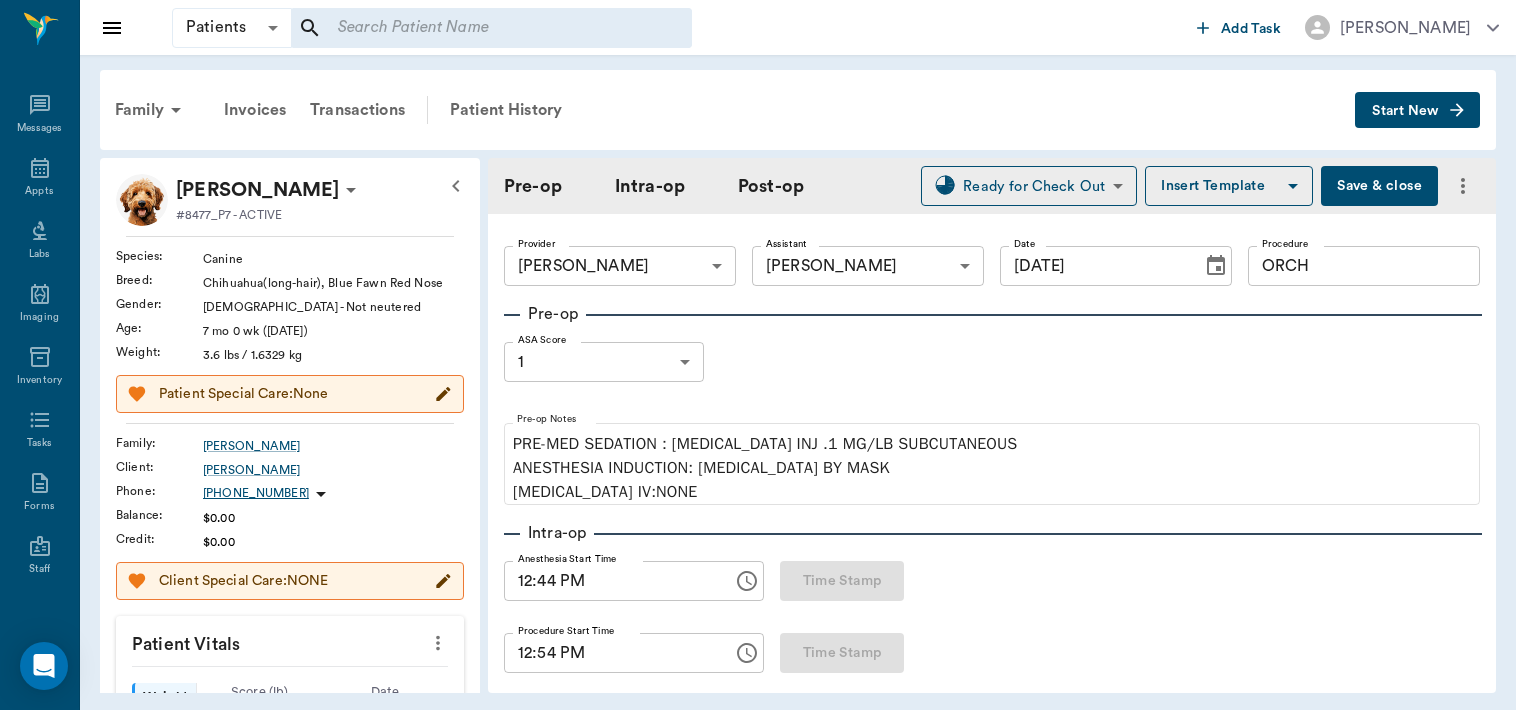 type on "12:44 PM" 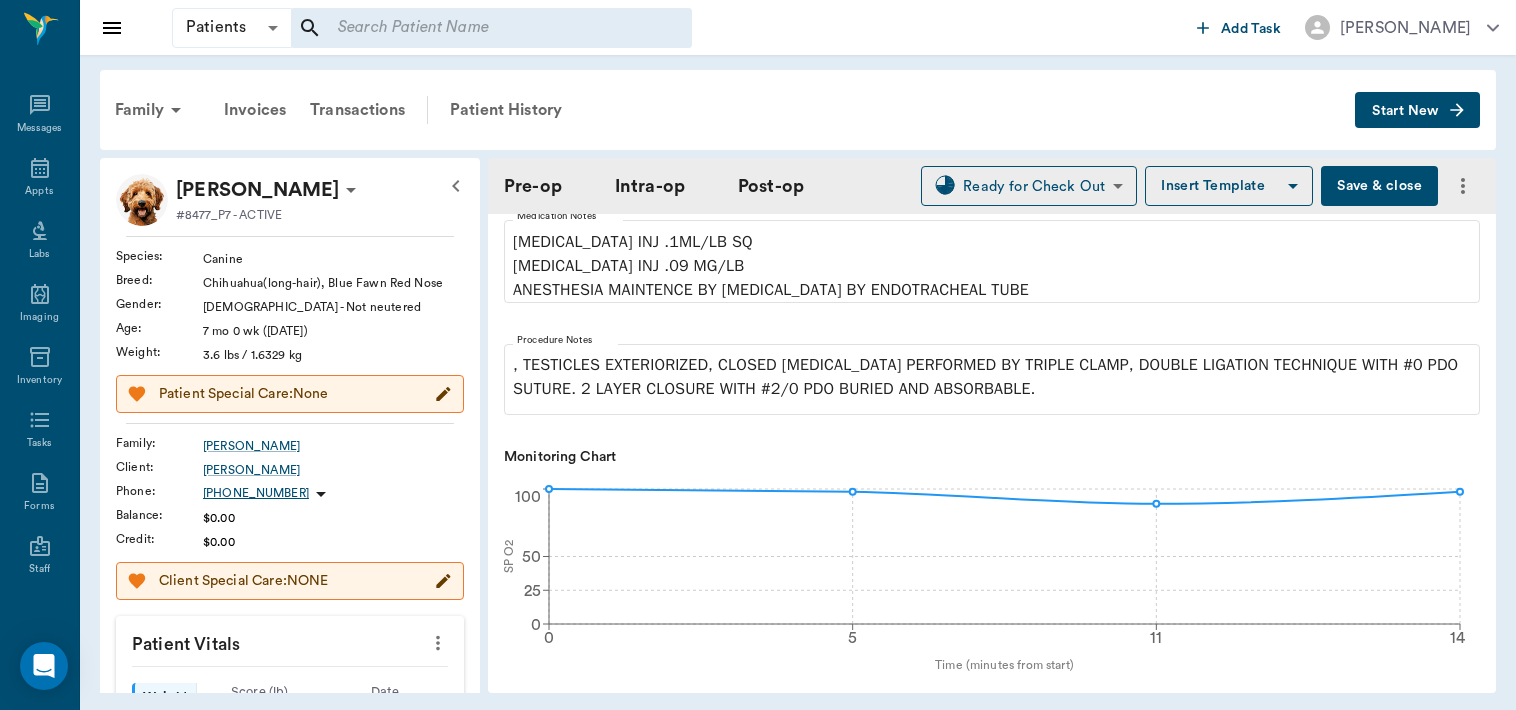 scroll, scrollTop: 500, scrollLeft: 0, axis: vertical 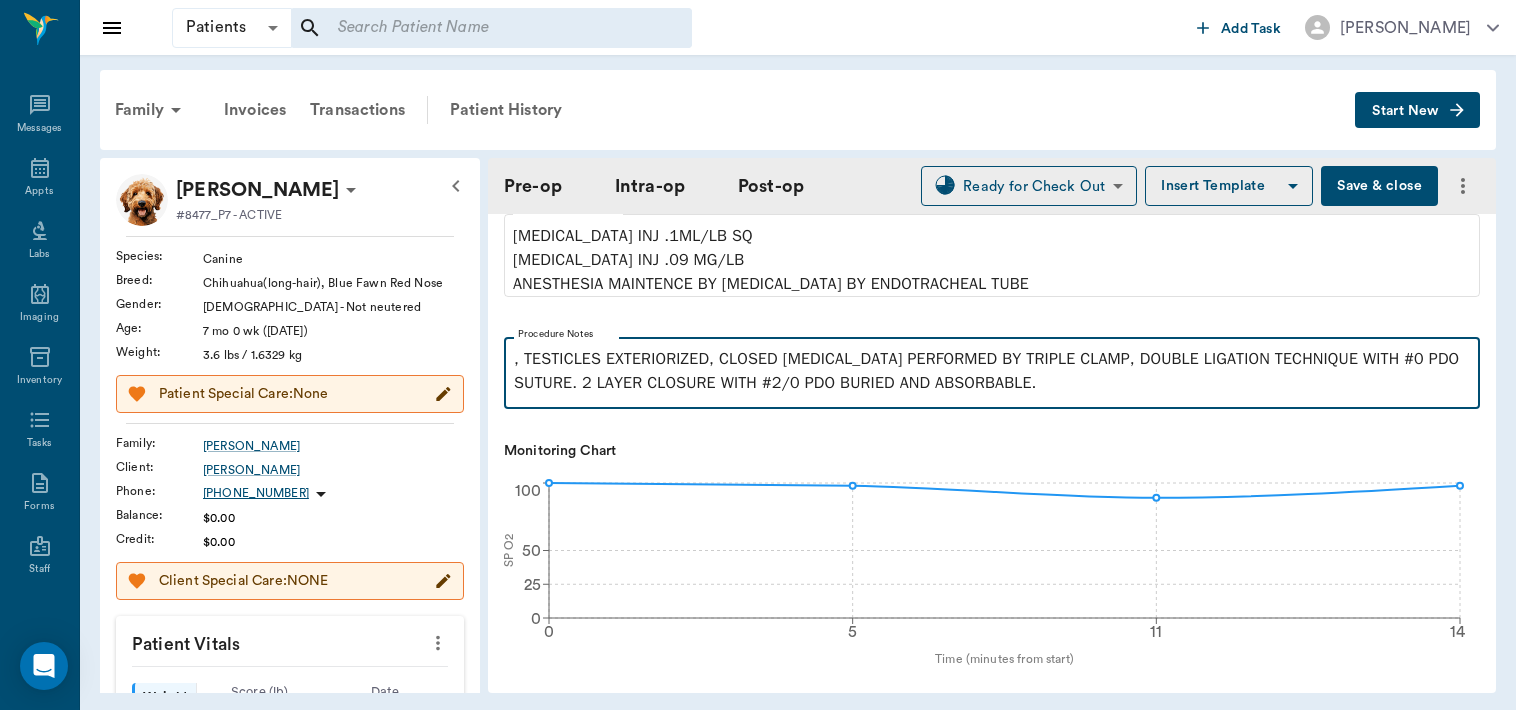 click on ", TESTICLES EXTERIORIZED, CLOSED CASTRATION PERFORMED BY TRIPLE CLAMP, DOUBLE LIGATION TECHNIQUE WITH #0 PDO SUTURE. 2 LAYER CLOSURE WITH #2/0 PDO BURIED AND ABSORBABLE." at bounding box center [992, 371] 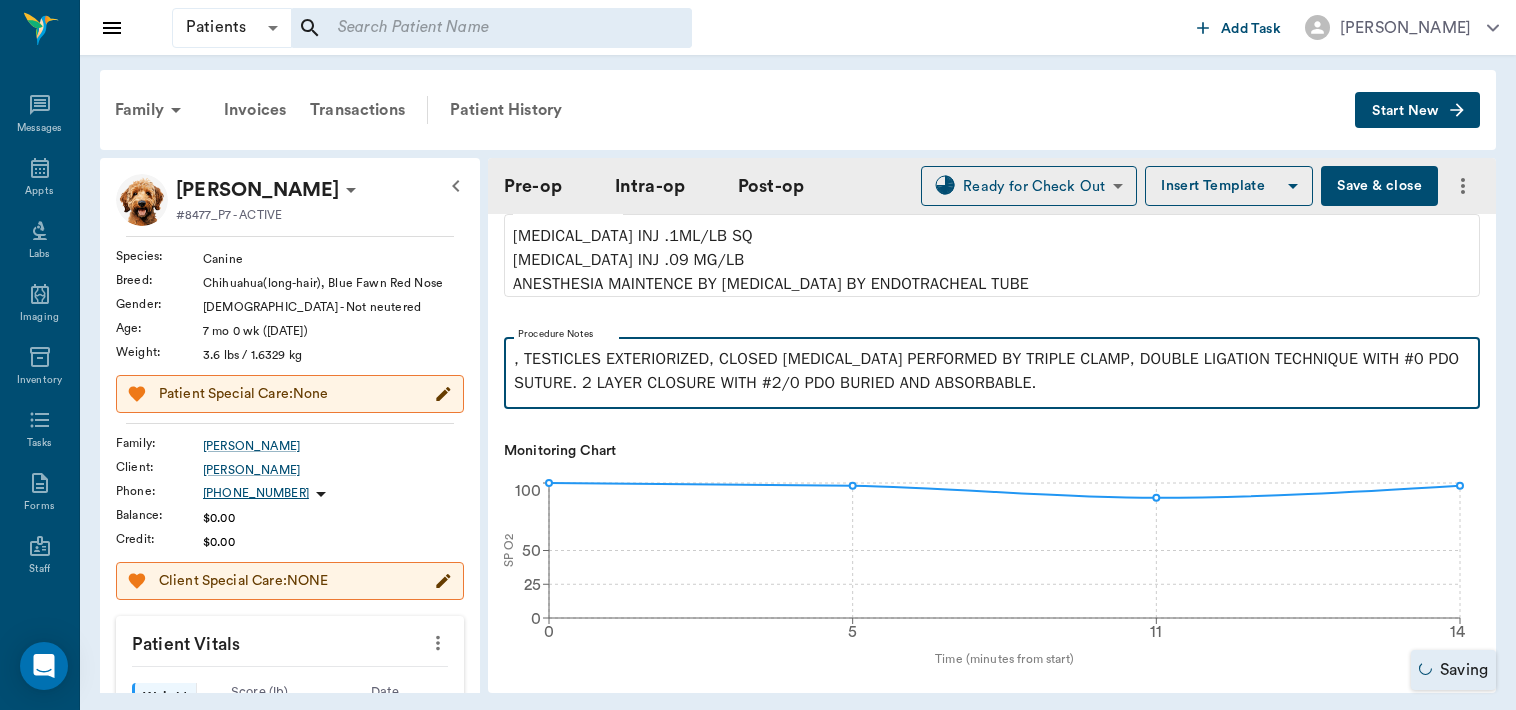 type 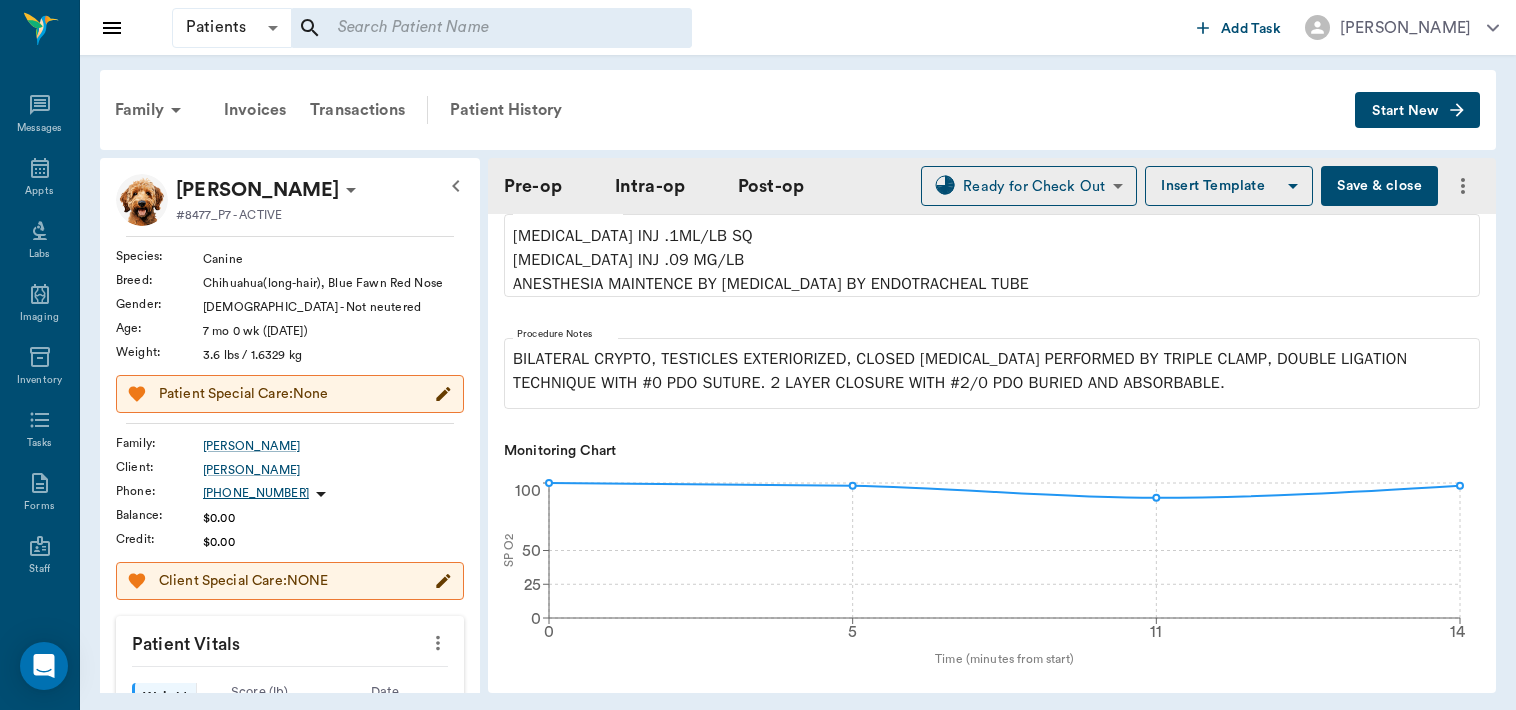 click on "Save & close" at bounding box center (1379, 186) 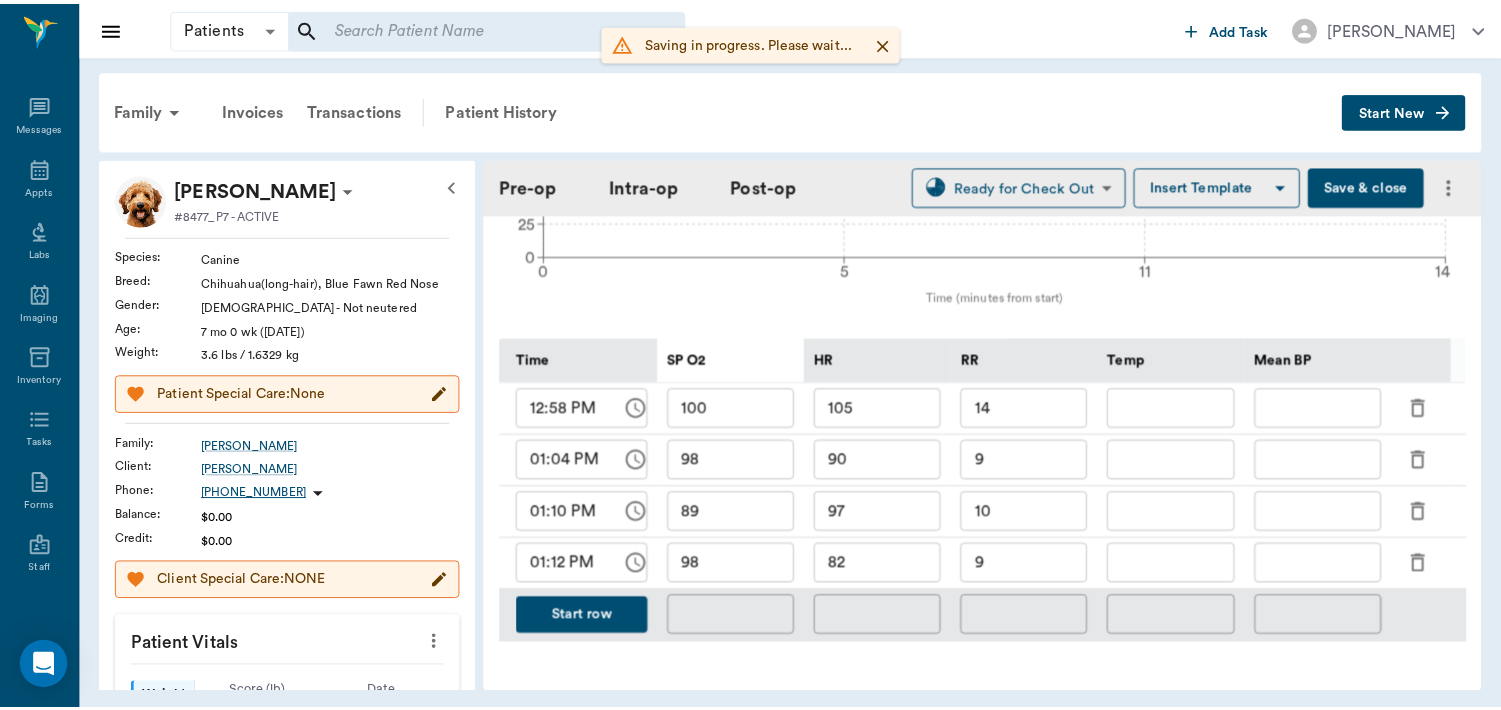 scroll, scrollTop: 976, scrollLeft: 0, axis: vertical 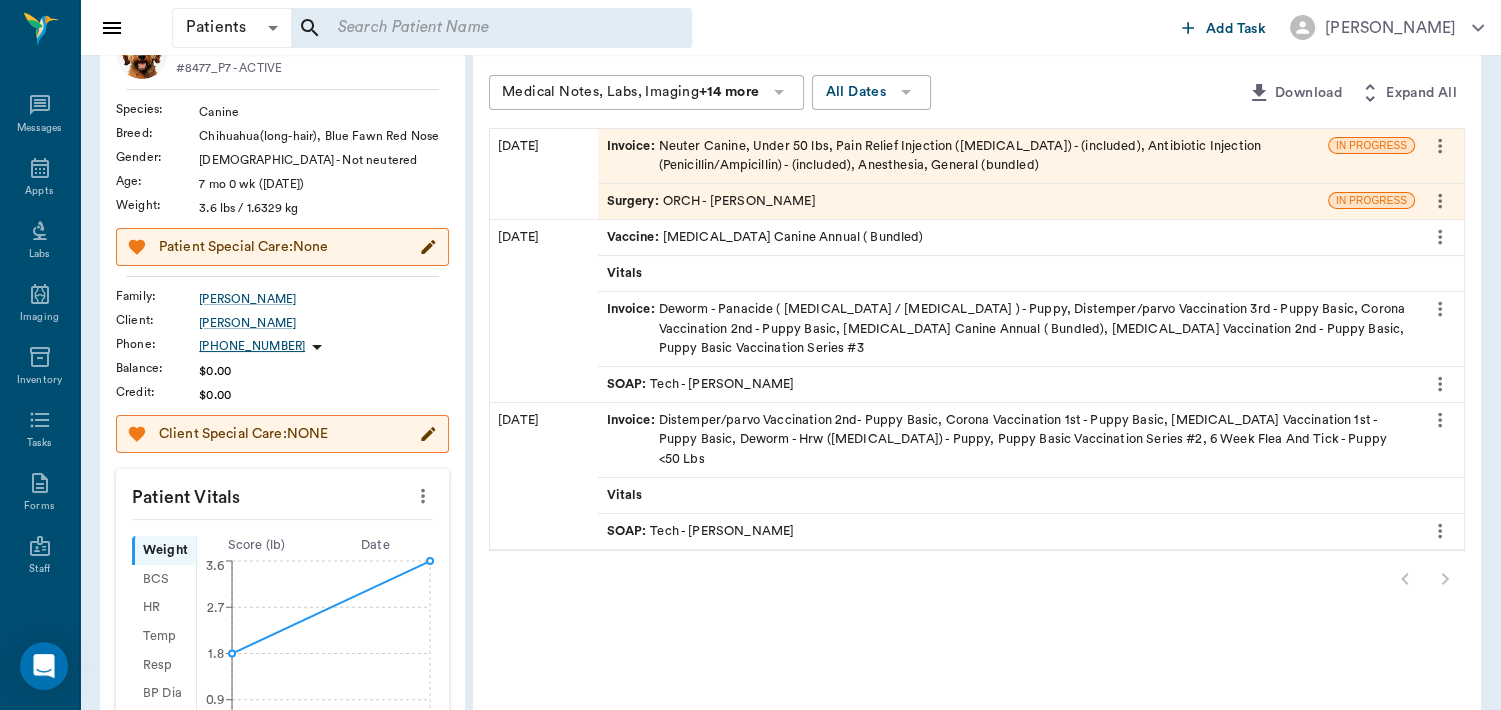 click on "Surgery :" at bounding box center (634, 201) 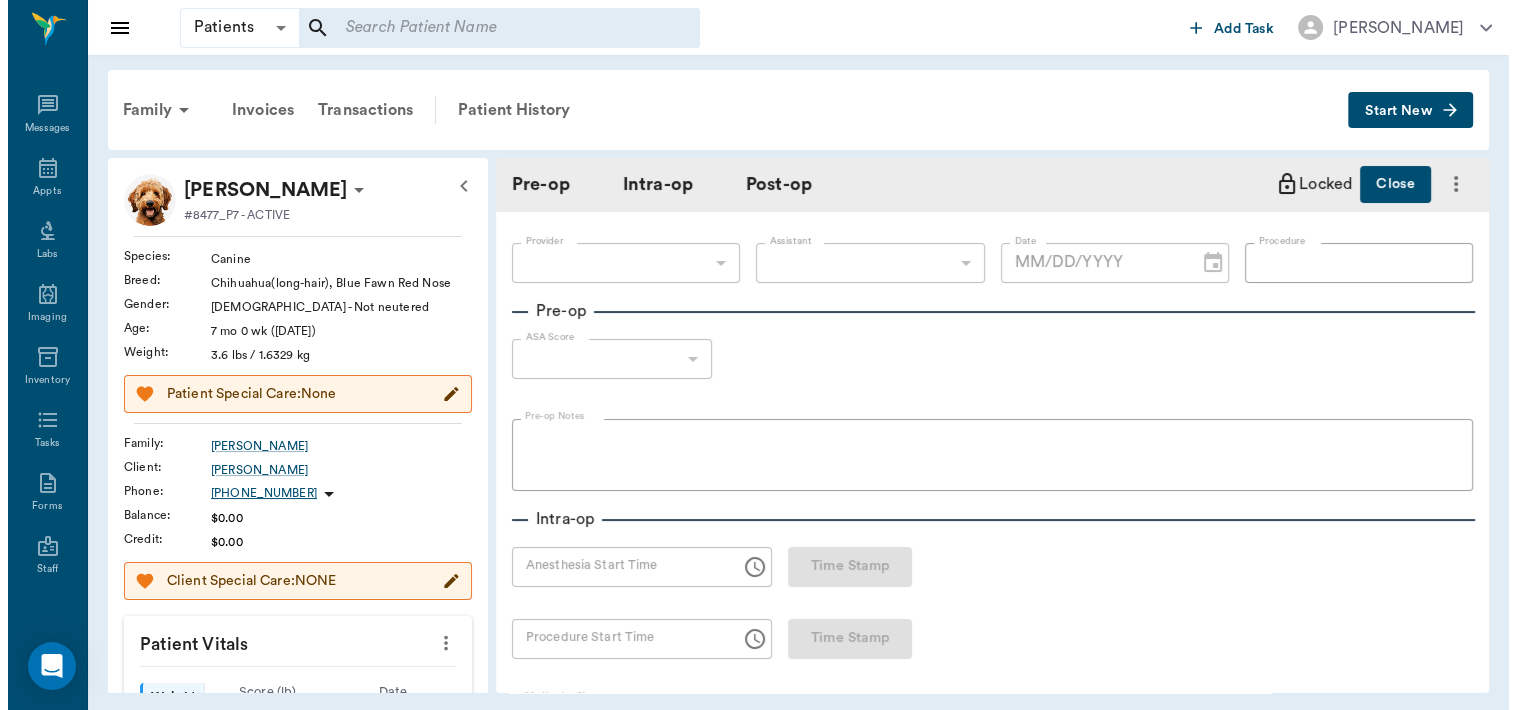 scroll, scrollTop: 0, scrollLeft: 0, axis: both 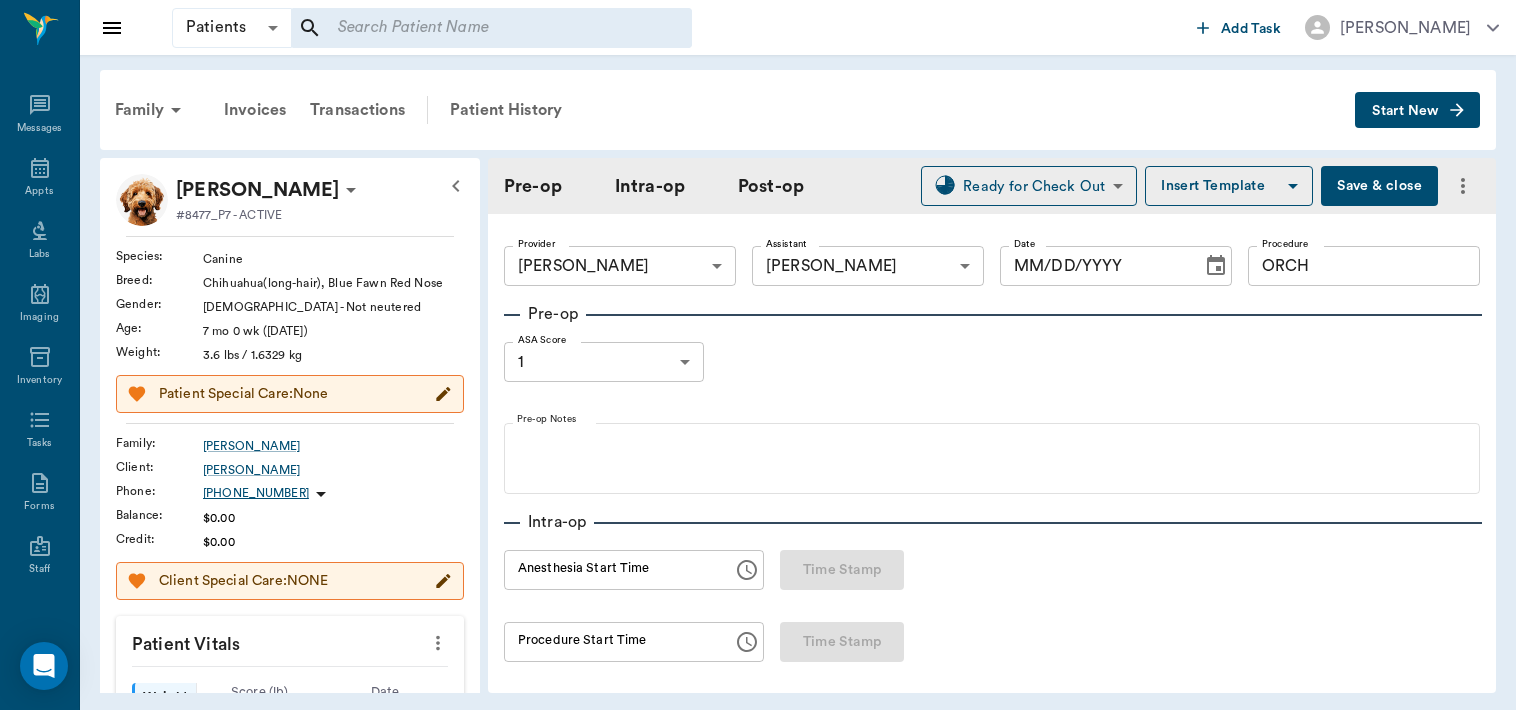 type on "63ec2f075fda476ae8351a4d" 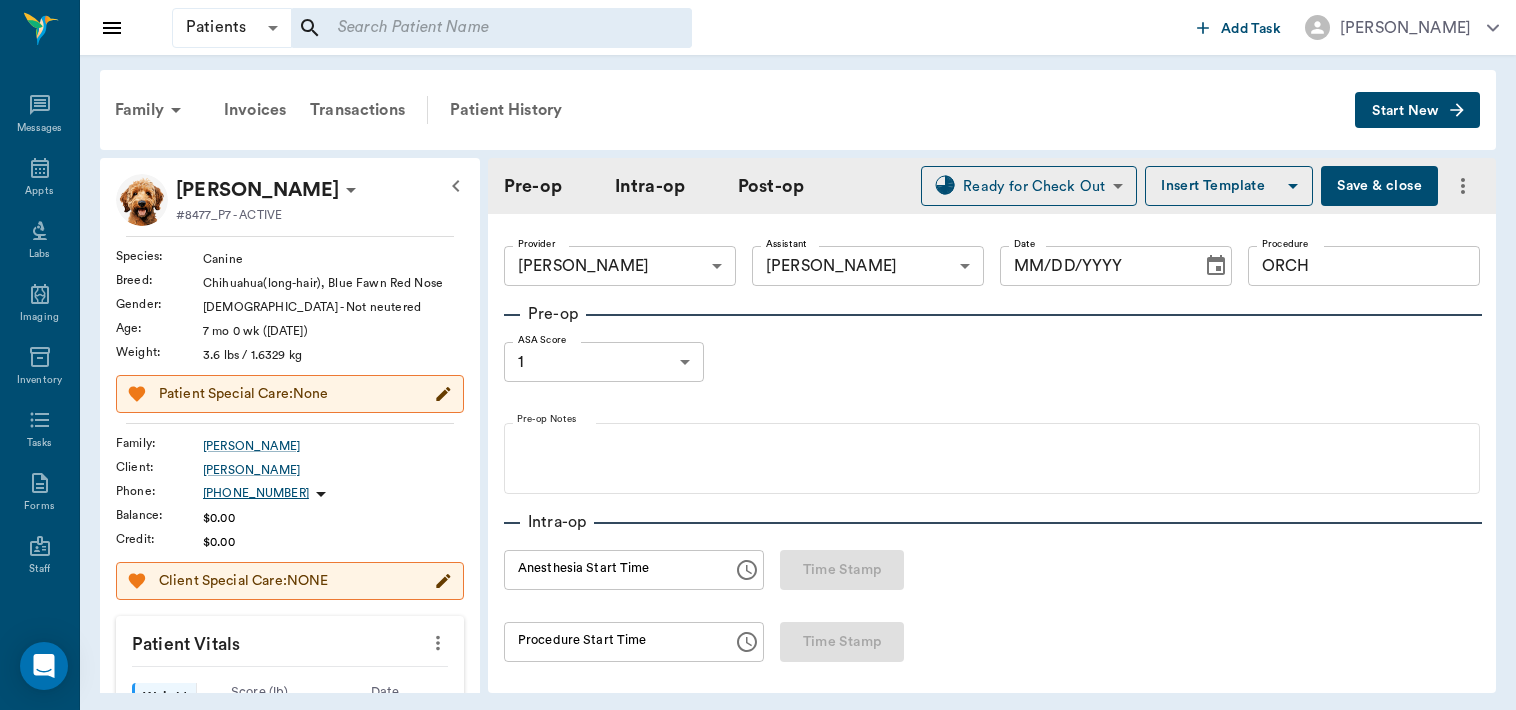 type on "63ec2e7e52e12b0ba117b124" 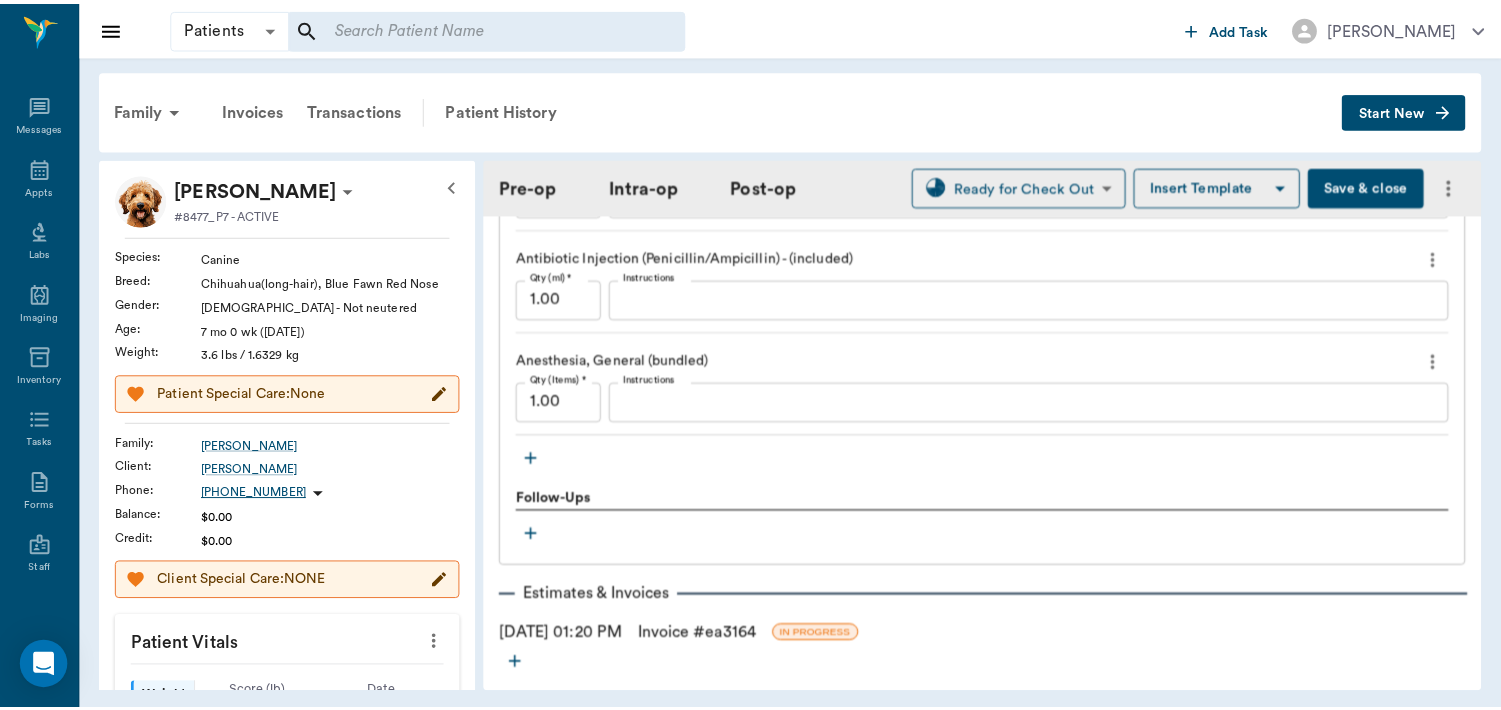 scroll, scrollTop: 2061, scrollLeft: 0, axis: vertical 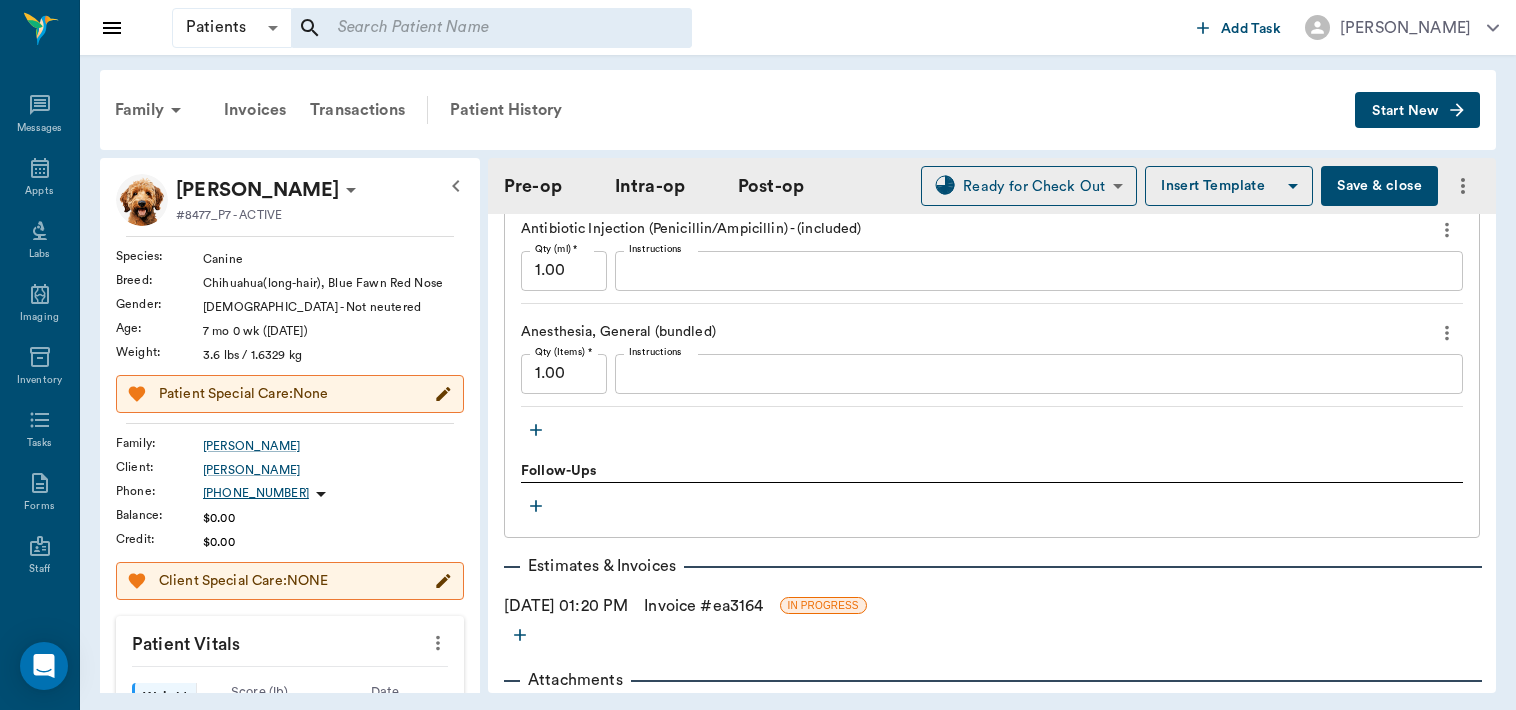 click on "Invoice # ea3164" at bounding box center [703, 606] 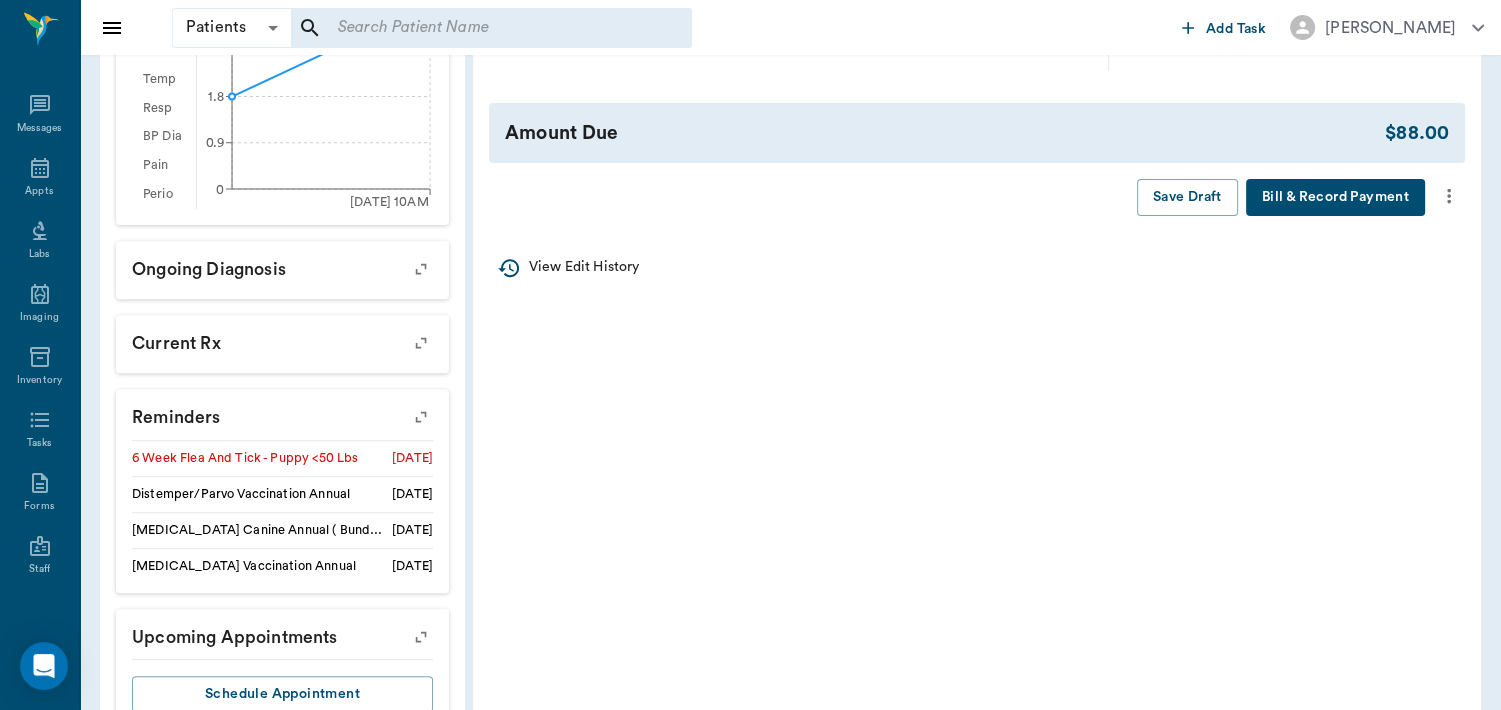 scroll, scrollTop: 707, scrollLeft: 0, axis: vertical 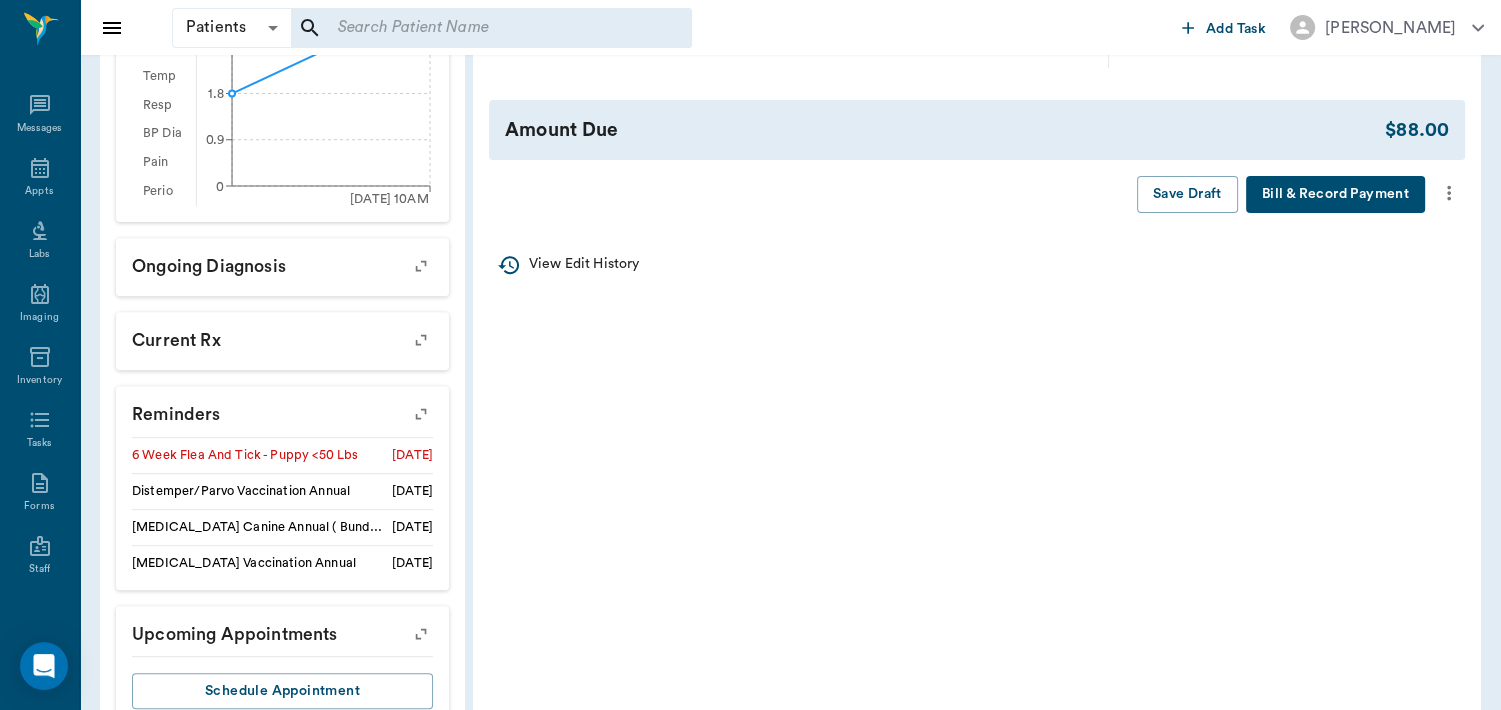 click 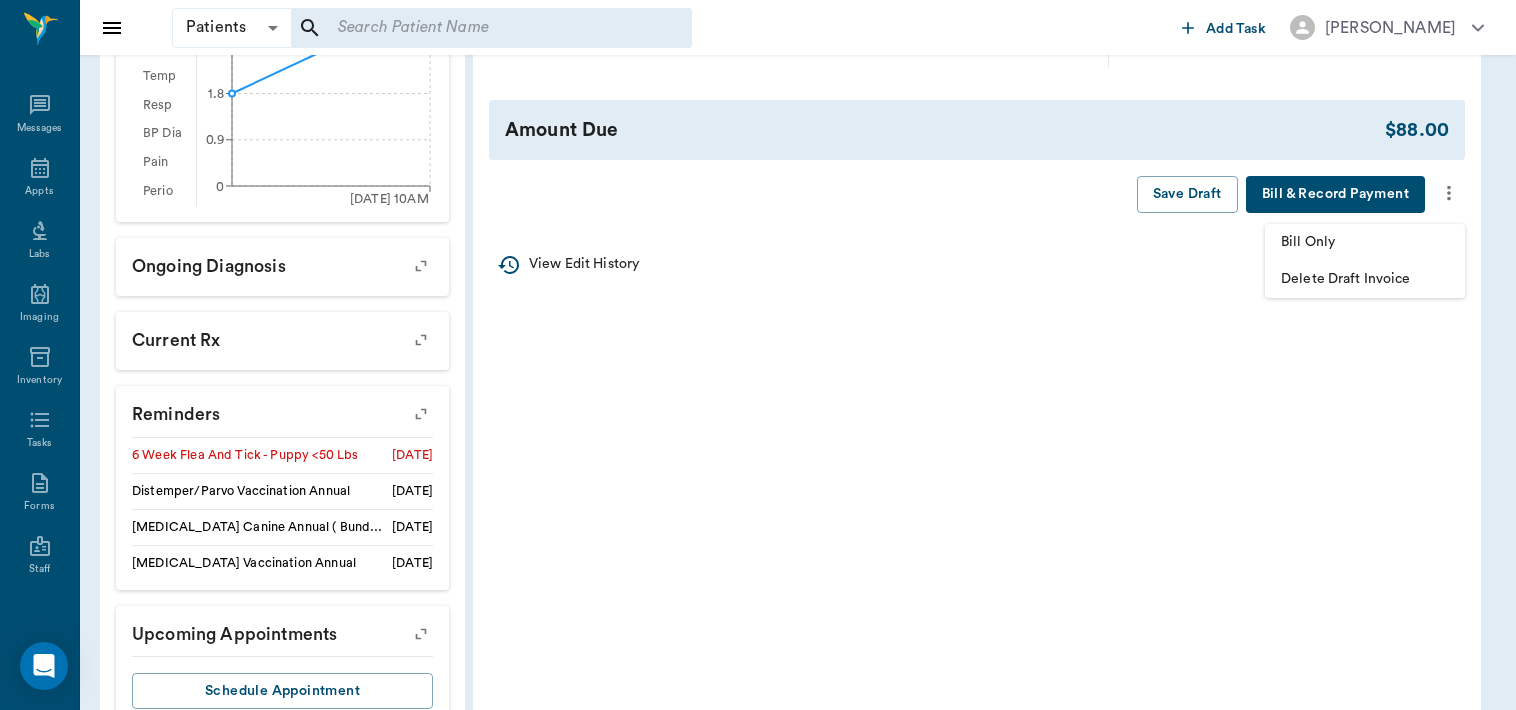 click on "Bill Only" at bounding box center [1365, 242] 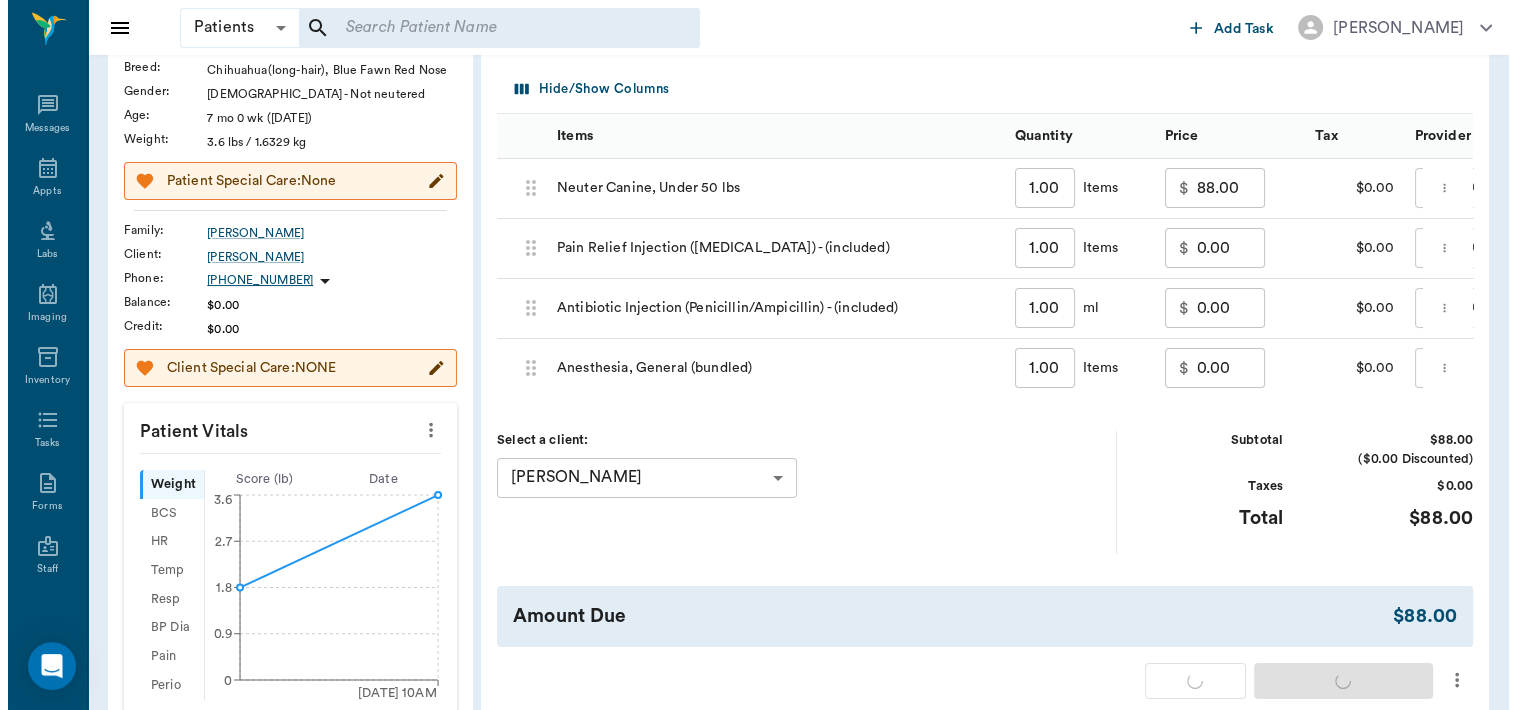 scroll, scrollTop: 0, scrollLeft: 0, axis: both 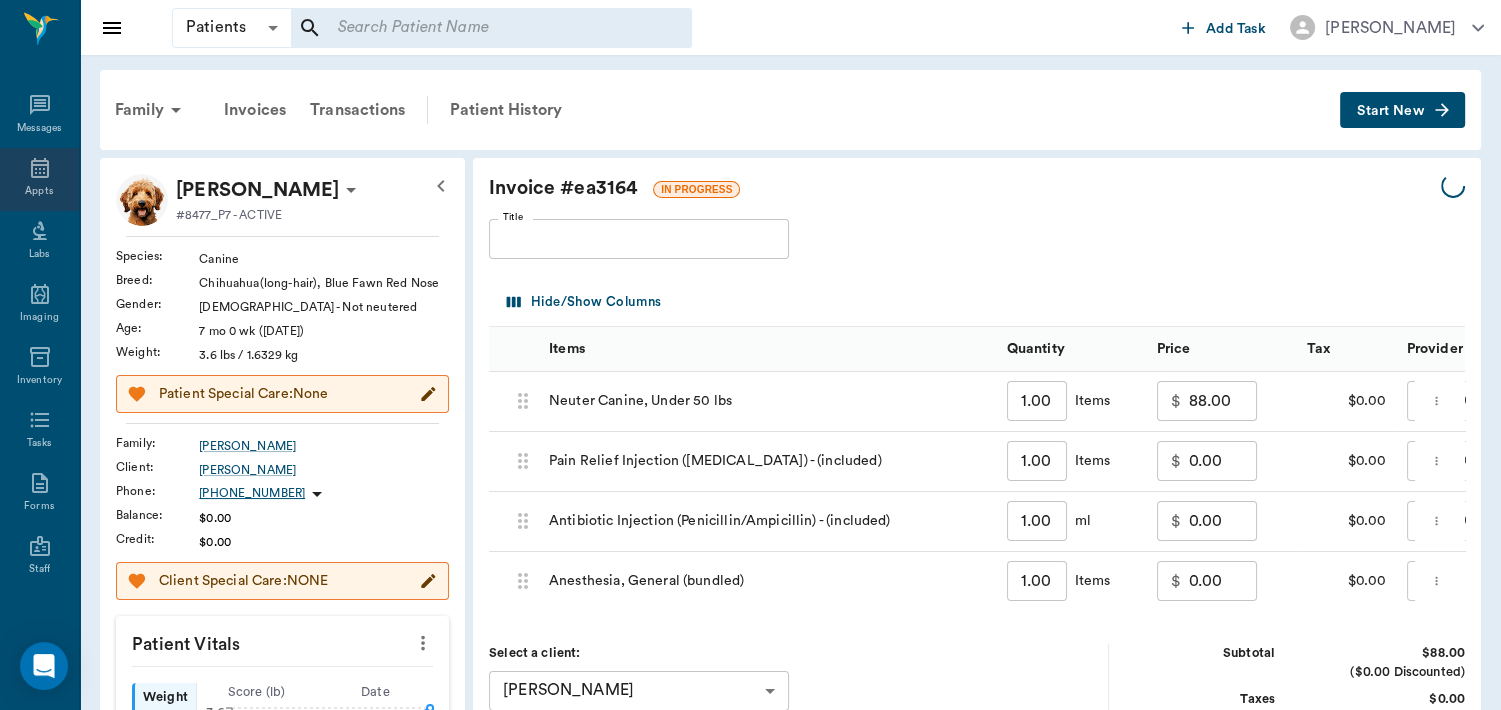 click 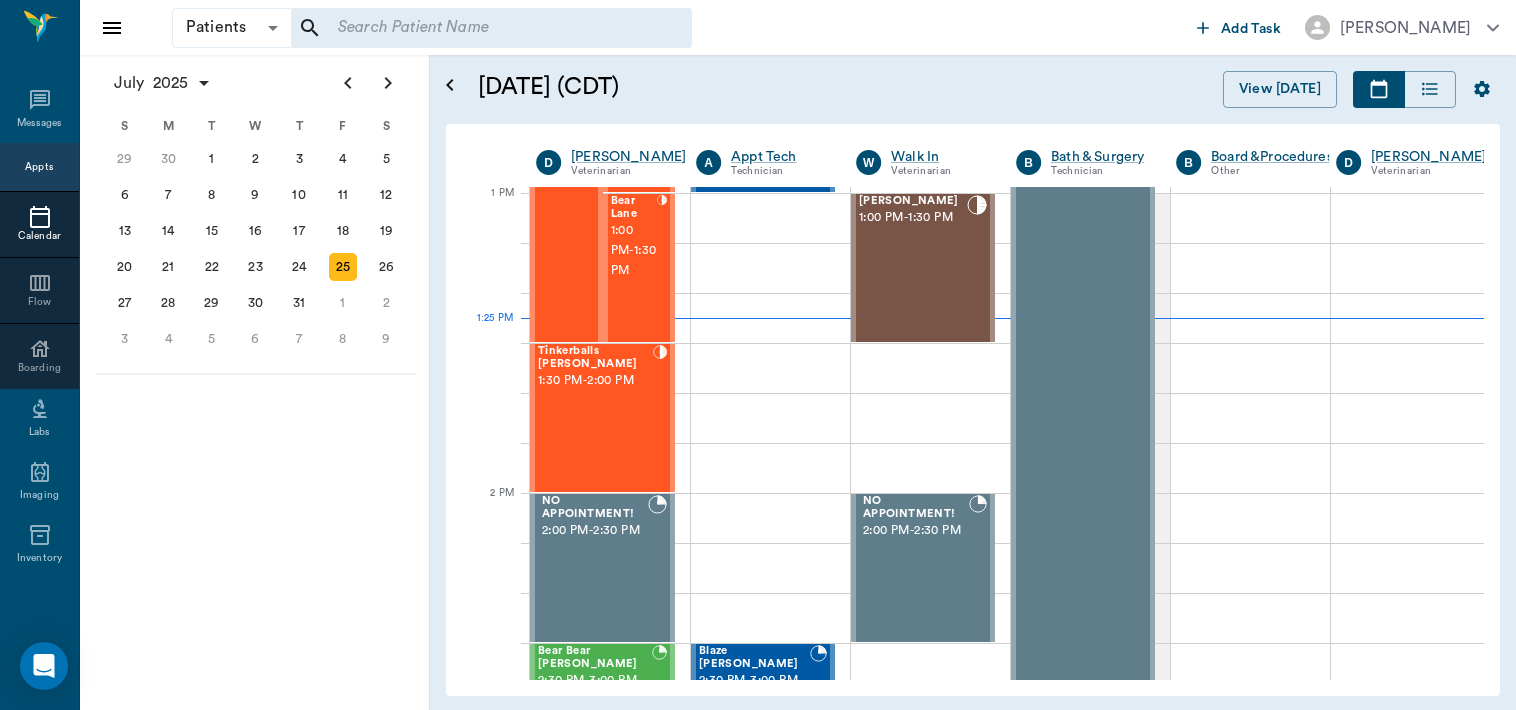 scroll, scrollTop: 1500, scrollLeft: 0, axis: vertical 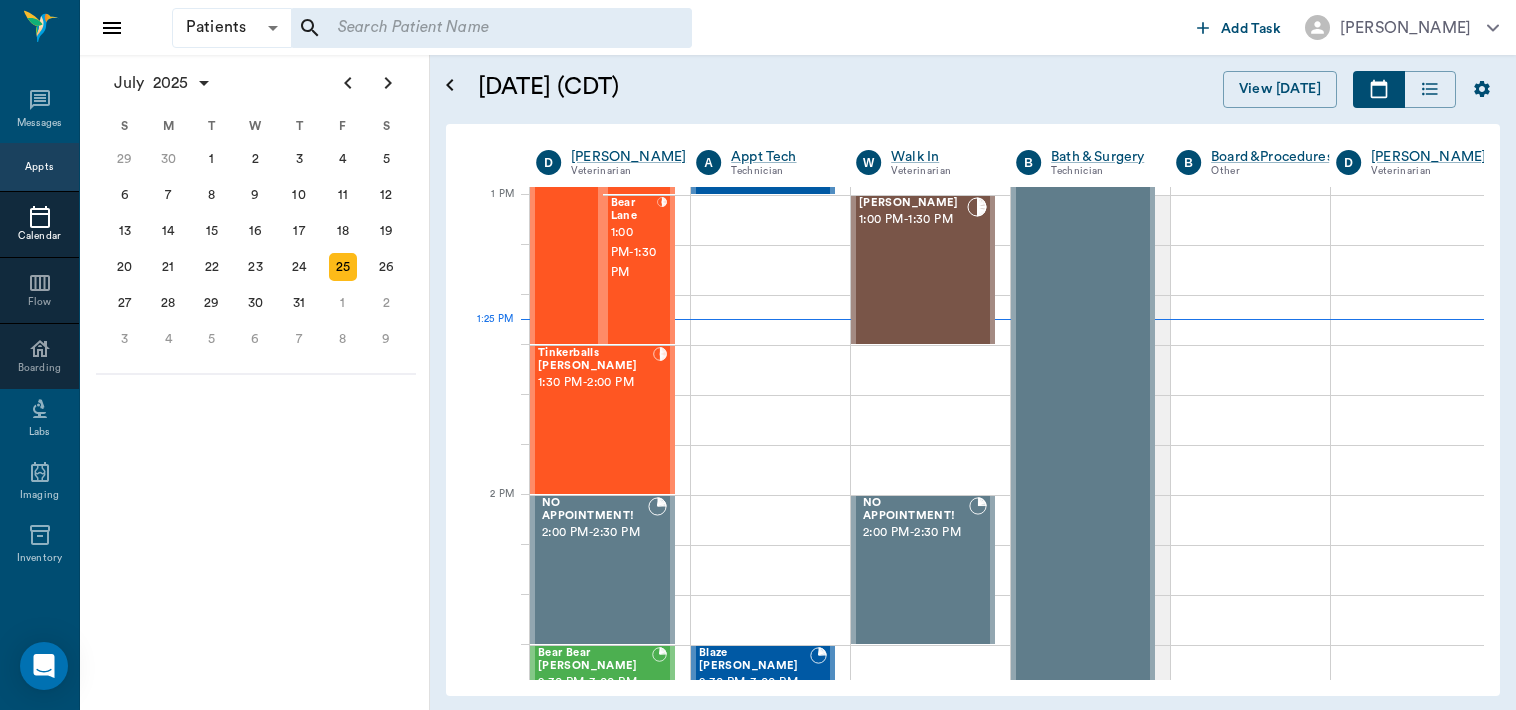 click on "1:00 PM  -  1:30 PM" at bounding box center (634, 253) 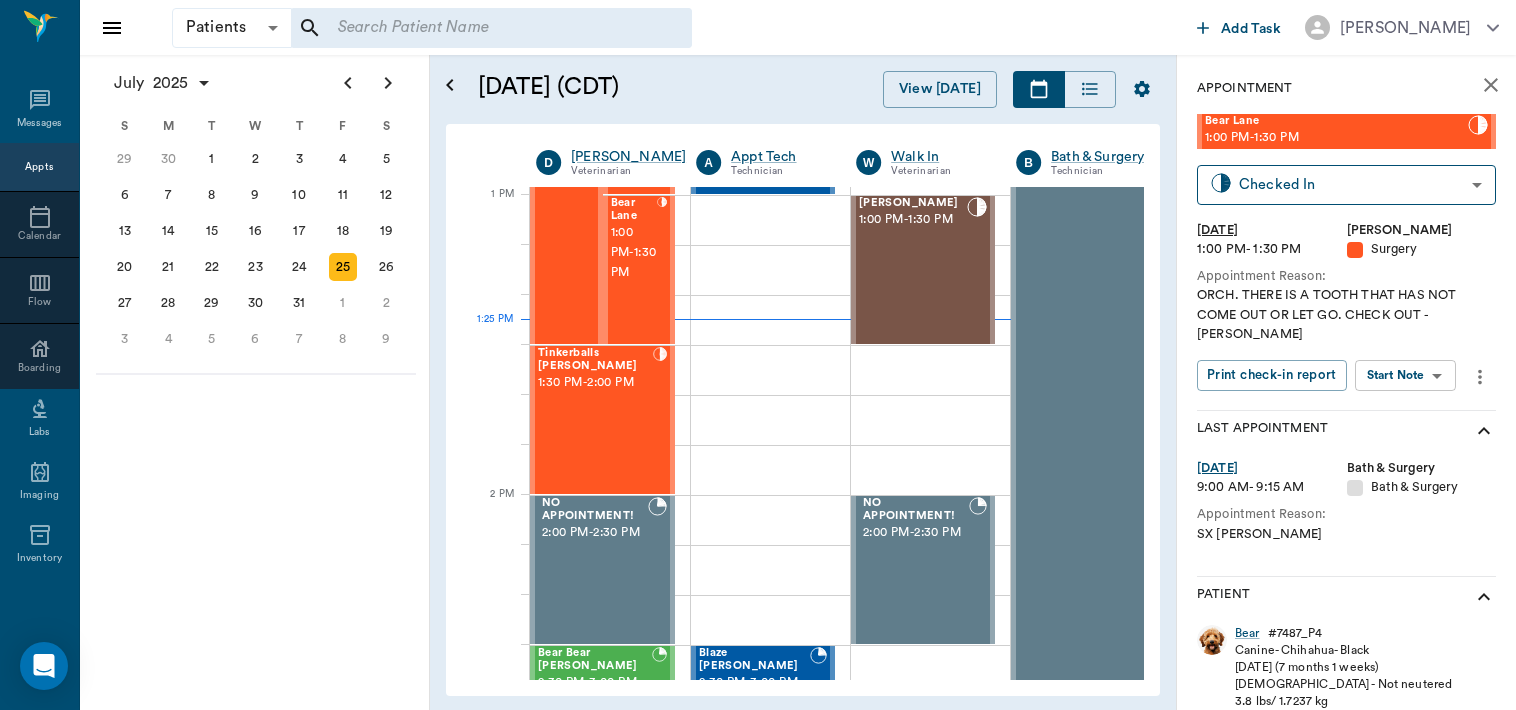click on "Patients Patients ​ ​ Add Task Dr. Bert Ellsworth Nectar Messages Appts Calendar Flow Boarding Labs Imaging Inventory Tasks Forms Staff Reports Lookup Settings July 2025 S M T W T F S Jun 1 2 3 4 5 6 7 8 9 10 11 12 13 14 15 16 17 18 19 20 21 22 23 24 25 26 27 28 29 30 Jul 1 2 3 4 5 6 7 8 9 10 11 12 S M T W T F S 29 30 Jul 1 2 3 4 5 6 7 8 9 10 11 12 13 14 15 16 17 18 19 20 21 22 23 24 25 26 27 28 29 30 31 Aug 1 2 3 4 5 6 7 8 9 S M T W T F S 27 28 29 30 31 Aug 1 2 3 4 5 6 7 8 9 10 11 12 13 14 15 16 17 18 19 20 21 22 23 24 25 26 27 28 29 30 31 Sep 1 2 3 4 5 6 July 25, 2025 (CDT) View Today July 2025 Today 25 Fri Jul 2025 D Dr. Bert Ellsworth Veterinarian A Appt Tech Technician W Walk In Veterinarian B Bath & Surgery Technician B Board &Procedures Other D Dr. Kindall Jones Veterinarian 8 AM 9 AM 10 AM 11 AM 12 PM 1 PM 2 PM 3 PM 4 PM 5 PM 6 PM 7 PM 8 PM 1:25 PM Time For Moscato Sharp 8:00 AM  -  8:30 AM Famous Molly Sharp 8:00 AM  -  8:30 AM COW Martinez 8:30 AM  -  9:00 AM NO APPOINTMENT! EMERGENCY ONLY!  -" at bounding box center (758, 355) 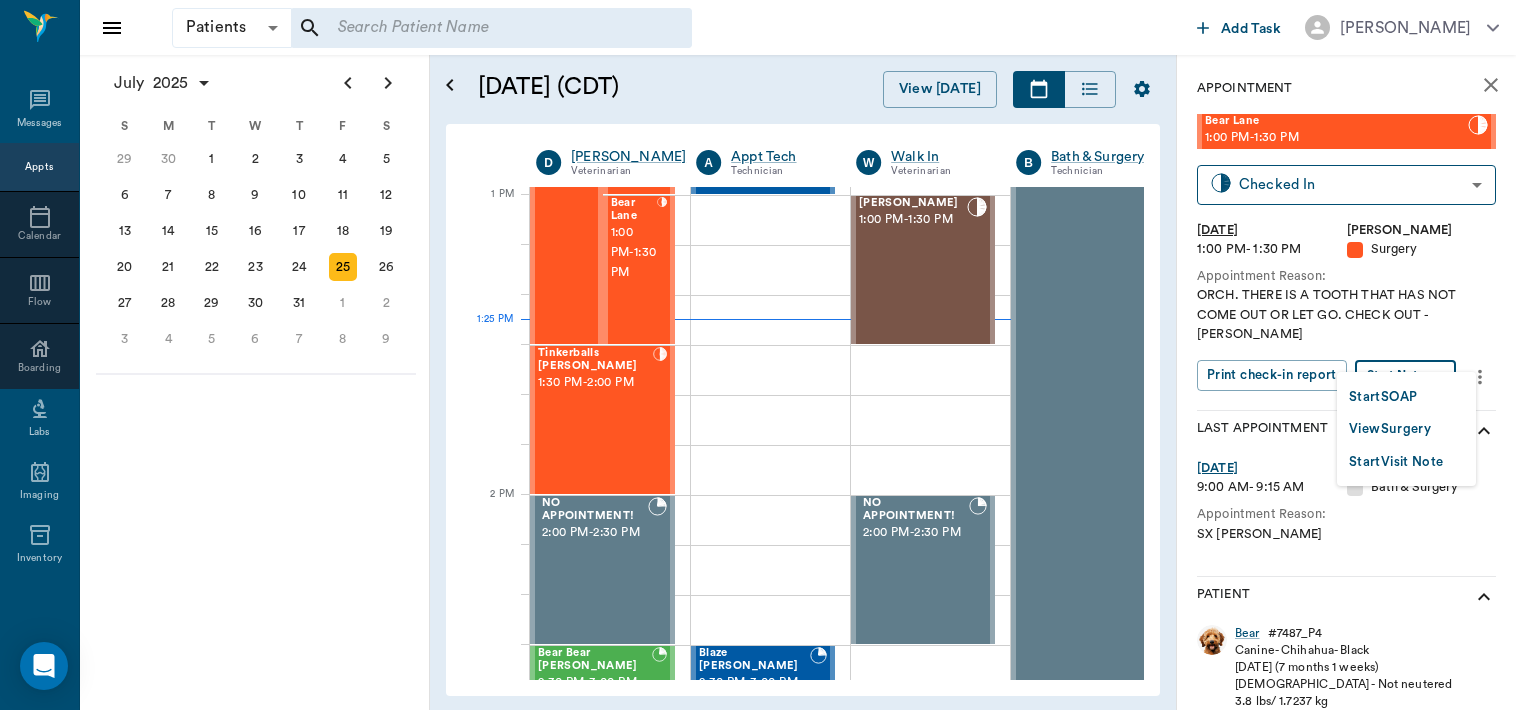 click on "View  Surgery" at bounding box center (1390, 429) 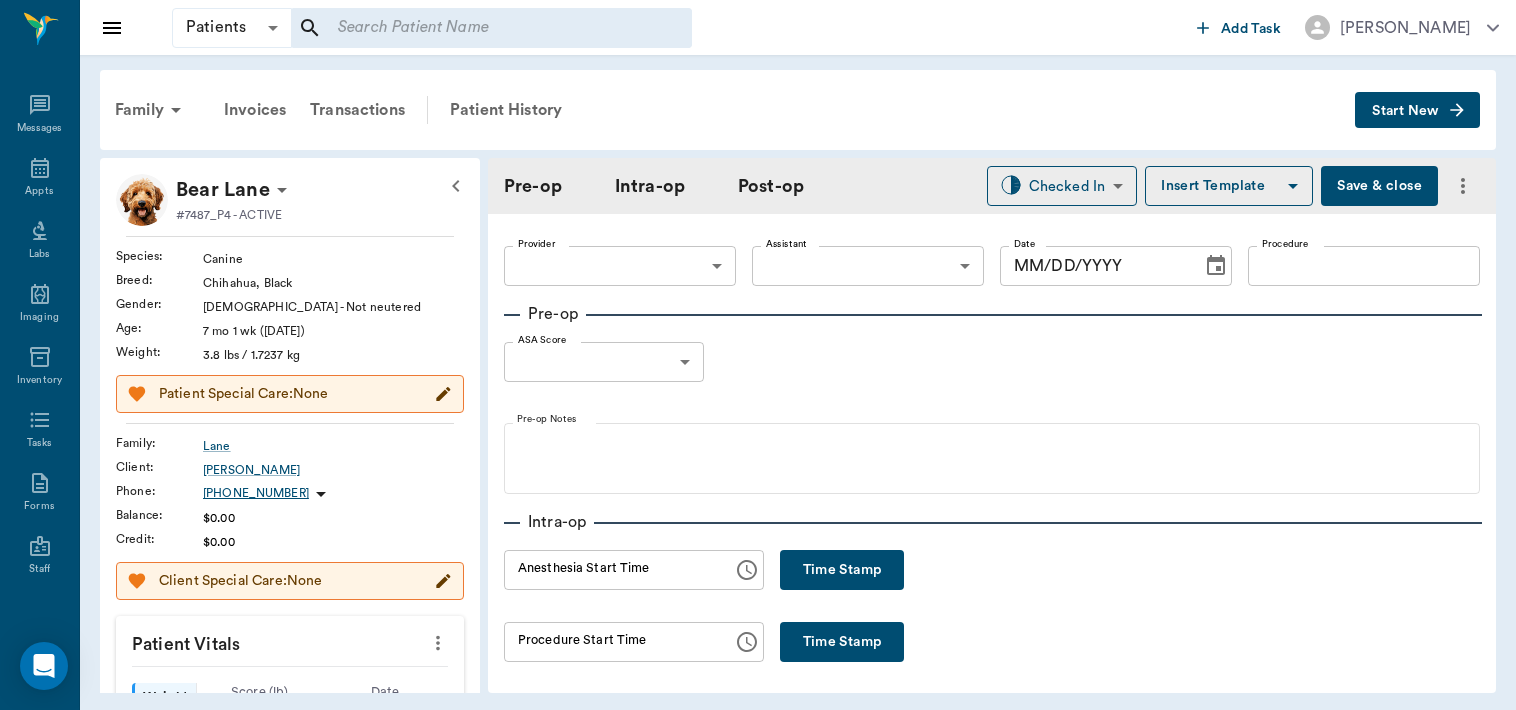 type on "63ec2f075fda476ae8351a4d" 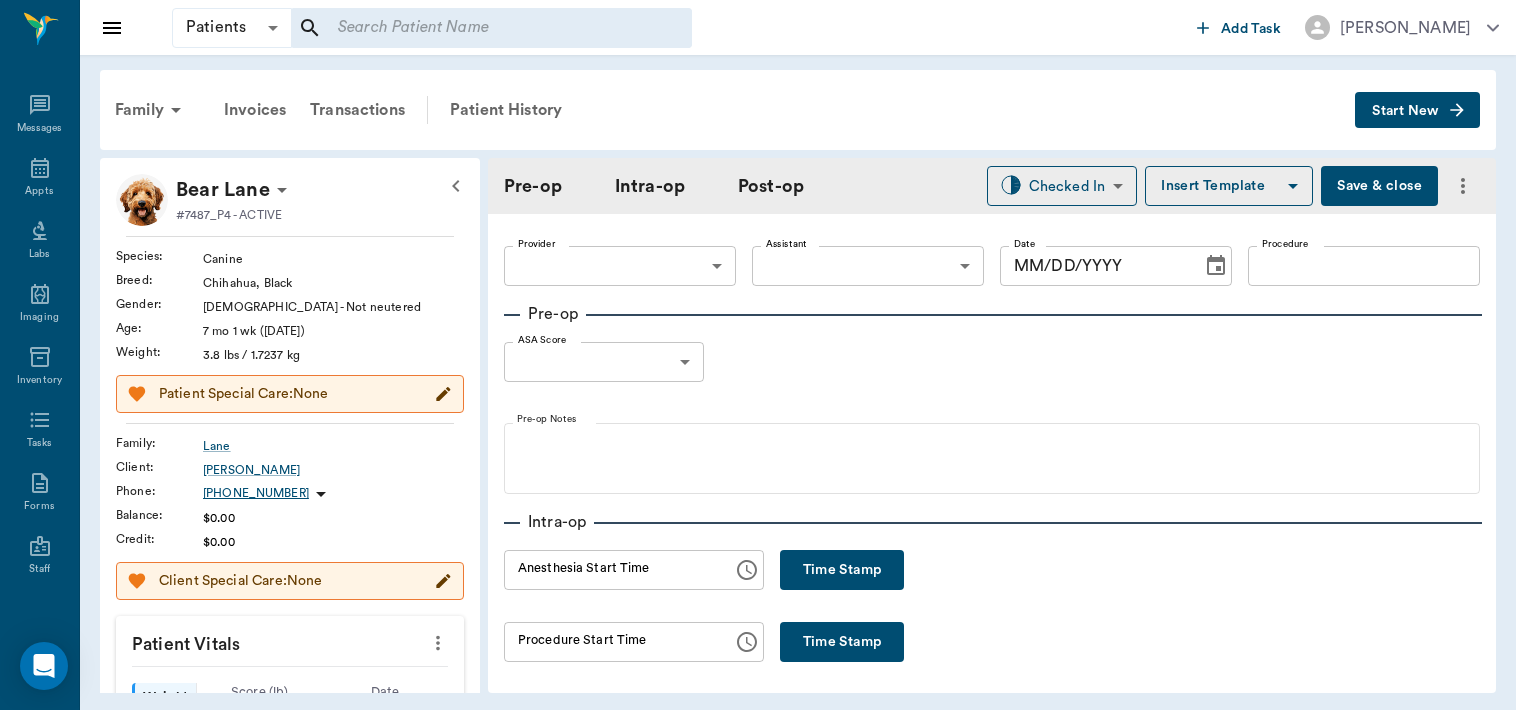 type on "63ec2e7e52e12b0ba117b124" 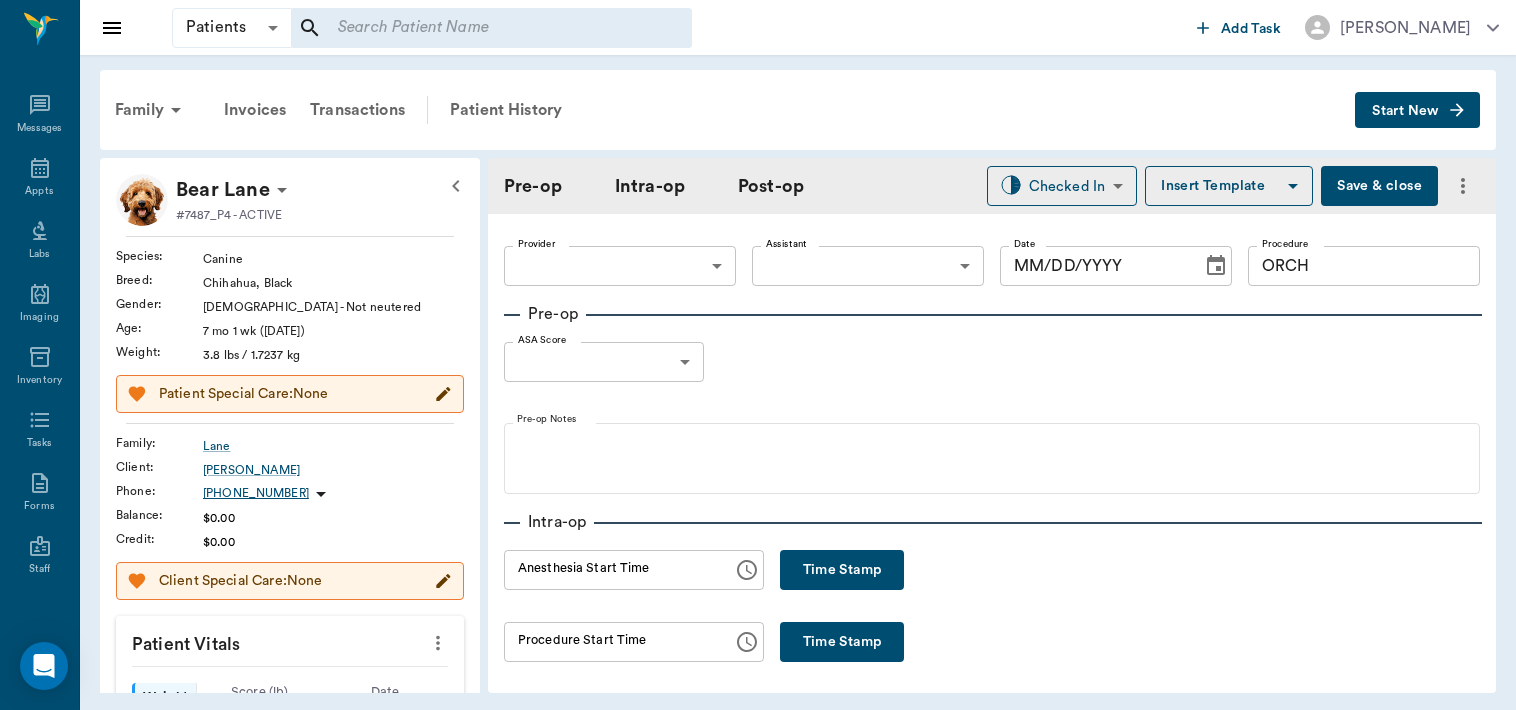 type on "[DATE]" 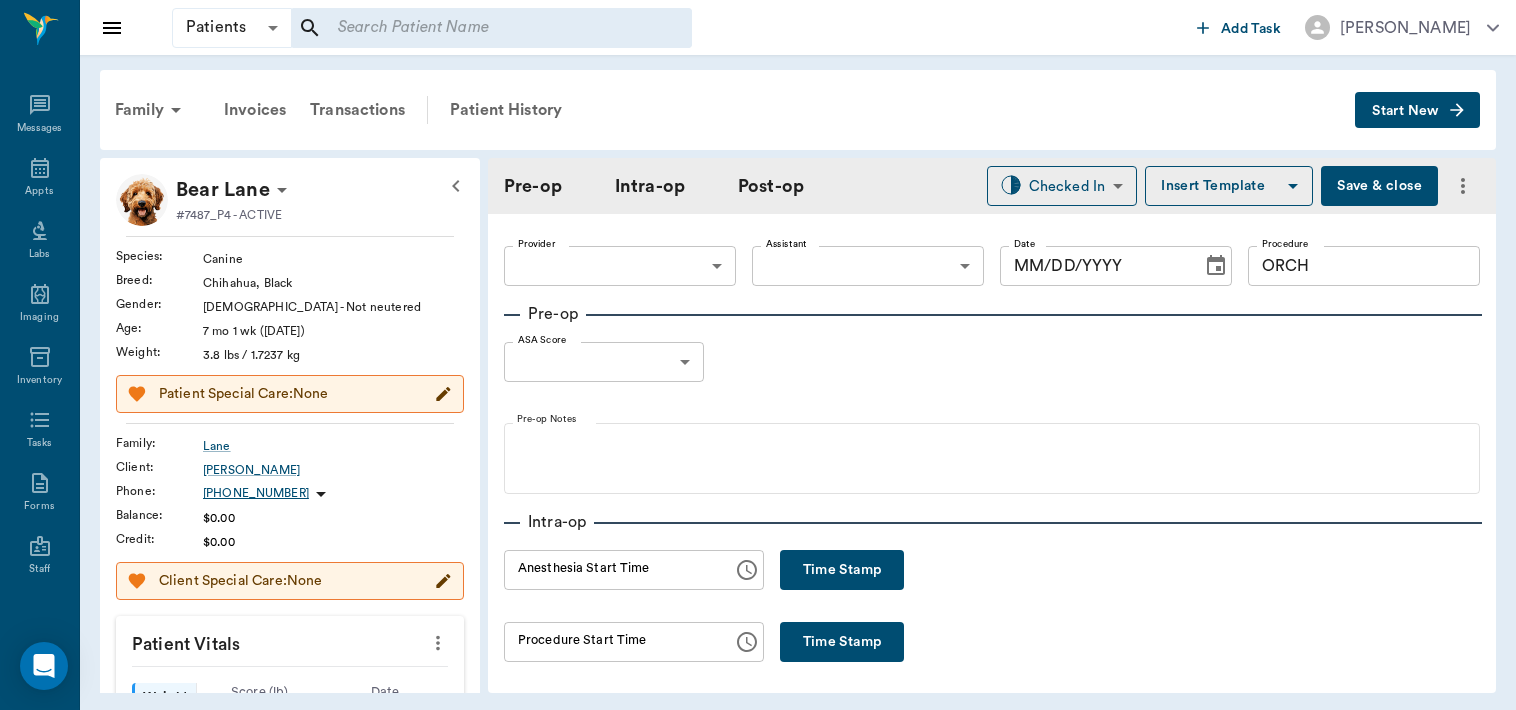 type on "01:16 PM" 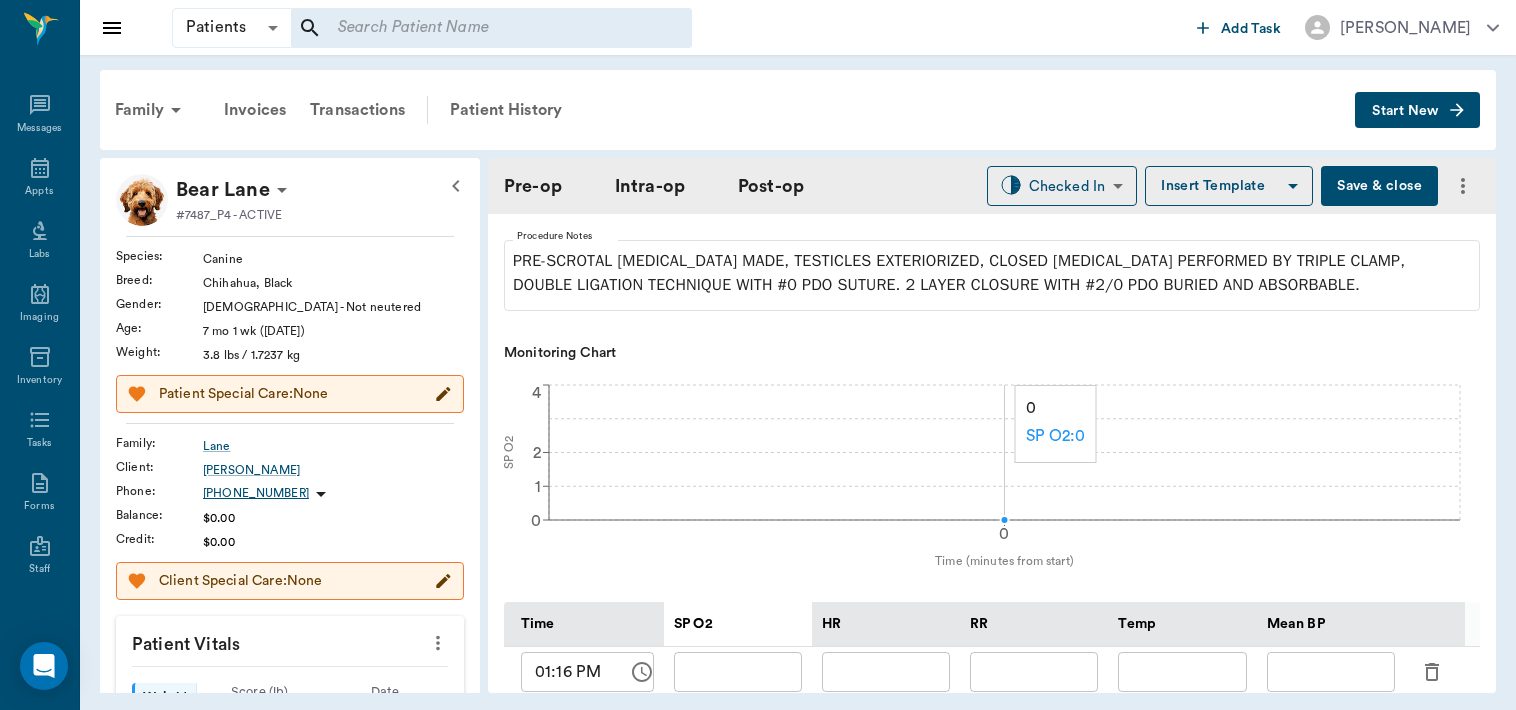 scroll, scrollTop: 543, scrollLeft: 0, axis: vertical 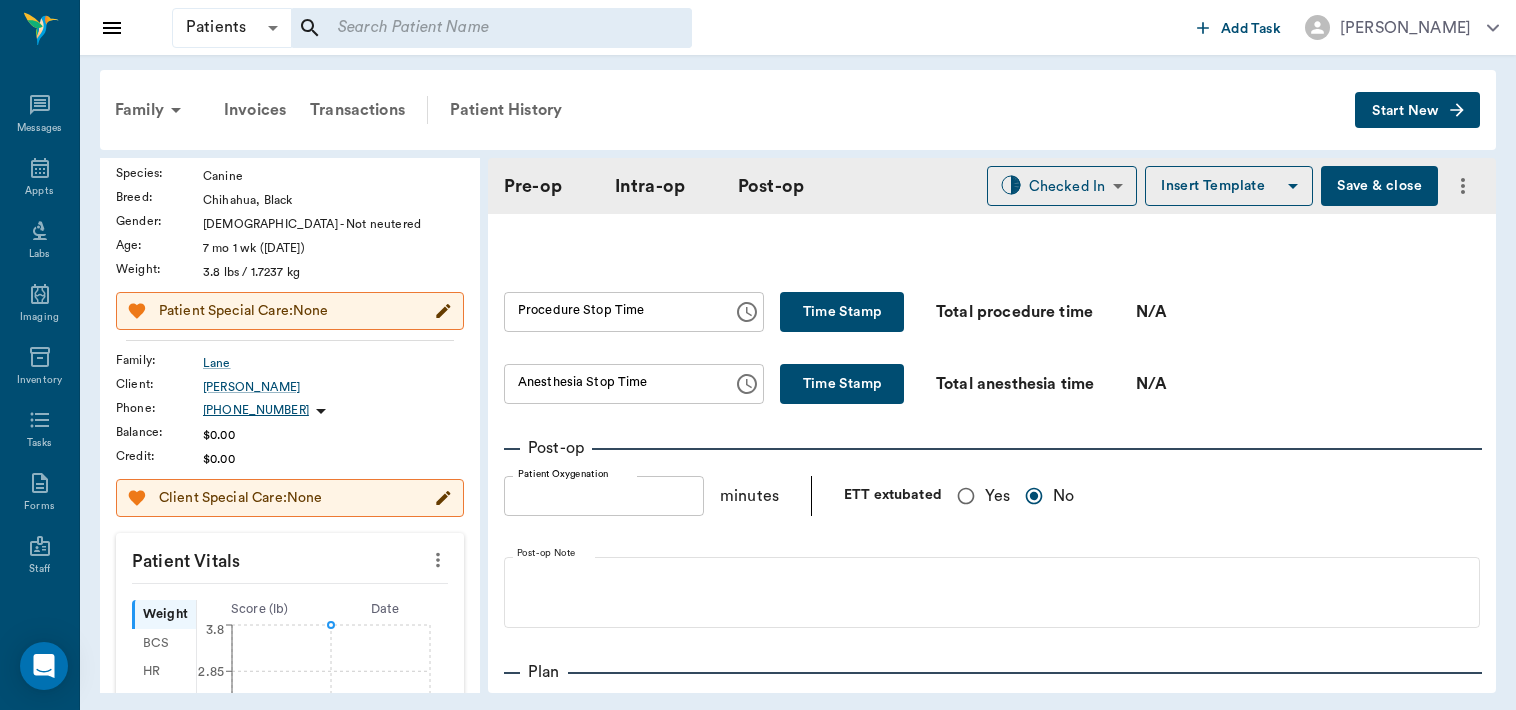 click on "Yes" at bounding box center (966, 496) 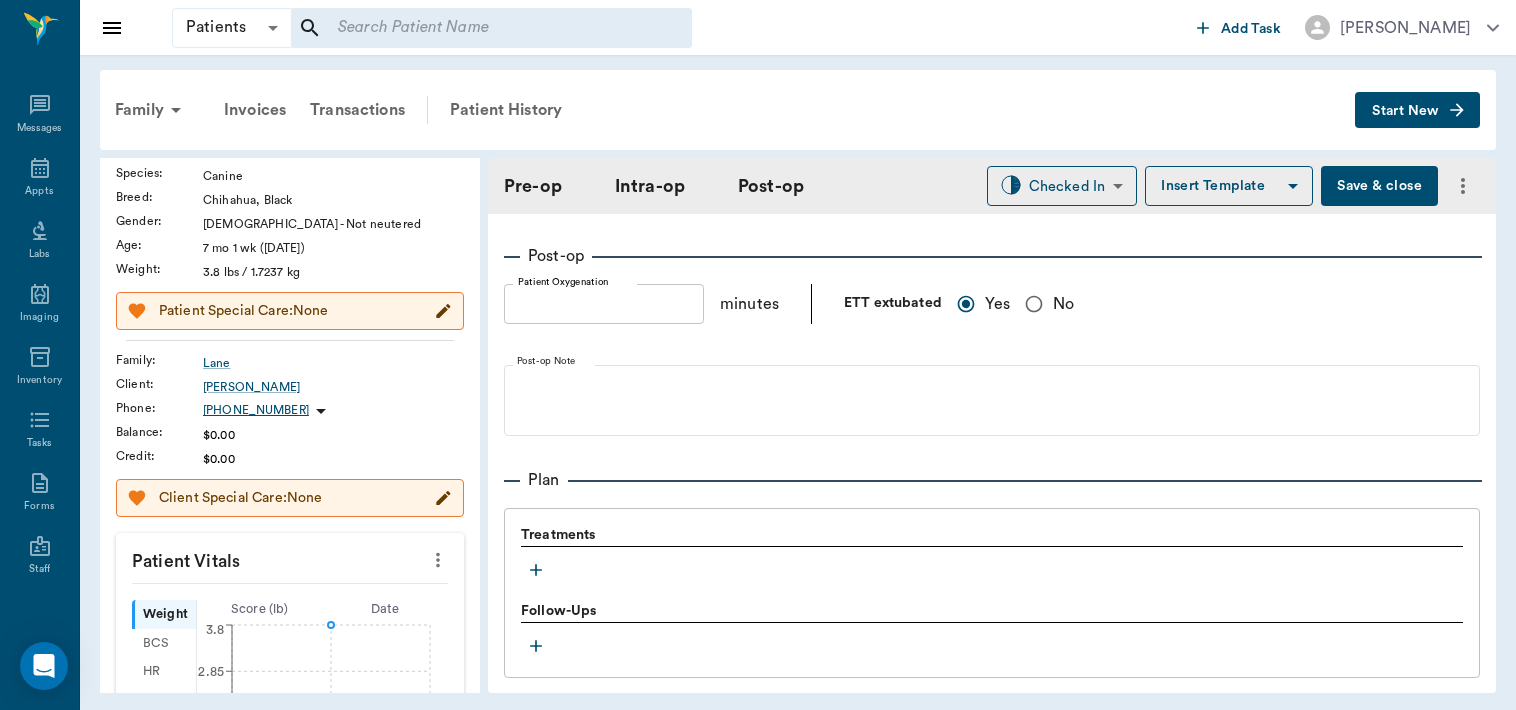 scroll, scrollTop: 1402, scrollLeft: 0, axis: vertical 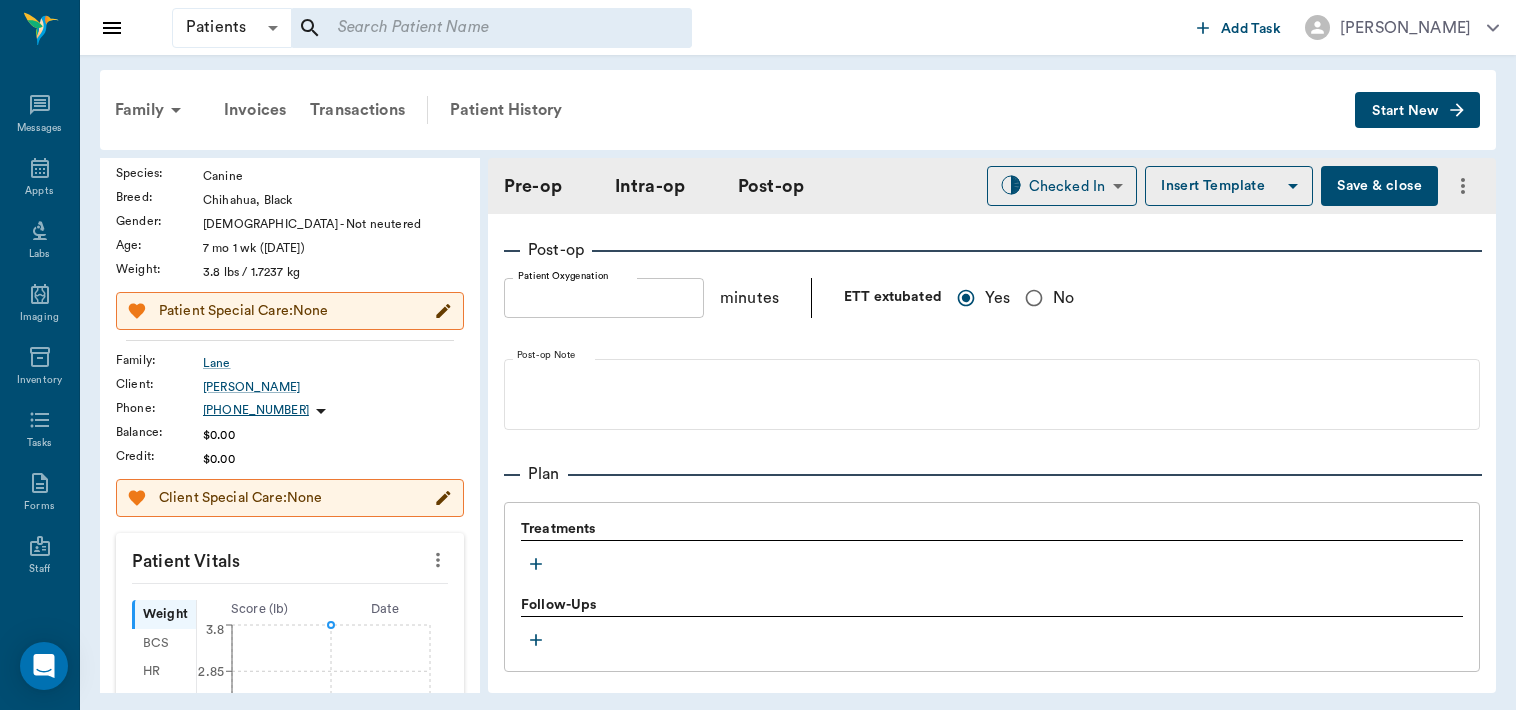 click 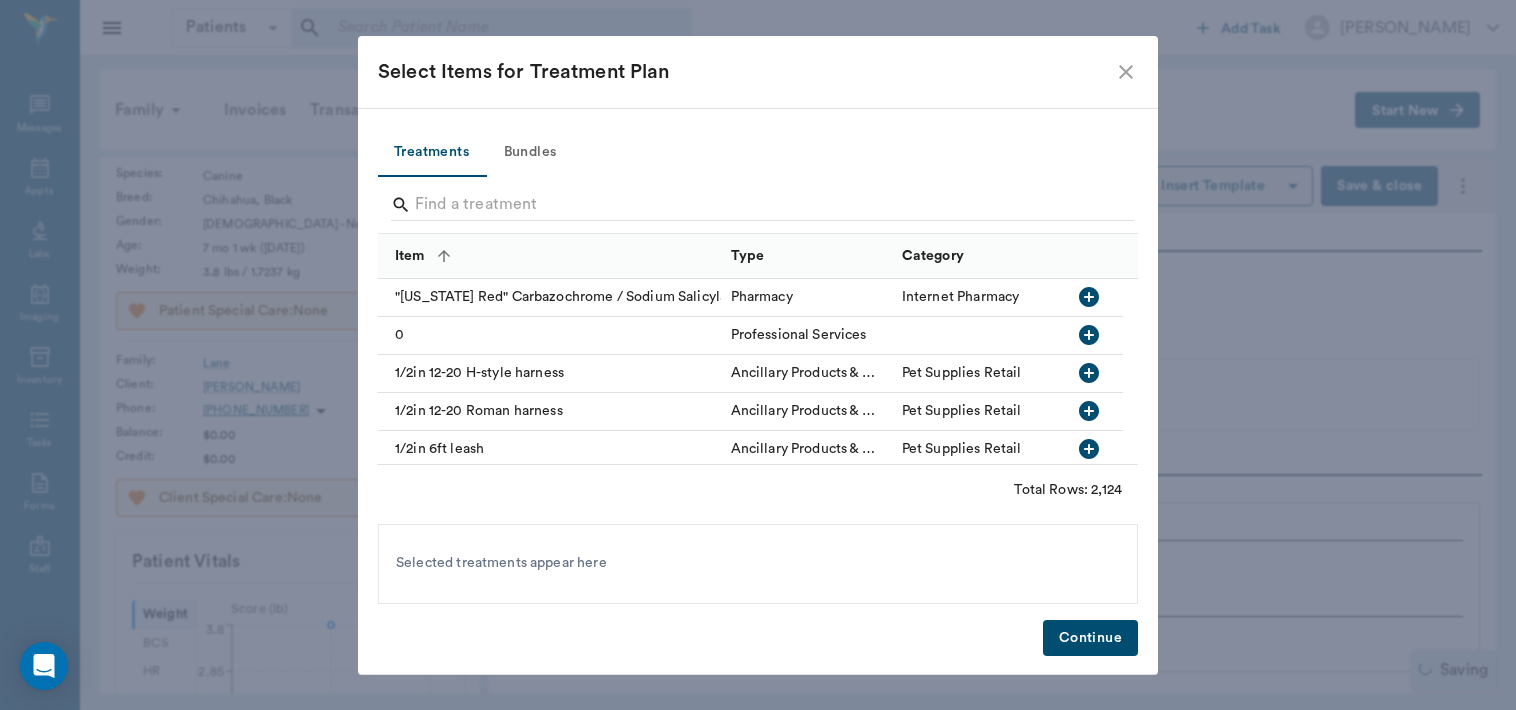 click on "Bundles" at bounding box center [530, 153] 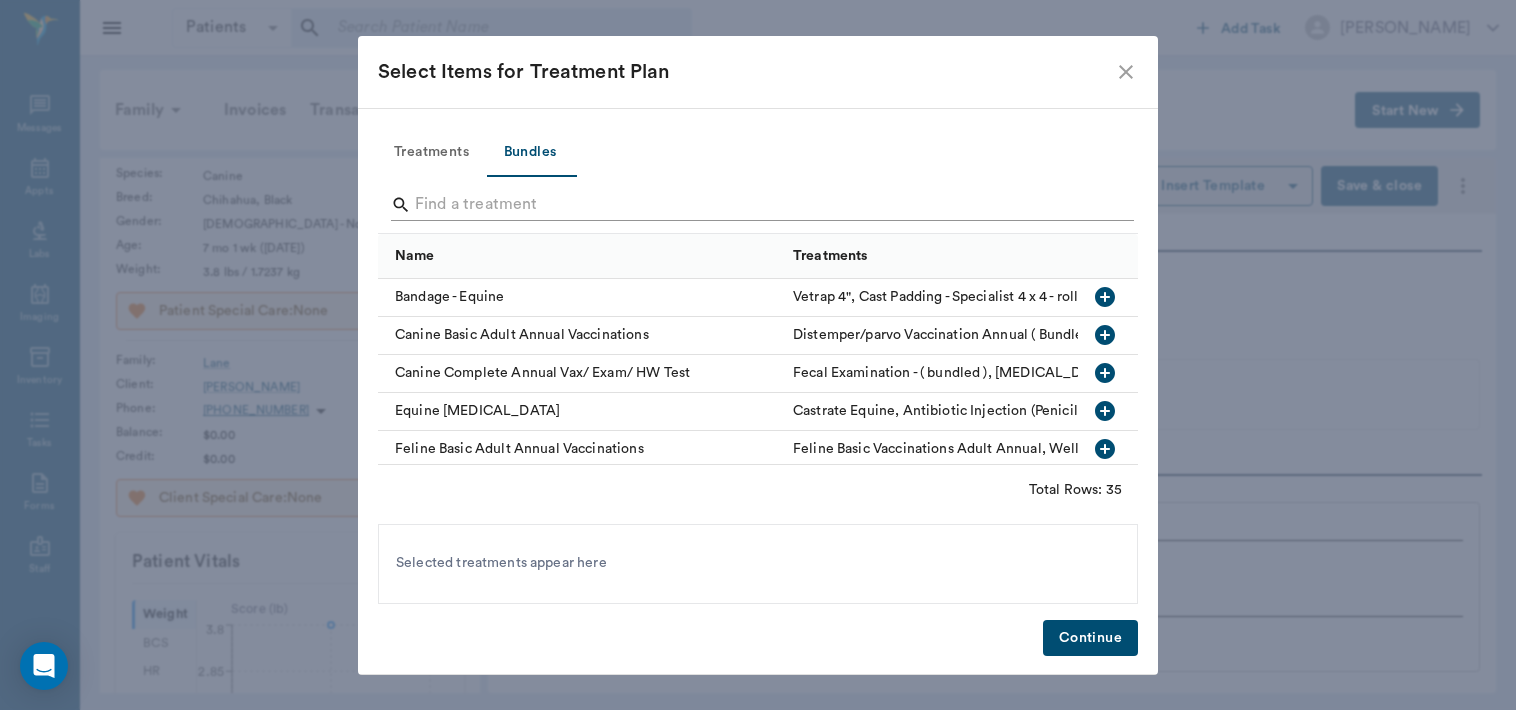 click at bounding box center [759, 205] 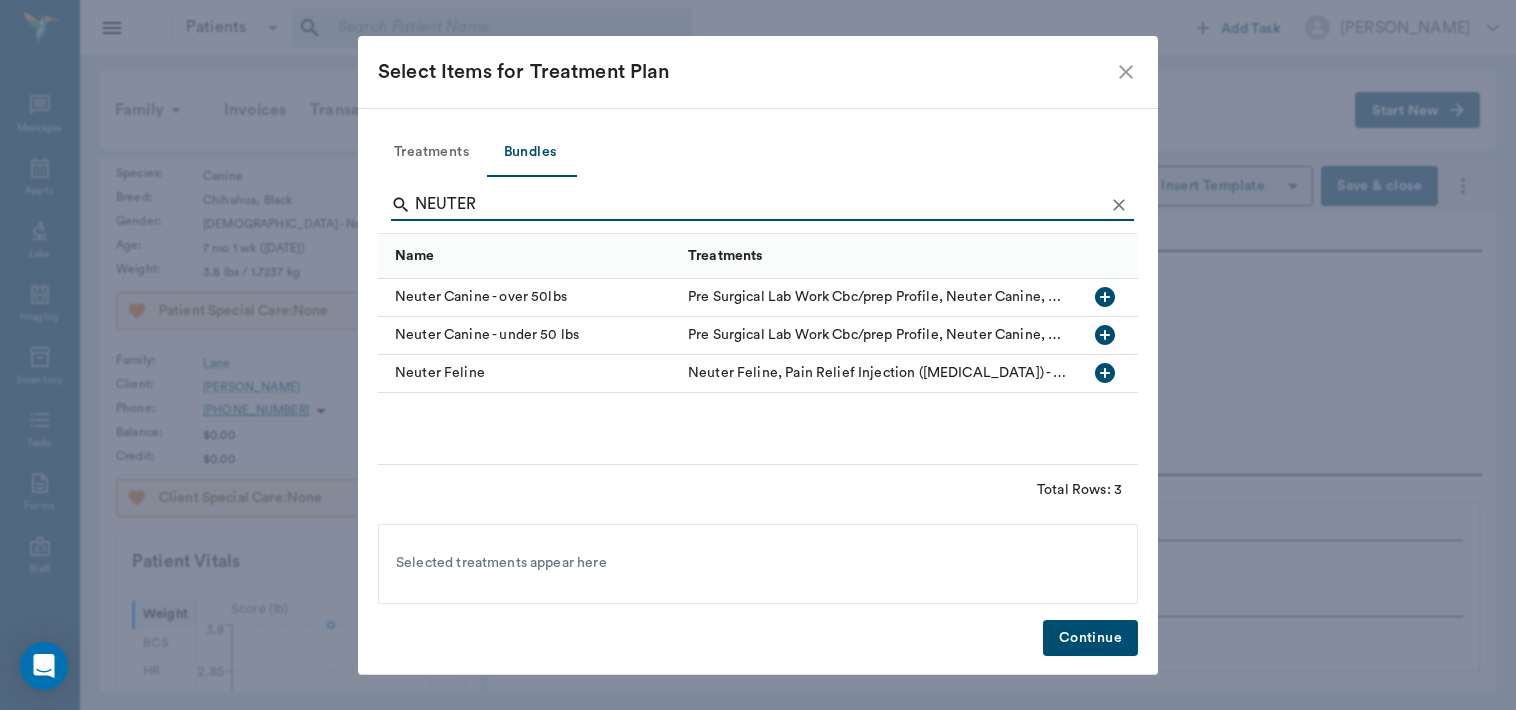 type on "NEUTER" 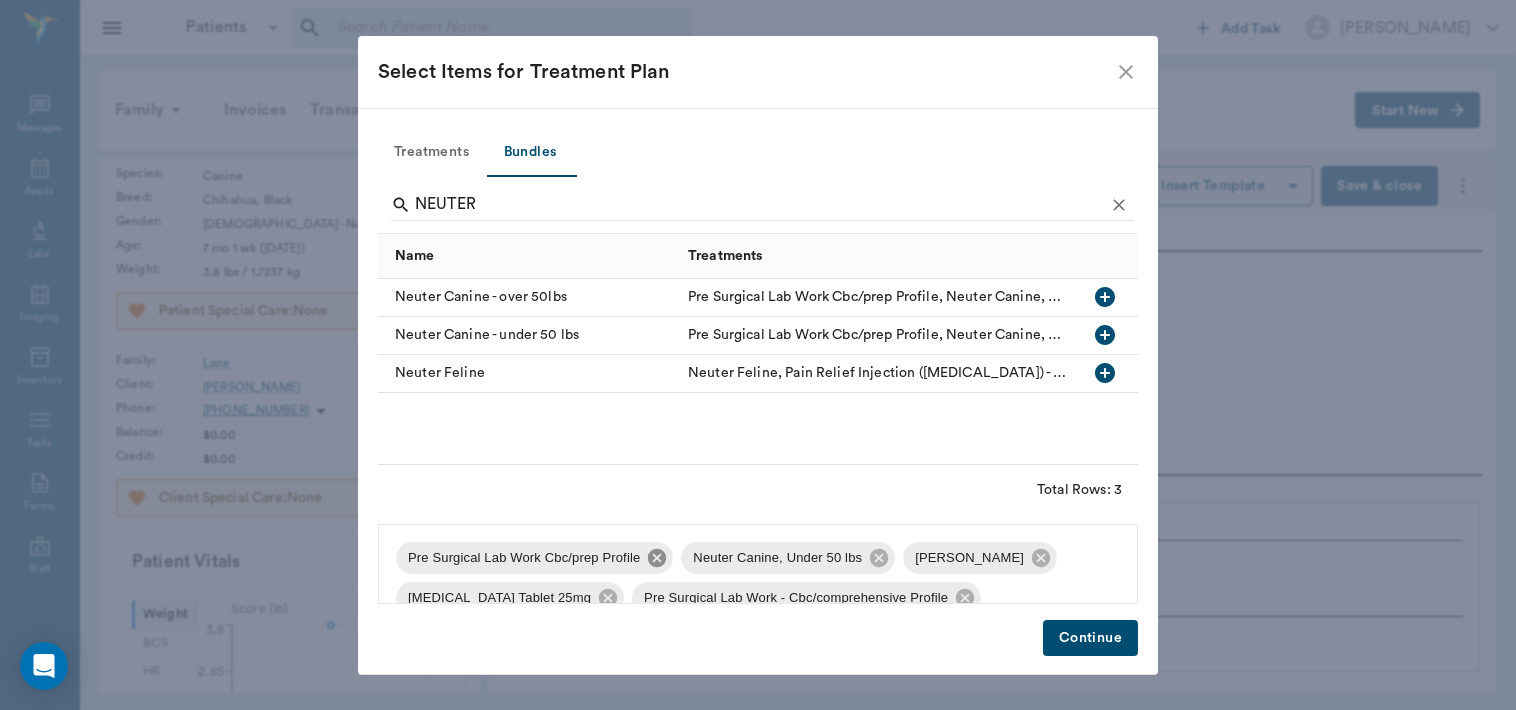 click 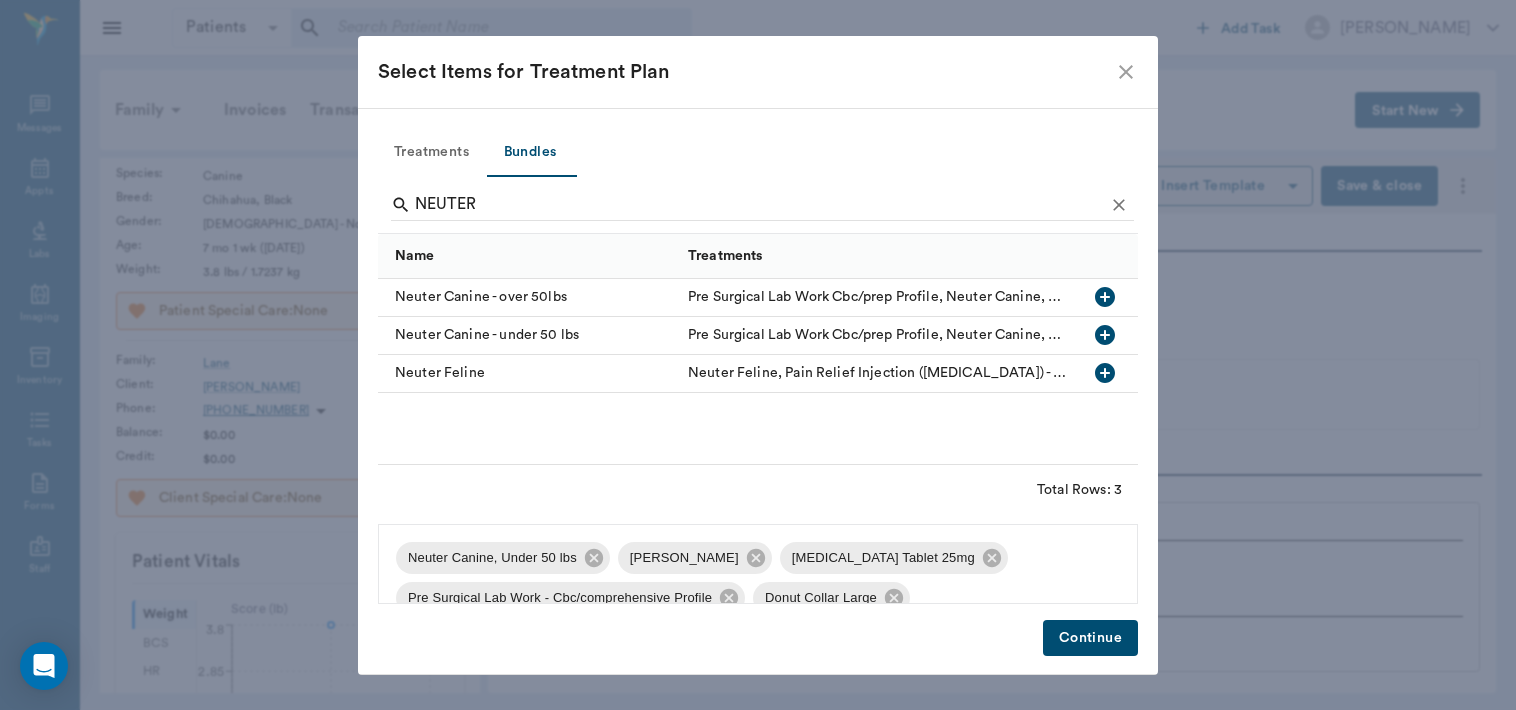 click 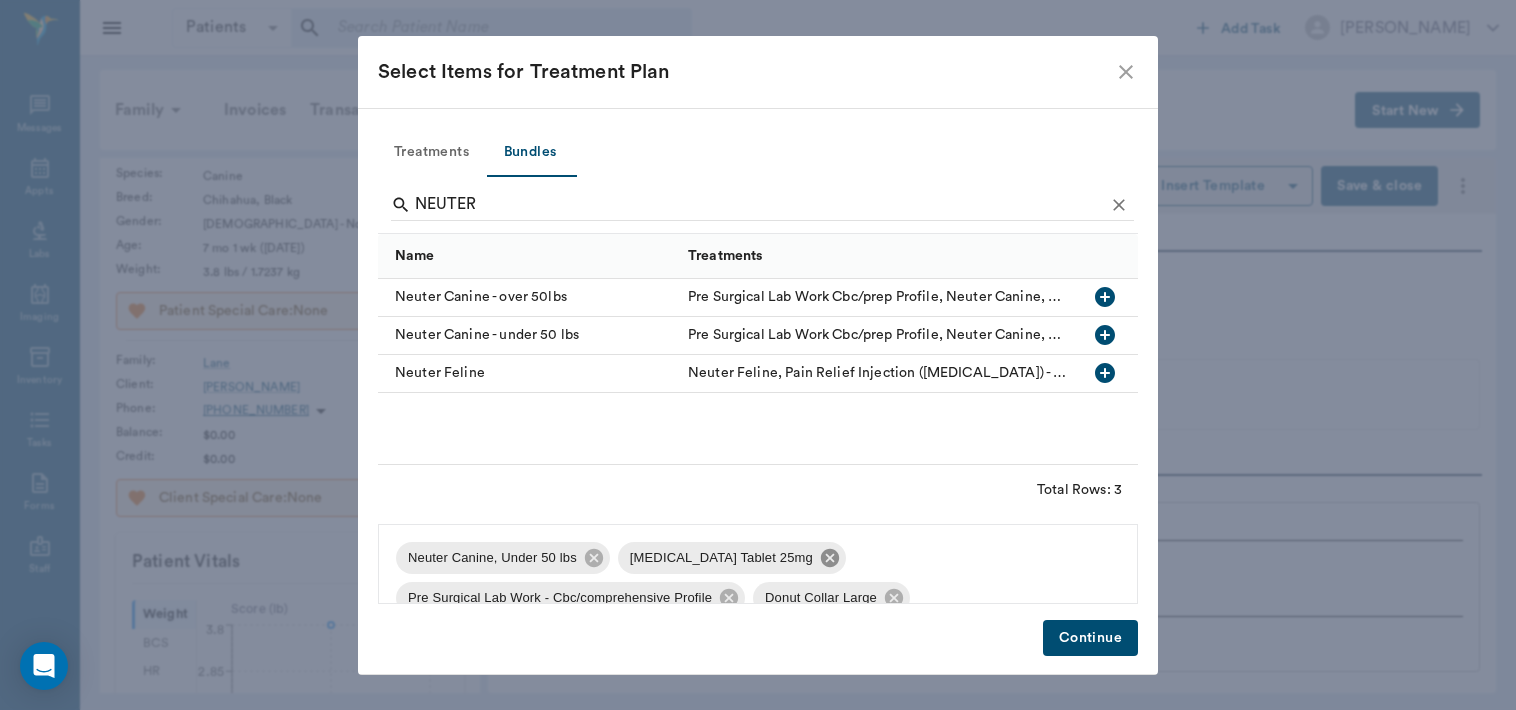 click 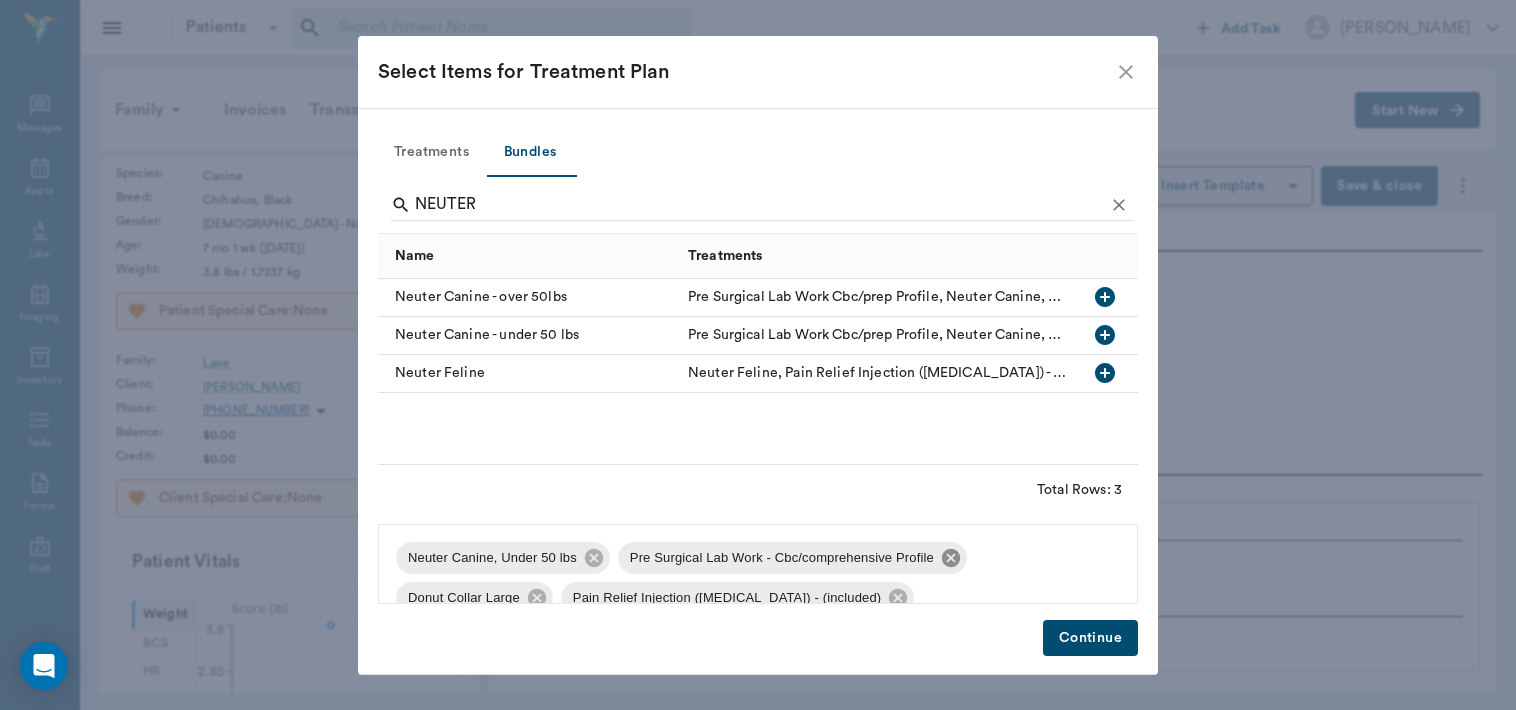 click 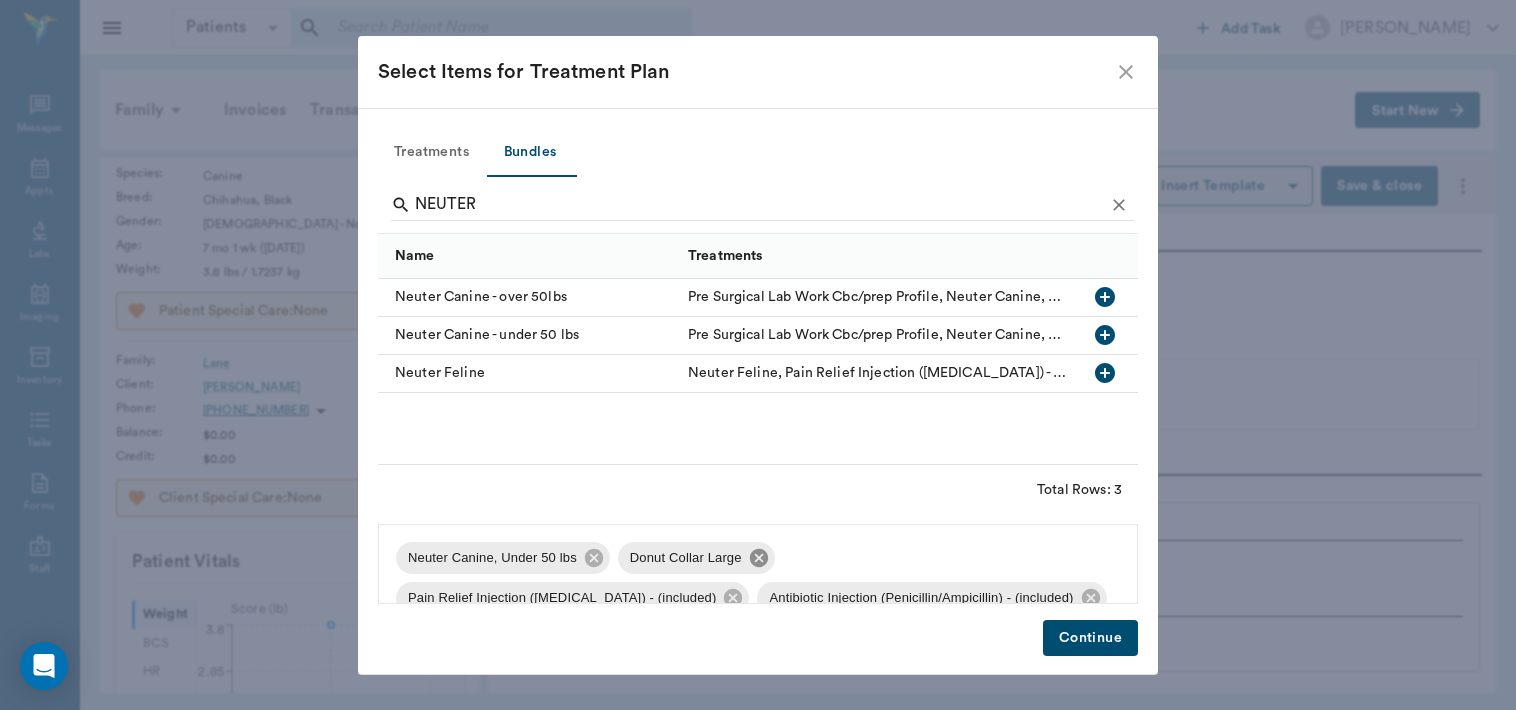 click 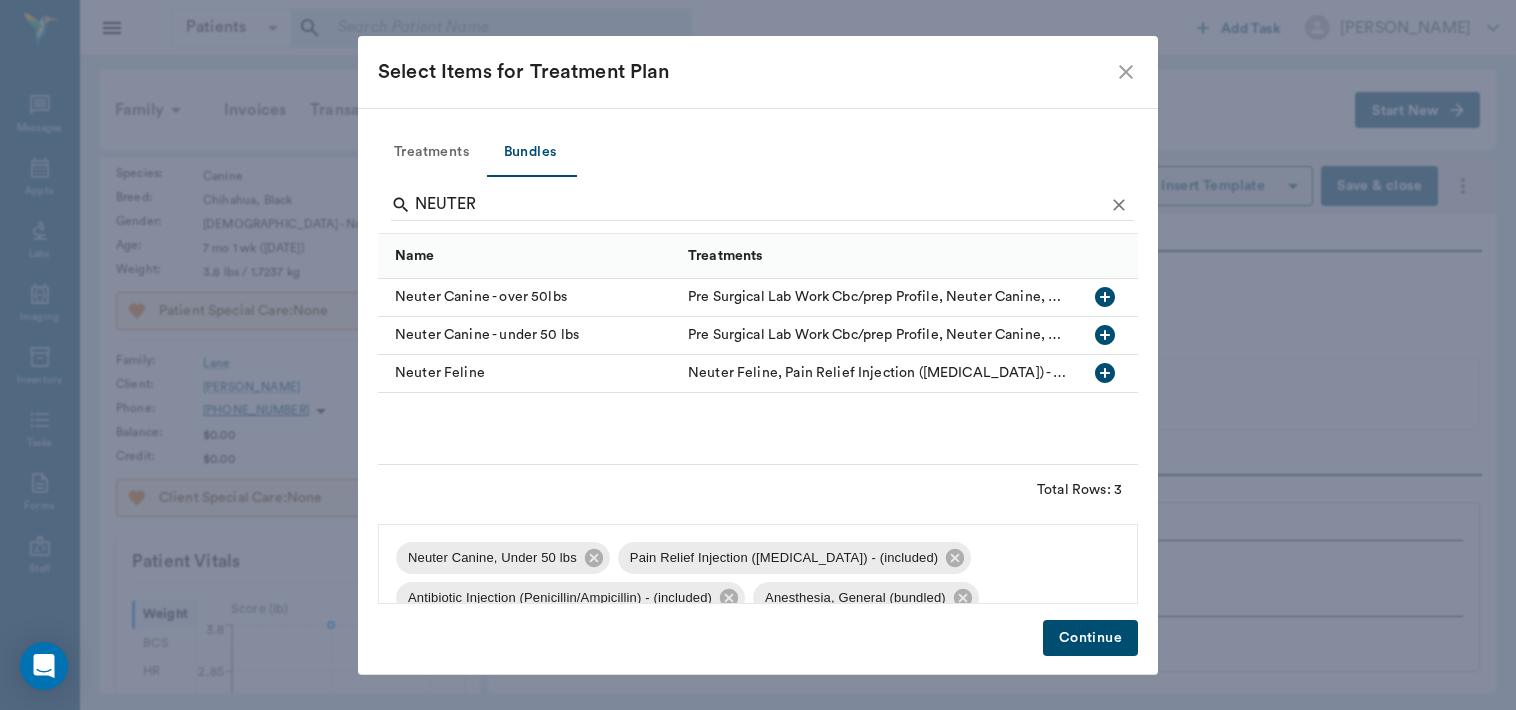 click on "Pain Relief Injection ([MEDICAL_DATA]) - (included)" at bounding box center [784, 558] 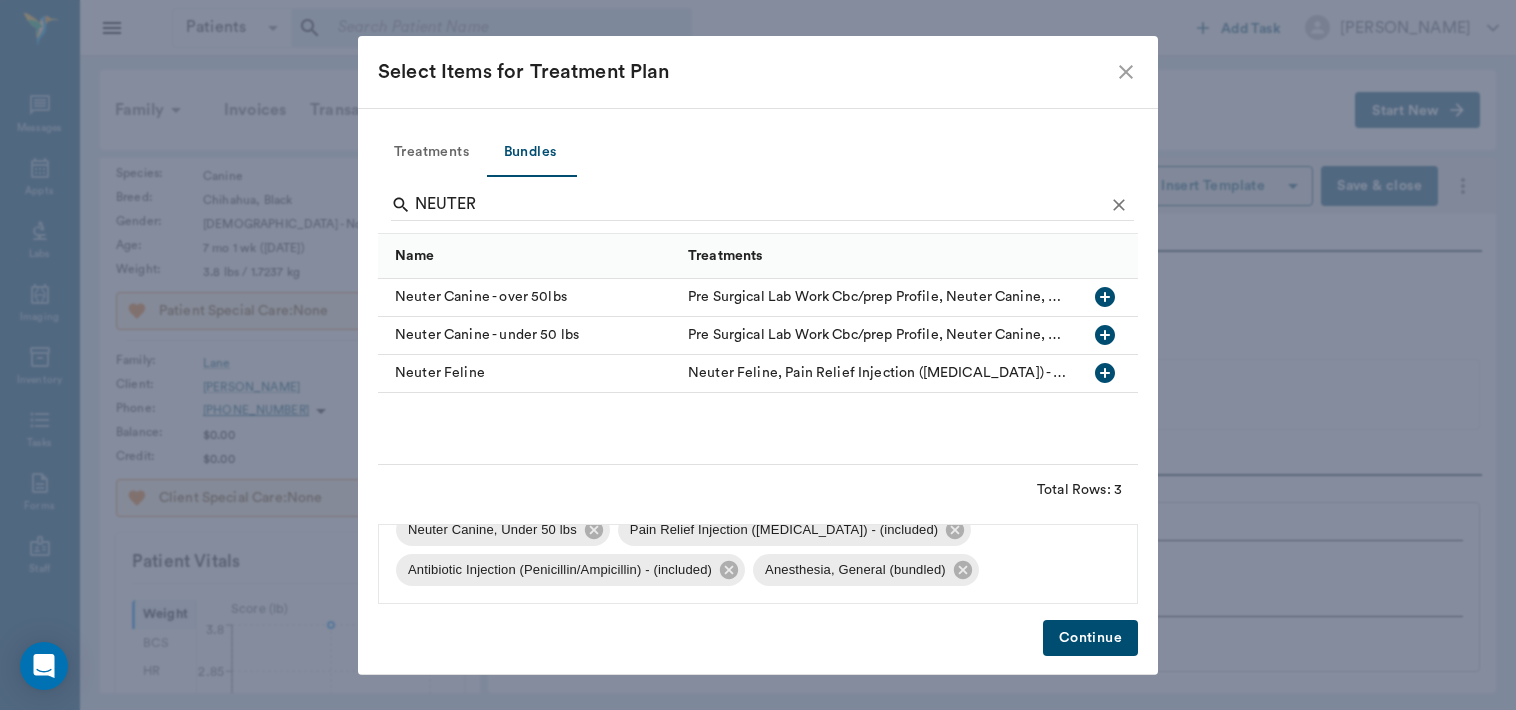 scroll, scrollTop: 6, scrollLeft: 0, axis: vertical 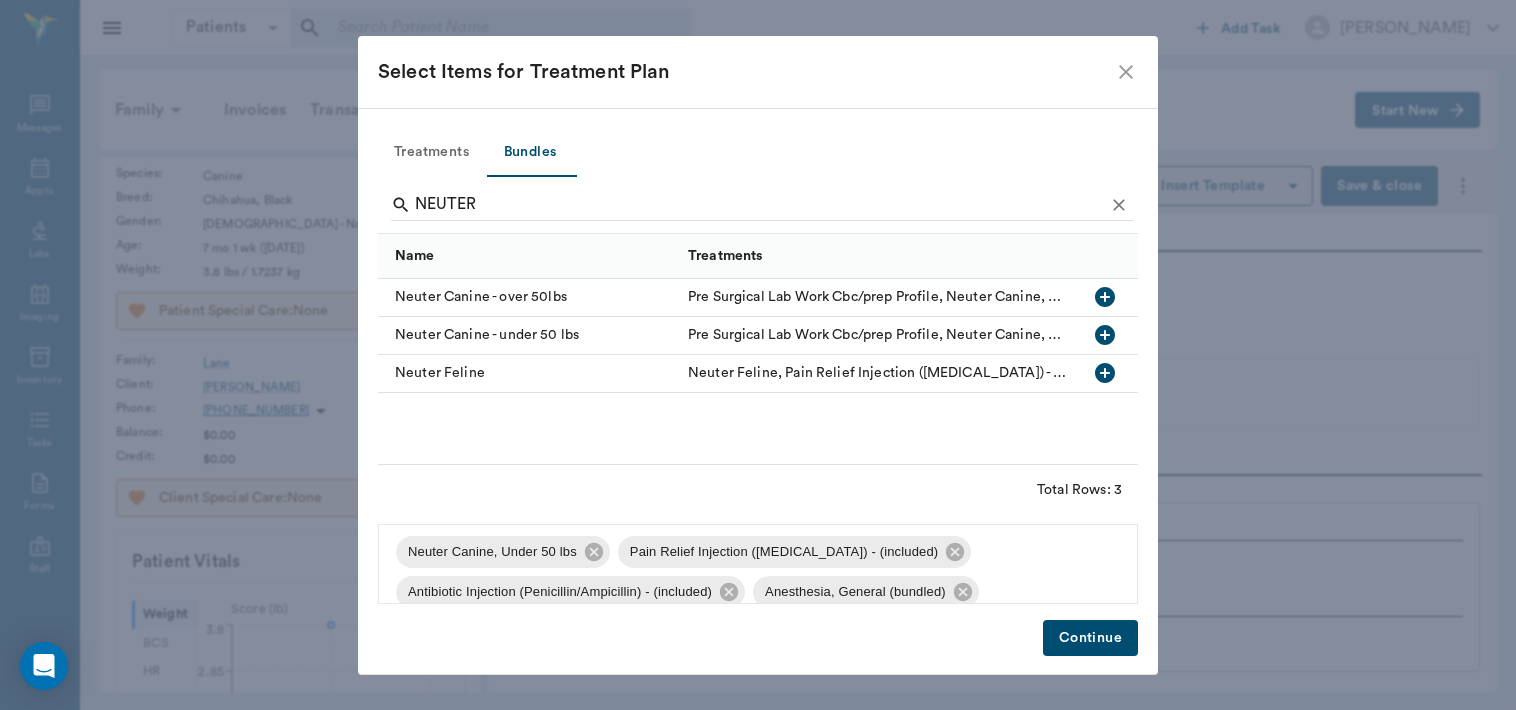 click on "Continue" at bounding box center [1090, 638] 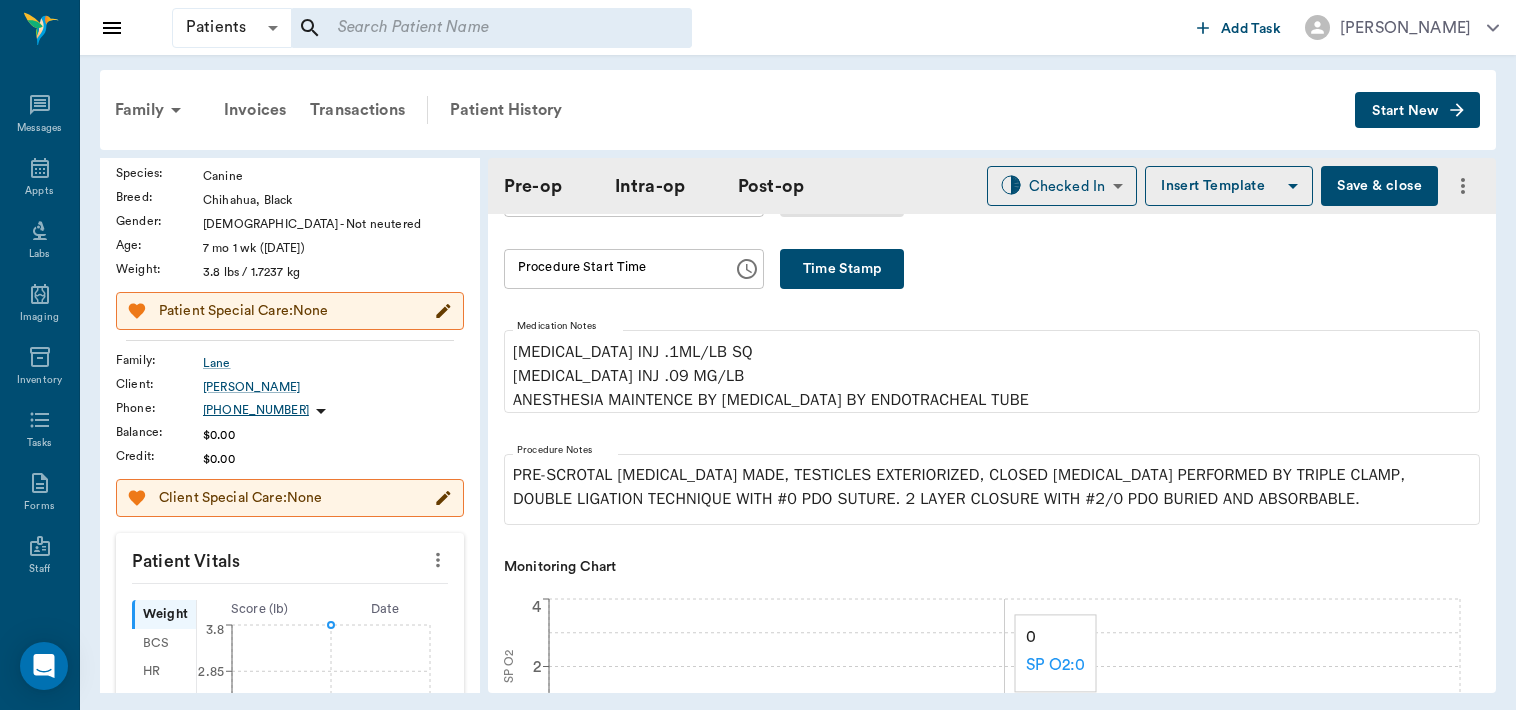 scroll, scrollTop: 384, scrollLeft: 0, axis: vertical 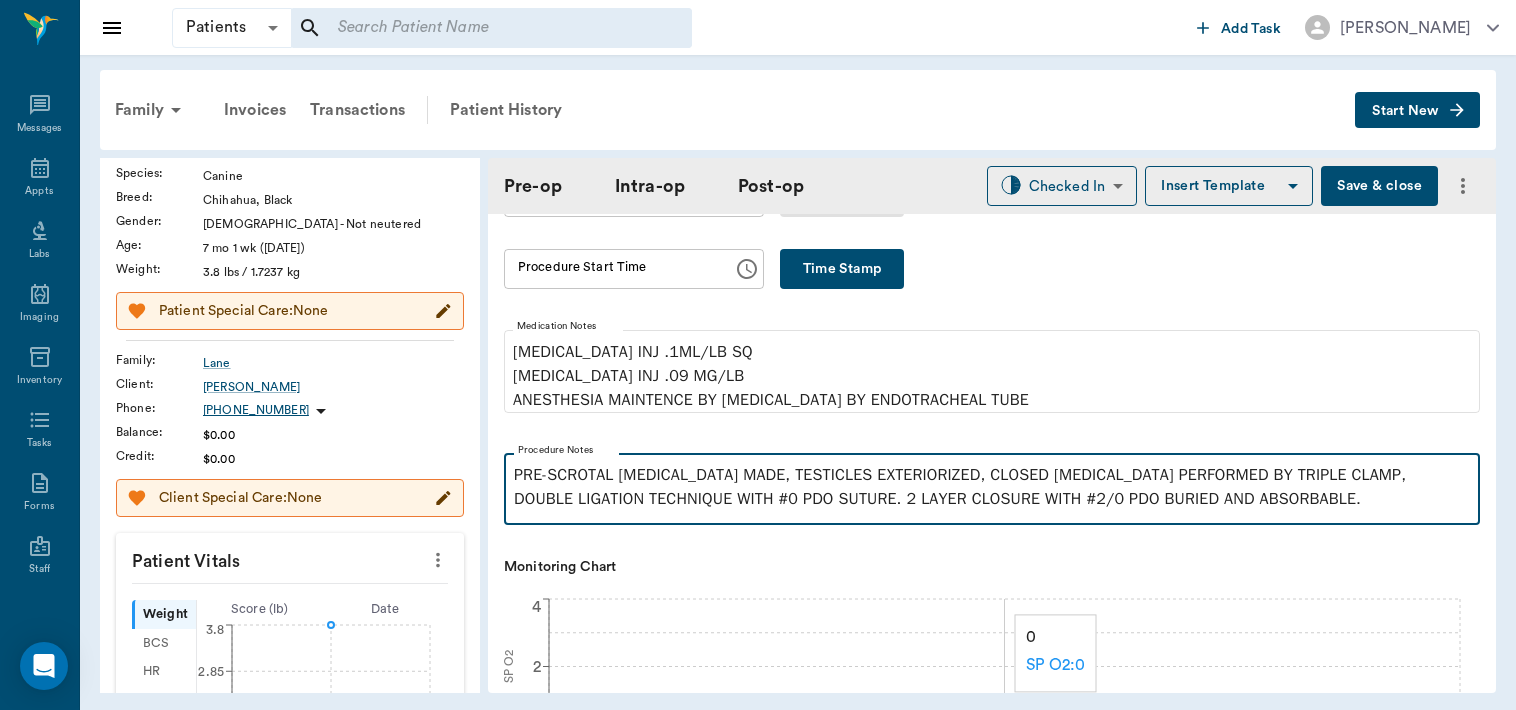 click on "PRE-SCROTAL [MEDICAL_DATA] MADE, TESTICLES EXTERIORIZED, CLOSED [MEDICAL_DATA] PERFORMED BY TRIPLE CLAMP, DOUBLE LIGATION TECHNIQUE WITH #0 PDO SUTURE. 2 LAYER CLOSURE WITH #2/0 PDO BURIED AND ABSORBABLE." at bounding box center (992, 487) 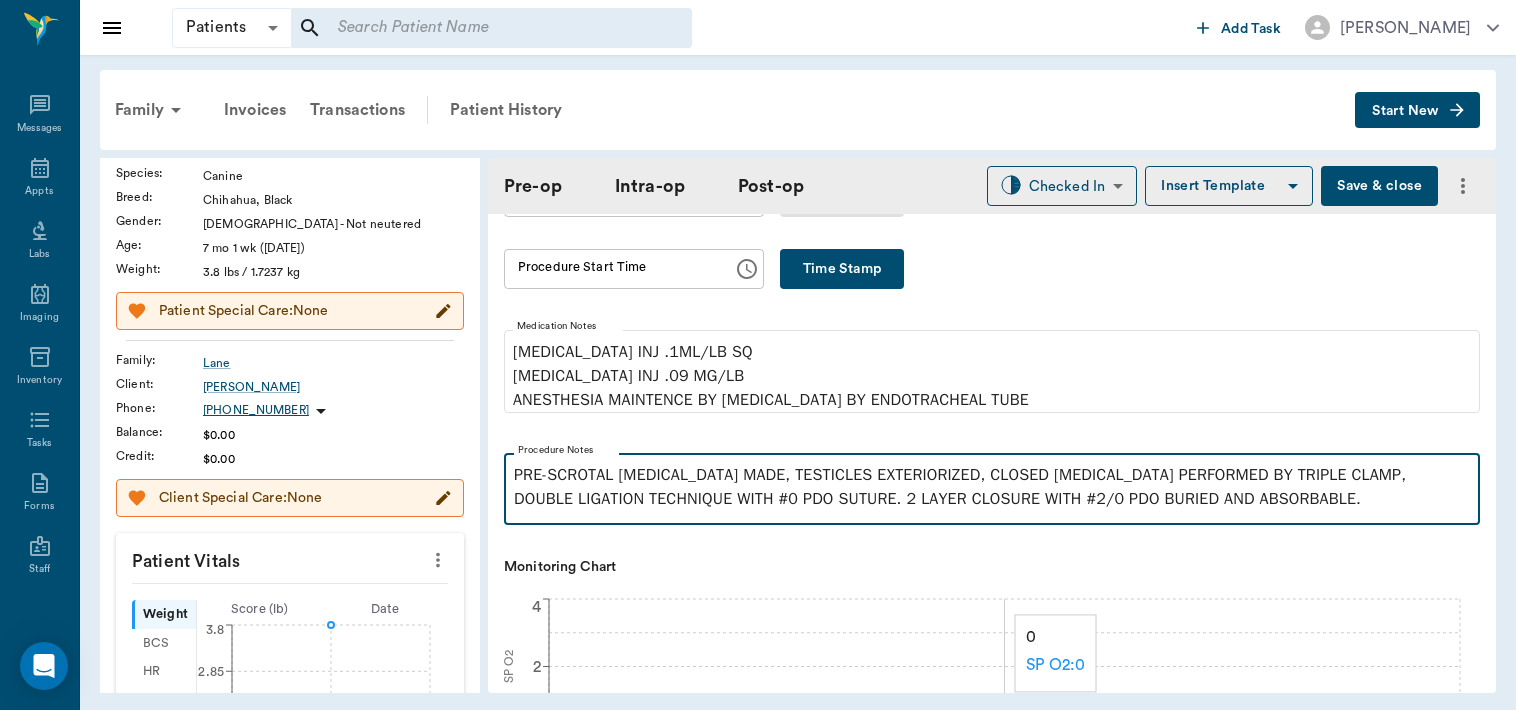type 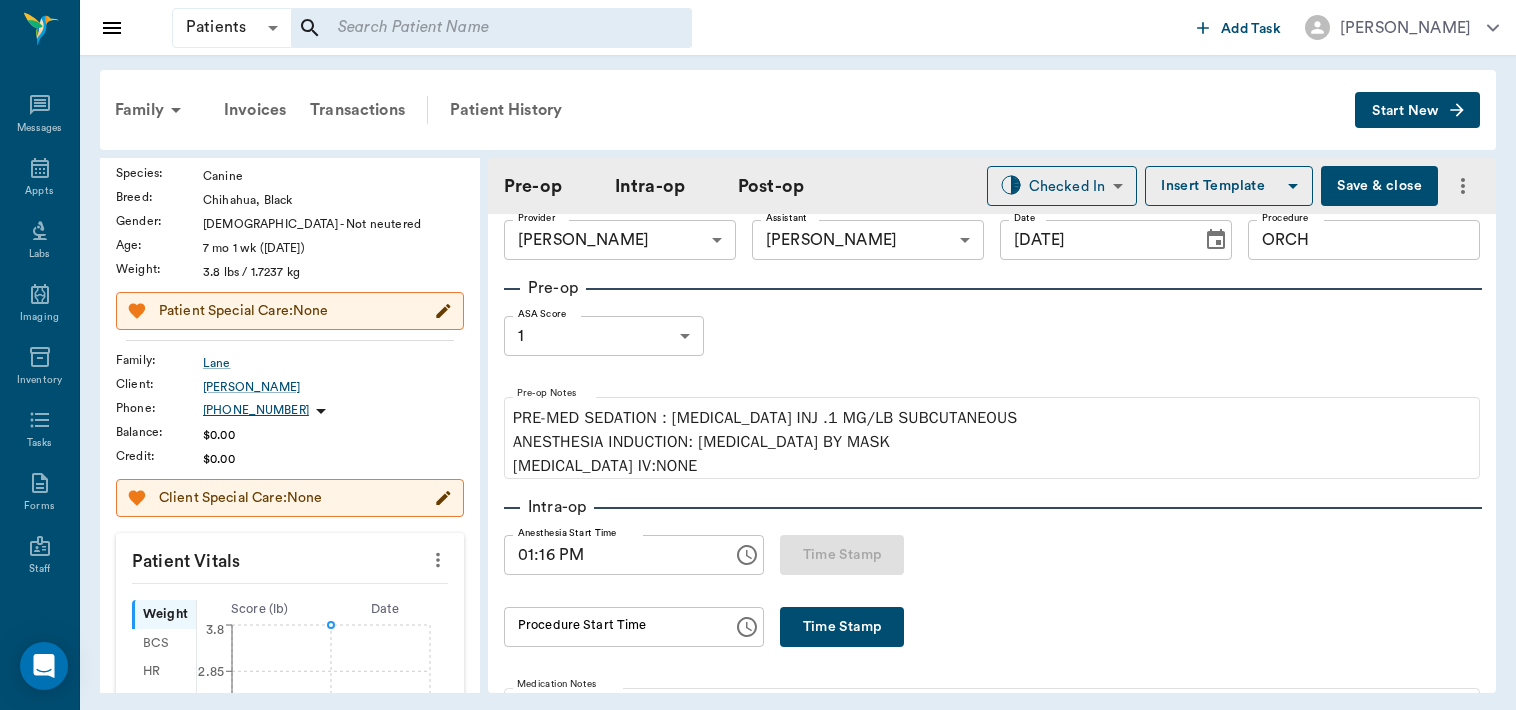 scroll, scrollTop: 0, scrollLeft: 0, axis: both 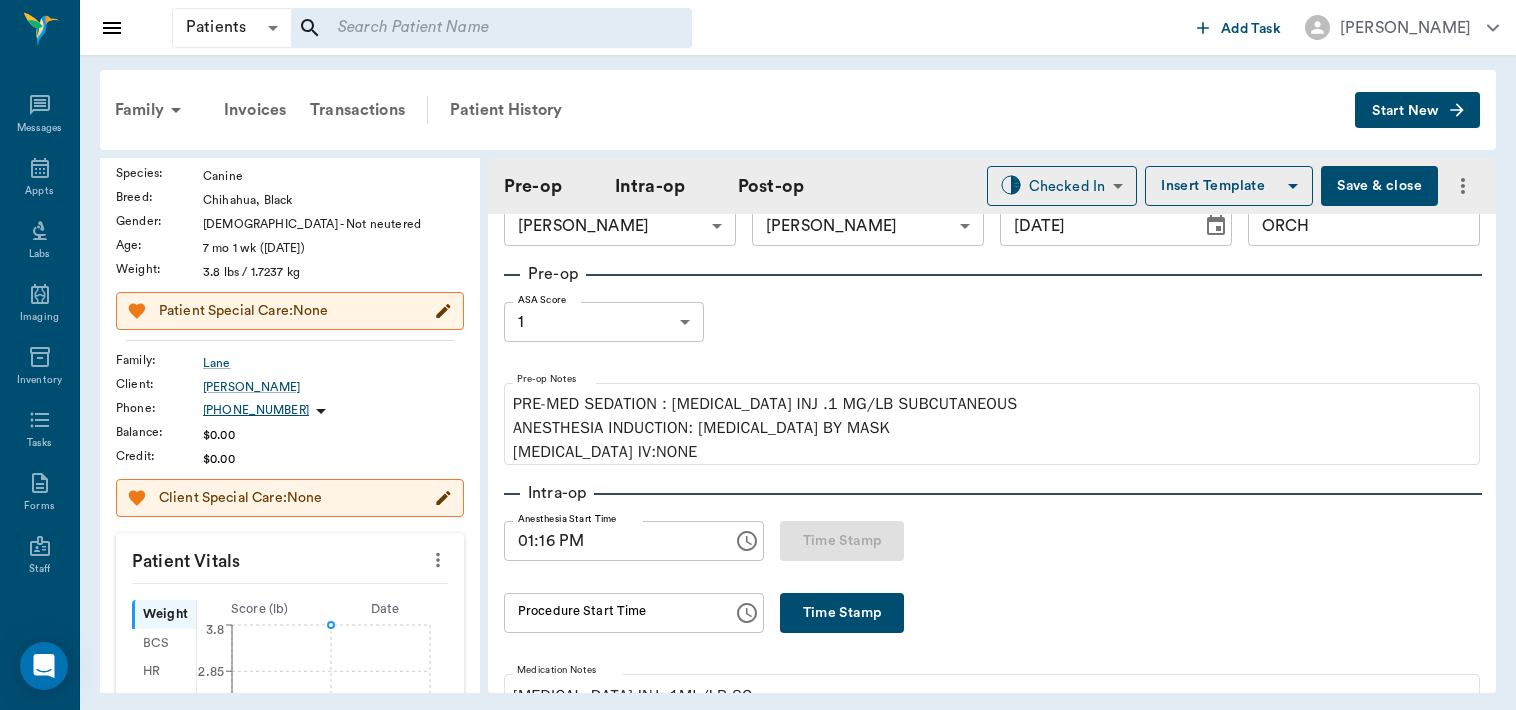 click on "Time Stamp" at bounding box center [842, 613] 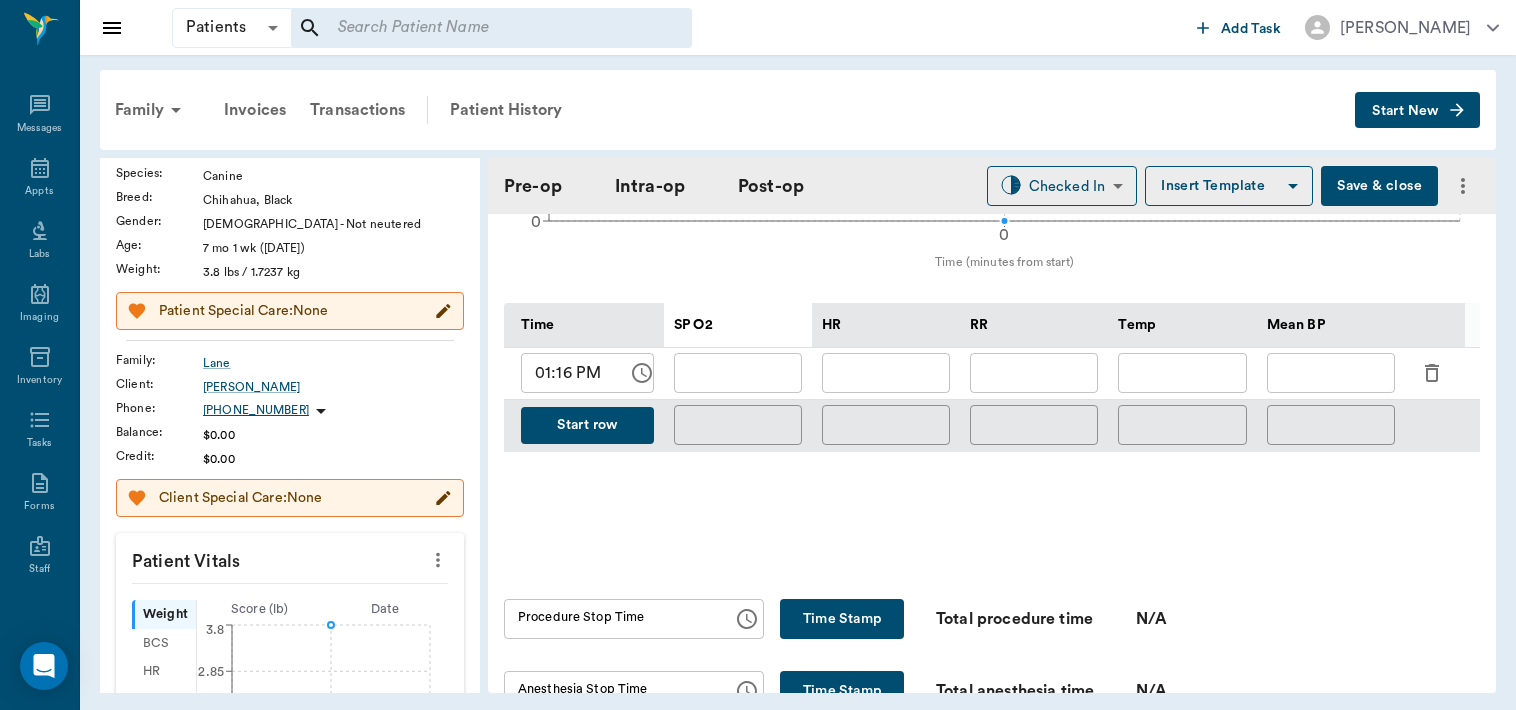 scroll, scrollTop: 868, scrollLeft: 0, axis: vertical 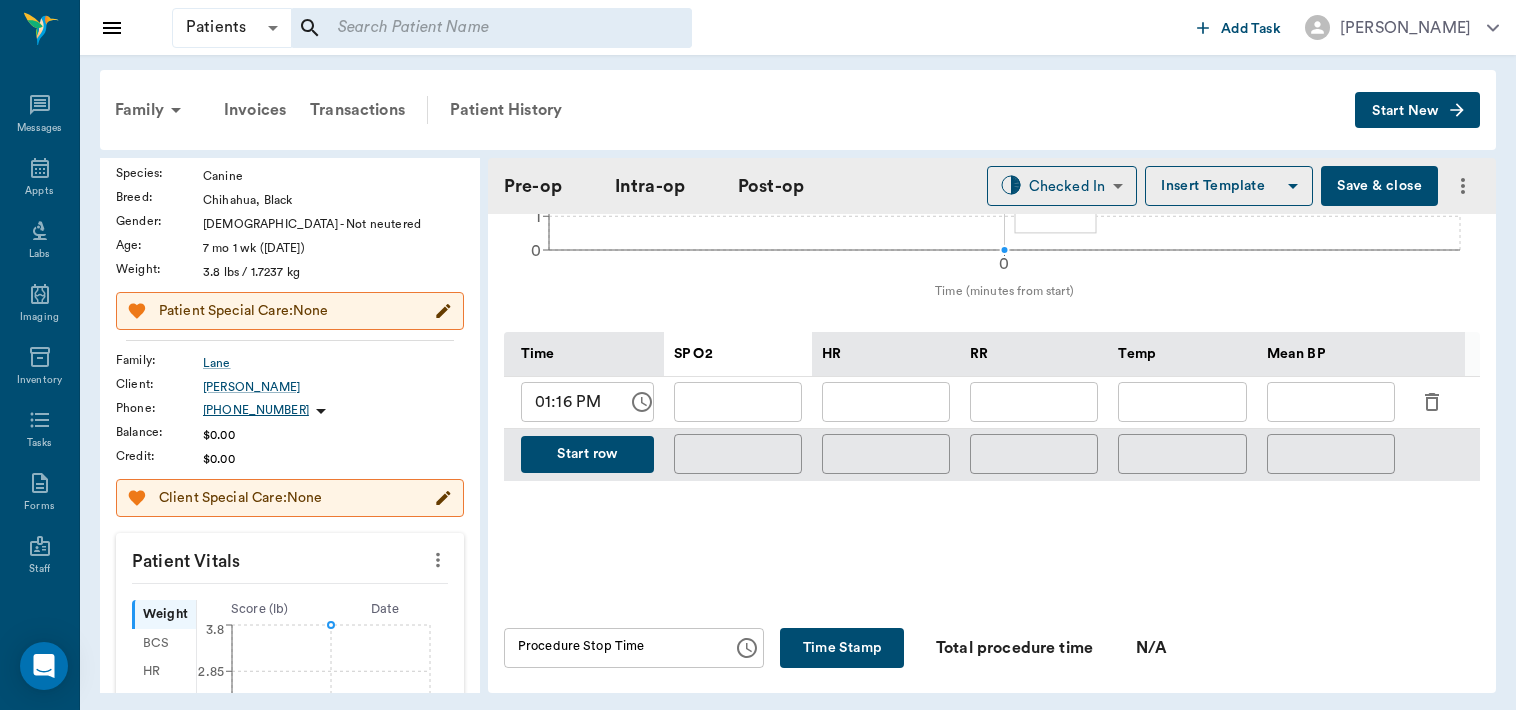 click 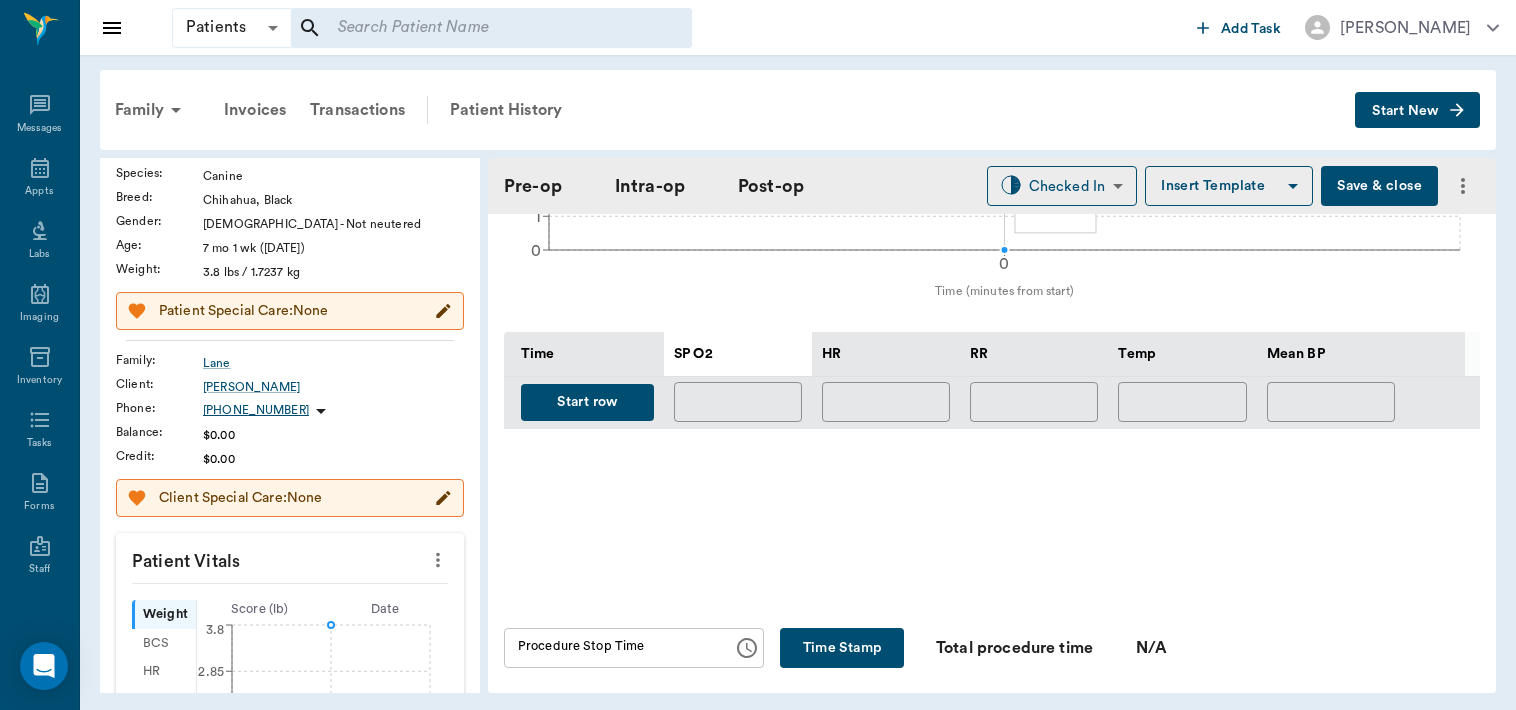 click on "Start row" at bounding box center [587, 402] 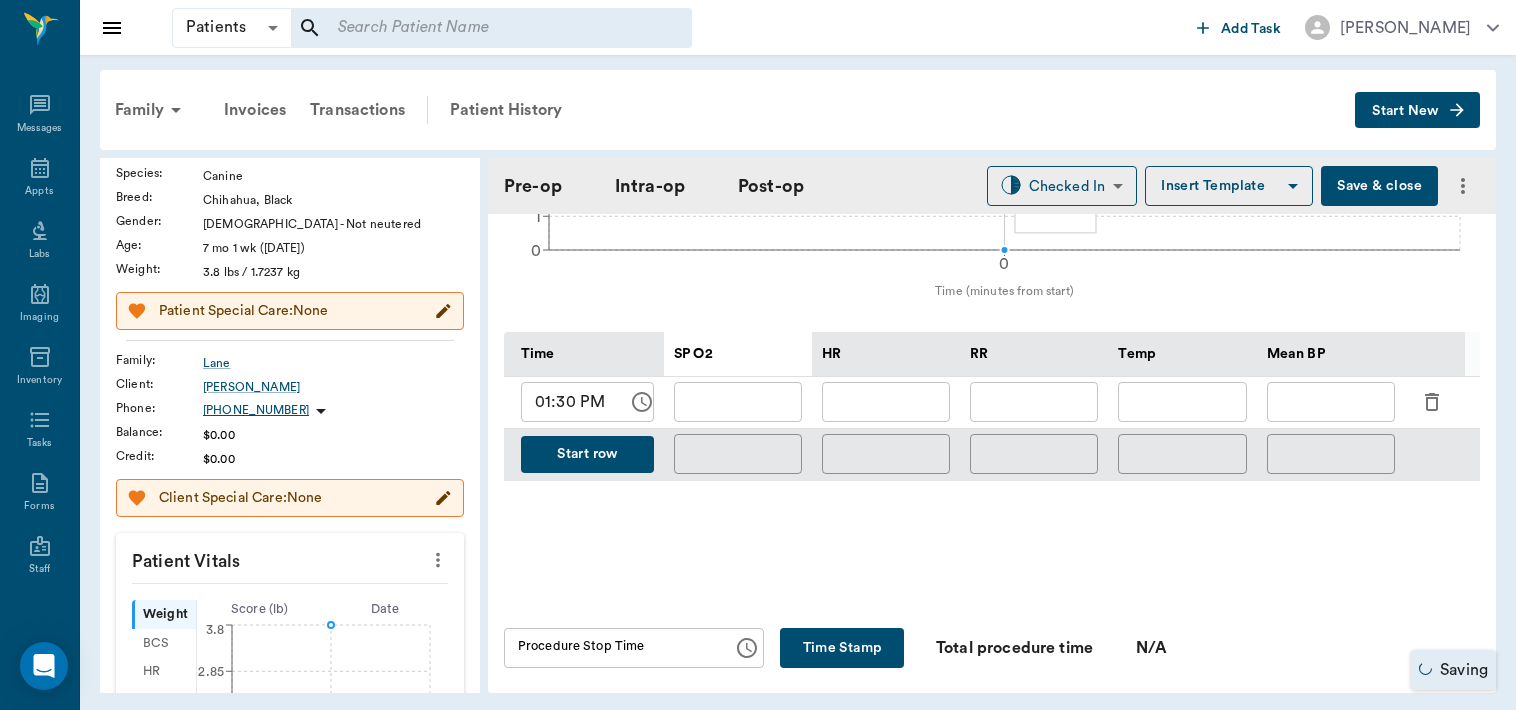 click at bounding box center [886, 402] 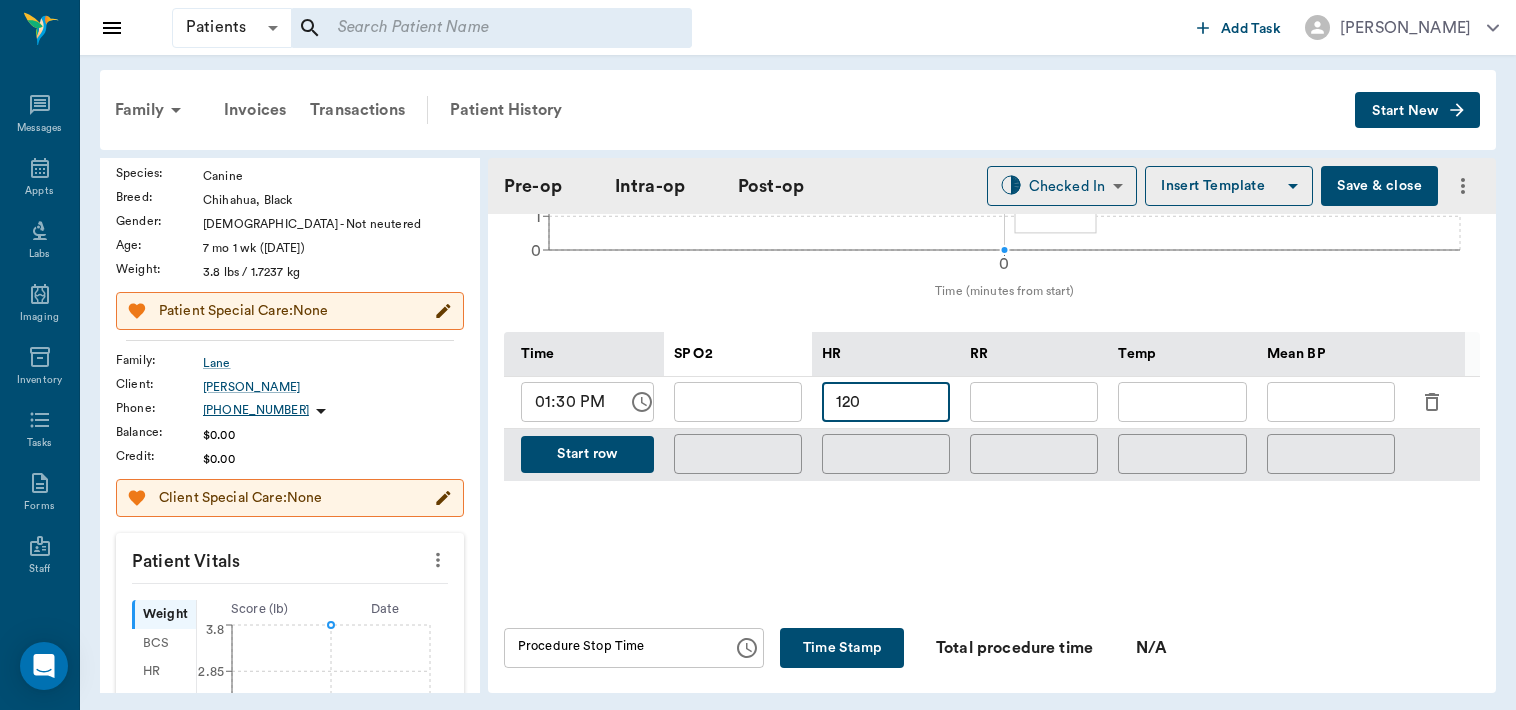 type on "120" 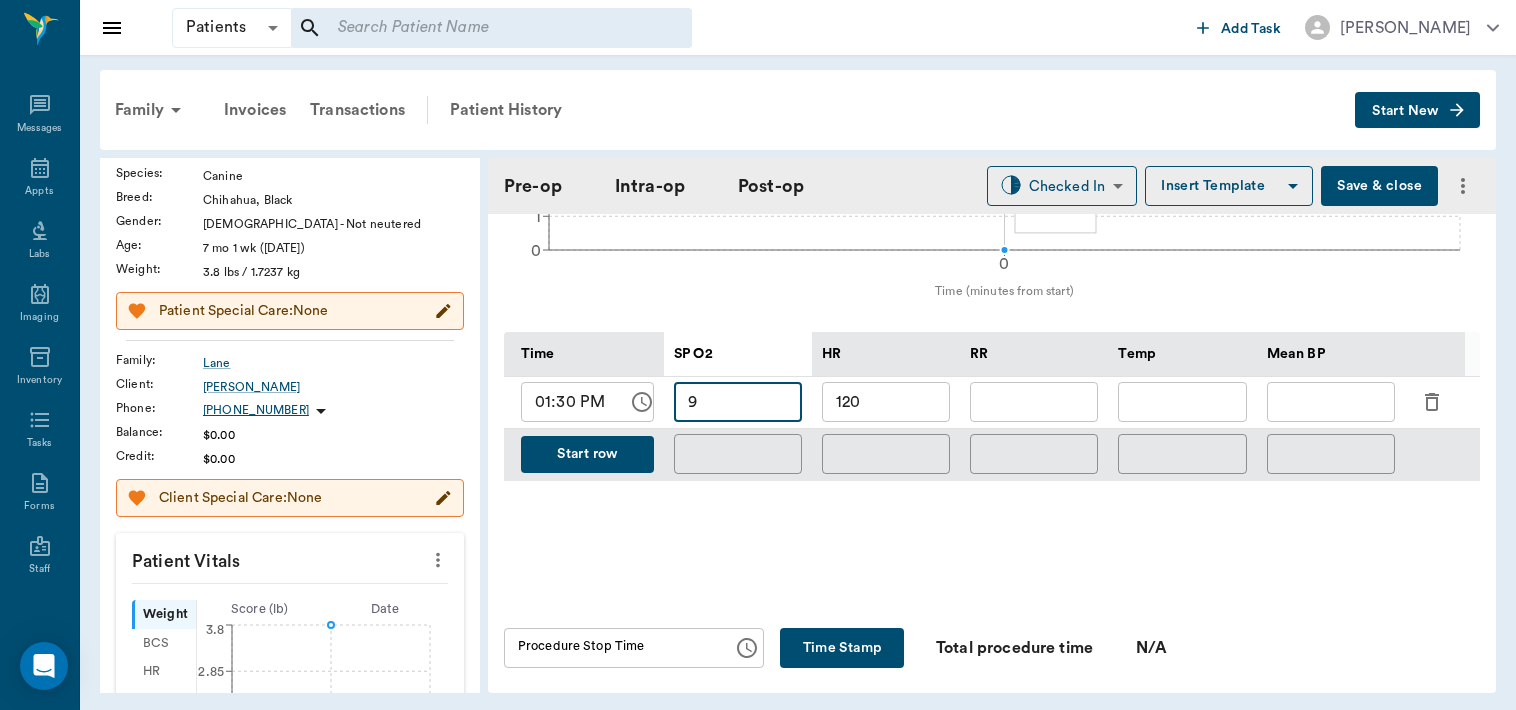 type on "99" 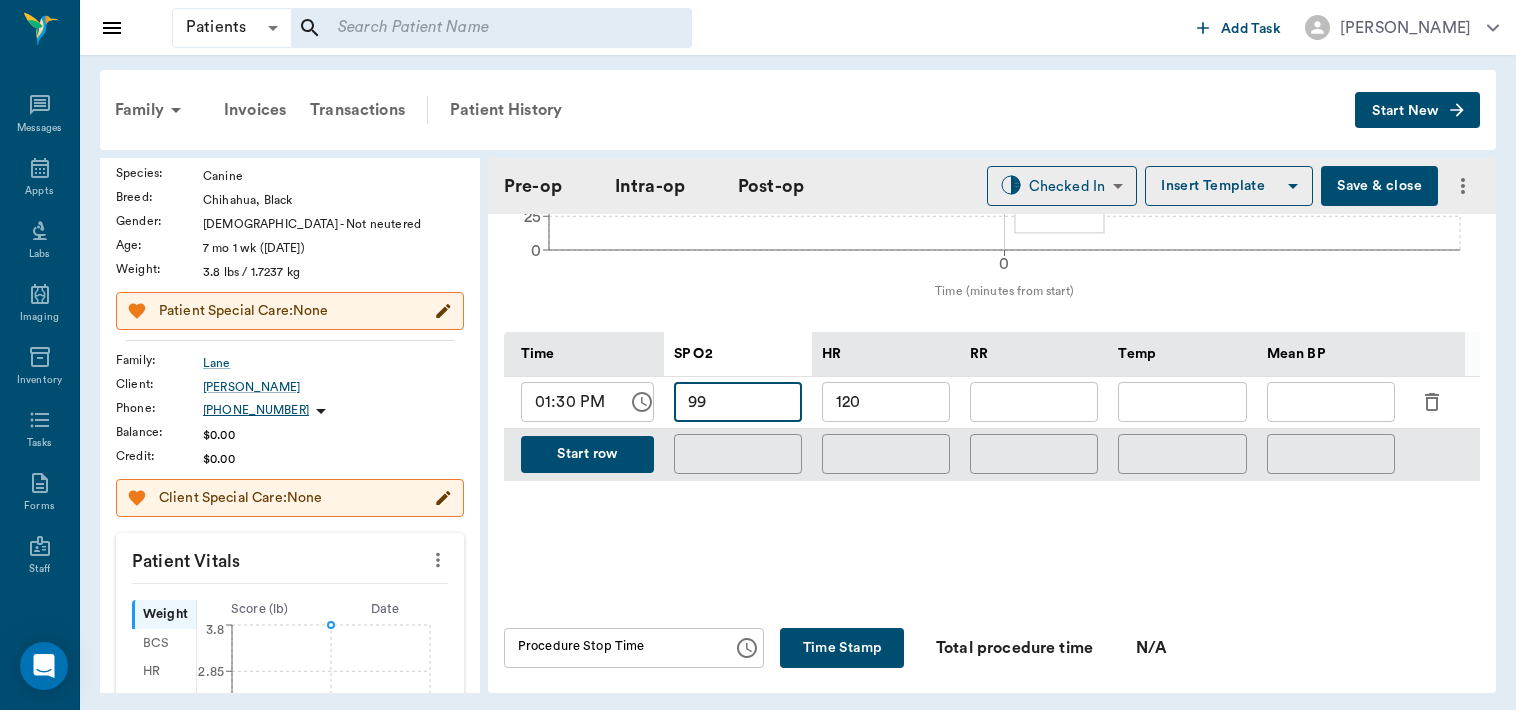 click 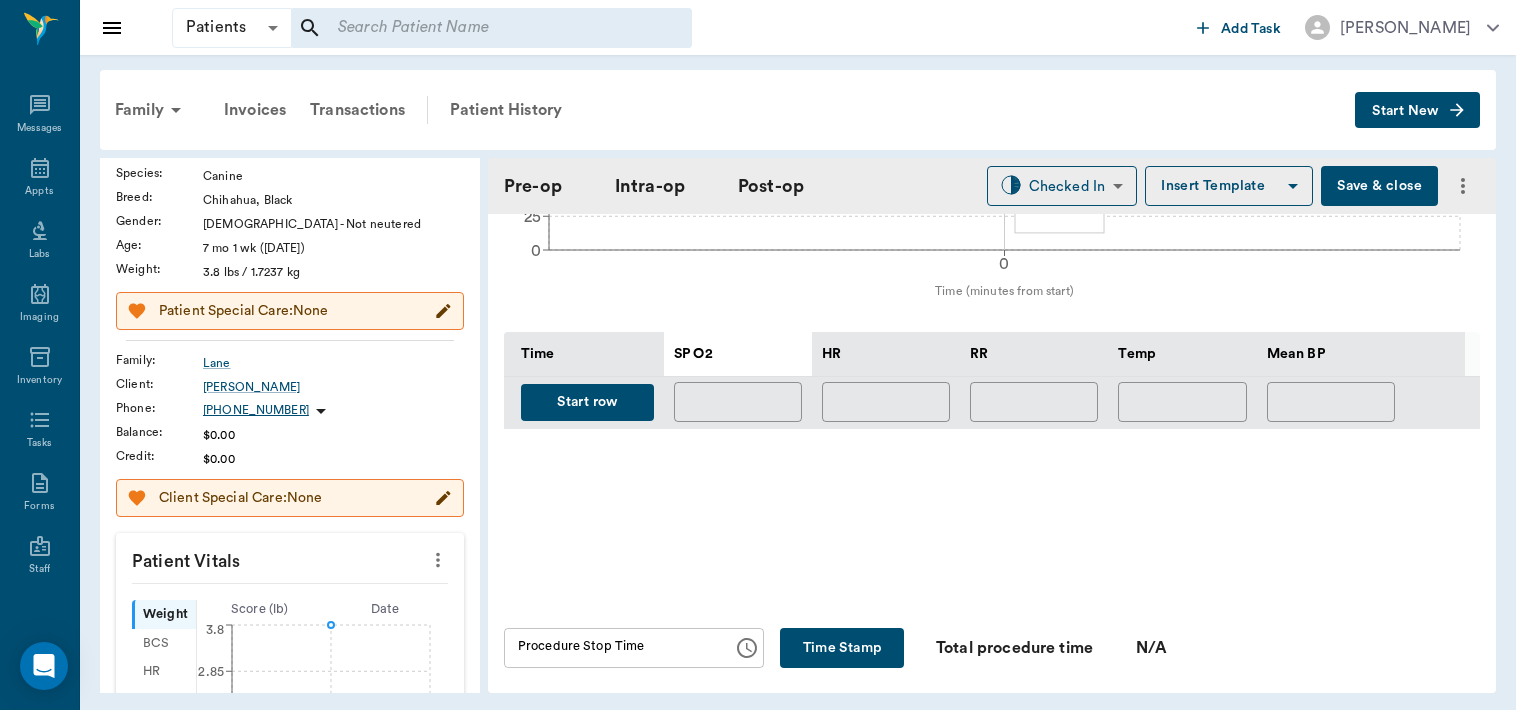 click on "Start row" at bounding box center [587, 402] 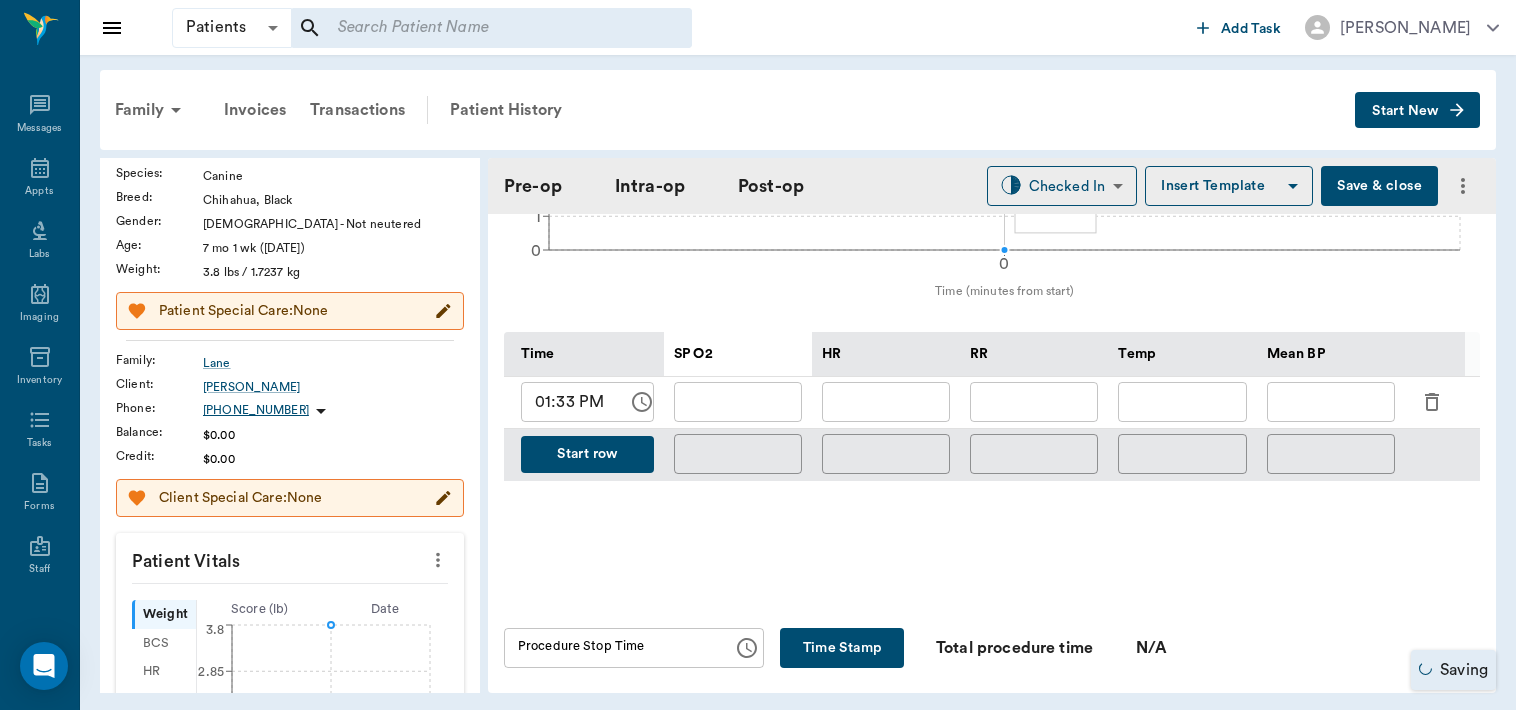 click at bounding box center [1034, 402] 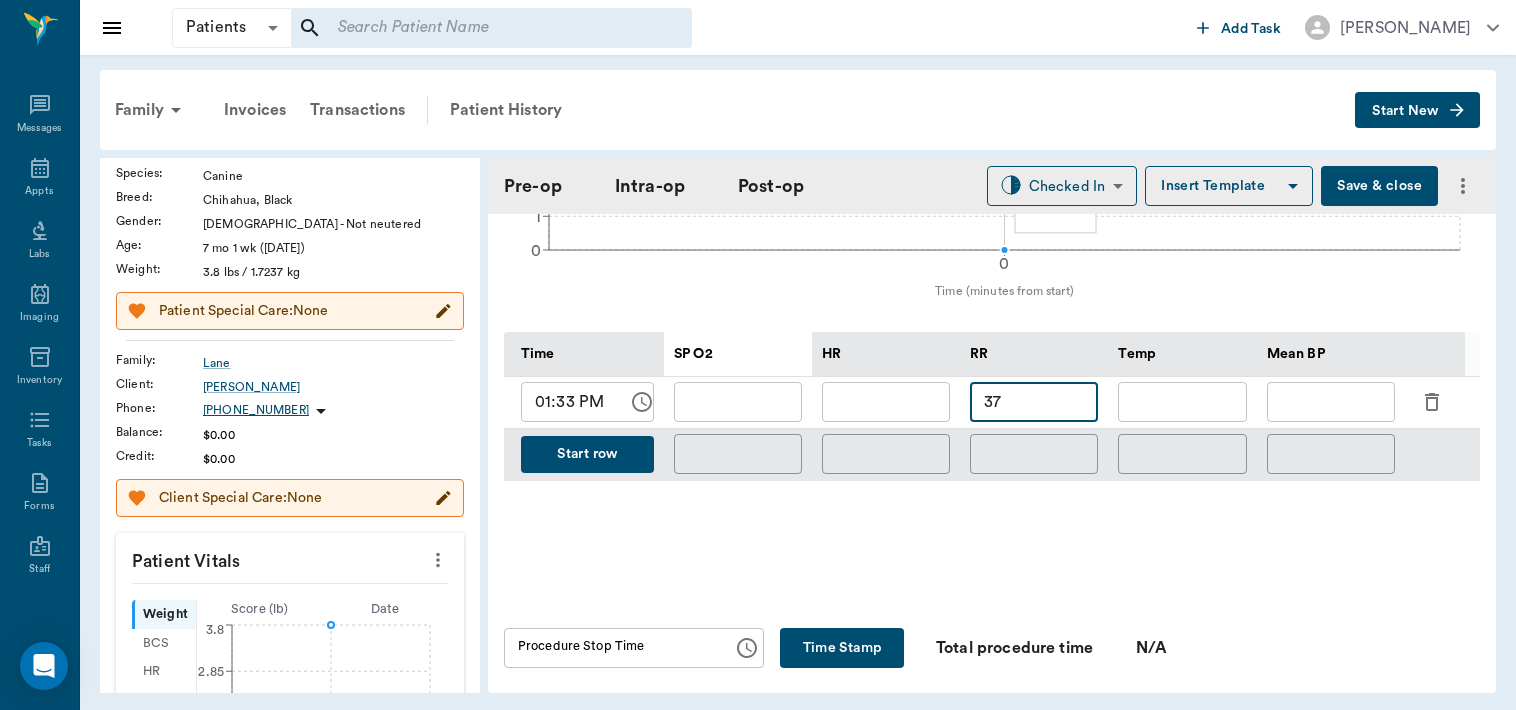 type on "37" 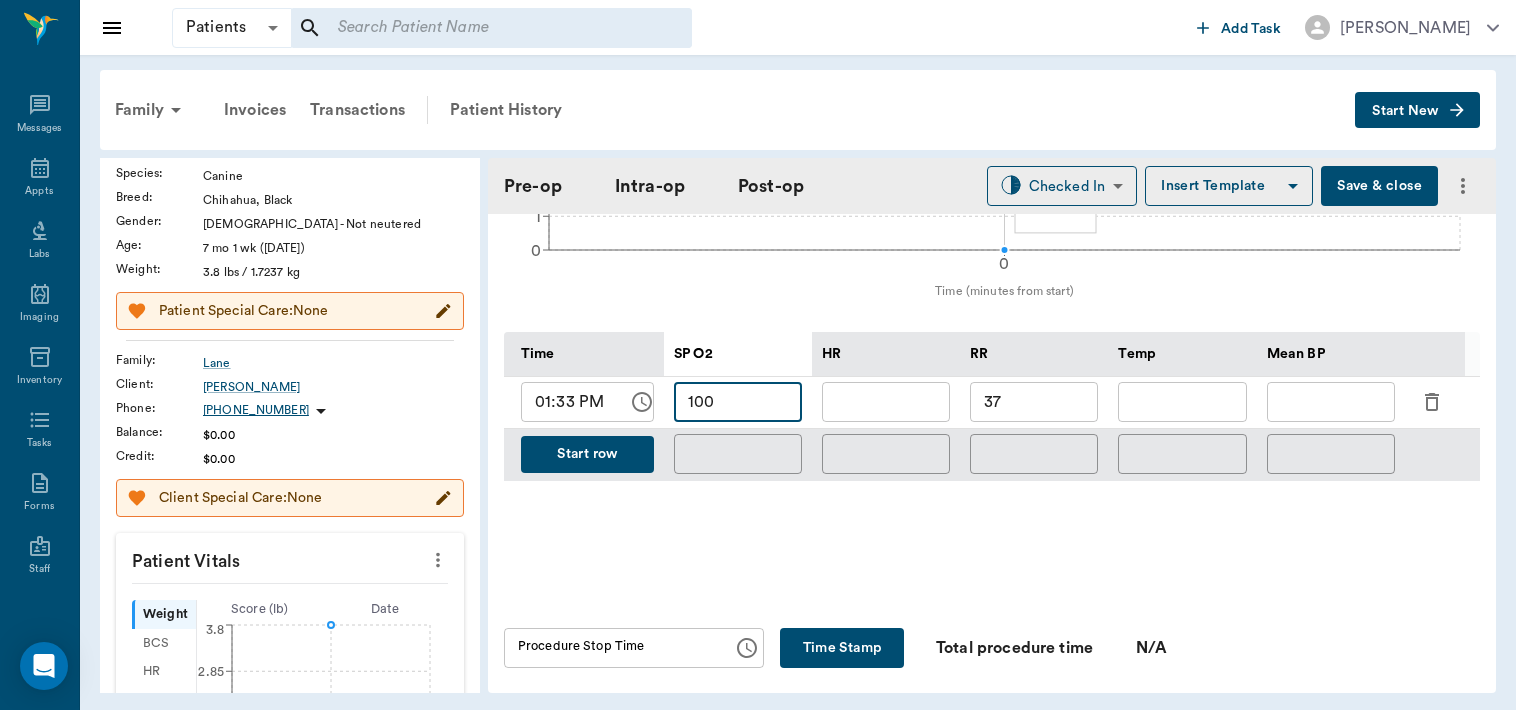 type on "100" 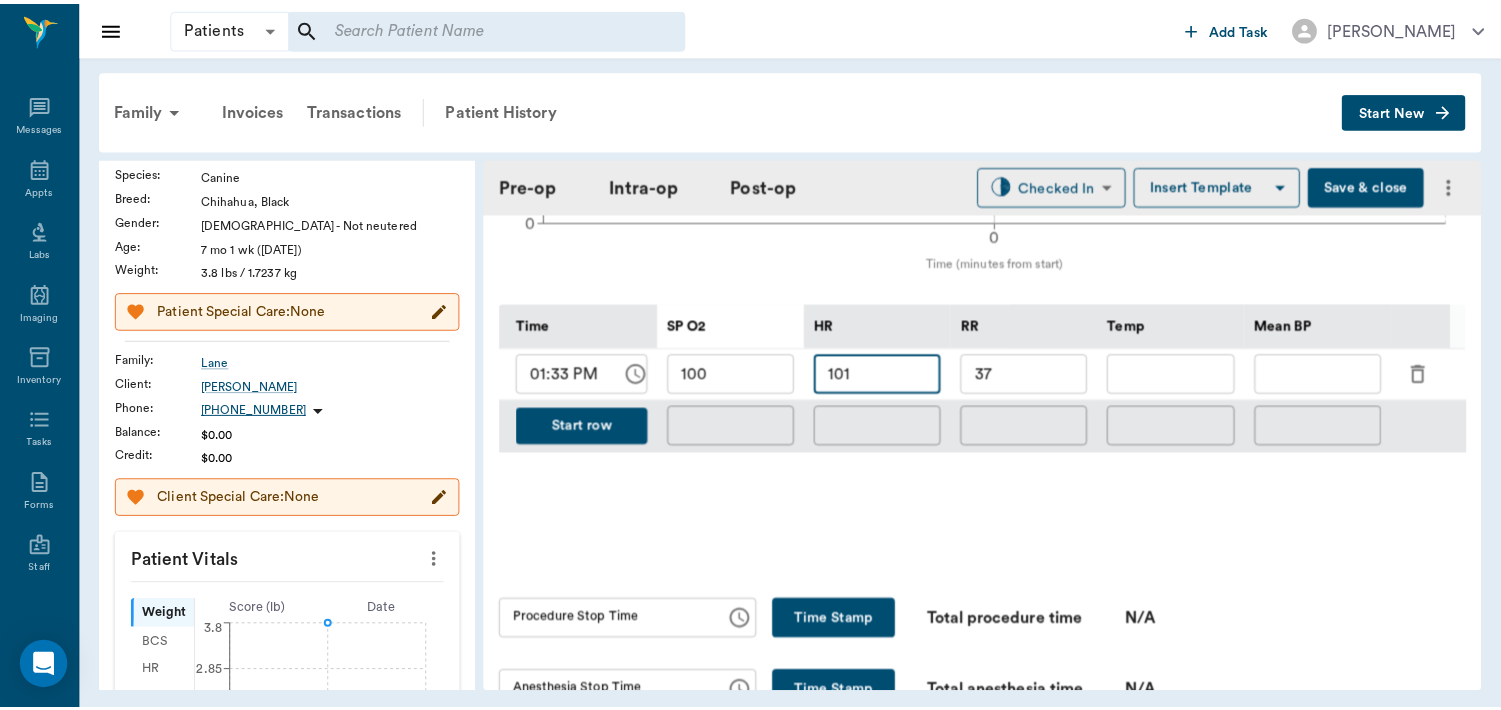scroll, scrollTop: 897, scrollLeft: 0, axis: vertical 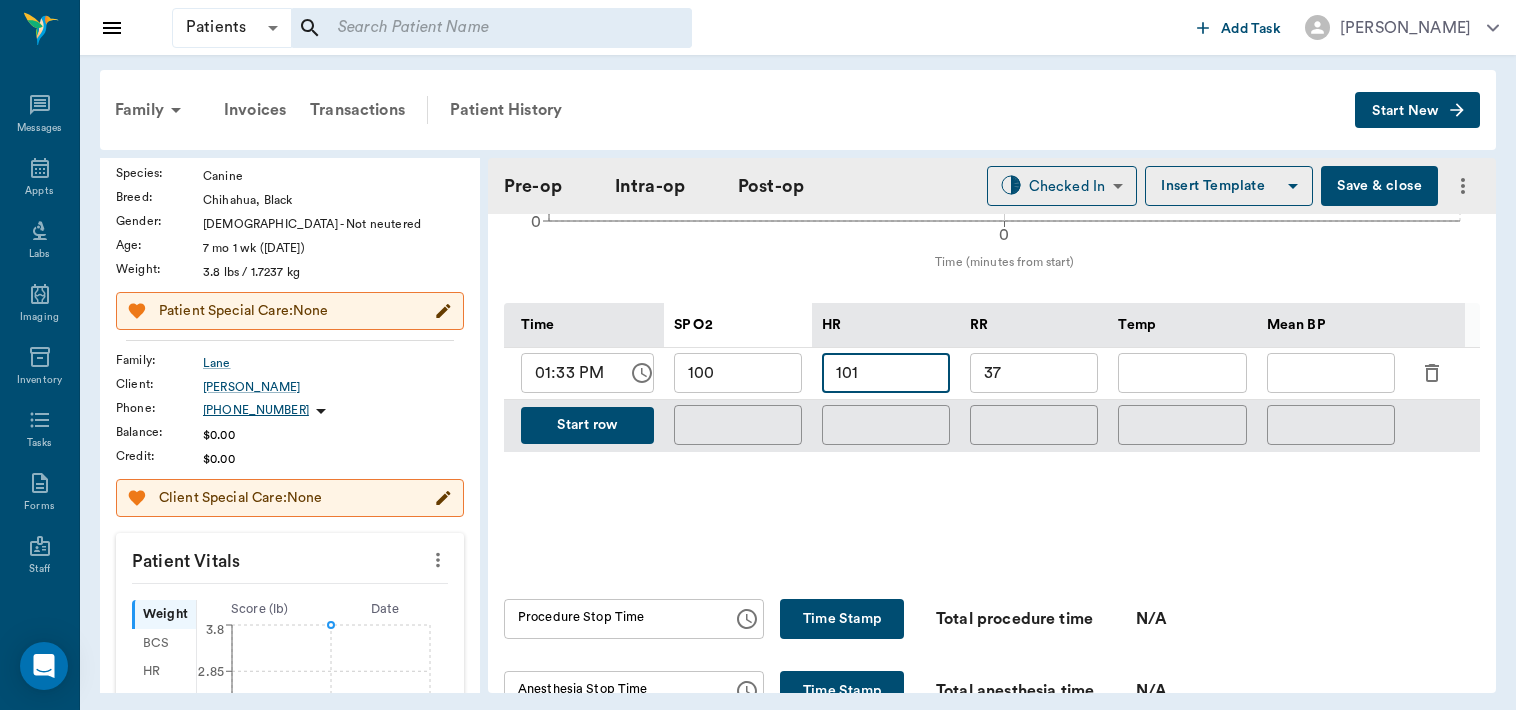 type on "101" 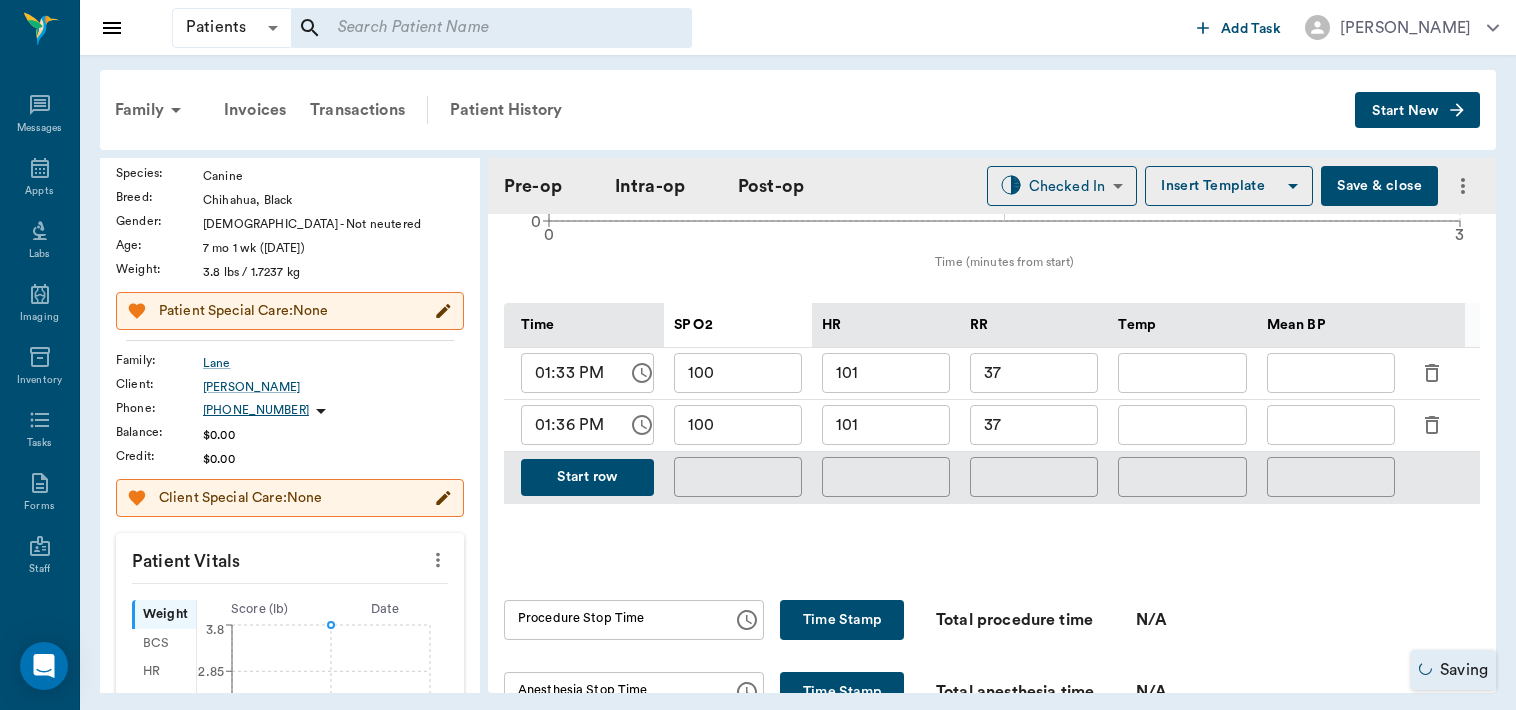click on "101" at bounding box center [886, 425] 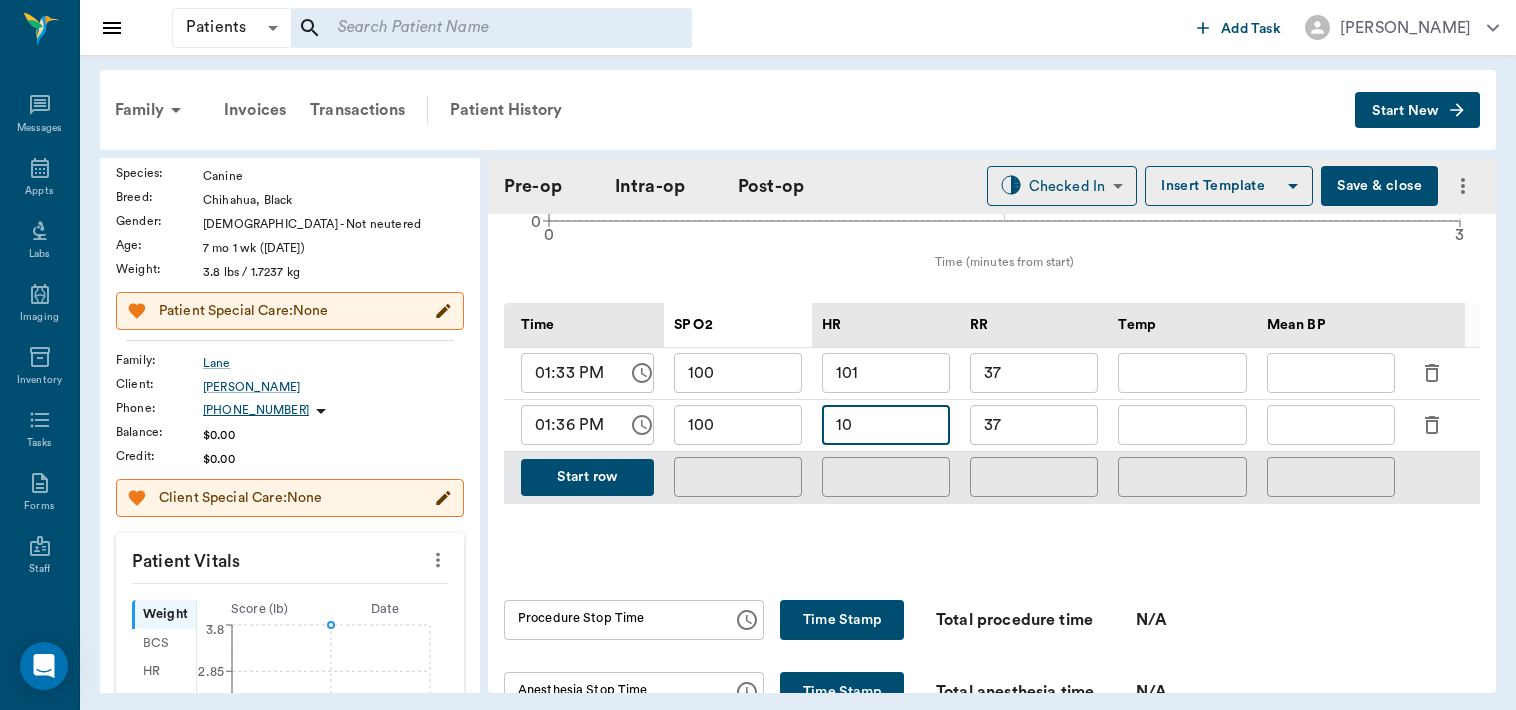 type on "1" 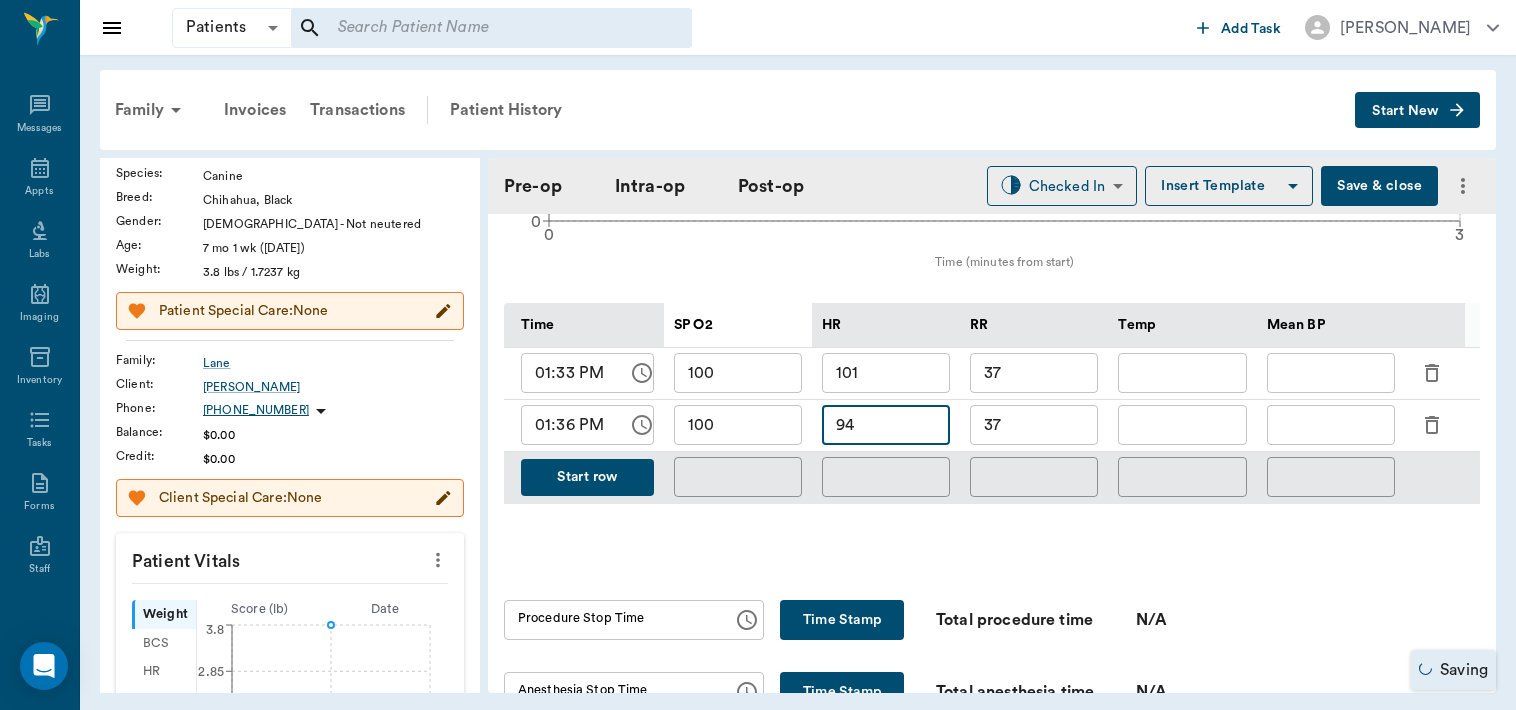 type on "94" 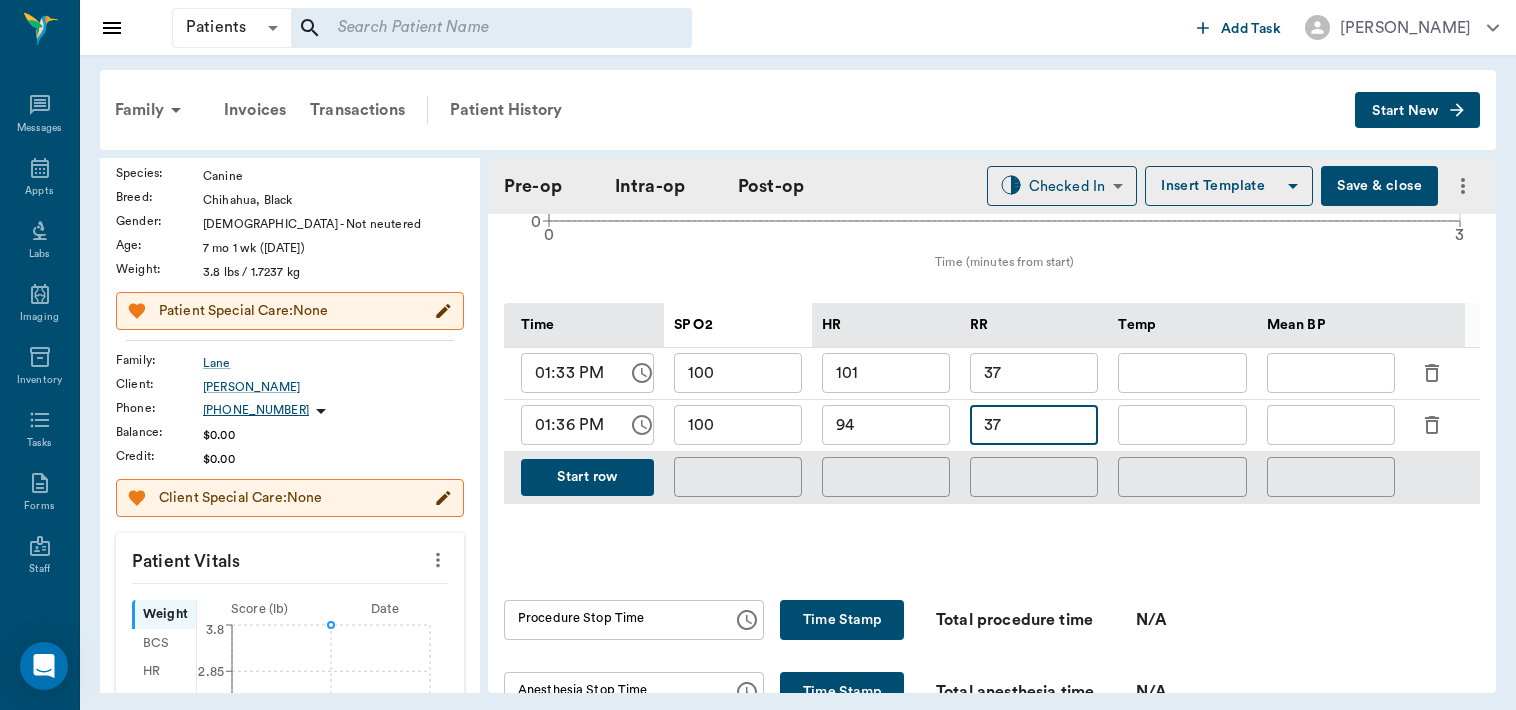 type on "3" 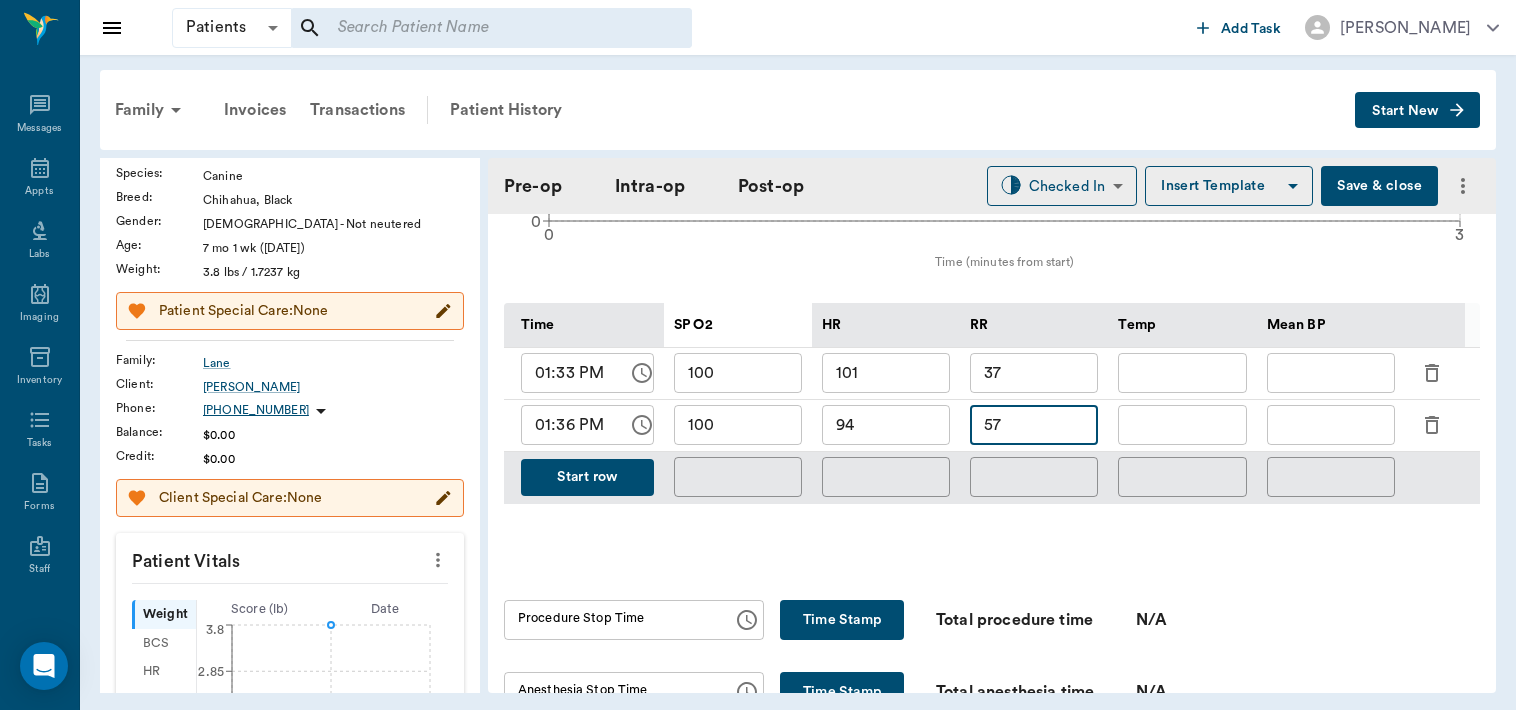 type on "57" 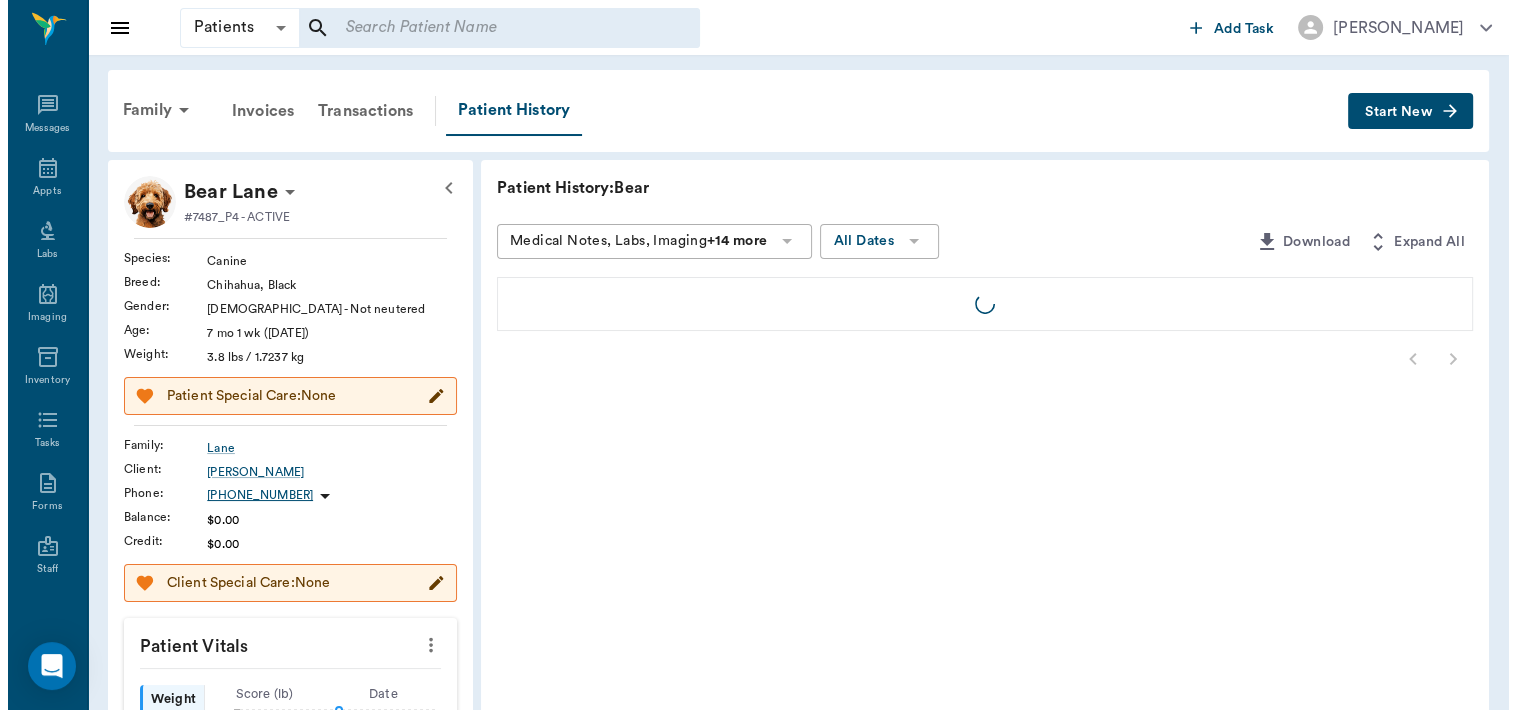 scroll, scrollTop: 0, scrollLeft: 0, axis: both 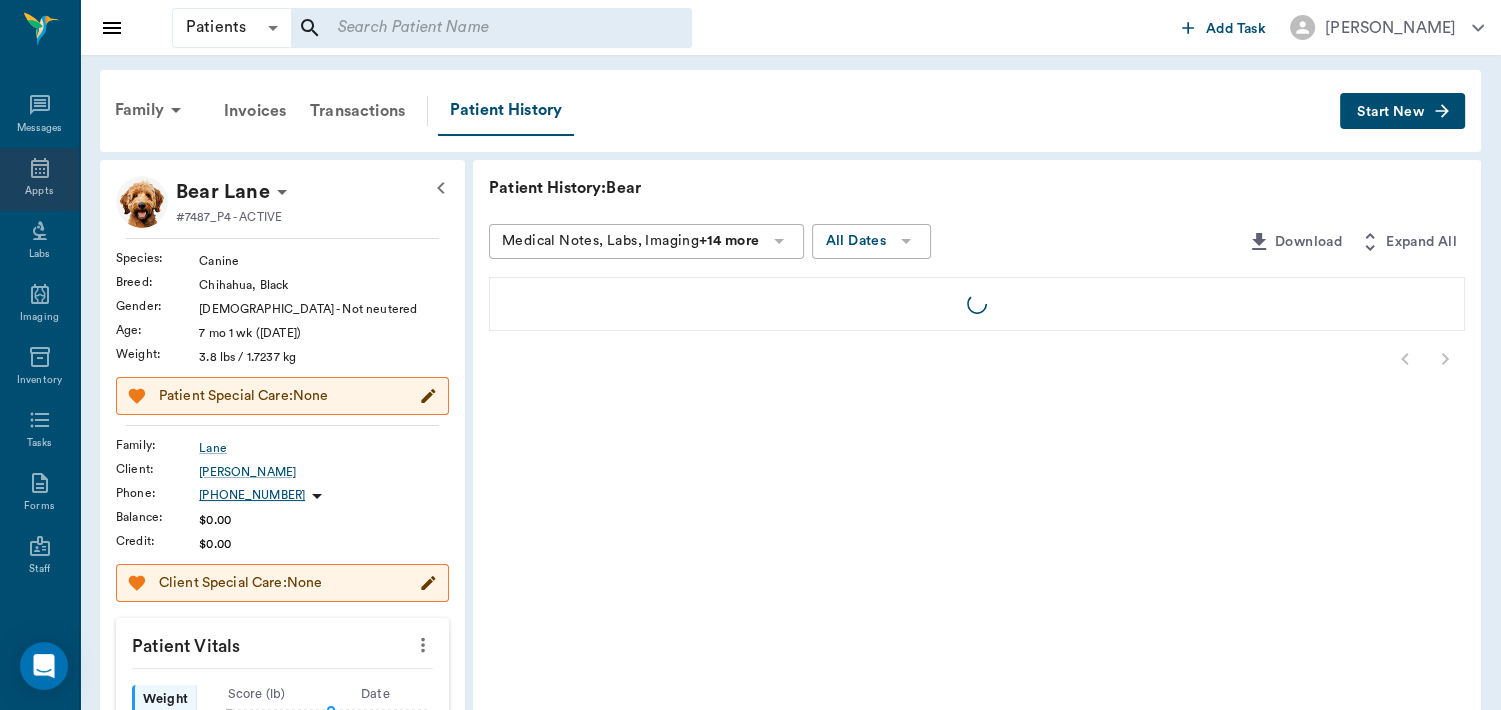 click 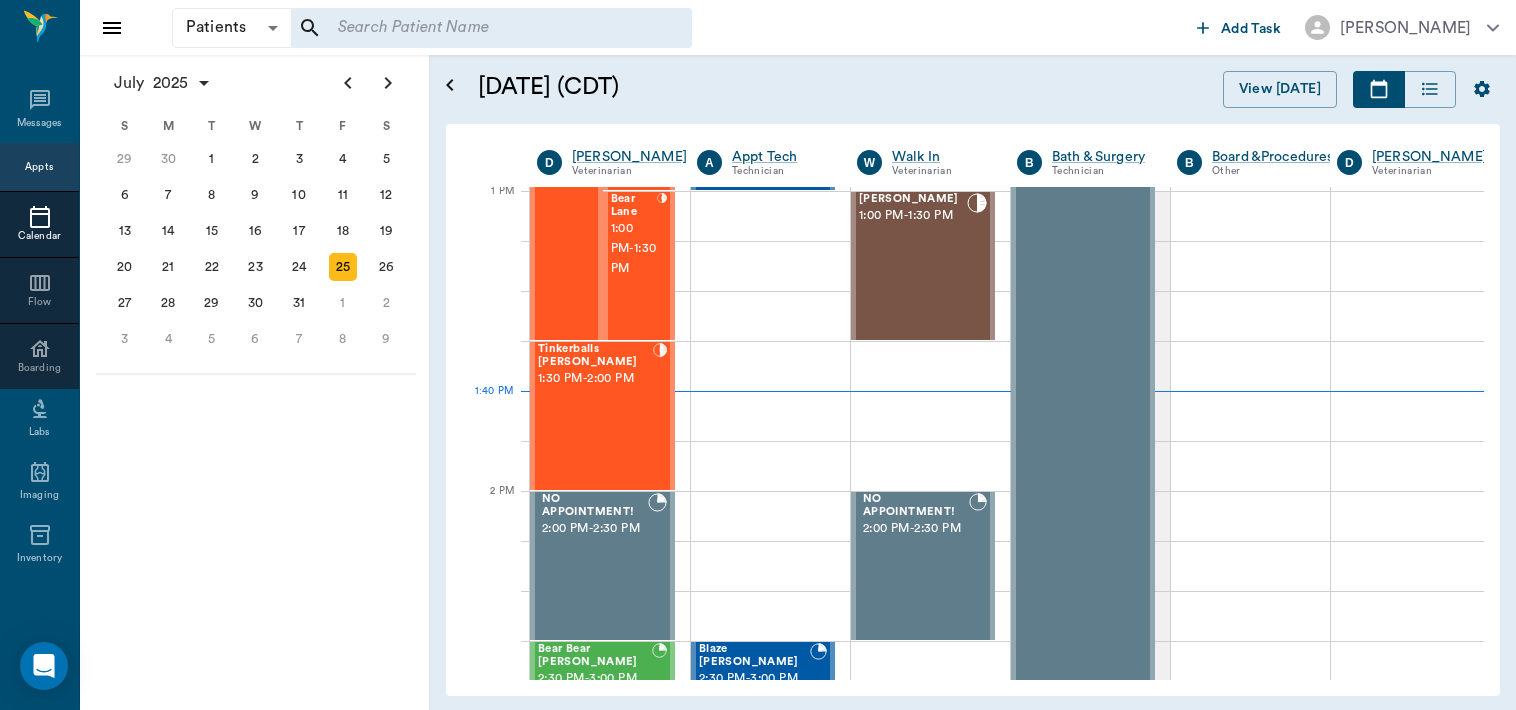 scroll, scrollTop: 1504, scrollLeft: 0, axis: vertical 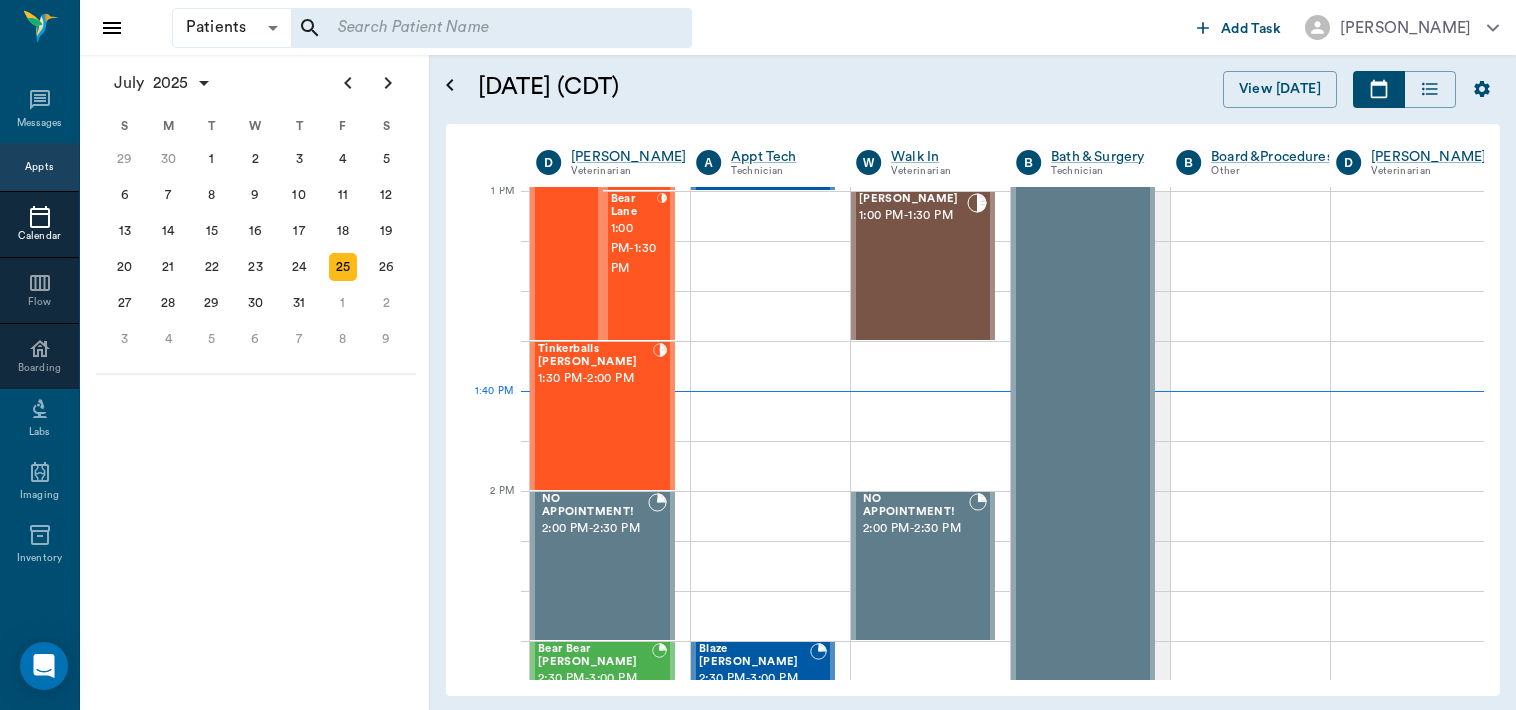 click on "Tinkerballs [PERSON_NAME] 1:30 PM  -  2:00 PM" at bounding box center (595, 416) 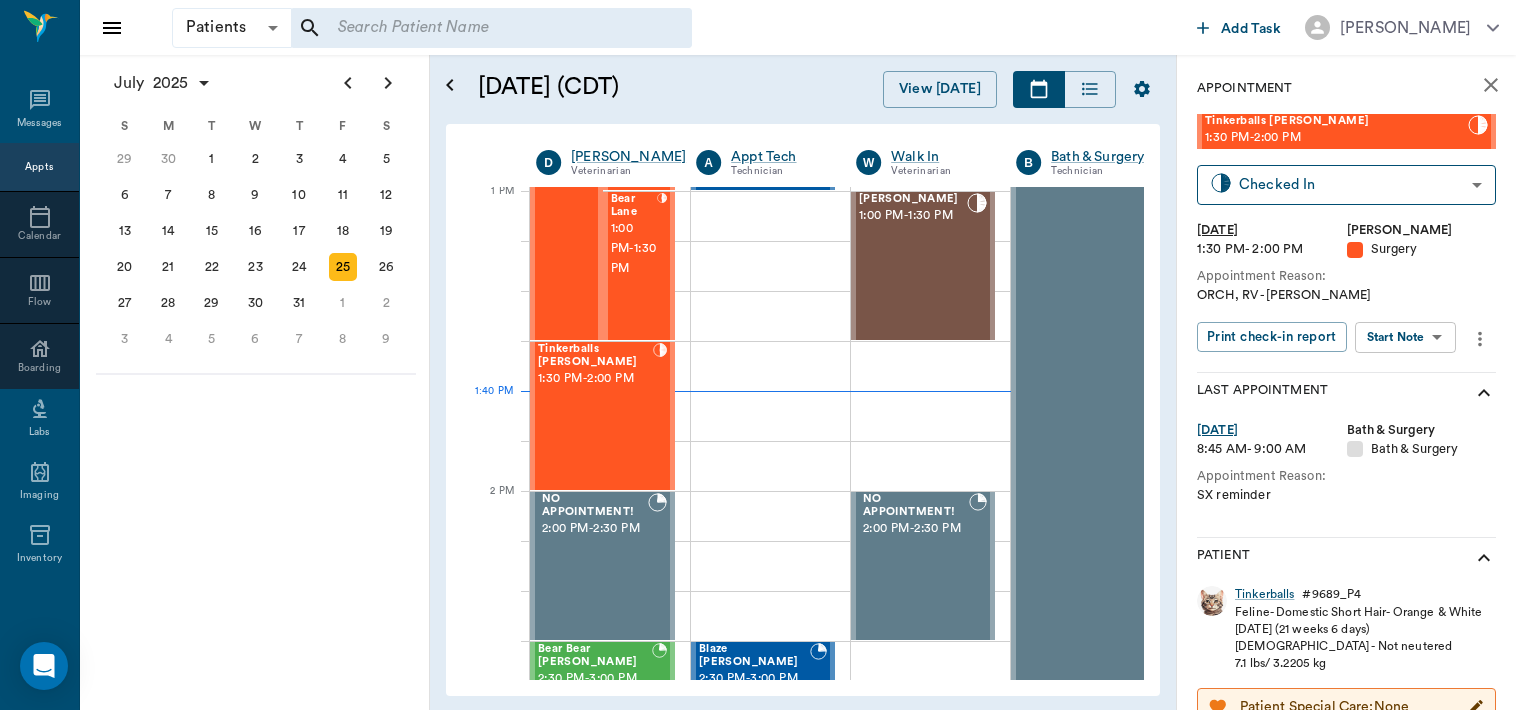 click on "Patients Patients ​ ​ Add Task Dr. Bert Ellsworth Nectar Messages Appts Calendar Flow Boarding Labs Imaging Inventory Tasks Forms Staff Reports Lookup Settings July 2025 S M T W T F S Jun 1 2 3 4 5 6 7 8 9 10 11 12 13 14 15 16 17 18 19 20 21 22 23 24 25 26 27 28 29 30 Jul 1 2 3 4 5 6 7 8 9 10 11 12 S M T W T F S 29 30 Jul 1 2 3 4 5 6 7 8 9 10 11 12 13 14 15 16 17 18 19 20 21 22 23 24 25 26 27 28 29 30 31 Aug 1 2 3 4 5 6 7 8 9 S M T W T F S 27 28 29 30 31 Aug 1 2 3 4 5 6 7 8 9 10 11 12 13 14 15 16 17 18 19 20 21 22 23 24 25 26 27 28 29 30 31 Sep 1 2 3 4 5 6 July 25, 2025 (CDT) View Today July 2025 Today 25 Fri Jul 2025 D Dr. Bert Ellsworth Veterinarian A Appt Tech Technician W Walk In Veterinarian B Bath & Surgery Technician B Board &Procedures Other D Dr. Kindall Jones Veterinarian 8 AM 9 AM 10 AM 11 AM 12 PM 1 PM 2 PM 3 PM 4 PM 5 PM 6 PM 7 PM 8 PM 1:40 PM Time For Moscato Sharp 8:00 AM  -  8:30 AM Famous Molly Sharp 8:00 AM  -  8:30 AM COW Martinez 8:30 AM  -  9:00 AM NO APPOINTMENT! EMERGENCY ONLY!  -" at bounding box center (758, 355) 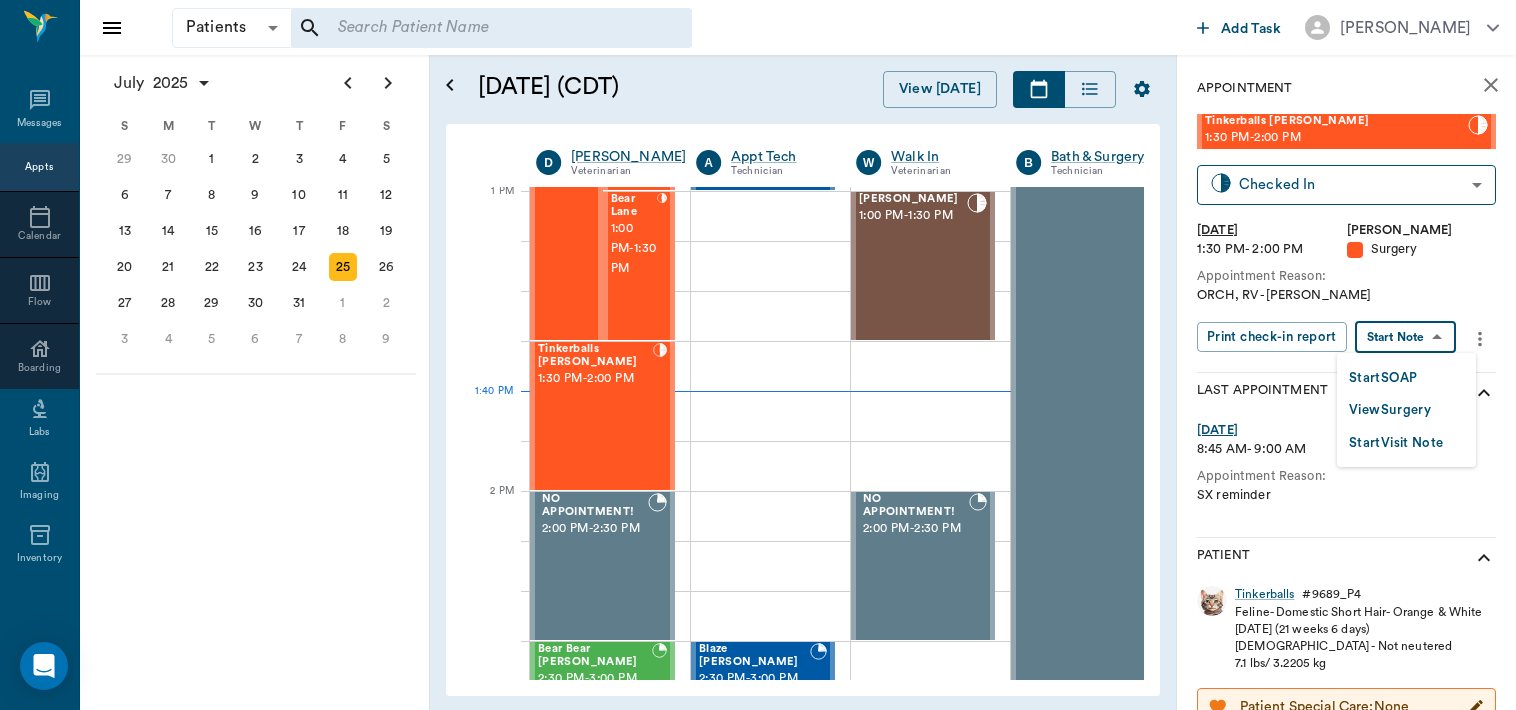 click on "View  Surgery" at bounding box center (1390, 410) 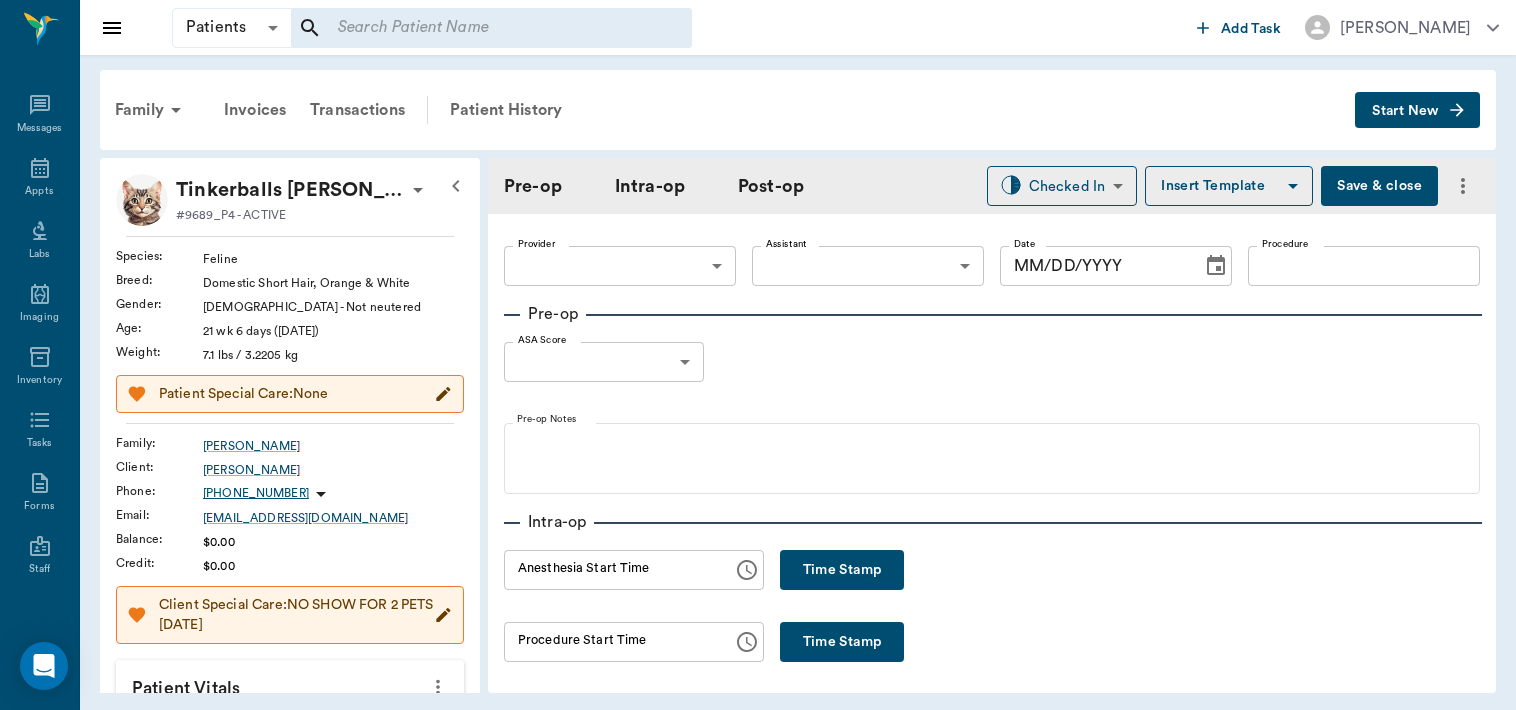 type on "63ec2f075fda476ae8351a4d" 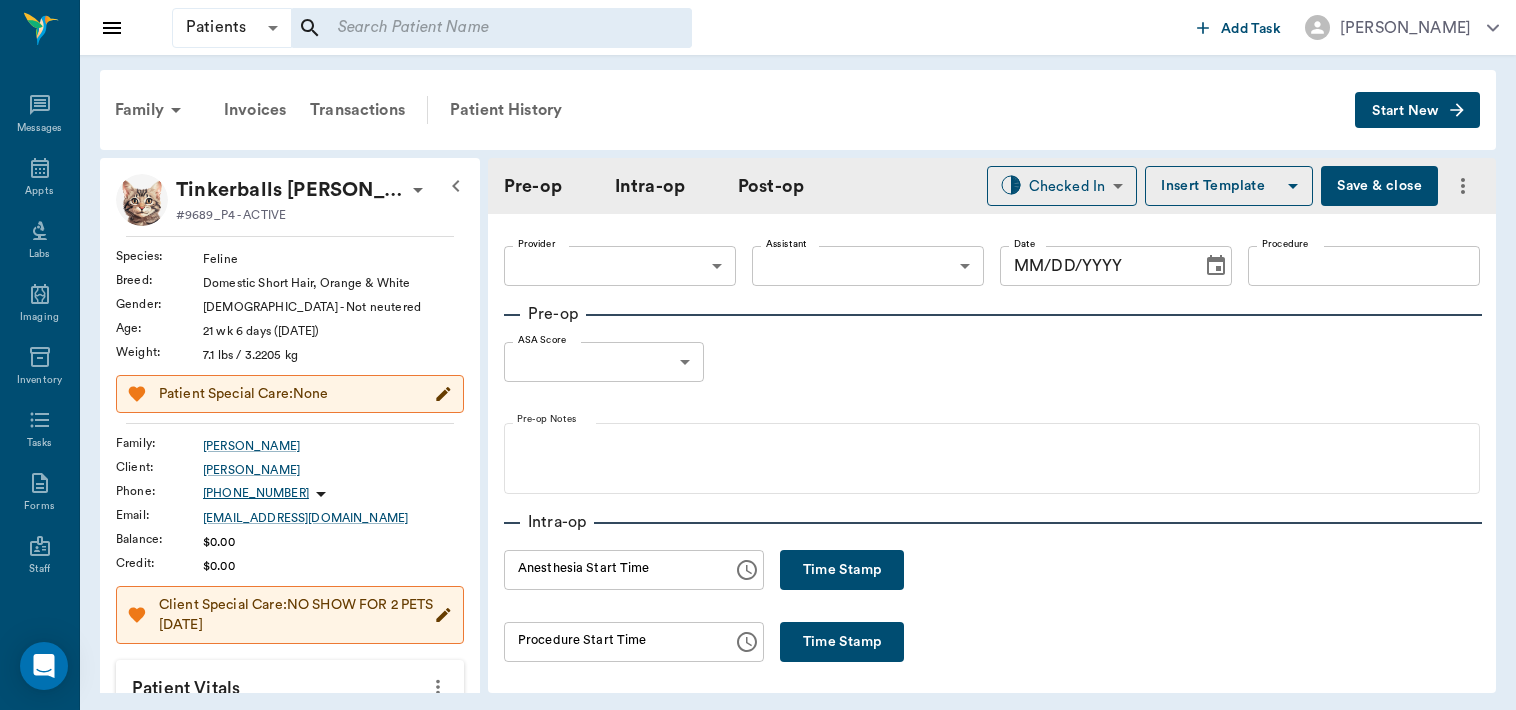 type on "63ec2e7e52e12b0ba117b124" 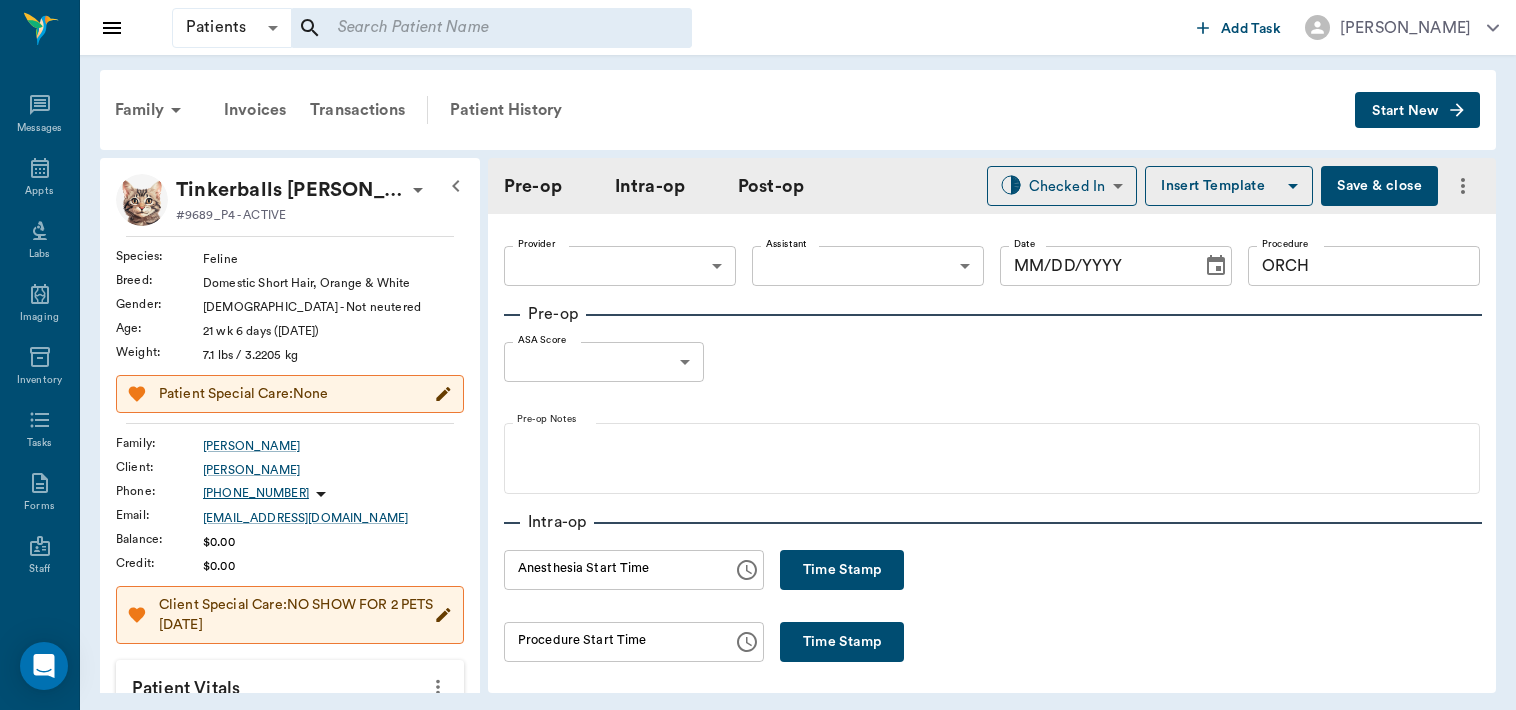 type on "[DATE]" 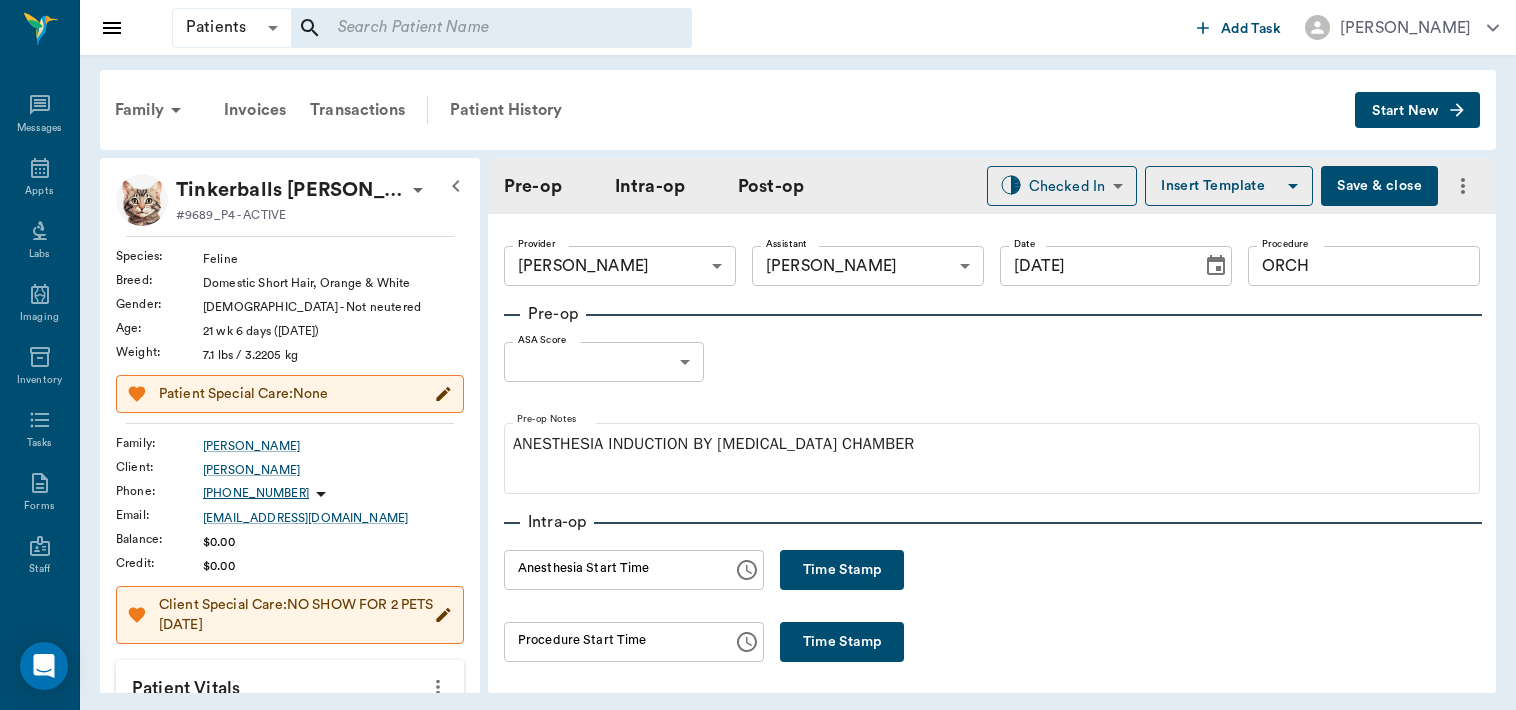click on "Time Stamp" at bounding box center [842, 570] 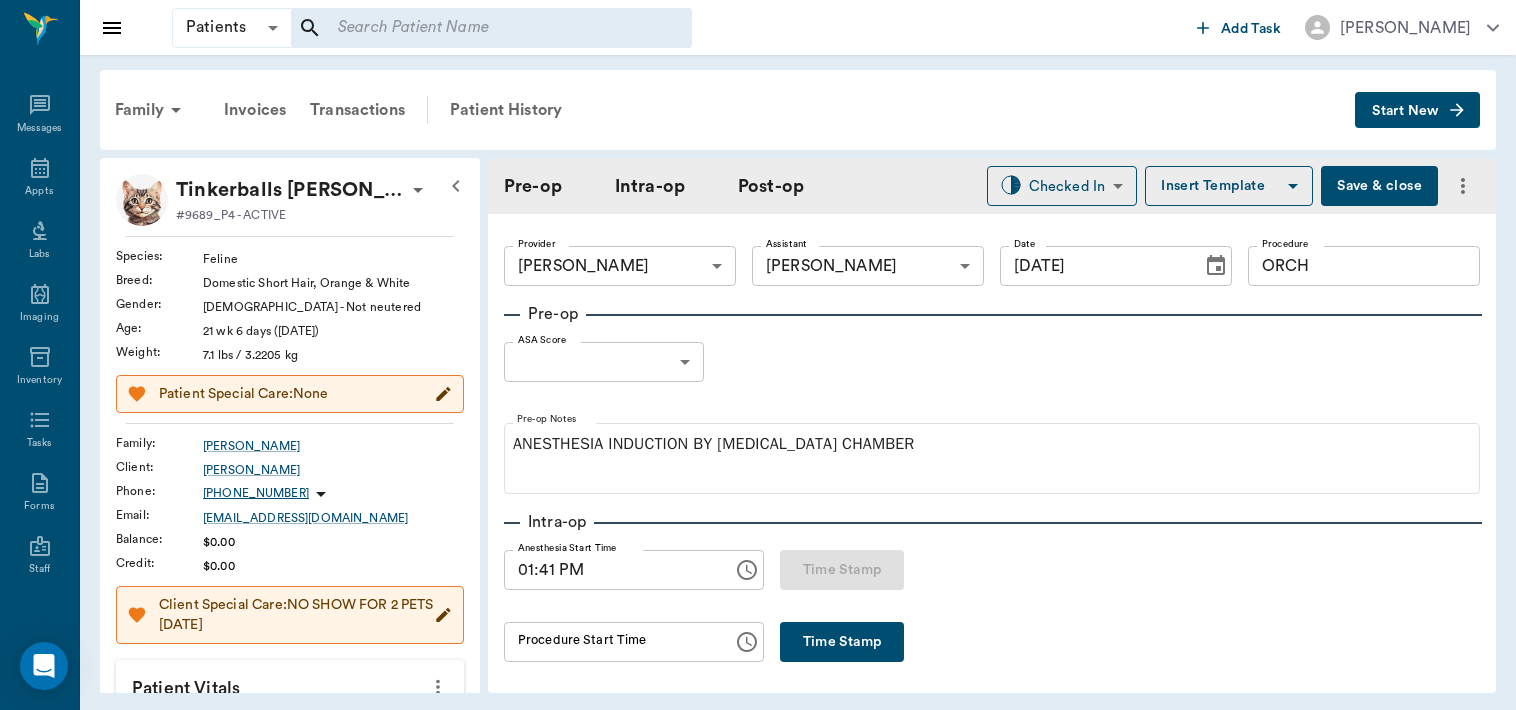click on "Patients Patients ​ ​ Add Task Dr. Bert Ellsworth Nectar Messages Appts Labs Imaging Inventory Tasks Forms Staff Reports Lookup Settings Family Invoices Transactions Patient History Start New Tinkerballs Thompson #9689_P4    -    ACTIVE   Species : Feline Breed : Domestic Short Hair, Orange & White Gender : Male - Not neutered Age : 21 wk 6 days (02/22/2025) Weight : 7.1 lbs / 3.2205 kg Patient Special Care:  None Family : Thompson Client : Madyson Thompson Phone : (430) 342-3155 Email : MADY777LOVE@gmail.com Balance : $0.00 Credit : $0.00 Client Special Care:  NO SHOW FOR 2 PETS 12/22/23 Patient Vitals Weight BCS HR Temp Resp BP Dia Pain Perio Score ( lb ) Date 07/25/25 11AM 0 2 4 6 8 Ongoing diagnosis Current Rx Reminders Upcoming appointments Schedule Appointment Pre-op Intra-op Post-op Checked In CHECKED_IN ​ Insert Template  Save & close Provider Dr. Bert Ellsworth 63ec2f075fda476ae8351a4d Provider Assistant Julie Dickerson 63ec2e7e52e12b0ba117b124 Assistant Date 07/25/2025 Date Procedure ORCH" at bounding box center [758, 355] 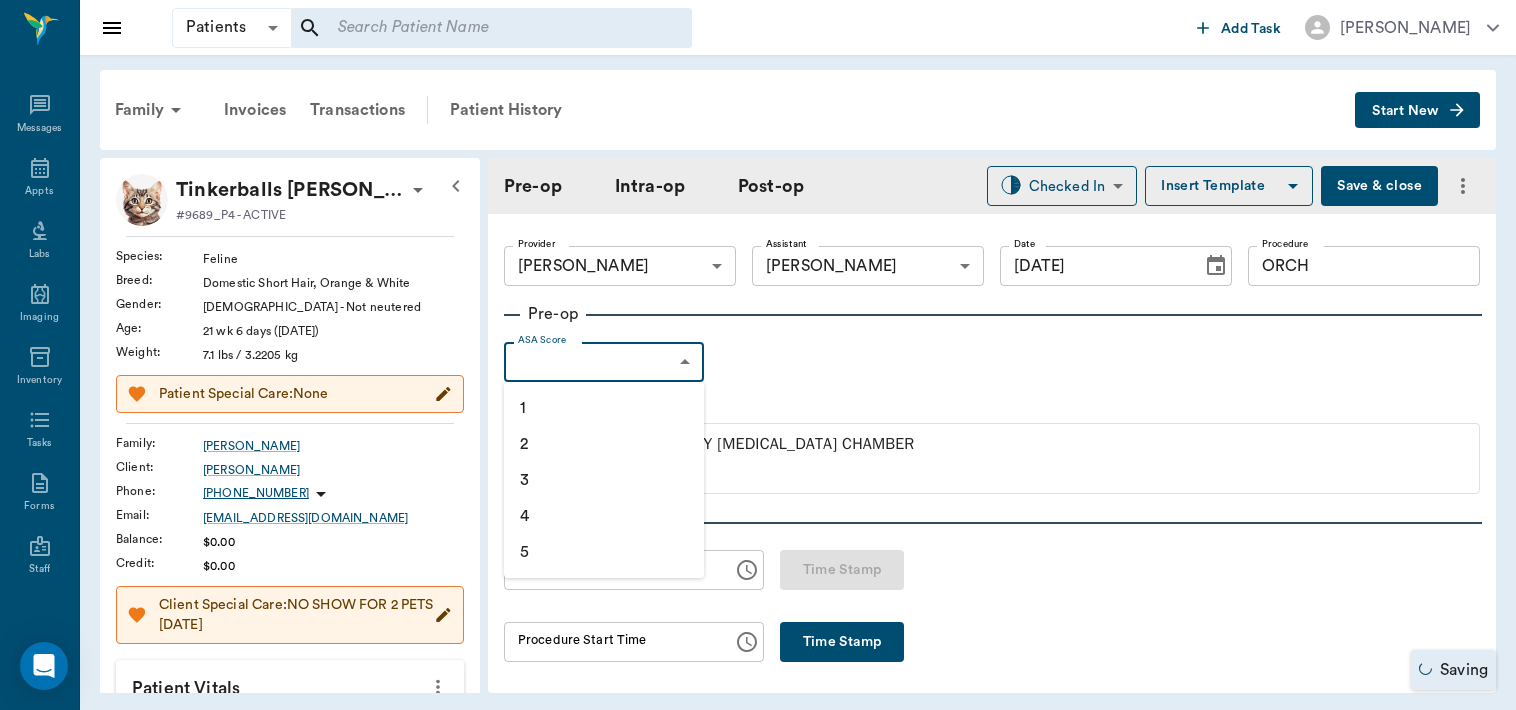 click on "1" at bounding box center [604, 408] 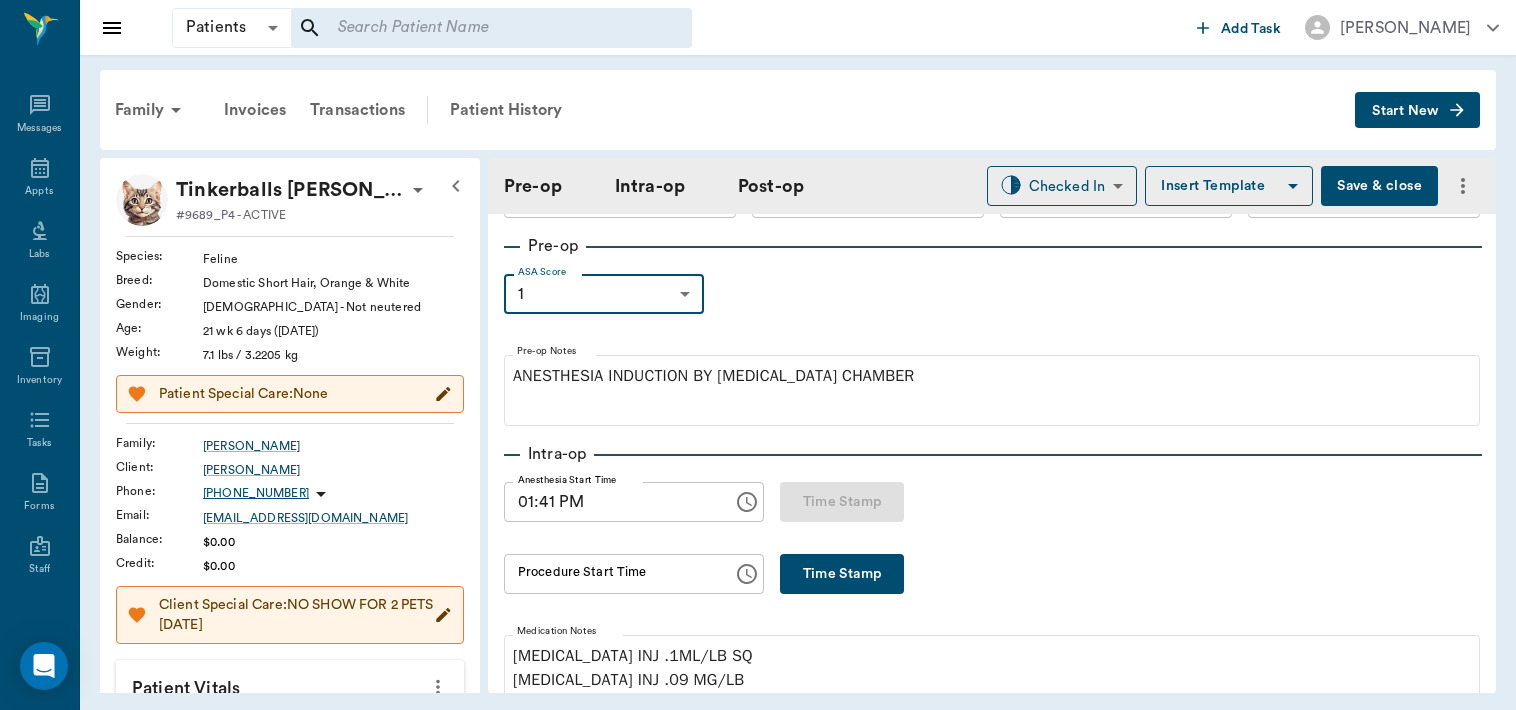 scroll, scrollTop: 94, scrollLeft: 0, axis: vertical 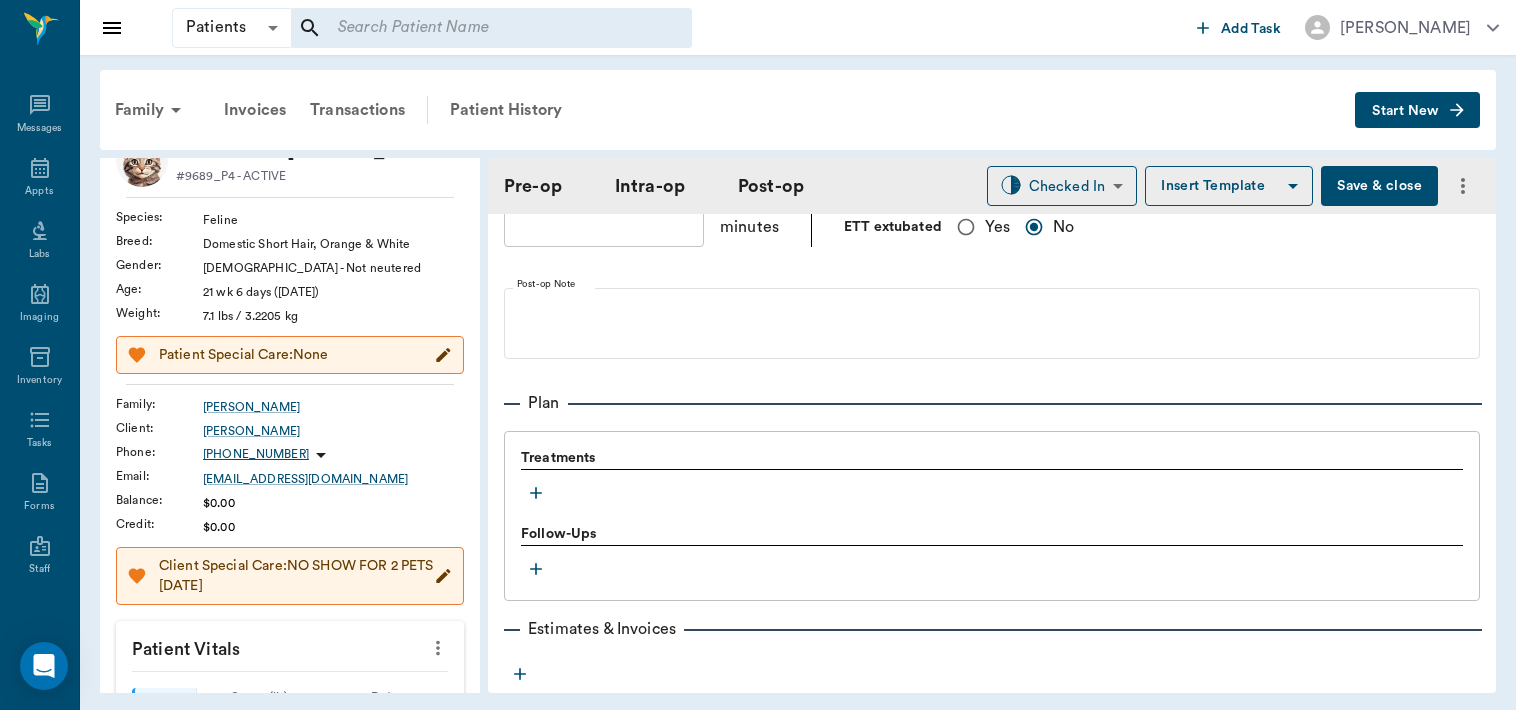 click 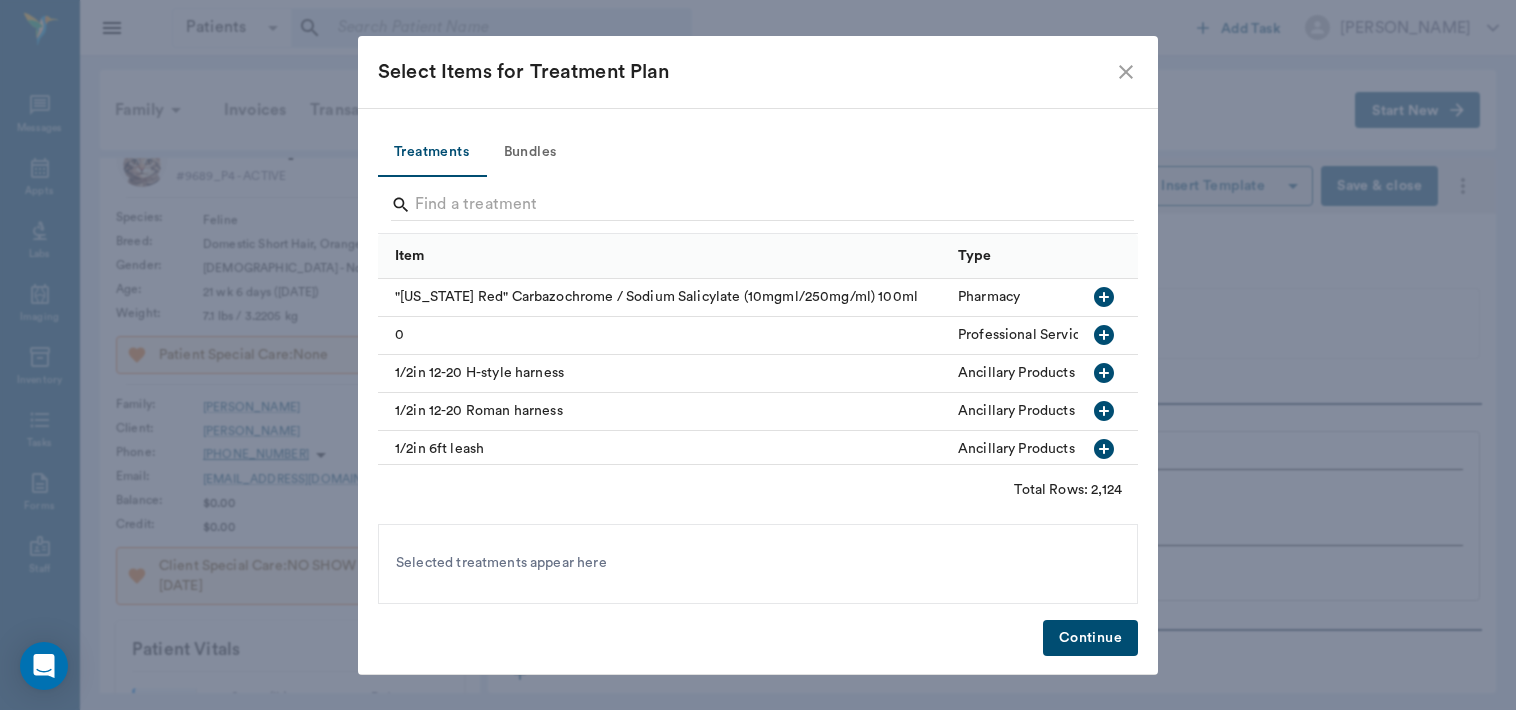 click on "Bundles" at bounding box center (530, 153) 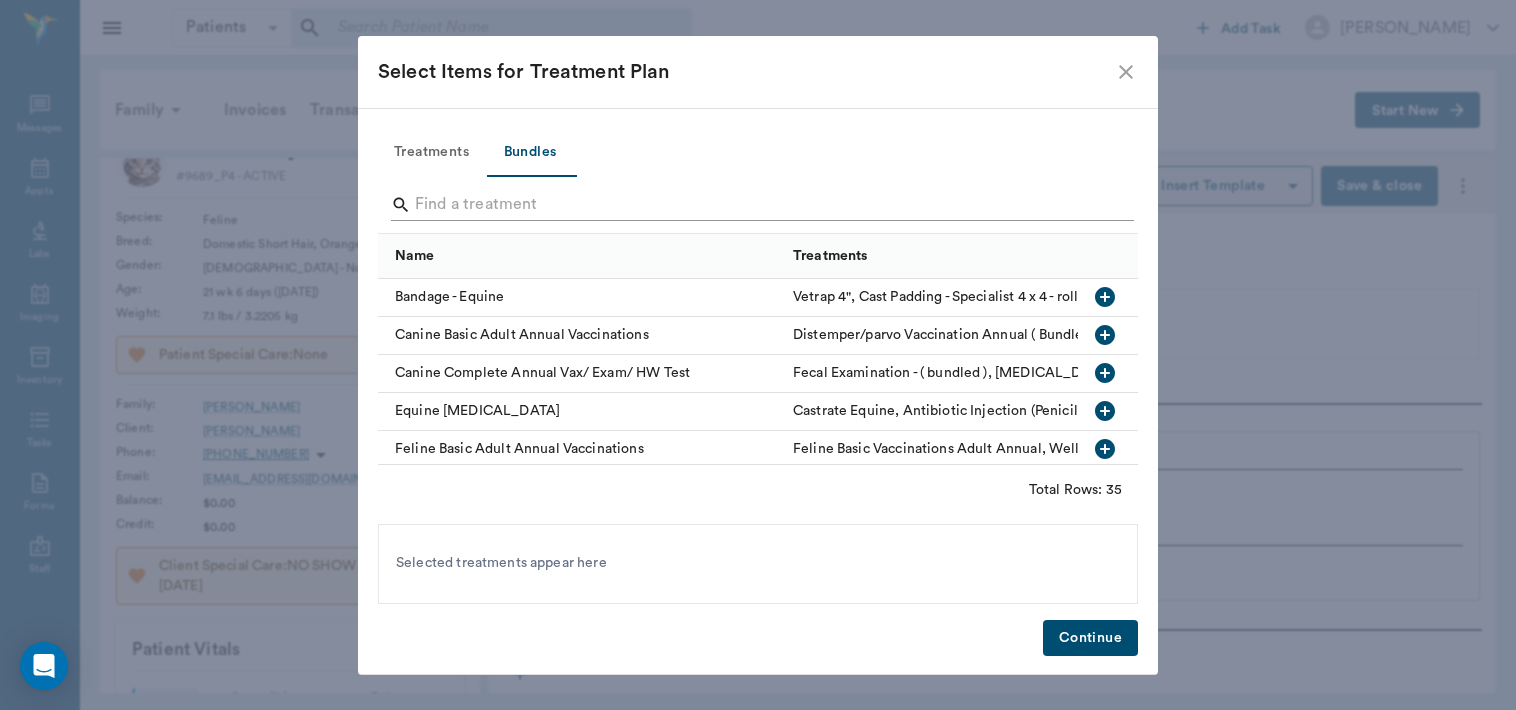 click at bounding box center [759, 205] 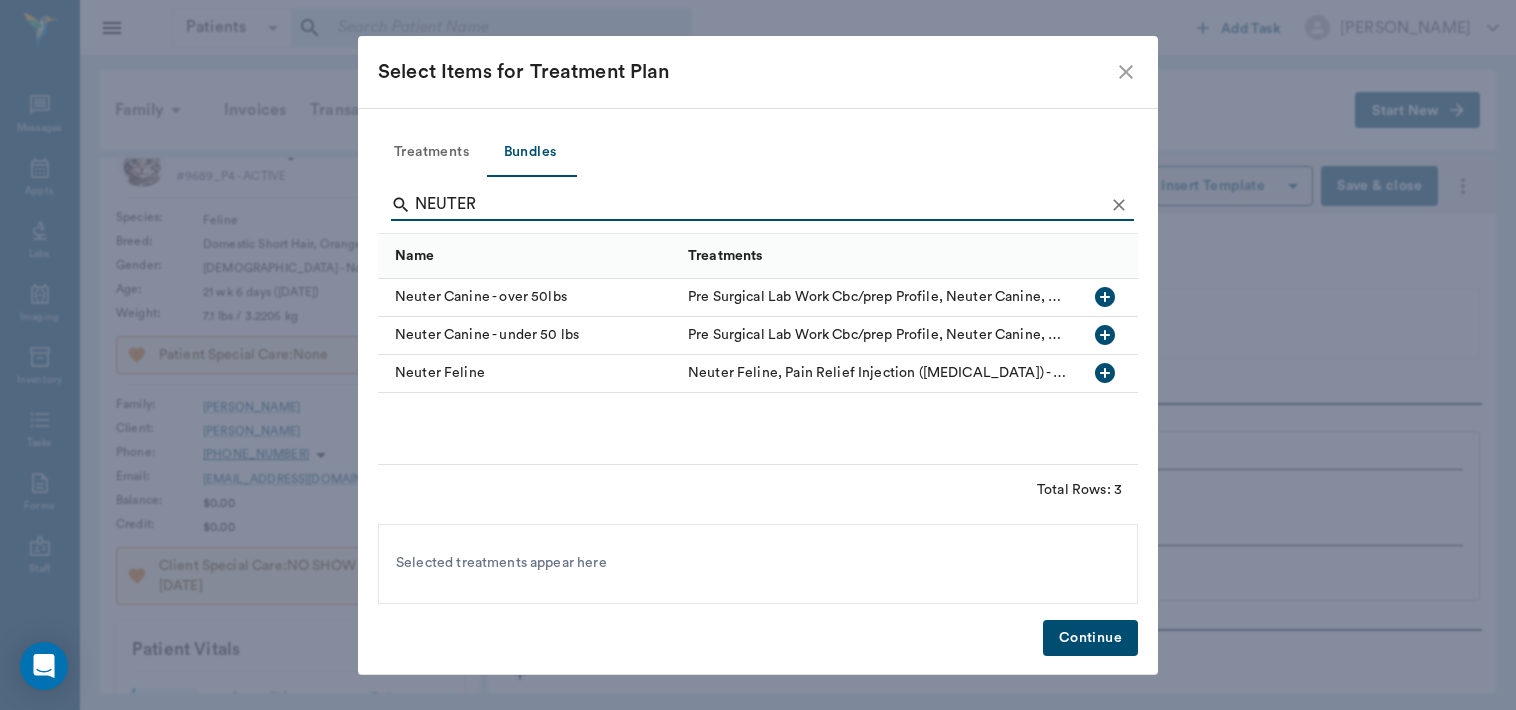 type on "NEUTER" 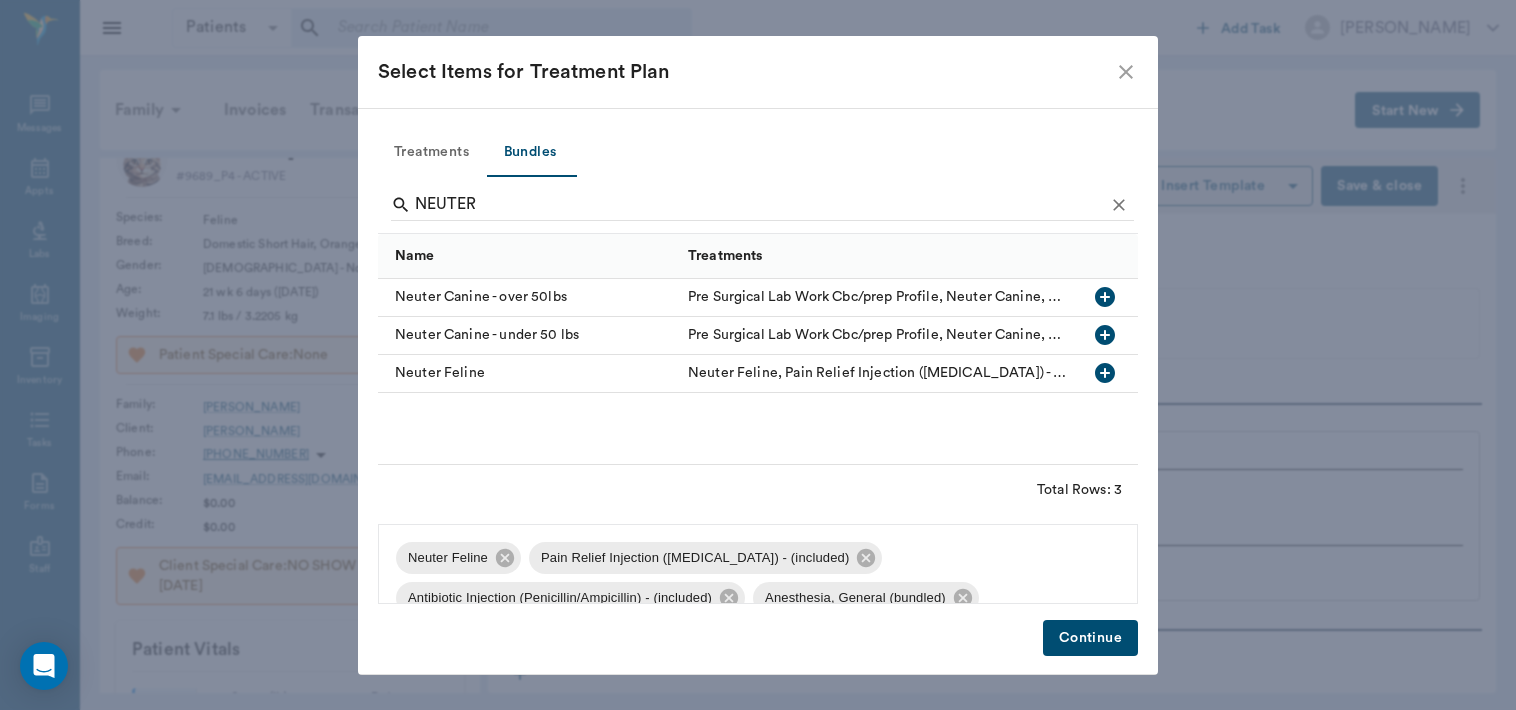 scroll, scrollTop: 28, scrollLeft: 0, axis: vertical 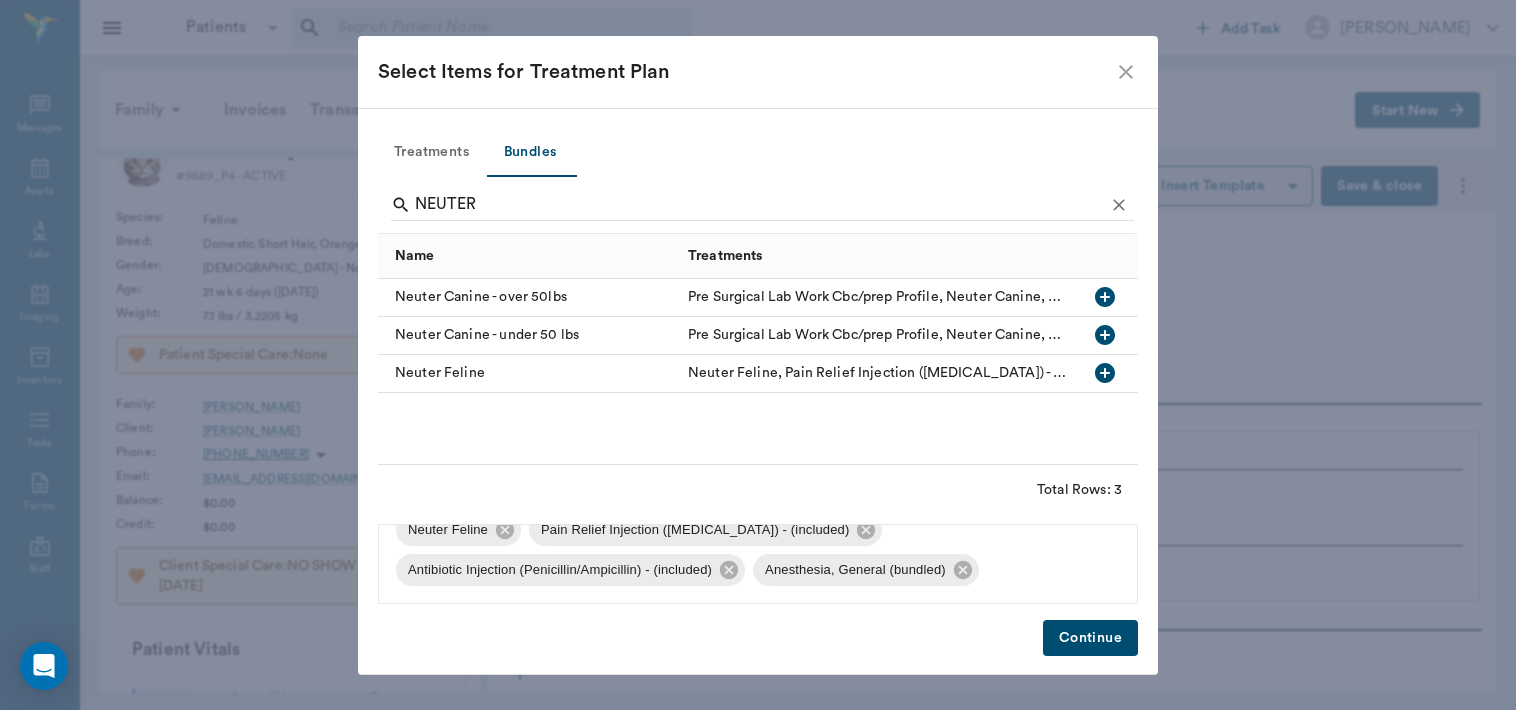 click on "Continue" at bounding box center (1090, 638) 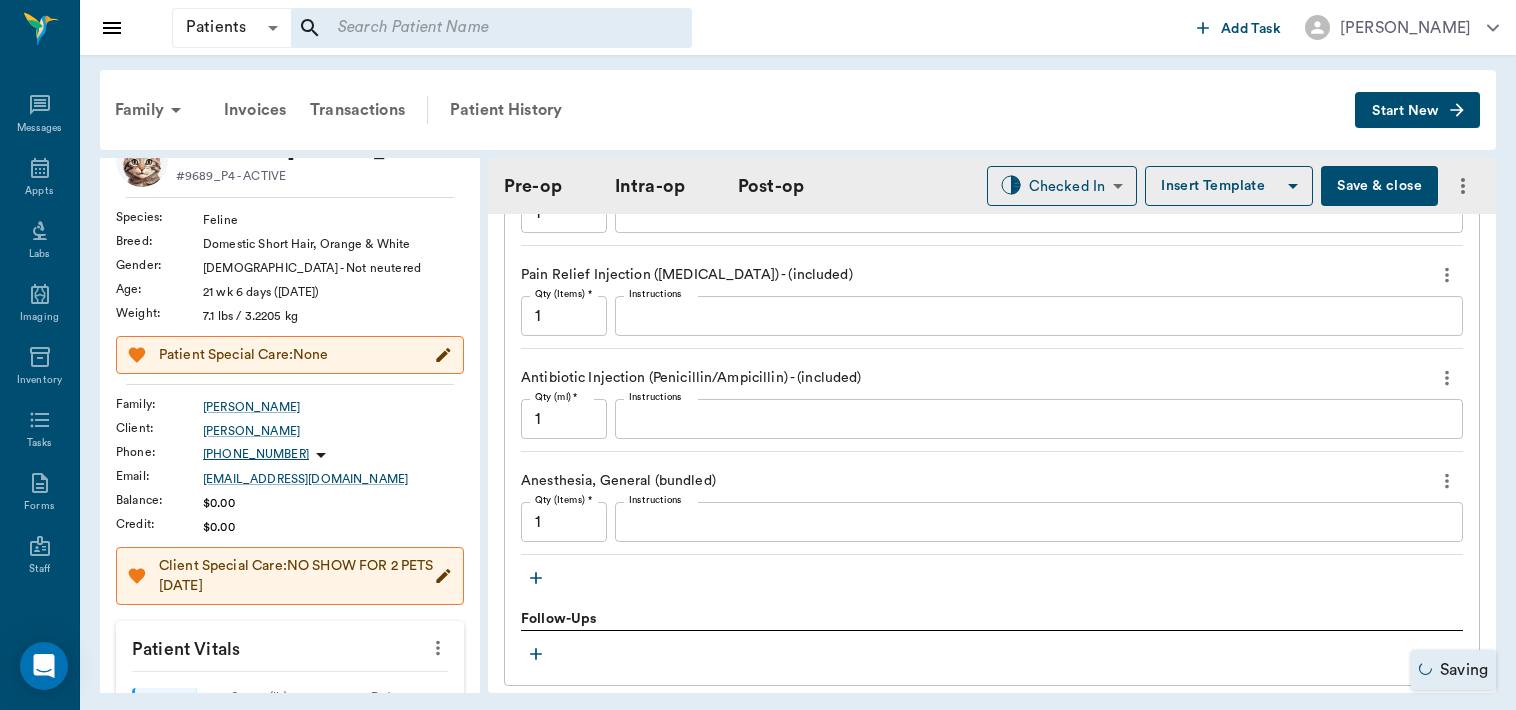scroll, scrollTop: 1816, scrollLeft: 0, axis: vertical 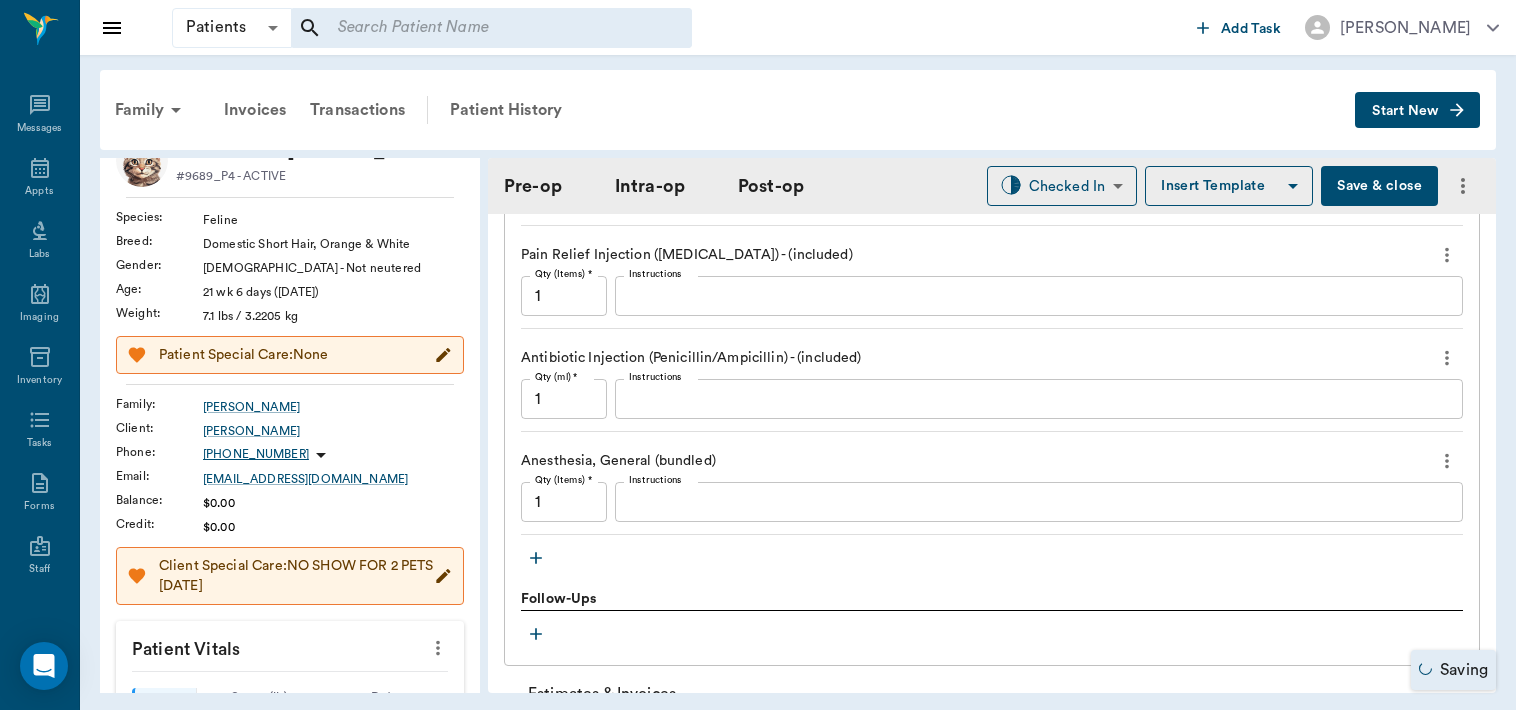 click 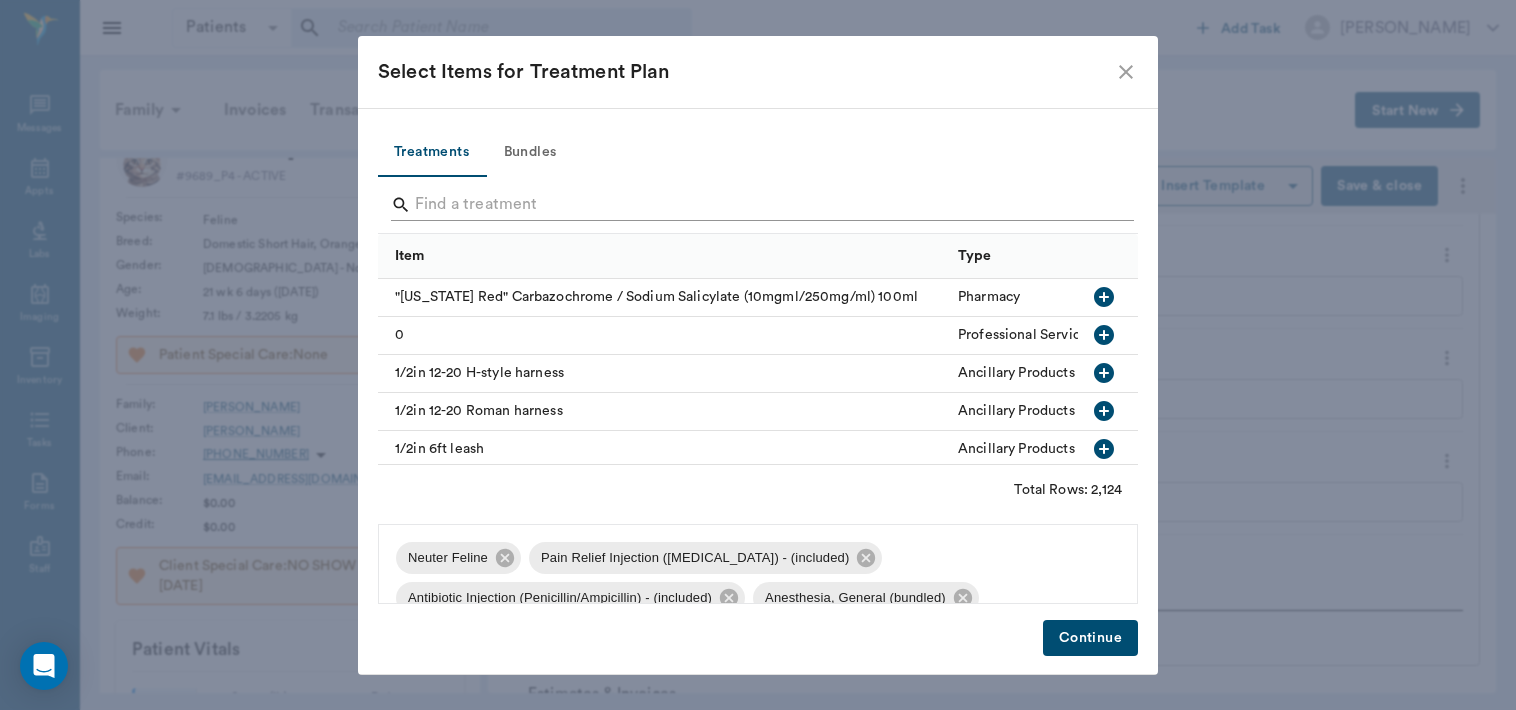 click at bounding box center [759, 205] 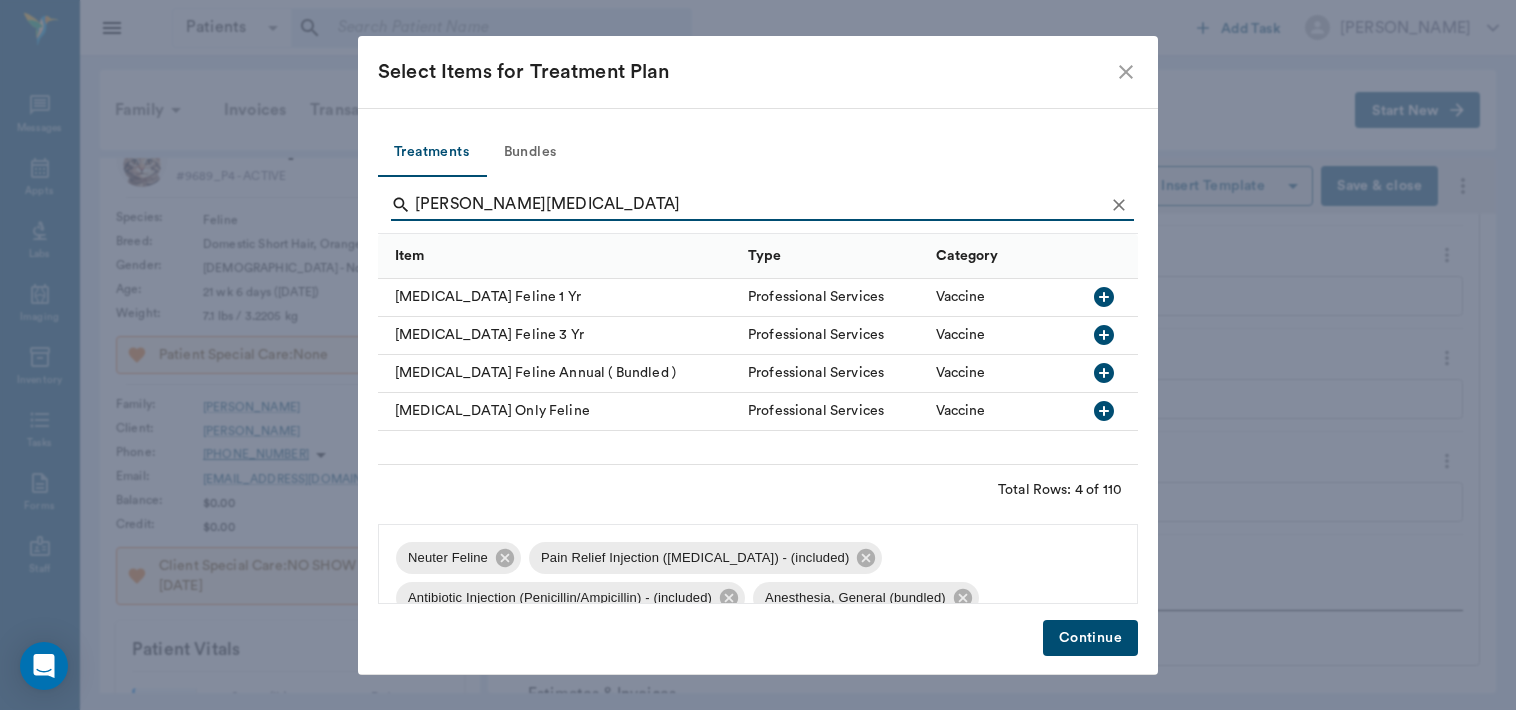 type on "FELINE RABIES" 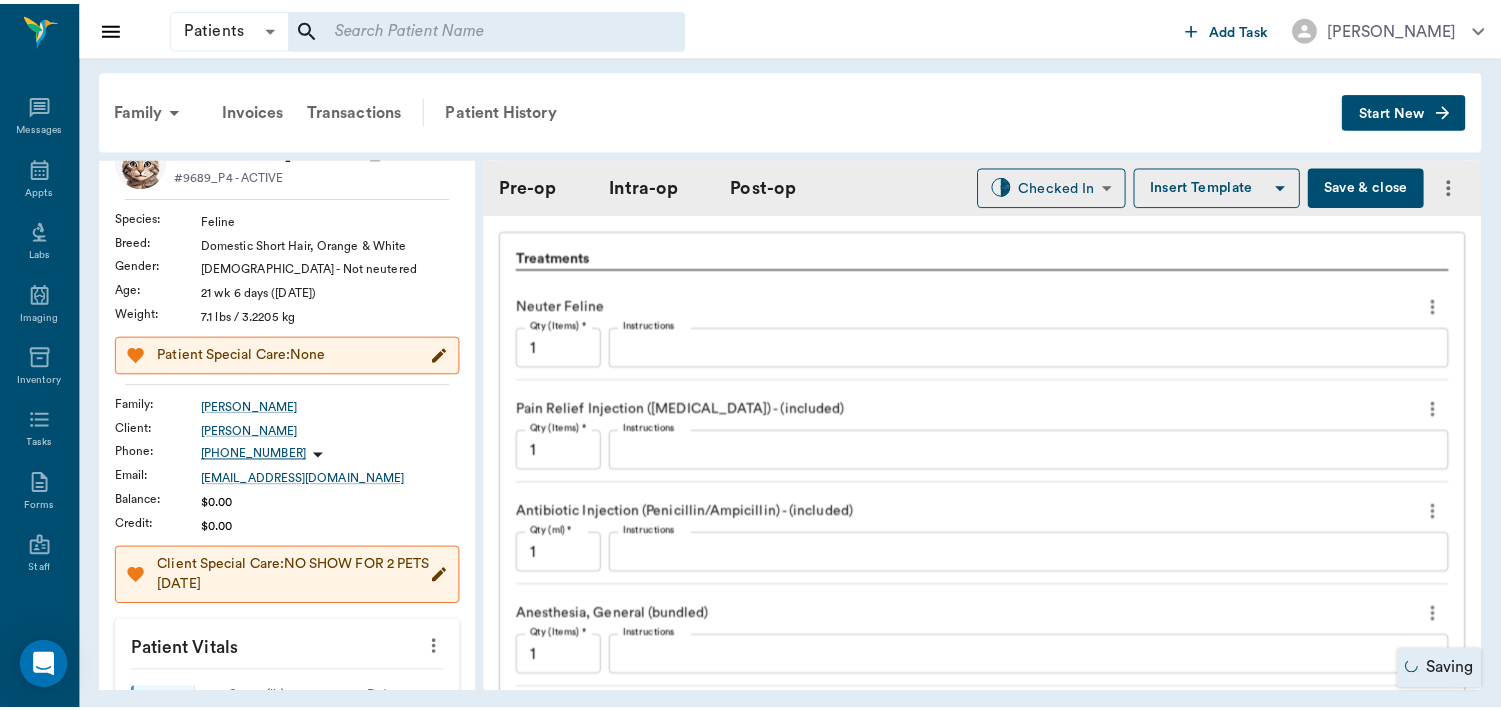 scroll, scrollTop: 1663, scrollLeft: 0, axis: vertical 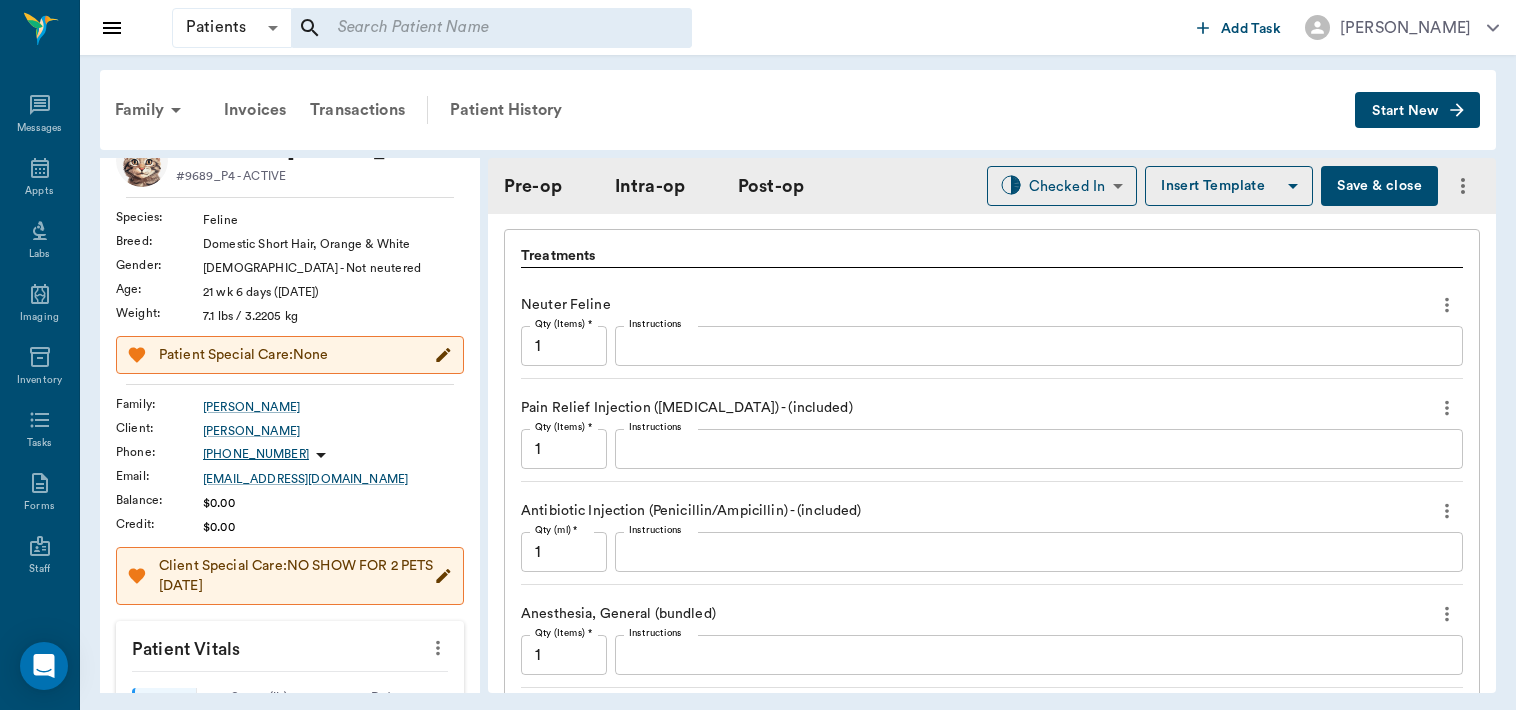 click on "Save & close" at bounding box center (1379, 186) 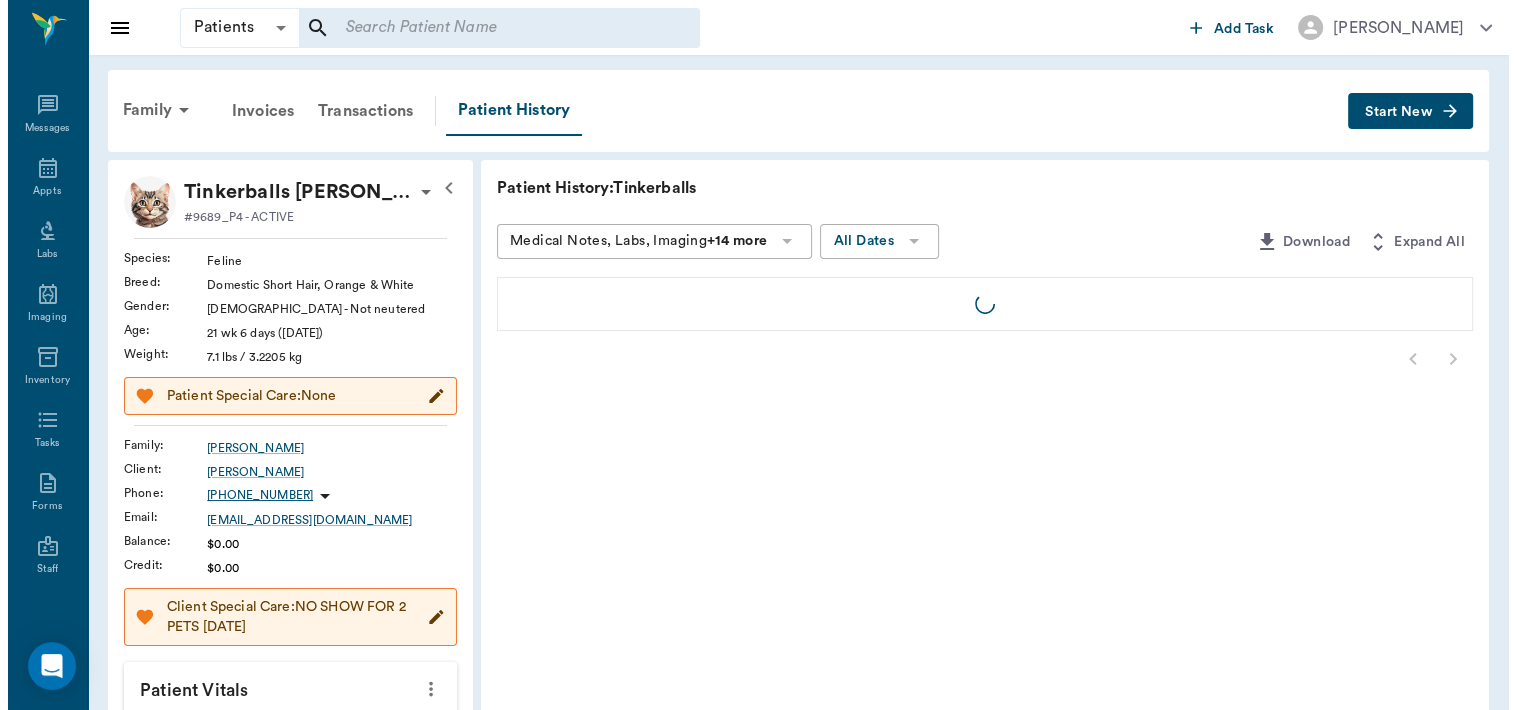 scroll, scrollTop: 0, scrollLeft: 0, axis: both 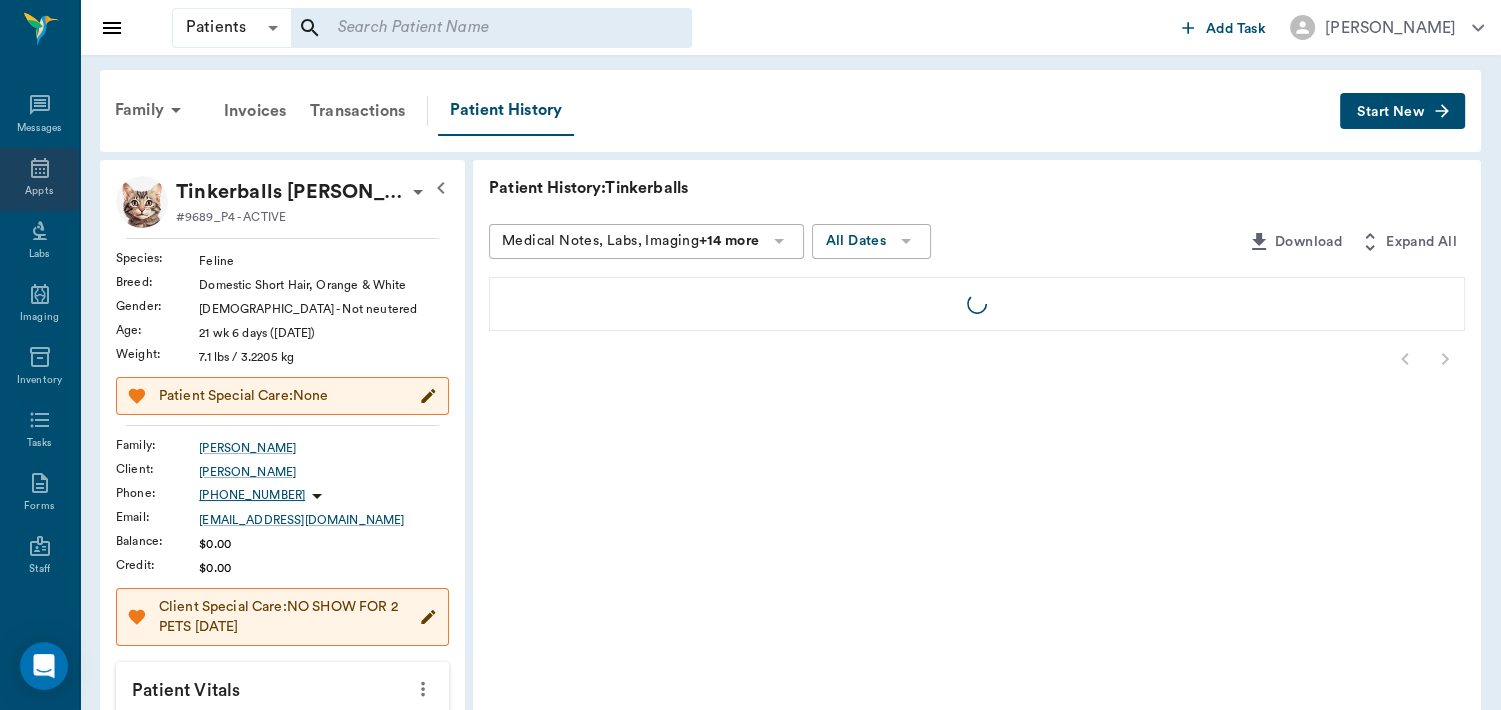 click 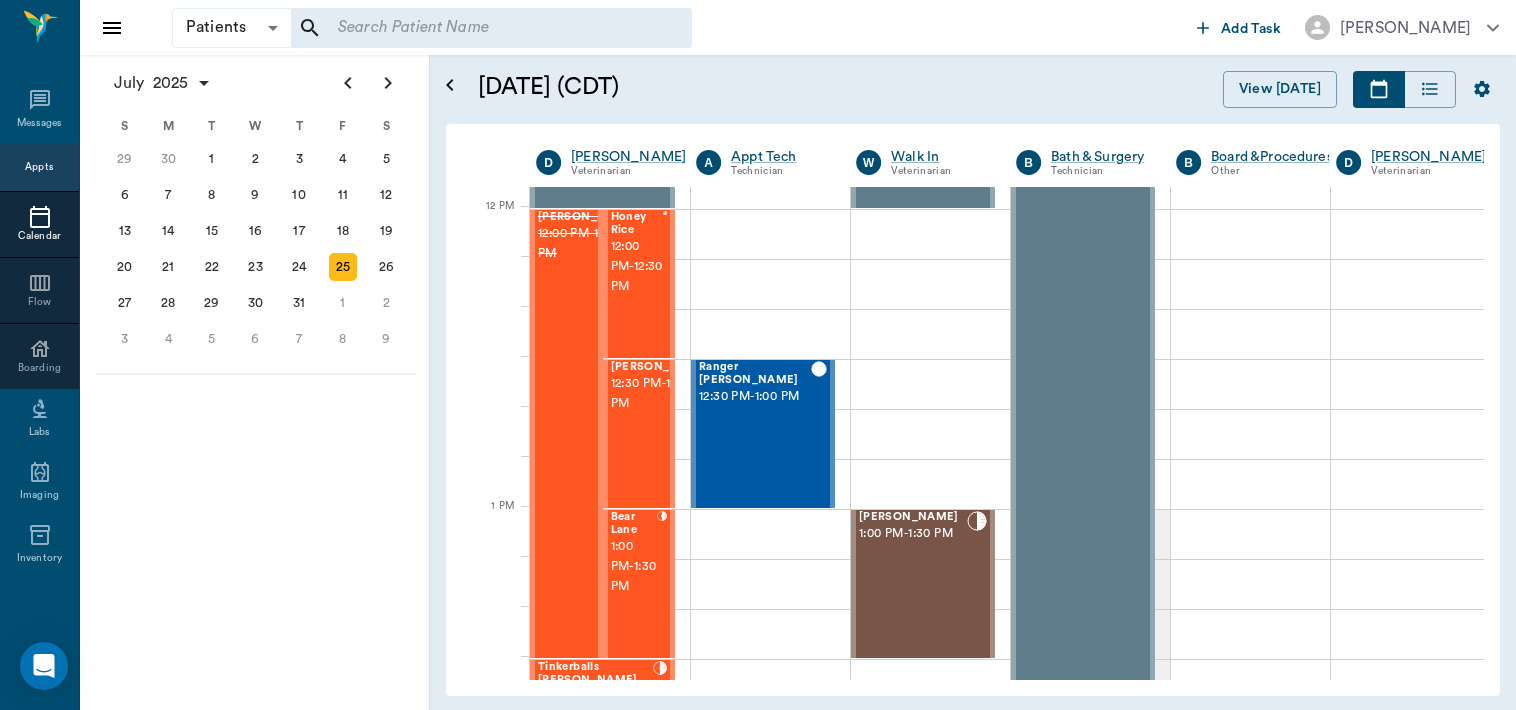 scroll, scrollTop: 1179, scrollLeft: 0, axis: vertical 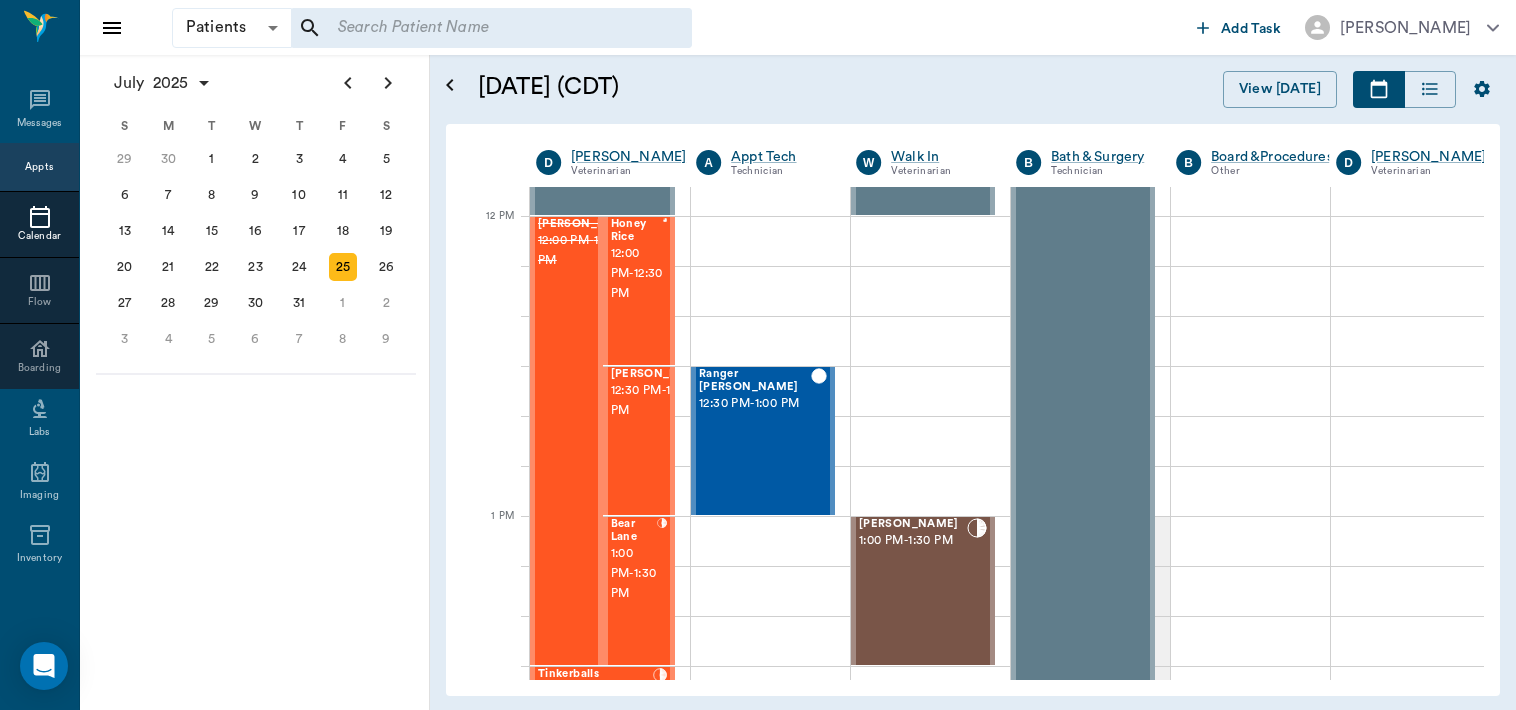 click on "1:00 PM  -  1:30 PM" at bounding box center (634, 574) 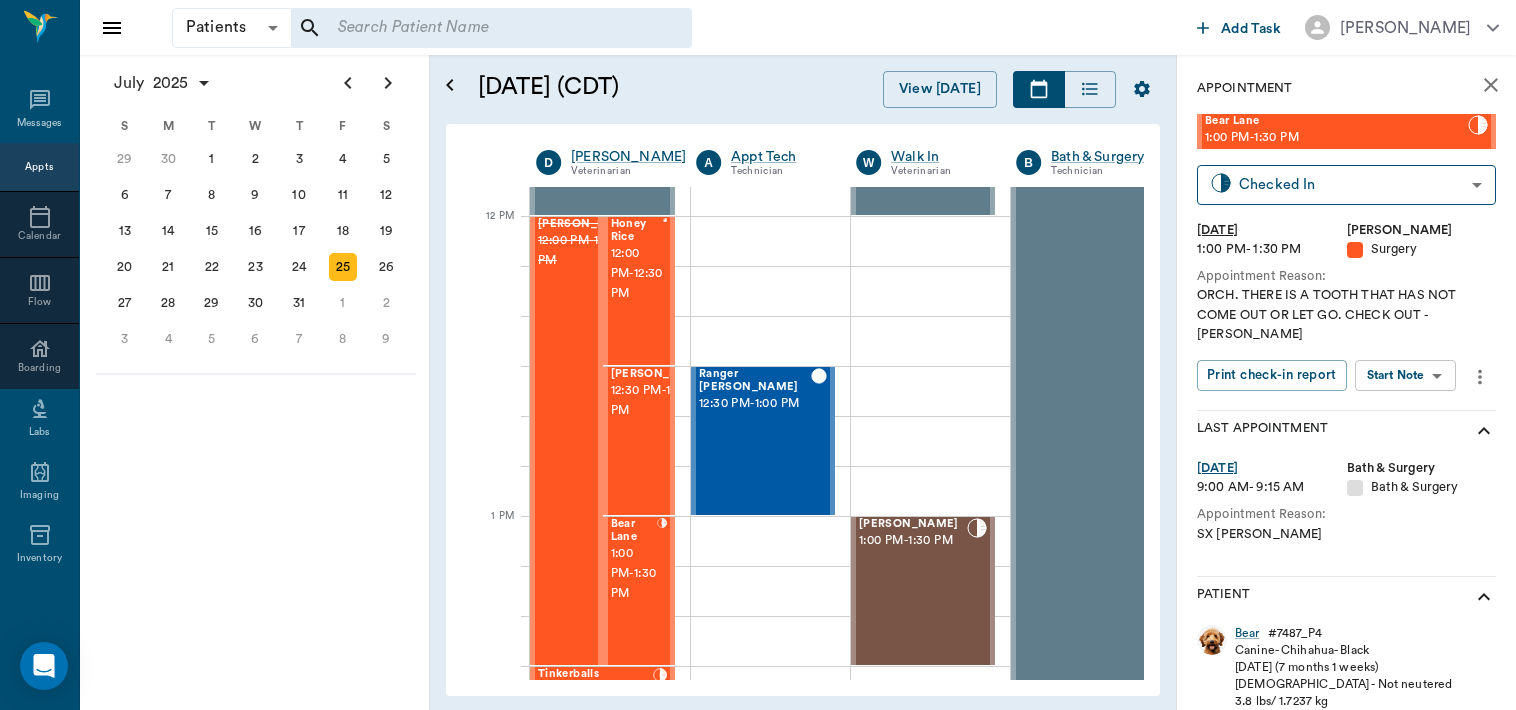 click on "Patients Patients ​ ​ Add Task Dr. Bert Ellsworth Nectar Messages Appts Calendar Flow Boarding Labs Imaging Inventory Tasks Forms Staff Reports Lookup Settings July 2025 S M T W T F S Jun 1 2 3 4 5 6 7 8 9 10 11 12 13 14 15 16 17 18 19 20 21 22 23 24 25 26 27 28 29 30 Jul 1 2 3 4 5 6 7 8 9 10 11 12 S M T W T F S 29 30 Jul 1 2 3 4 5 6 7 8 9 10 11 12 13 14 15 16 17 18 19 20 21 22 23 24 25 26 27 28 29 30 31 Aug 1 2 3 4 5 6 7 8 9 S M T W T F S 27 28 29 30 31 Aug 1 2 3 4 5 6 7 8 9 10 11 12 13 14 15 16 17 18 19 20 21 22 23 24 25 26 27 28 29 30 31 Sep 1 2 3 4 5 6 July 25, 2025 (CDT) View Today July 2025 Today 25 Fri Jul 2025 D Dr. Bert Ellsworth Veterinarian A Appt Tech Technician W Walk In Veterinarian B Bath & Surgery Technician B Board &Procedures Other D Dr. Kindall Jones Veterinarian 8 AM 9 AM 10 AM 11 AM 12 PM 1 PM 2 PM 3 PM 4 PM 5 PM 6 PM 7 PM 8 PM 1:42 PM Time For Moscato Sharp 8:00 AM  -  8:30 AM Famous Molly Sharp 8:00 AM  -  8:30 AM COW Martinez 8:30 AM  -  9:00 AM NO APPOINTMENT! EMERGENCY ONLY!  -" at bounding box center (758, 355) 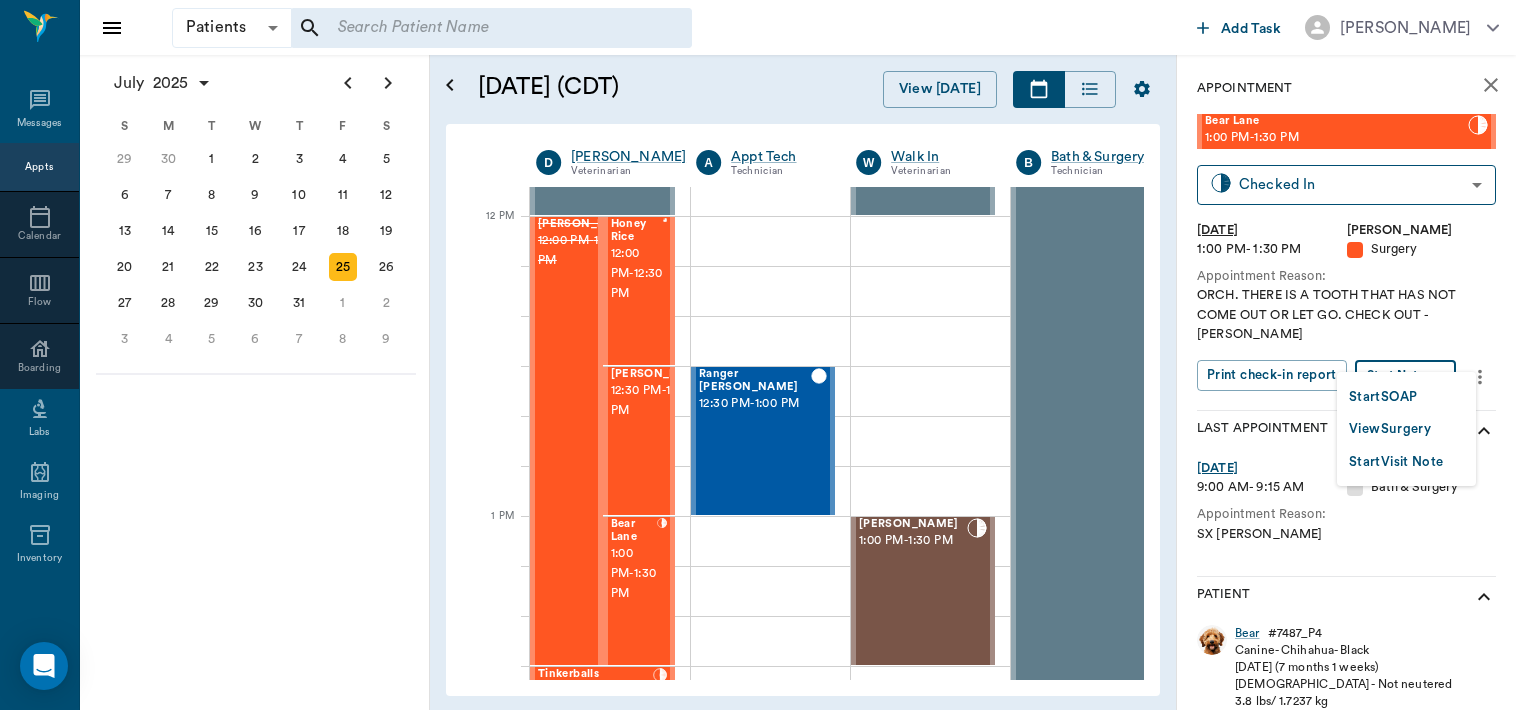 click on "View  Surgery" at bounding box center (1390, 429) 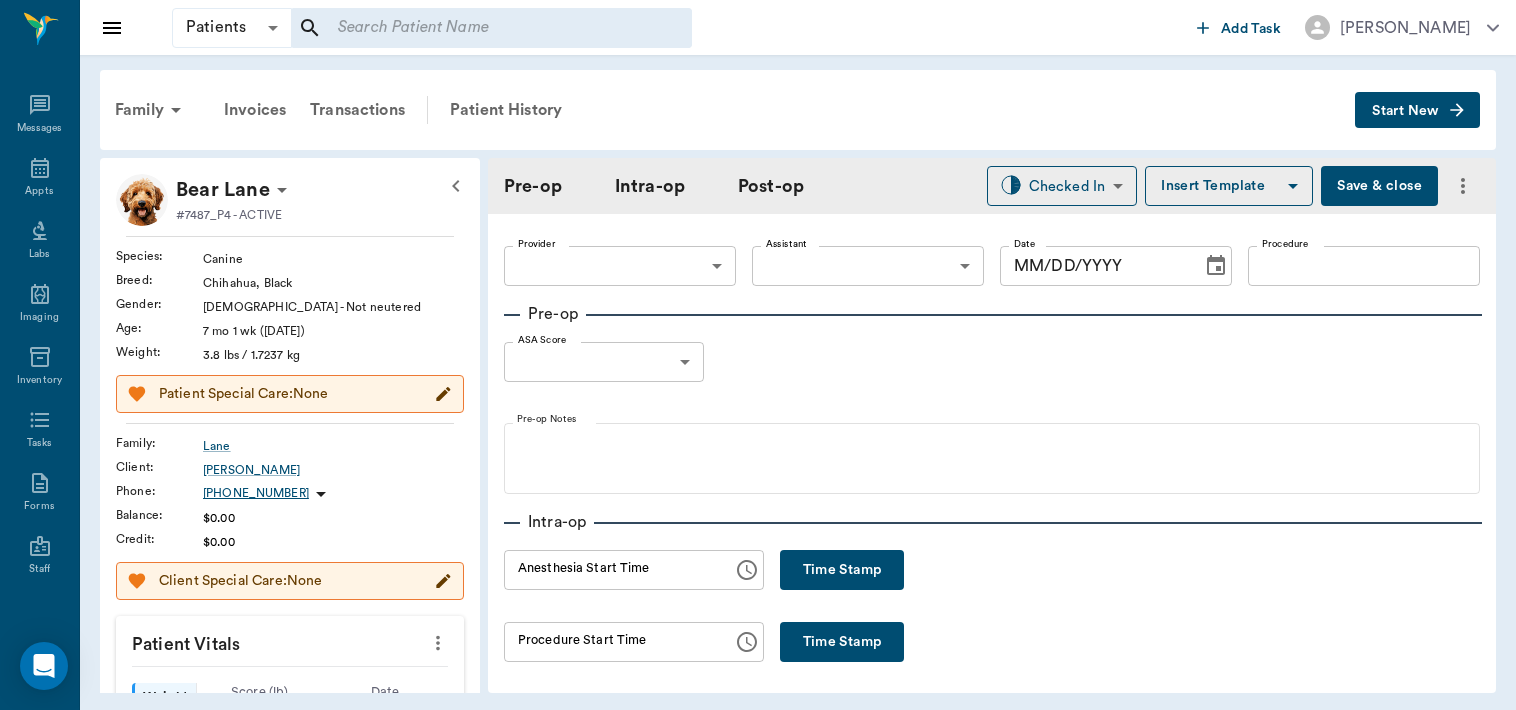 type on "63ec2f075fda476ae8351a4d" 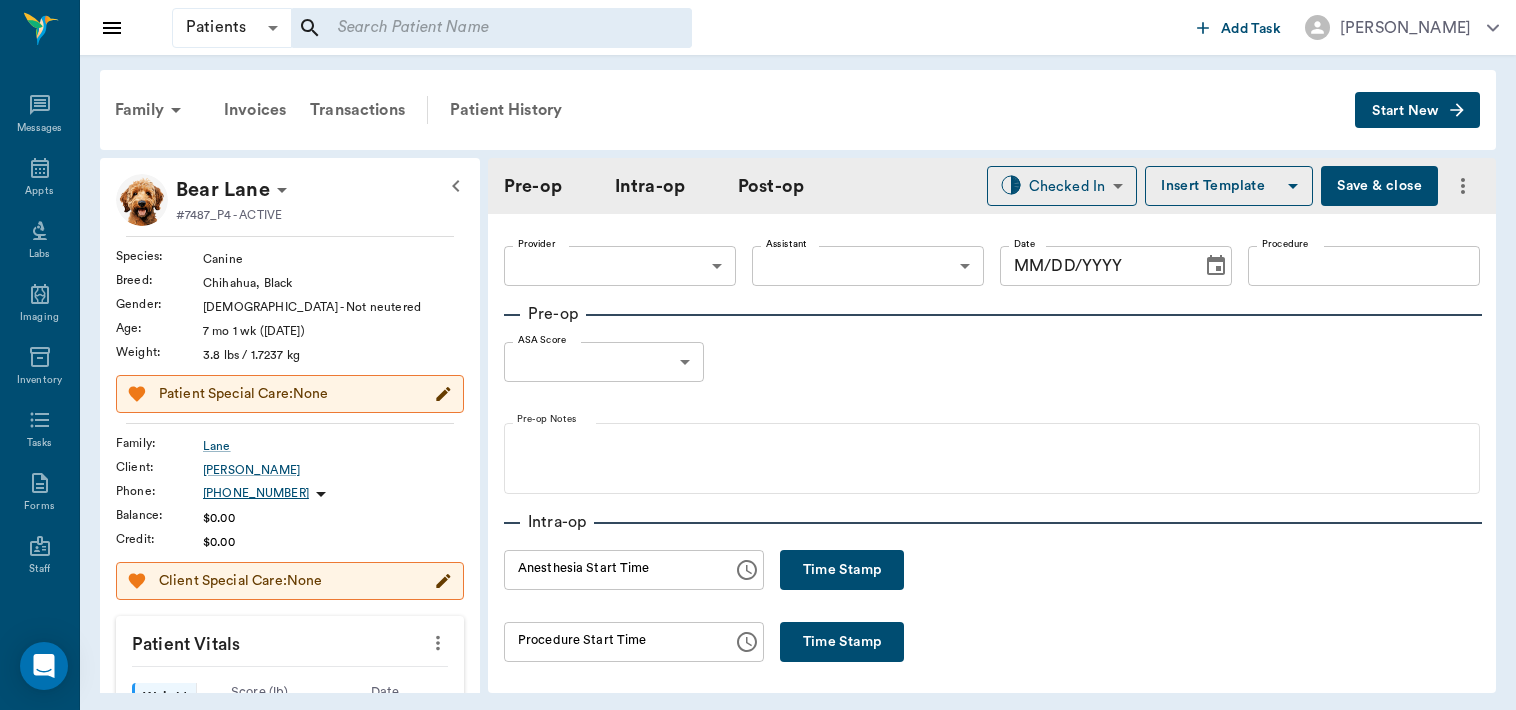 type on "63ec2e7e52e12b0ba117b124" 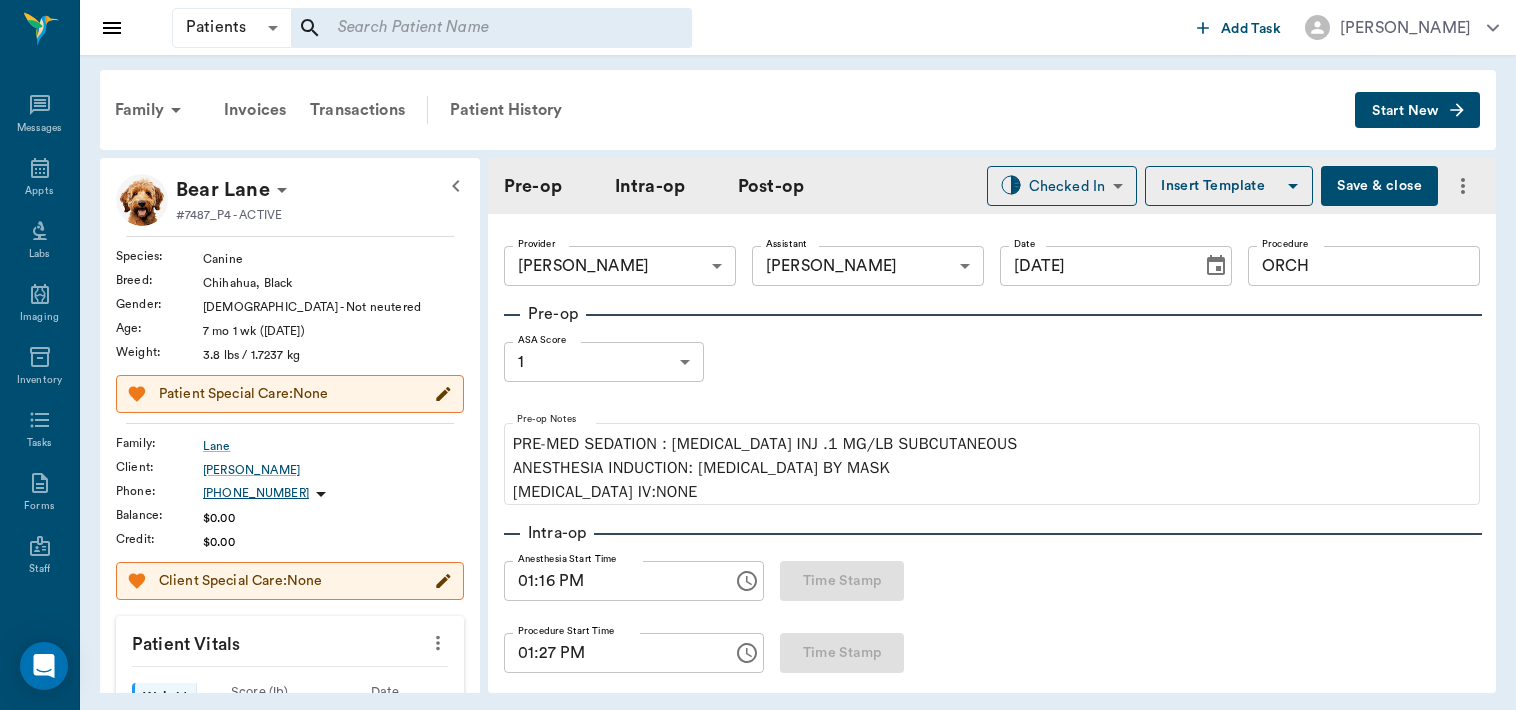 type on "[DATE]" 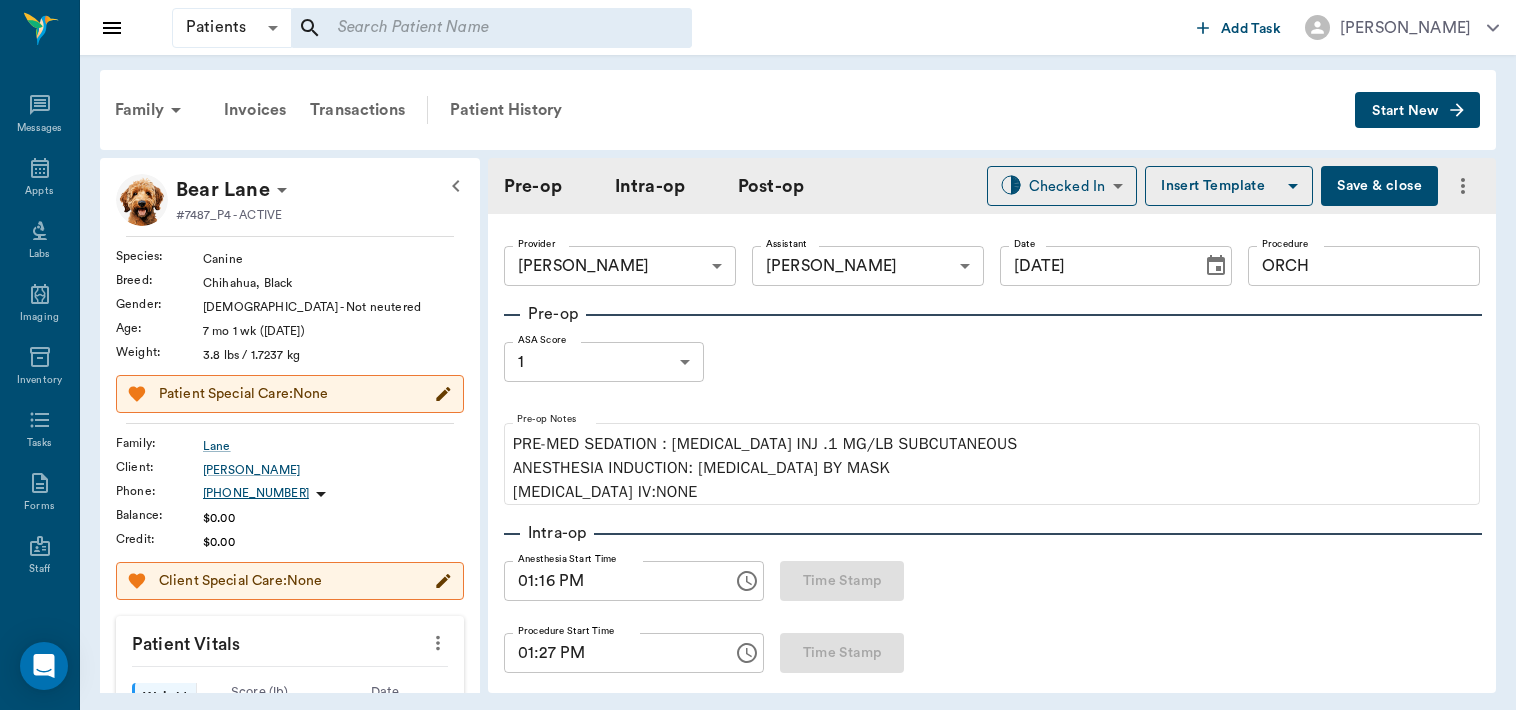 type on "01:16 PM" 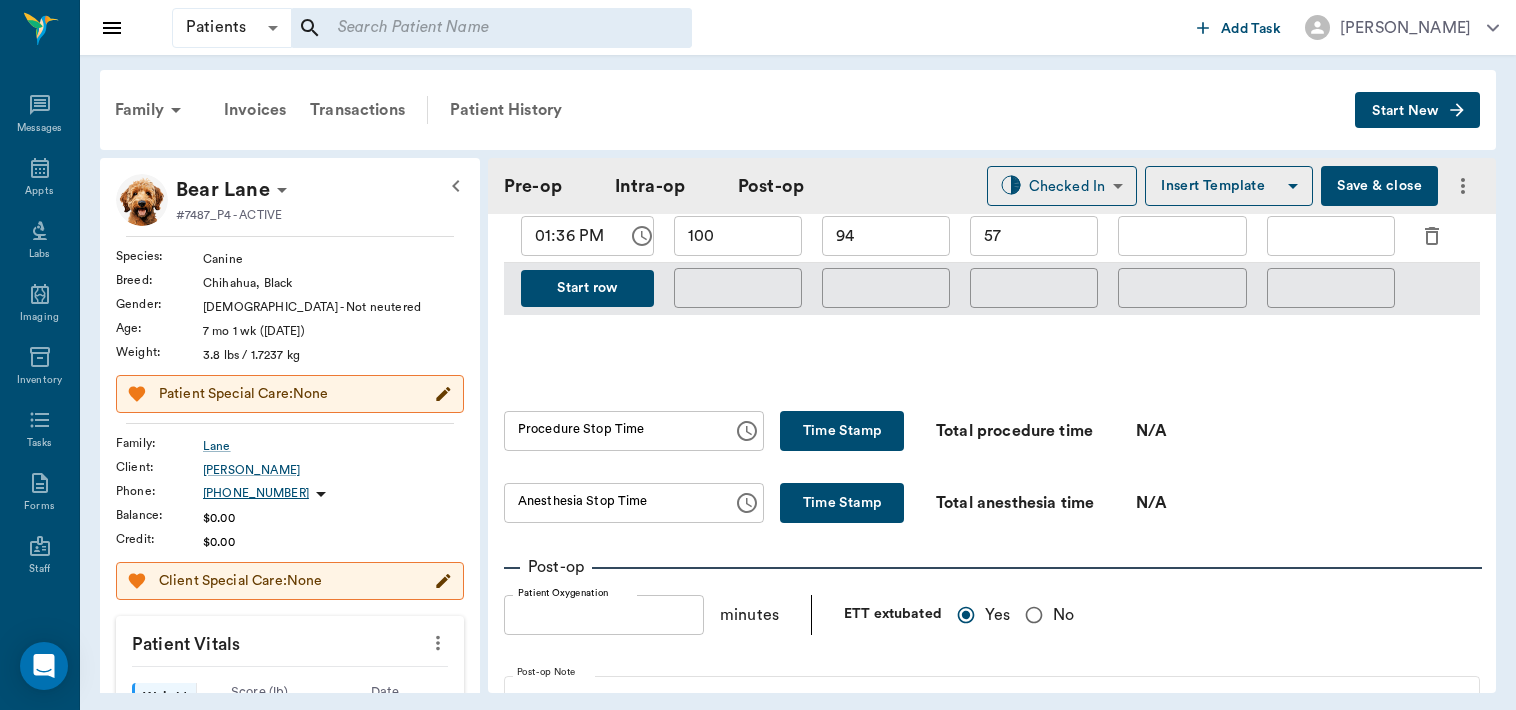 scroll, scrollTop: 1096, scrollLeft: 0, axis: vertical 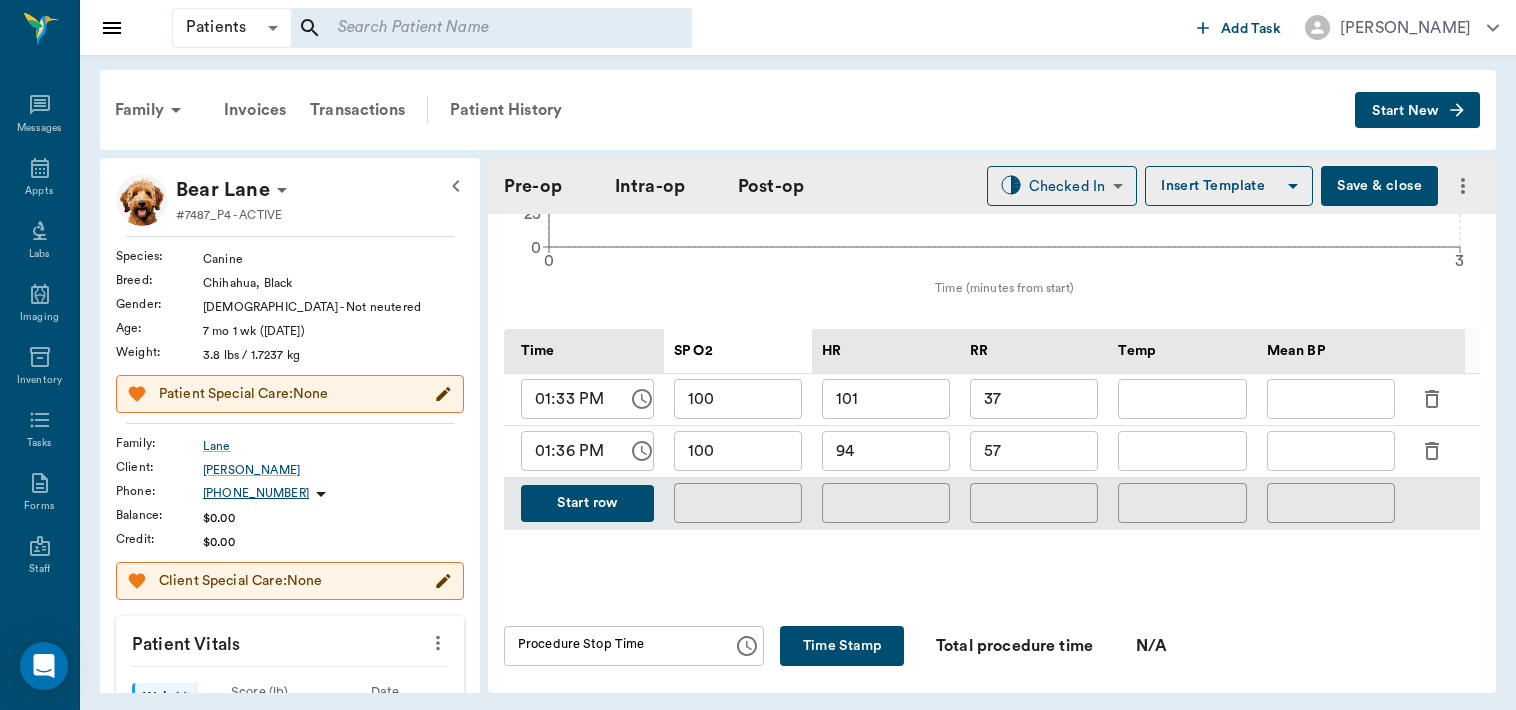 click on "Start row" at bounding box center [587, 503] 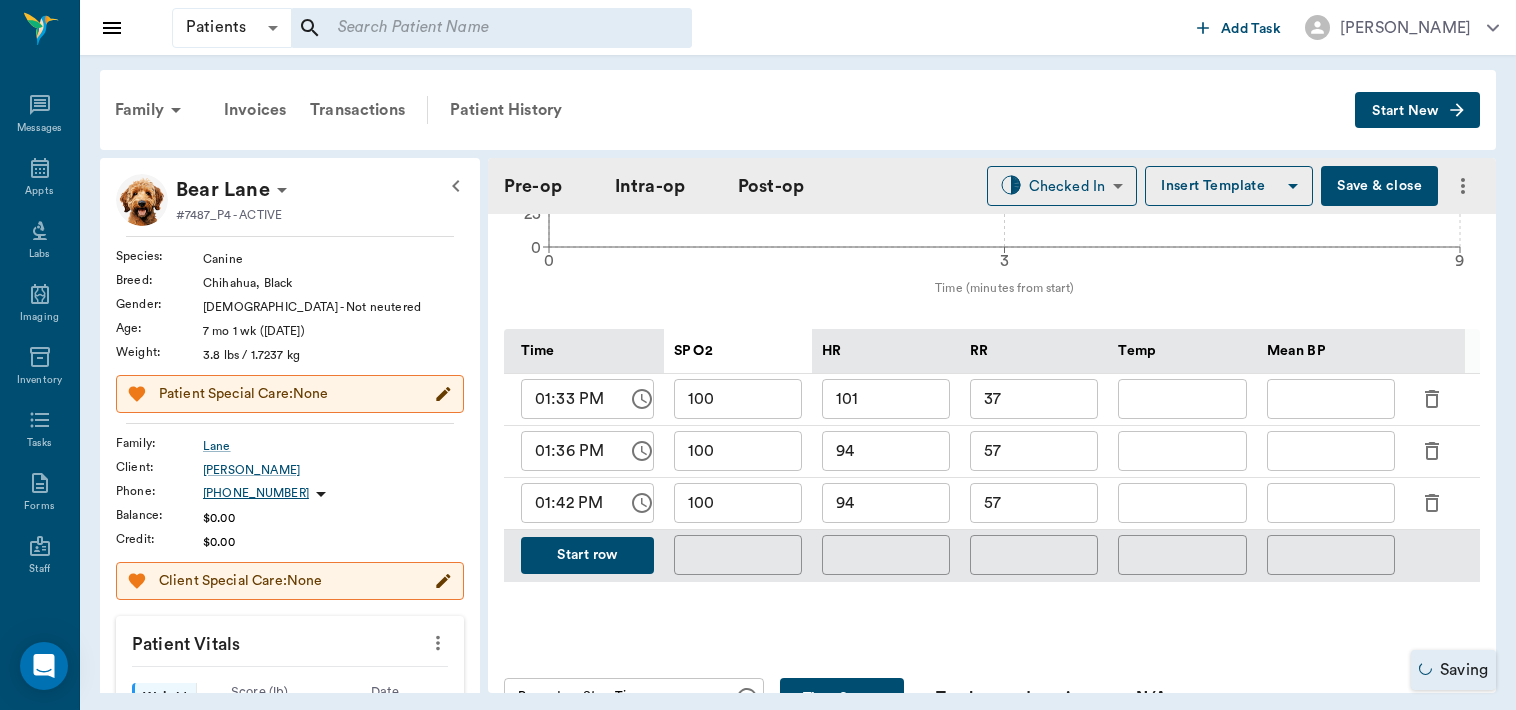 click on "94" at bounding box center (886, 503) 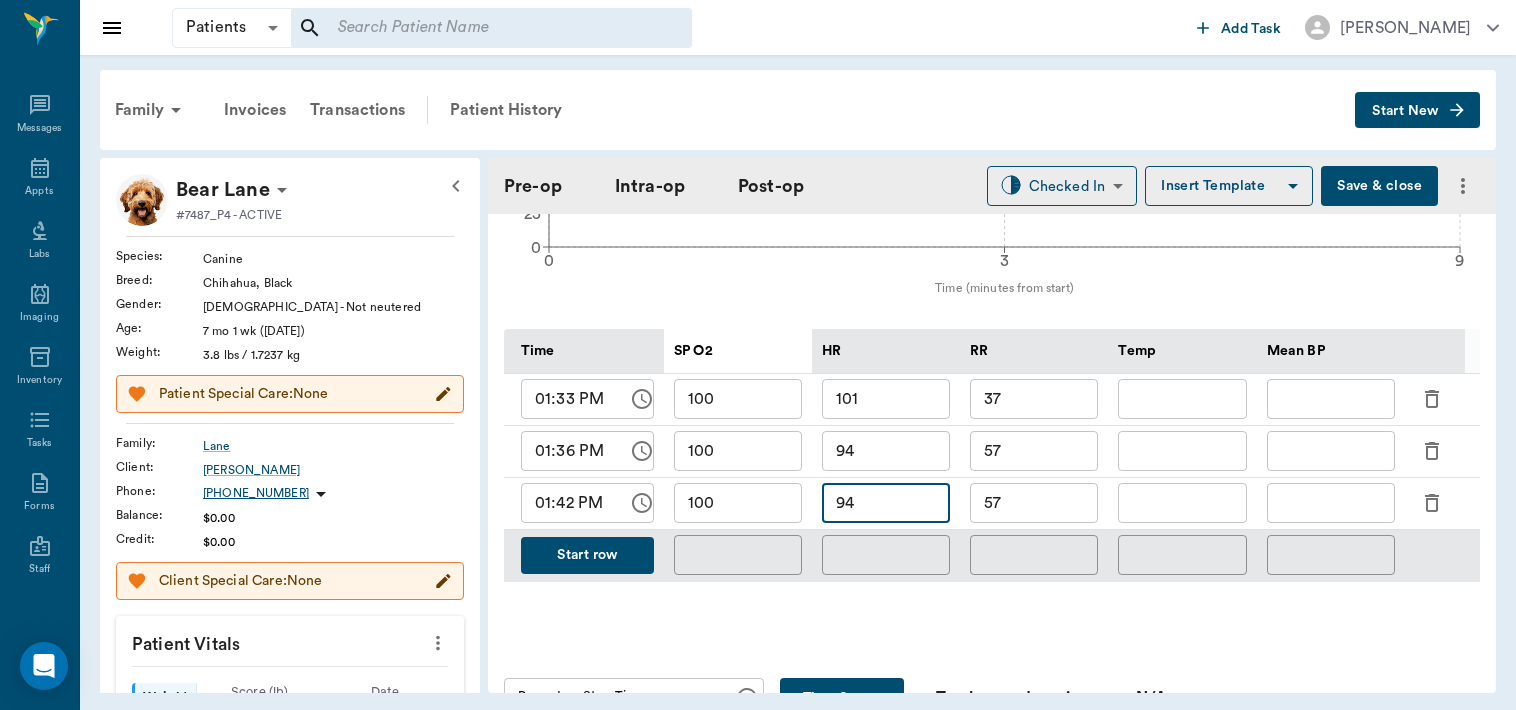 type on "9" 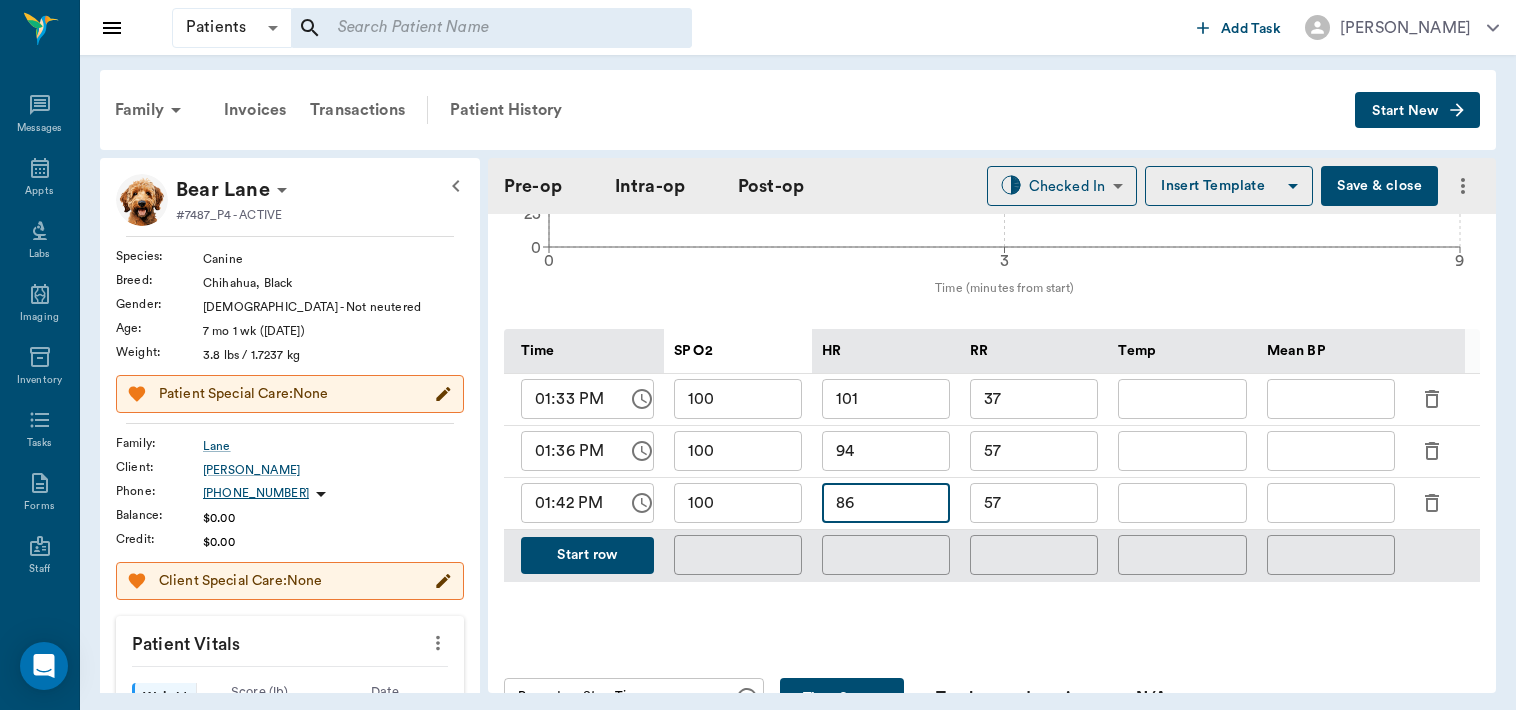 type on "86" 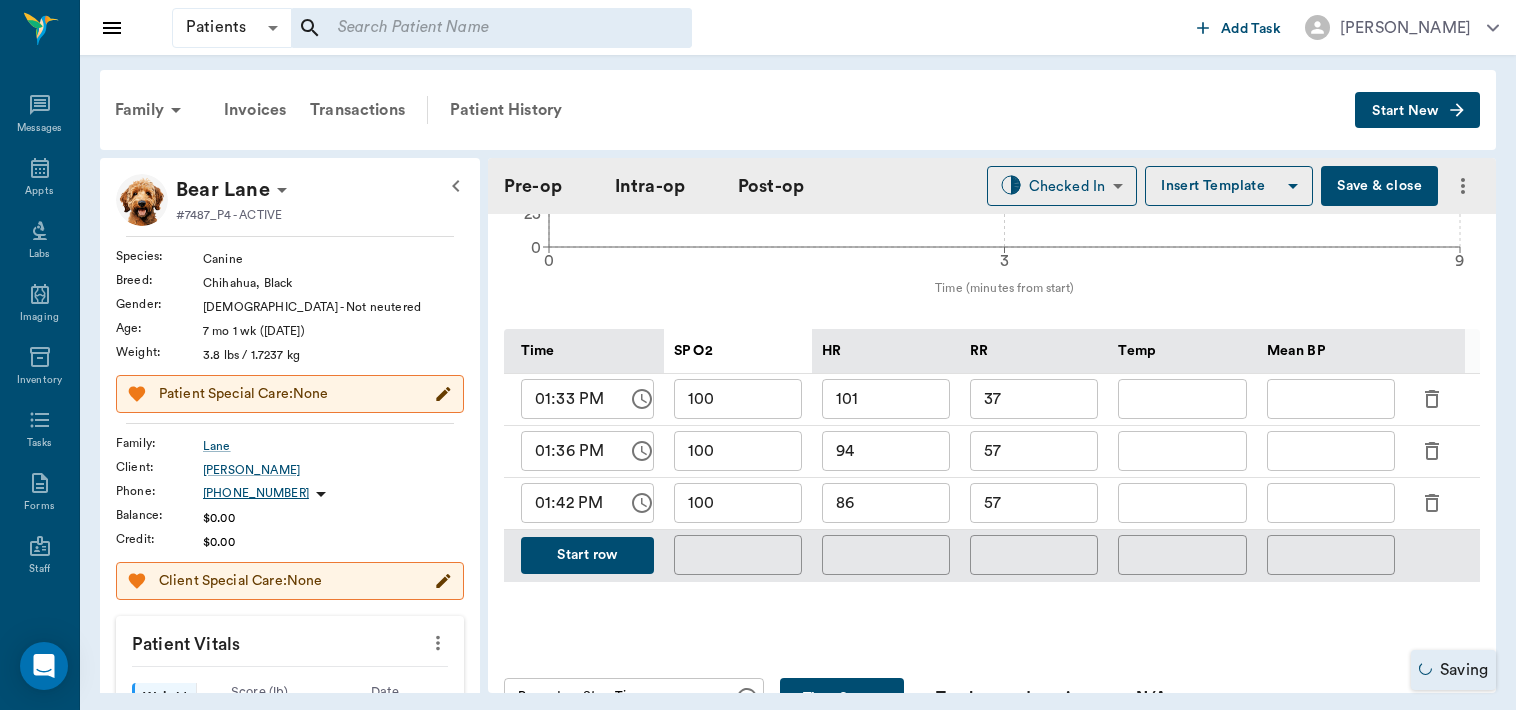 click on "57" at bounding box center [1034, 503] 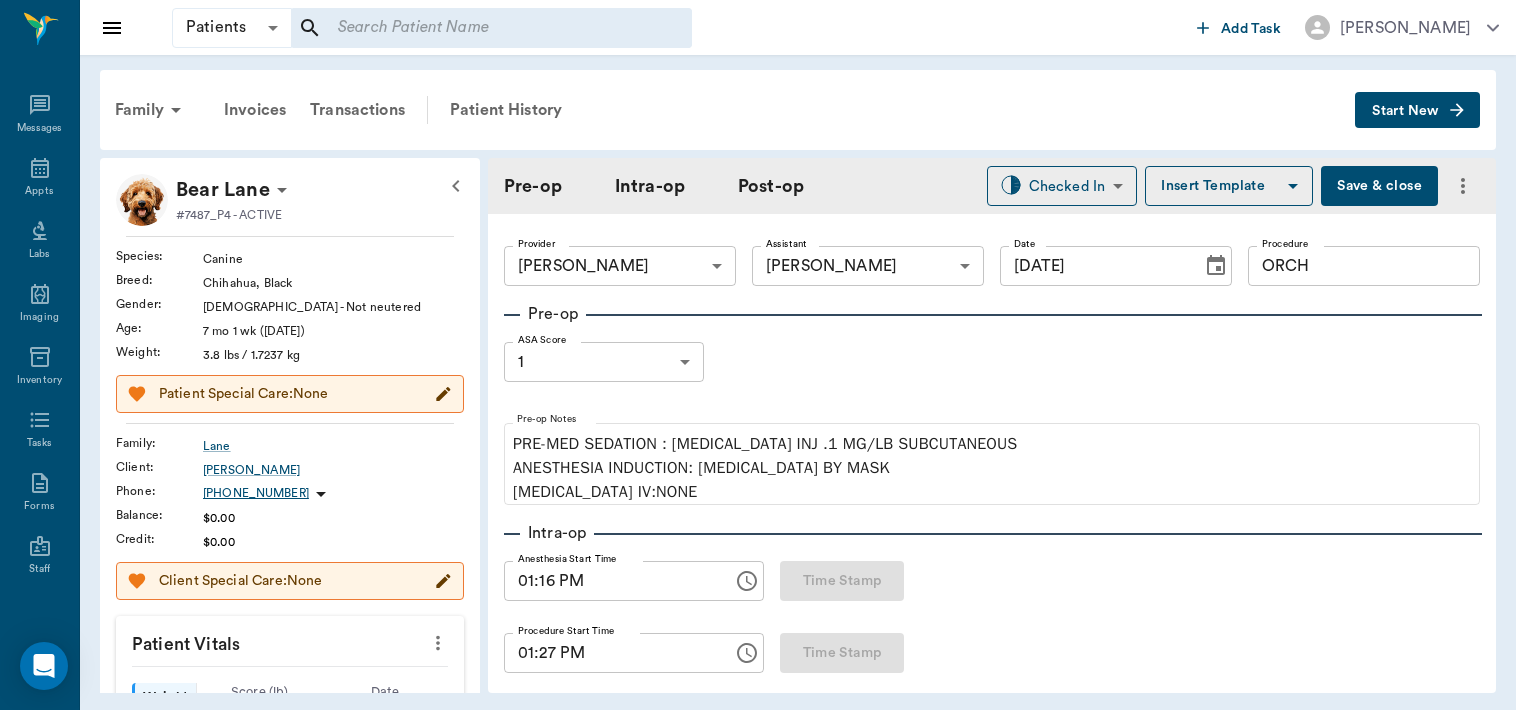 type on "5" 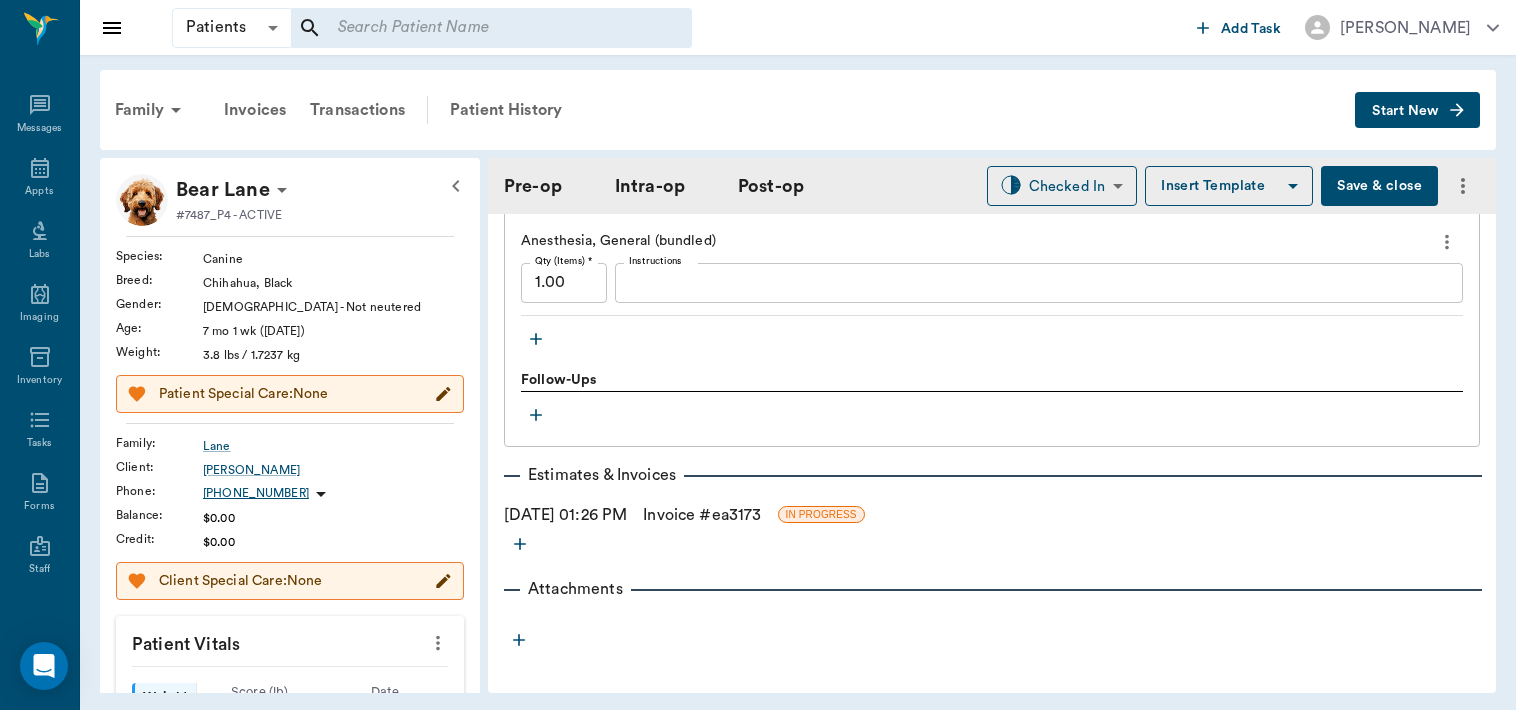 scroll, scrollTop: 2100, scrollLeft: 0, axis: vertical 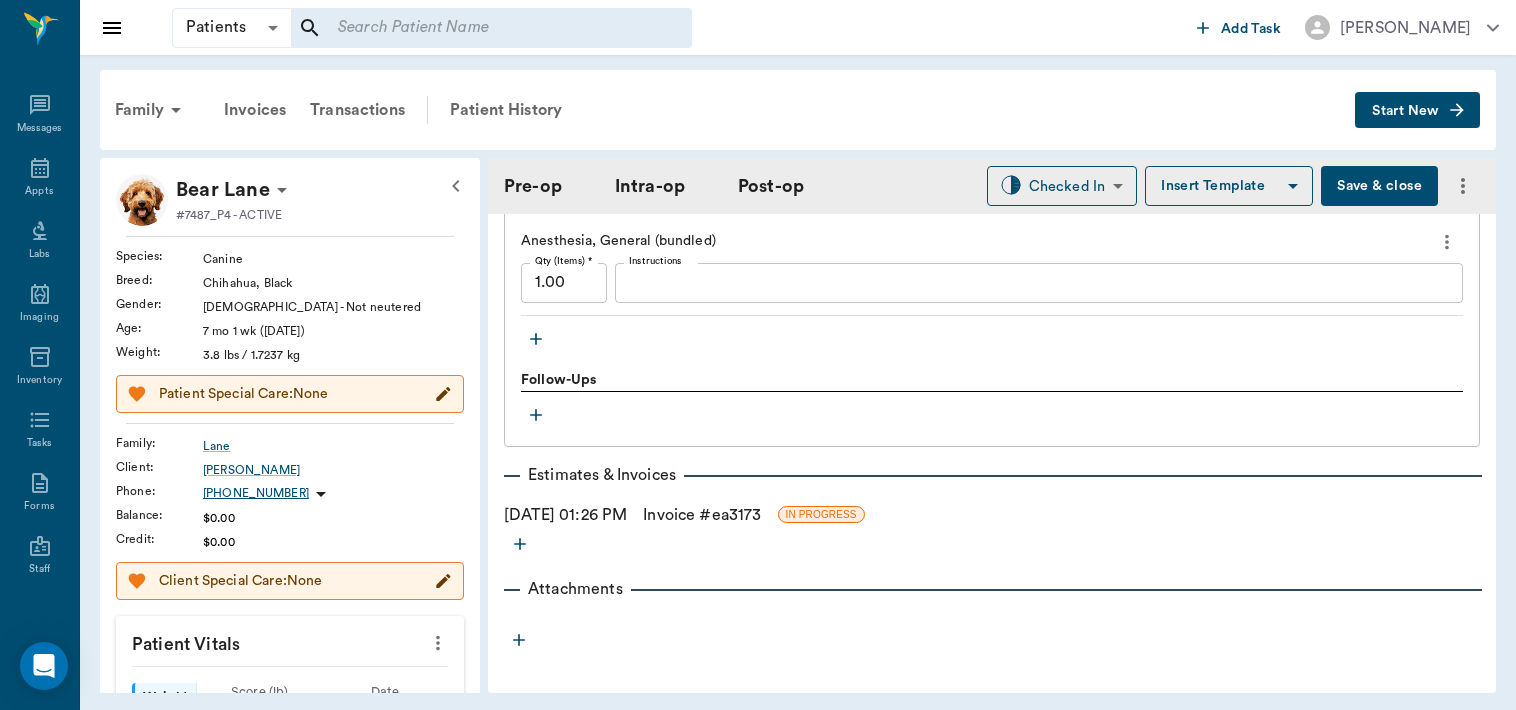 type on "60" 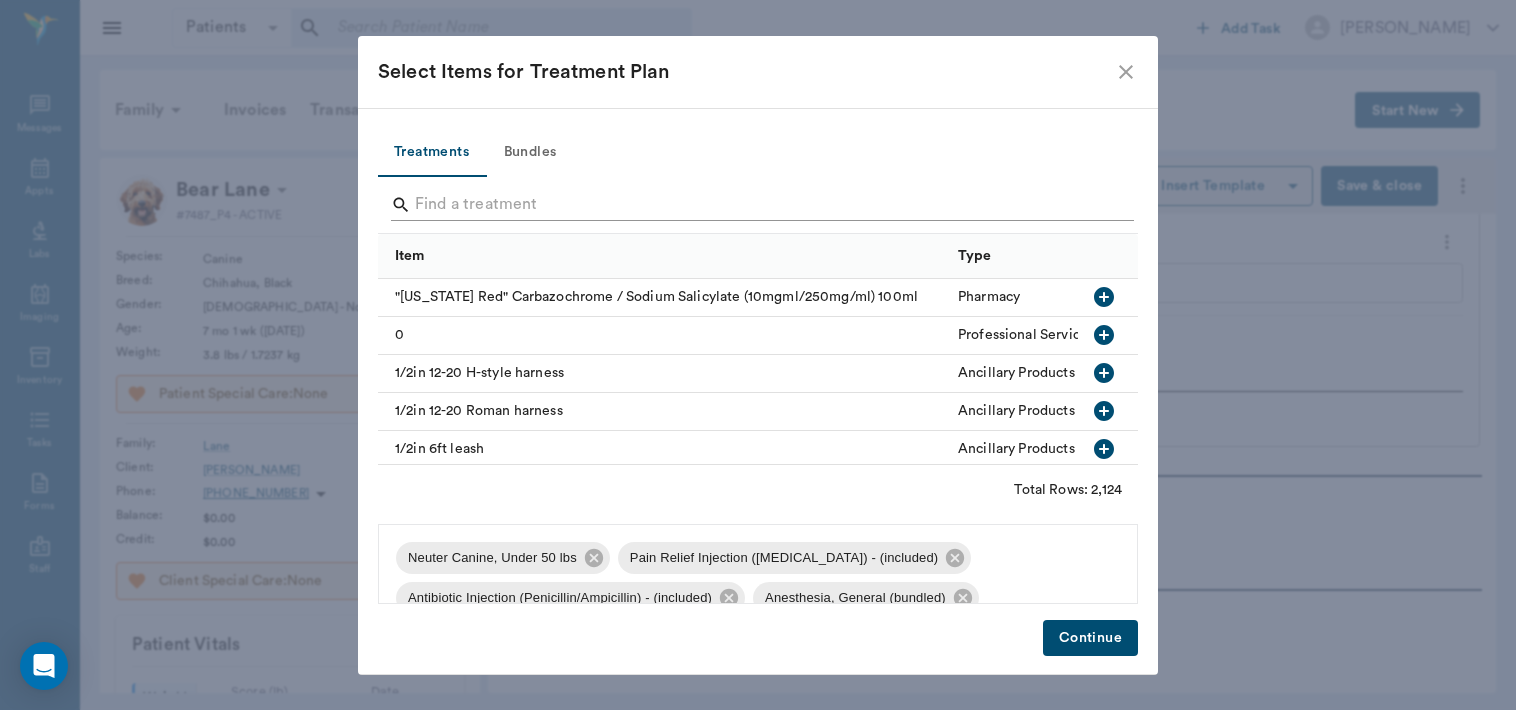 click at bounding box center [759, 205] 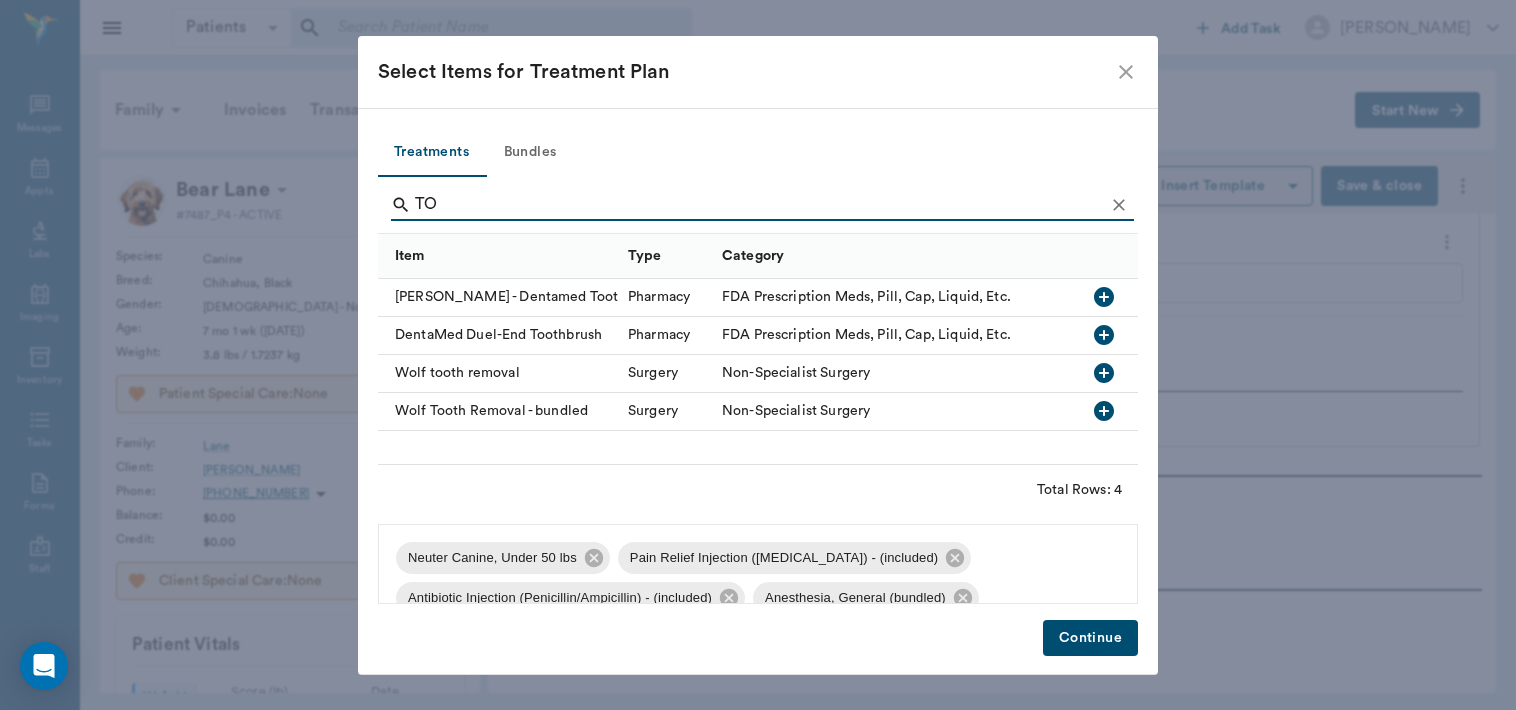 type on "T" 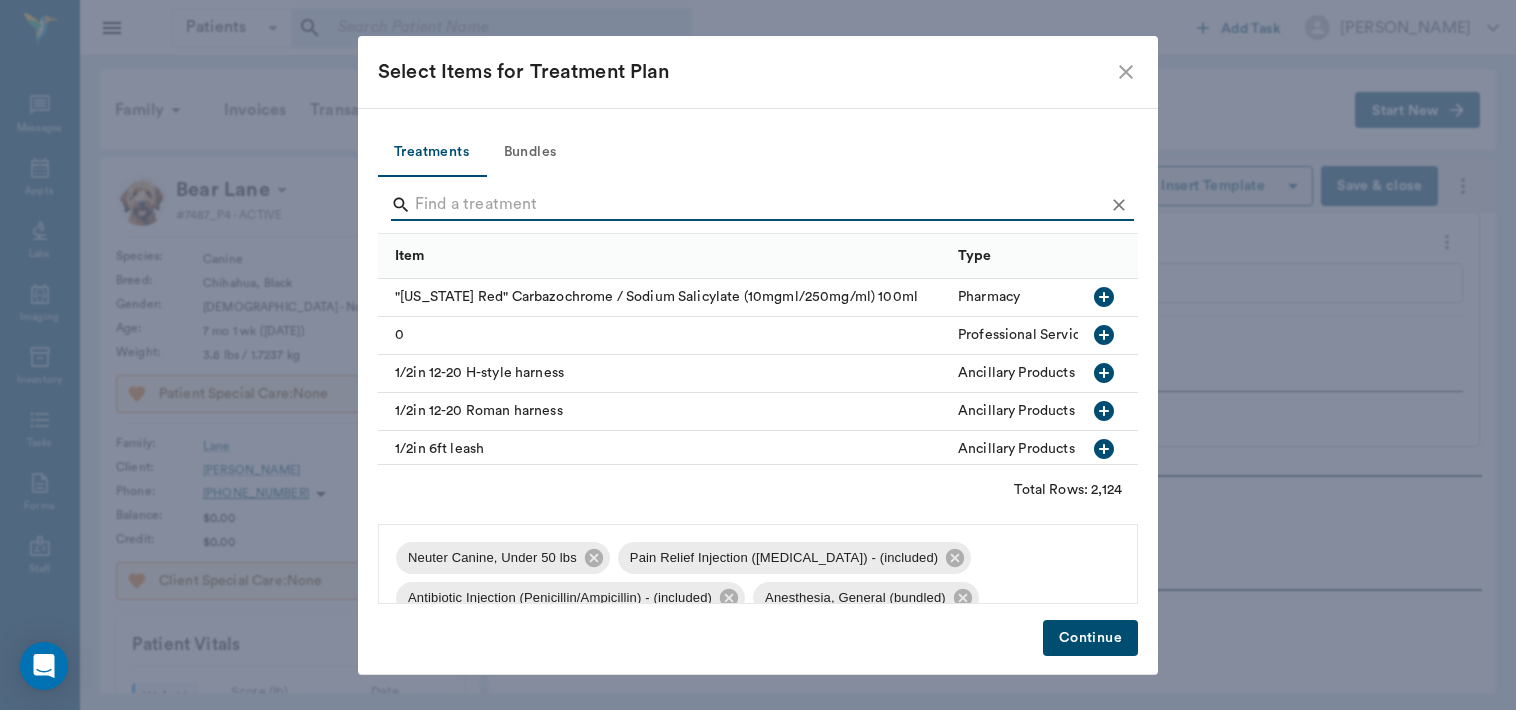 type on "T" 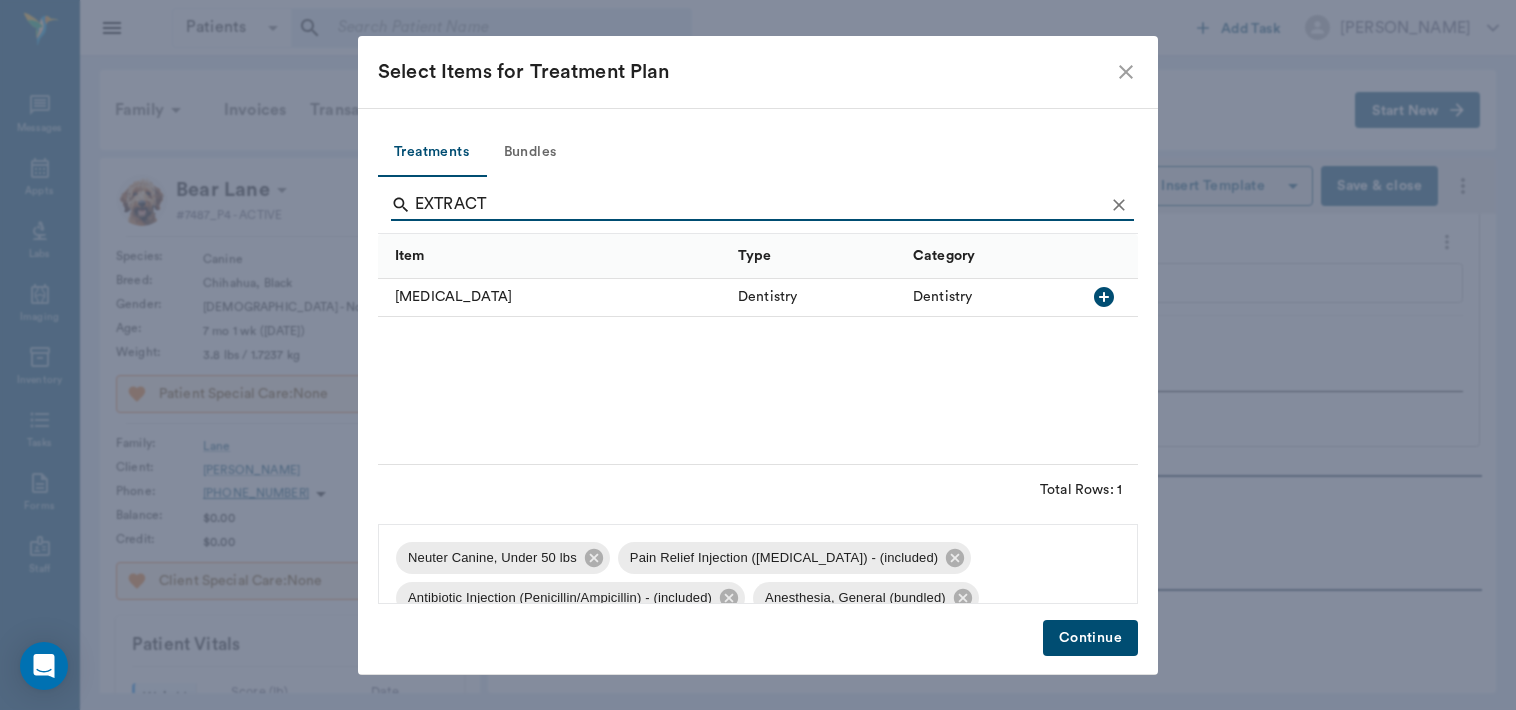 type on "EXTRACT" 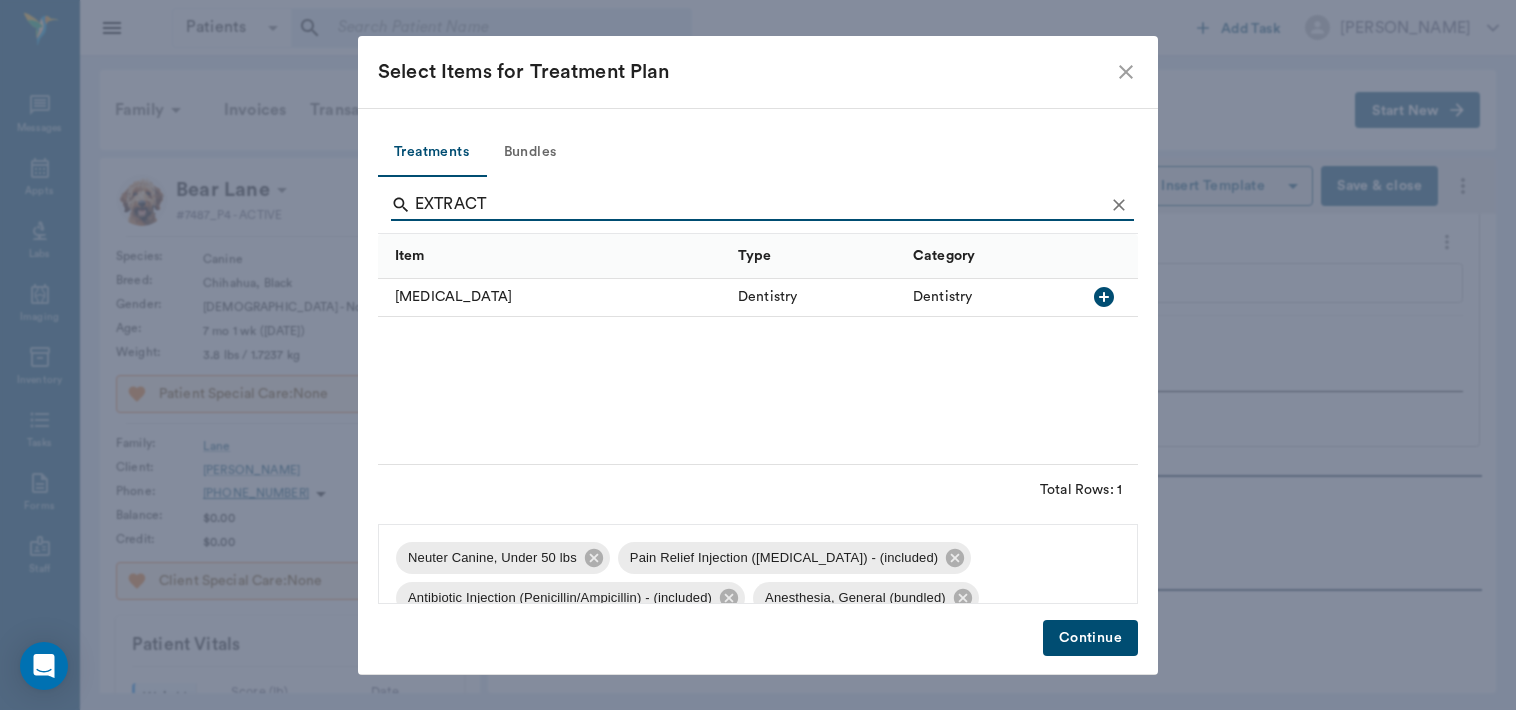 scroll, scrollTop: 68, scrollLeft: 0, axis: vertical 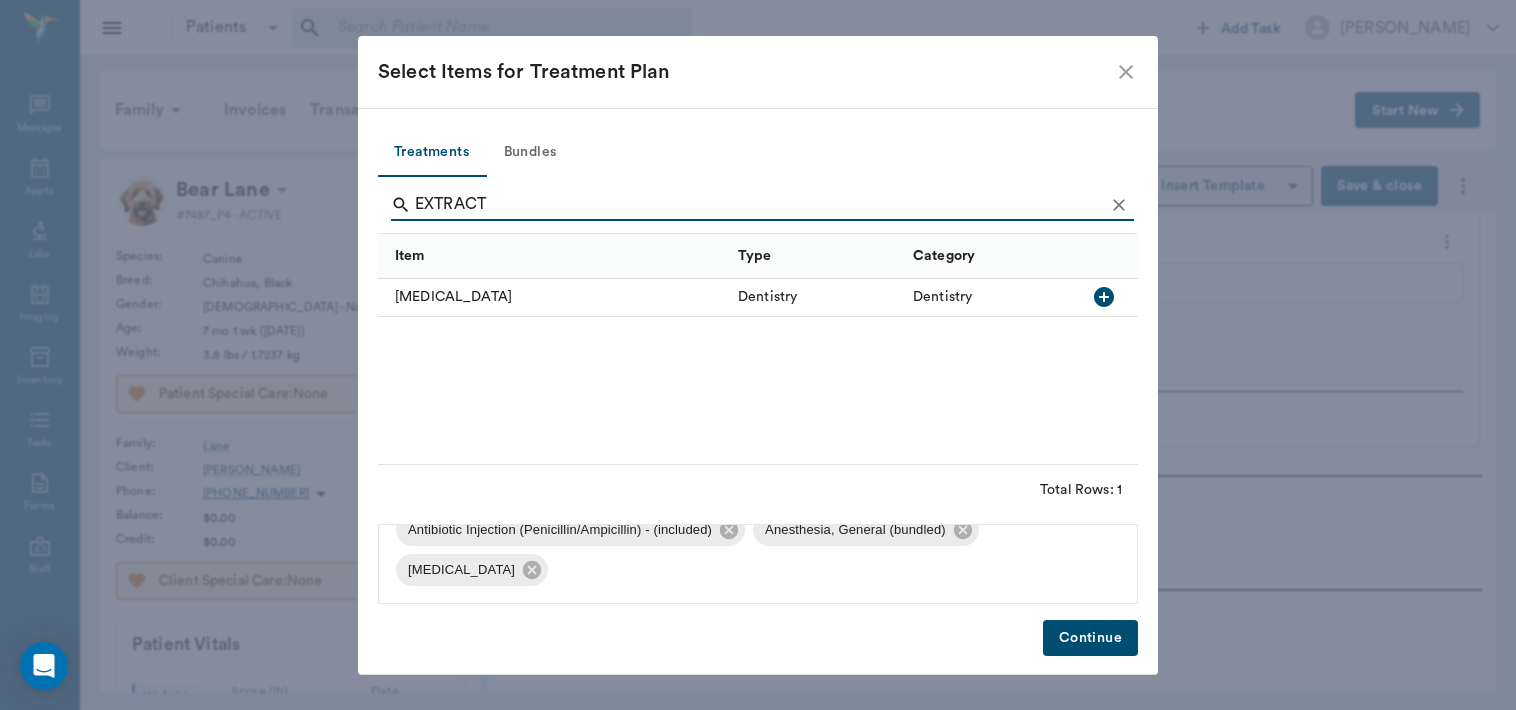 click on "Continue" at bounding box center (1090, 638) 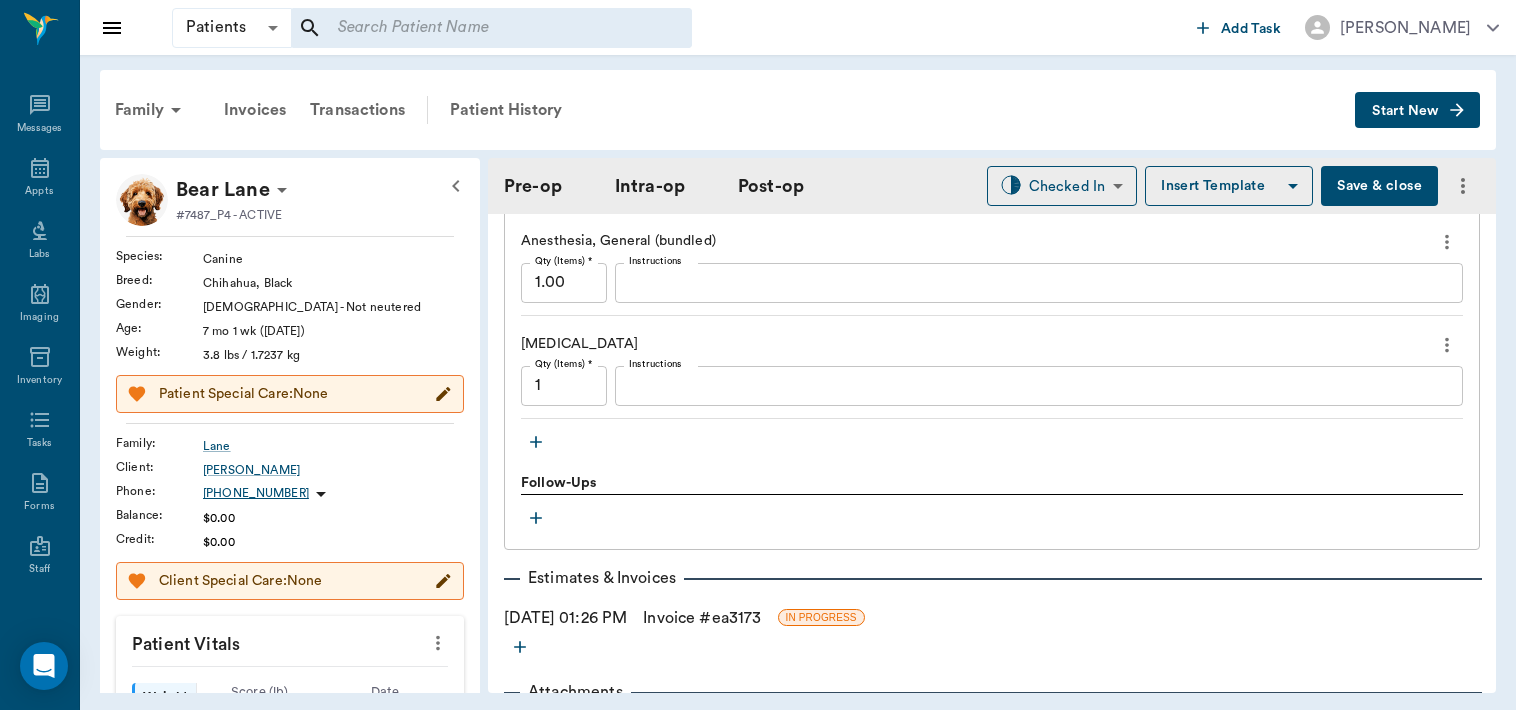 click on "Instructions" at bounding box center (1039, 385) 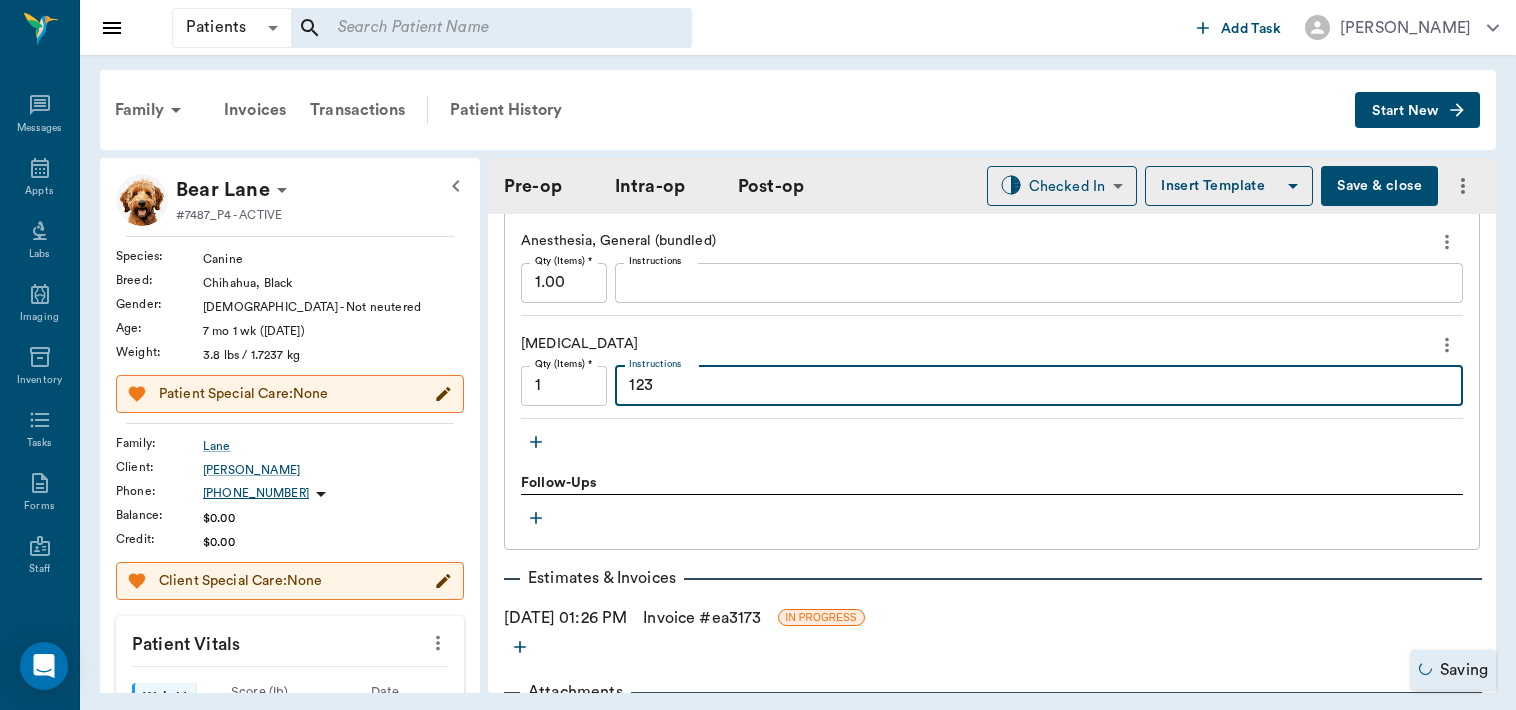 click on "123" at bounding box center [1039, 385] 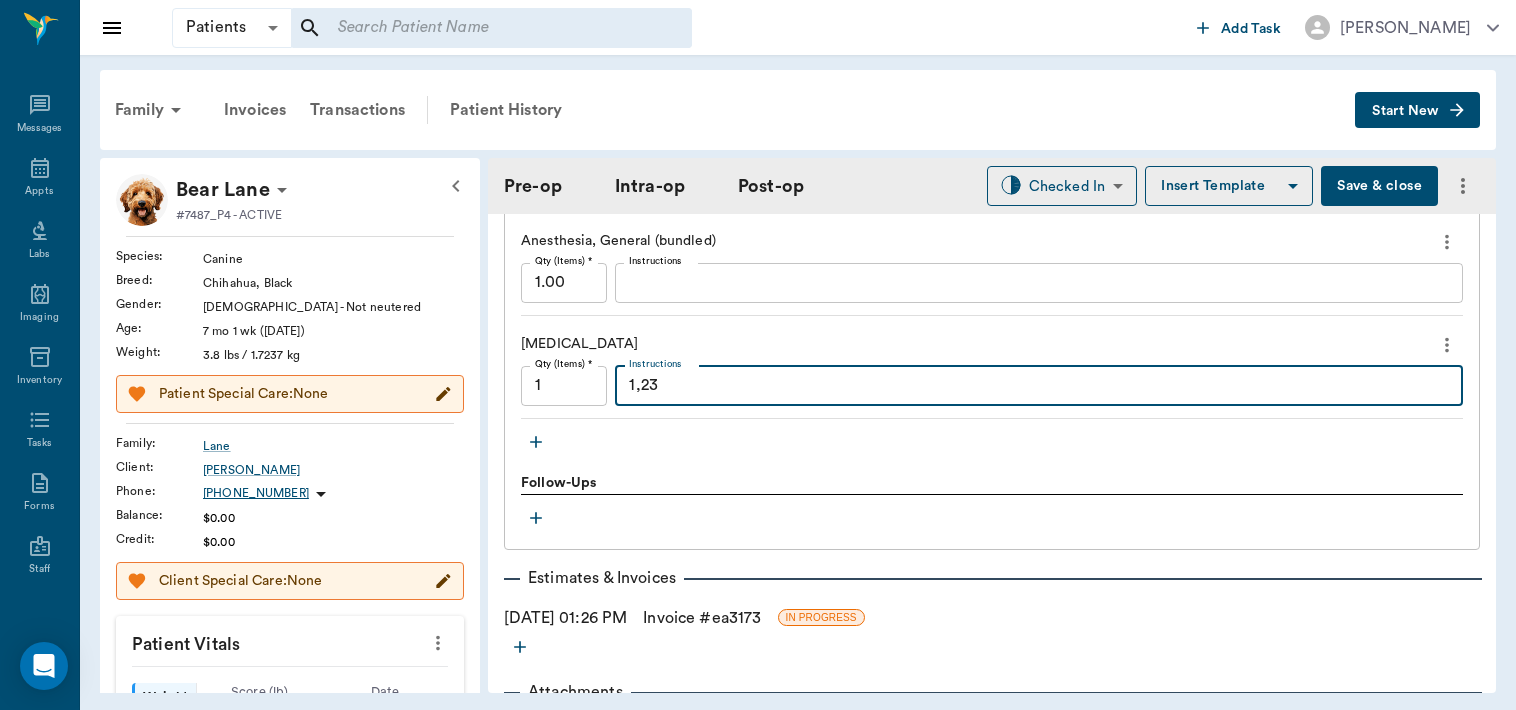 click on "1,23" at bounding box center [1039, 385] 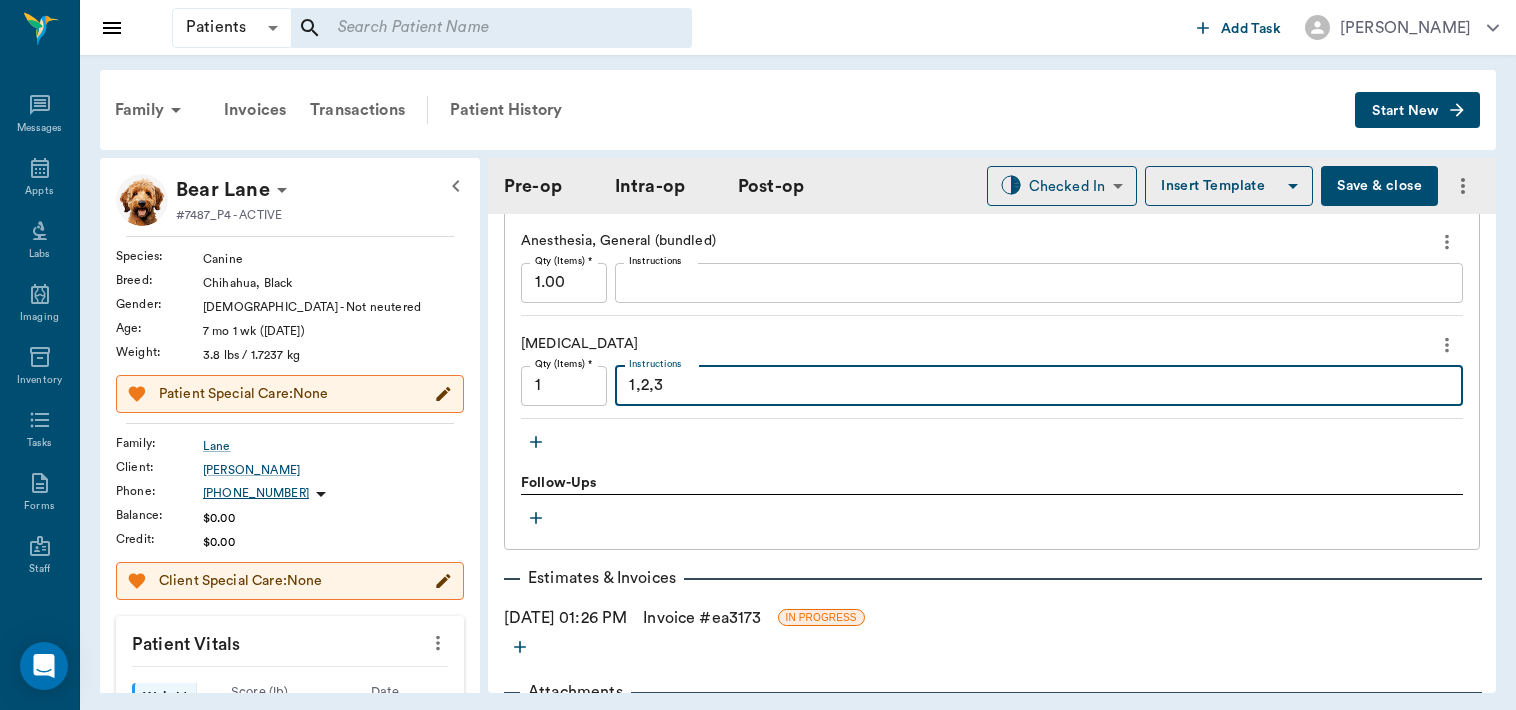 click on "1,2,3" at bounding box center [1039, 385] 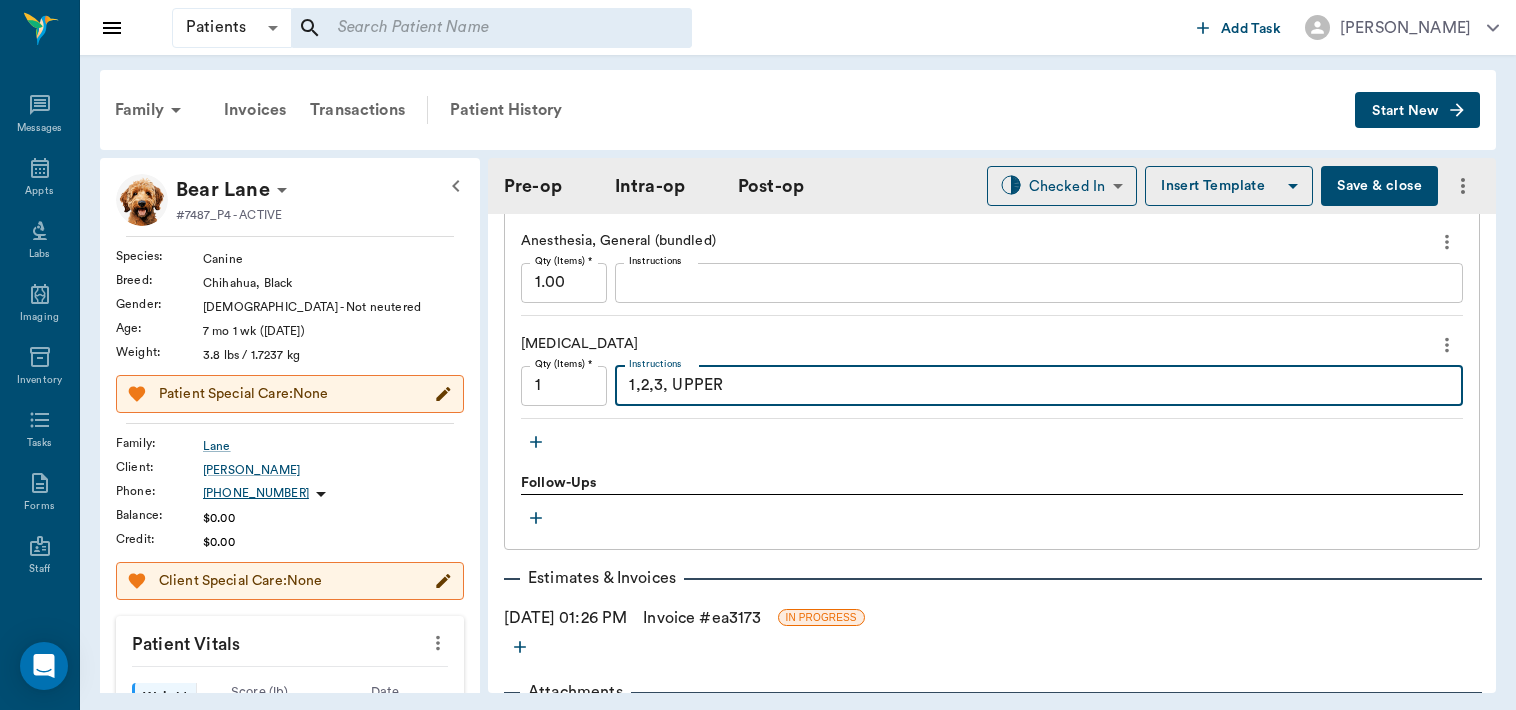 click on "1,2,3, UPPER" at bounding box center [1039, 385] 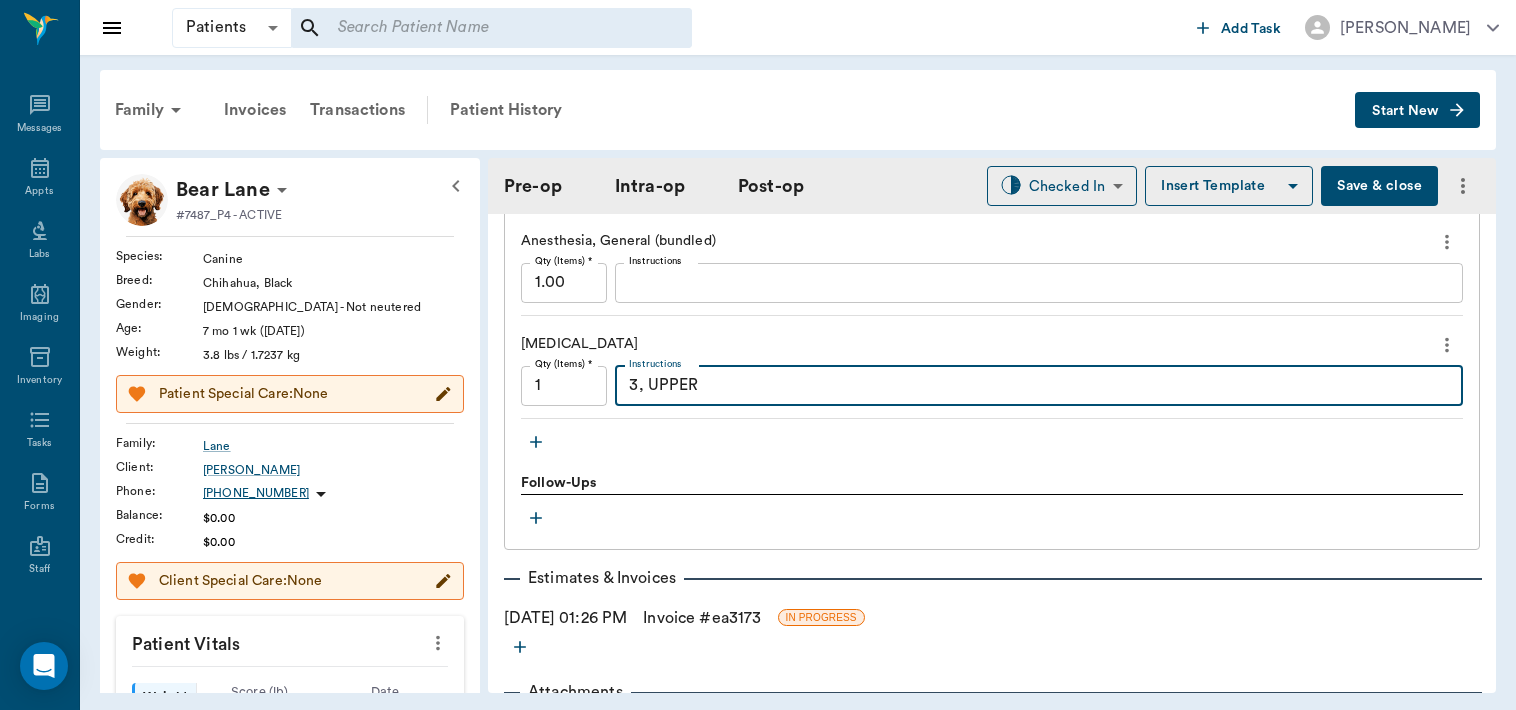 click on "3, UPPER" at bounding box center (1039, 385) 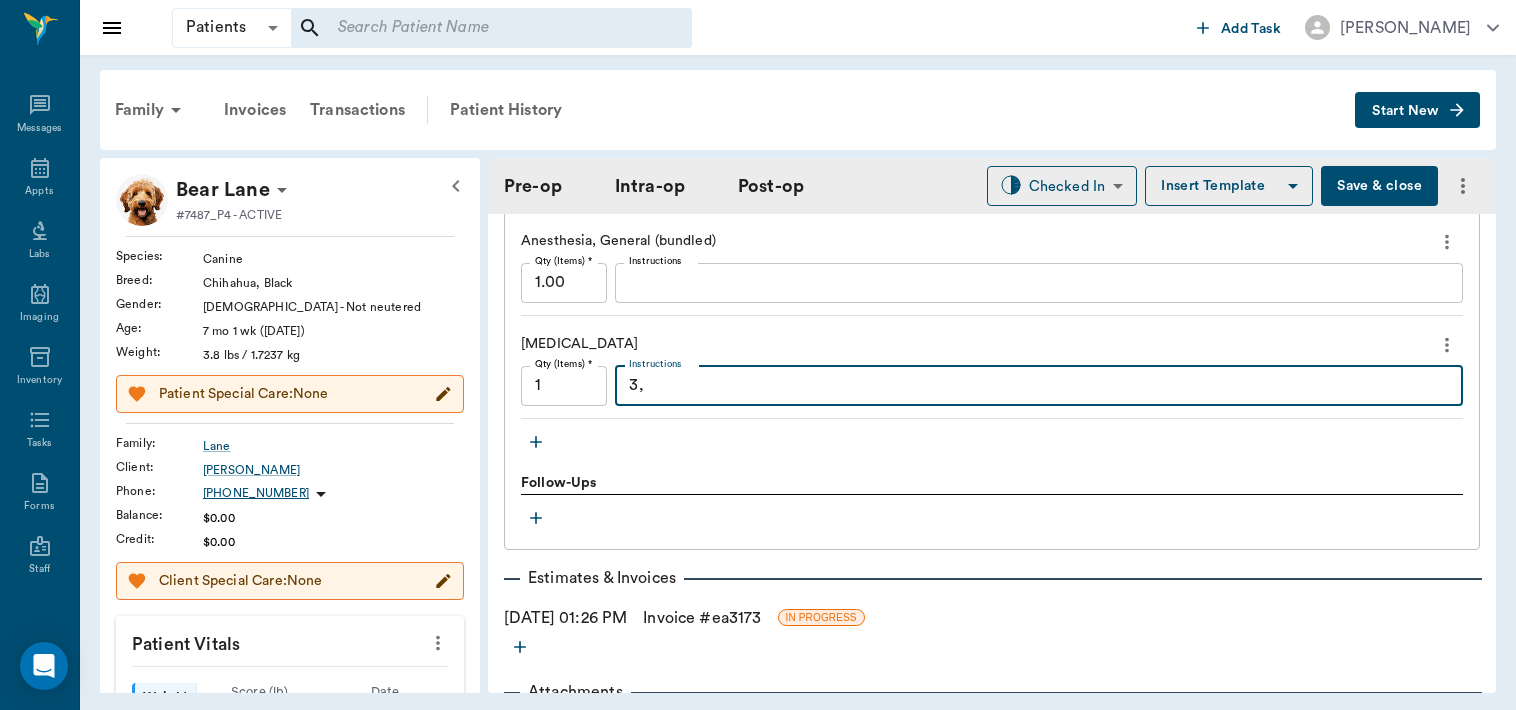 type on "3" 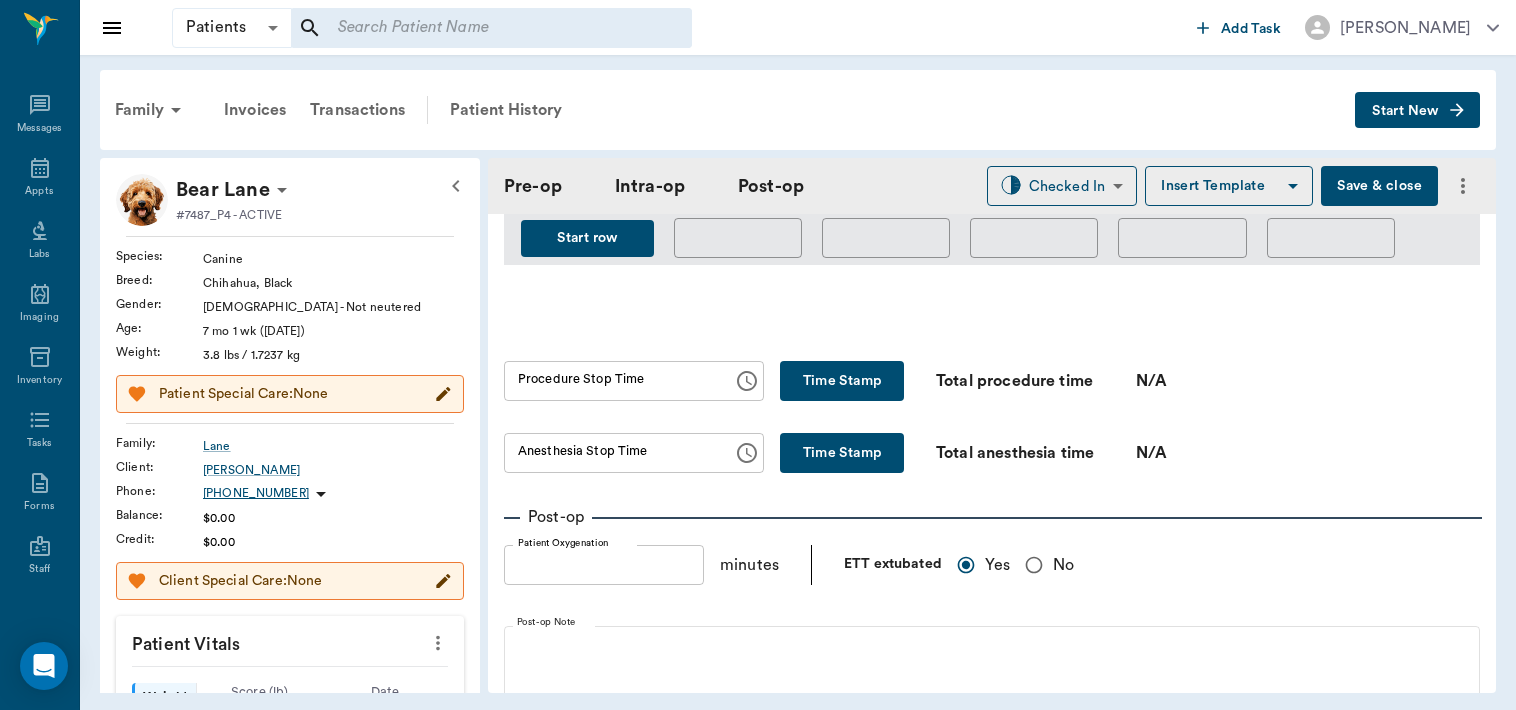 scroll, scrollTop: 1094, scrollLeft: 0, axis: vertical 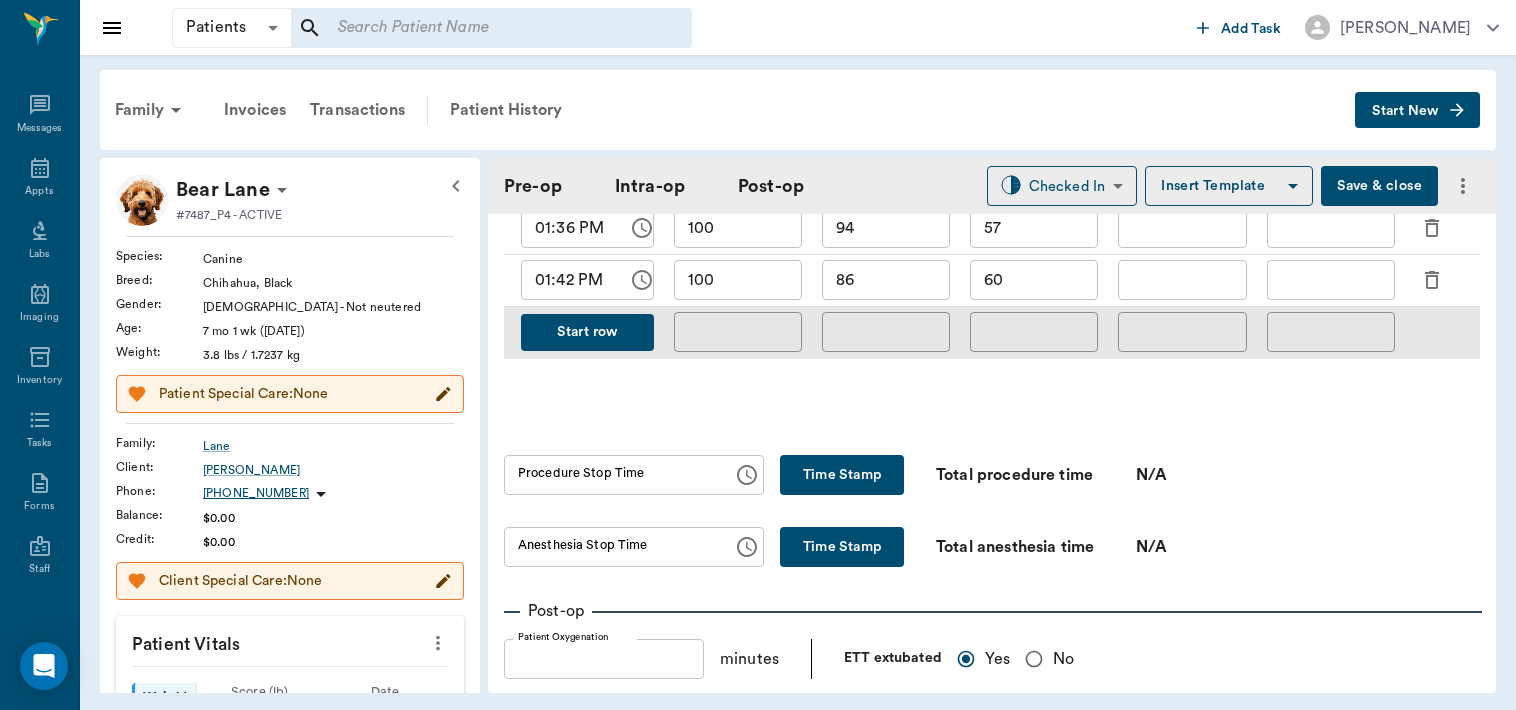 type on "101,201,202,204/301,302,401,402,304" 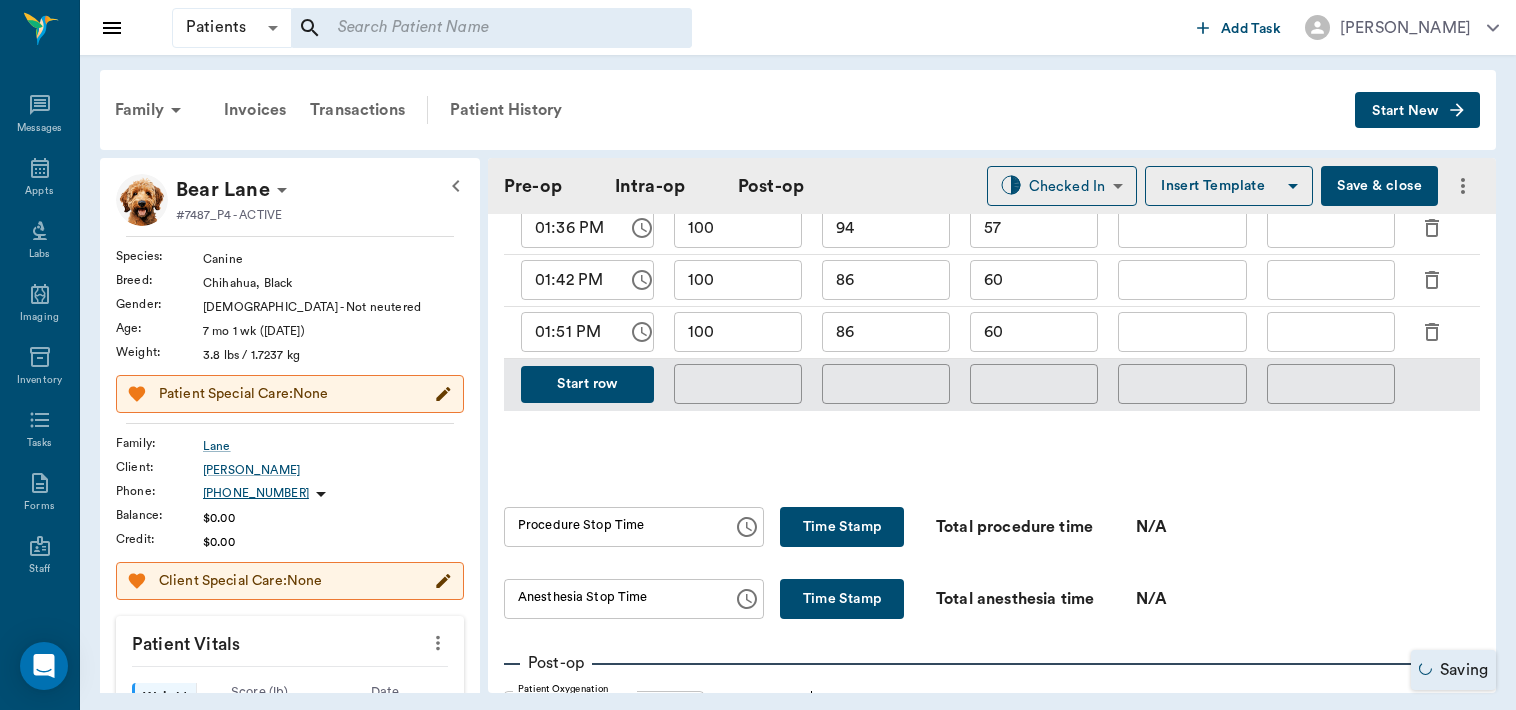 click on "60" at bounding box center [1034, 332] 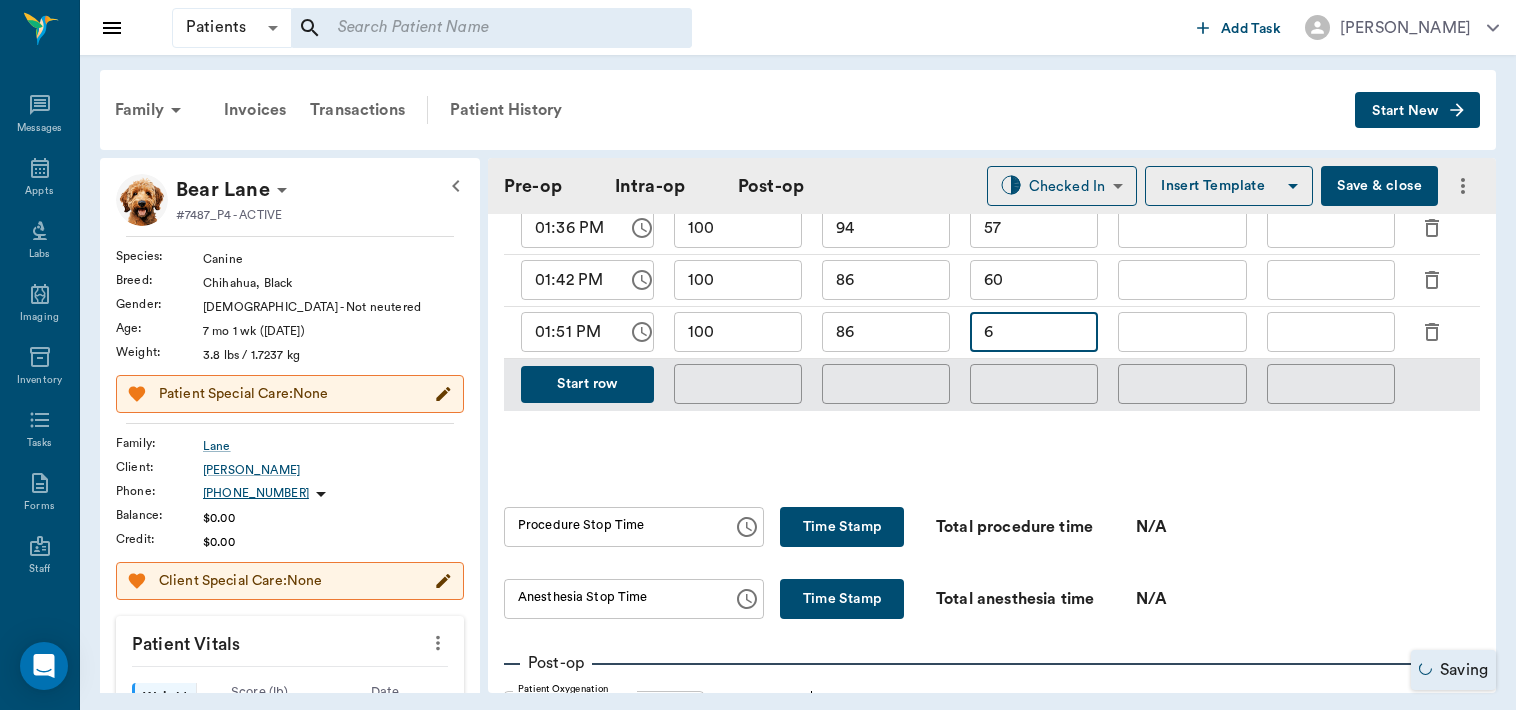 type on "6" 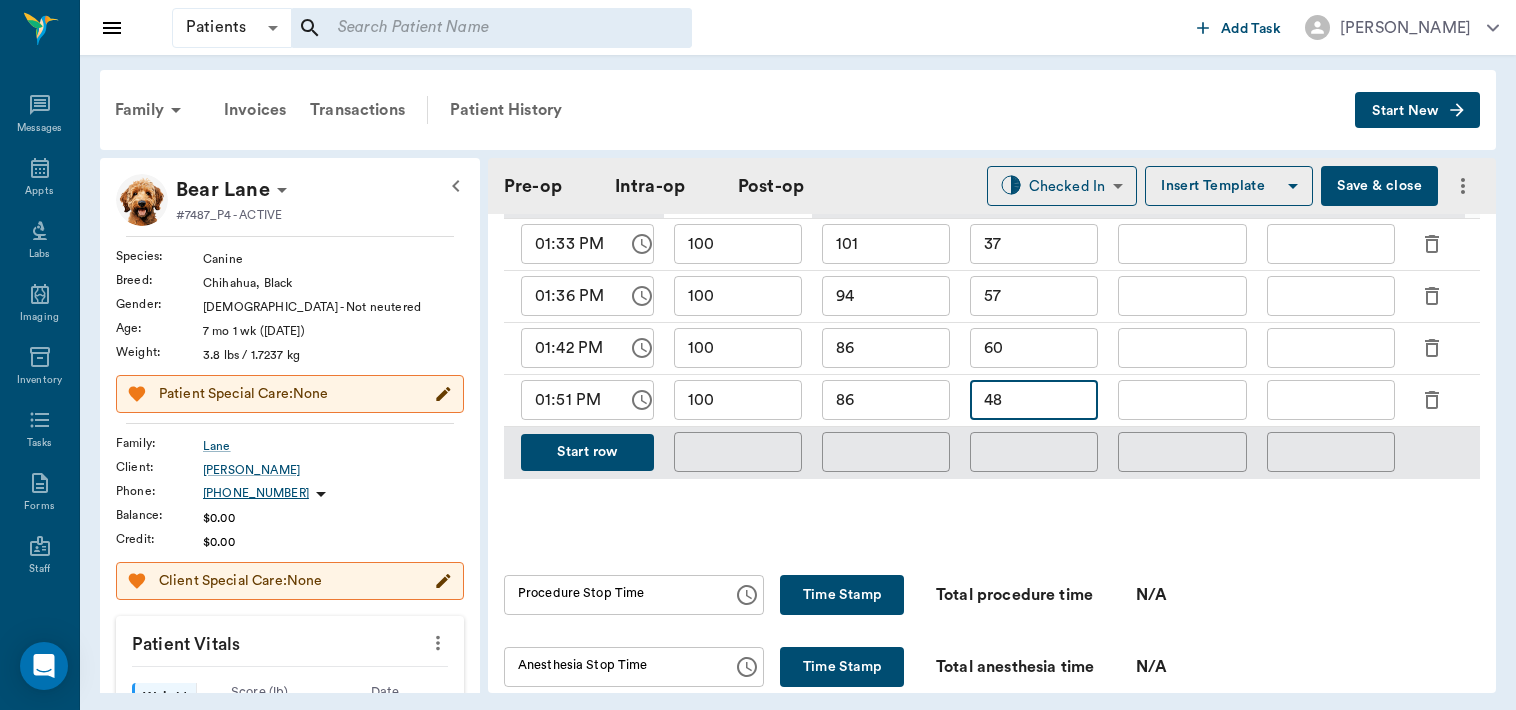 scroll, scrollTop: 1029, scrollLeft: 0, axis: vertical 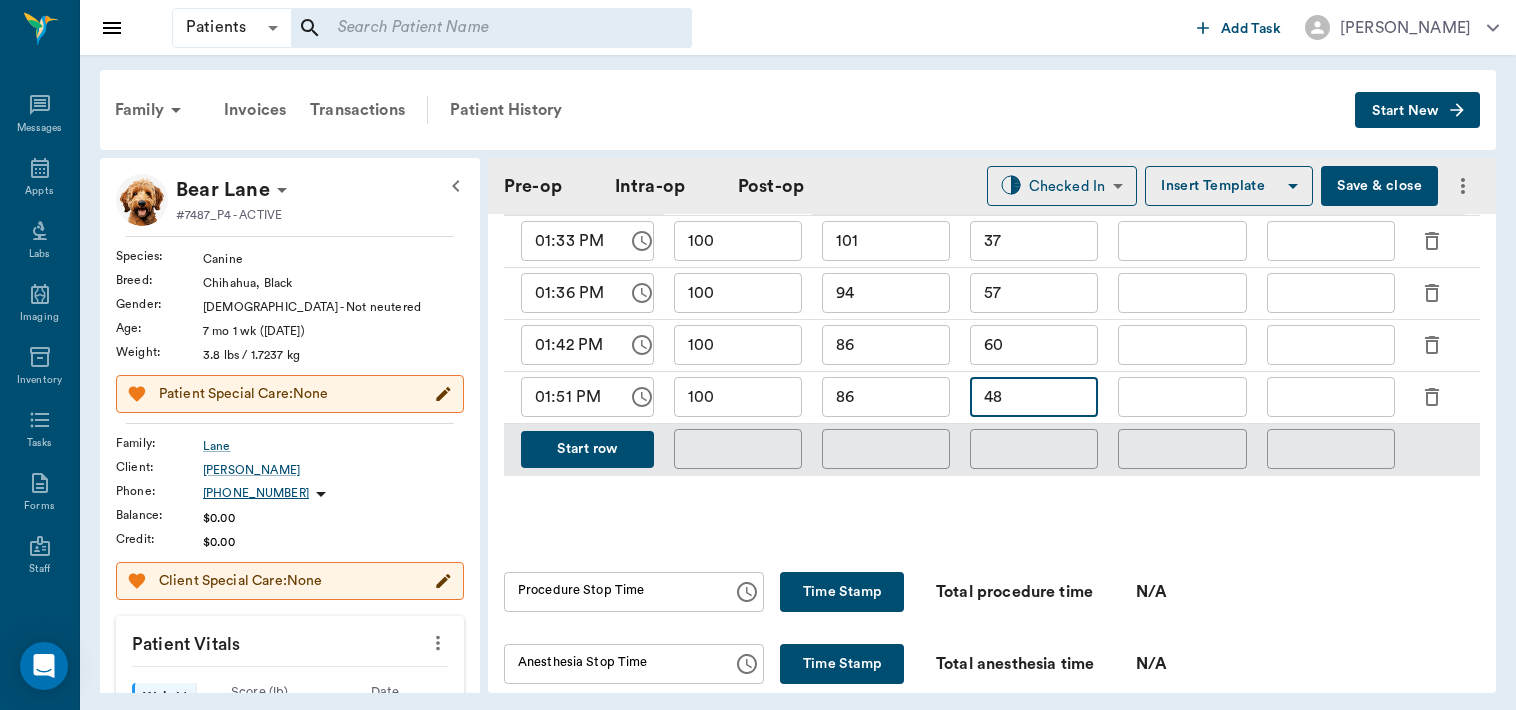 type on "48" 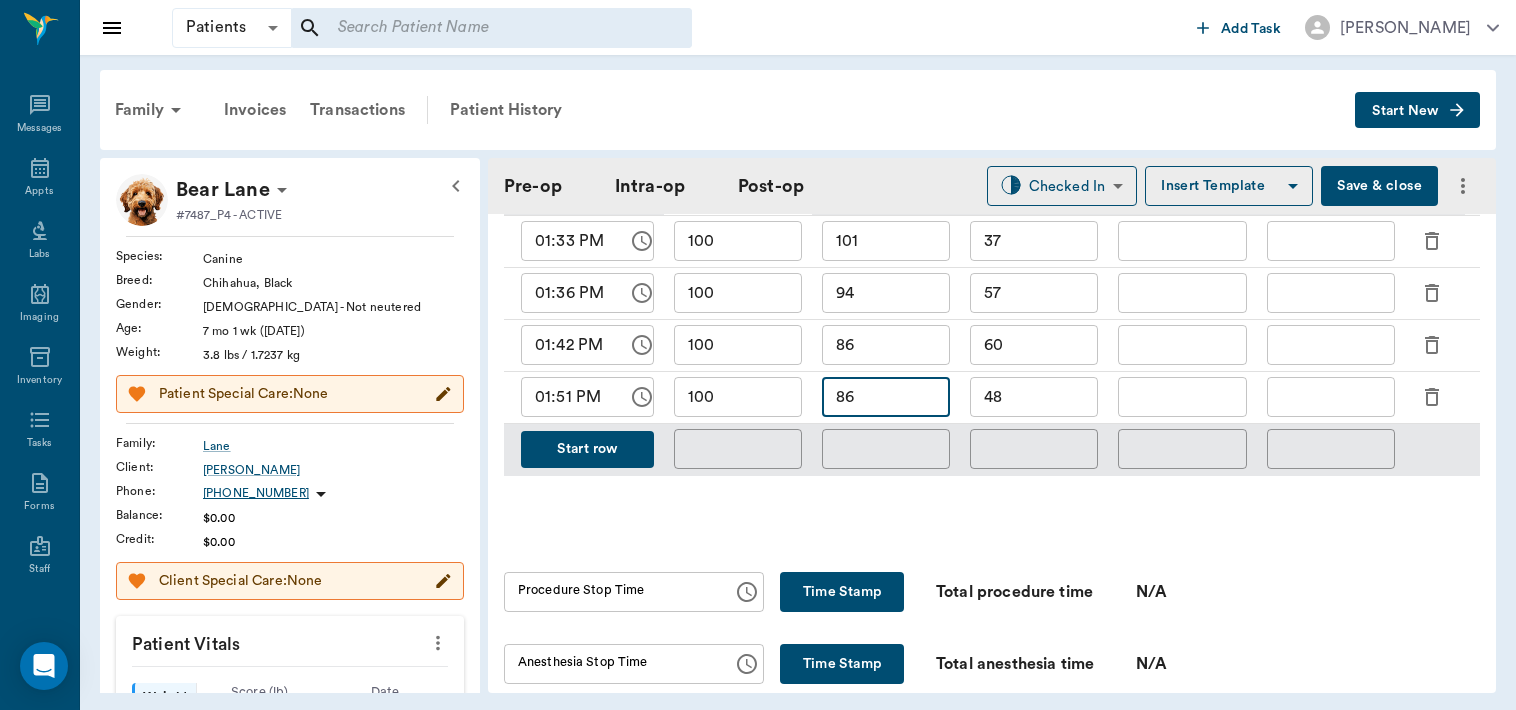 type on "8" 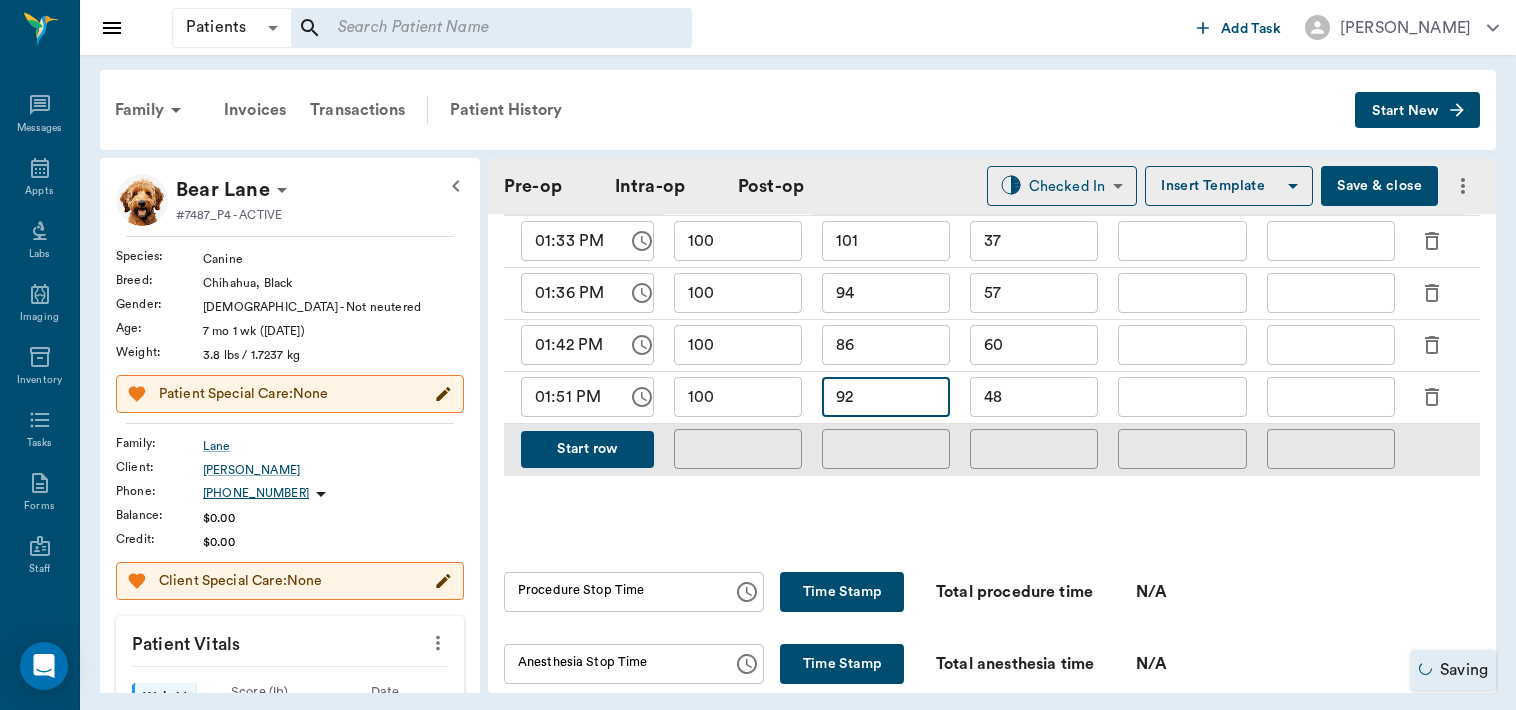 type on "92" 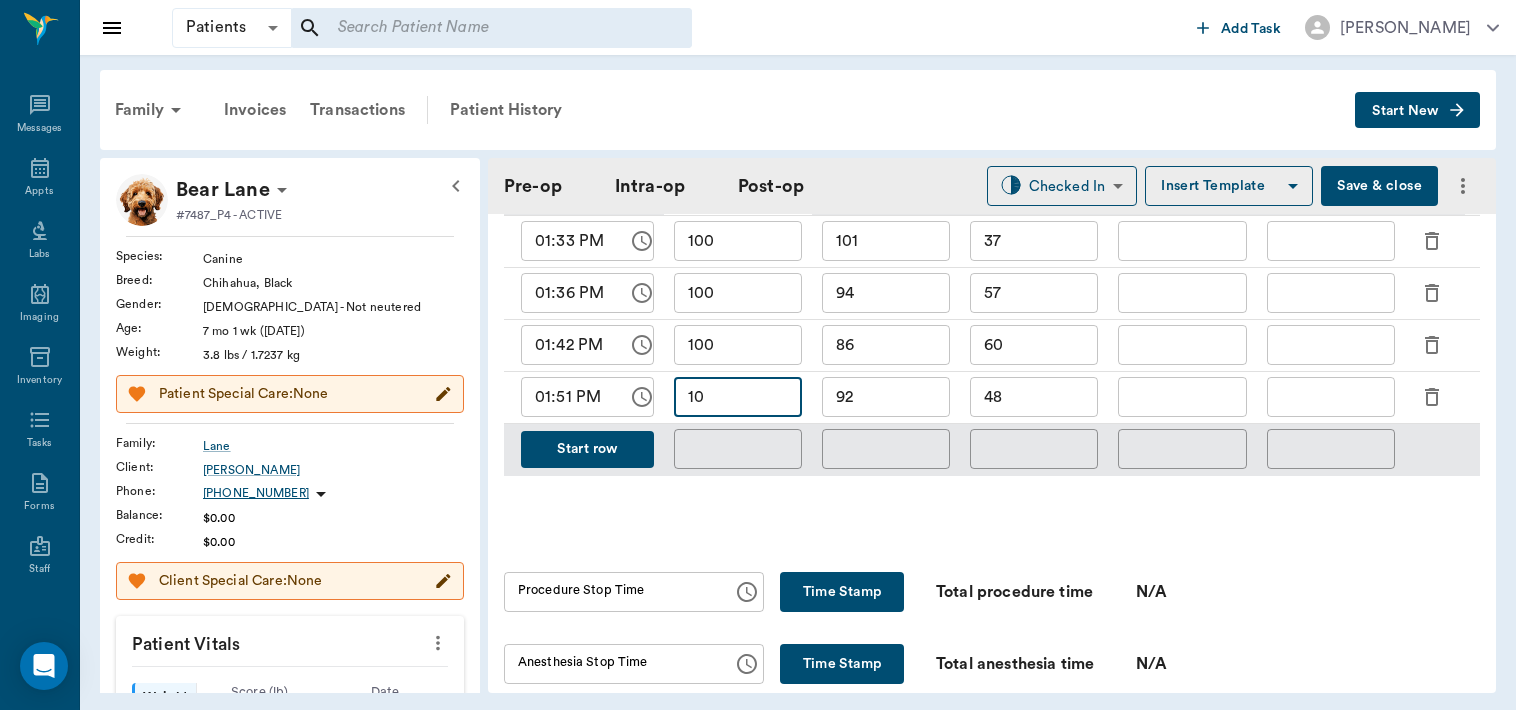 type on "1" 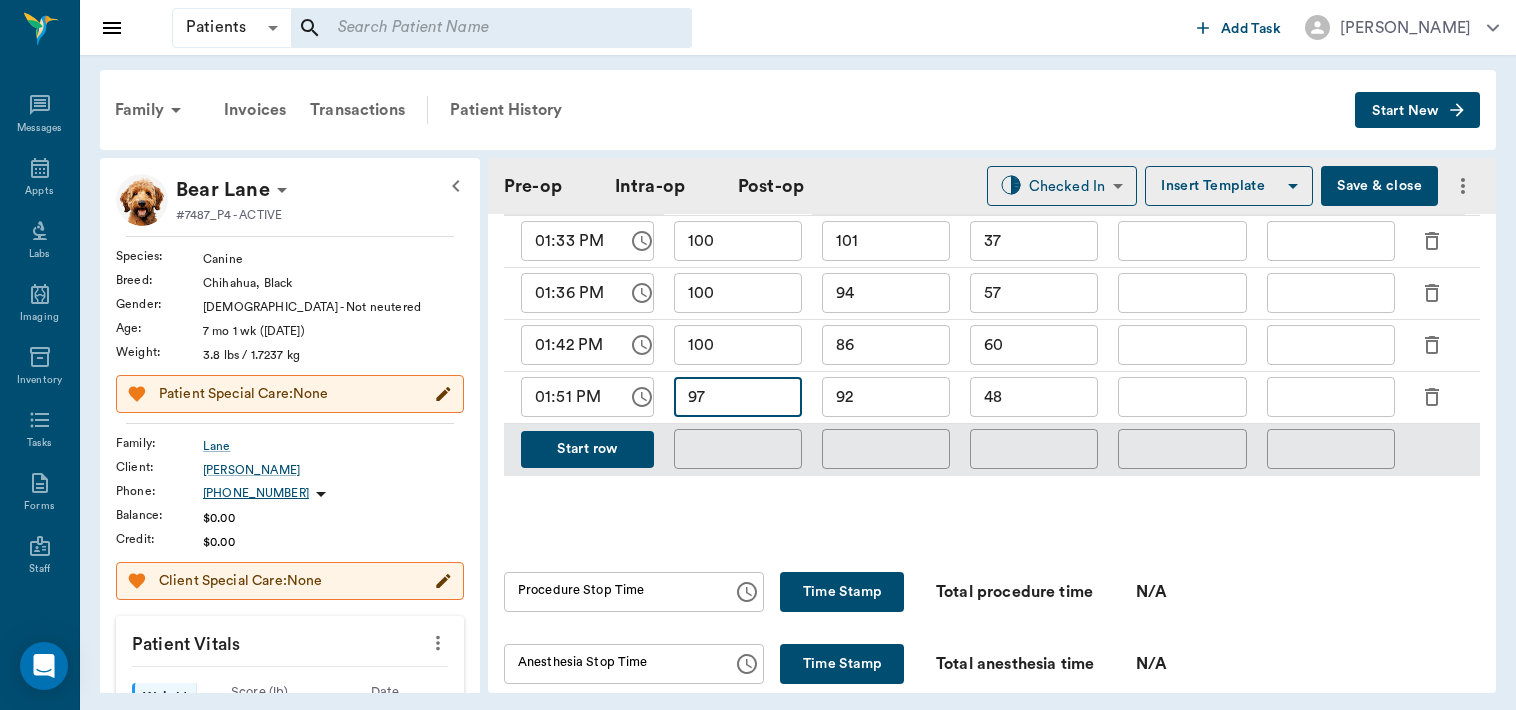 type on "97" 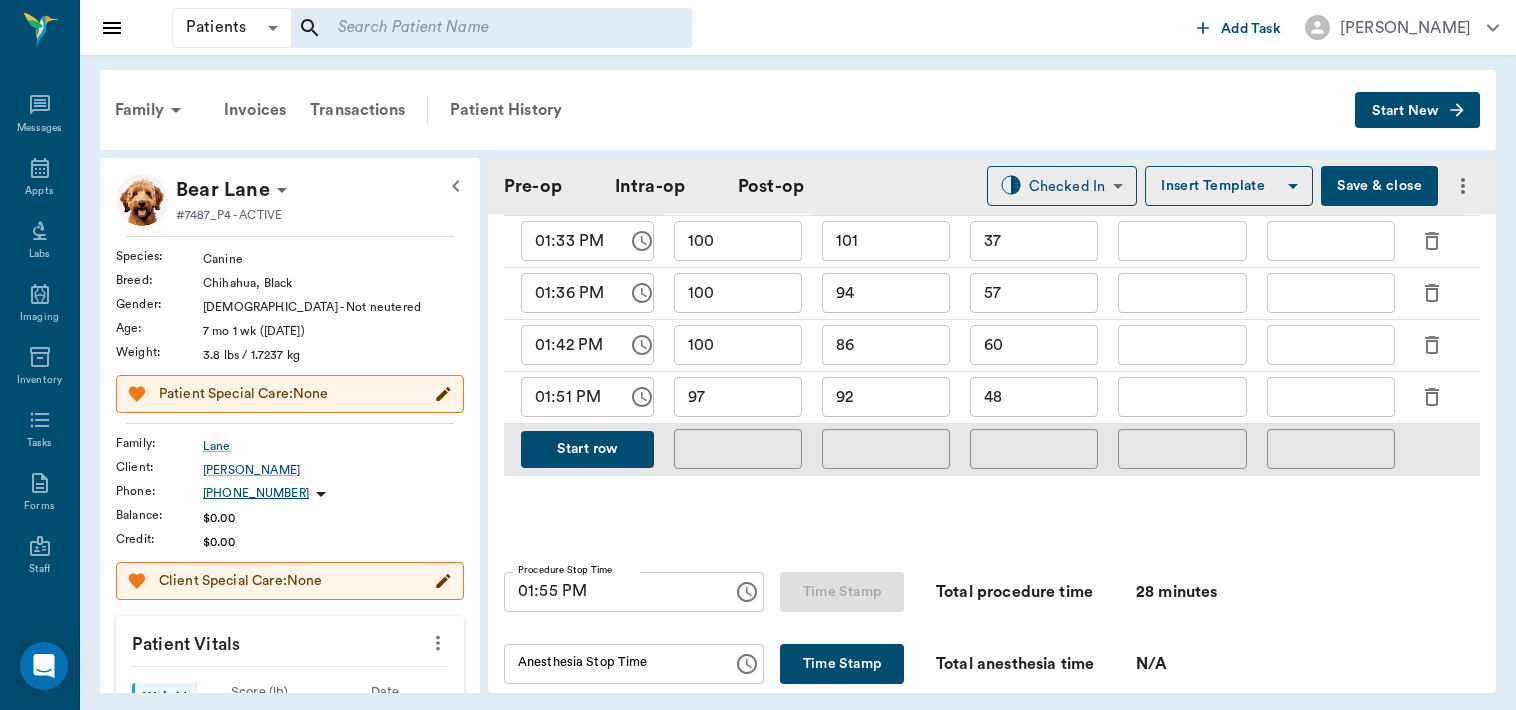 click on "Time Stamp" at bounding box center [842, 664] 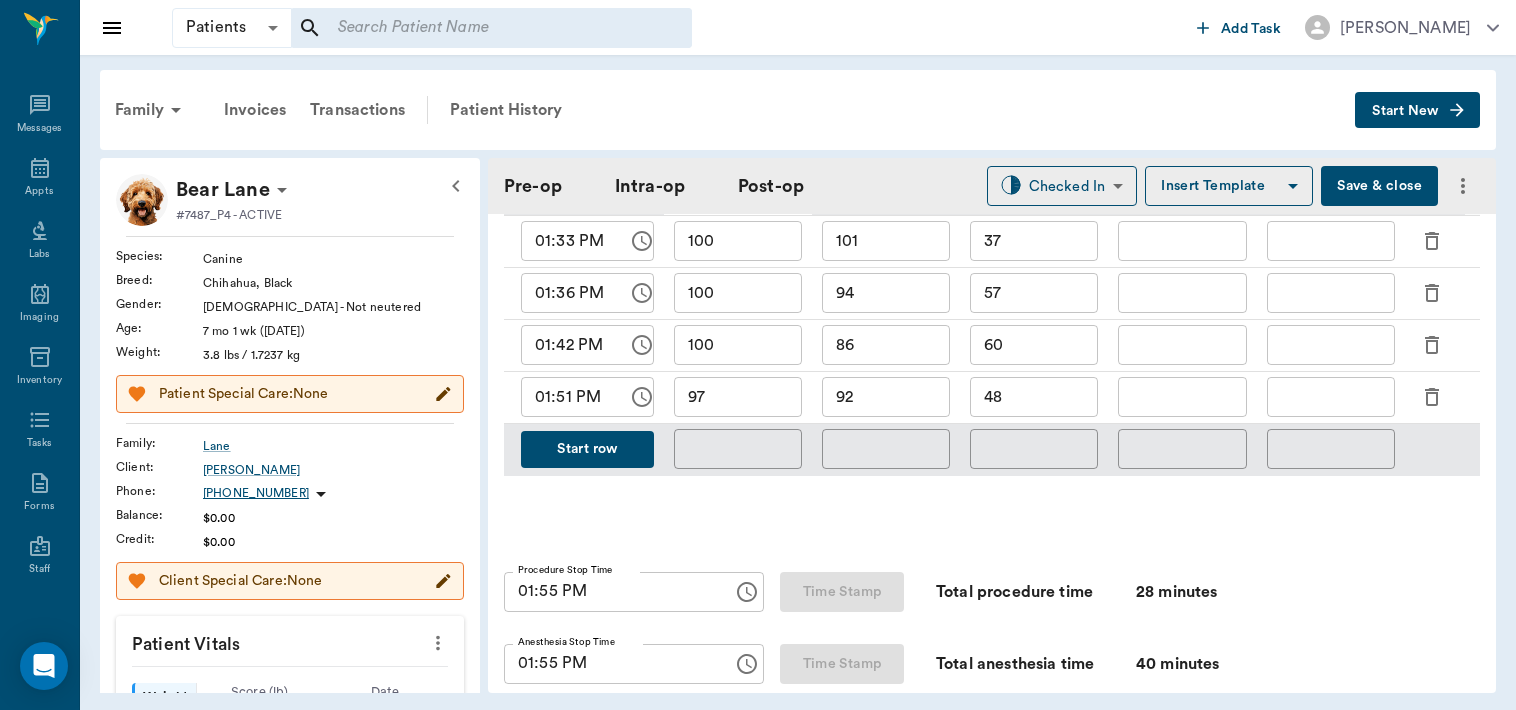 type on "01:55 PM" 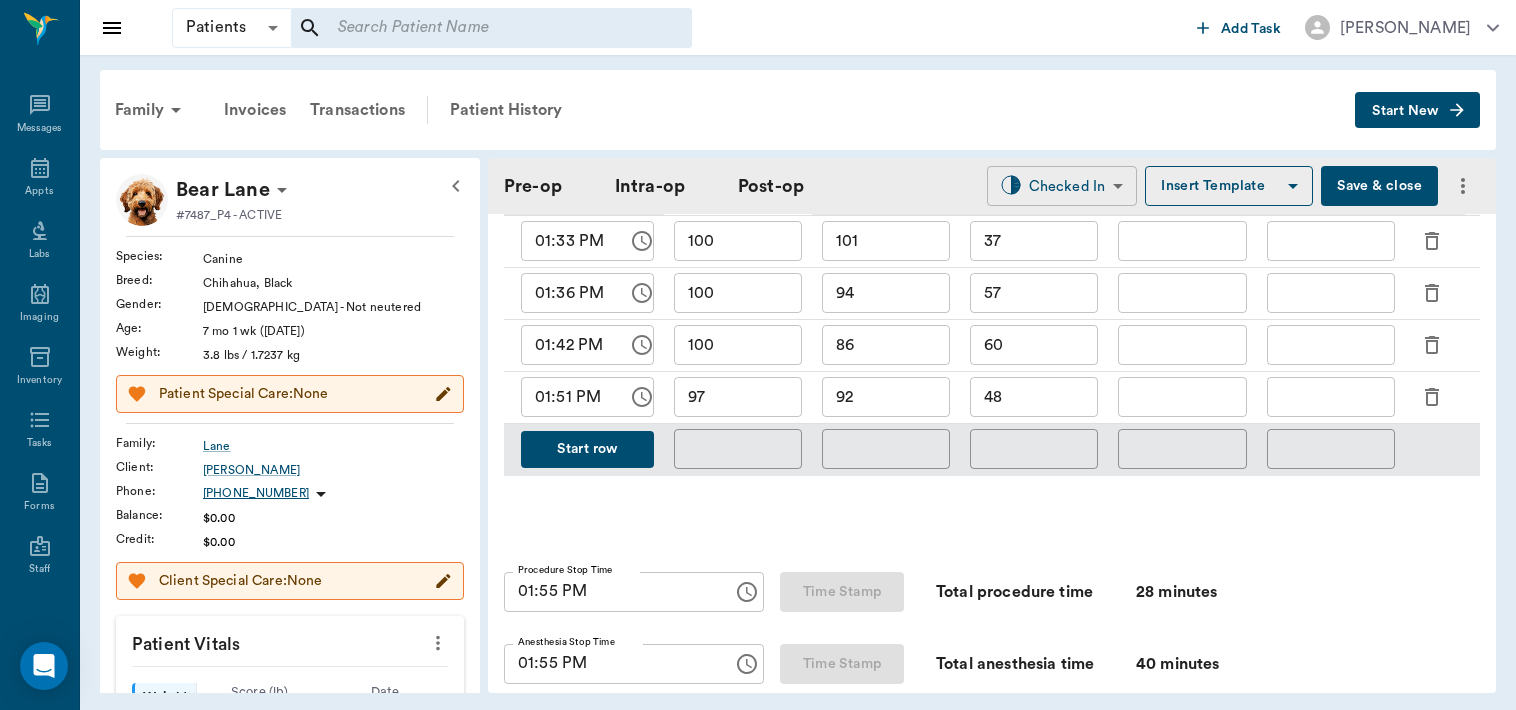 click on "Patients Patients ​ ​ Add Task Dr. Bert Ellsworth Nectar Messages Appts Labs Imaging Inventory Tasks Forms Staff Reports Lookup Settings Family Invoices Transactions Patient History Start New Bear Lane #7487_P4    -    ACTIVE   Species : Canine Breed : Chihahua, Black Gender : Male - Not neutered Age : 7 mo 1 wk (12/19/2024) Weight : 3.8 lbs / 1.7237 kg Patient Special Care:  None Family : Lane Client : Barbara Lane Phone : (903) 691-3715 Balance : $0.00 Credit : $0.00 Client Special Care:  None Patient Vitals Weight BCS HR Temp Resp BP Dia Pain Perio Score ( lb ) Date 07/25/25 11AM 0 0.95 1.9 2.85 3.8 Ongoing diagnosis Current Rx Reminders Distemper/parvo/corona Vaccination Annual 05/29/26 Bordetella Vaccination Annual 05/29/26 Rabies Vaccination Only Canine 05/29/26 Upcoming appointments Schedule Appointment Pre-op Intra-op Post-op Checked In CHECKED_IN ​ Insert Template  Save & close Provider Dr. Bert Ellsworth 63ec2f075fda476ae8351a4d Provider Assistant Julie Dickerson 63ec2e7e52e12b0ba117b124 1" at bounding box center [758, 355] 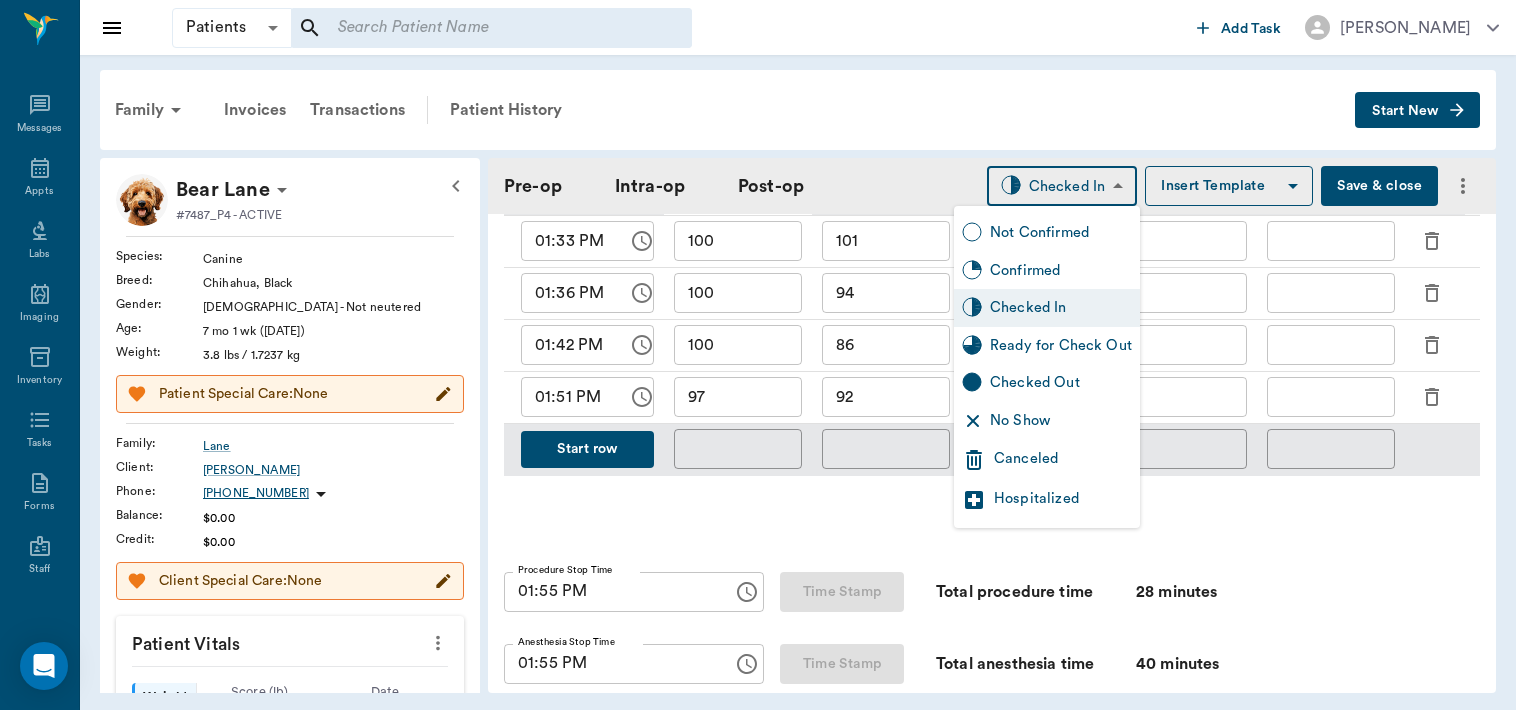 click on "Ready for Check Out" at bounding box center [1061, 346] 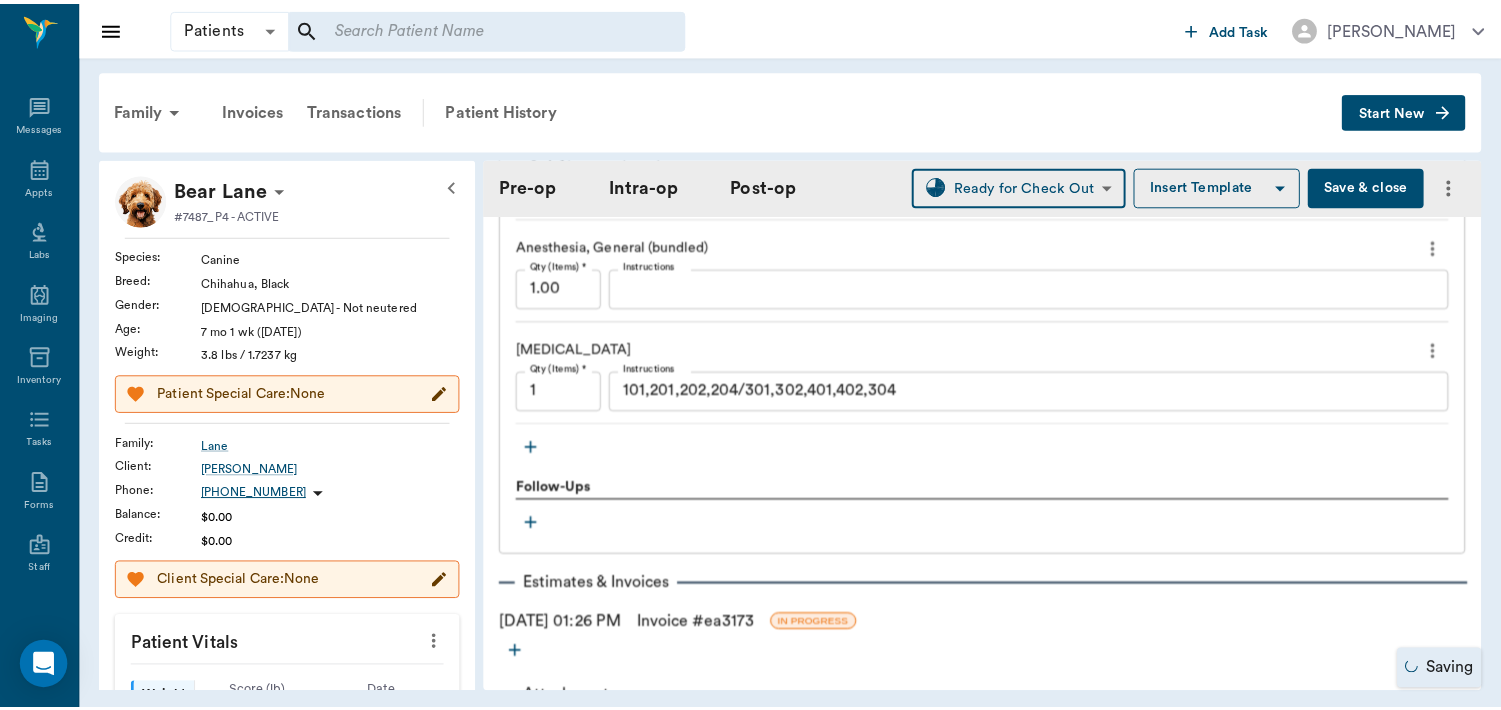 scroll, scrollTop: 2262, scrollLeft: 0, axis: vertical 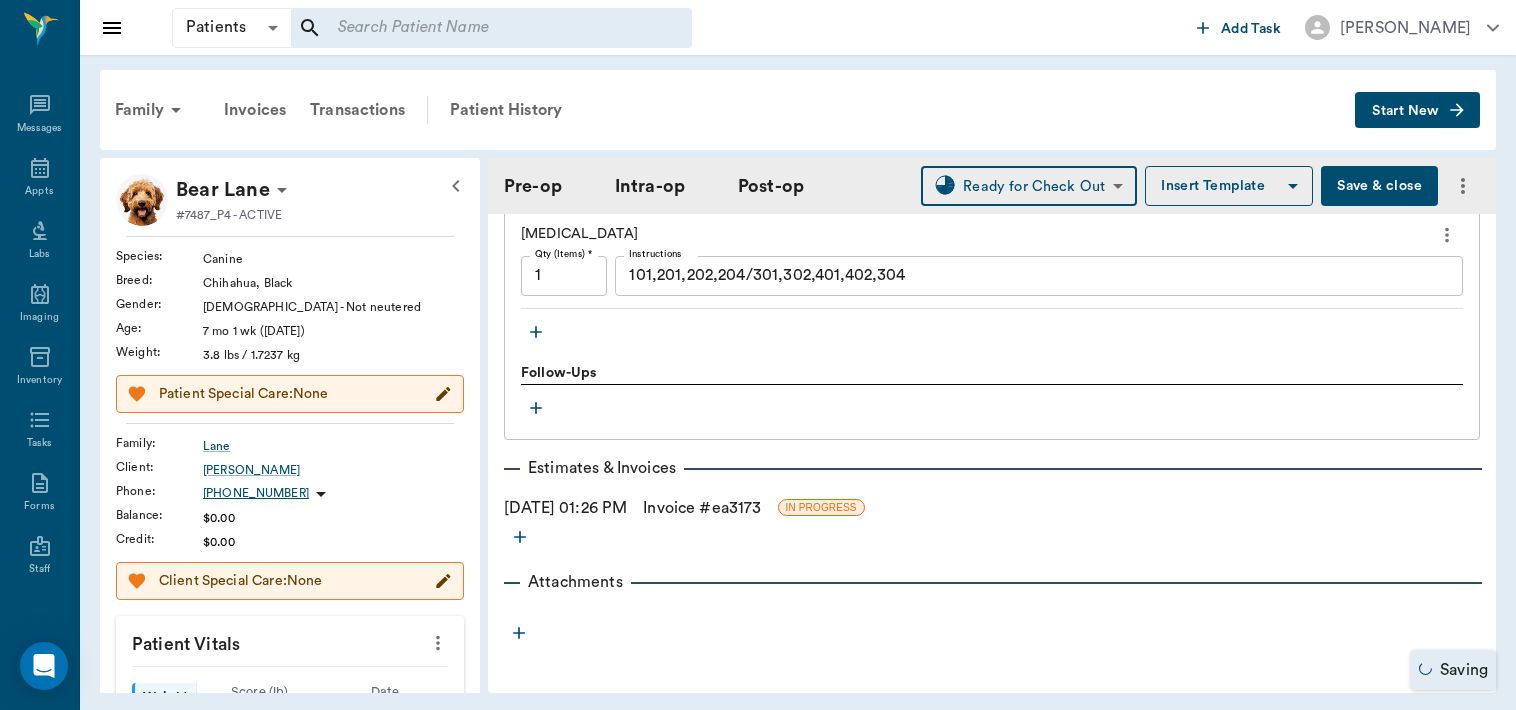 click on "Invoice # ea3173" at bounding box center (702, 508) 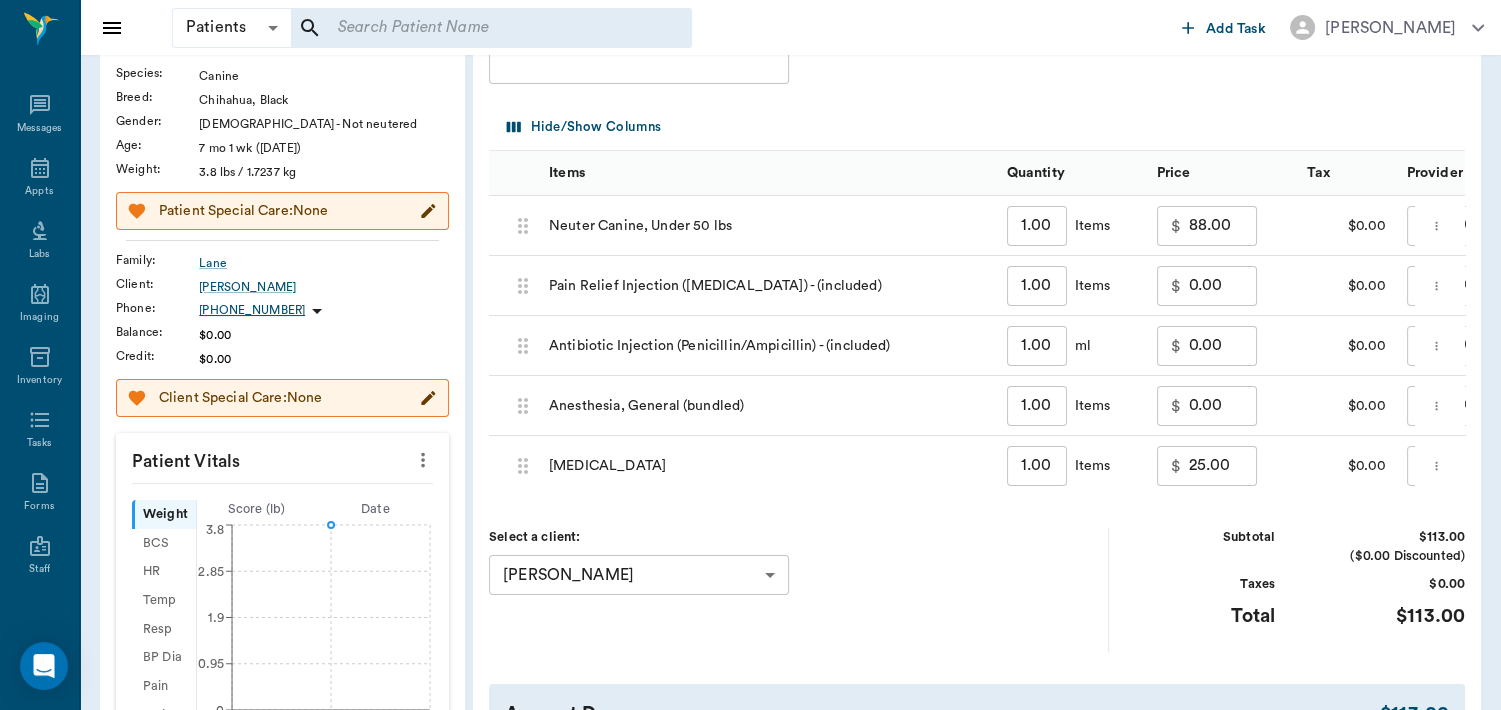 scroll, scrollTop: 112, scrollLeft: 0, axis: vertical 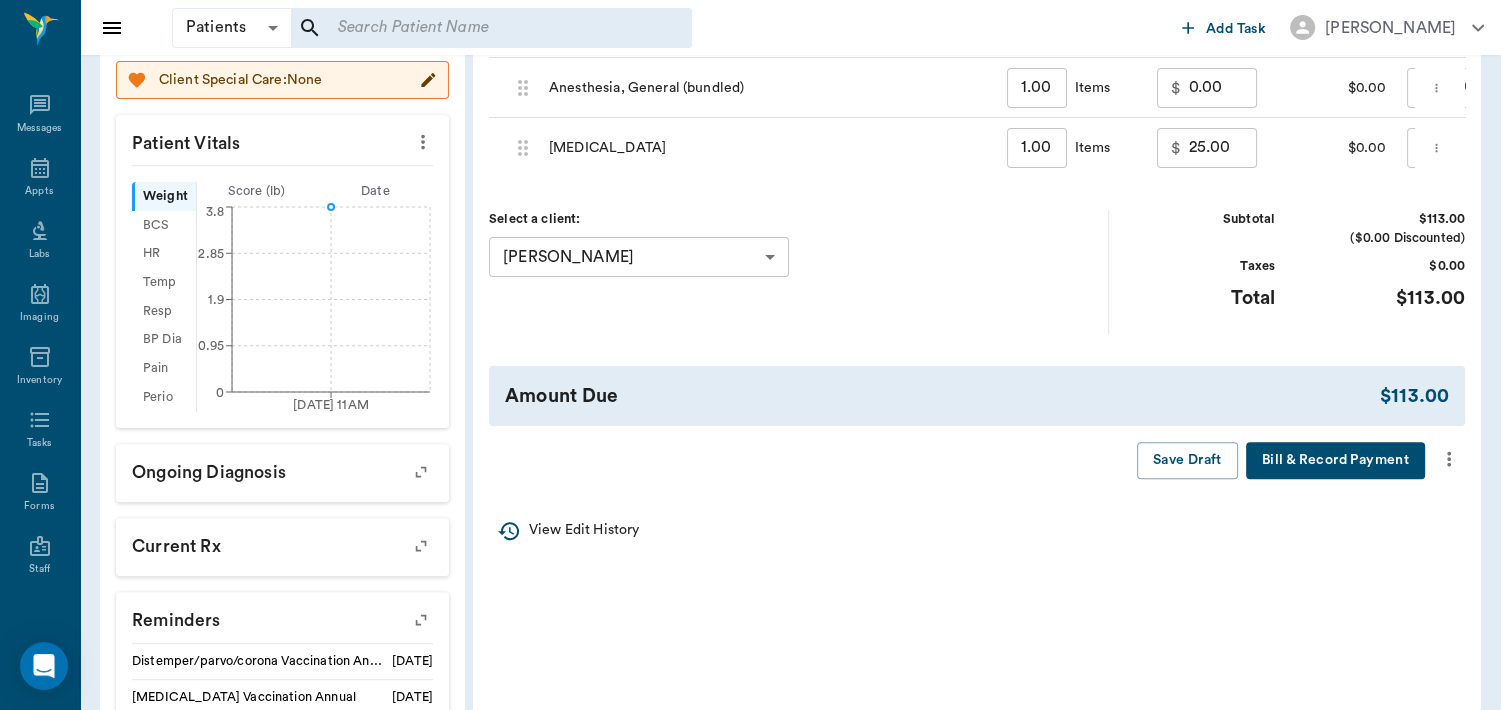 click 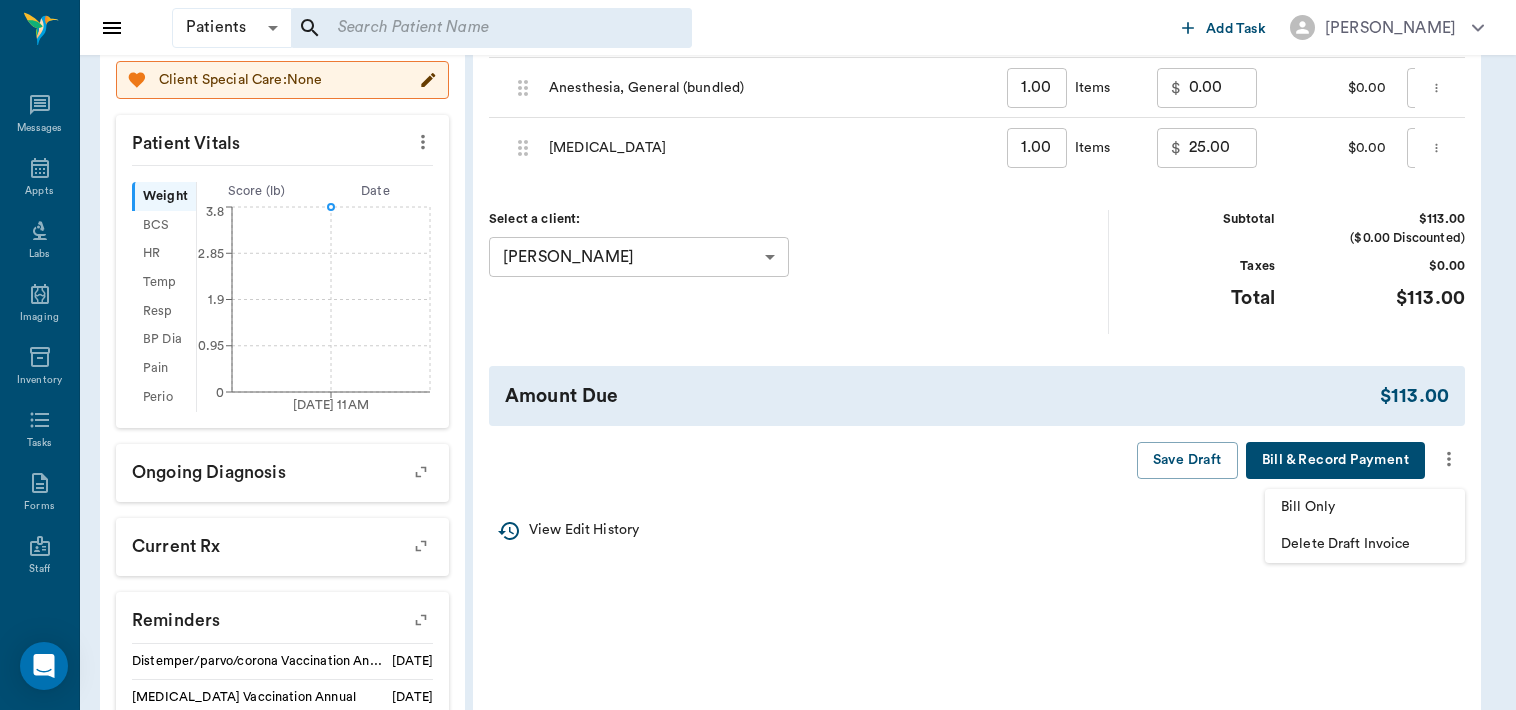 click on "Bill Only" at bounding box center (1365, 507) 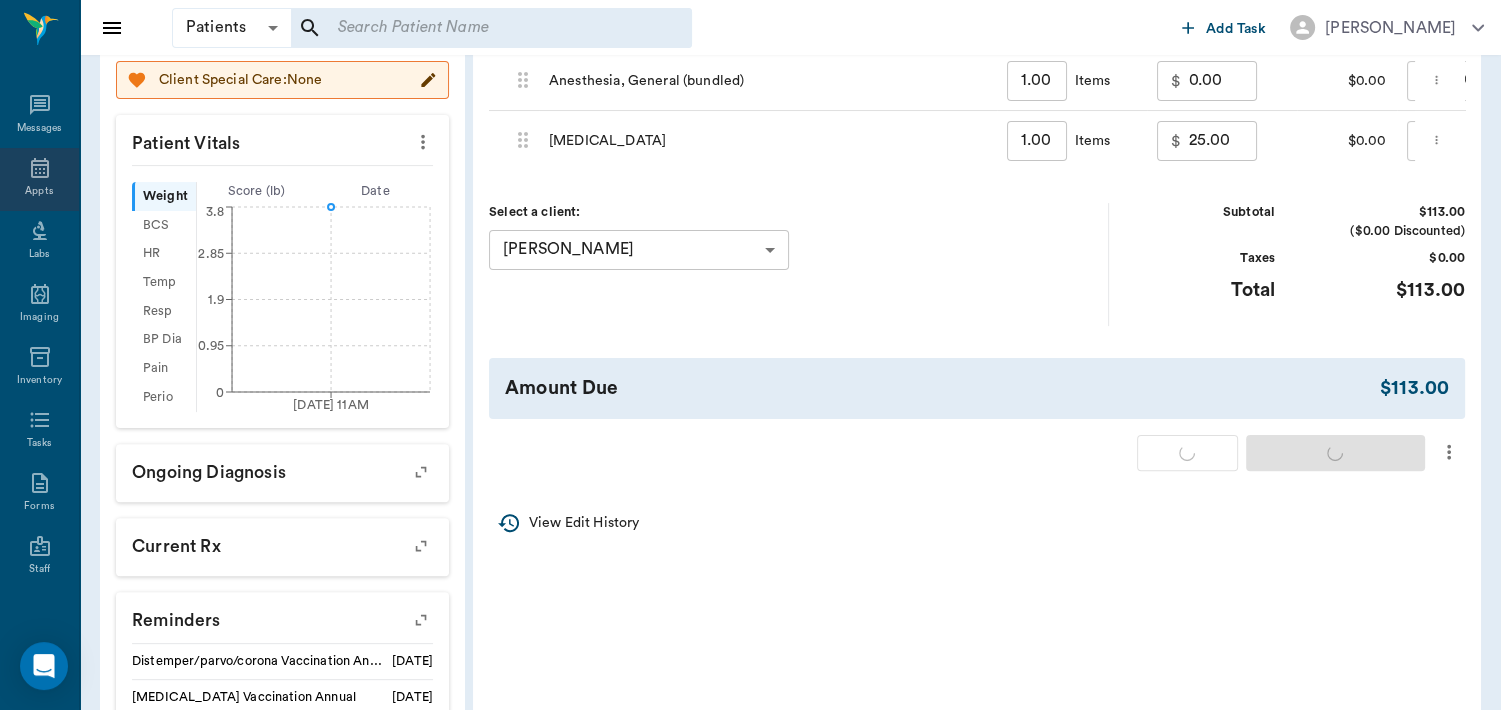 click on "Appts" at bounding box center (39, 191) 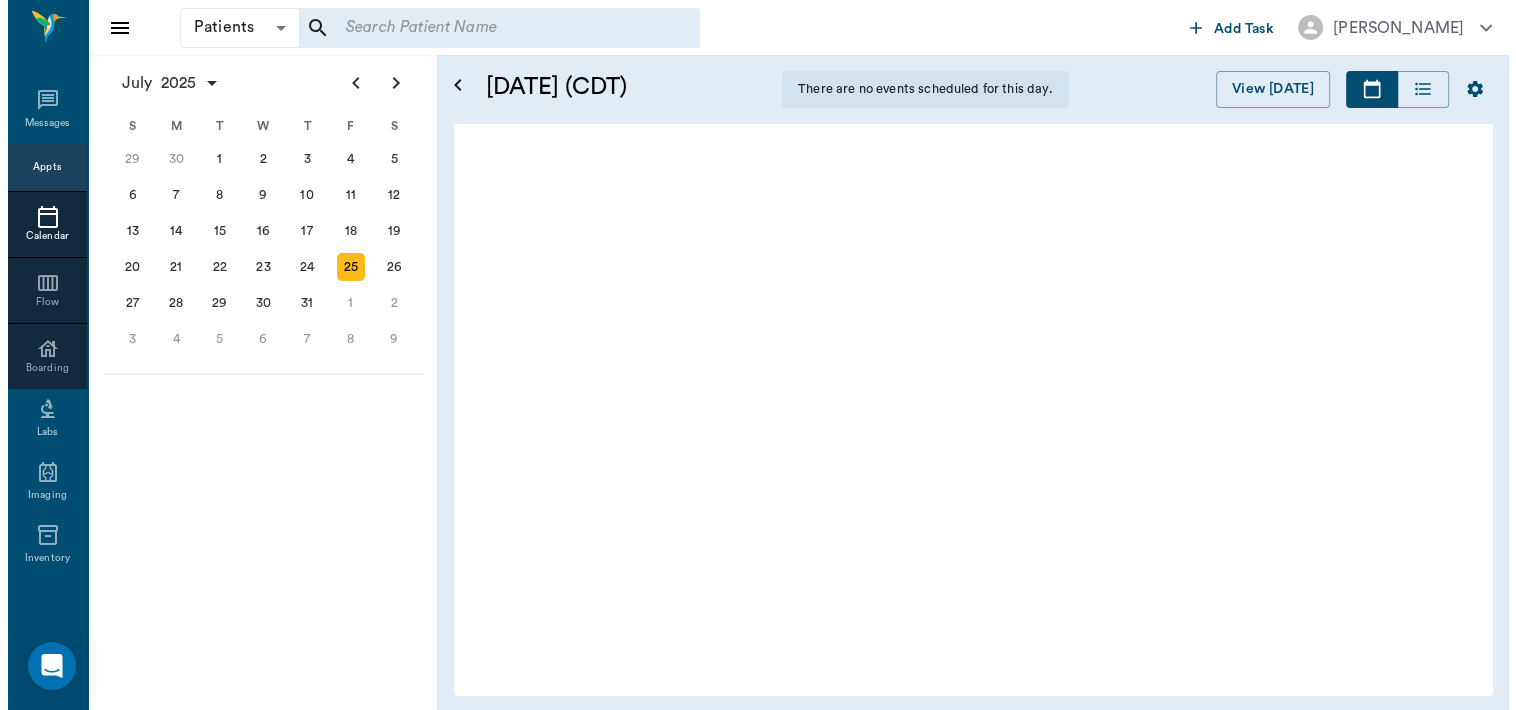 scroll, scrollTop: 0, scrollLeft: 0, axis: both 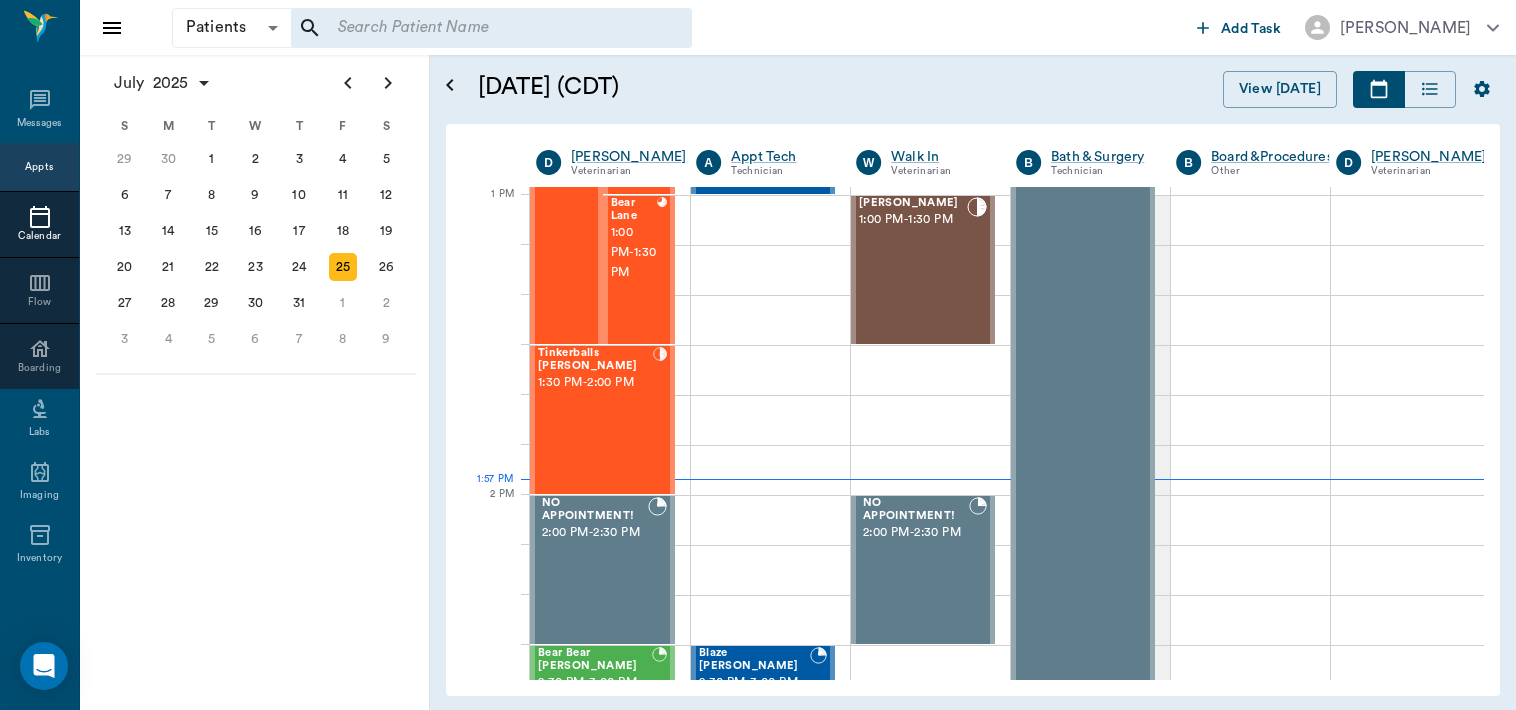 click on "Tinkerballs [PERSON_NAME] 1:30 PM  -  2:00 PM" at bounding box center (595, 420) 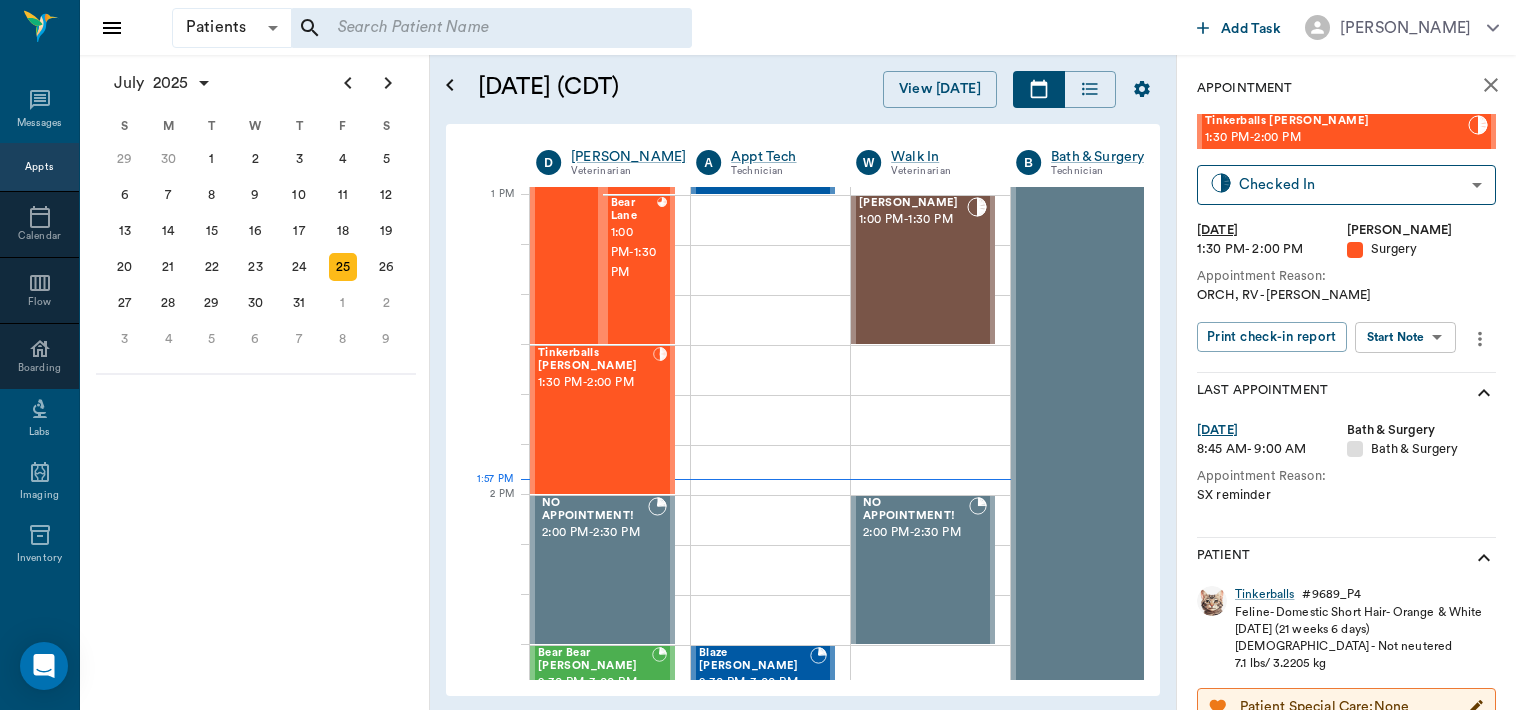 click on "Patients Patients ​ ​ Add Task Dr. Bert Ellsworth Nectar Messages Appts Calendar Flow Boarding Labs Imaging Inventory Tasks Forms Staff Reports Lookup Settings July 2025 S M T W T F S Jun 1 2 3 4 5 6 7 8 9 10 11 12 13 14 15 16 17 18 19 20 21 22 23 24 25 26 27 28 29 30 Jul 1 2 3 4 5 6 7 8 9 10 11 12 S M T W T F S 29 30 Jul 1 2 3 4 5 6 7 8 9 10 11 12 13 14 15 16 17 18 19 20 21 22 23 24 25 26 27 28 29 30 31 Aug 1 2 3 4 5 6 7 8 9 S M T W T F S 27 28 29 30 31 Aug 1 2 3 4 5 6 7 8 9 10 11 12 13 14 15 16 17 18 19 20 21 22 23 24 25 26 27 28 29 30 31 Sep 1 2 3 4 5 6 July 25, 2025 (CDT) View Today July 2025 Today 25 Fri Jul 2025 D Dr. Bert Ellsworth Veterinarian A Appt Tech Technician W Walk In Veterinarian B Bath & Surgery Technician B Board &Procedures Other D Dr. Kindall Jones Veterinarian 8 AM 9 AM 10 AM 11 AM 12 PM 1 PM 2 PM 3 PM 4 PM 5 PM 6 PM 7 PM 8 PM 1:57 PM Time For Moscato Sharp 8:00 AM  -  8:30 AM Famous Molly Sharp 8:00 AM  -  8:30 AM COW Martinez 8:30 AM  -  9:00 AM NO APPOINTMENT! EMERGENCY ONLY!  -" at bounding box center [758, 355] 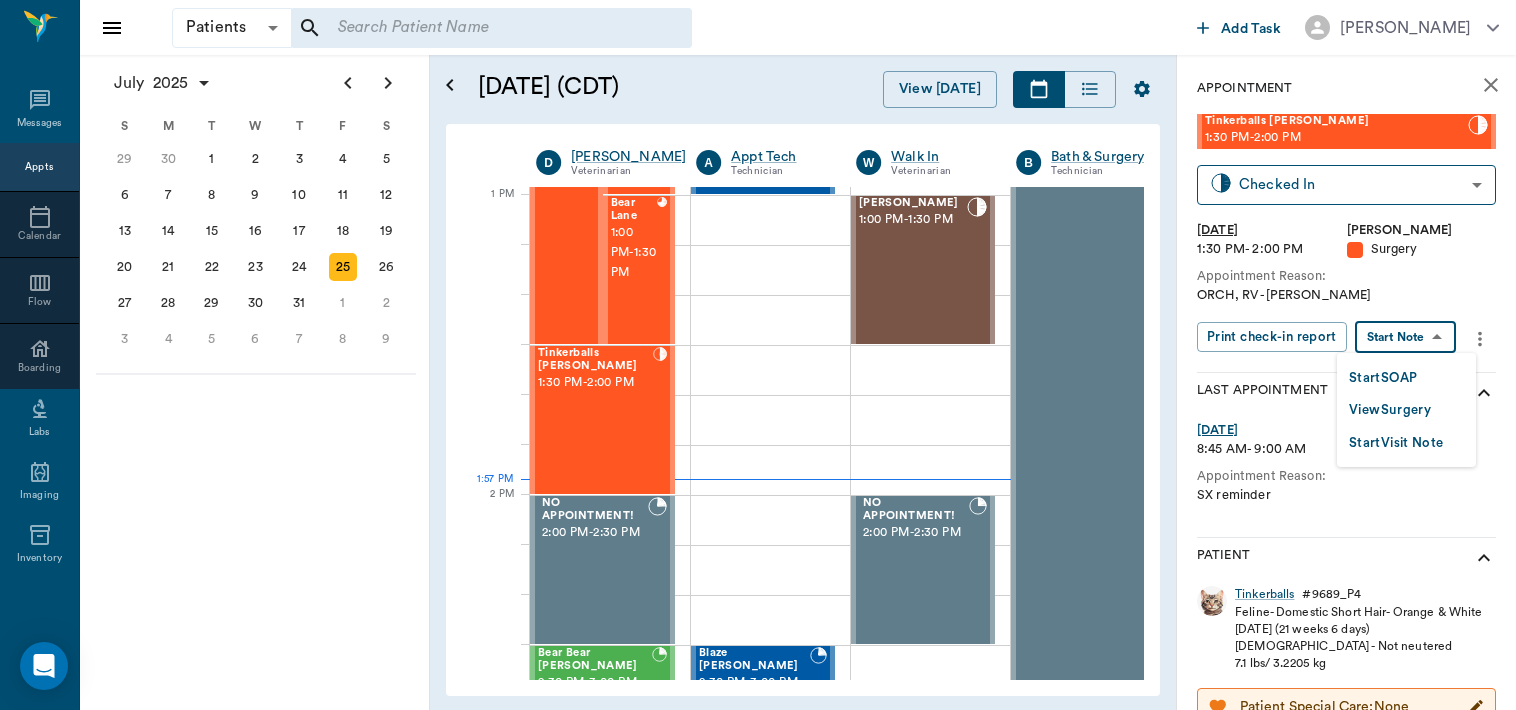click on "View  Surgery" at bounding box center [1390, 410] 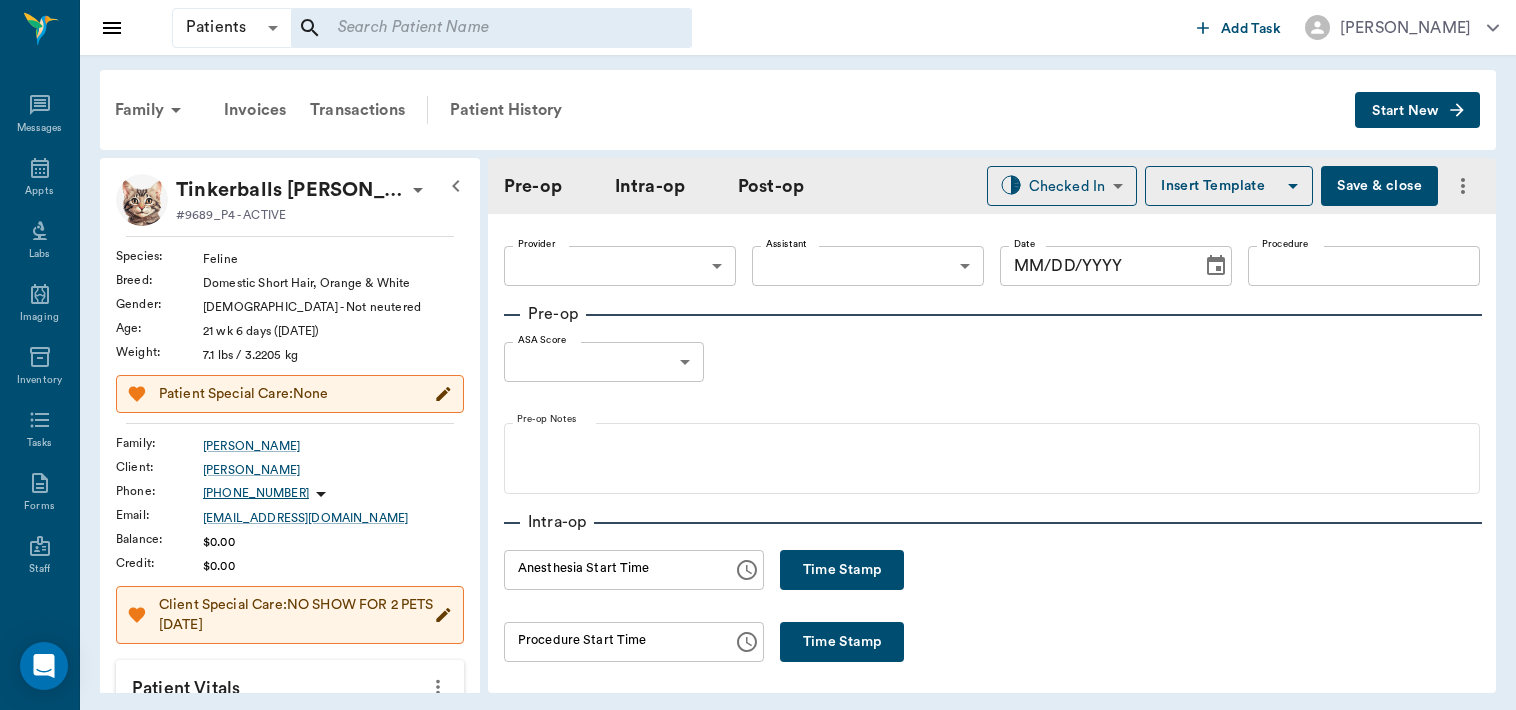 type on "63ec2f075fda476ae8351a4d" 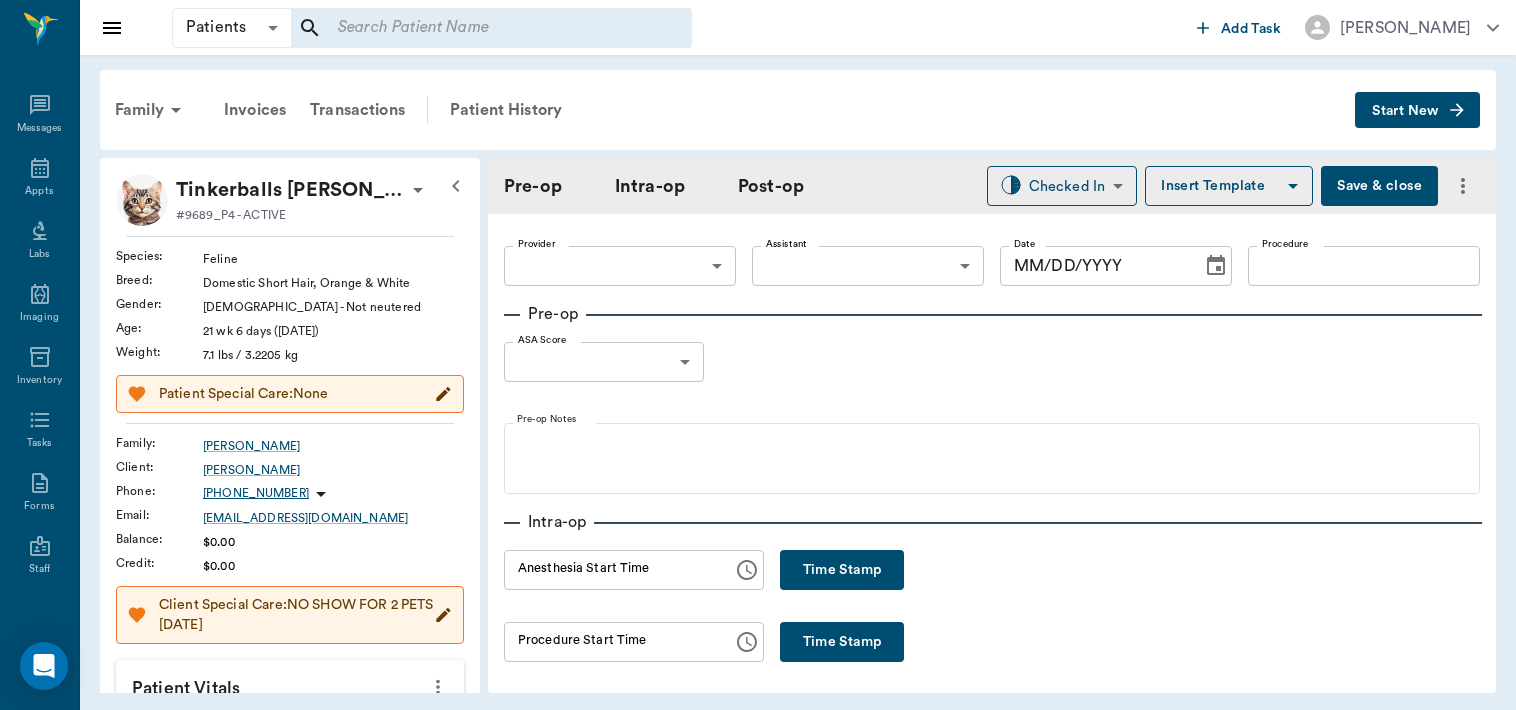 type on "63ec2e7e52e12b0ba117b124" 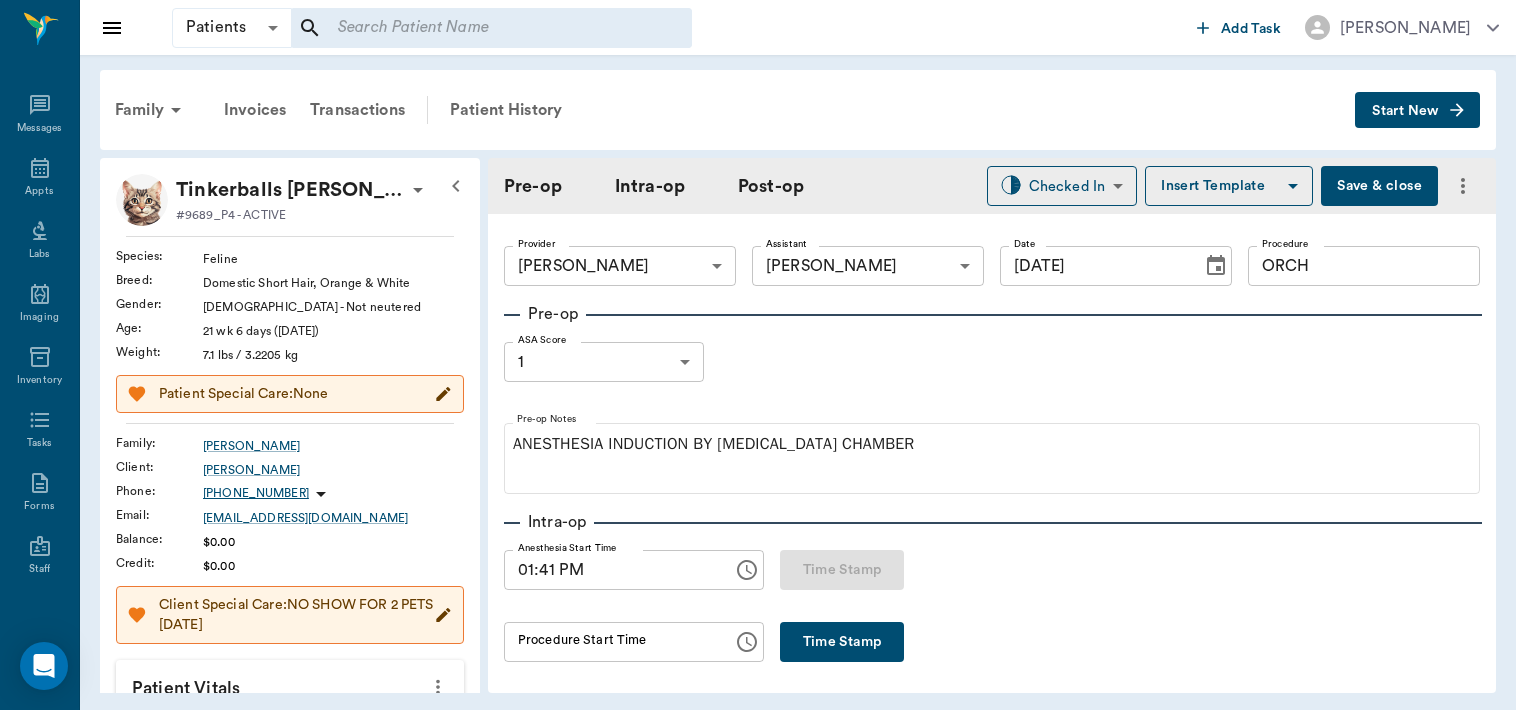 type on "[DATE]" 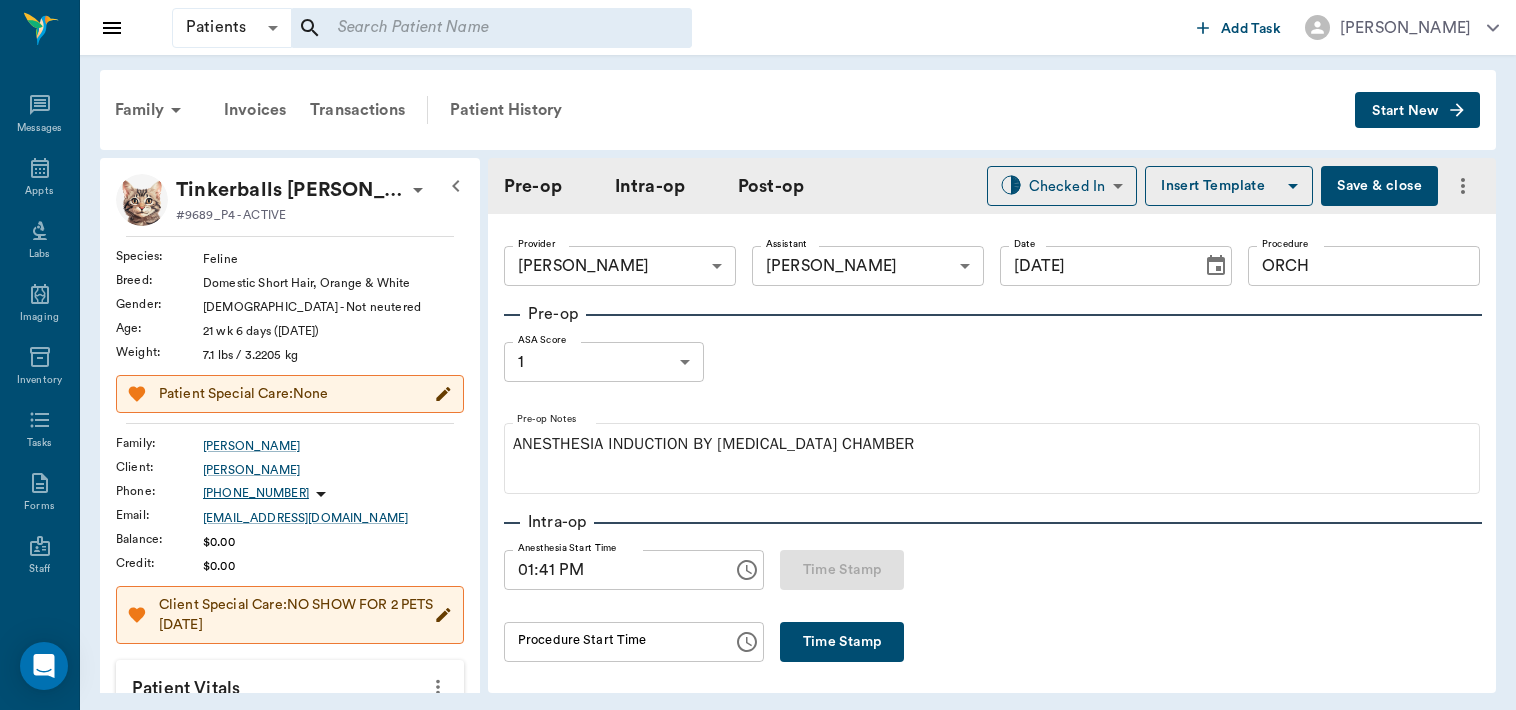 click on "Anesthesia Start Time 01:41 PM Anesthesia Start Time Time Stamp" at bounding box center [704, 570] 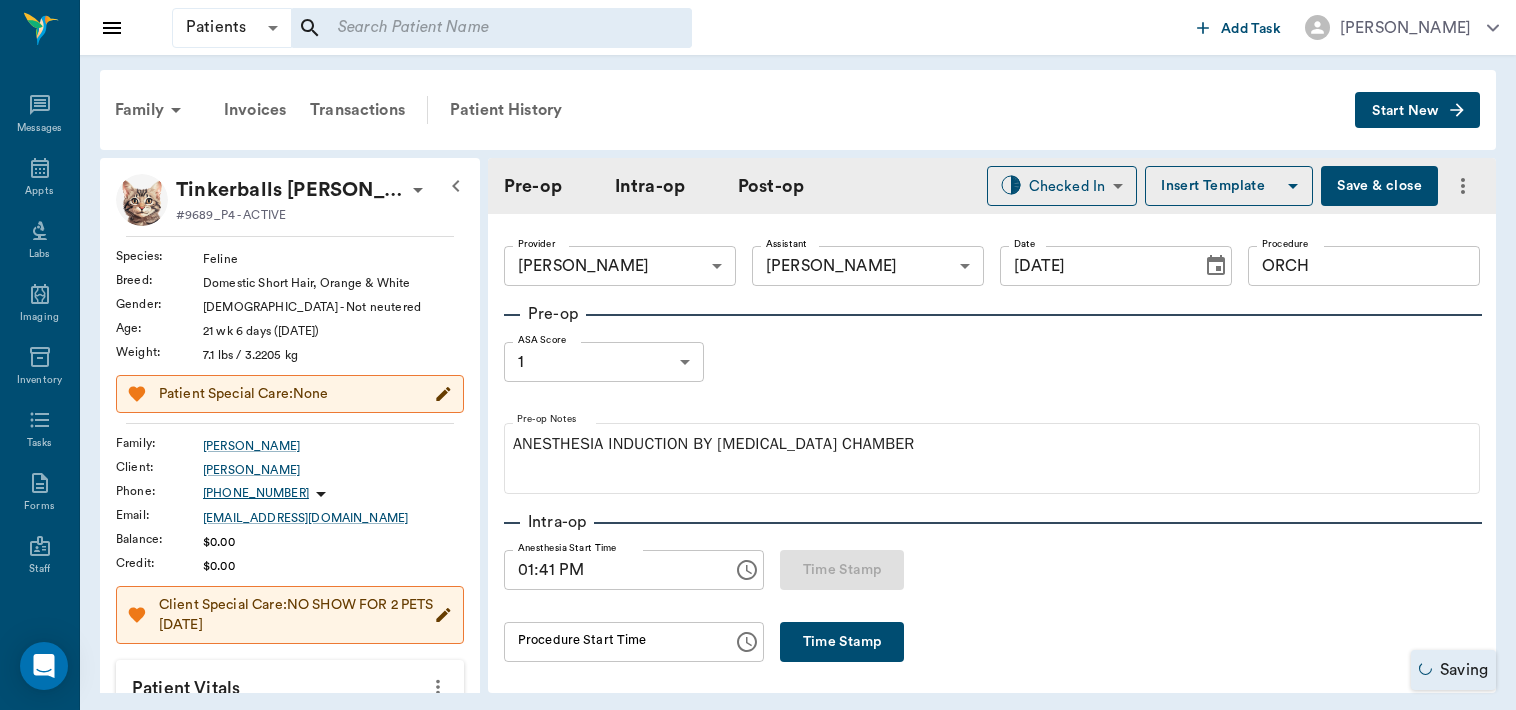 click on "Anesthesia Start Time" at bounding box center [567, 548] 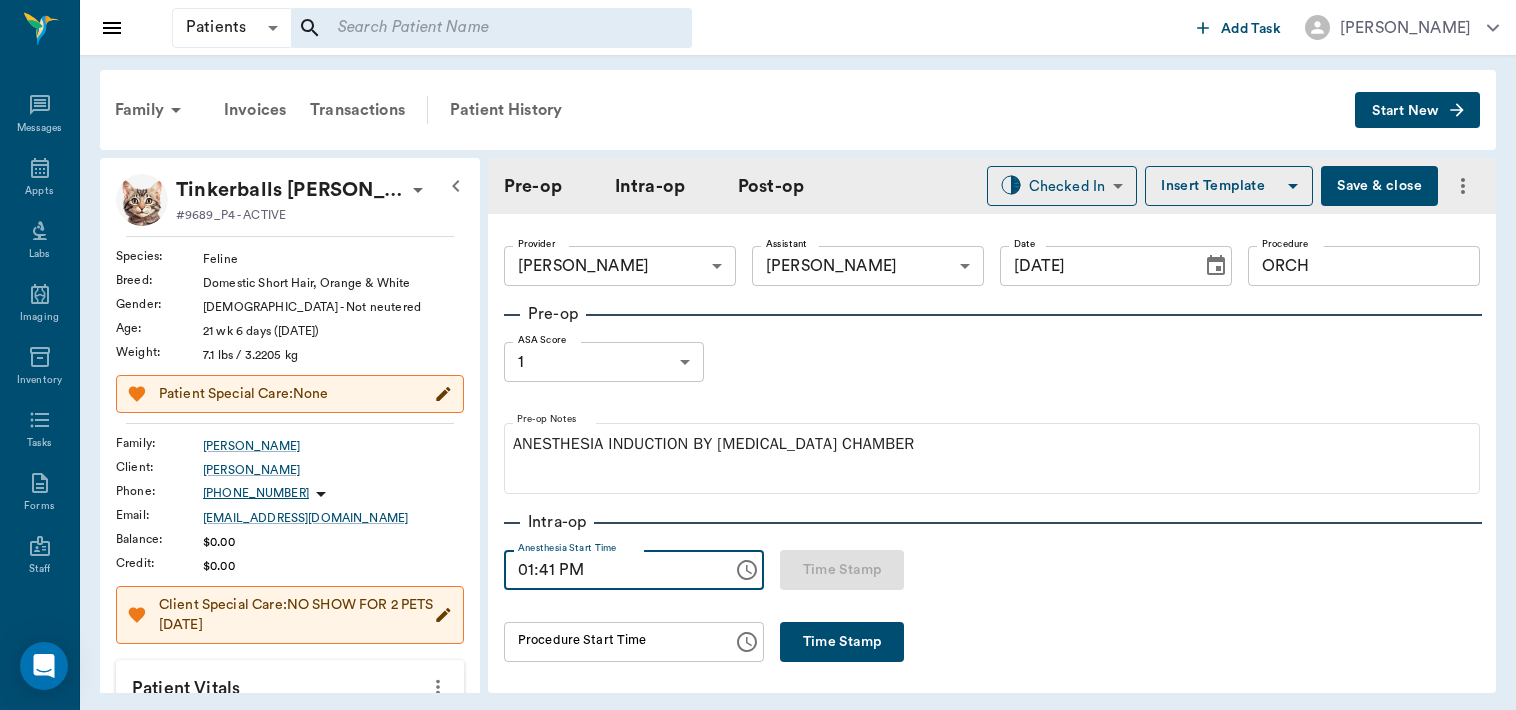 click on "01:41 PM" at bounding box center [611, 570] 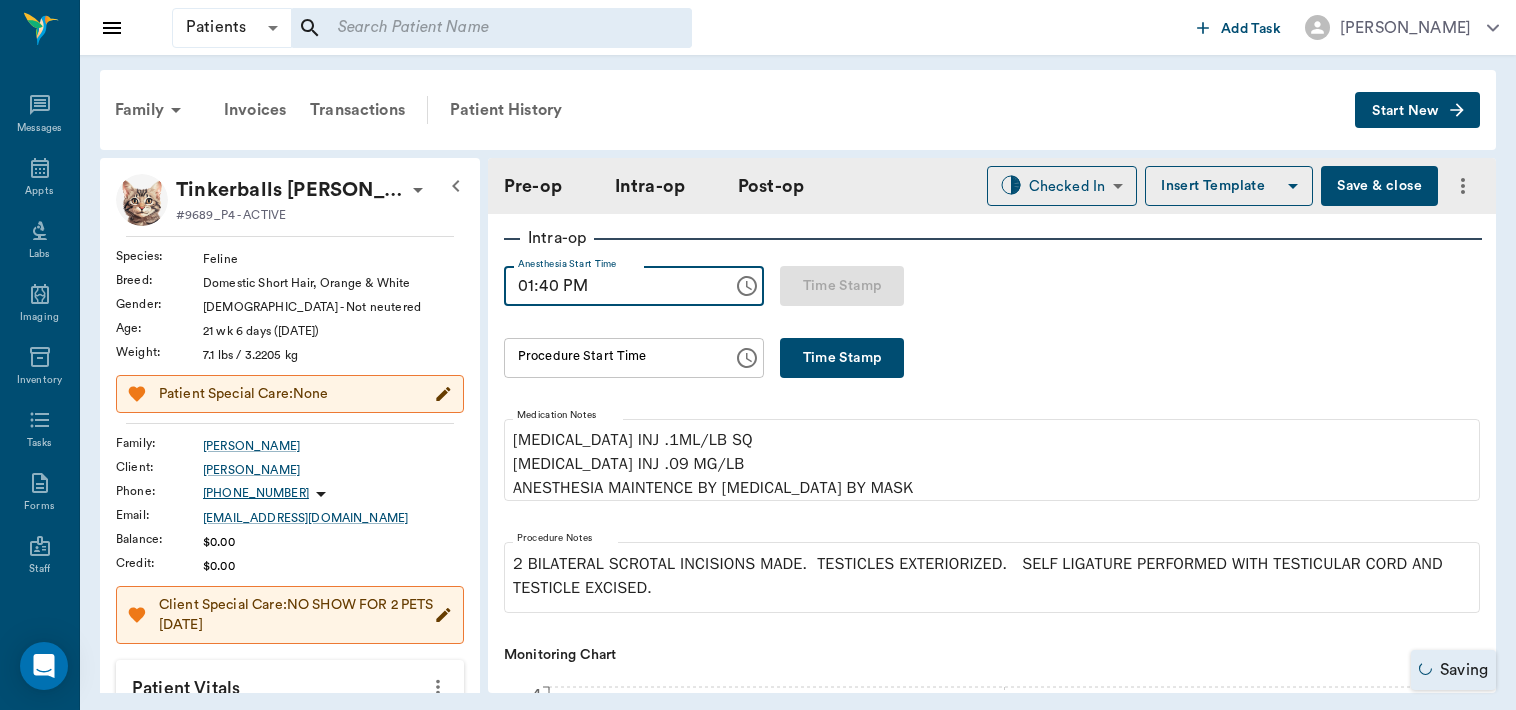 scroll, scrollTop: 297, scrollLeft: 0, axis: vertical 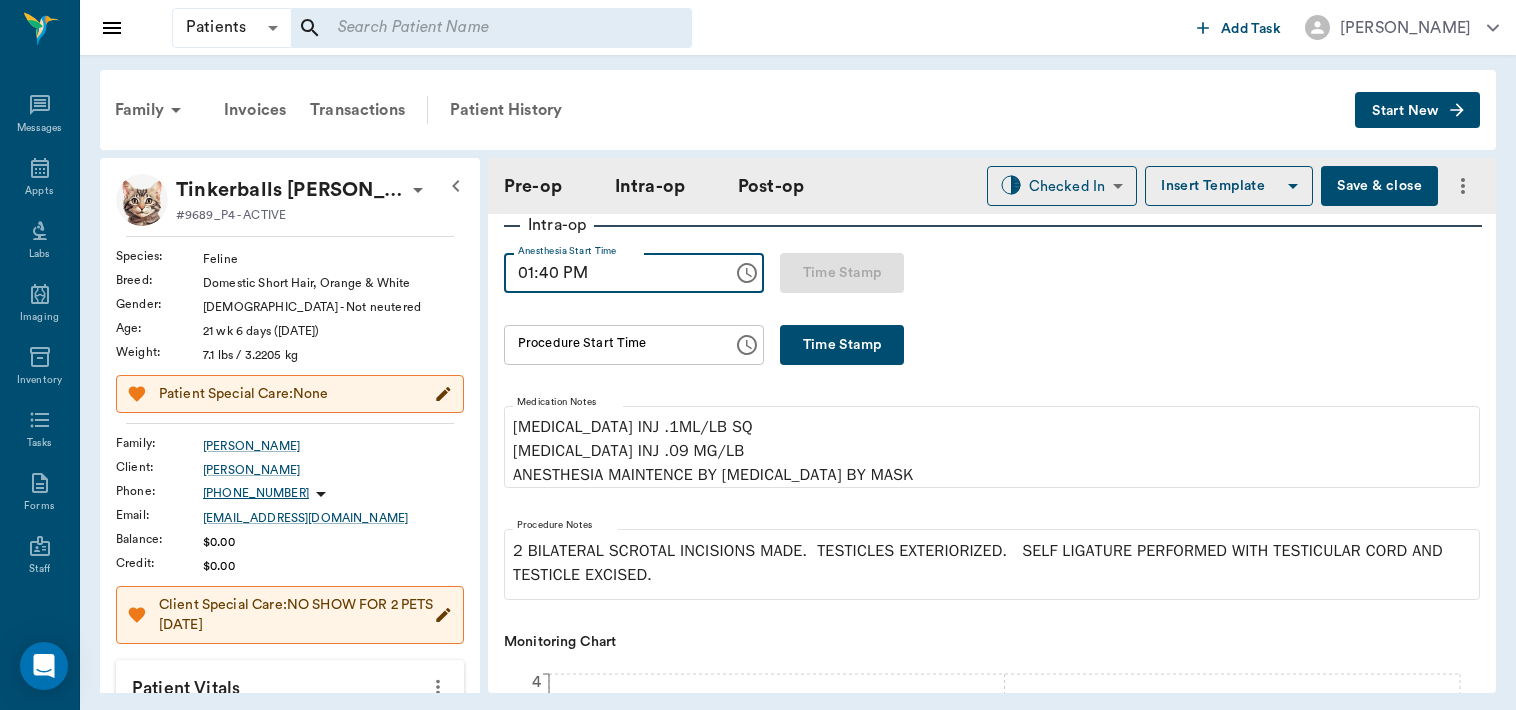 type on "01:40 PM" 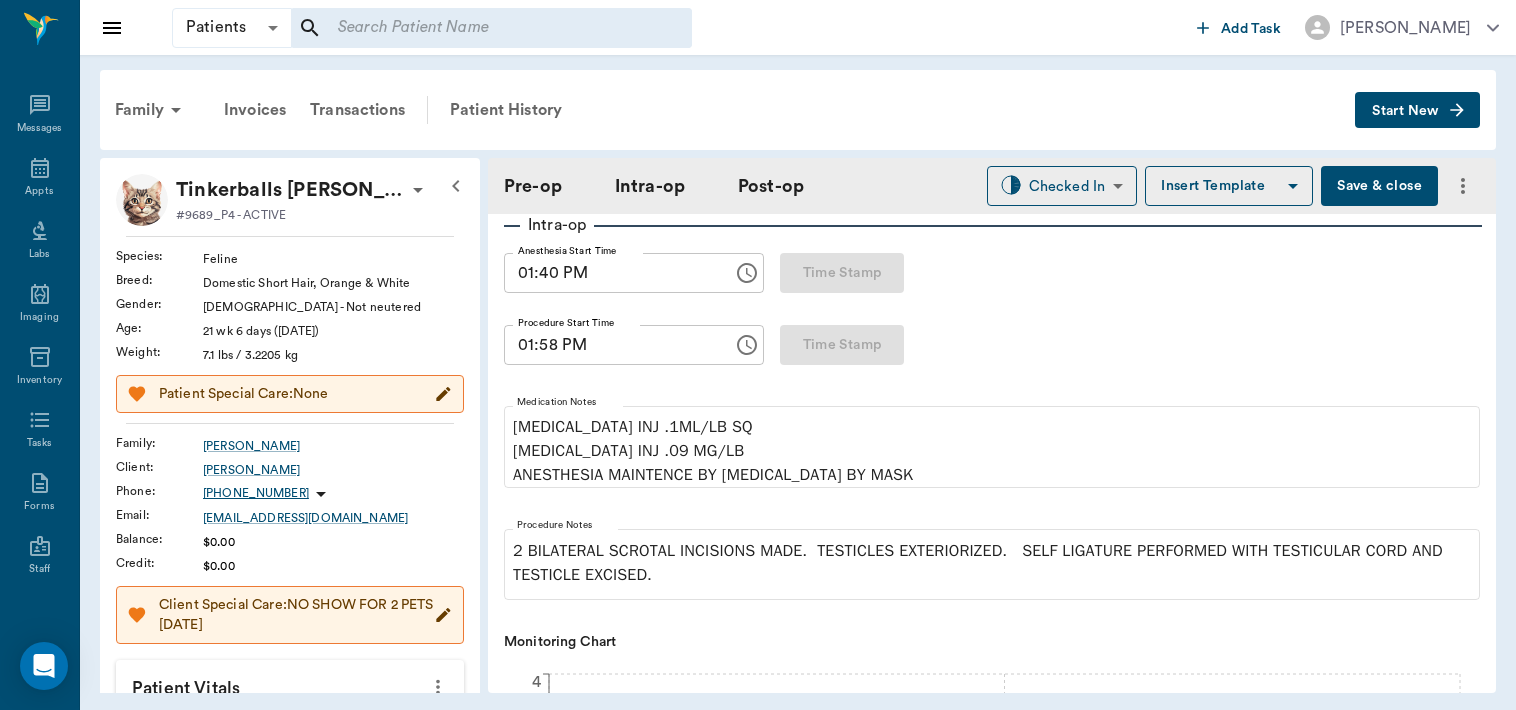 click on "Intra-op Anesthesia Start Time 01:40 PM Anesthesia Start Time Time Stamp Procedure Start Time 01:58 PM Procedure Start Time Time Stamp Medication Notes PENICILLIN INJ .1ML/LB SQ MELOXICAM INJ .09 MG/LB ANESTHESIA MAINTENCE BY ISOFLURANE BY MASK Procedure Notes 2 BILATERAL SCROTAL INCISIONS MADE.  TESTICLES EXTERIORIZED.   SELF LIGATURE PERFORMED WITH TESTICULAR CORD AND TESTICLE EXCISED. Monitoring Chart 0 Time (minutes from start) 0 1 2 4 SP O2 0 Time SP O2 HR RR Temp Mean BP 01:41 PM ​ ​ ​ ​ ​ ​ Start row ​ ​ ​ ​ ​ Procedure Stop Time Procedure Stop Time Time Stamp Total procedure time N/A Anesthesia Stop Time Anesthesia Stop Time Time Stamp Total anesthesia time N/A" at bounding box center (992, 756) 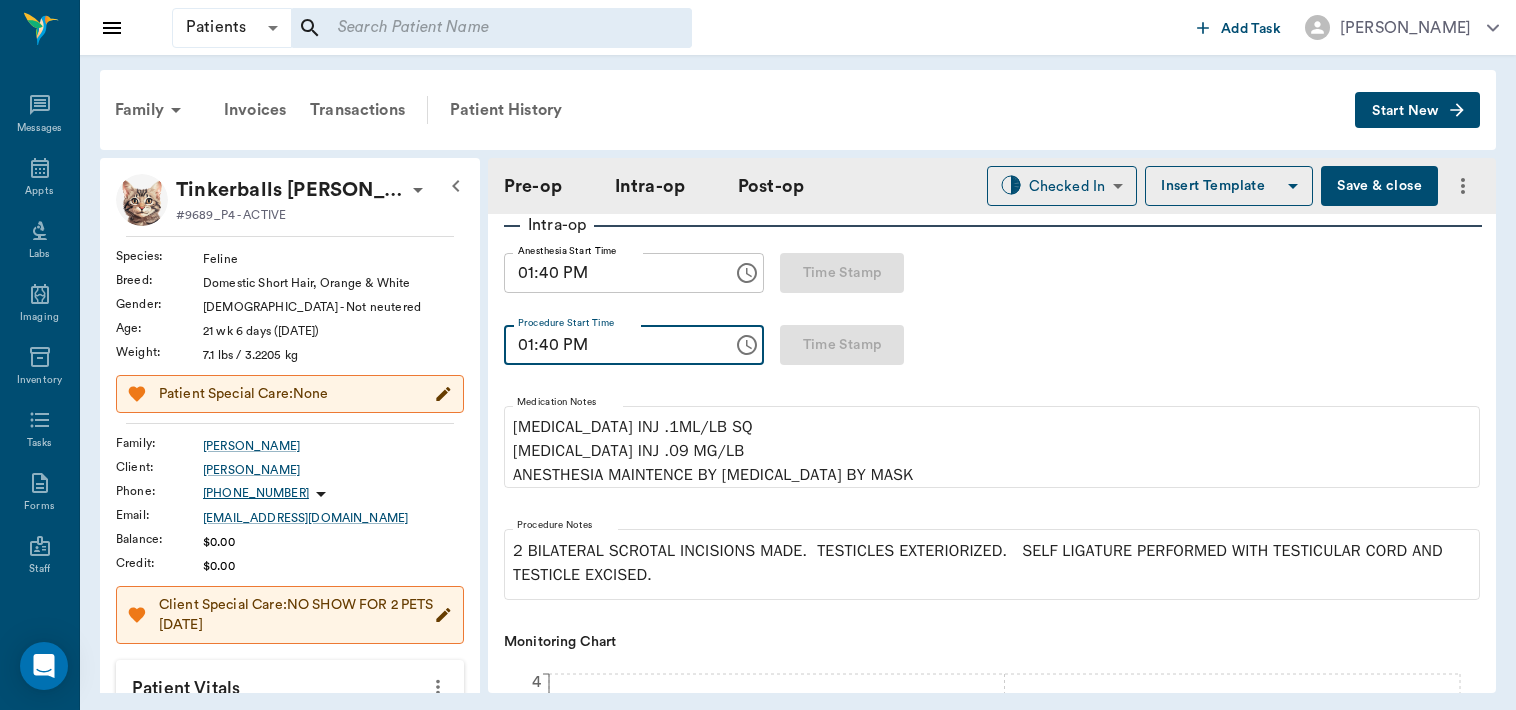 type on "01:40 PM" 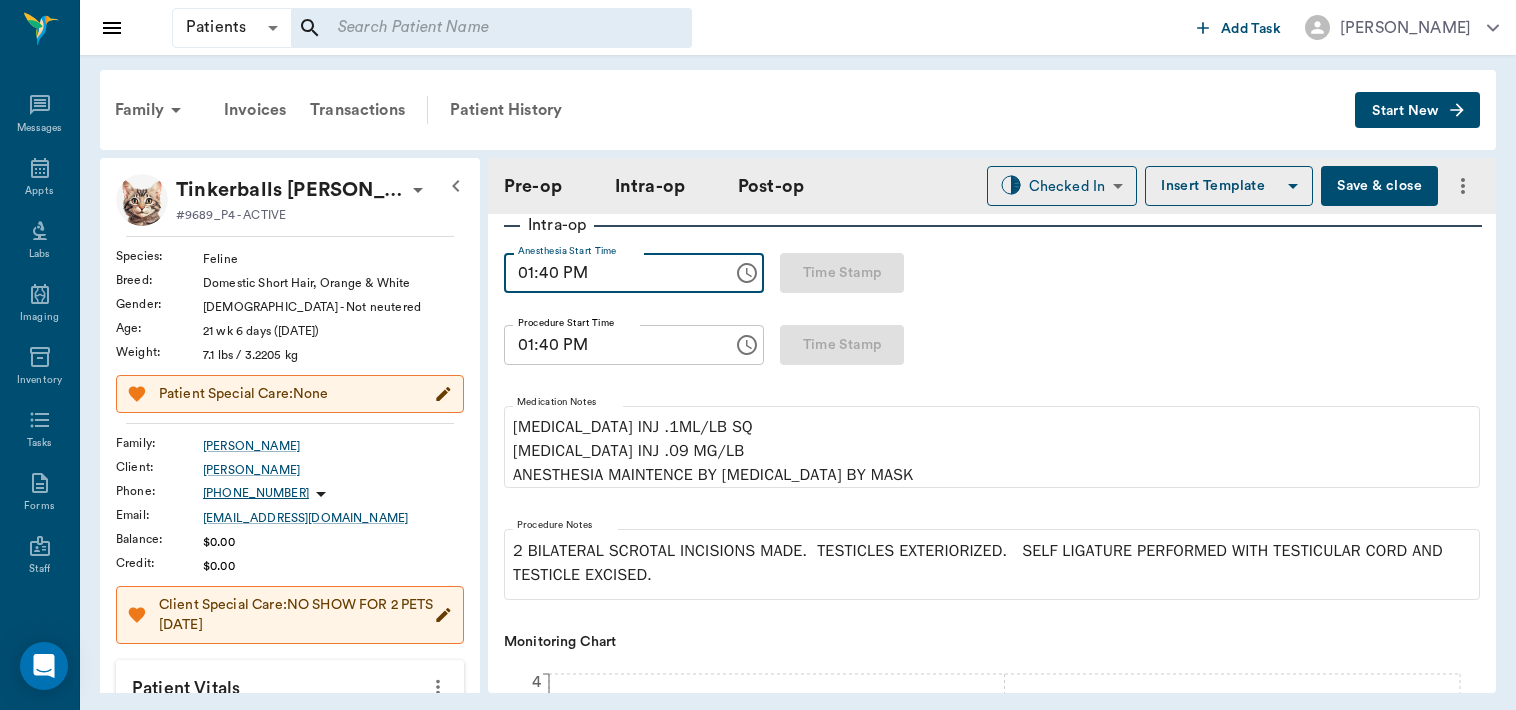 click on "Anesthesia Start Time" at bounding box center (567, 251) 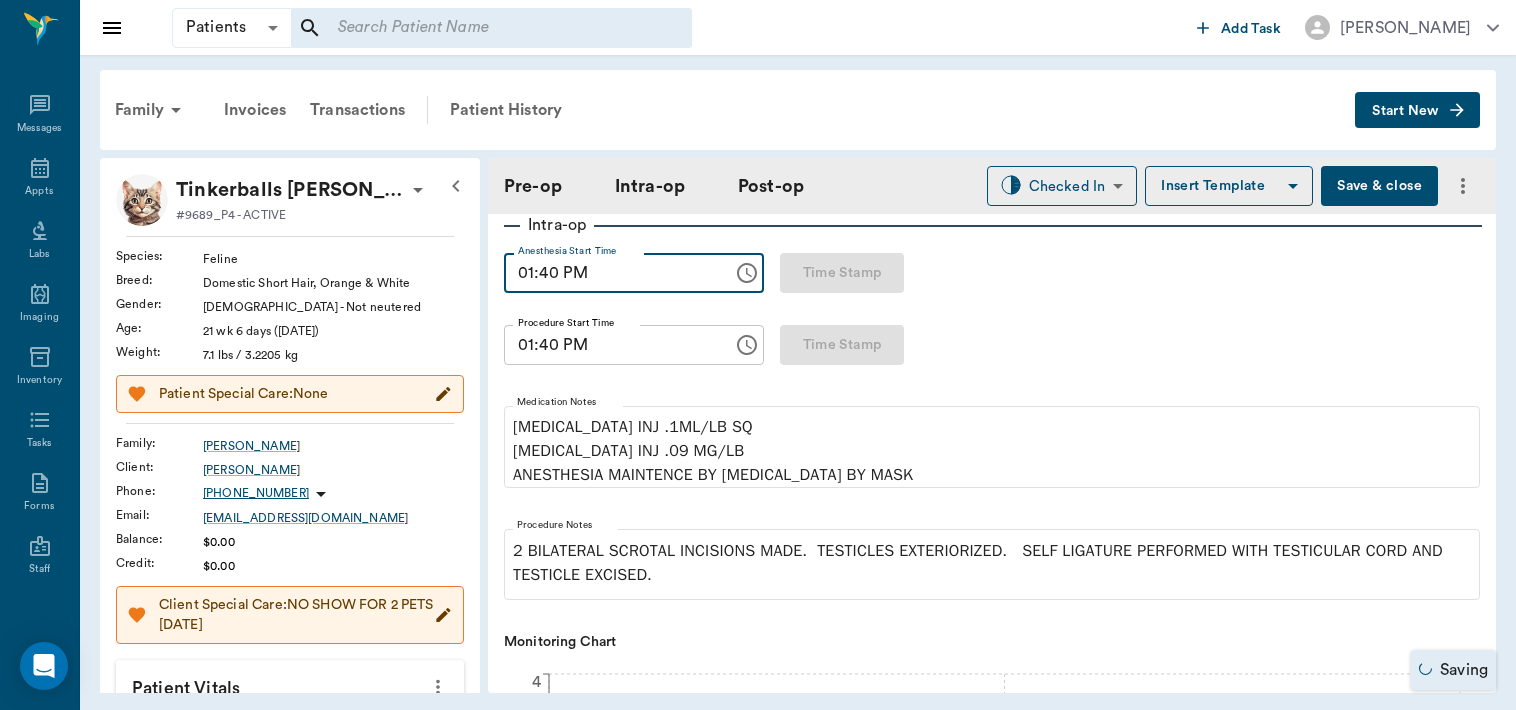 click on "01:40 PM" at bounding box center [611, 273] 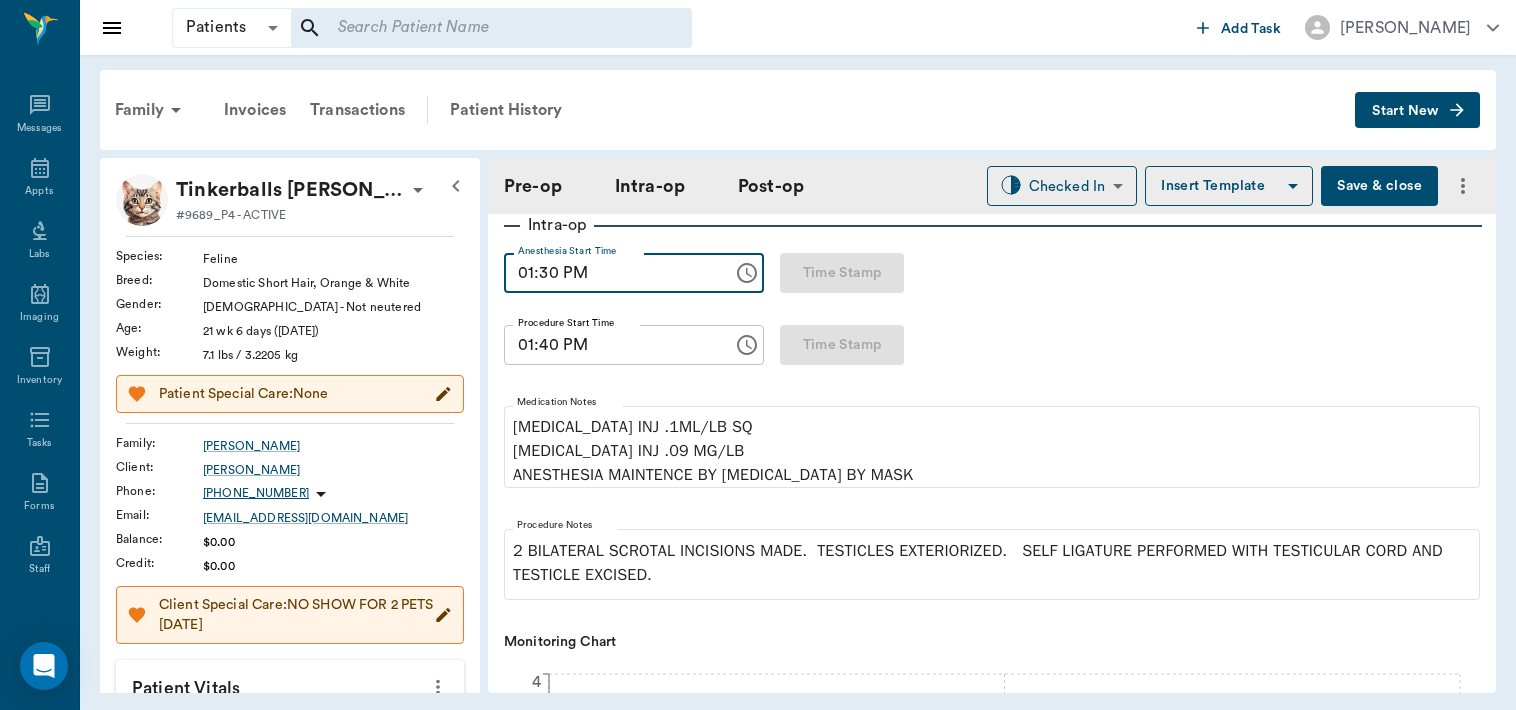 click on "01:30 PM" at bounding box center [611, 273] 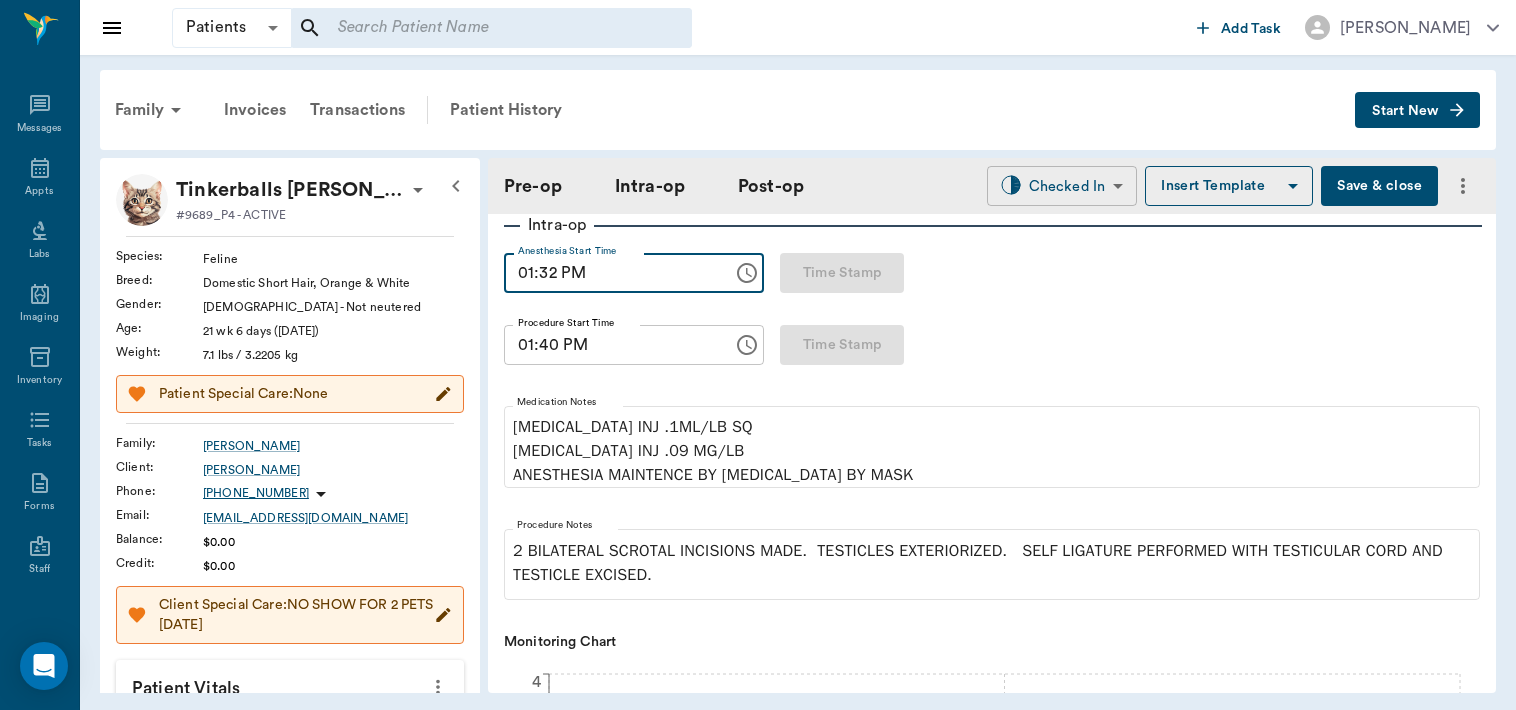 type on "01:32 PM" 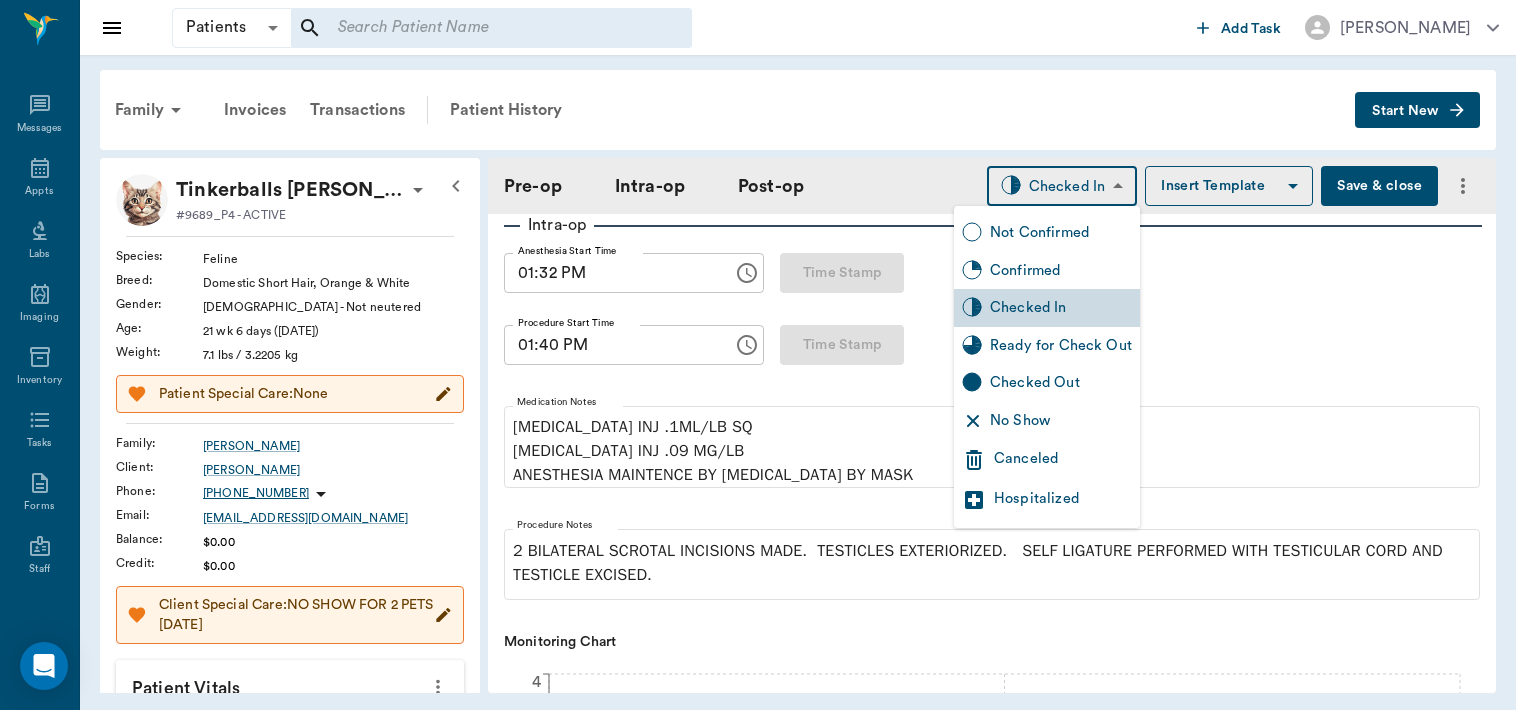 click on "Ready for Check Out" at bounding box center [1061, 346] 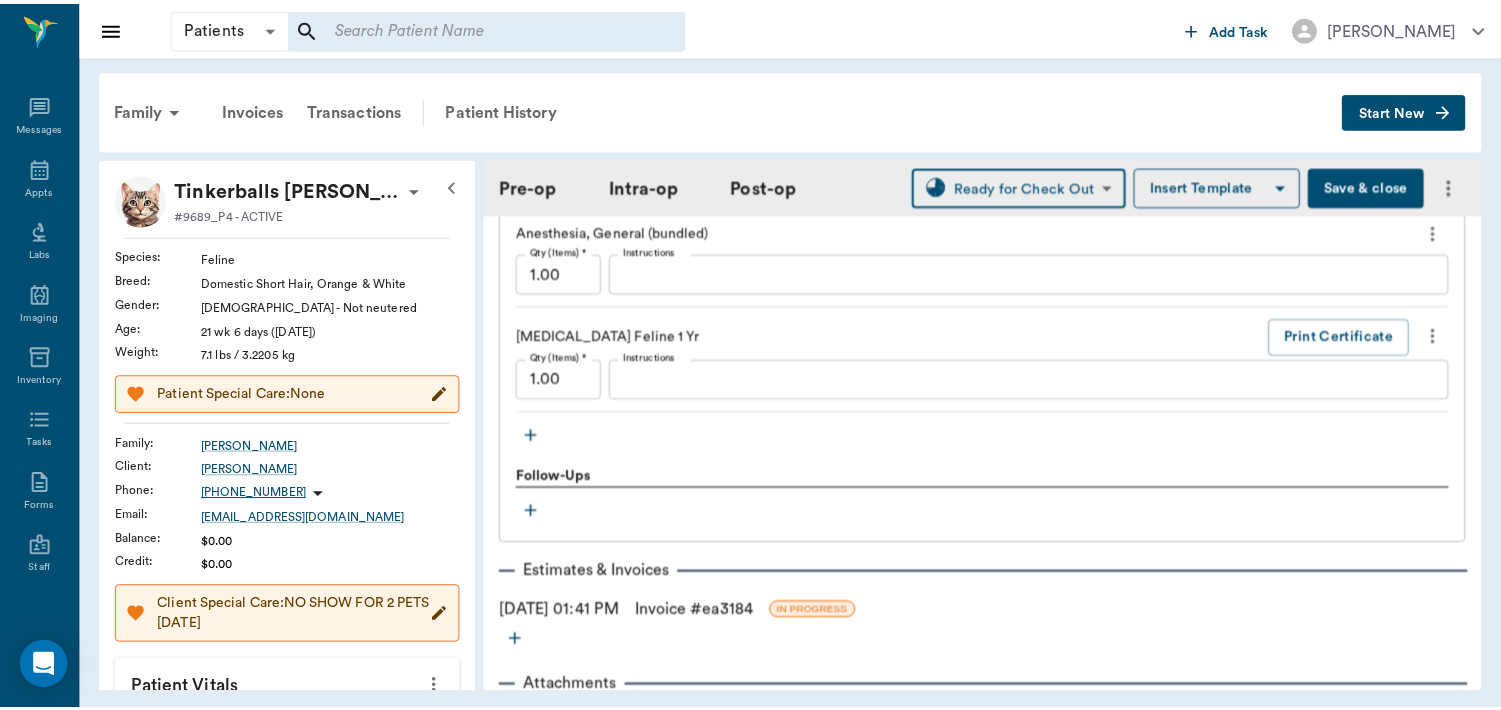 scroll, scrollTop: 2148, scrollLeft: 0, axis: vertical 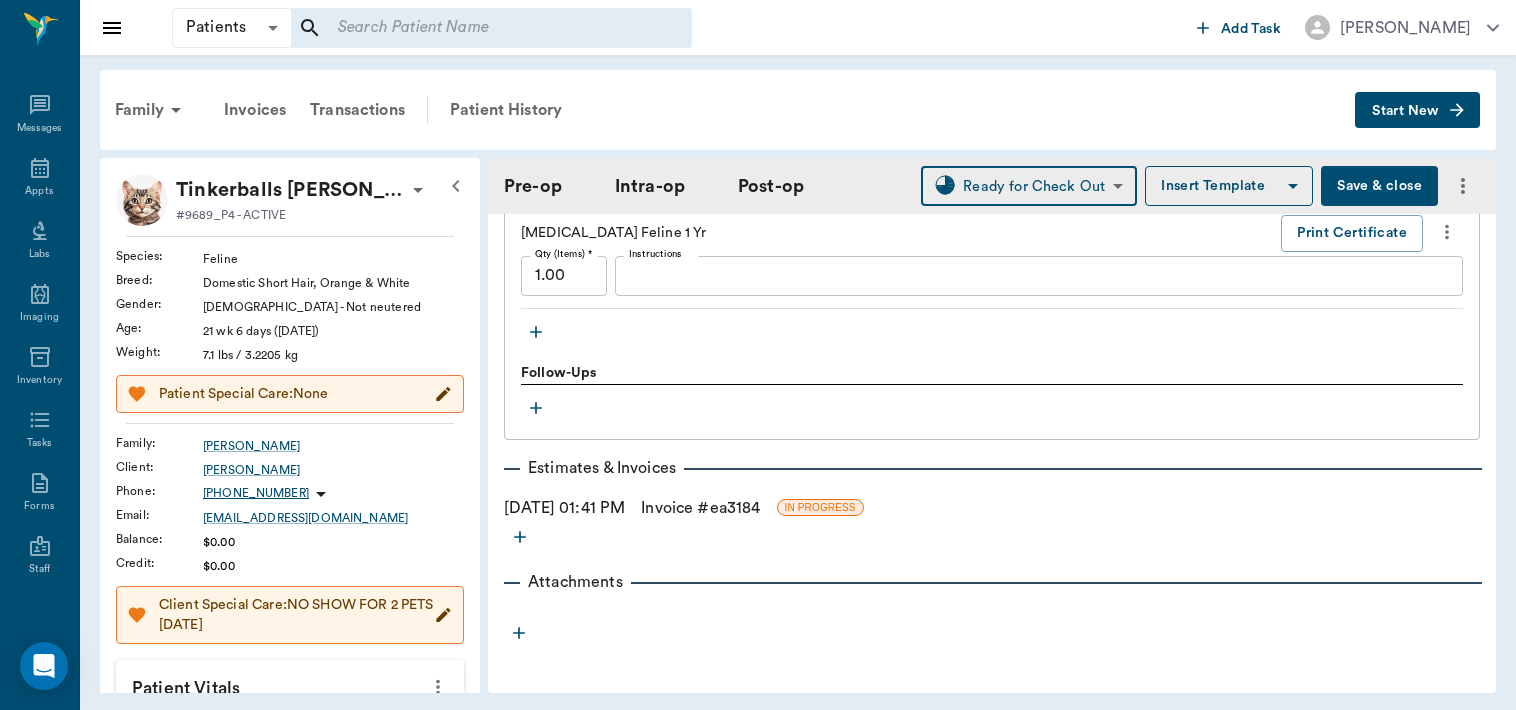 click on "Invoice # ea3184" at bounding box center (700, 508) 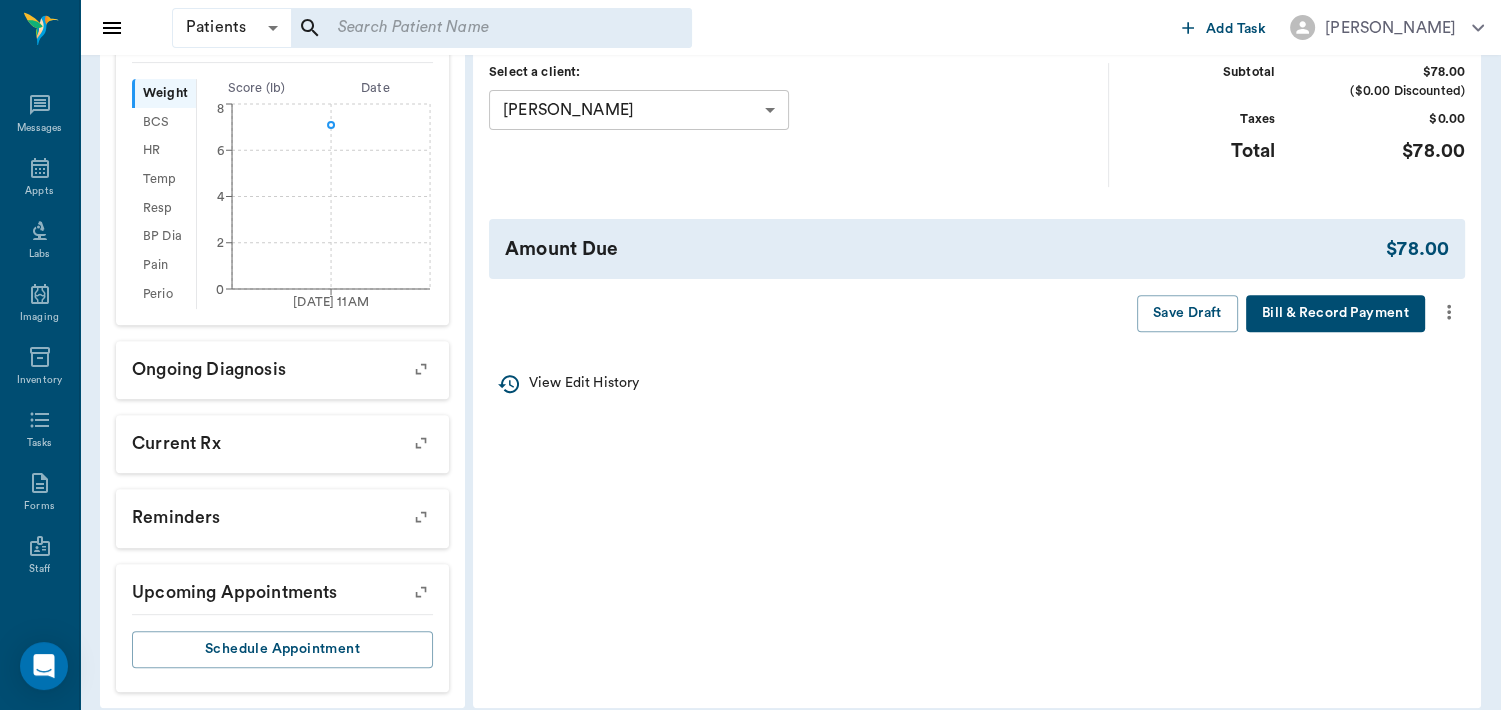 scroll, scrollTop: 652, scrollLeft: 0, axis: vertical 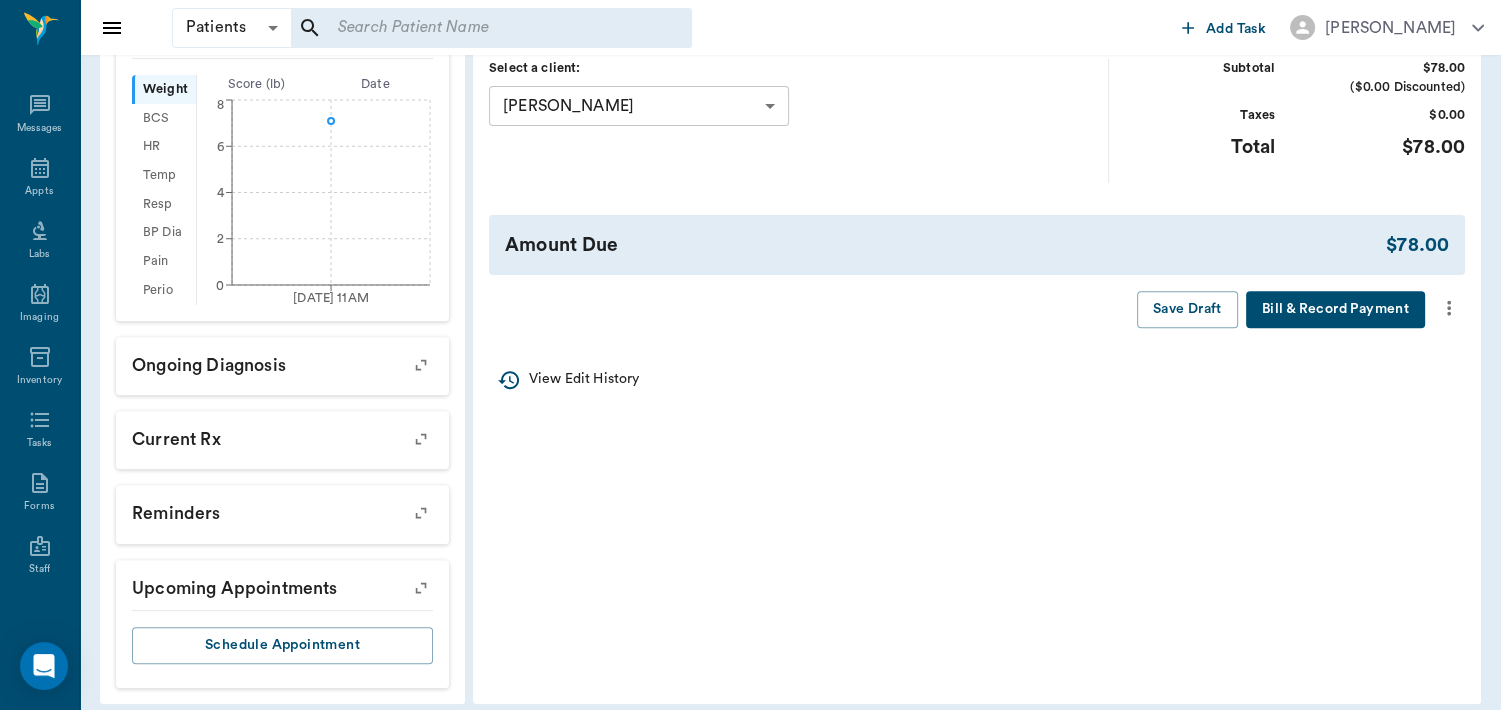 click 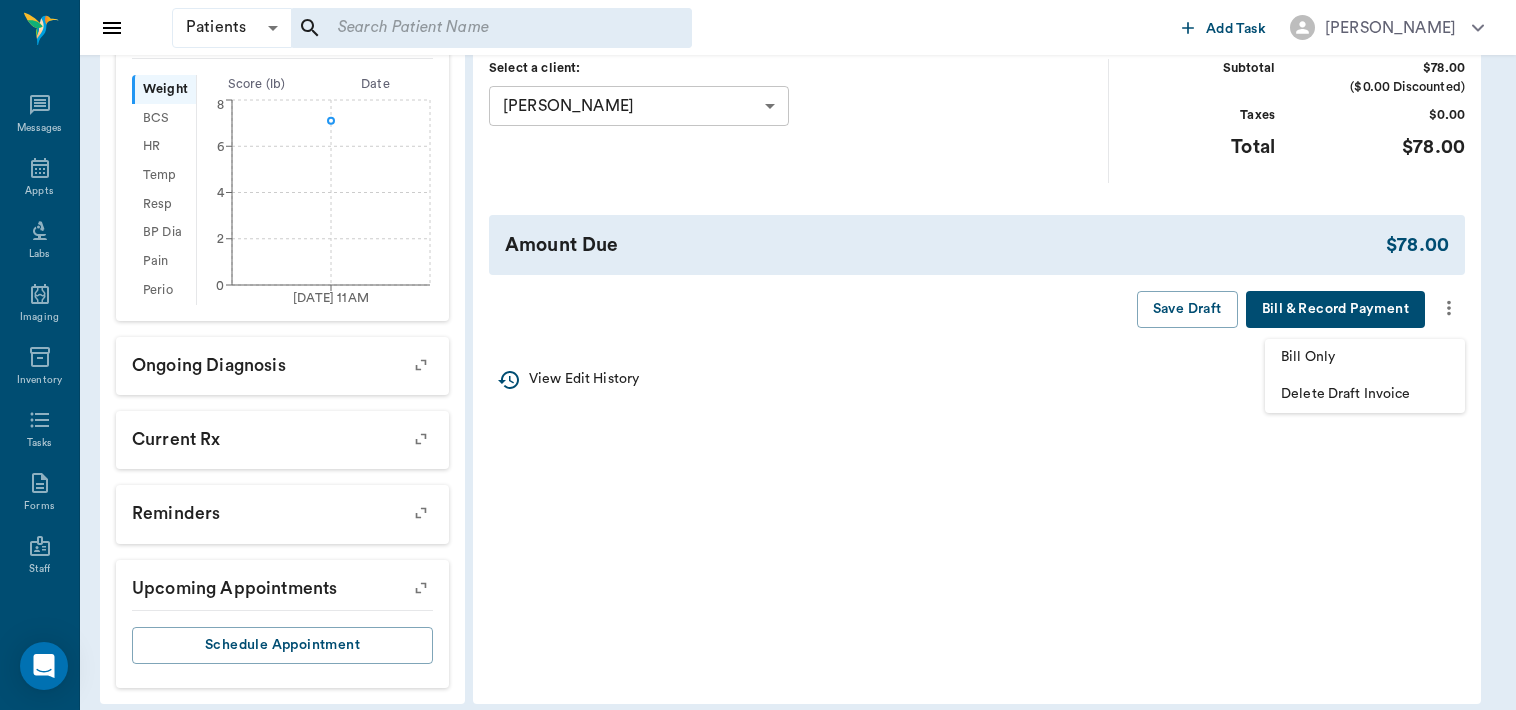 click on "Bill Only" at bounding box center [1365, 357] 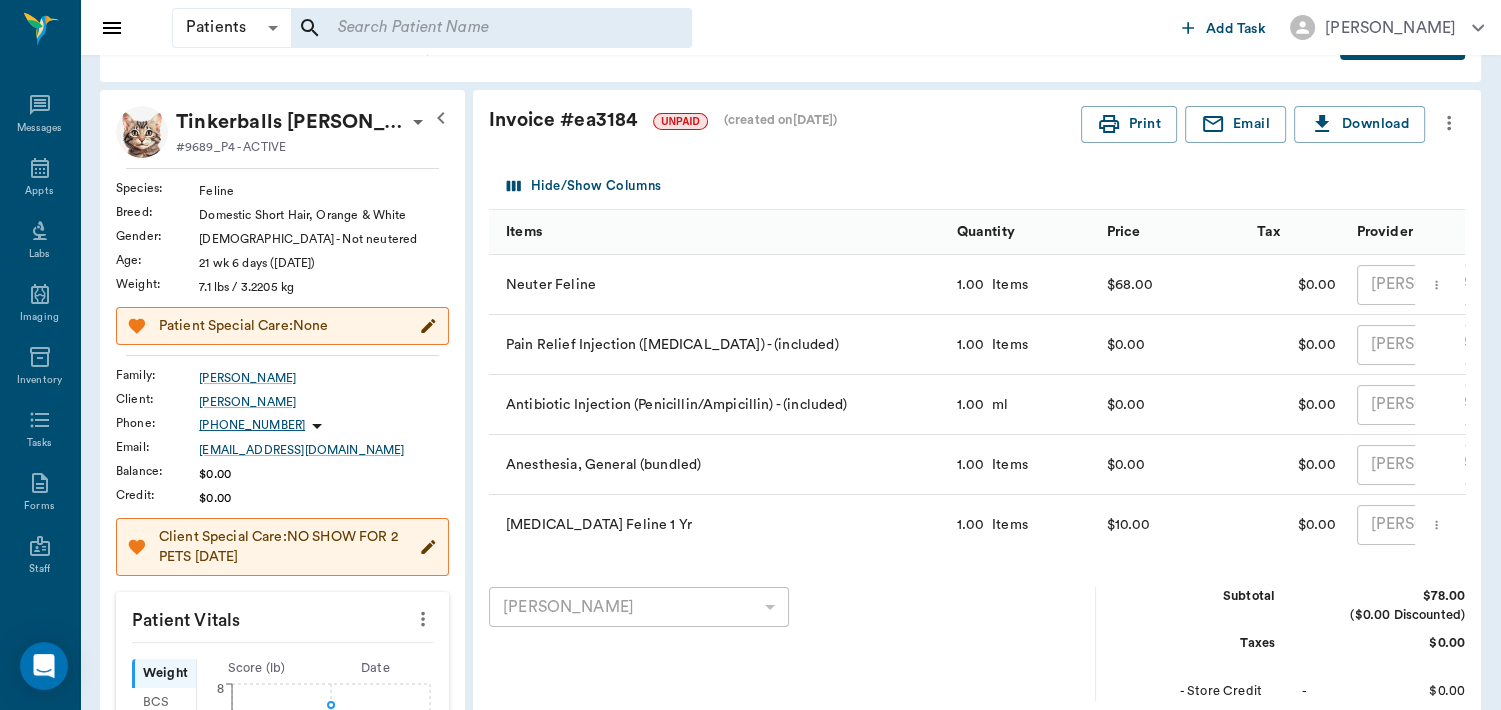 scroll, scrollTop: 67, scrollLeft: 0, axis: vertical 